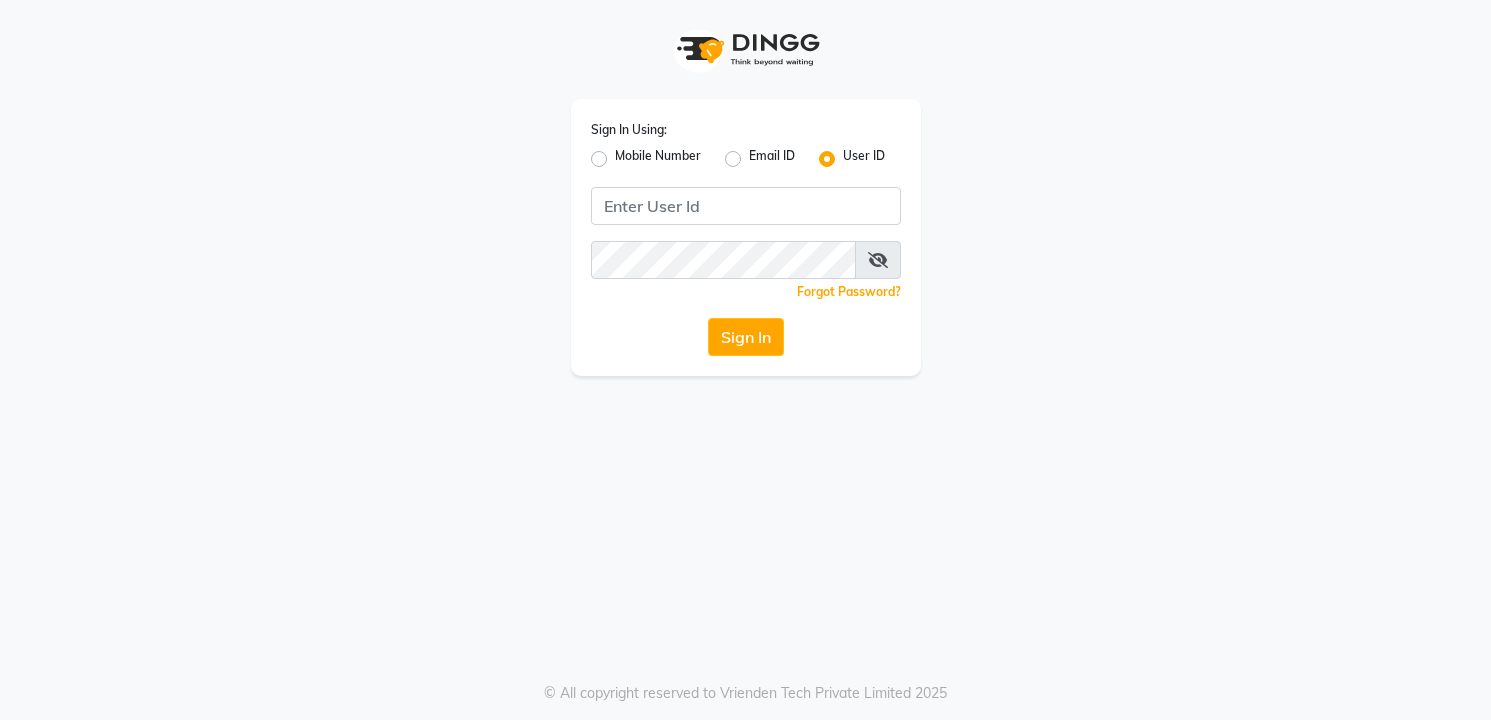 scroll, scrollTop: 0, scrollLeft: 0, axis: both 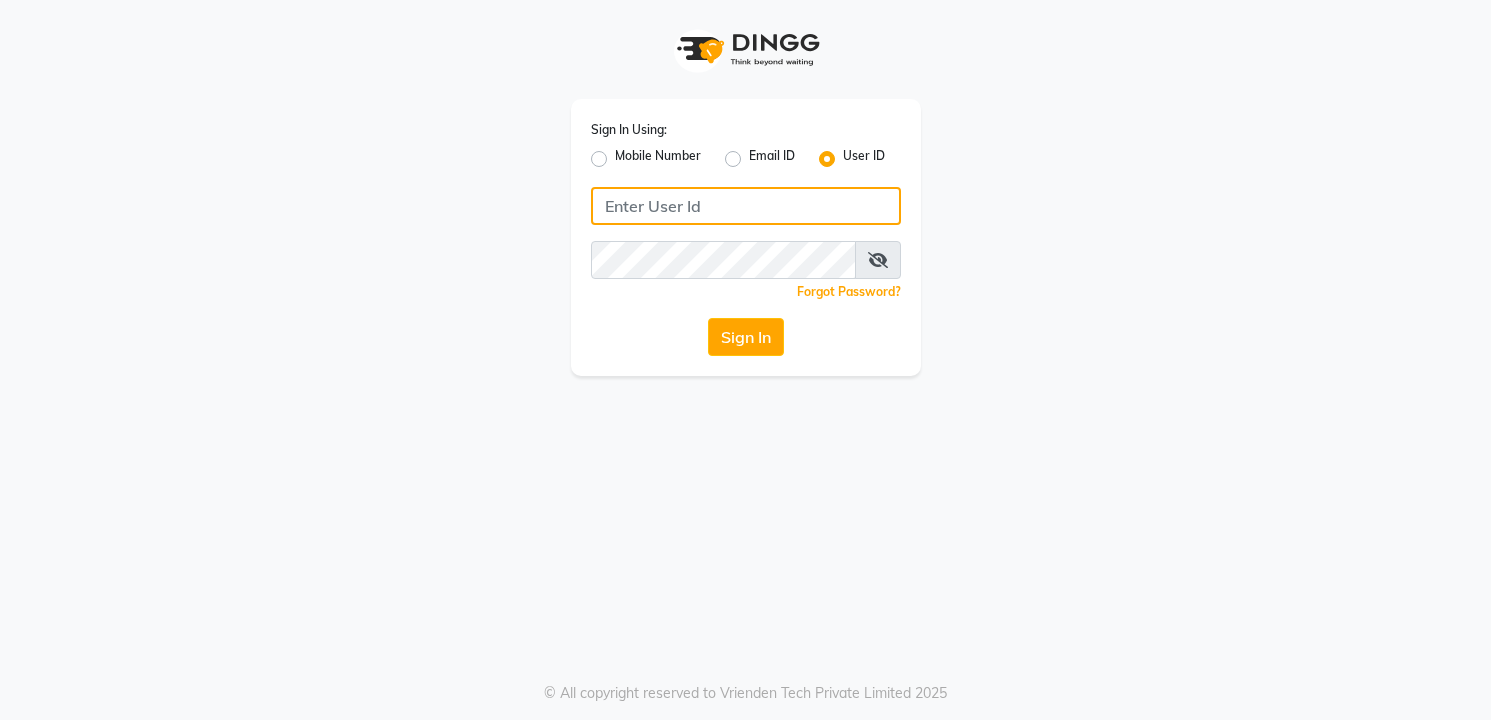 click 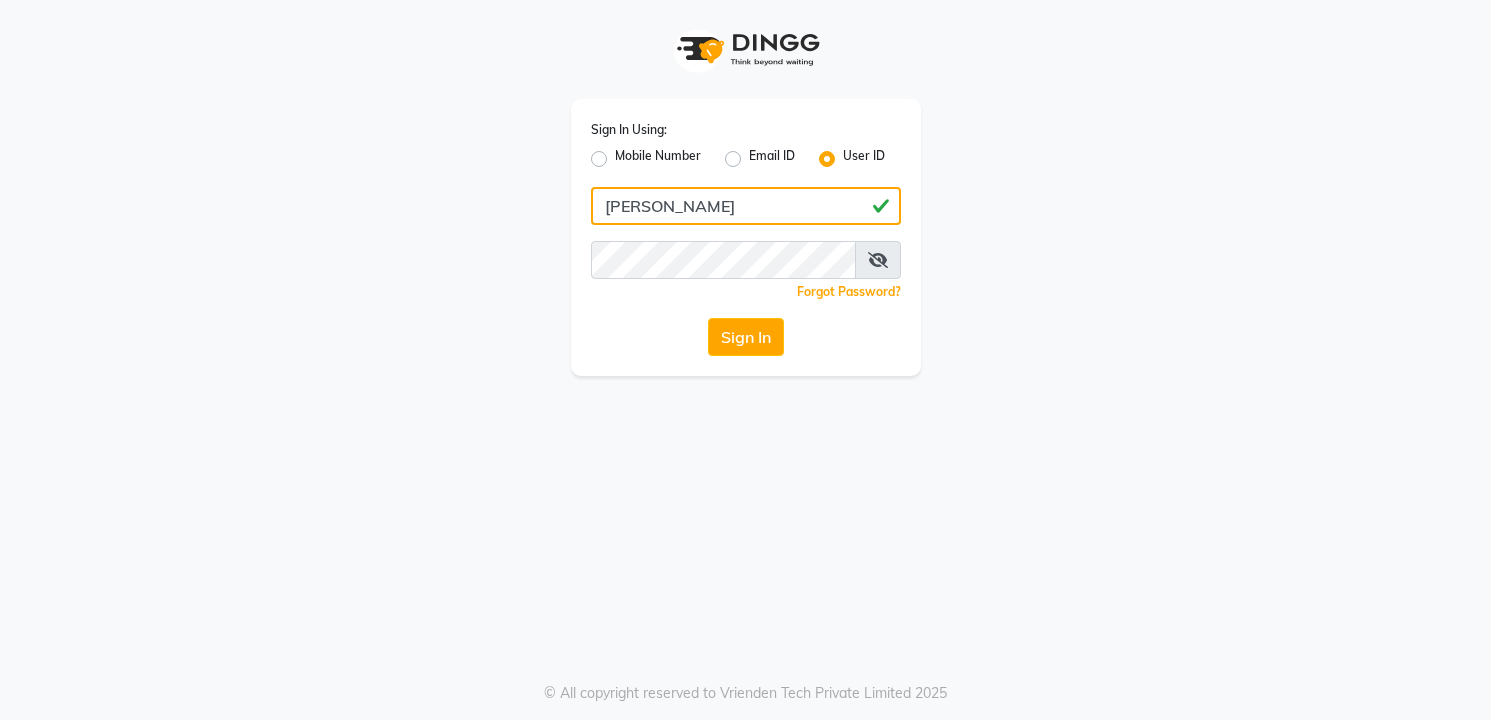 type on "[PERSON_NAME]" 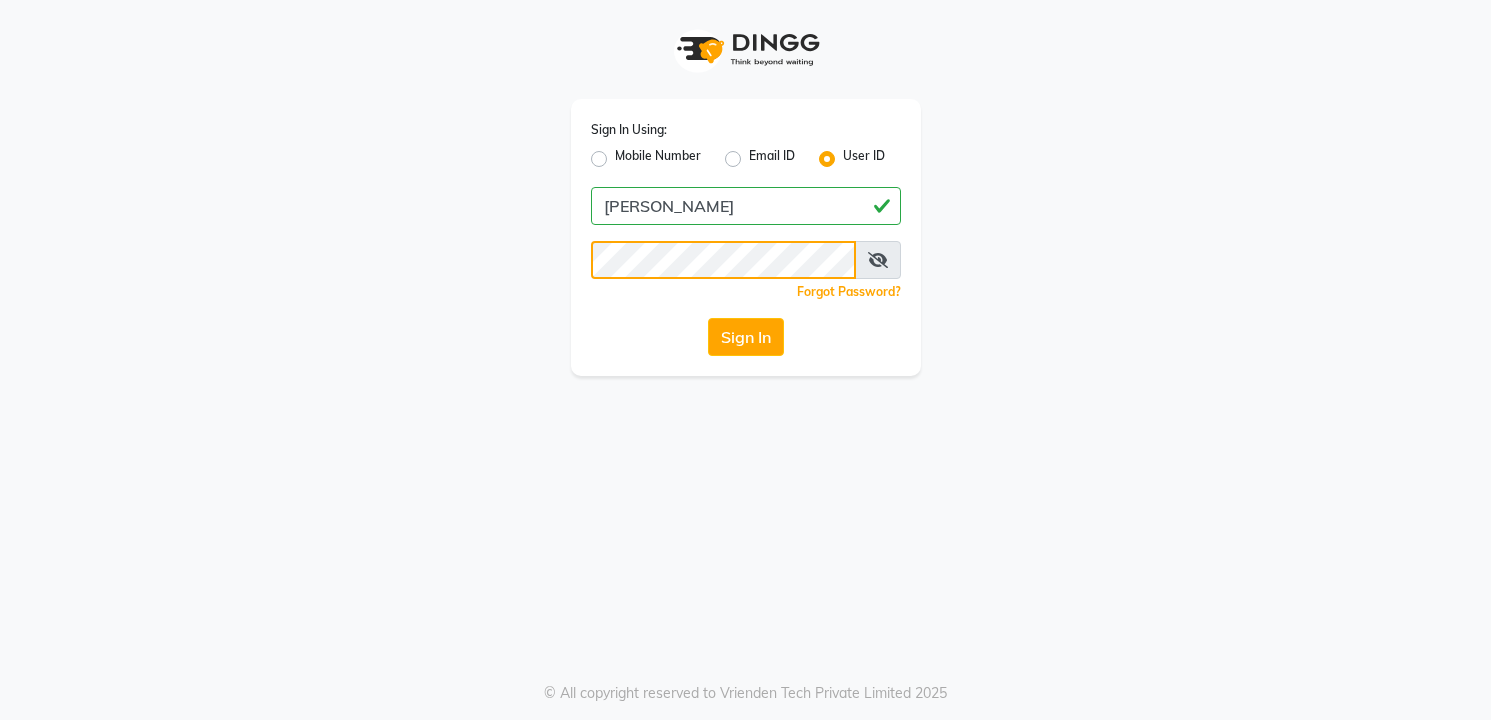 click on "Sign In" 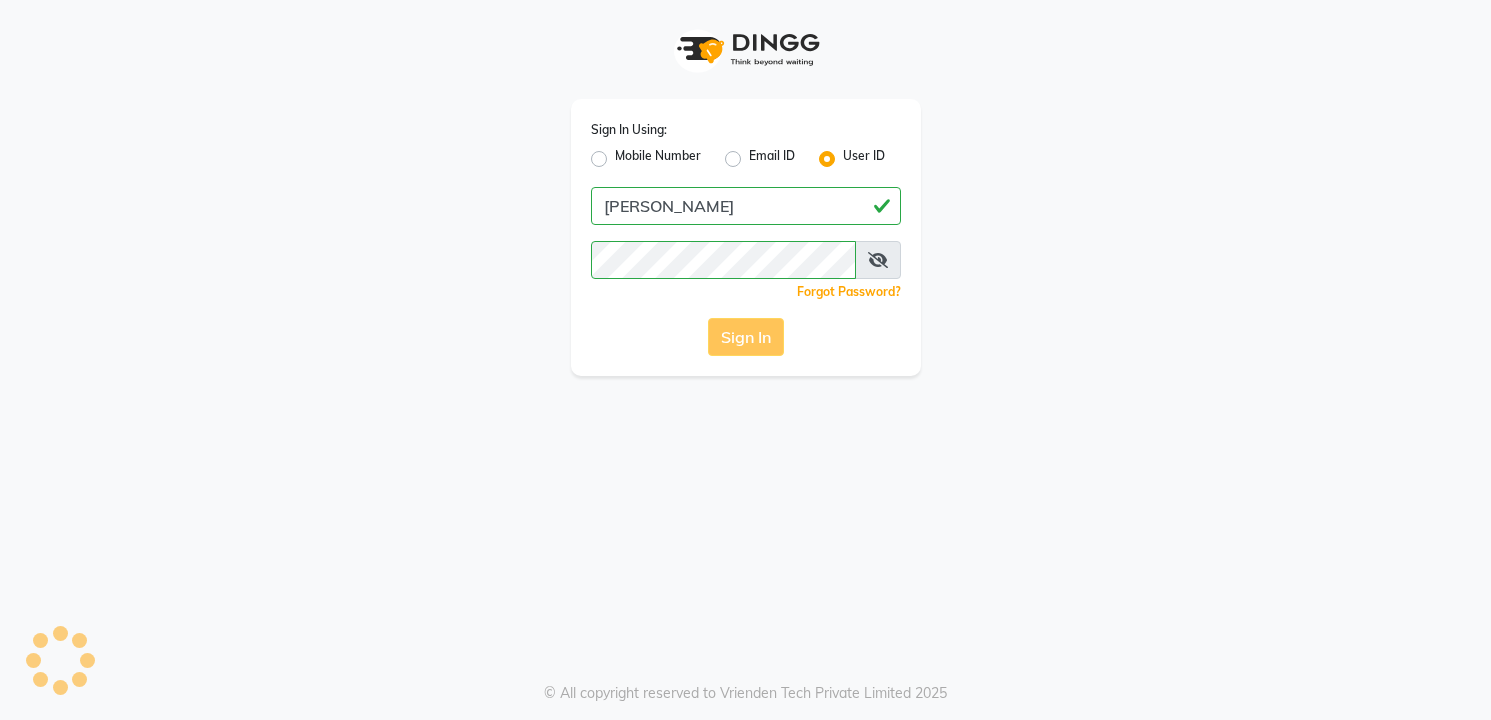drag, startPoint x: 694, startPoint y: 197, endPoint x: 428, endPoint y: 293, distance: 282.7932 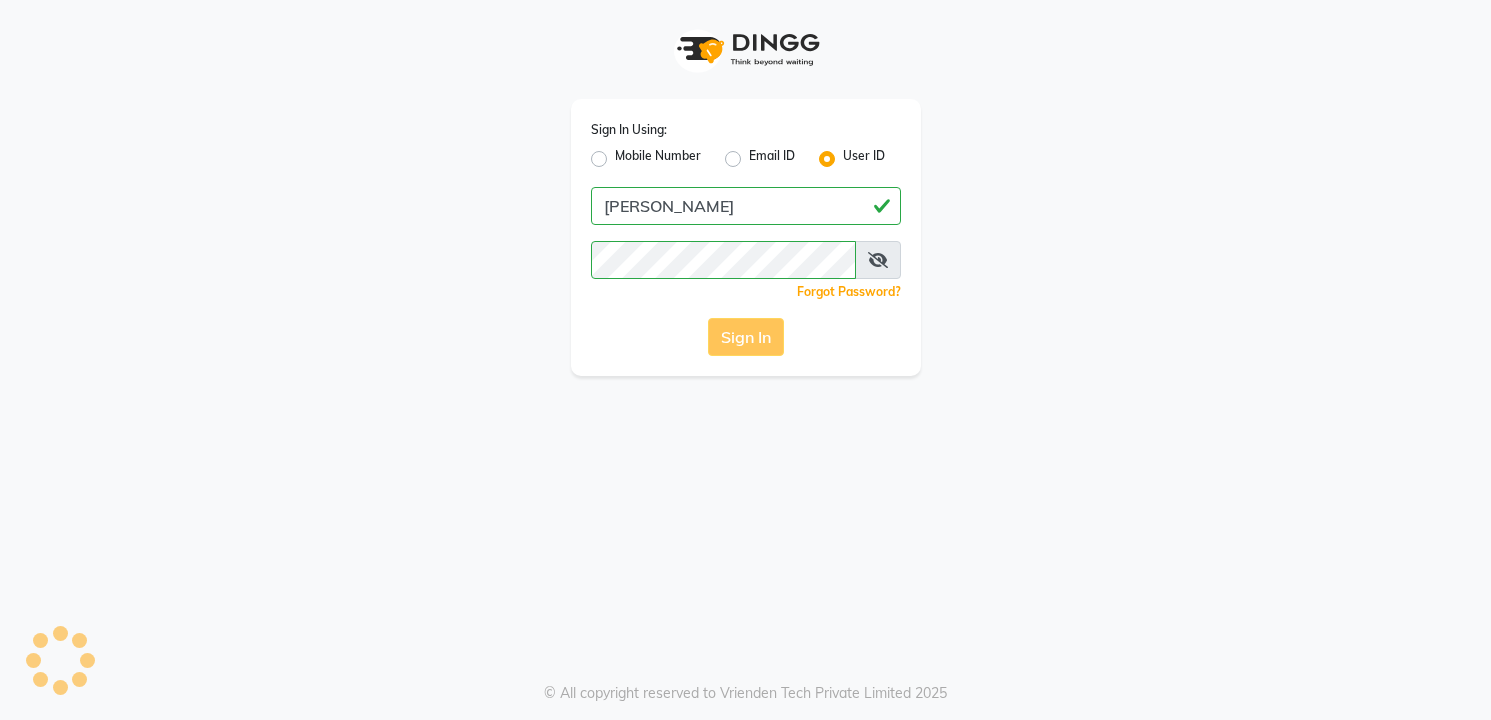 click on "Sign In" 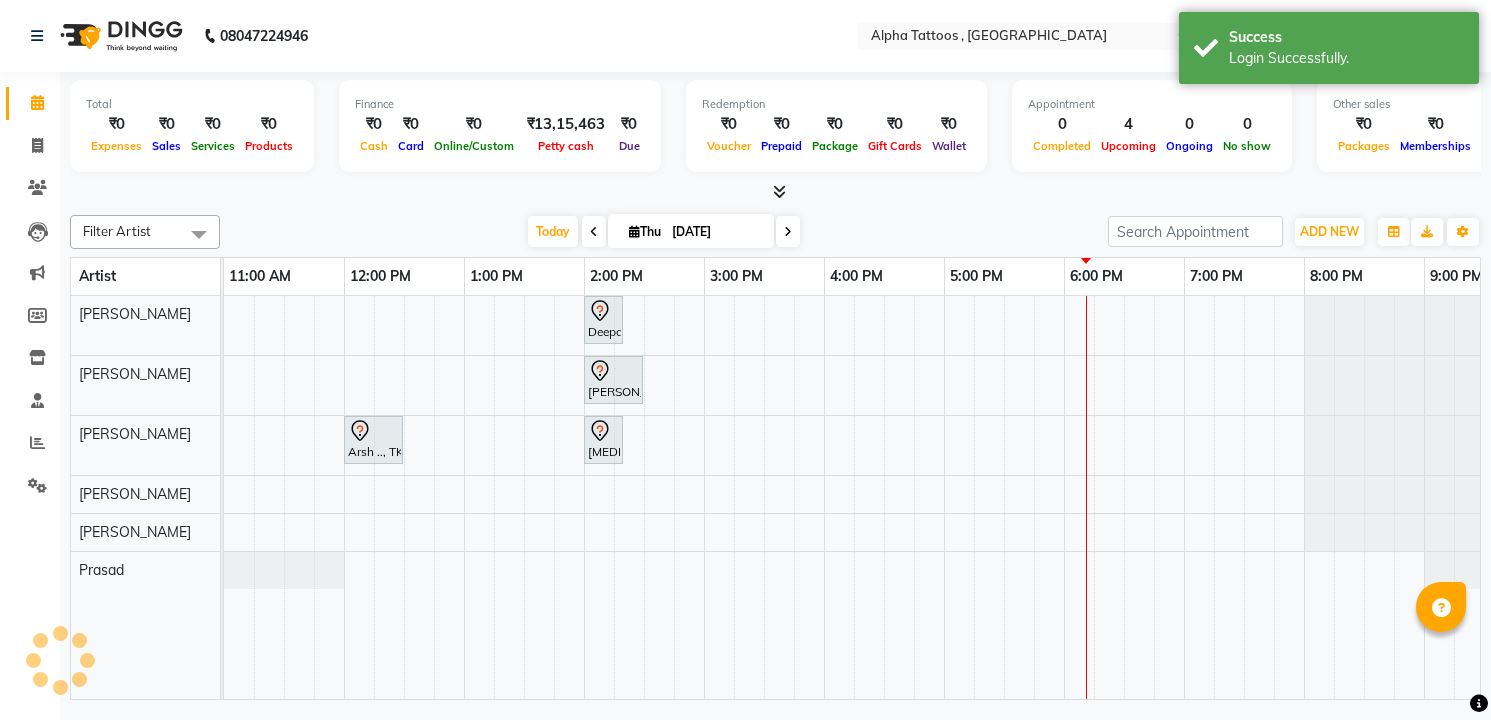 scroll, scrollTop: 0, scrollLeft: 0, axis: both 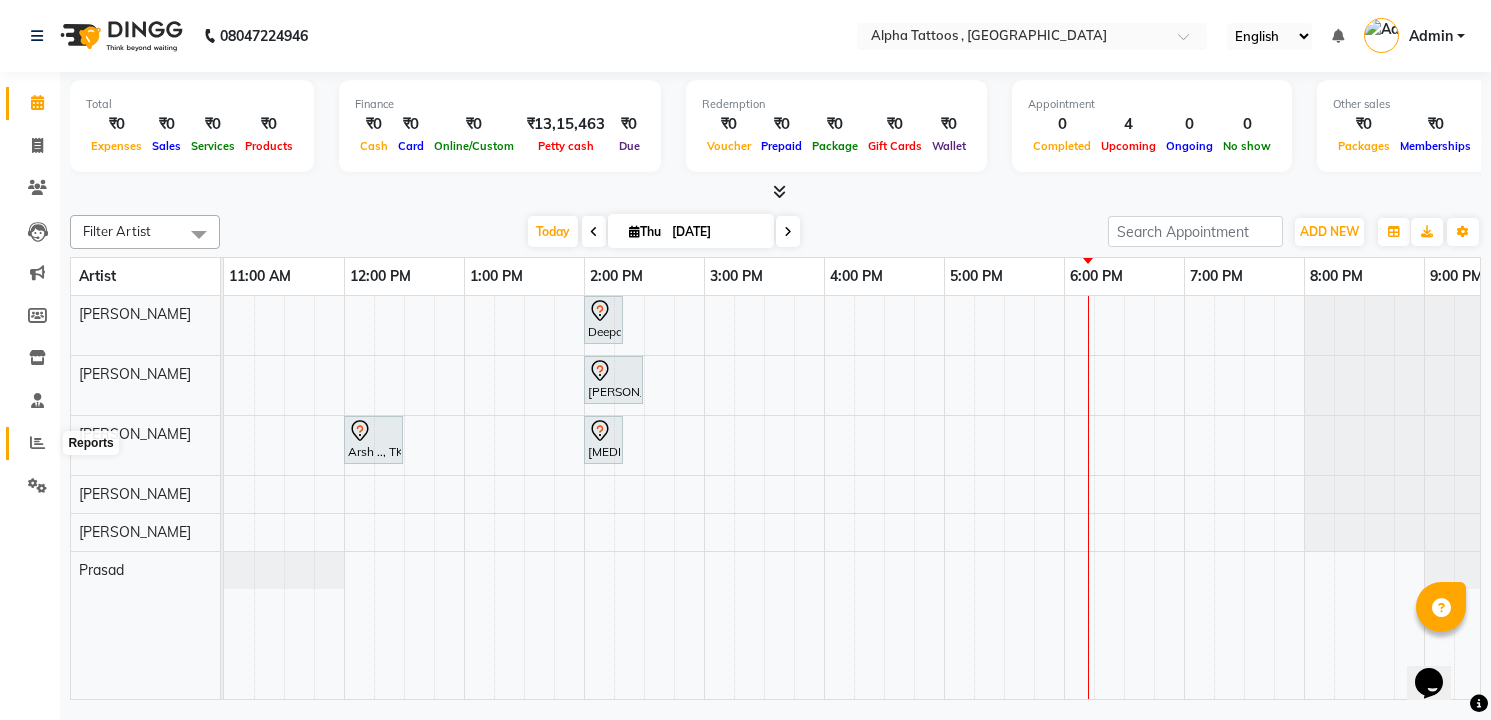 click 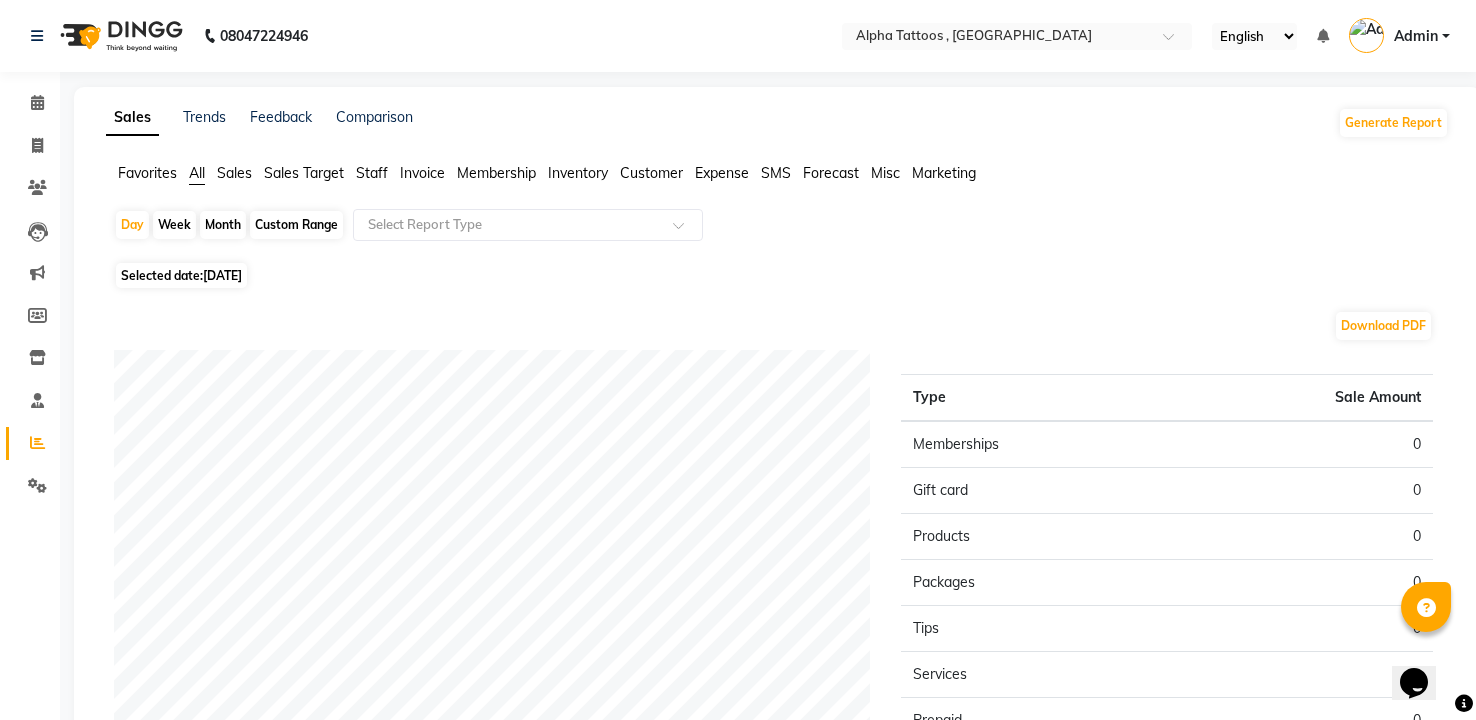 click on "Sales" 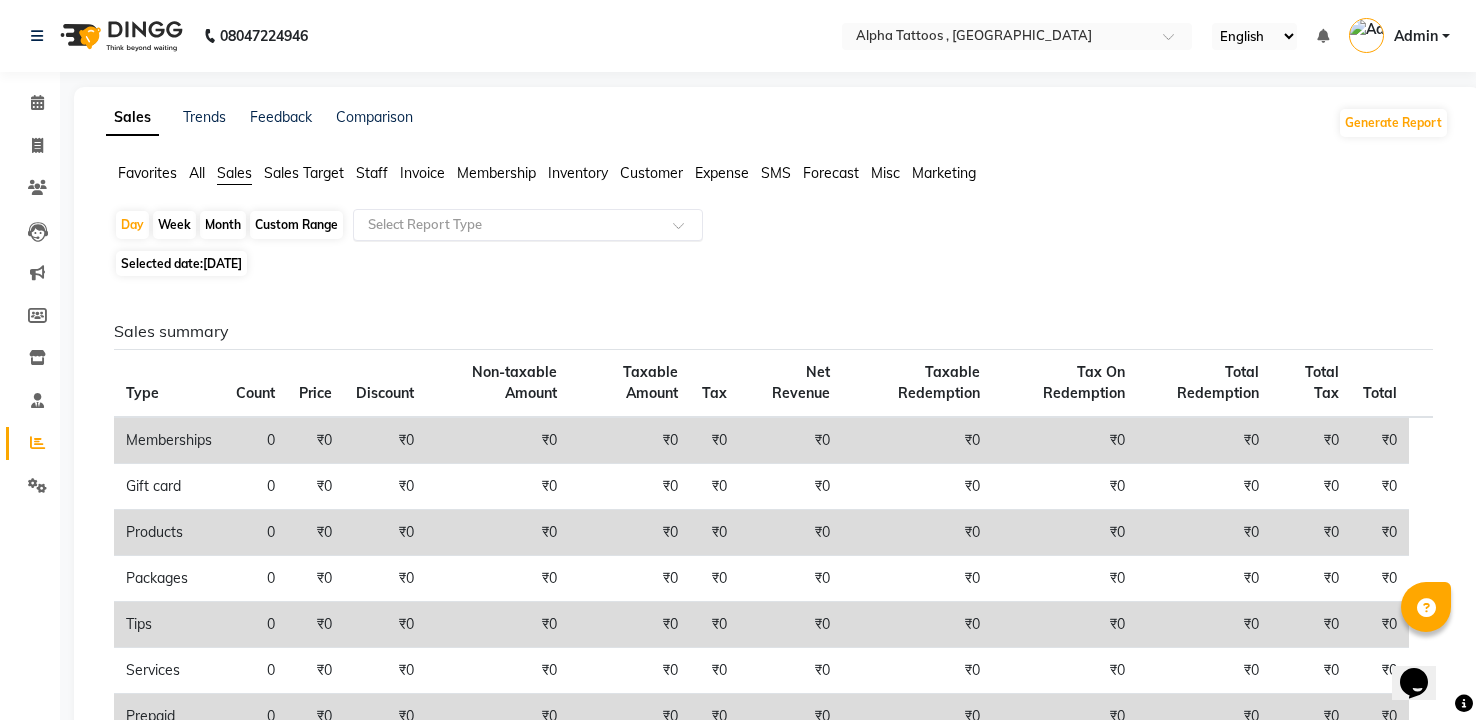click 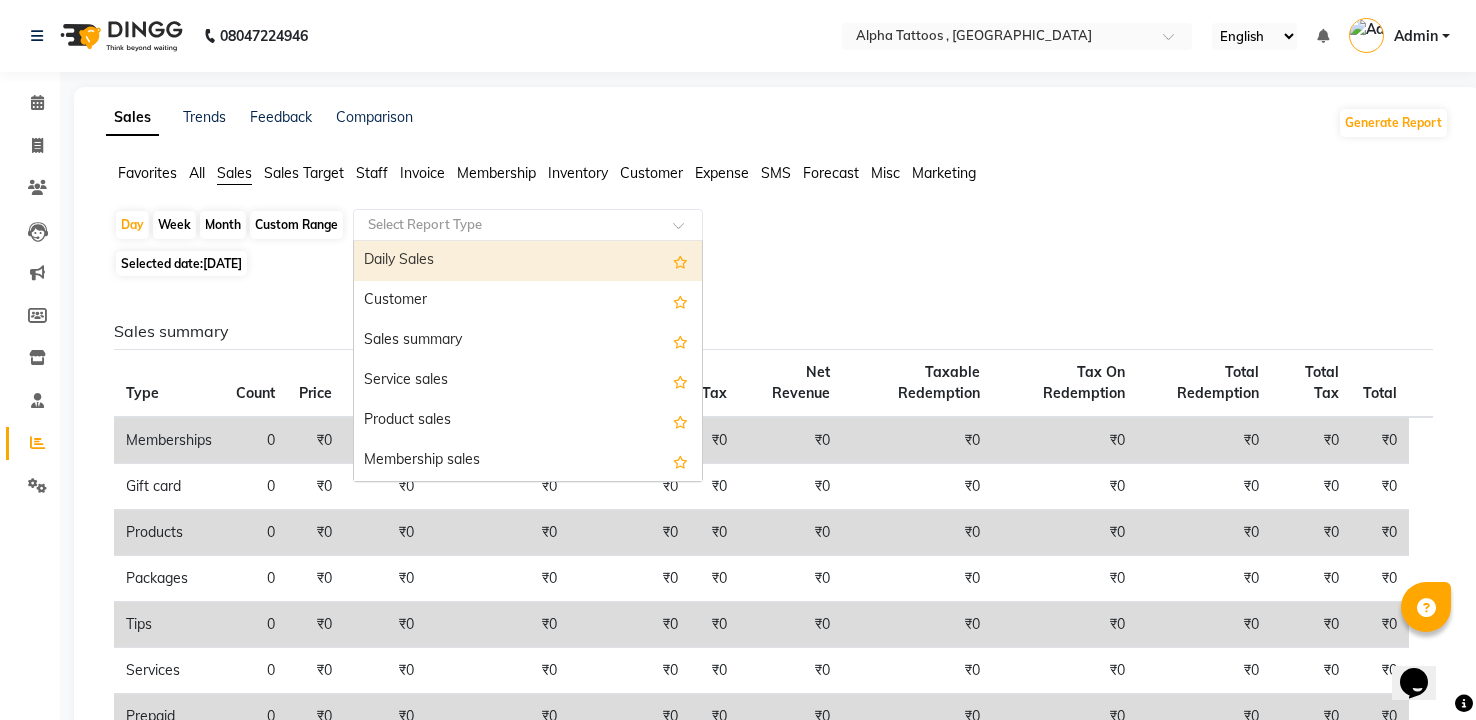click on "Daily Sales" at bounding box center (528, 261) 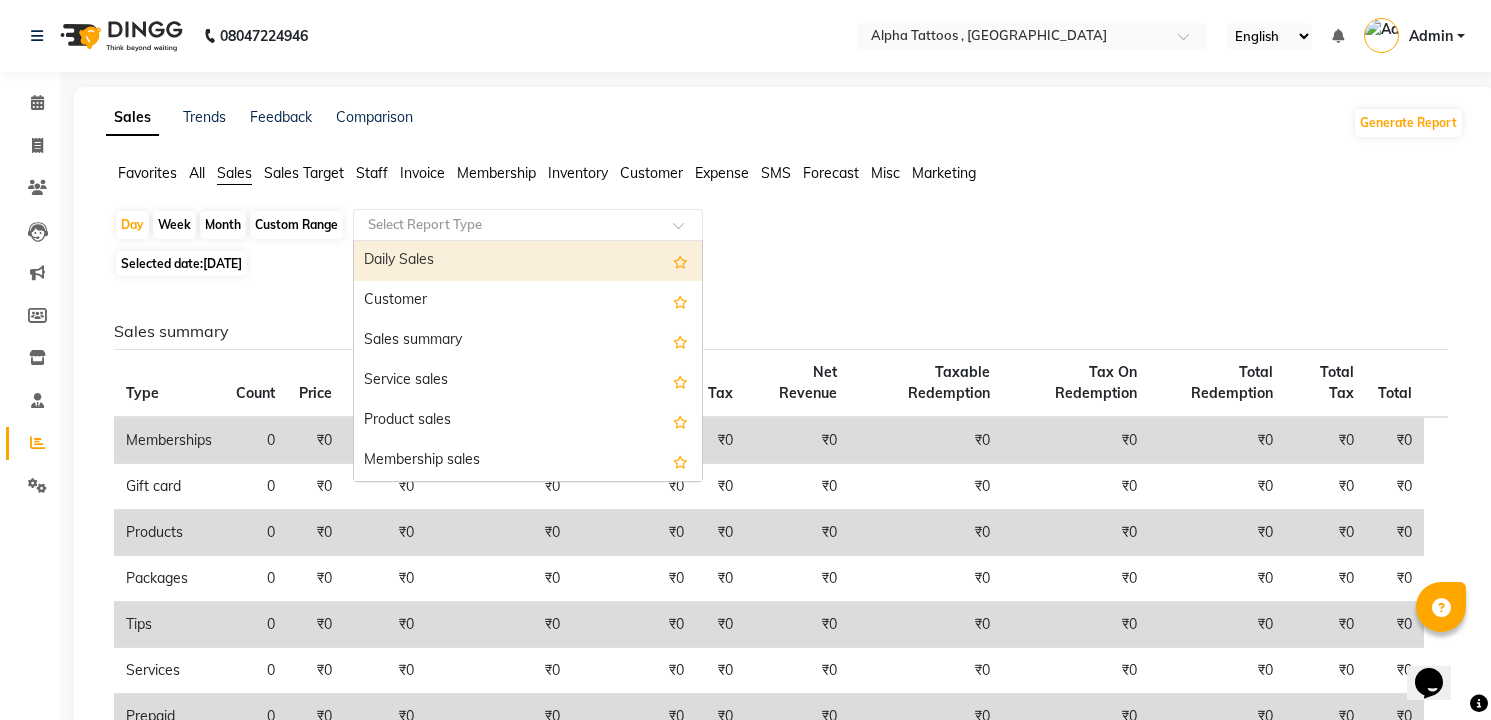 select on "filtered_report" 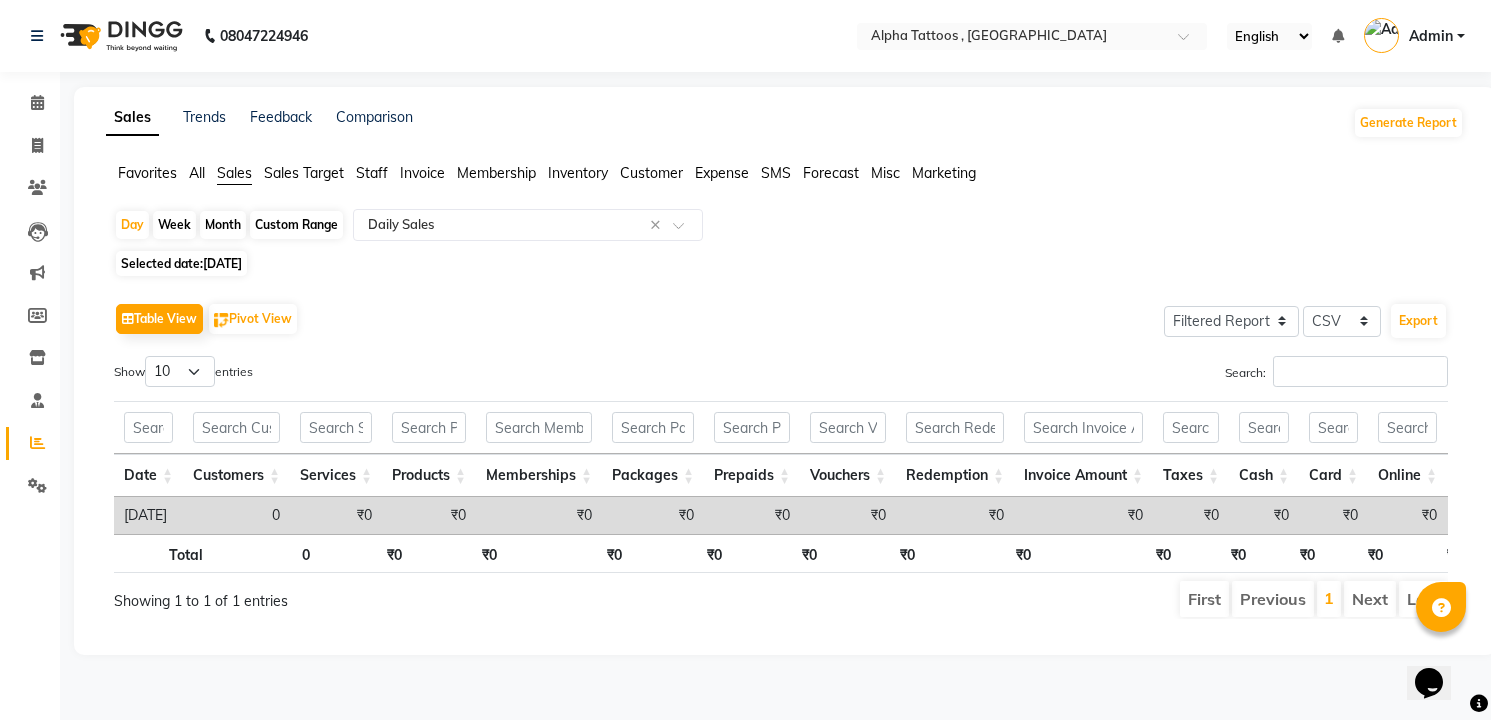 click on "Month" 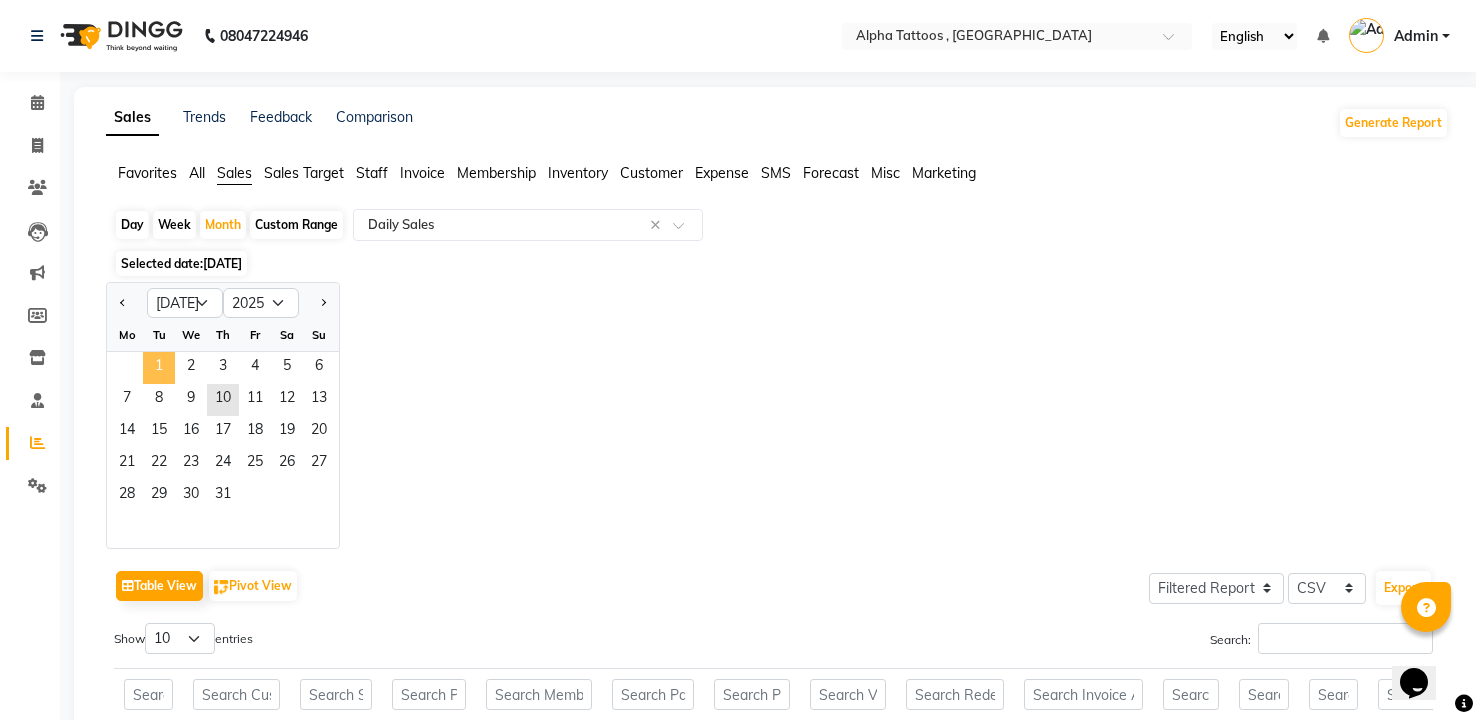 click on "1" 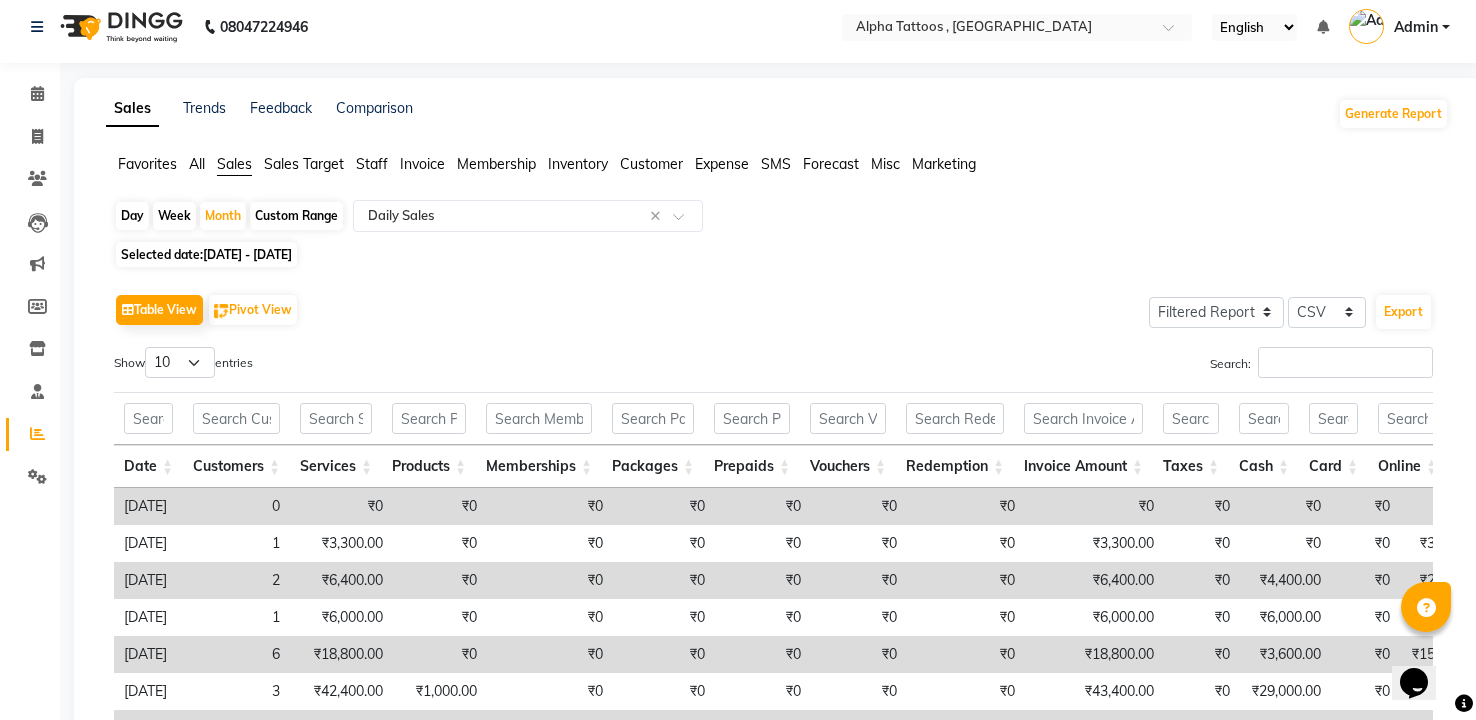 scroll, scrollTop: 0, scrollLeft: 0, axis: both 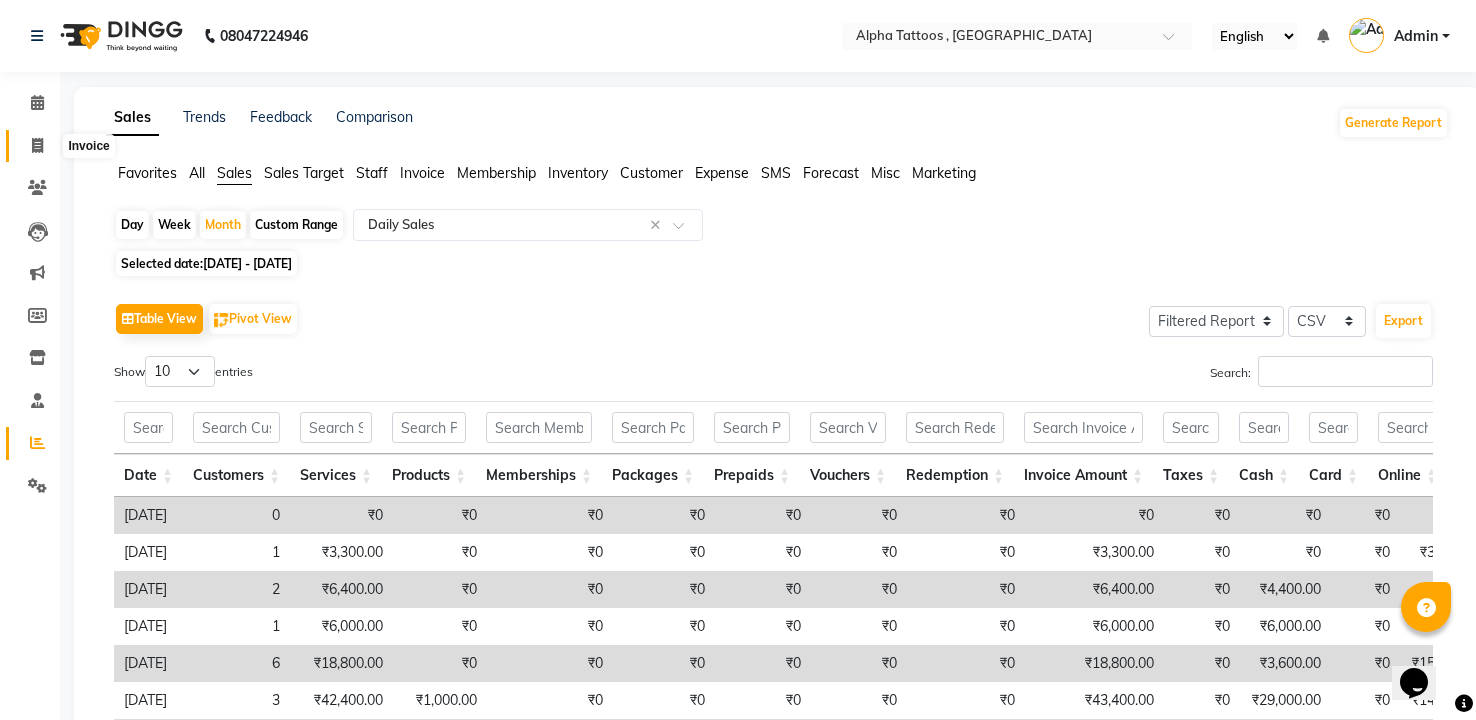 click 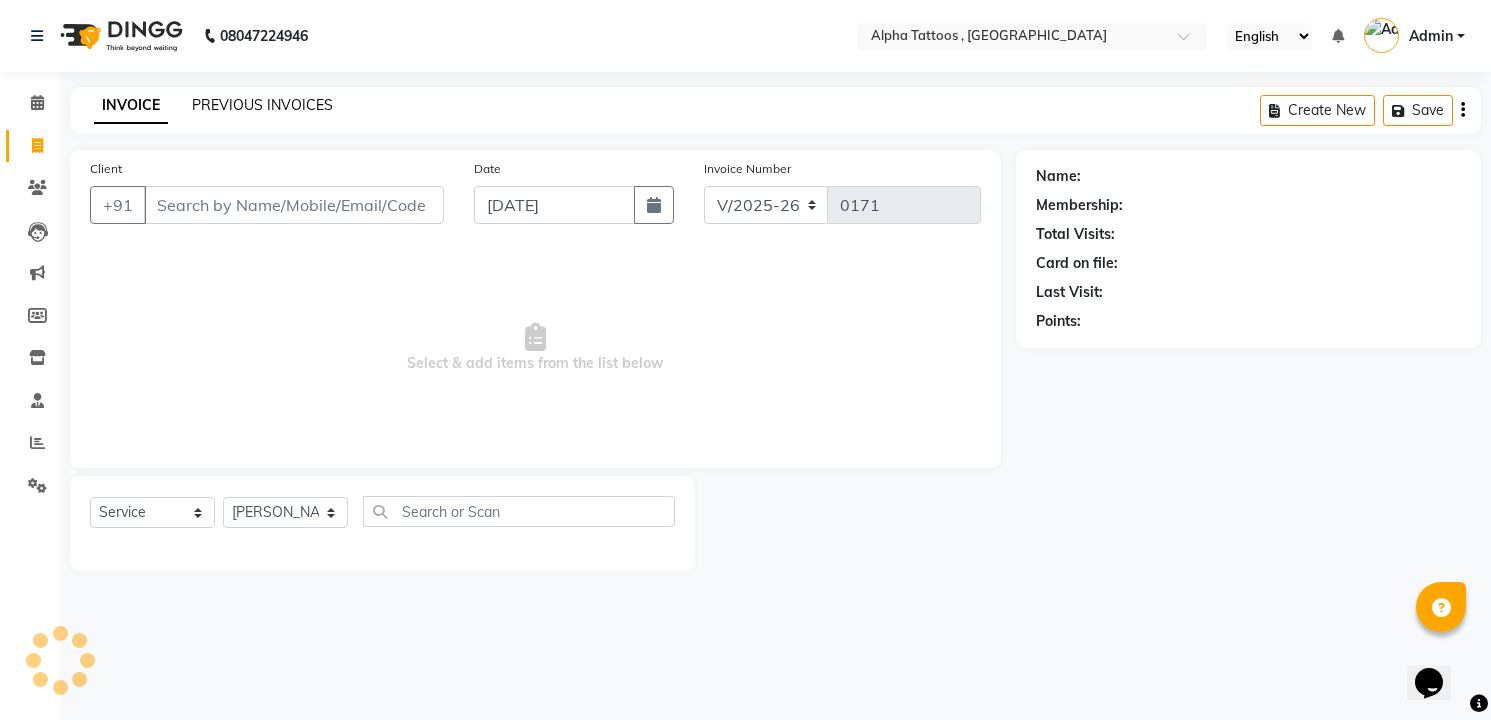click on "PREVIOUS INVOICES" 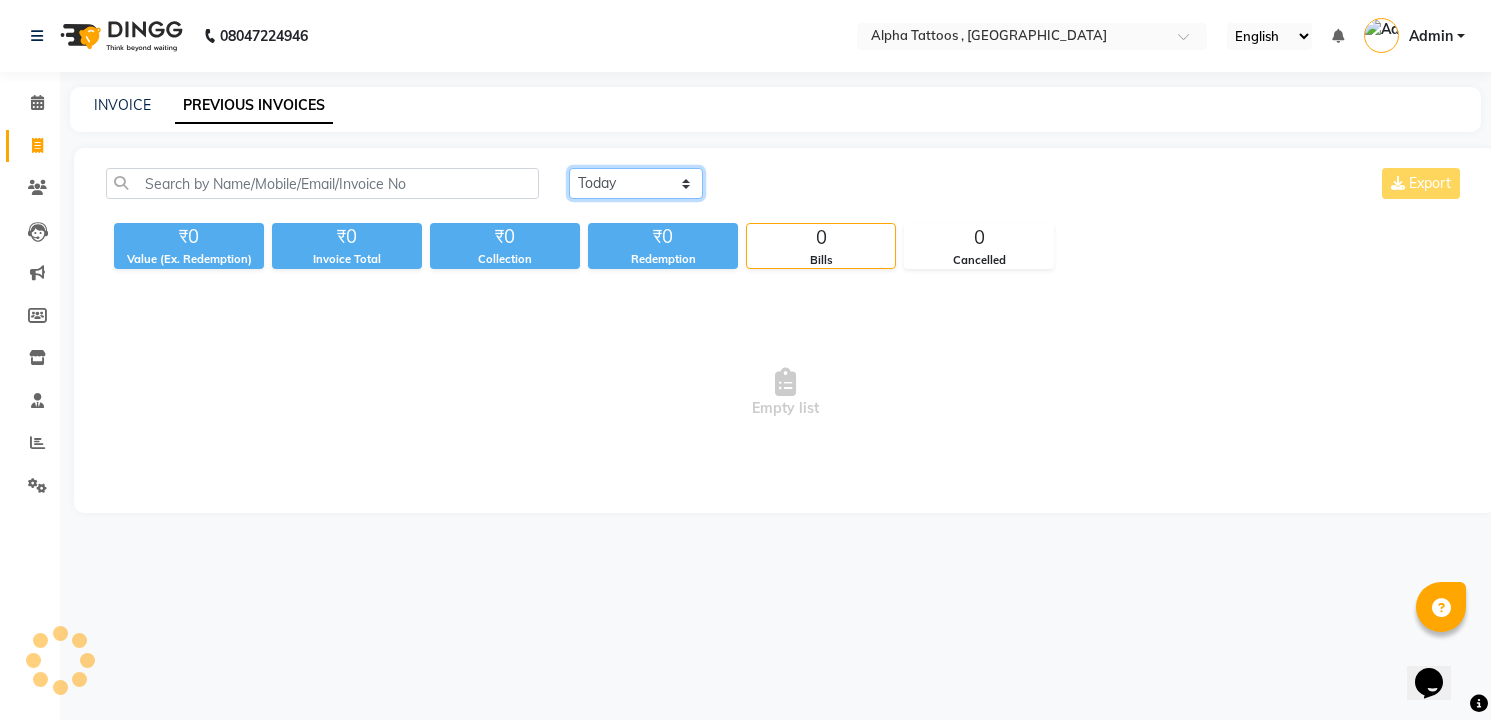 click on "Today Yesterday Custom Range" 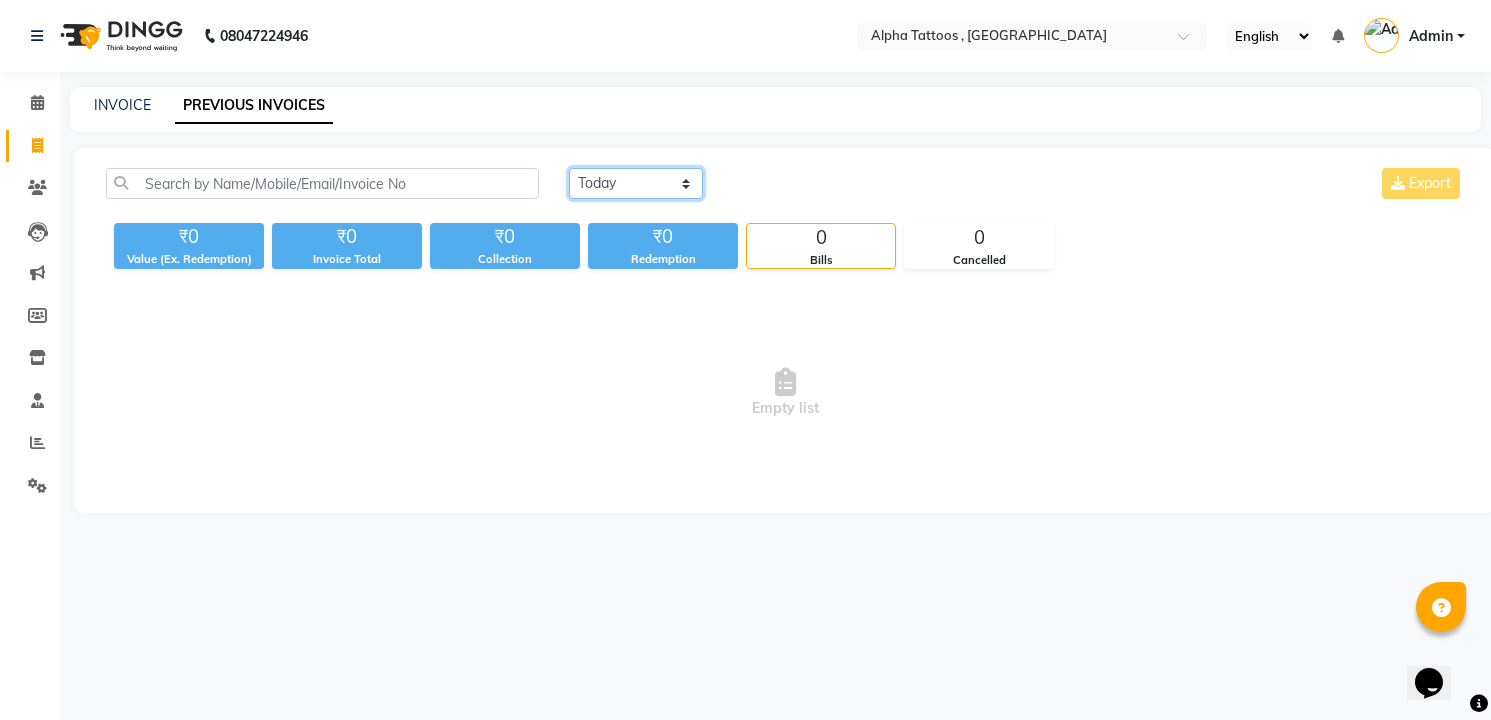 select on "range" 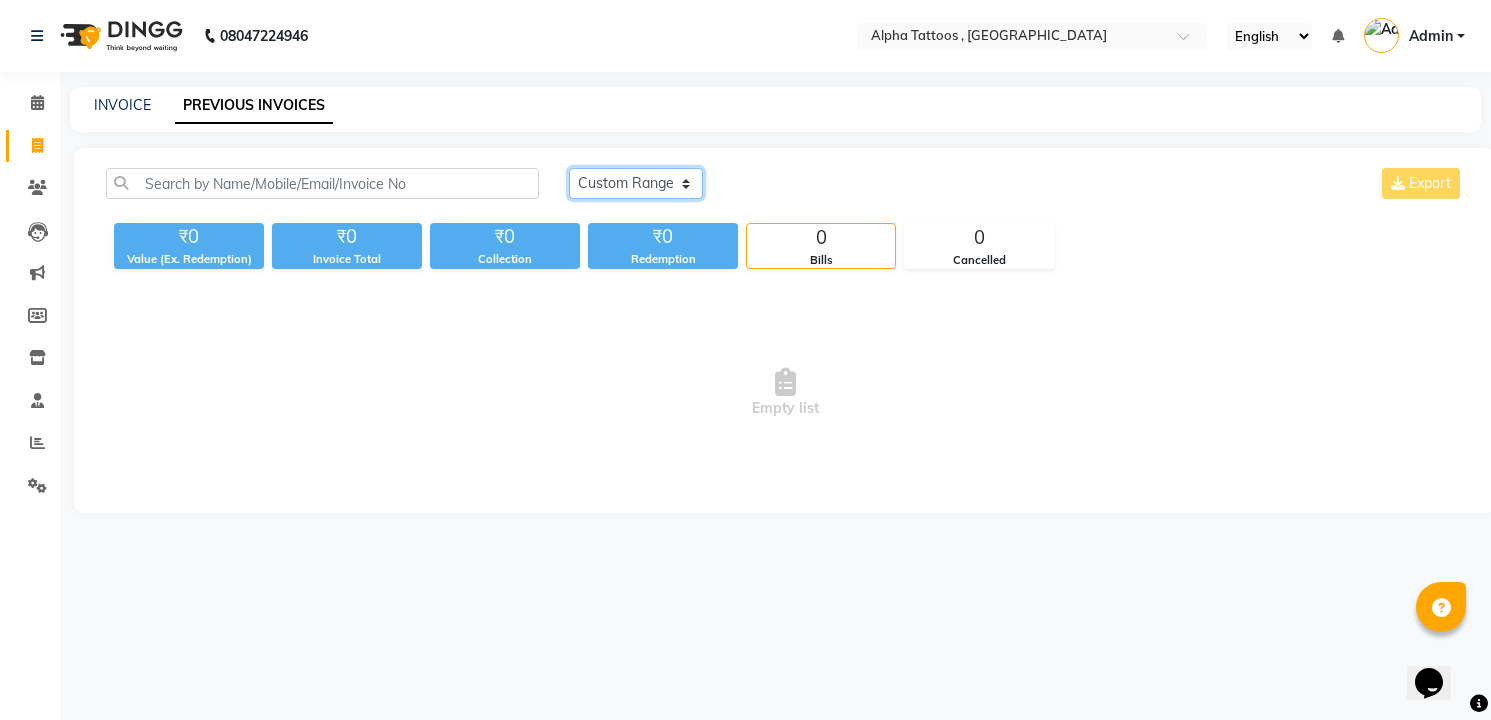 click on "Today Yesterday Custom Range" 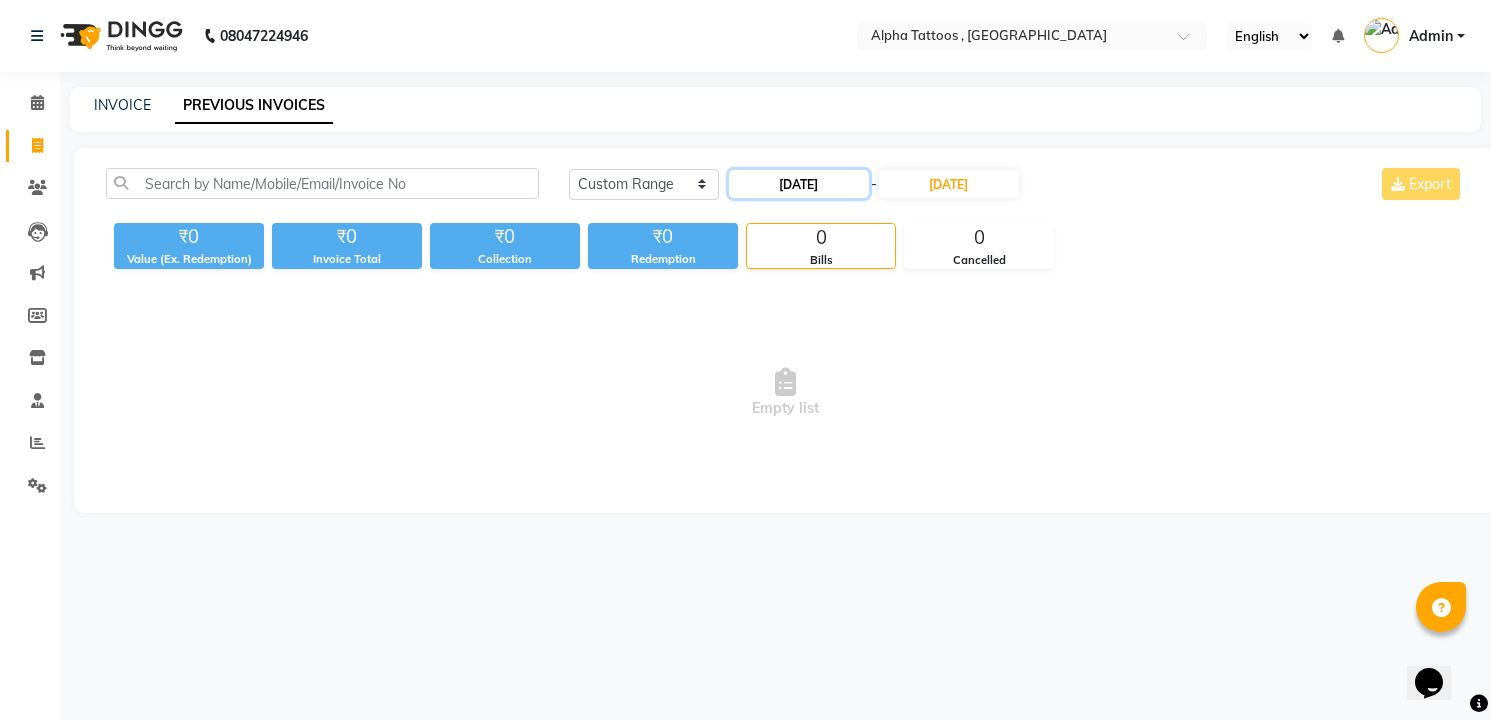 click on "[DATE]" 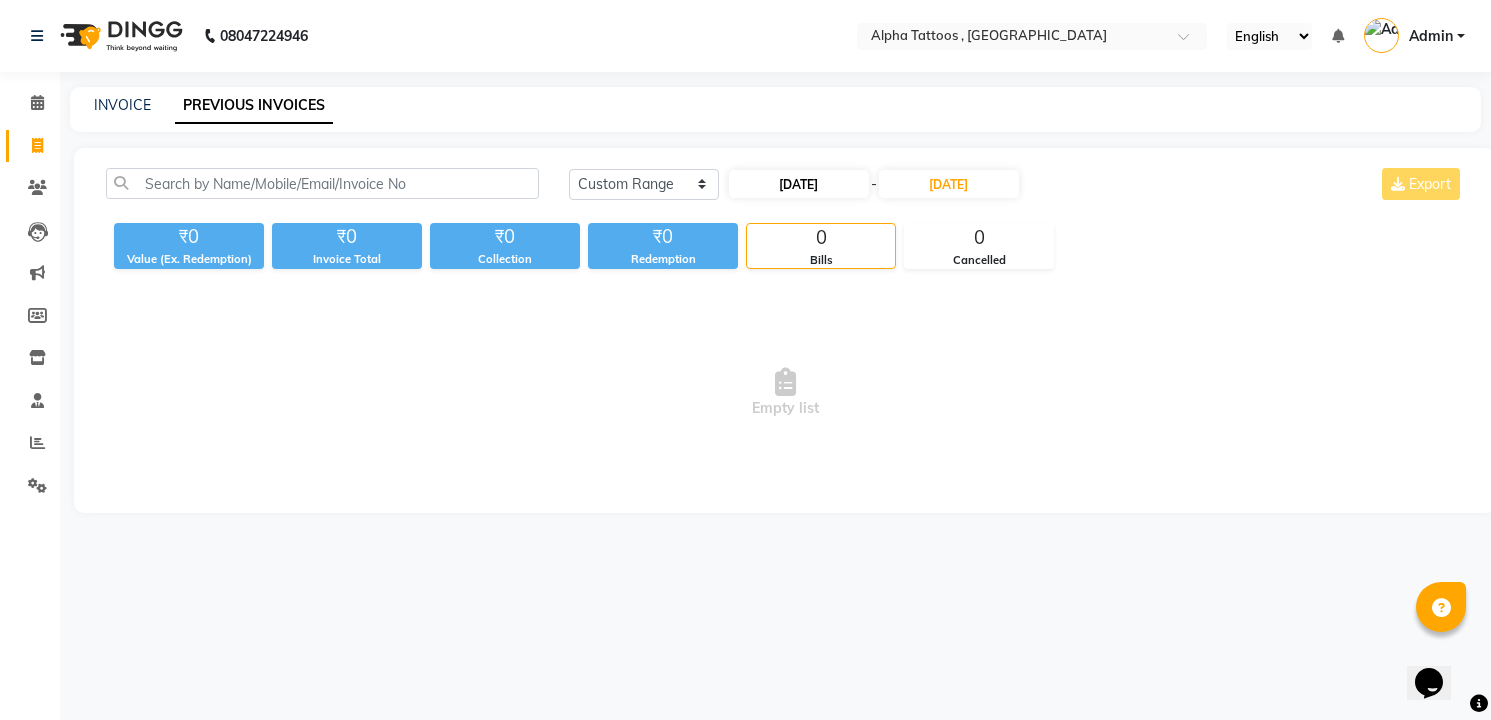 select on "7" 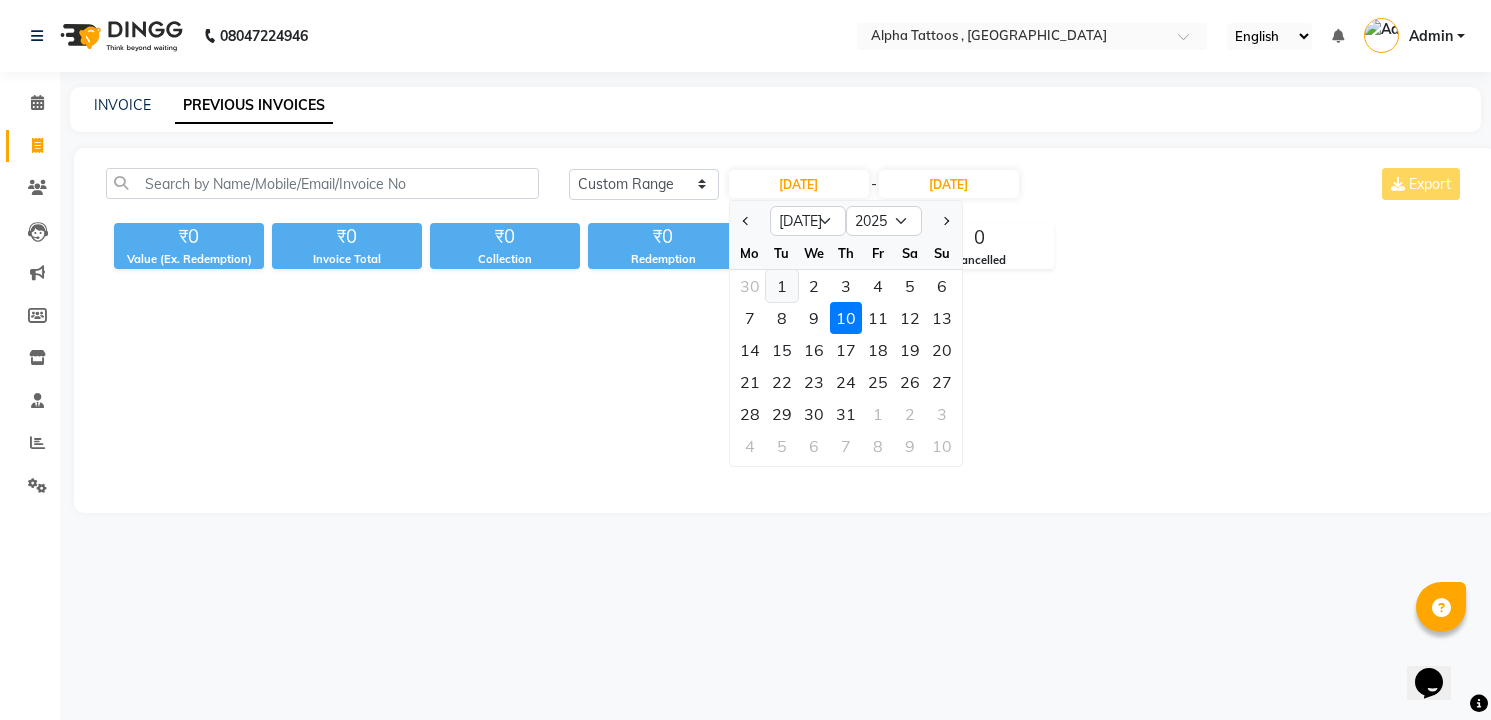 click on "1" 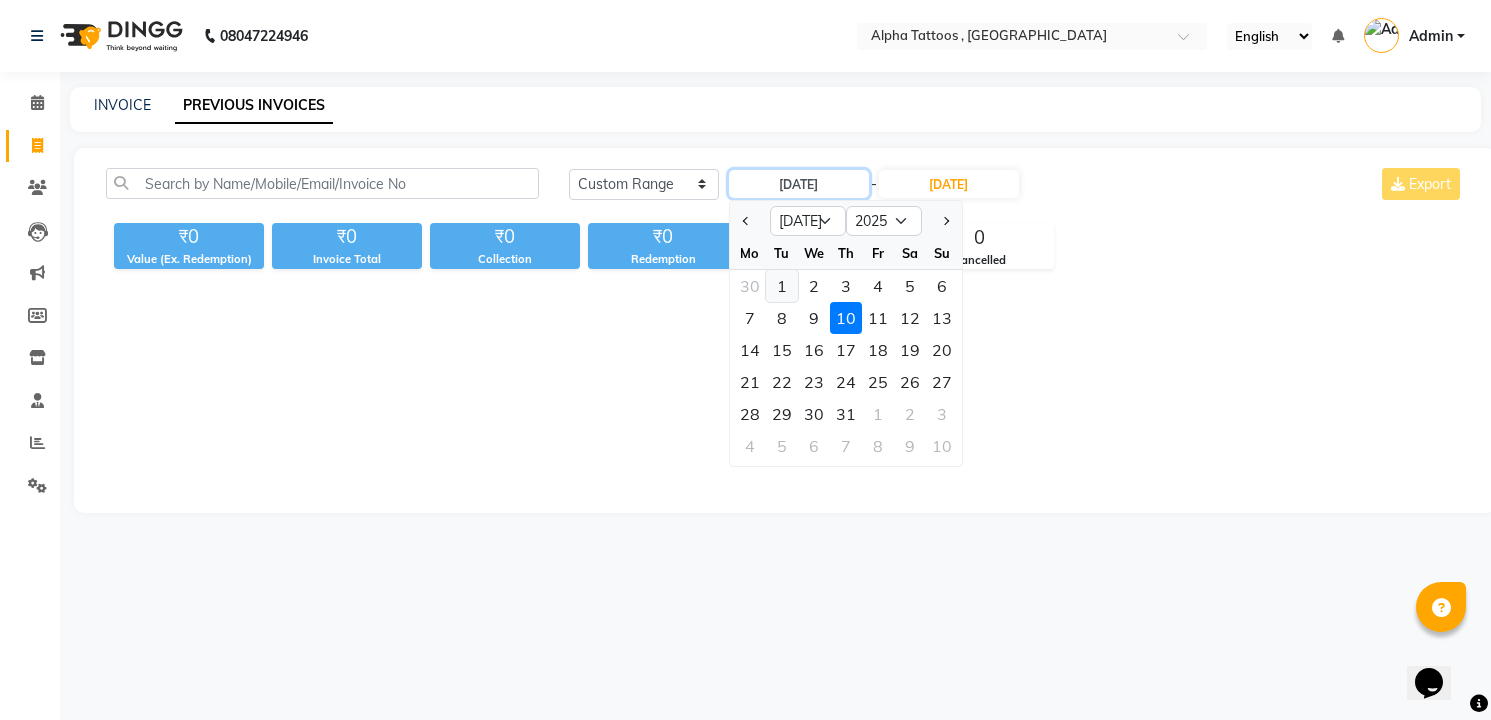 type on "01-07-2025" 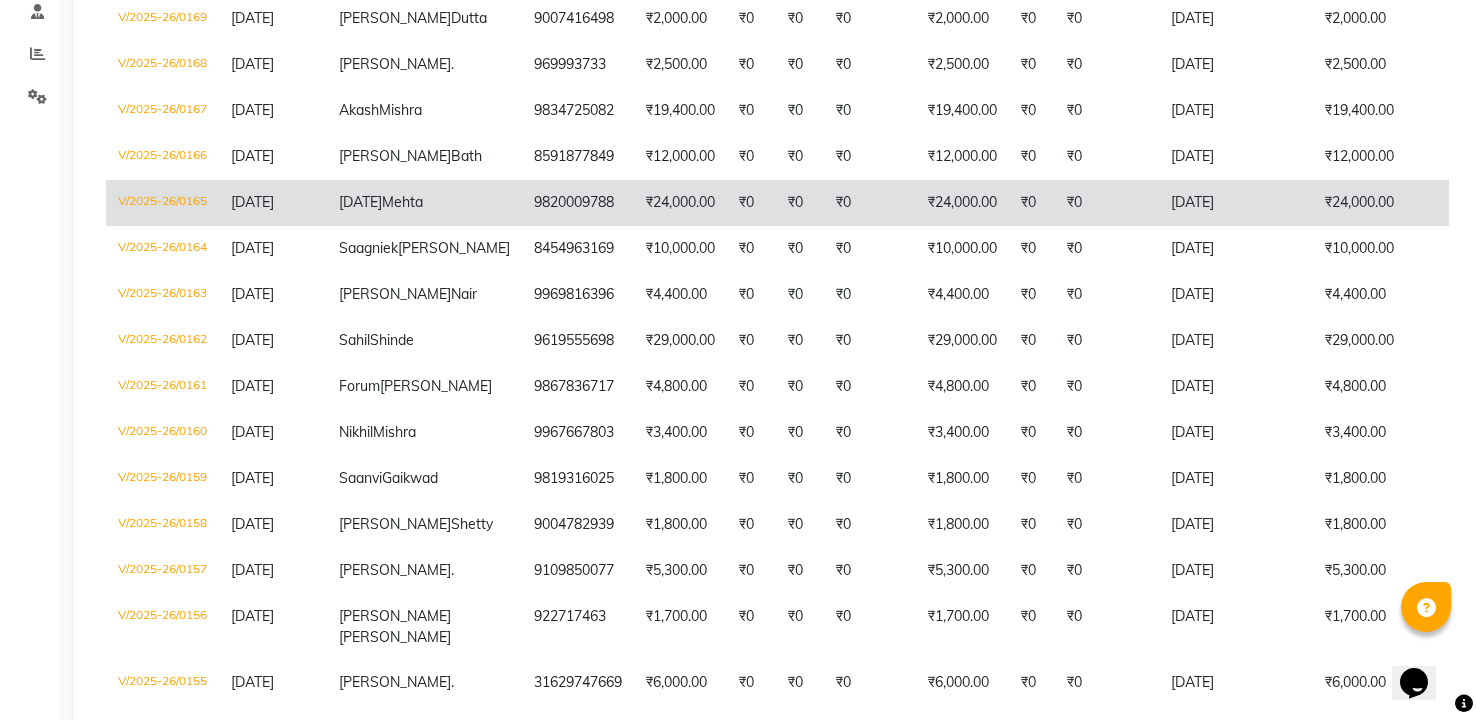 scroll, scrollTop: 386, scrollLeft: 0, axis: vertical 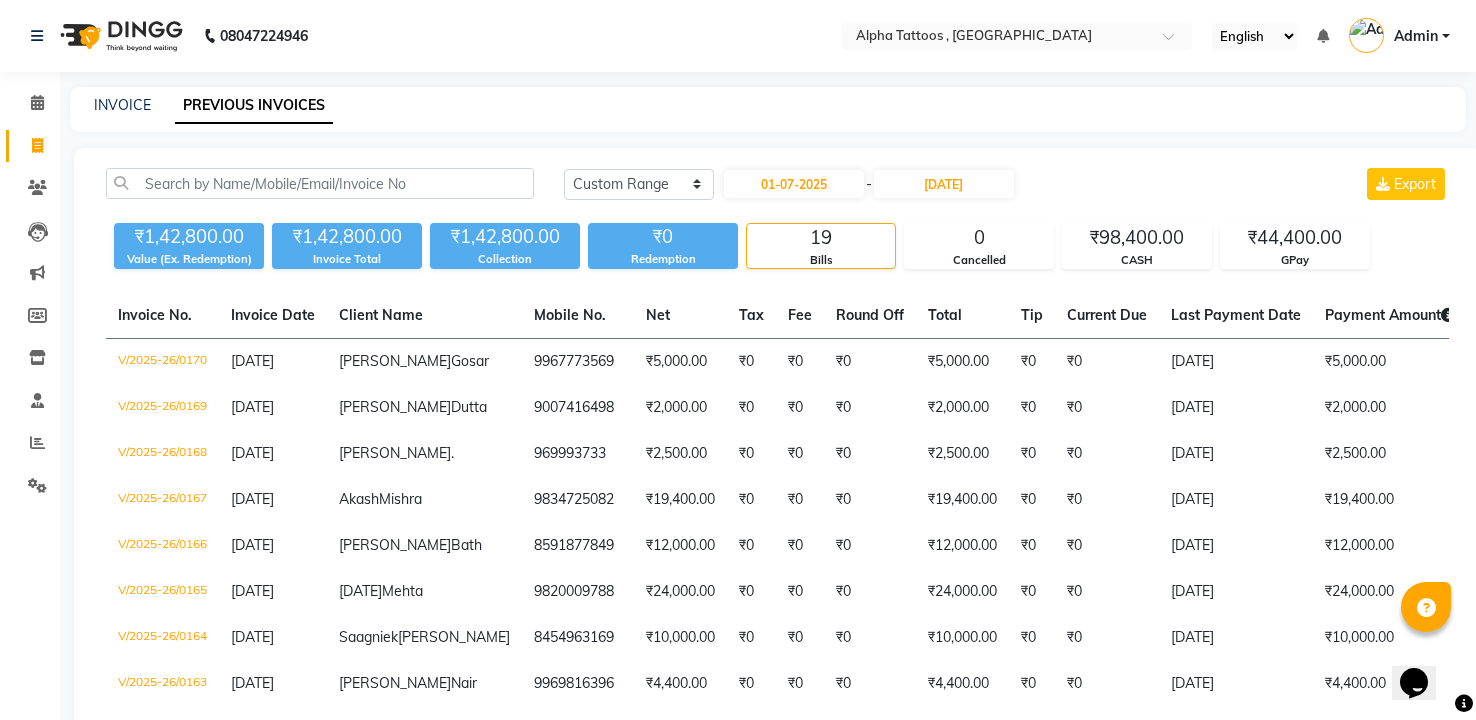 click 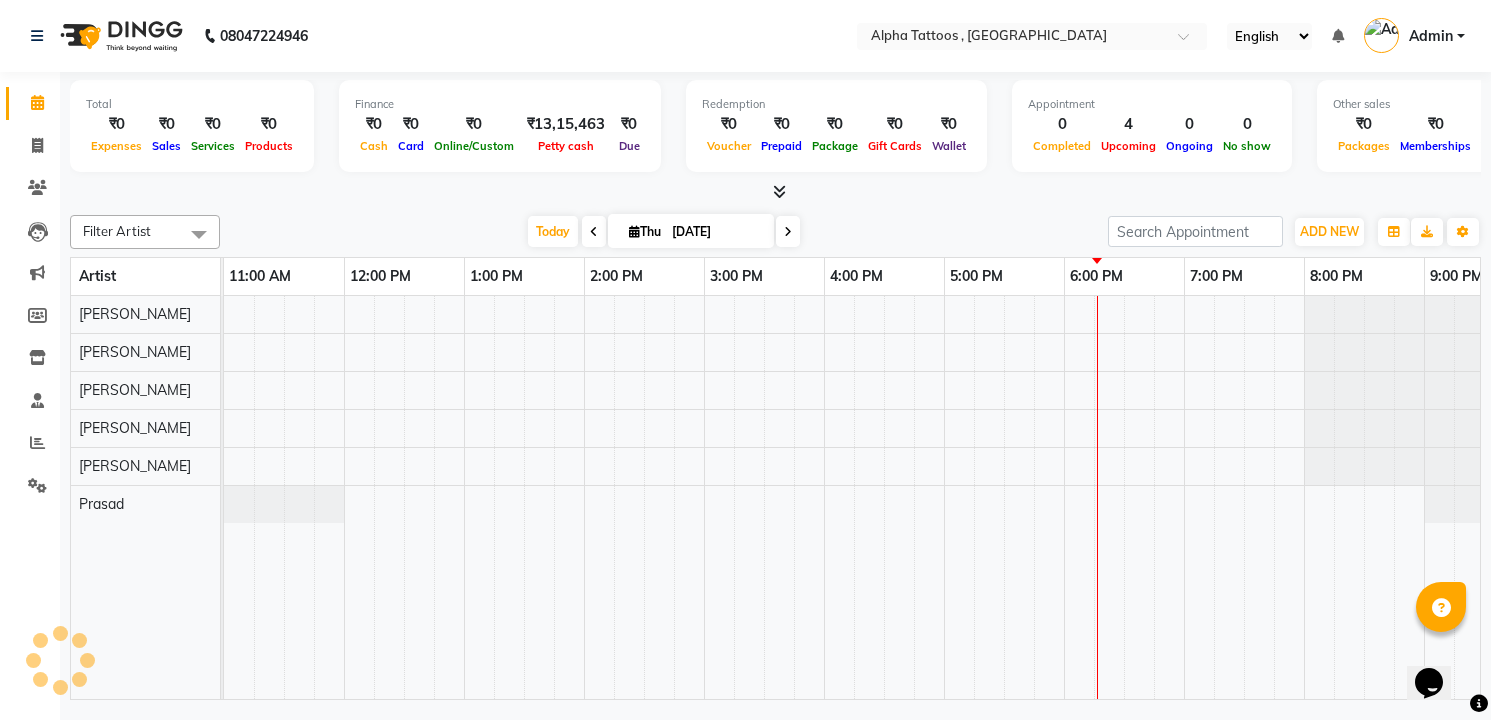 scroll, scrollTop: 0, scrollLeft: 64, axis: horizontal 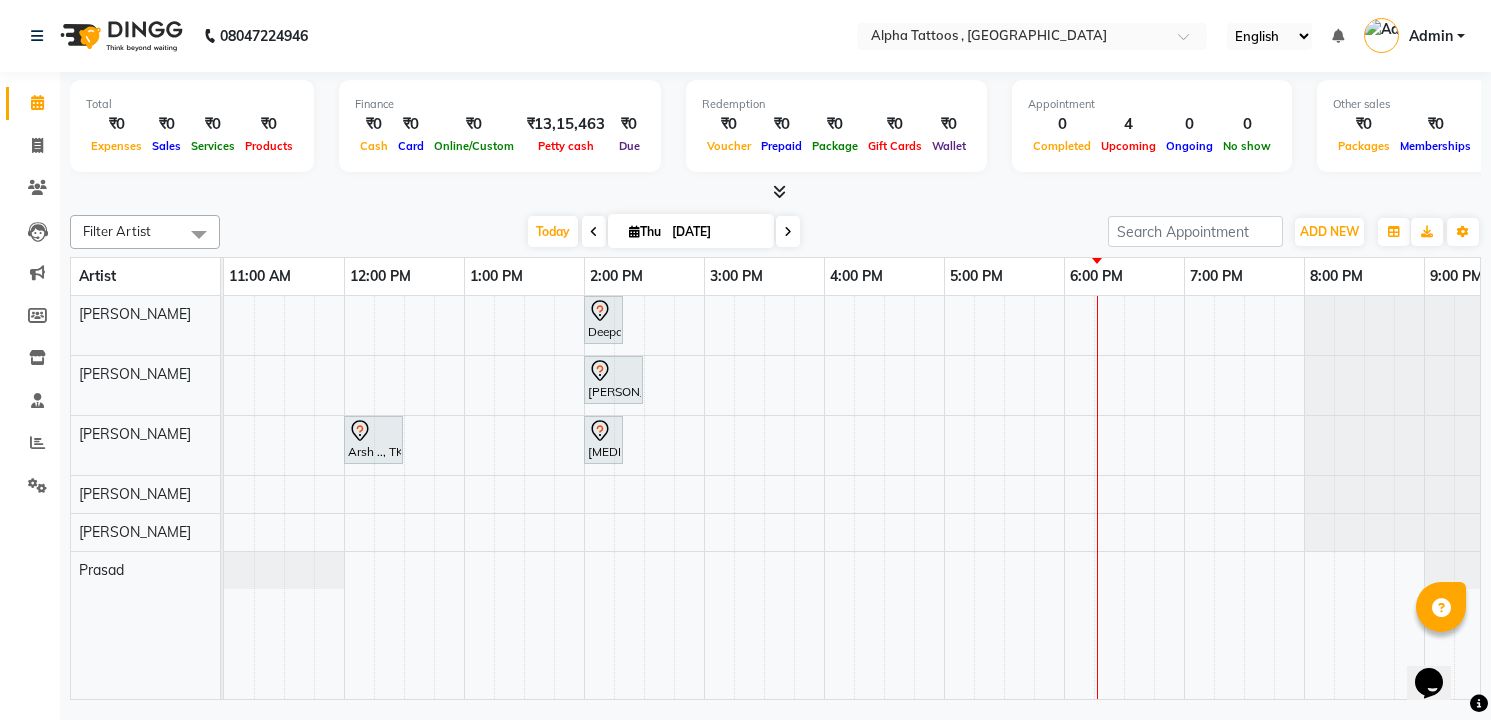 click on "Total  ₹0  Expenses ₹0  Sales ₹0  Services ₹0  Products Finance  ₹0  Cash ₹0  Card ₹0  Online/Custom ₹13,15,463 Petty cash ₹0 Due  Redemption  ₹0 Voucher ₹0 Prepaid ₹0 Package ₹0  Gift Cards ₹0  Wallet  Appointment  0 Completed 4 Upcoming 0 Ongoing 0 No show  Other sales  ₹0  Packages ₹0  Memberships ₹0  Vouchers ₹0  Prepaids ₹0  Gift Cards Filter Artist Select All Bhoumik Trivedi Chirag  Dev Vasani Maverick Fernz Parth Vasani Prasad Today  Thu 10-07-2025 Toggle Dropdown Add Appointment Add Invoice Add Expense Add Attendance Add Client Add Transaction Toggle Dropdown Add Appointment Add Invoice Add Expense Add Attendance Add Client ADD NEW Toggle Dropdown Add Appointment Add Invoice Add Expense Add Attendance Add Client Add Transaction Filter Artist Select All Bhoumik Trivedi Chirag  Dev Vasani Maverick Fernz Parth Vasani Prasad Group By  Staff View   Room View  View as Vertical  Vertical - Week View  Horizontal  Horizontal - Week View  List  Toggle Dropdown Manage Tags" 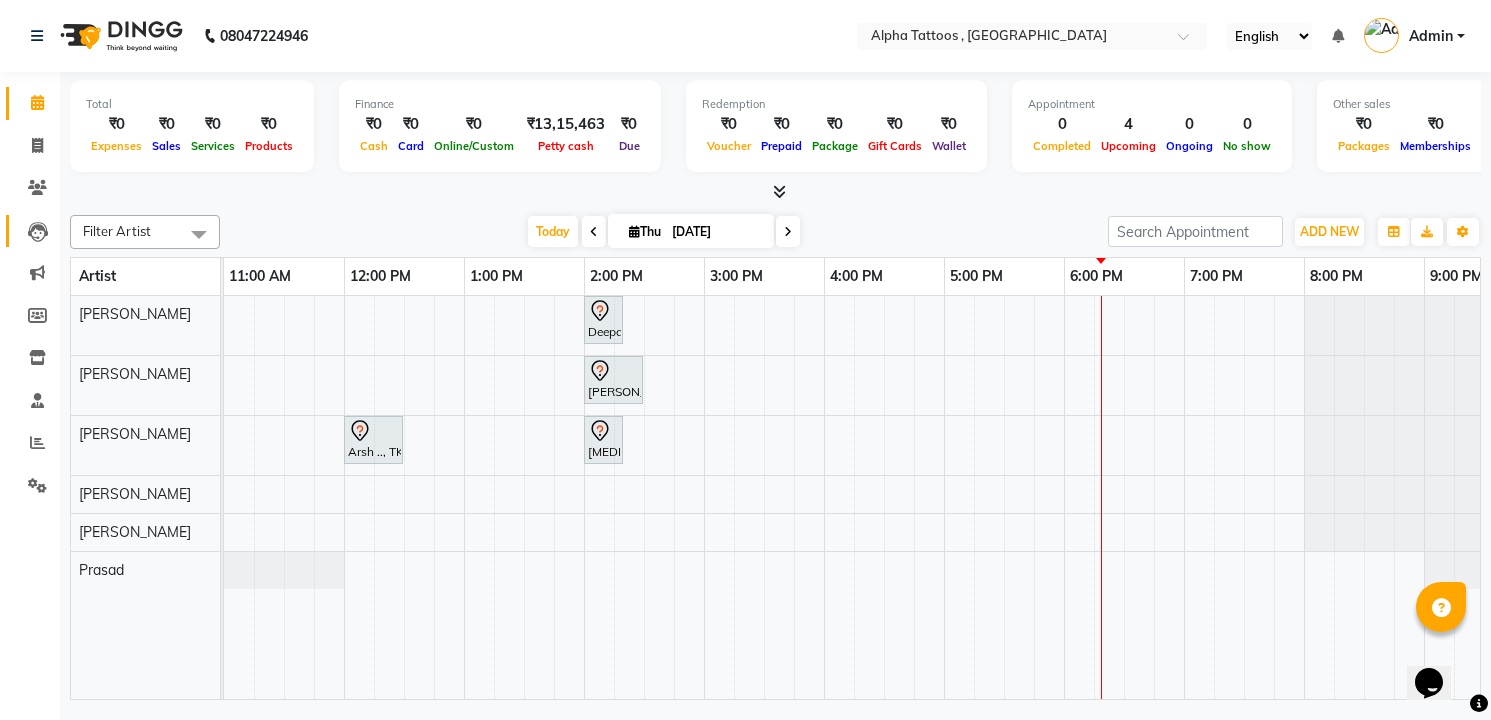click on "Leads" 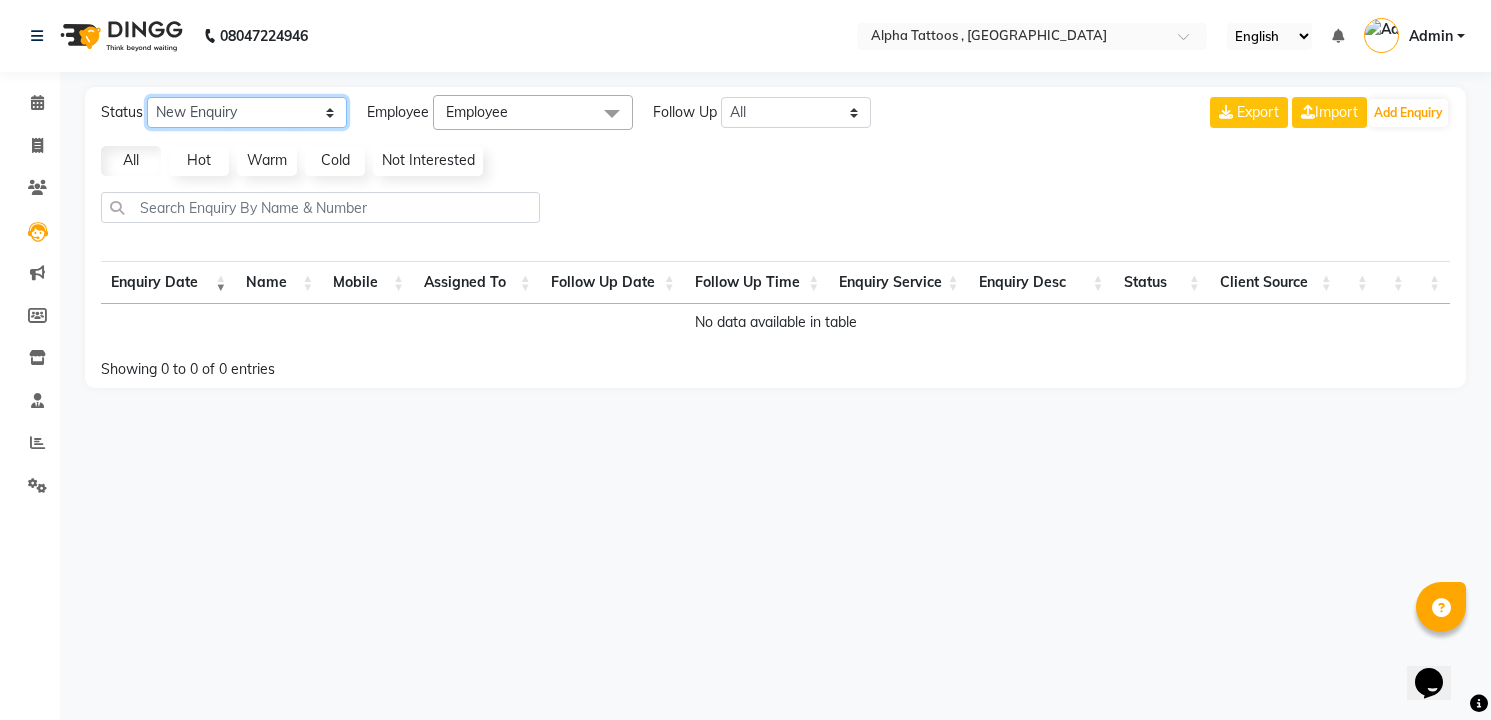 click on "New Enquiry Open Enquiry Converted Enquiry  All" 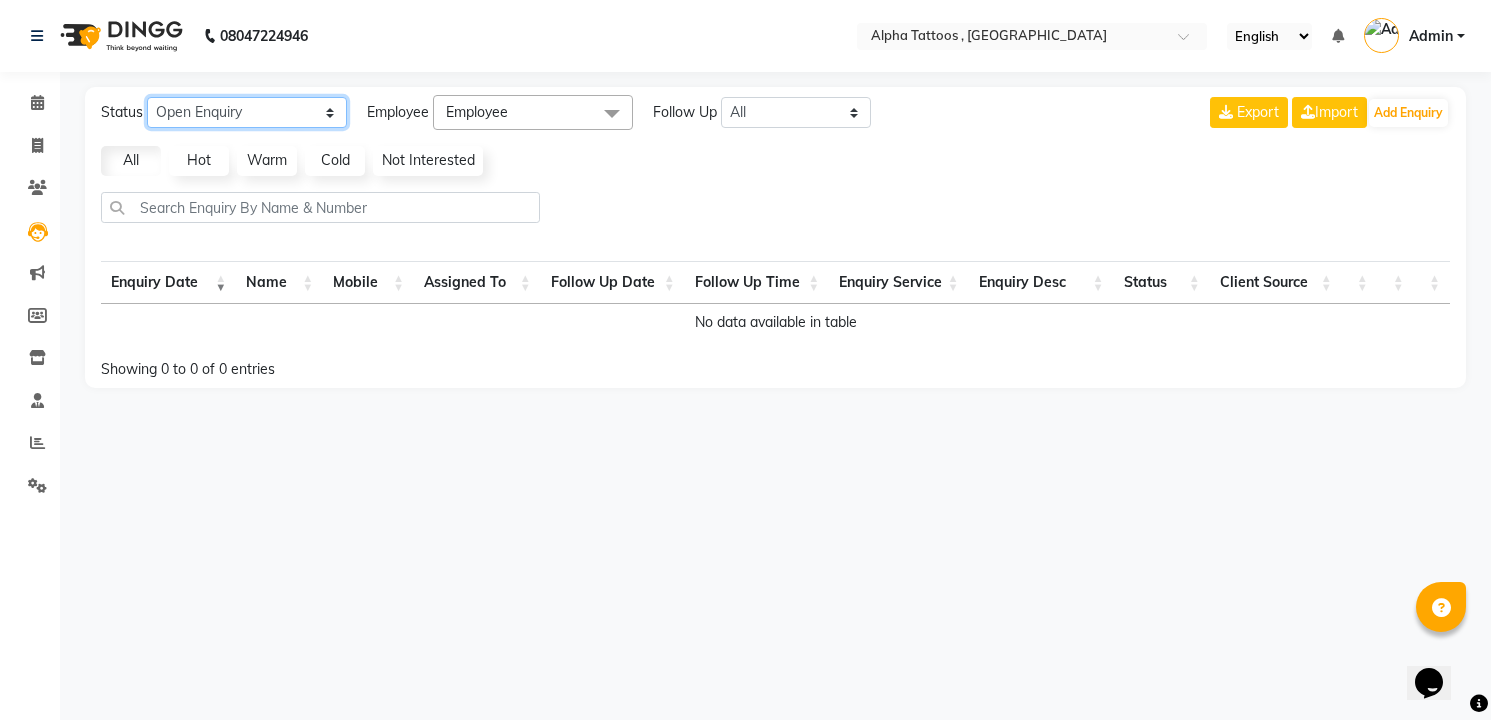 click on "New Enquiry Open Enquiry Converted Enquiry  All" 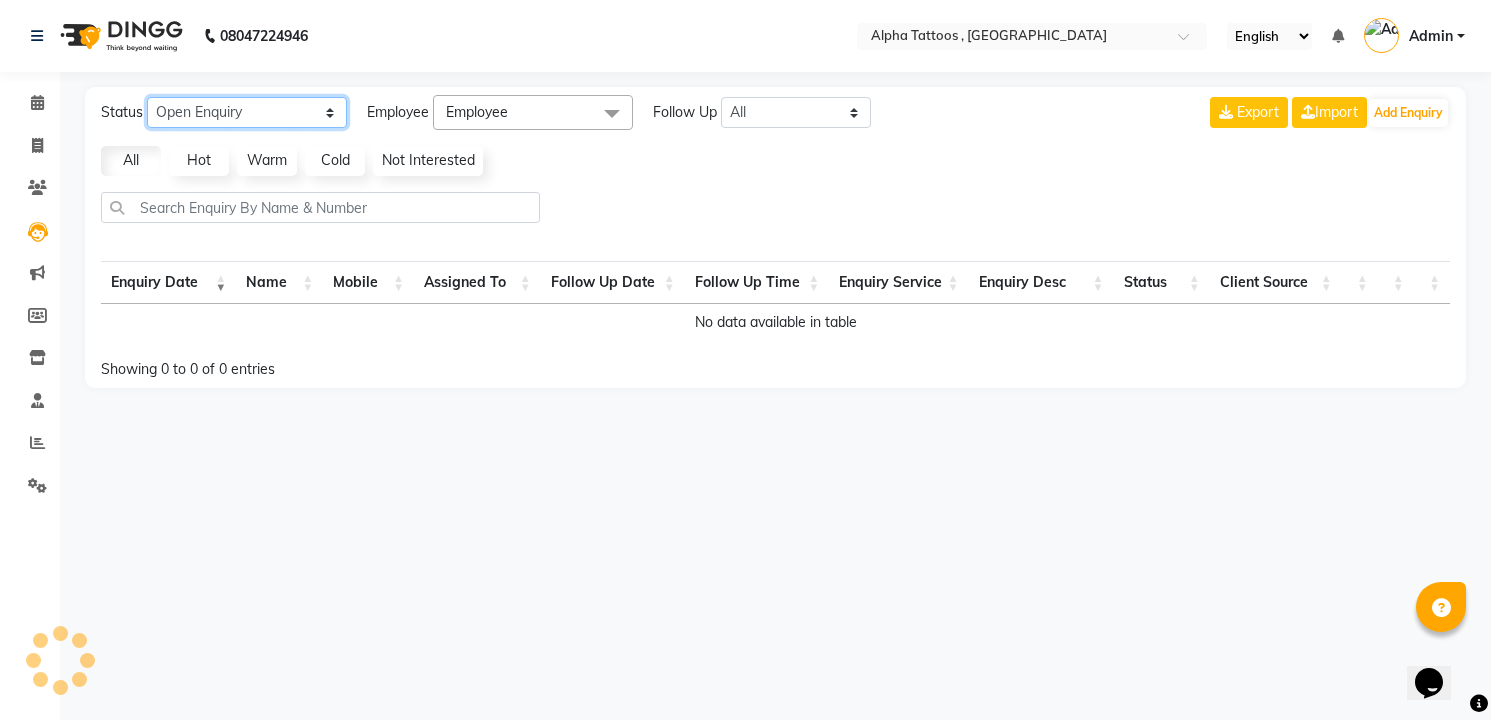 select on "10" 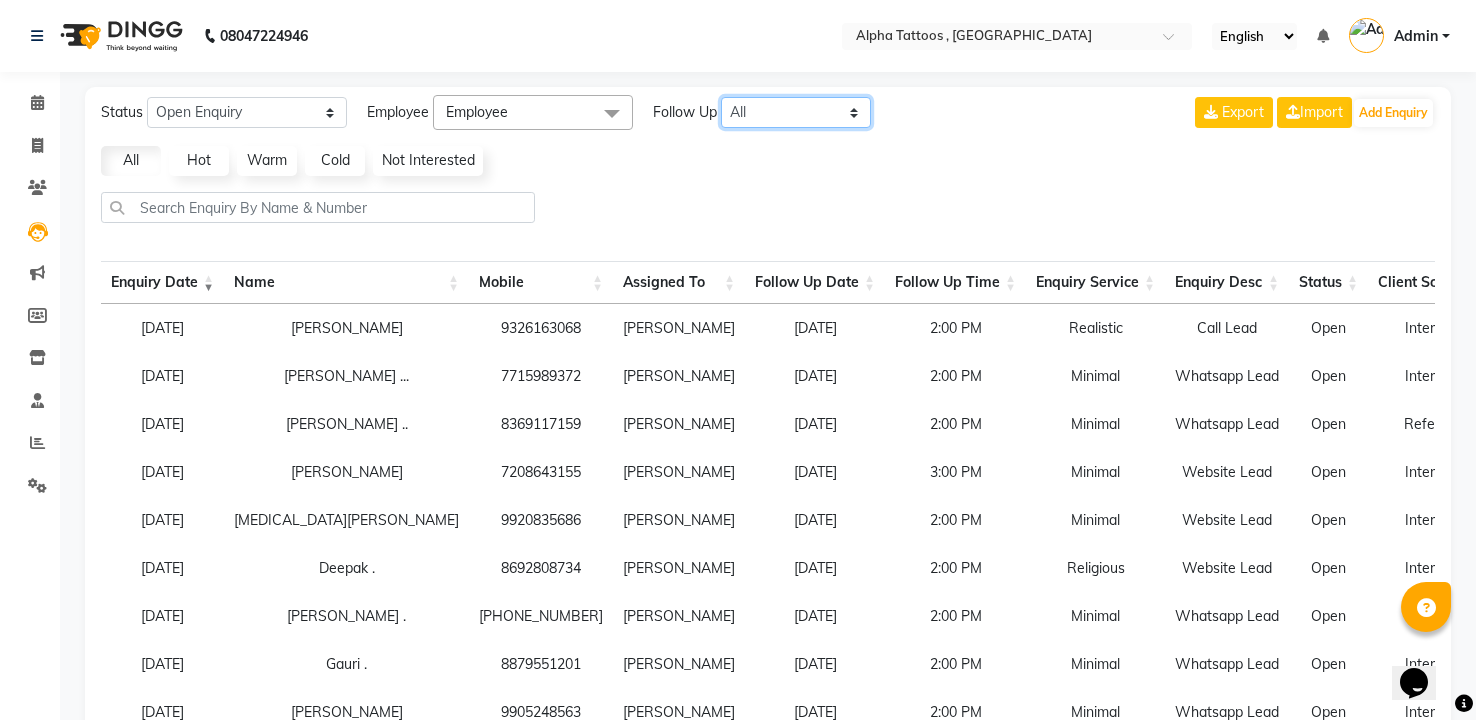 click on "All [DATE] [DATE] This Week This Month Custom" 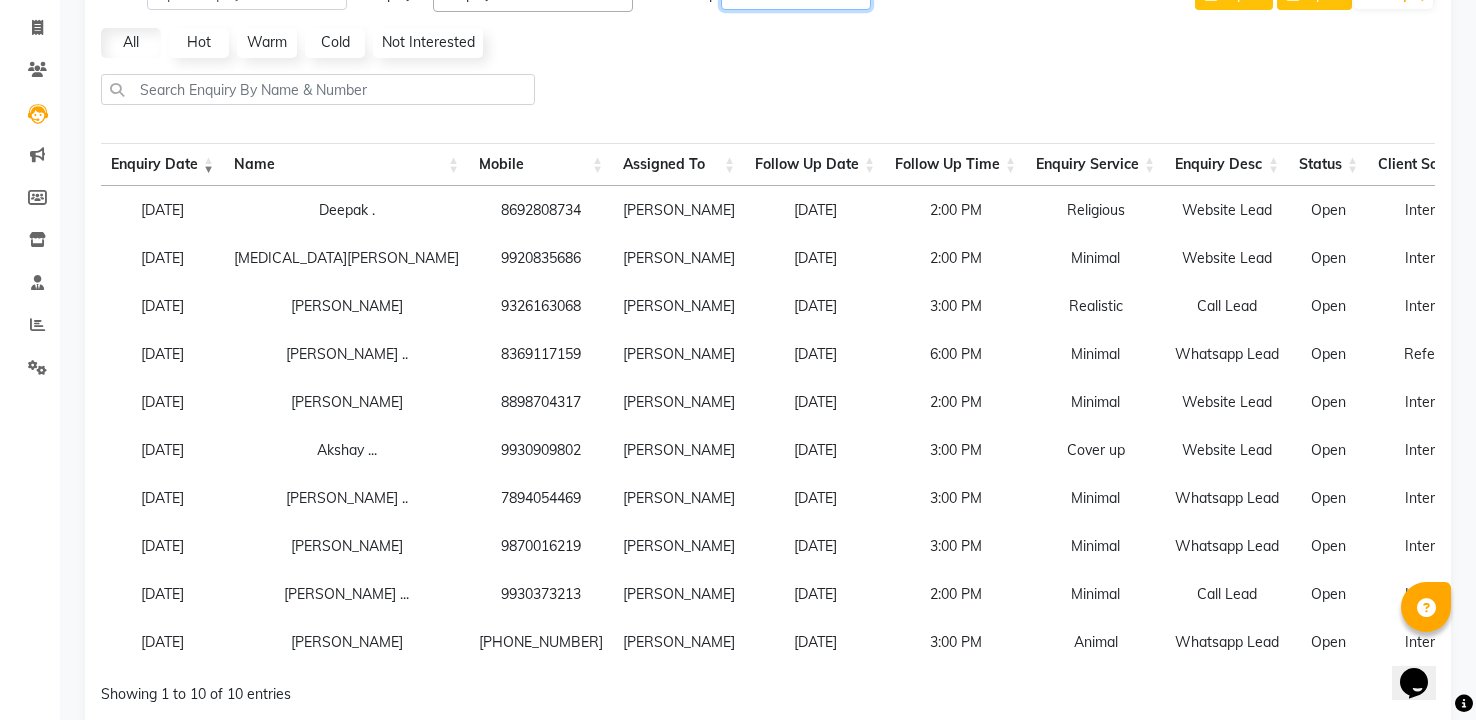 scroll, scrollTop: 242, scrollLeft: 0, axis: vertical 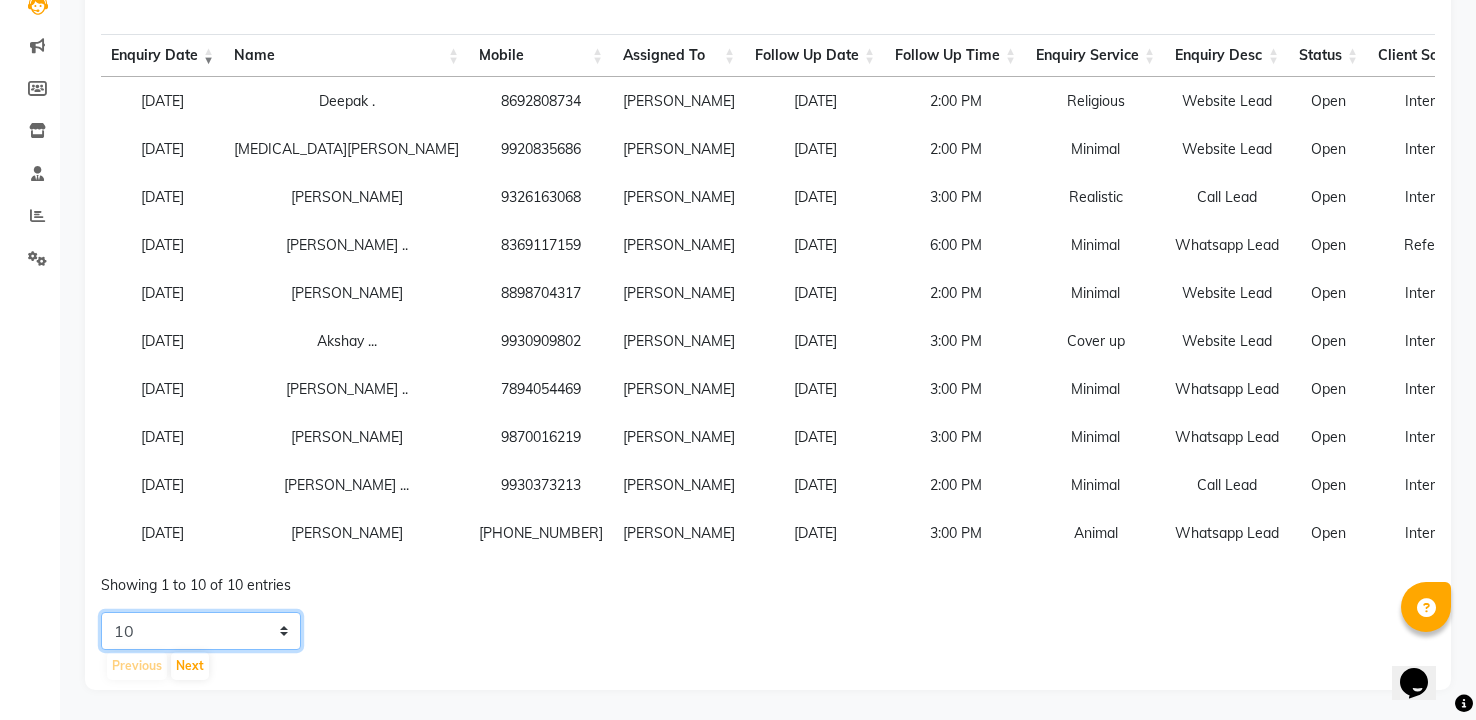 click on "5 10 20 50" 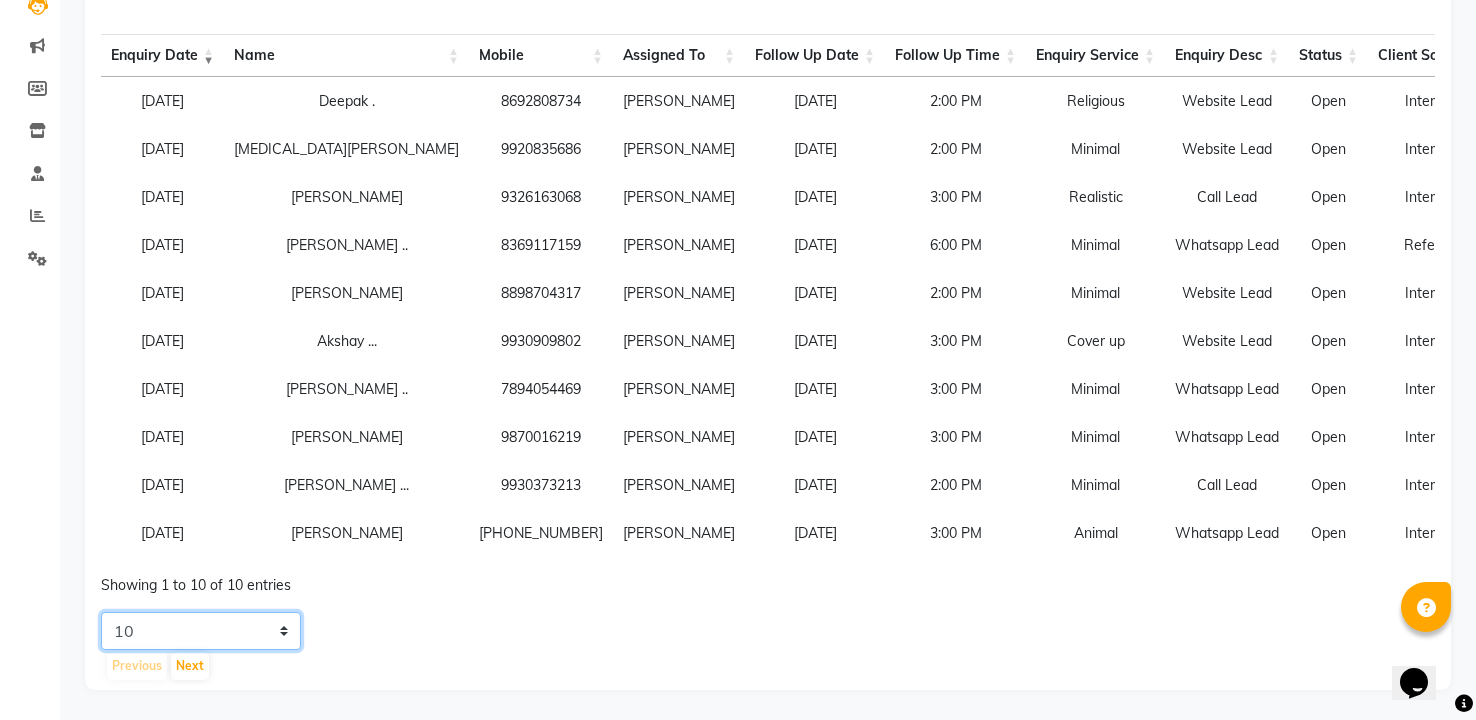select on "20" 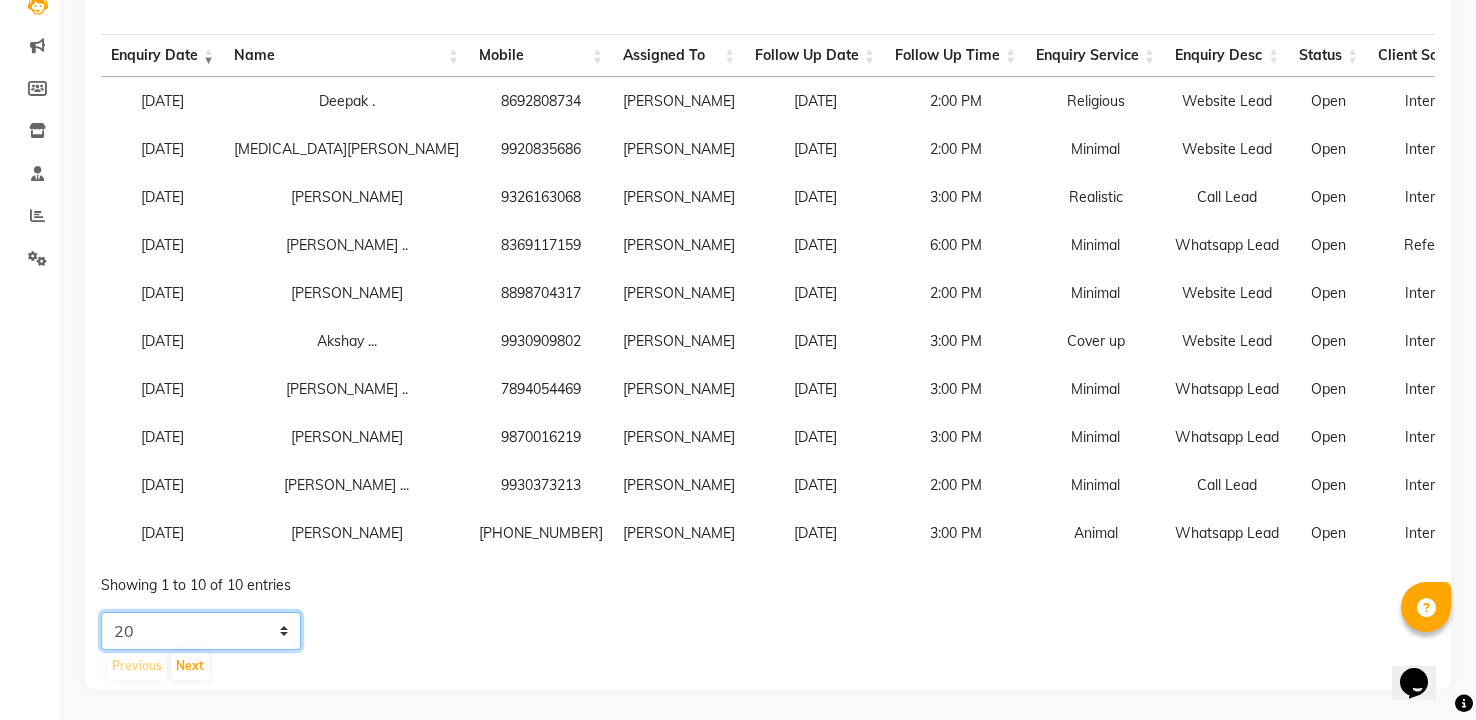 click on "5 10 20 50" 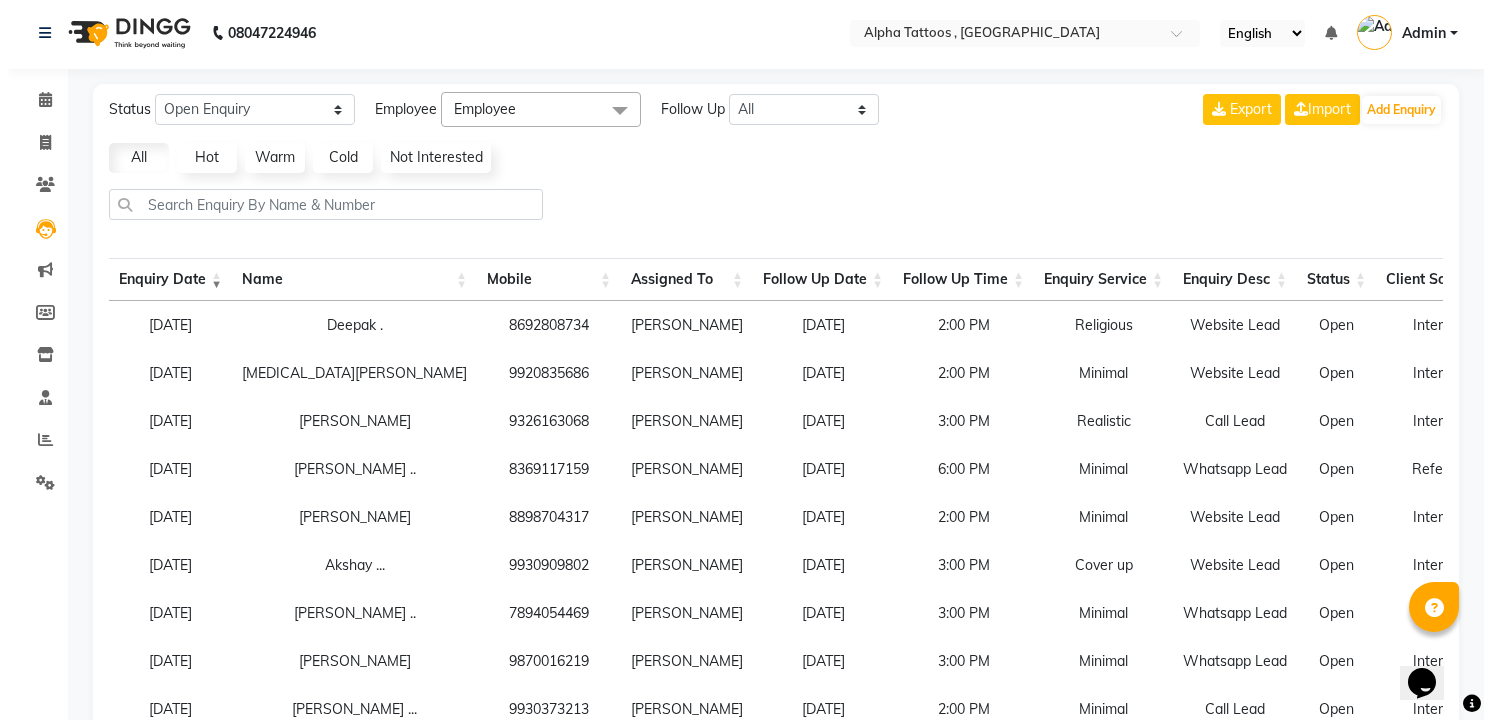 scroll, scrollTop: 0, scrollLeft: 0, axis: both 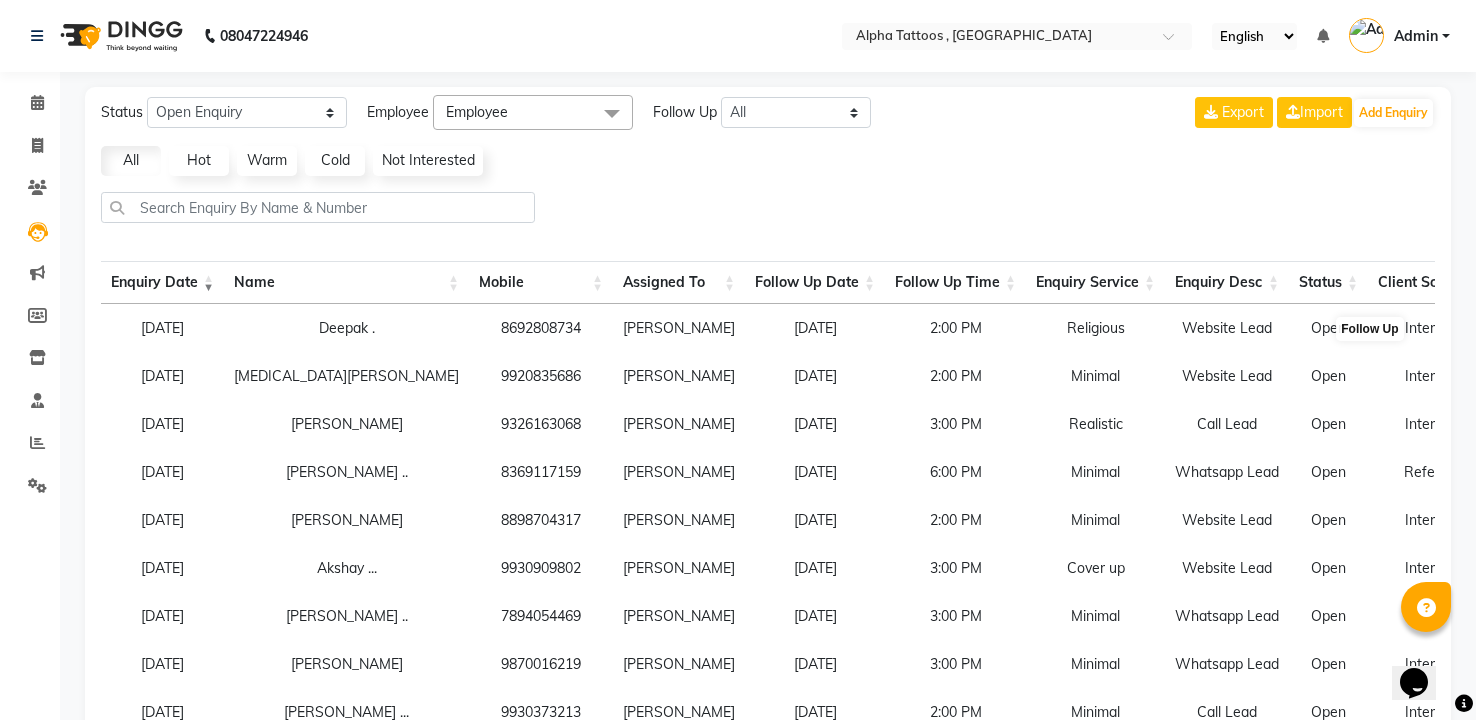 click at bounding box center [1551, 328] 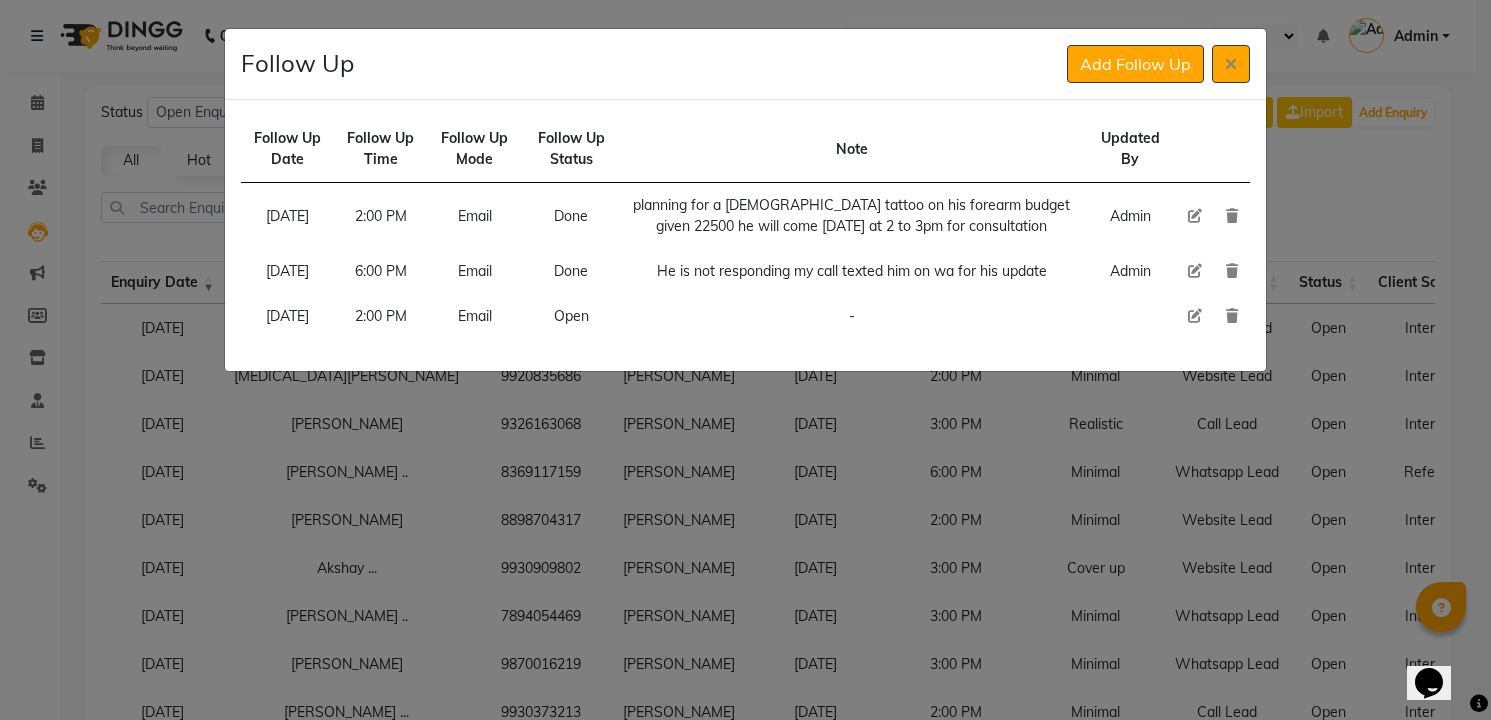 click 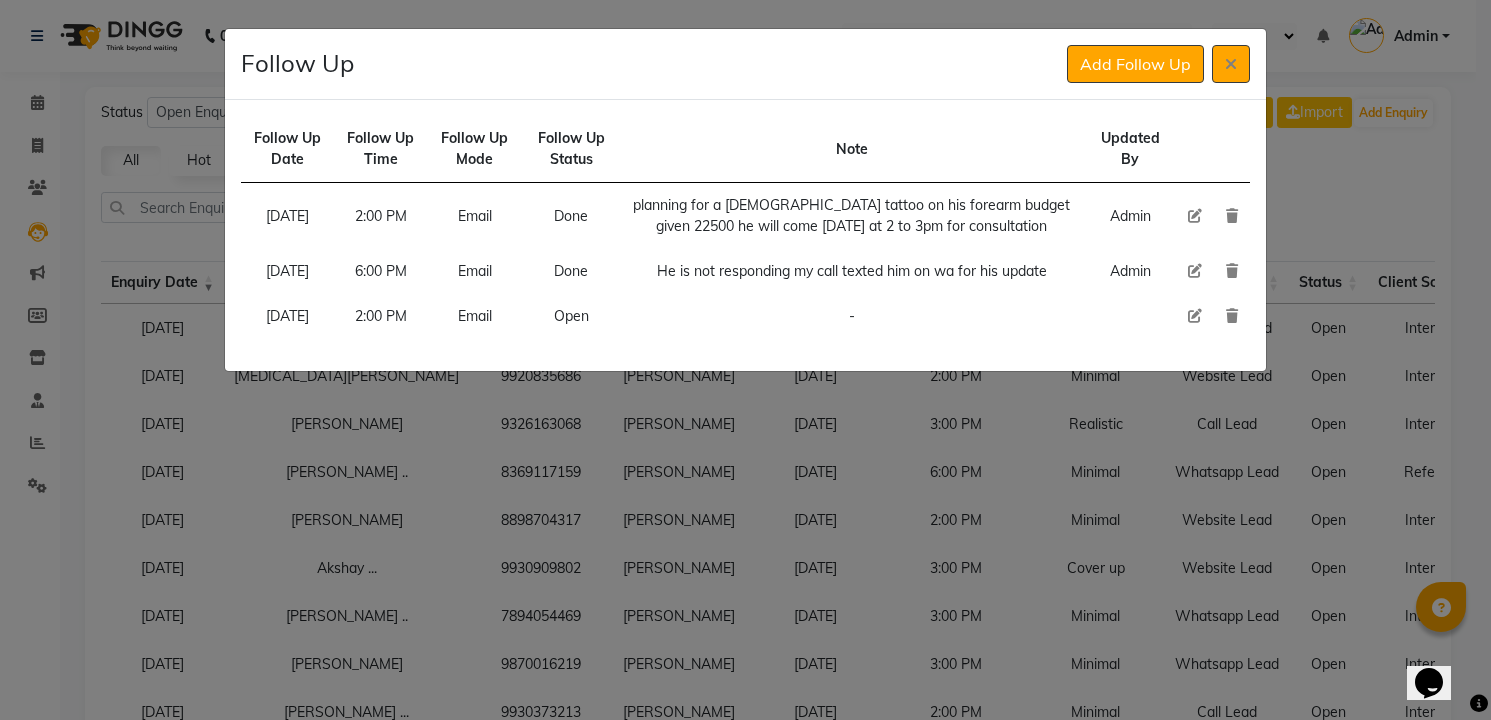 click 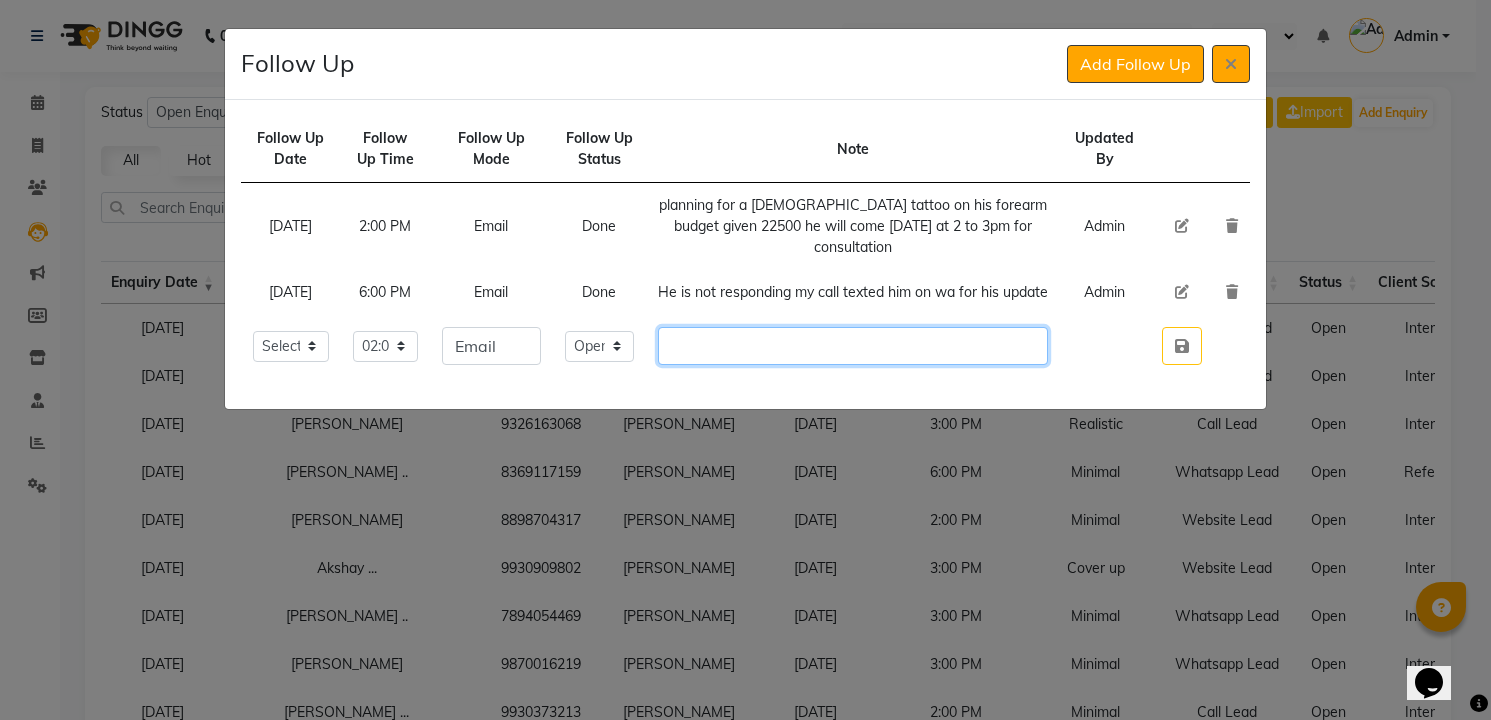 click 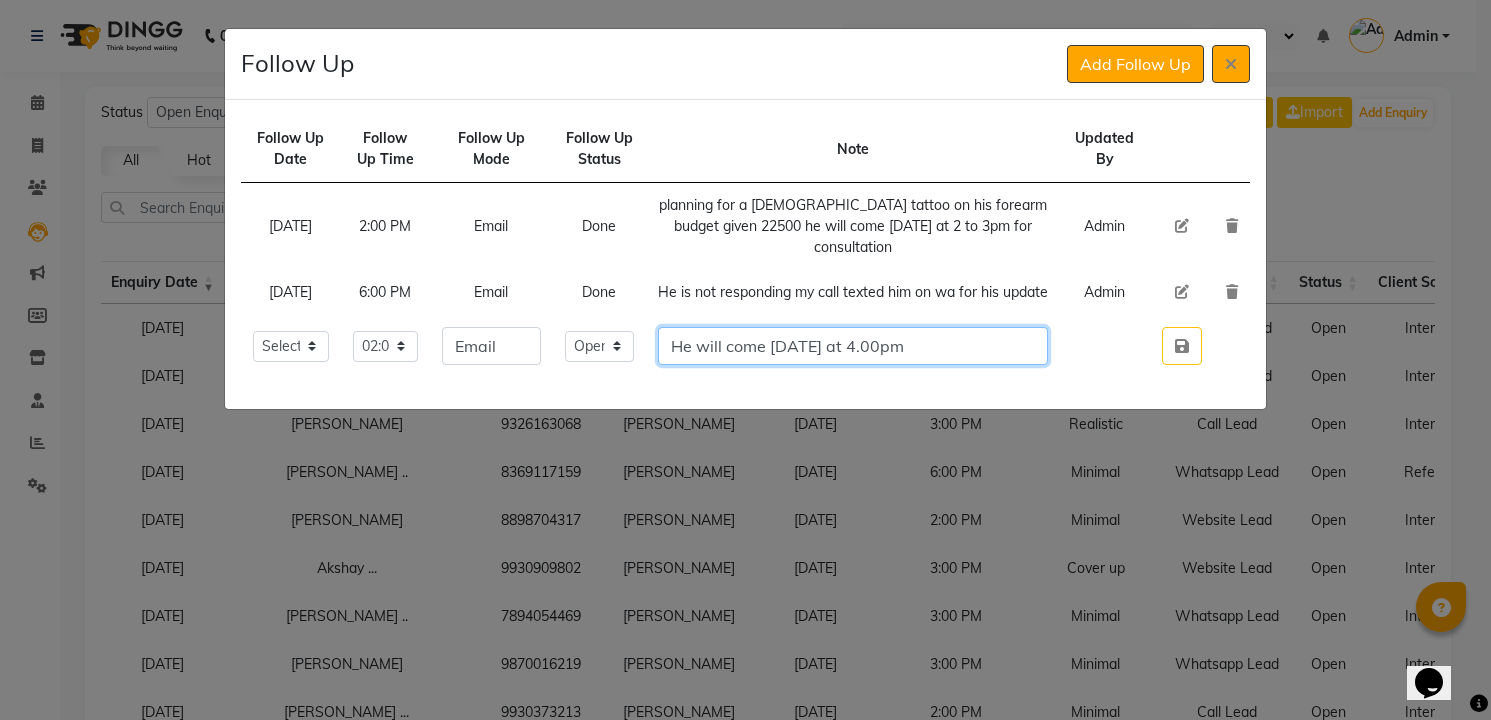 type on "He will come on Sunday at 4.00pm" 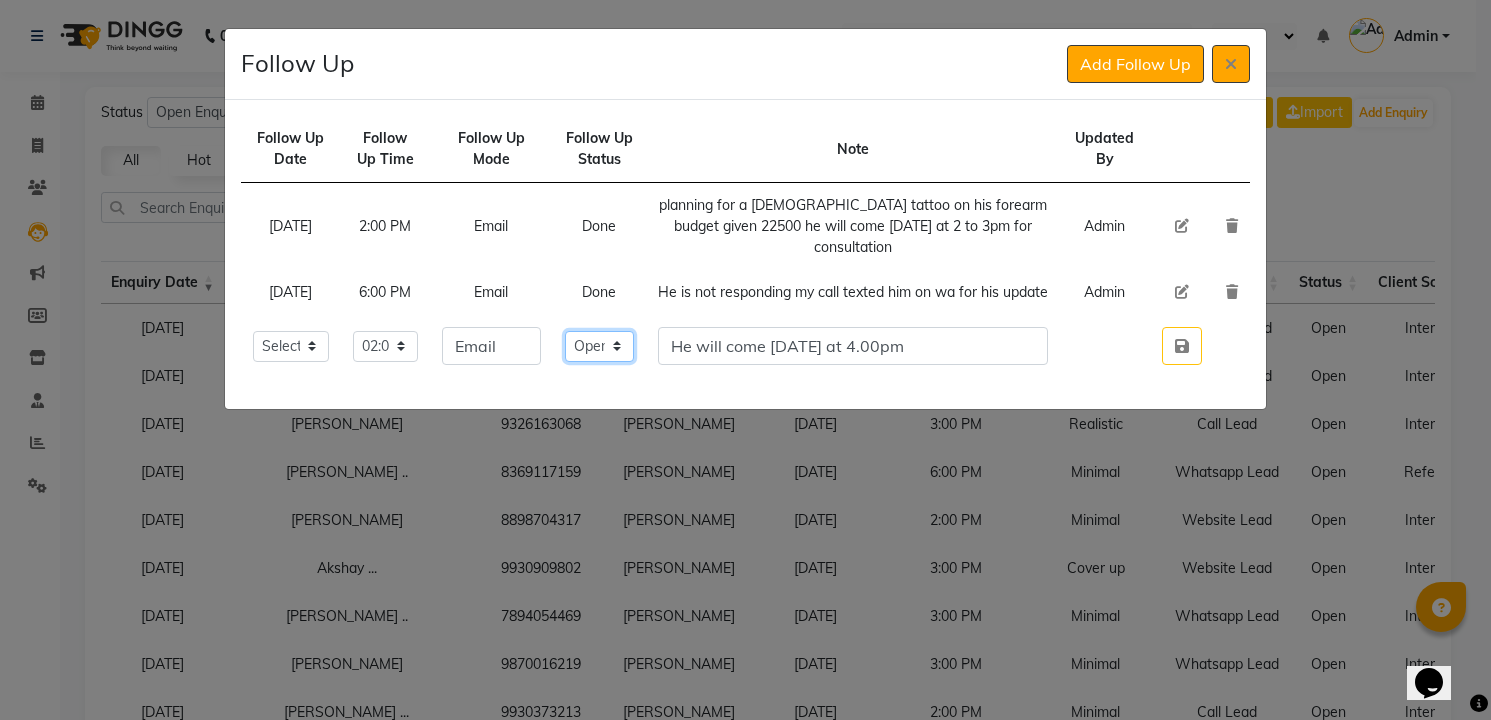 click on "Select Open Pending Done" 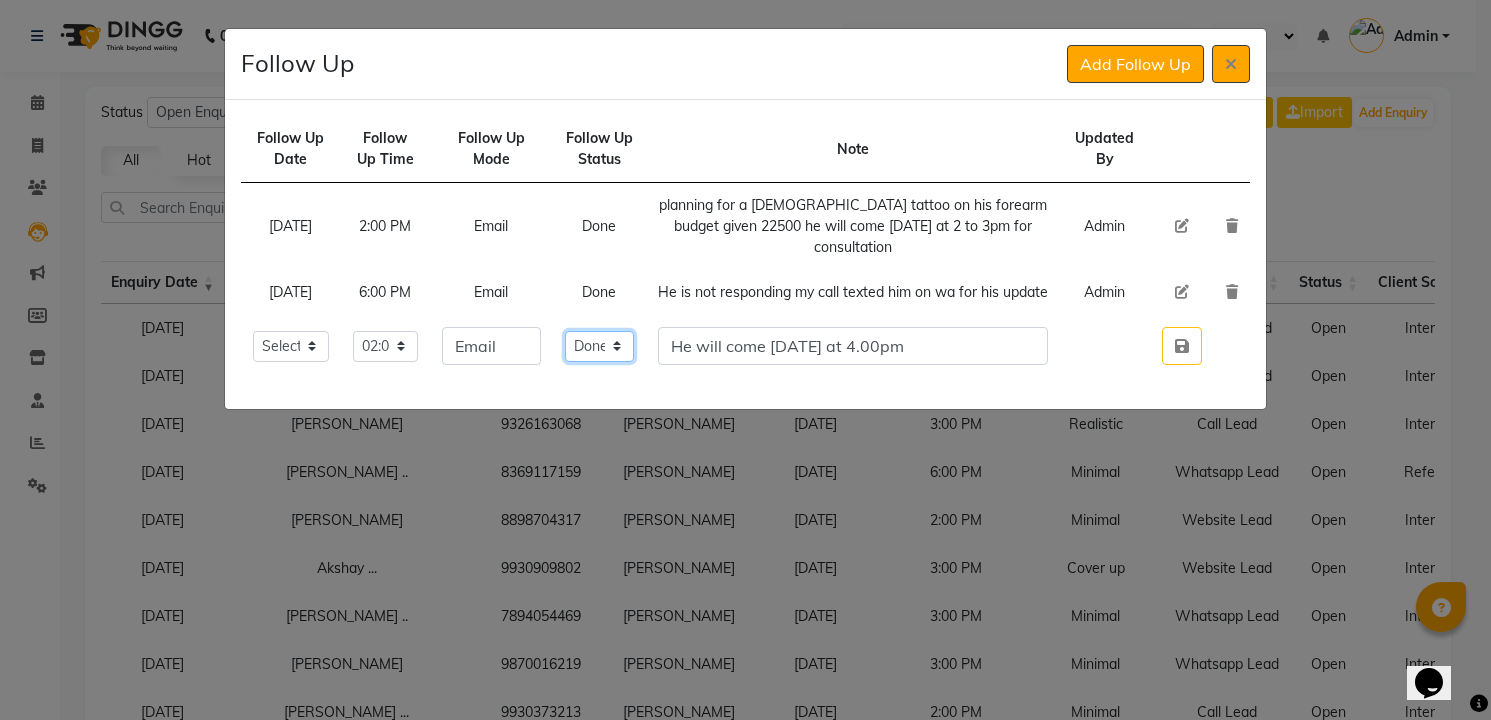 click on "Select Open Pending Done" 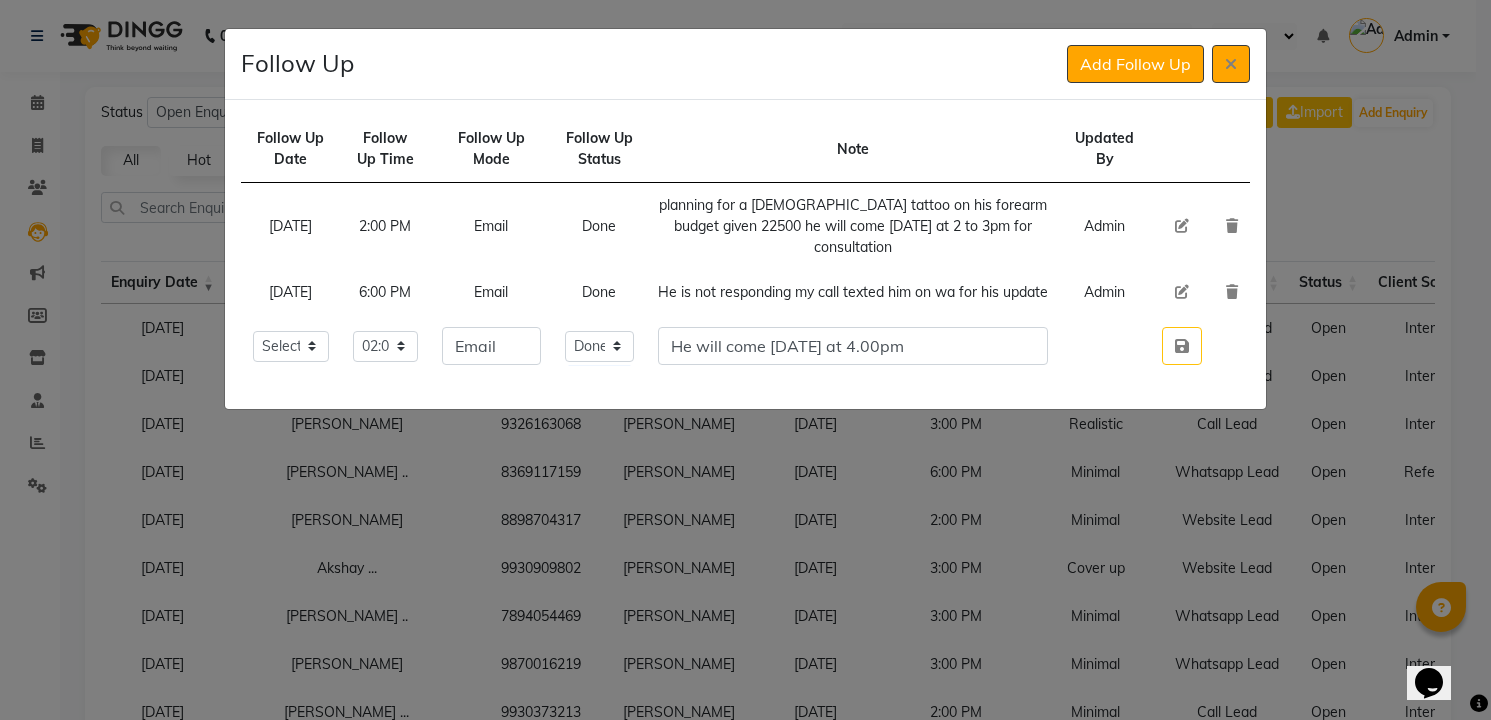 type 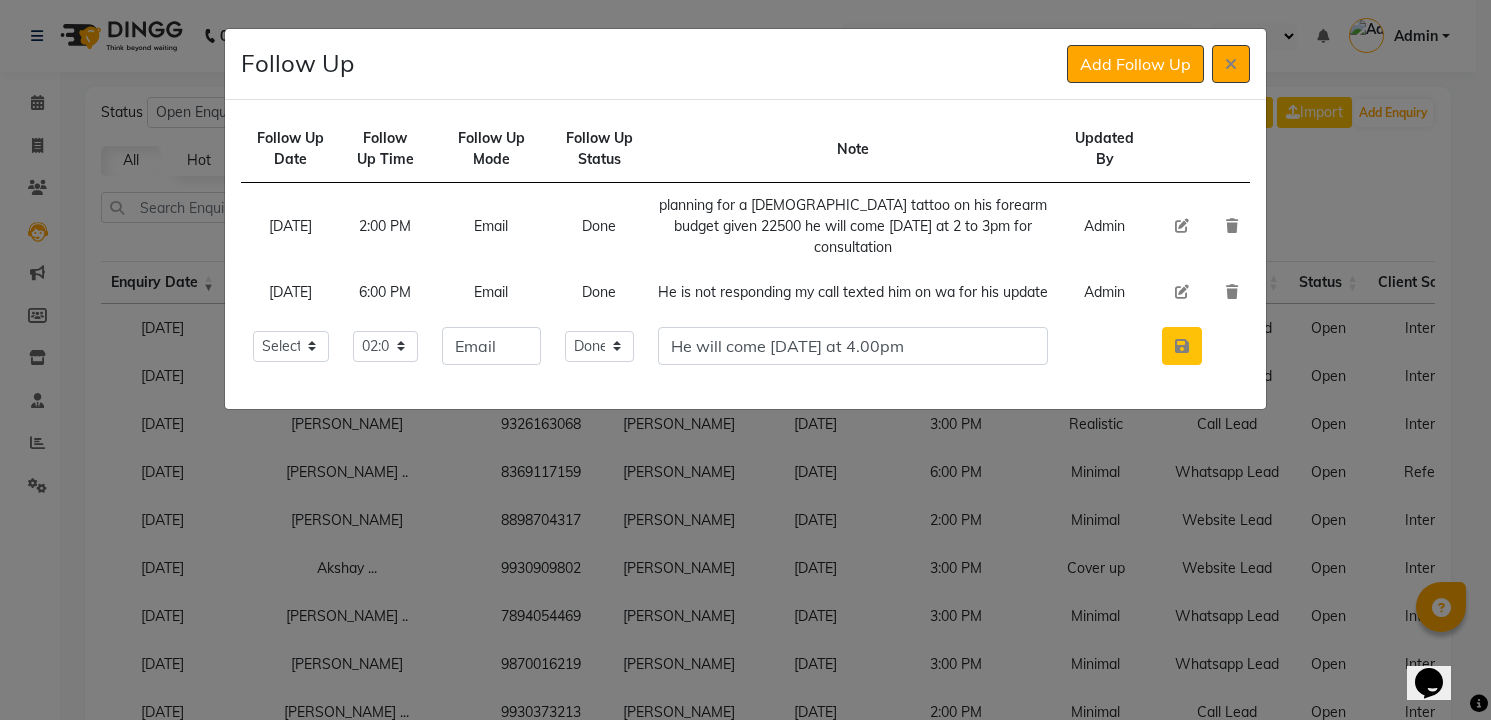 click 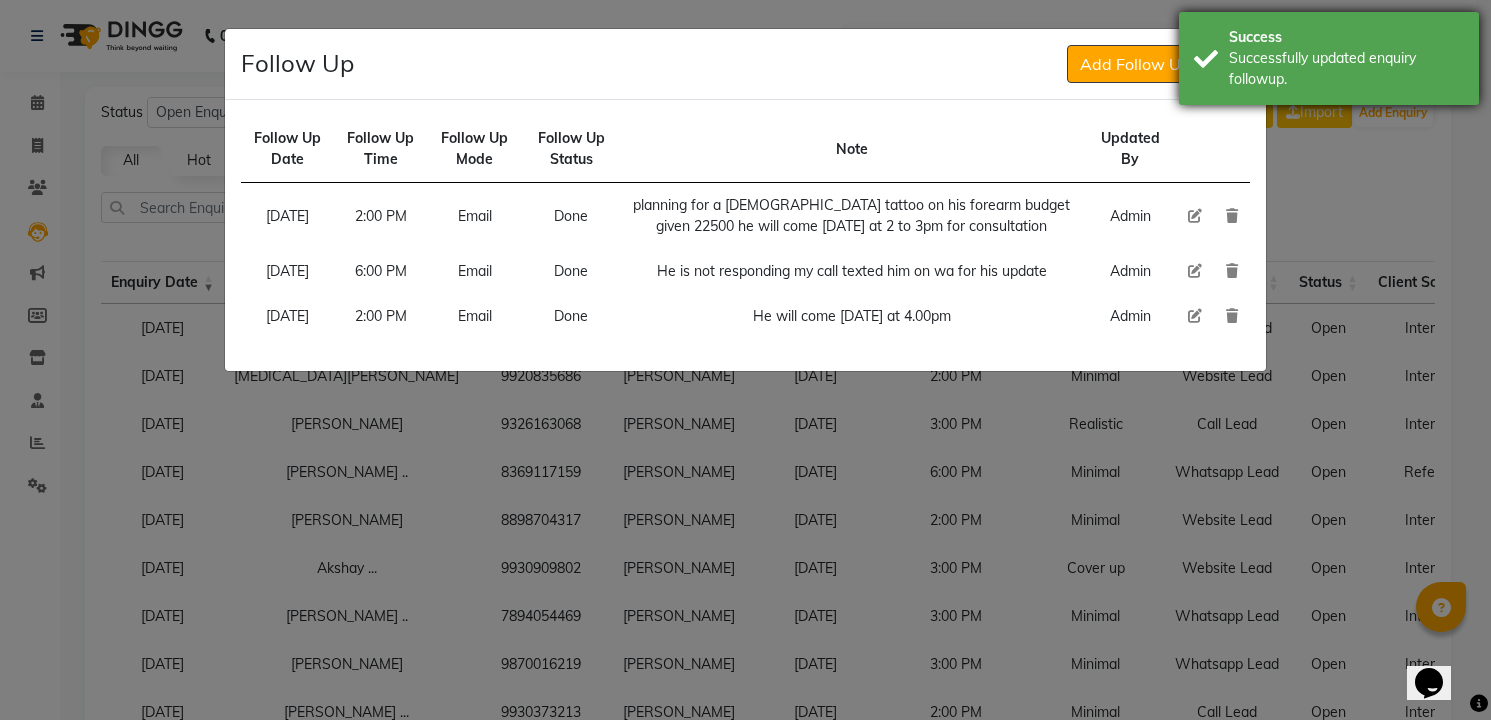 click on "Success   Successfully updated enquiry followup." at bounding box center (1329, 58) 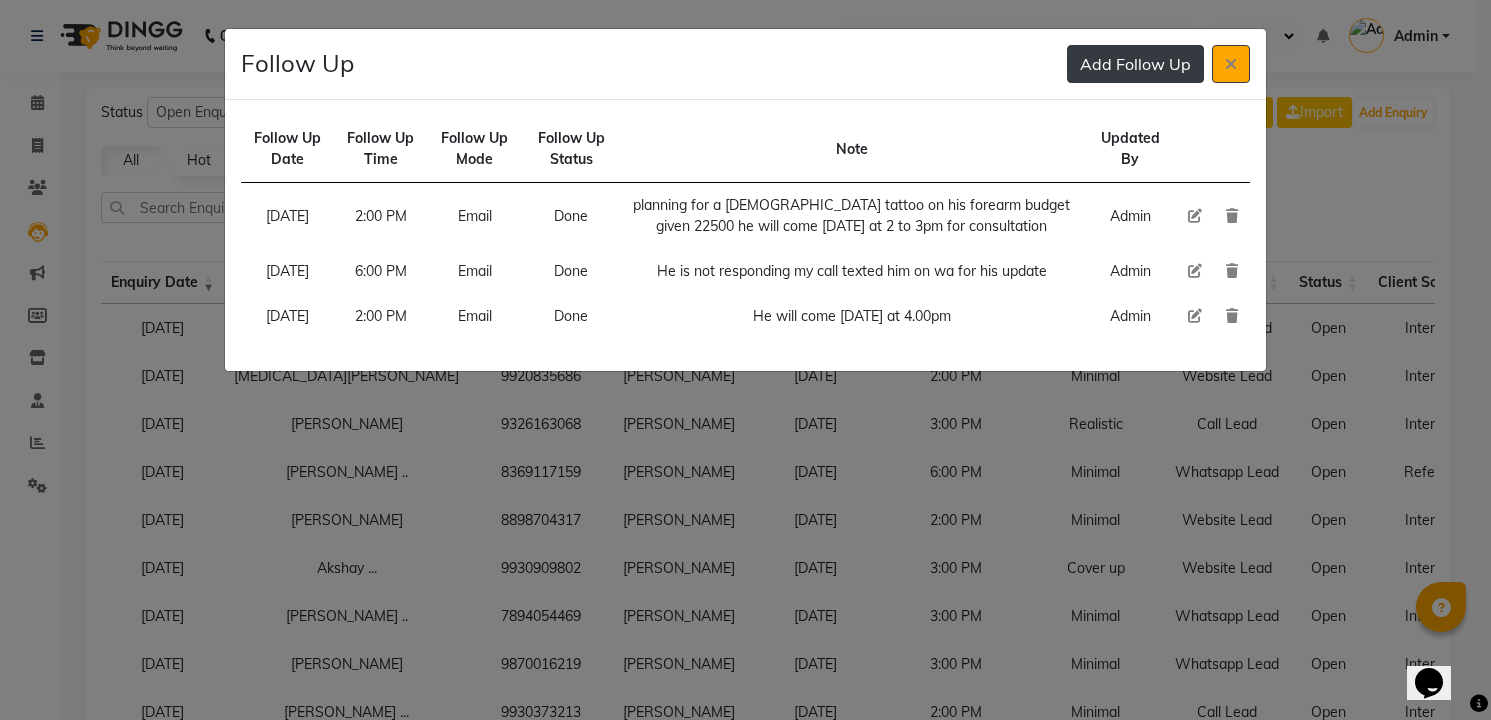 type 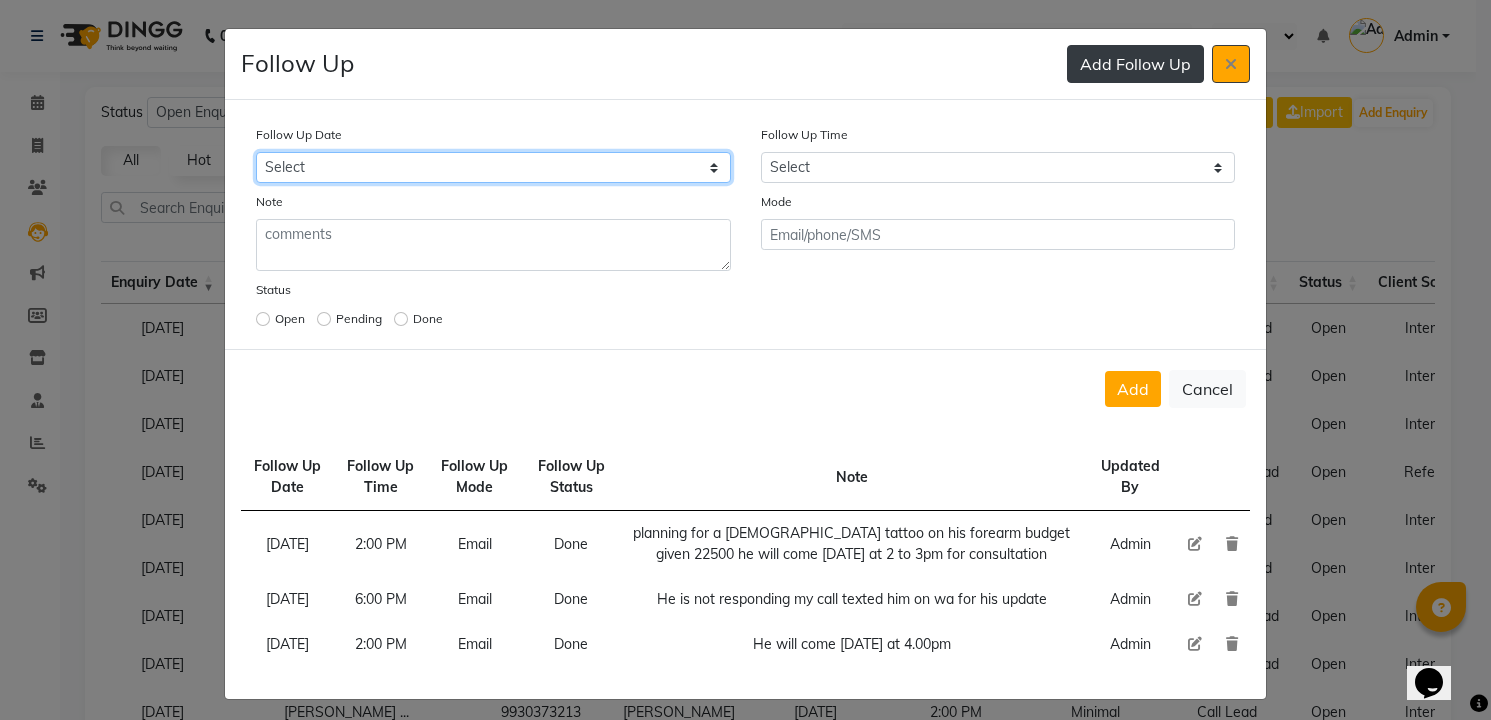 select on "[DATE]" 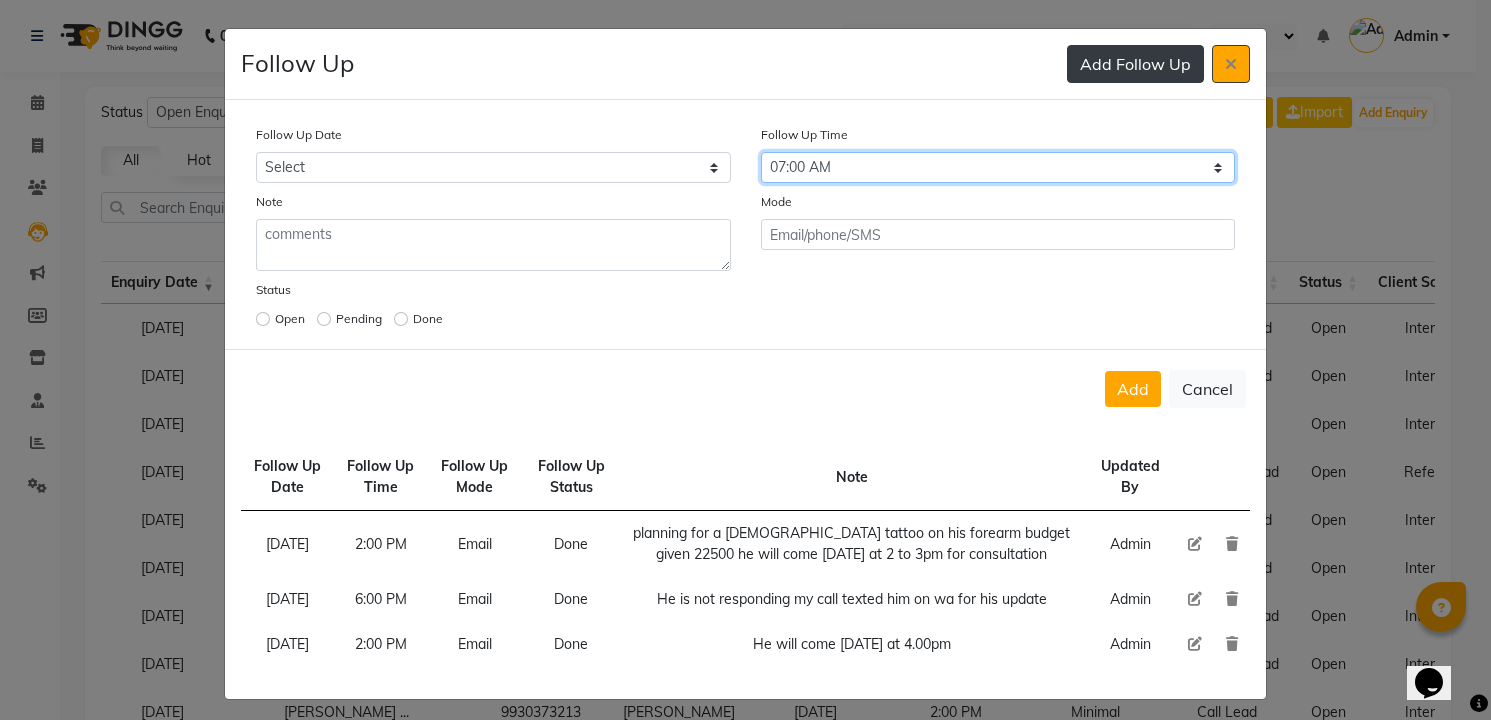 select on "840" 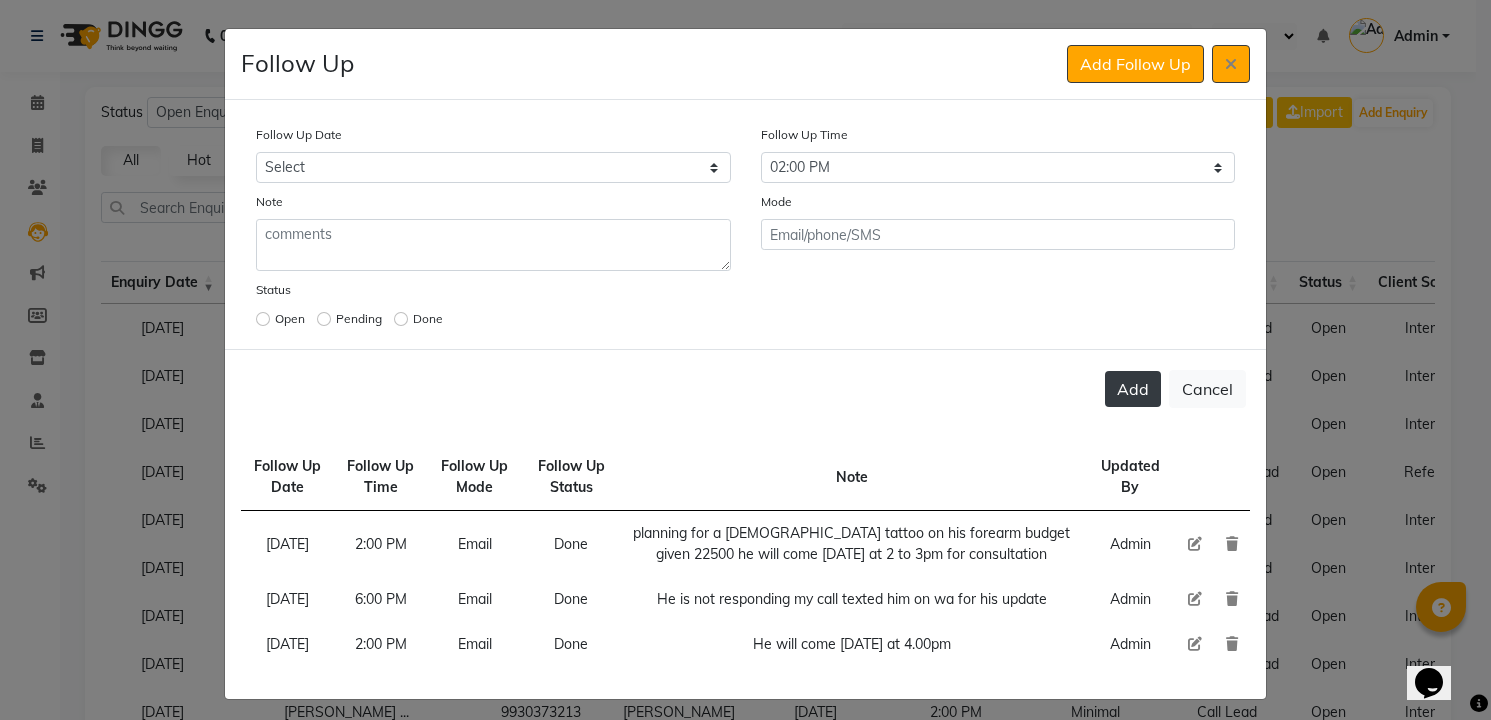 click on "Add" 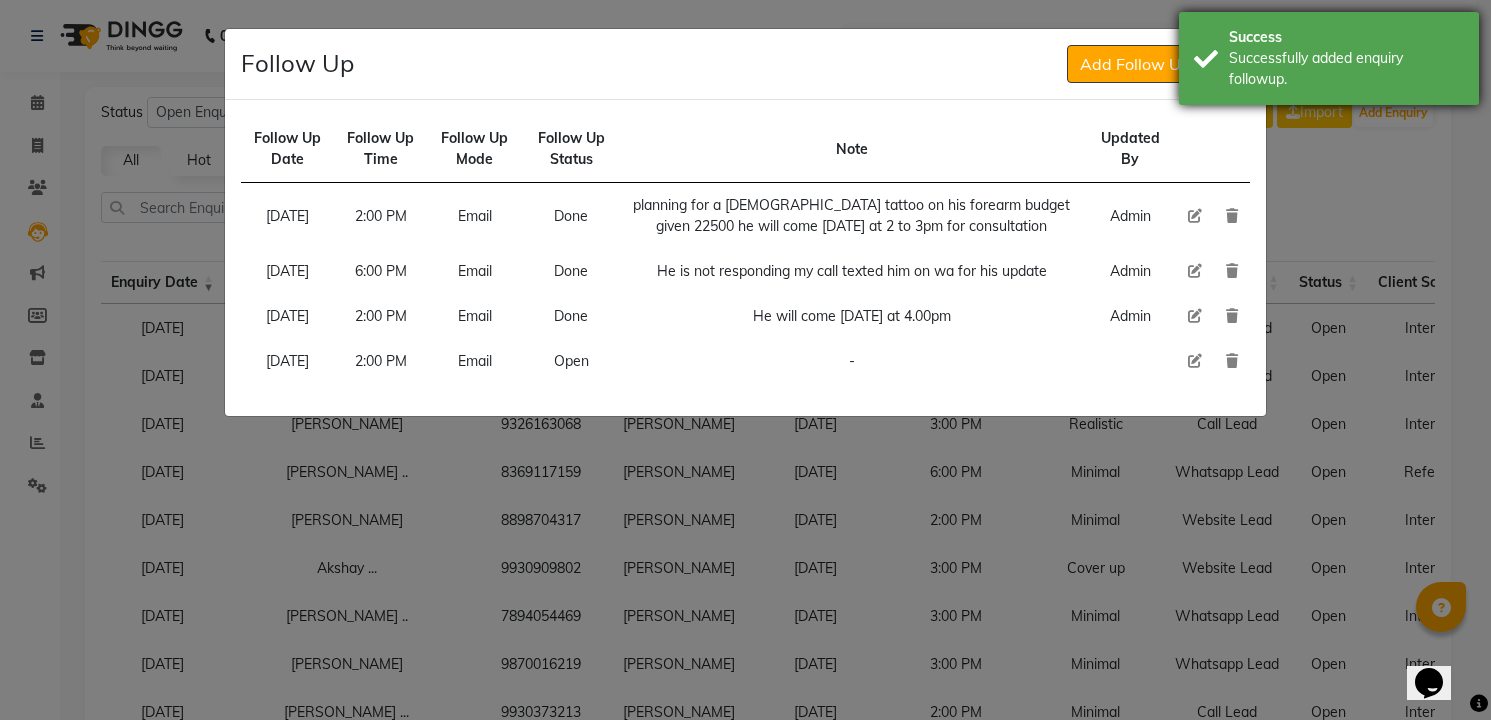 click on "Success   Successfully added enquiry followup." at bounding box center [1329, 58] 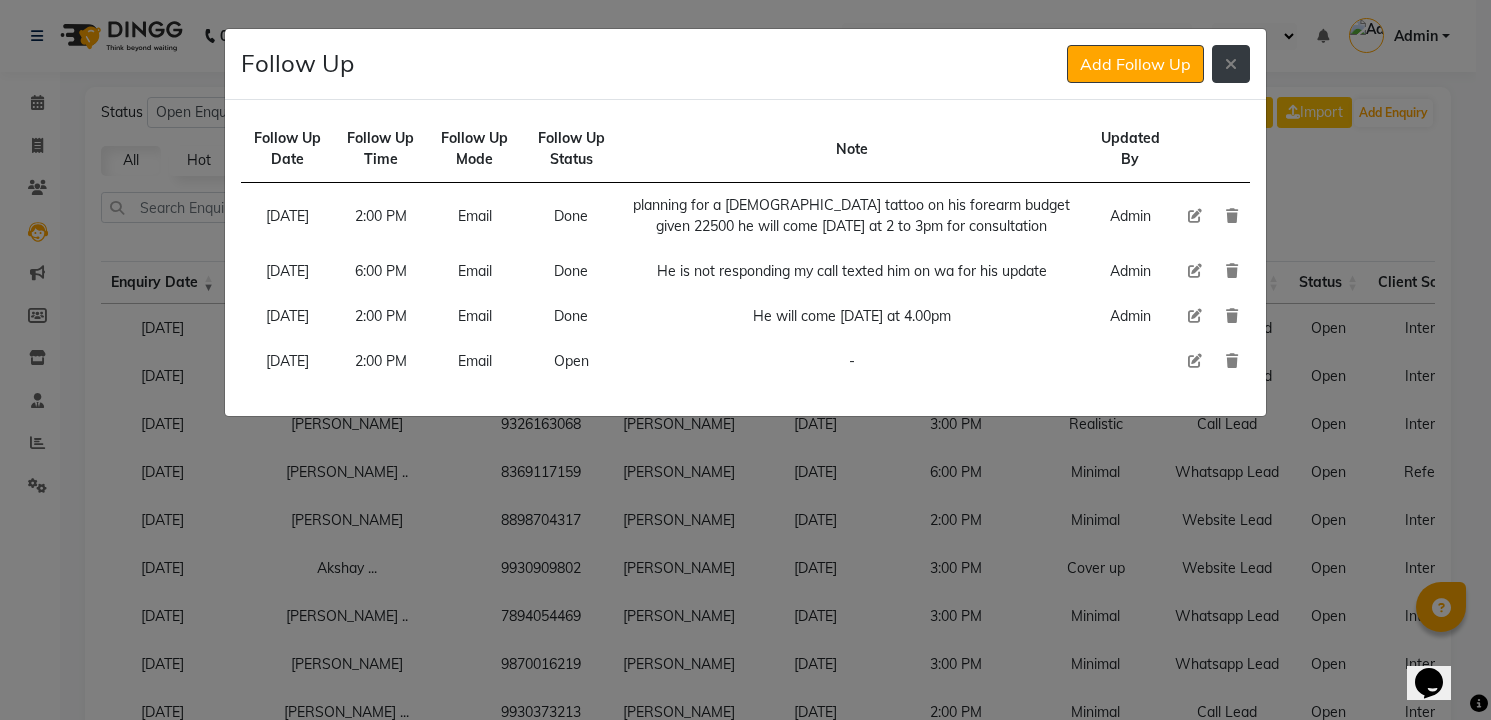 click 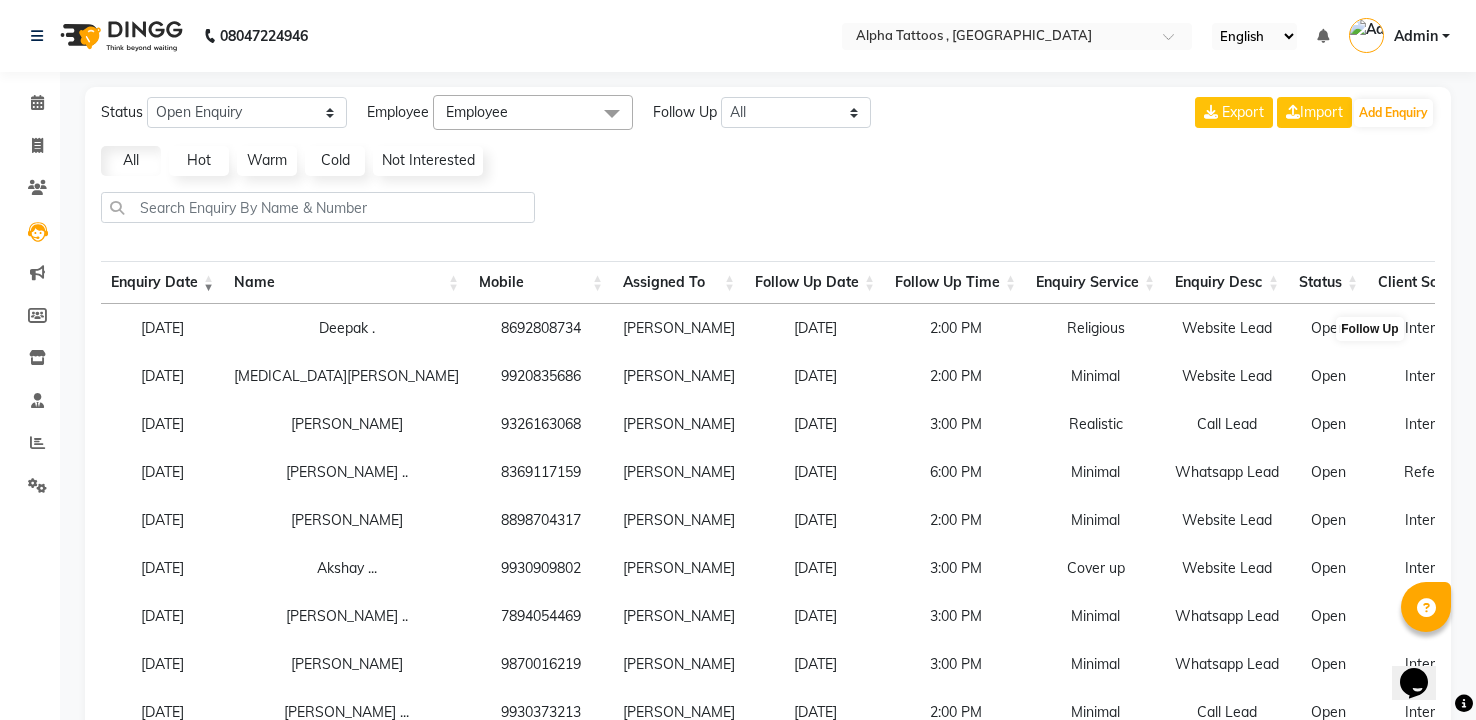 type 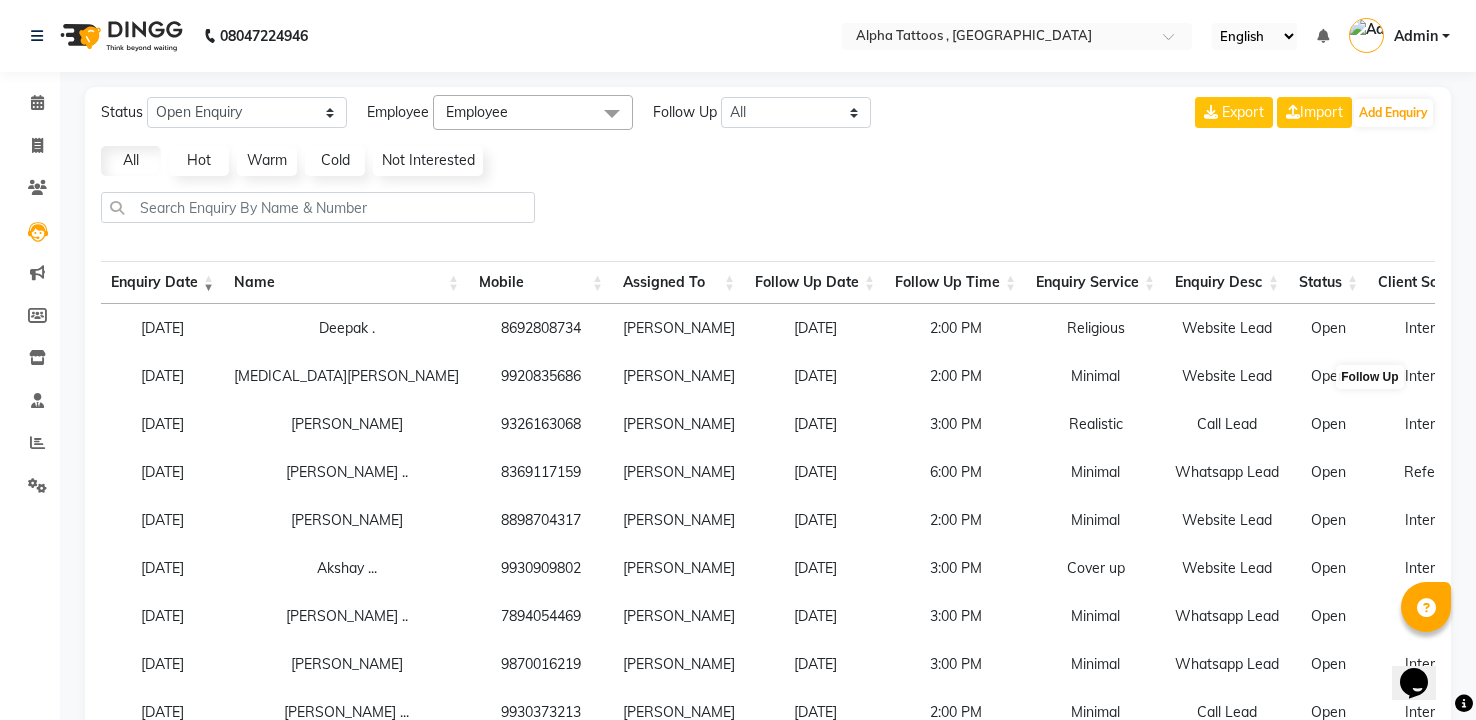 click at bounding box center [1551, 376] 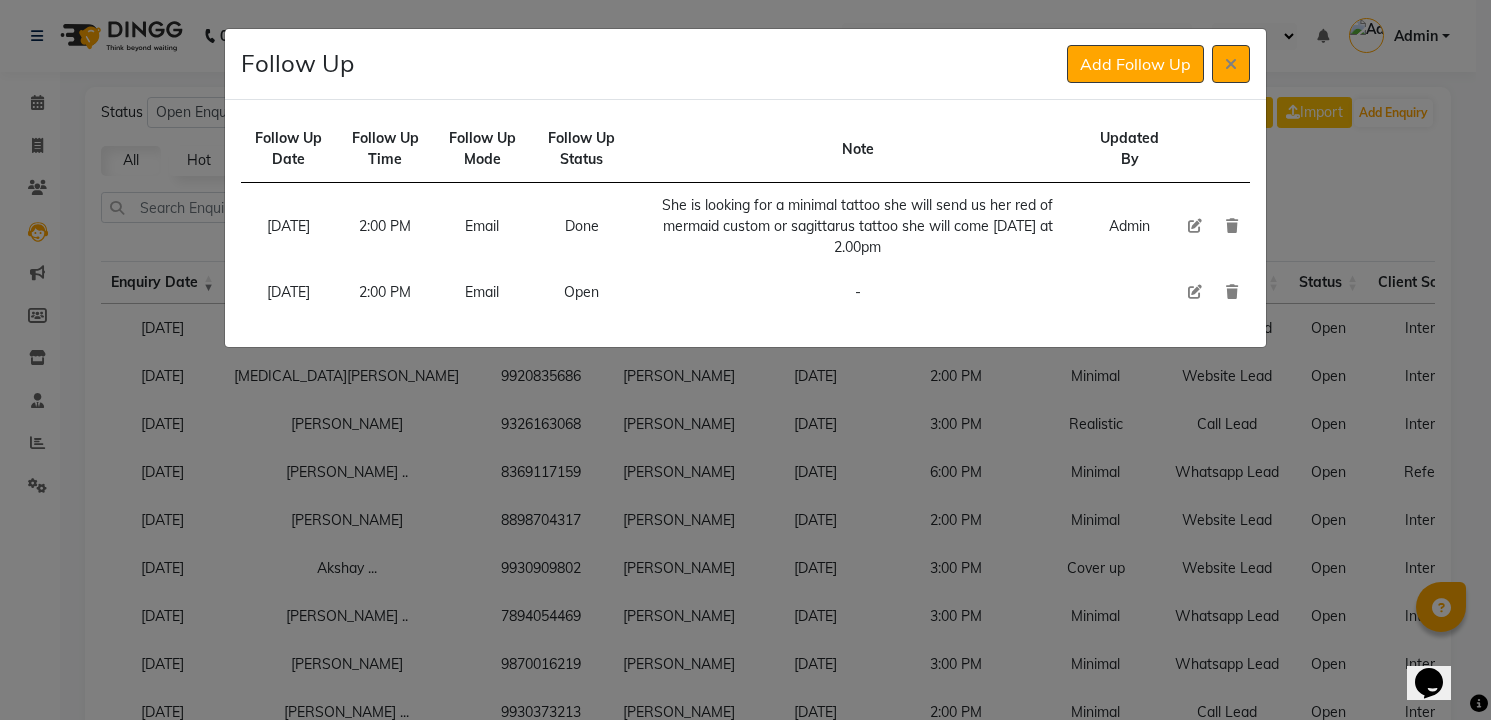 click 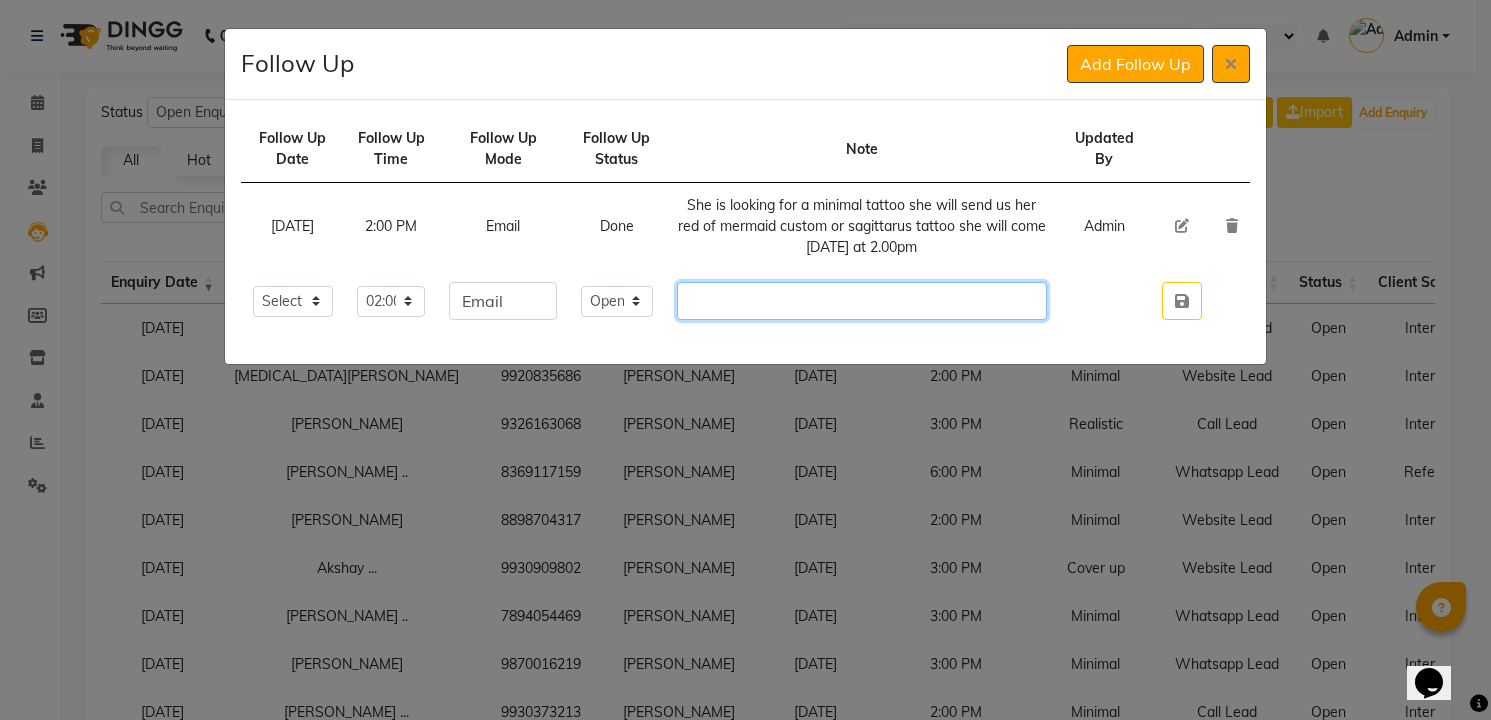 click 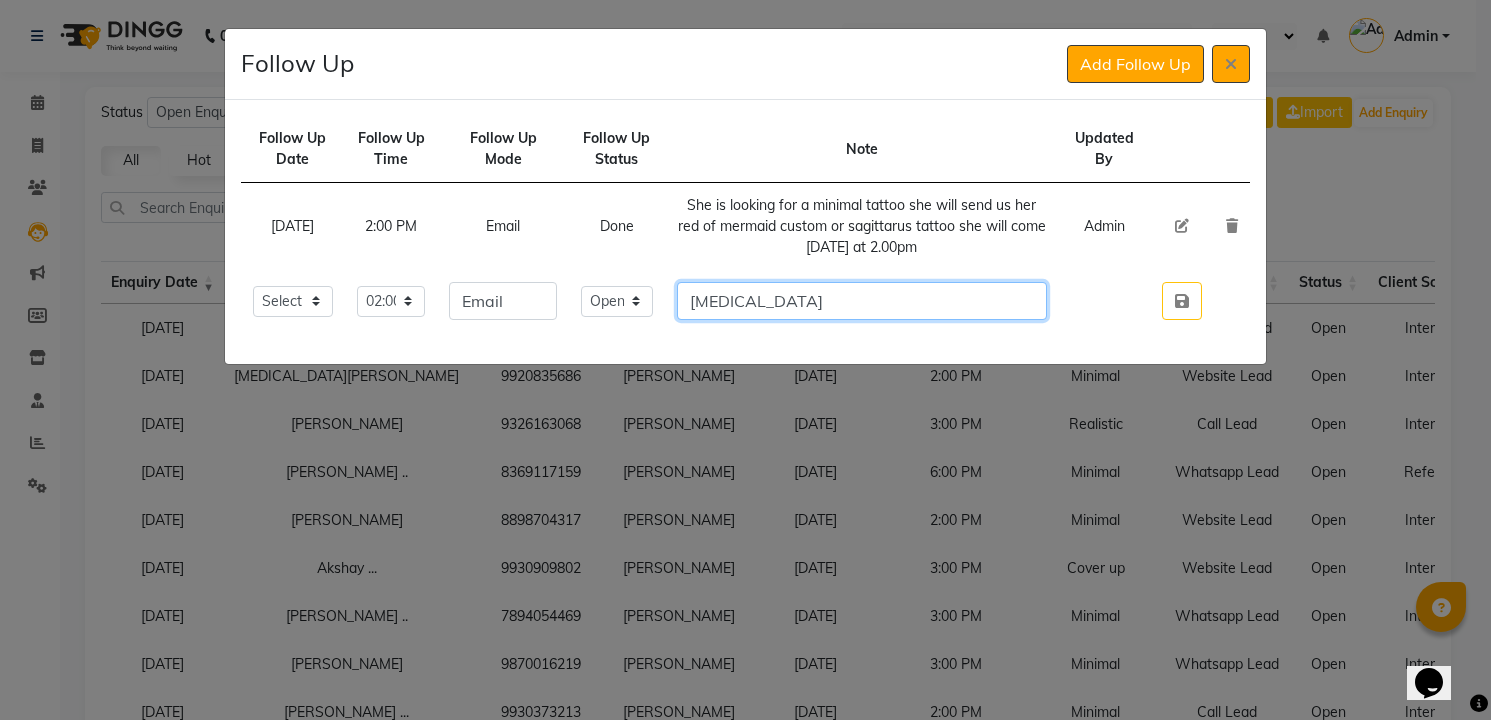 type on "Mili" 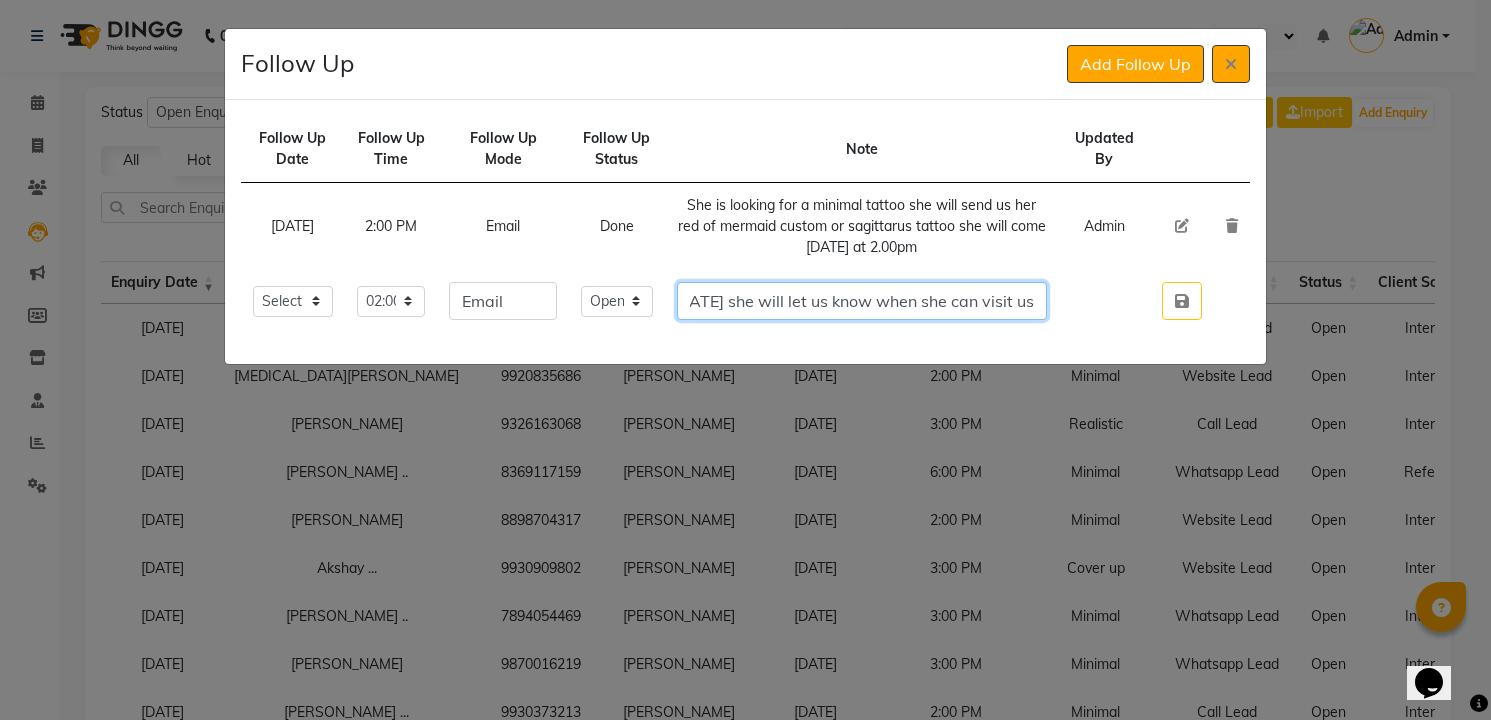 scroll, scrollTop: 0, scrollLeft: 159, axis: horizontal 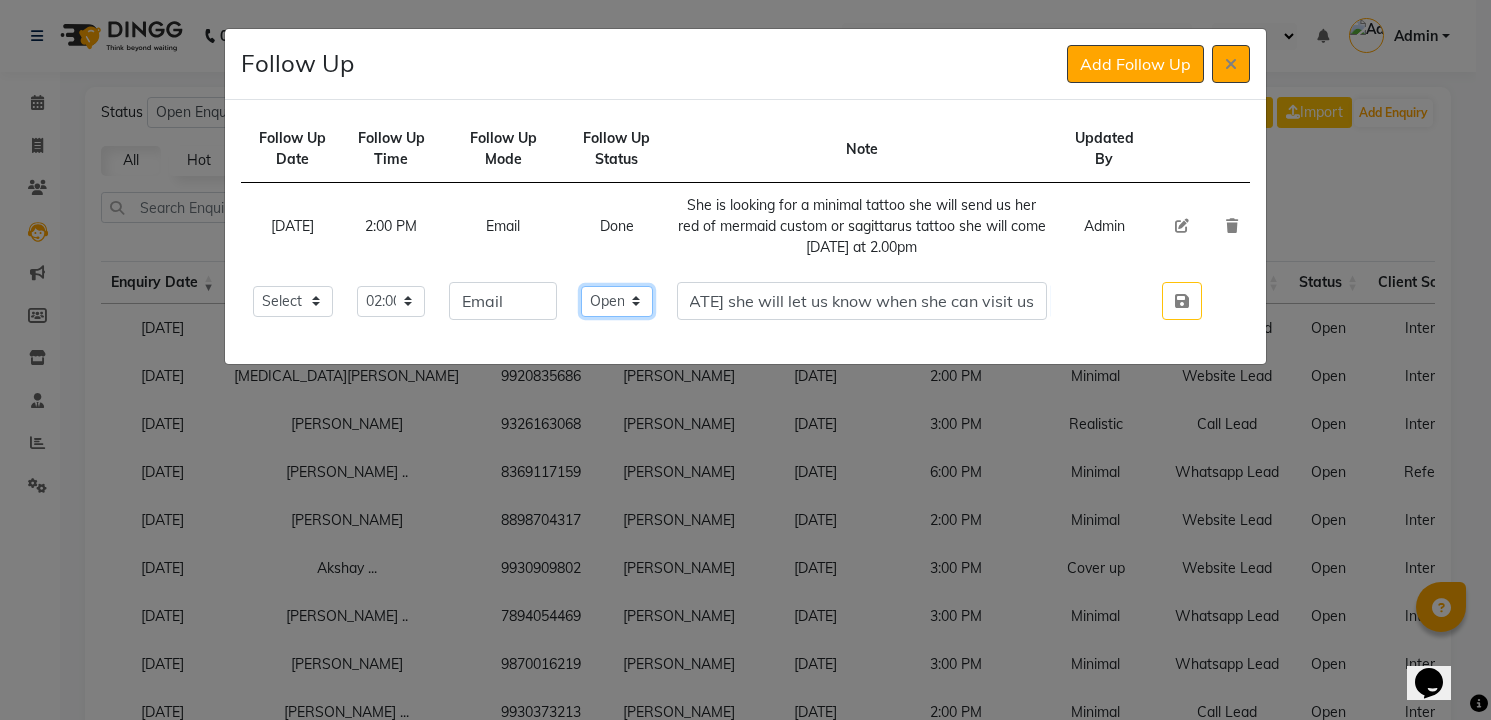 click on "Select Open Pending Done" 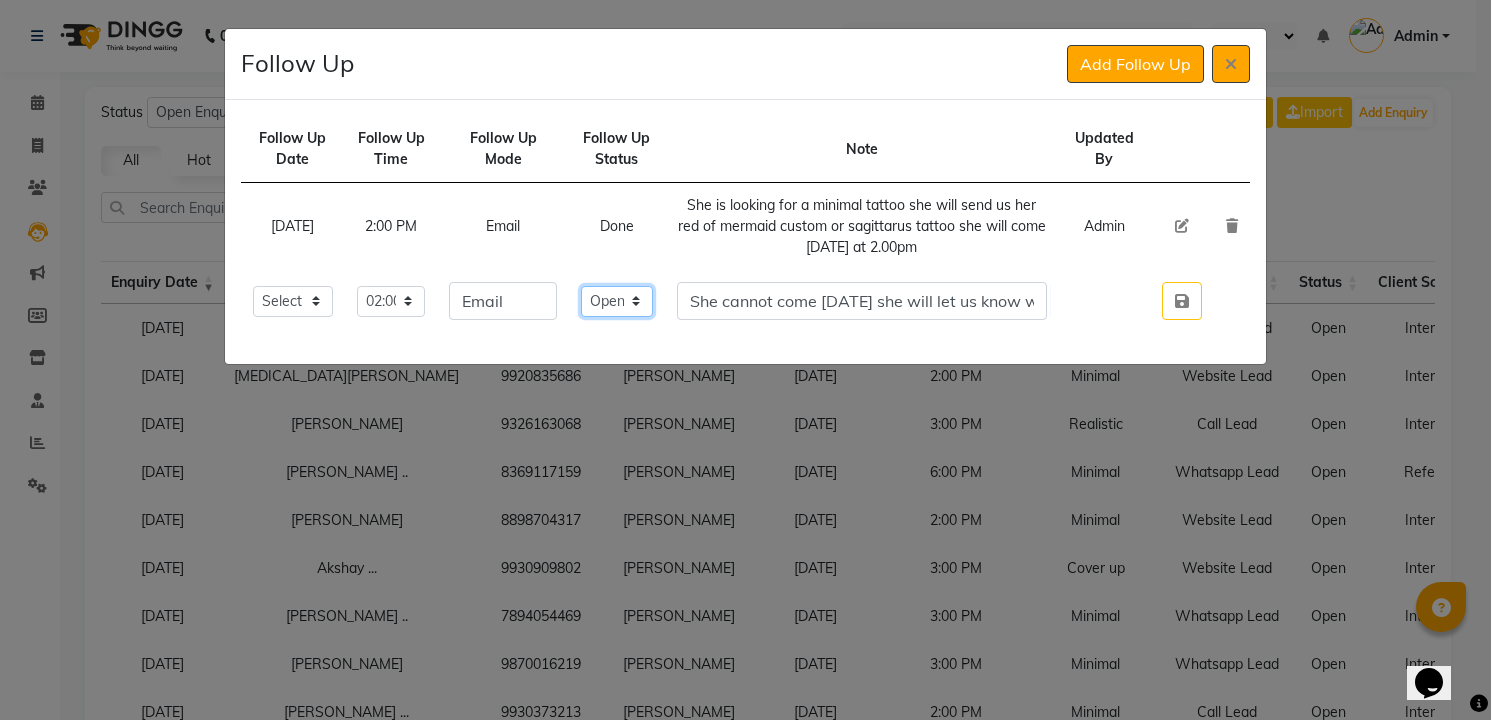 select on "Done" 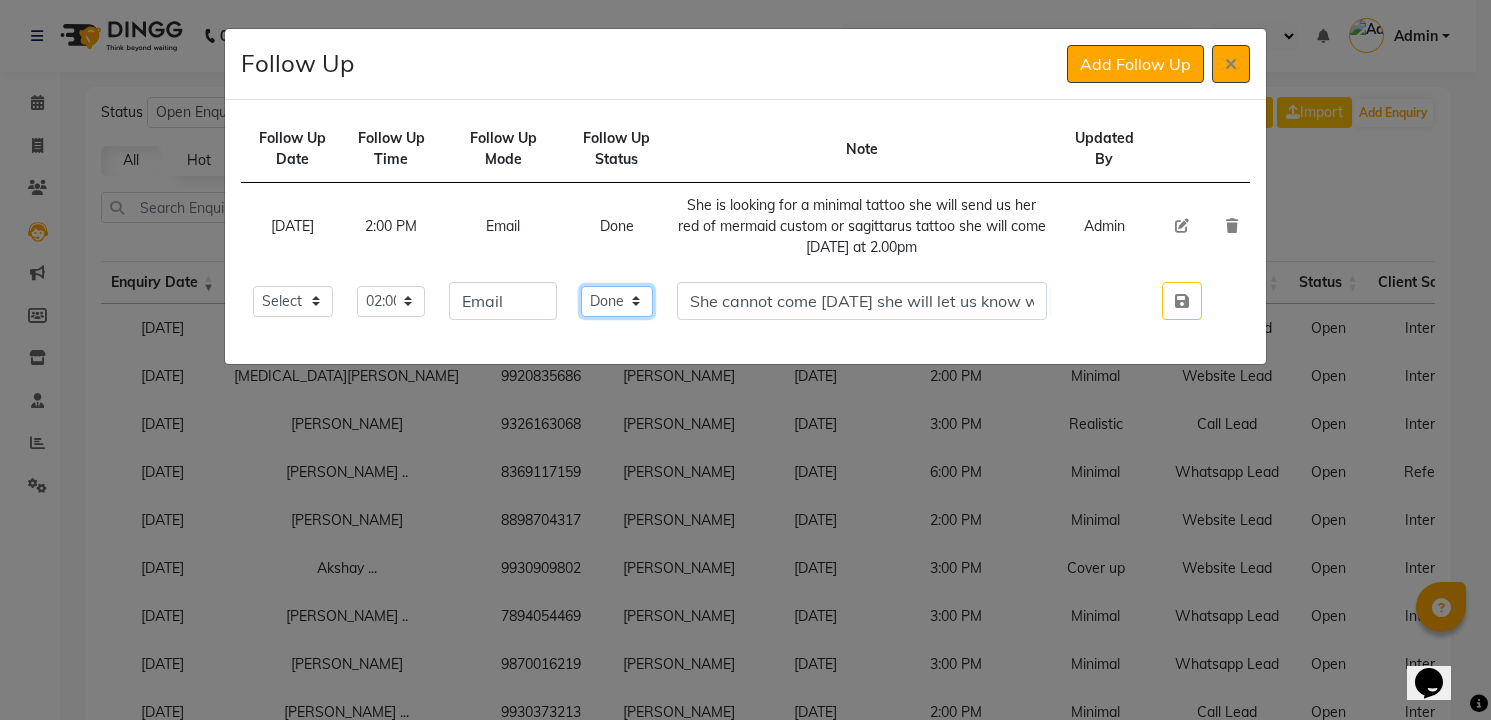 click on "Select Open Pending Done" 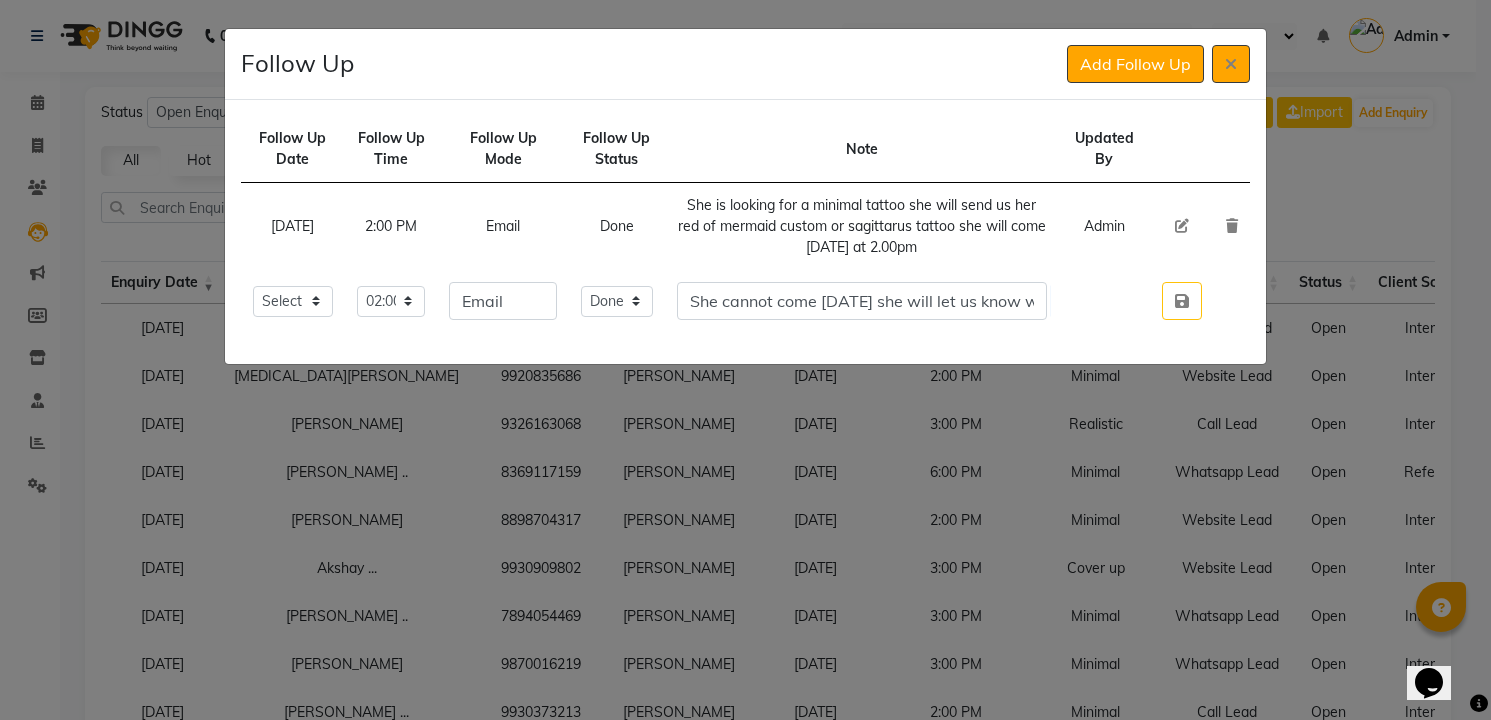 type 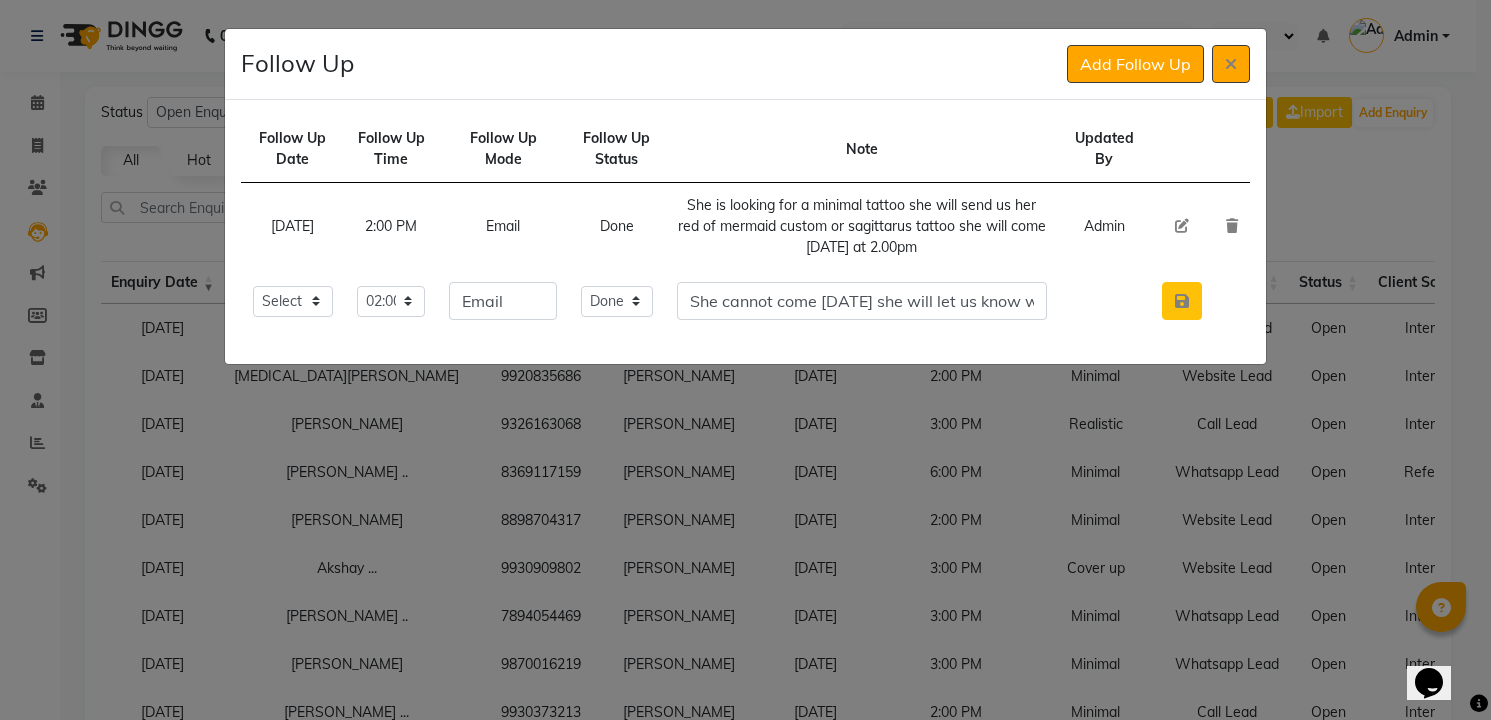click 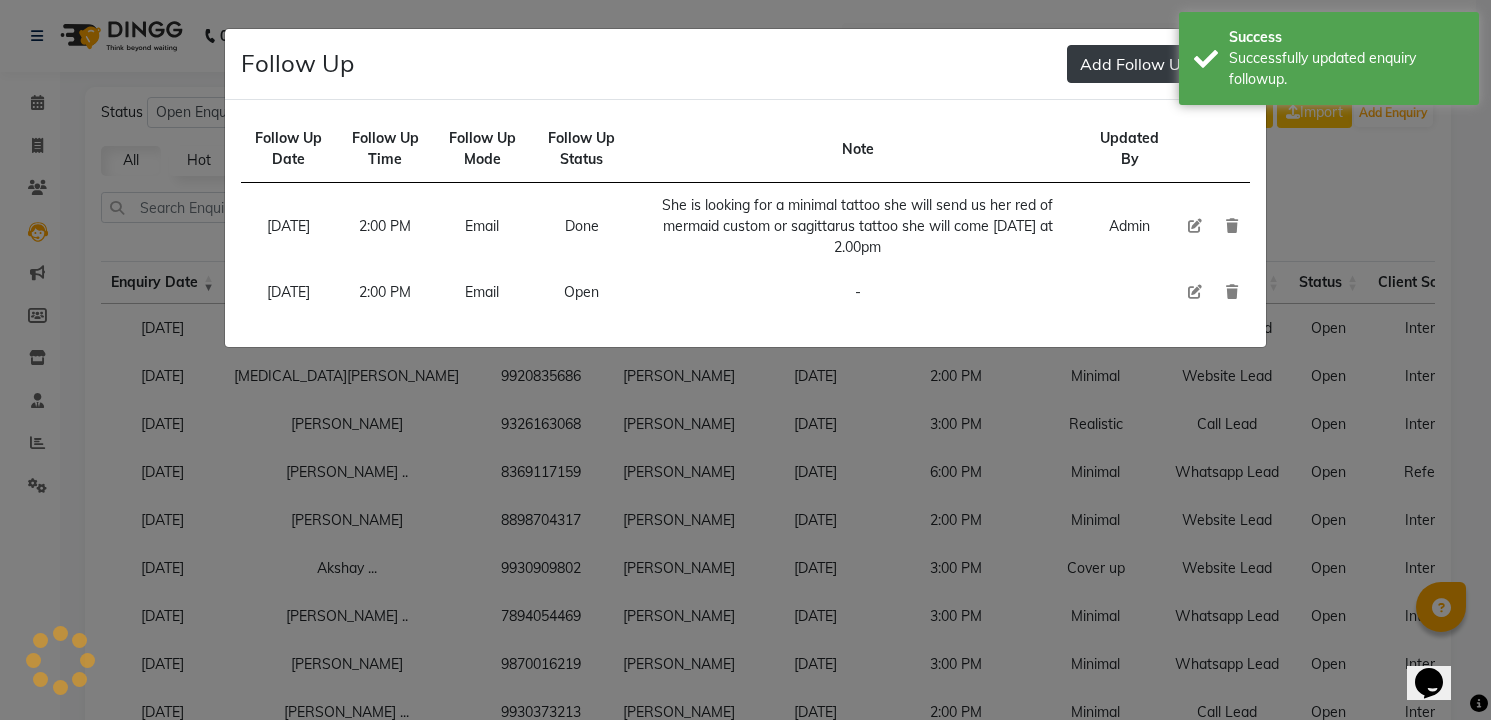 type 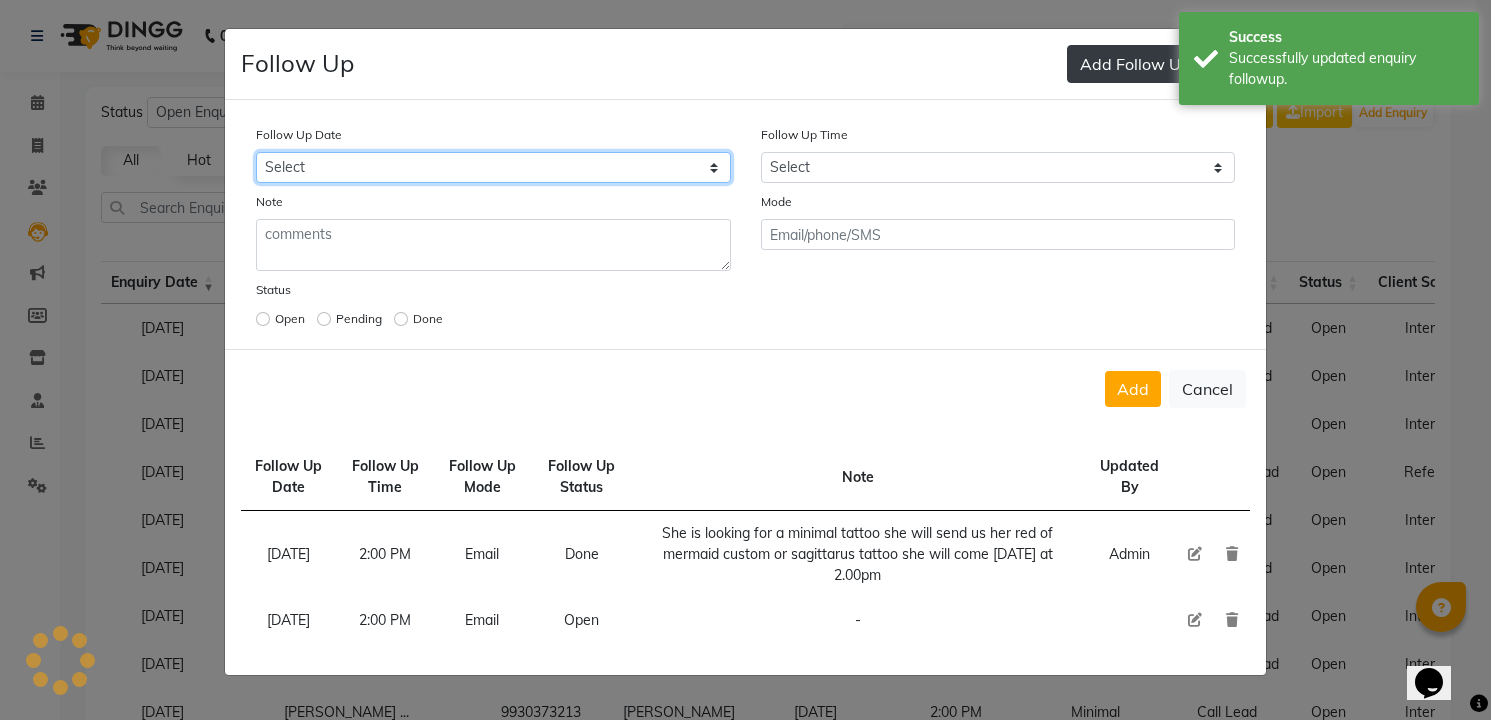 select on "[DATE]" 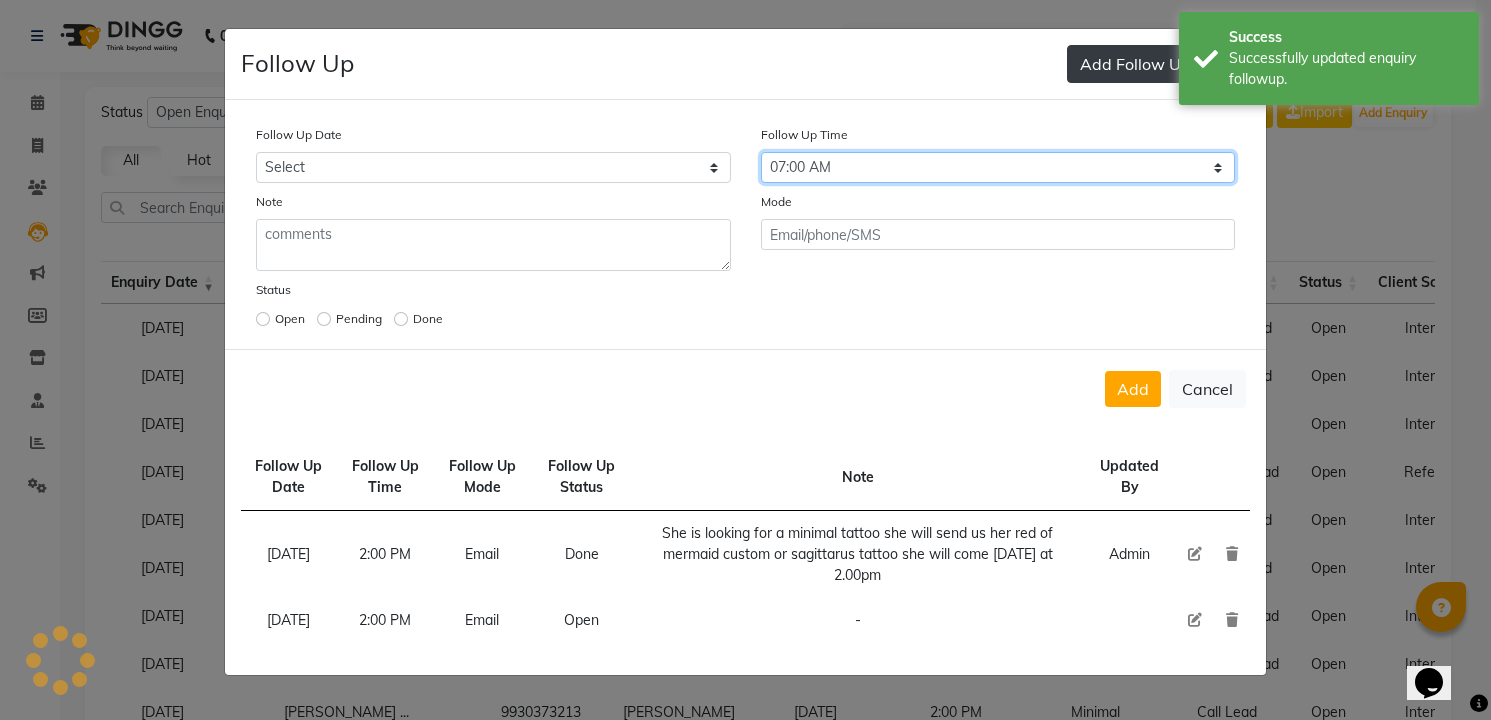 select on "840" 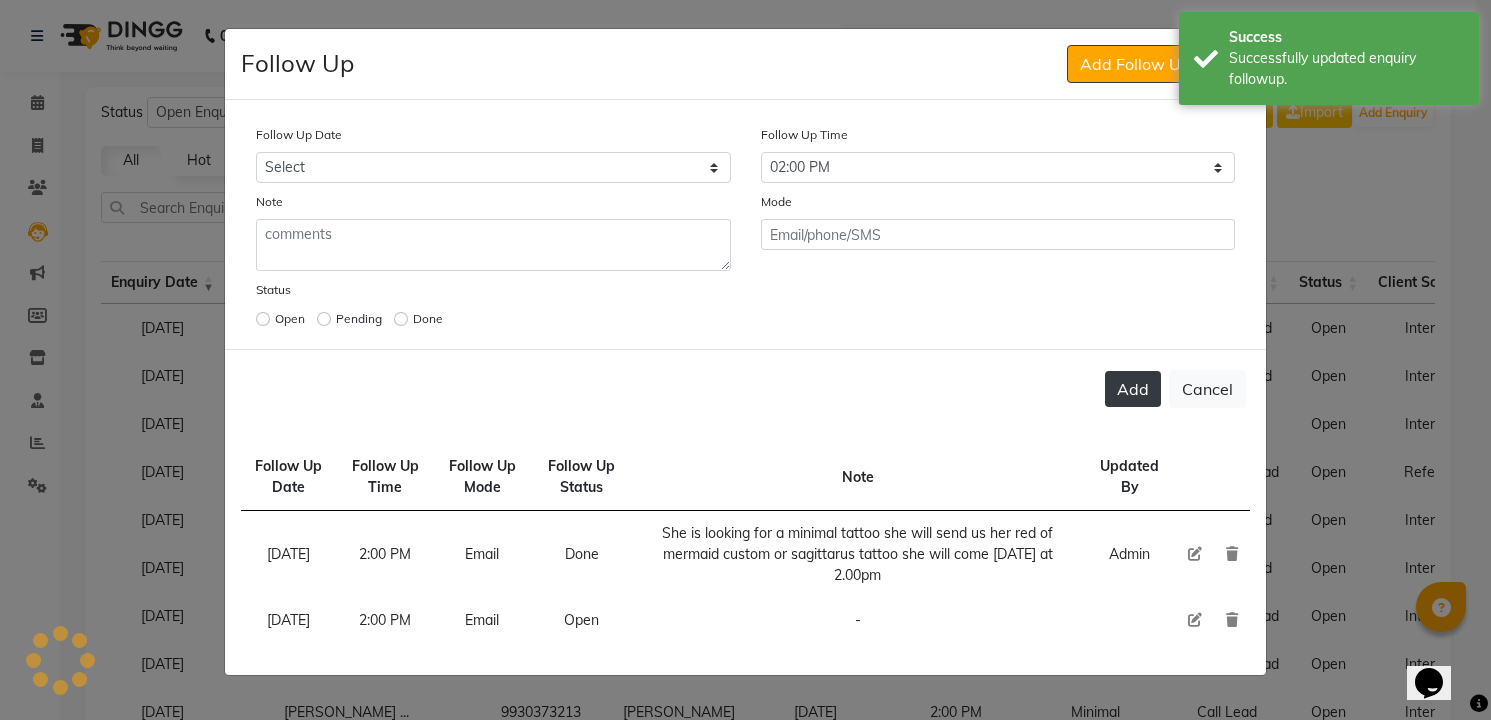 click on "Add" 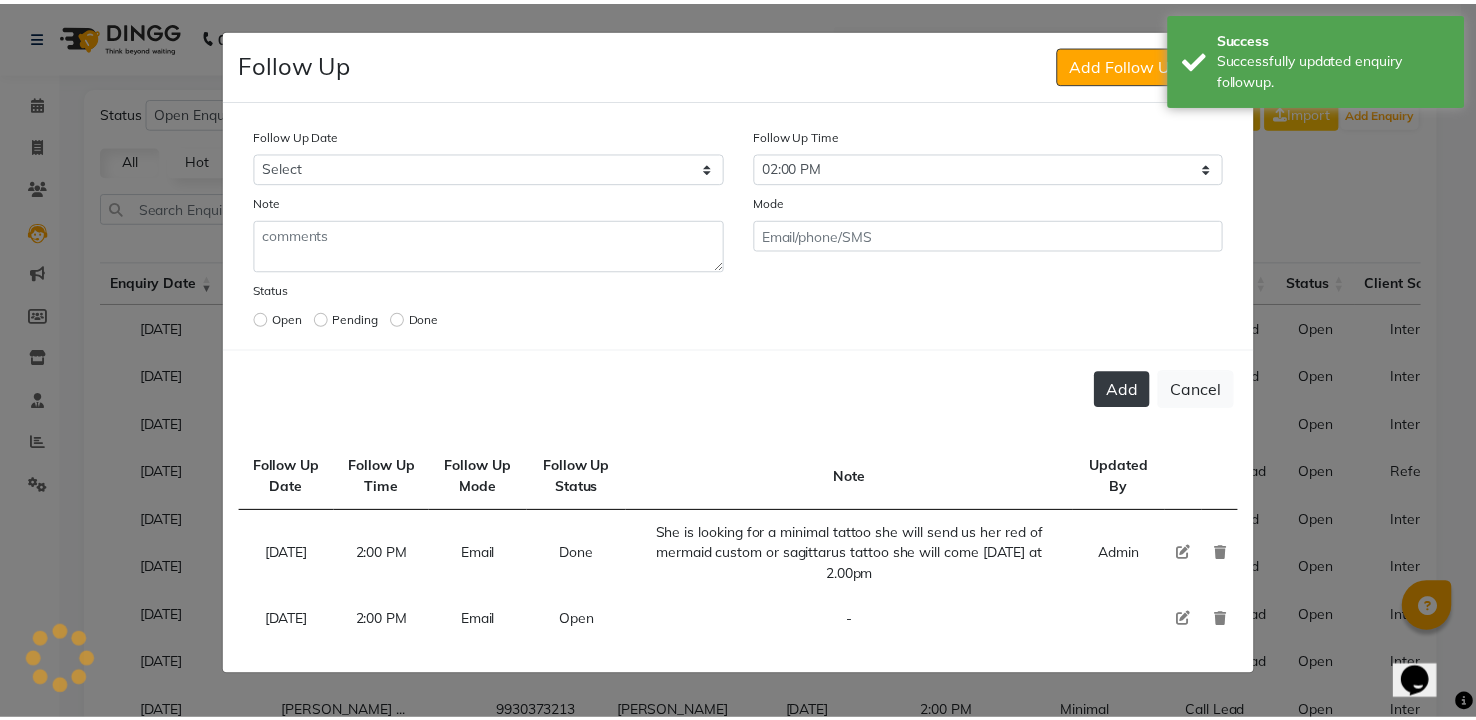 scroll, scrollTop: 5, scrollLeft: 0, axis: vertical 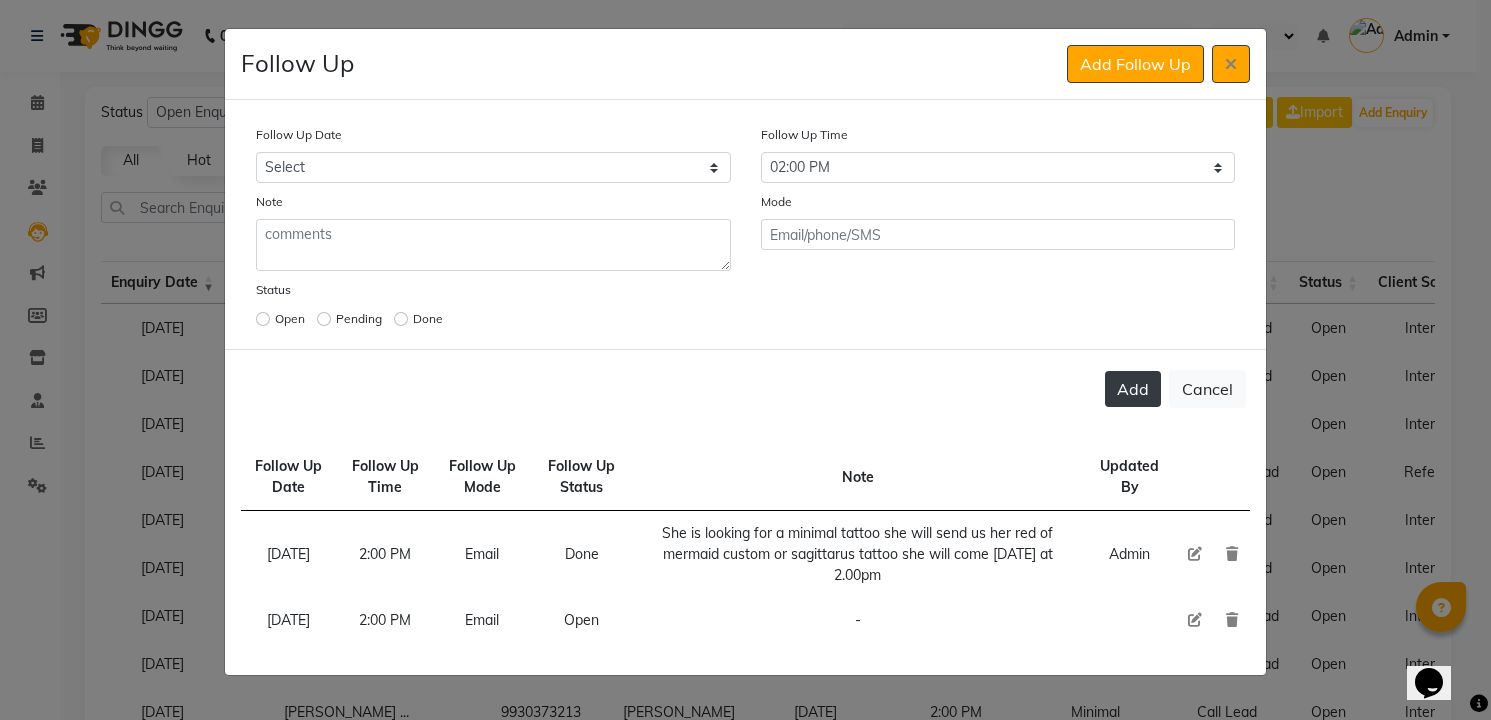type 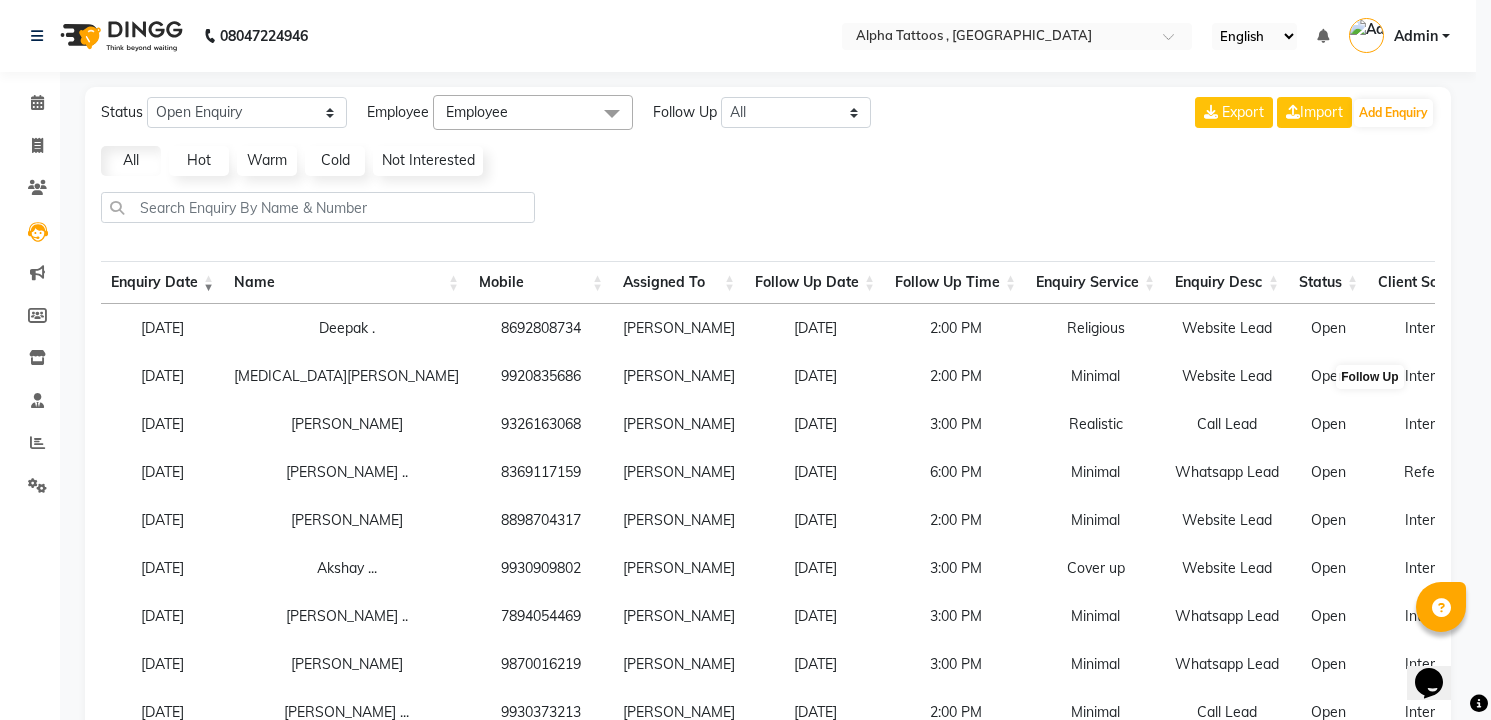 type 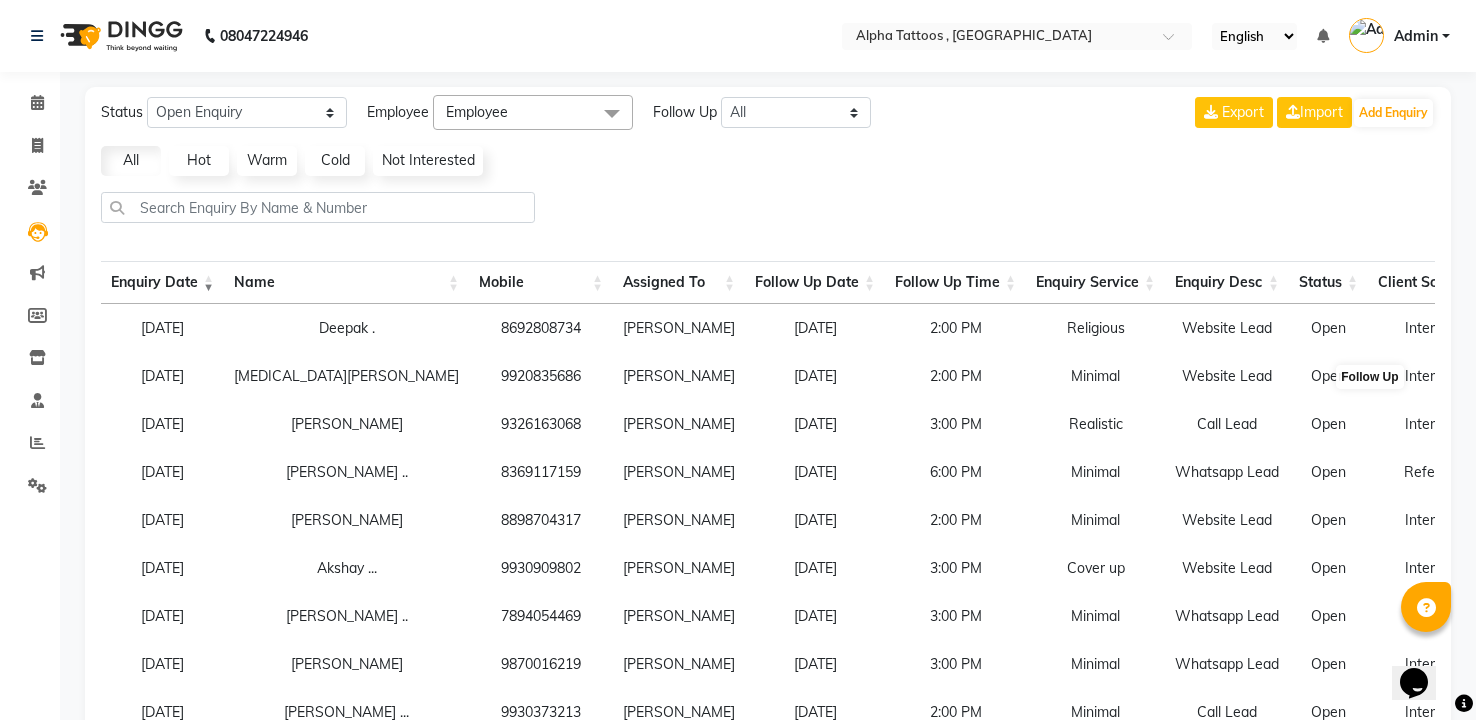 click at bounding box center [1551, 376] 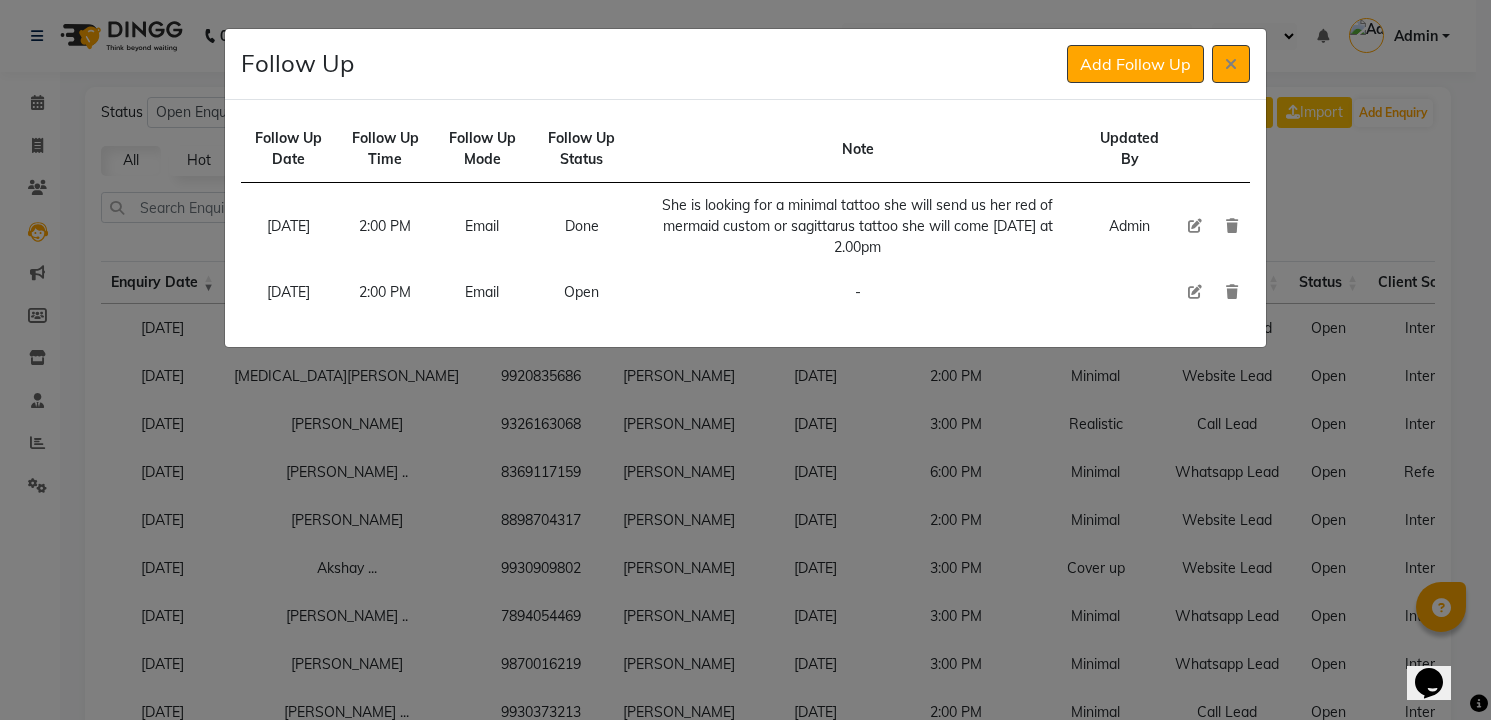 click 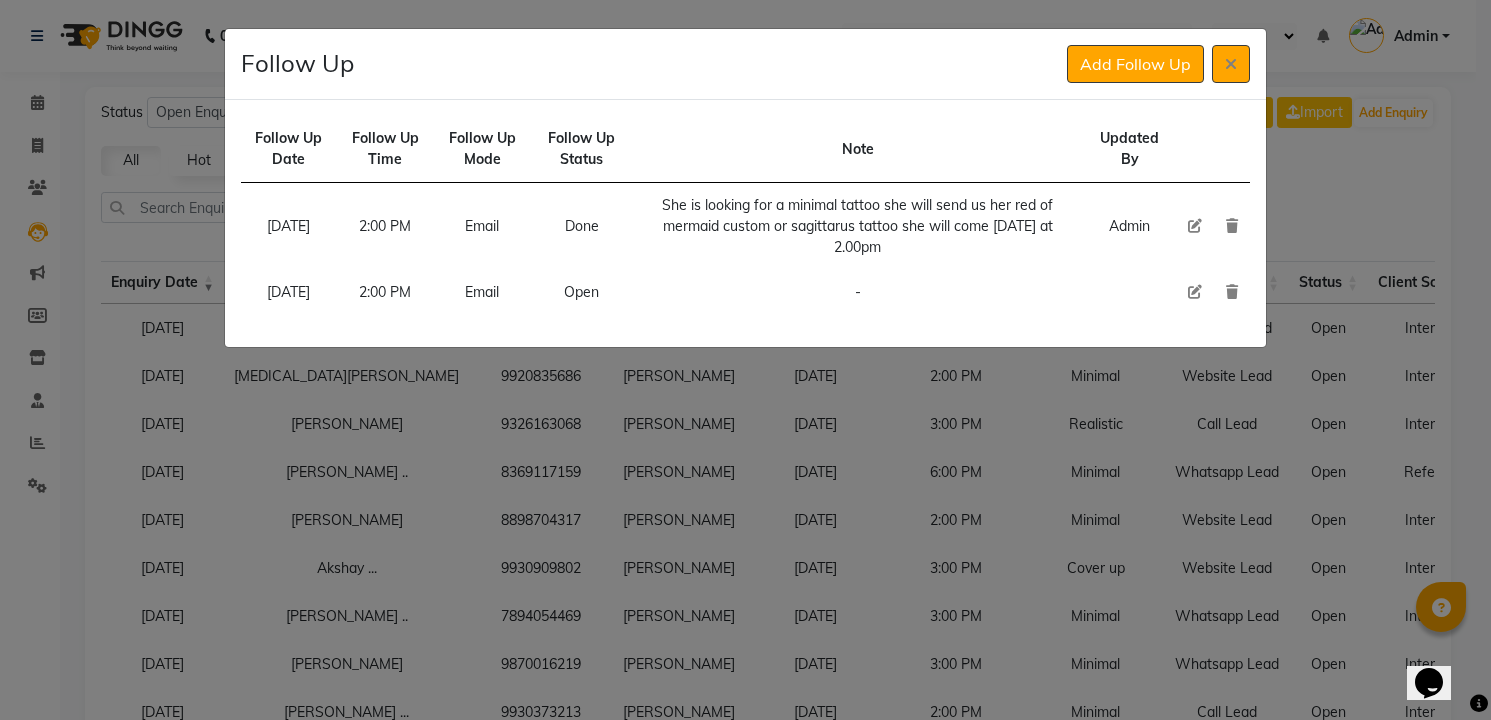 click 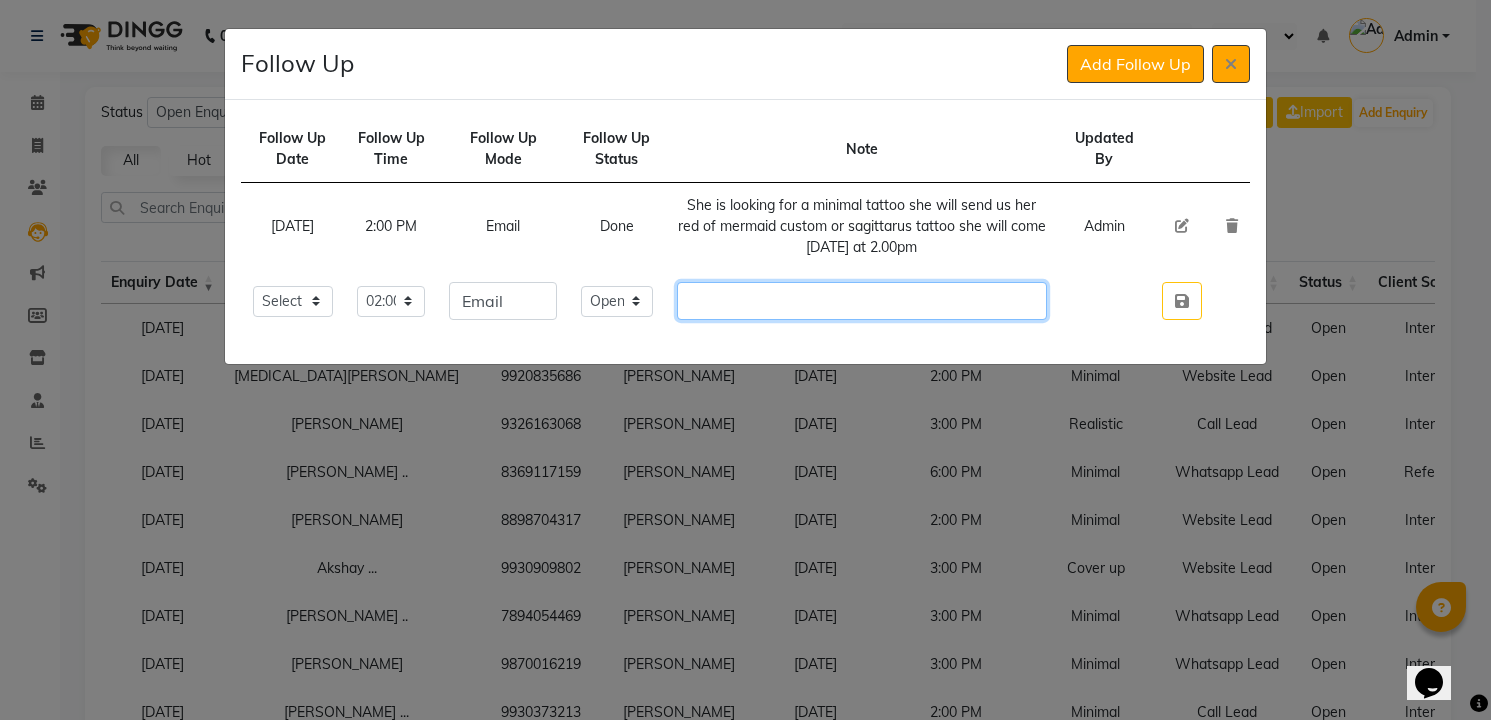 click 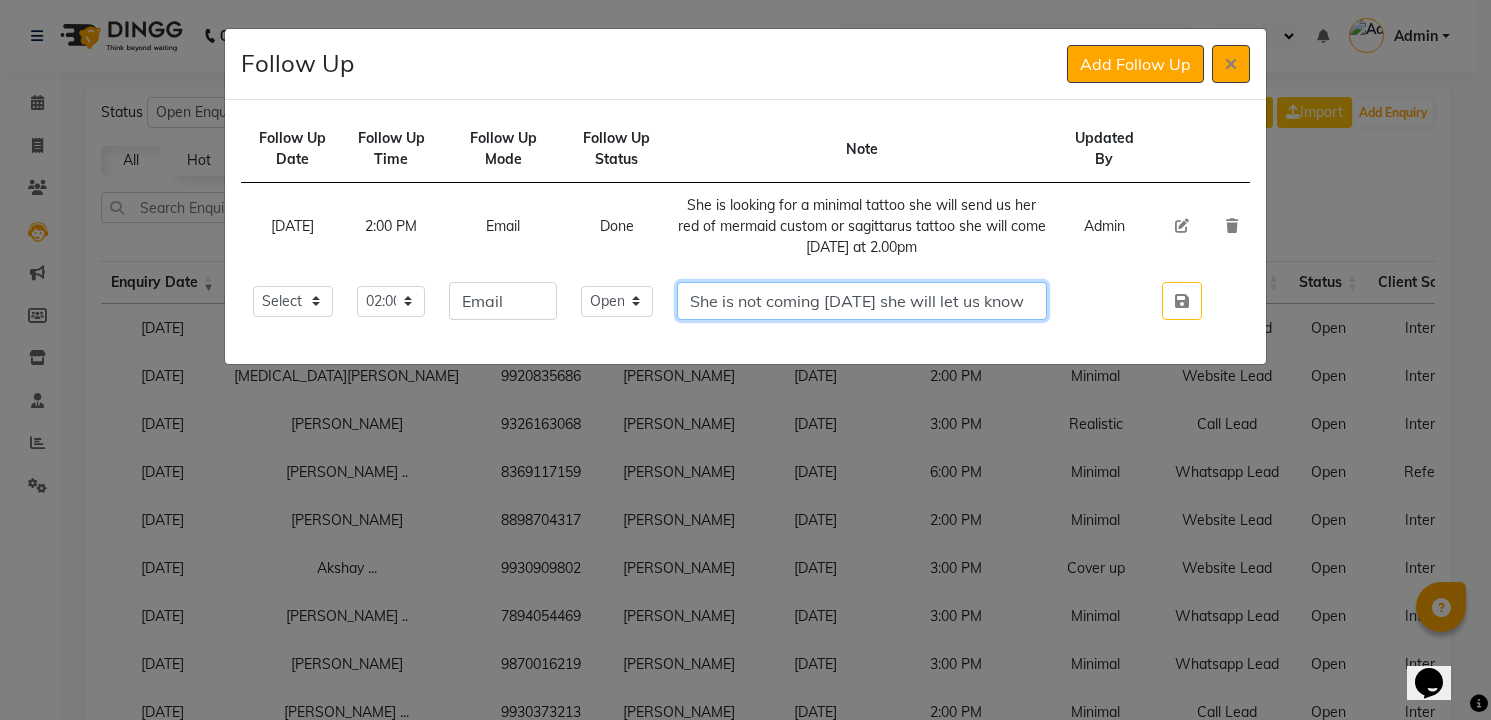 type on "She is not coming today she will let us know" 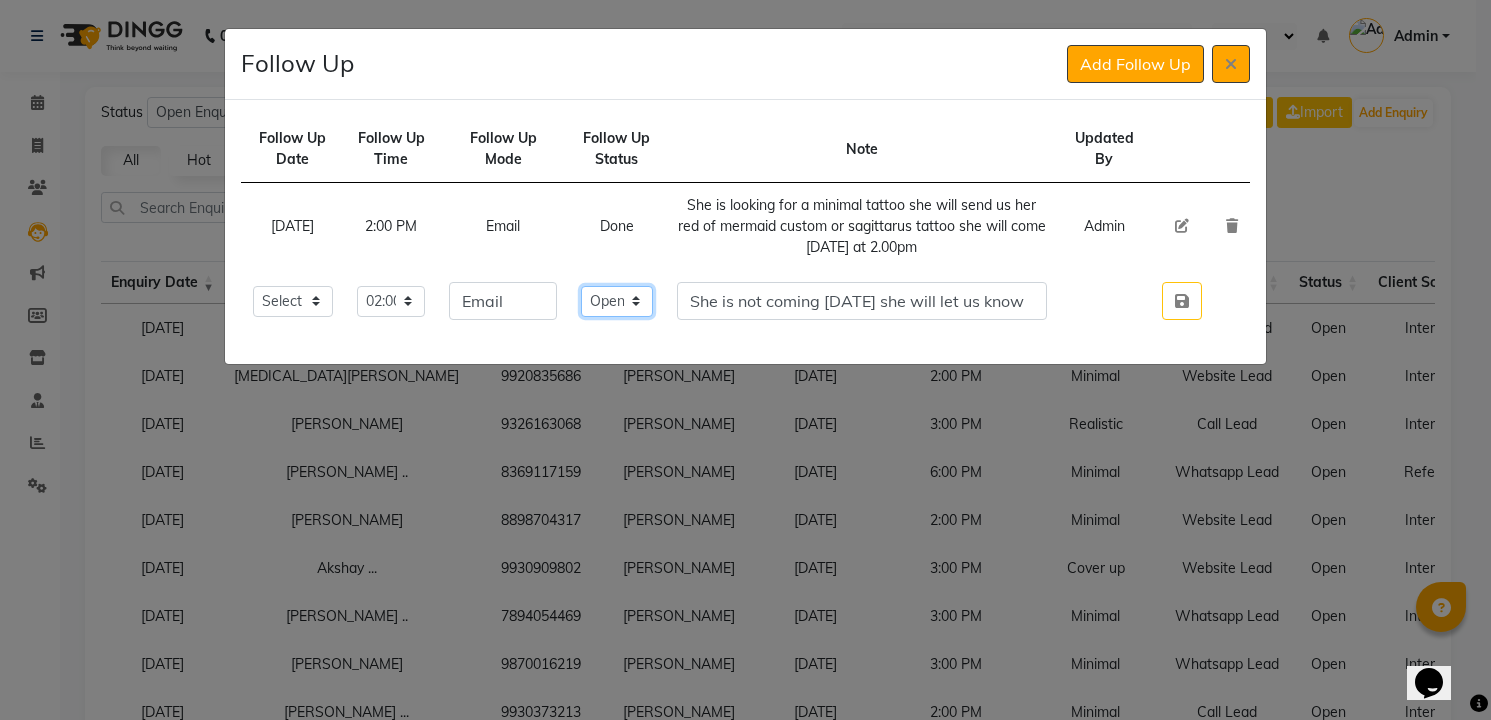 click on "Select Open Pending Done" 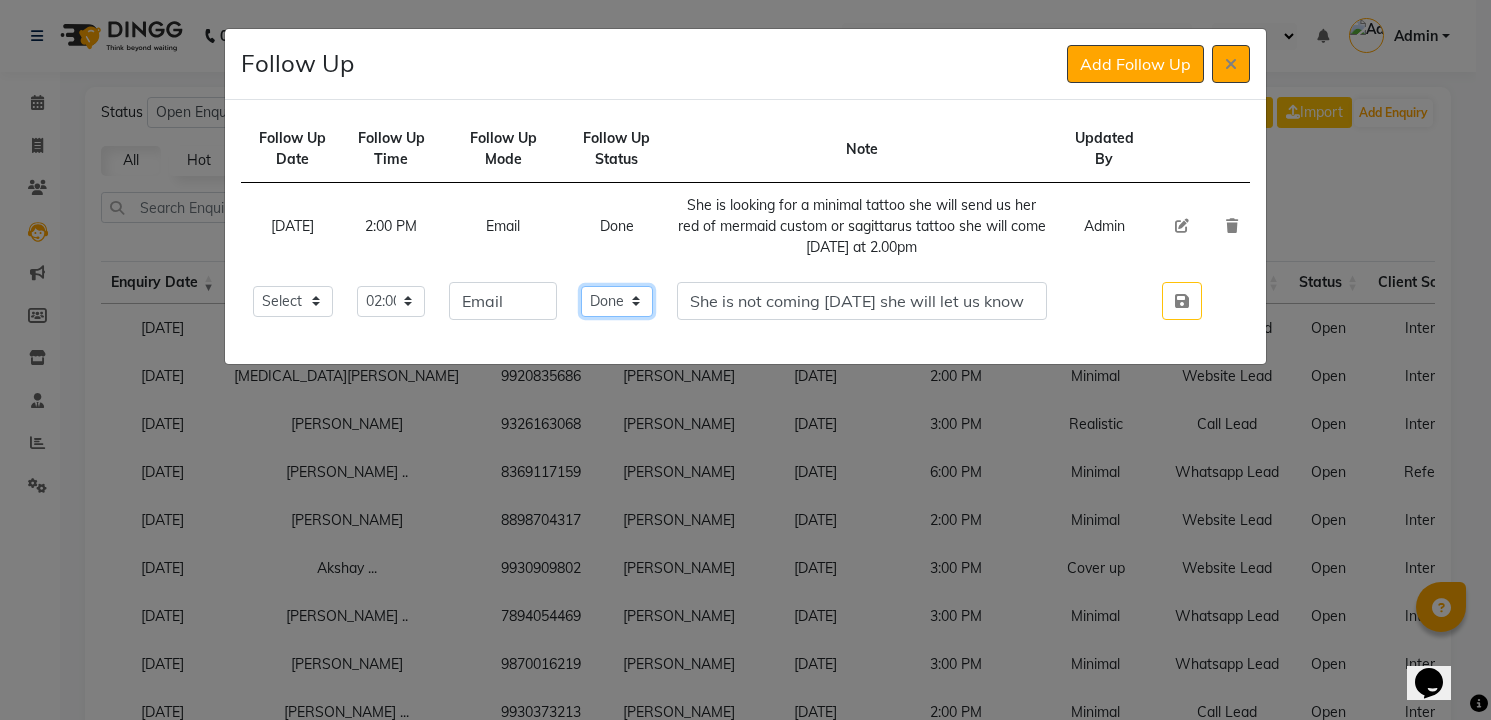 click on "Select Open Pending Done" 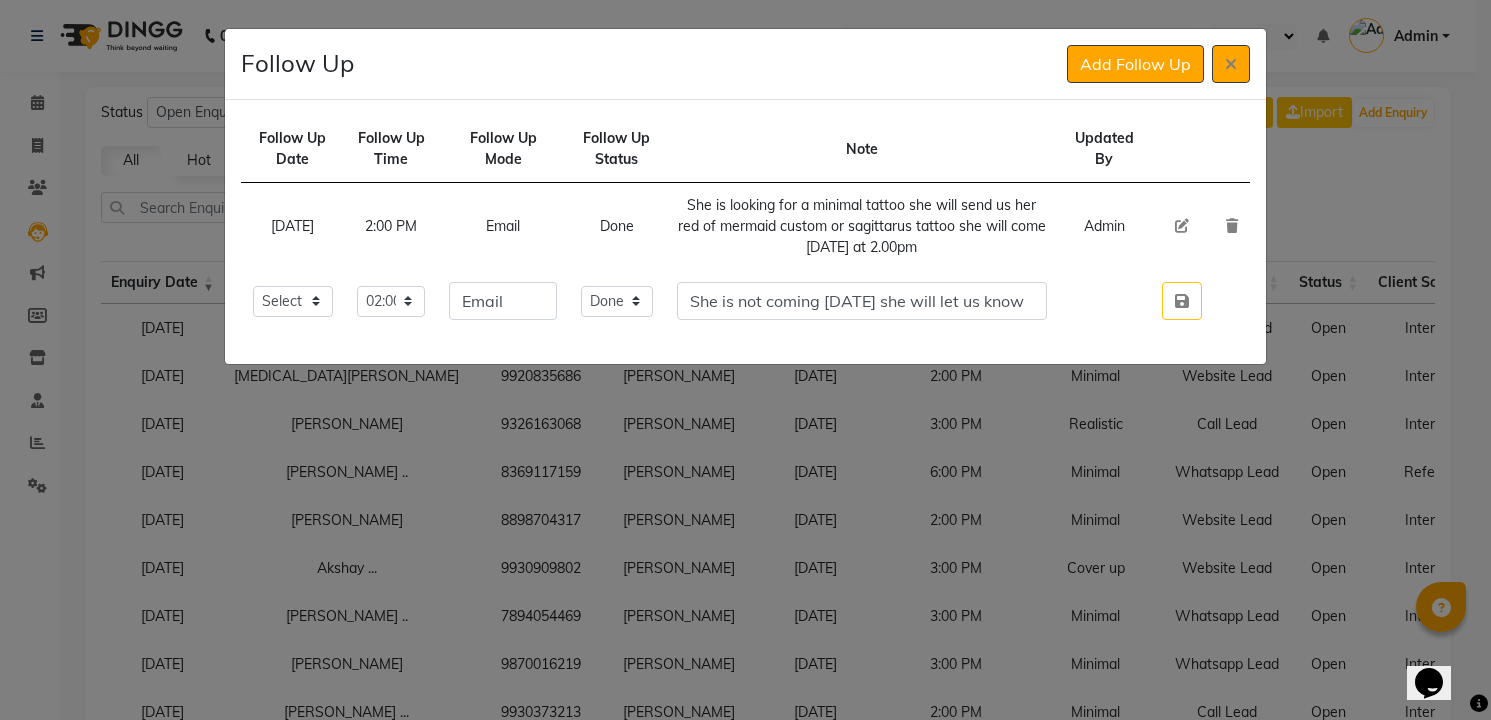 type 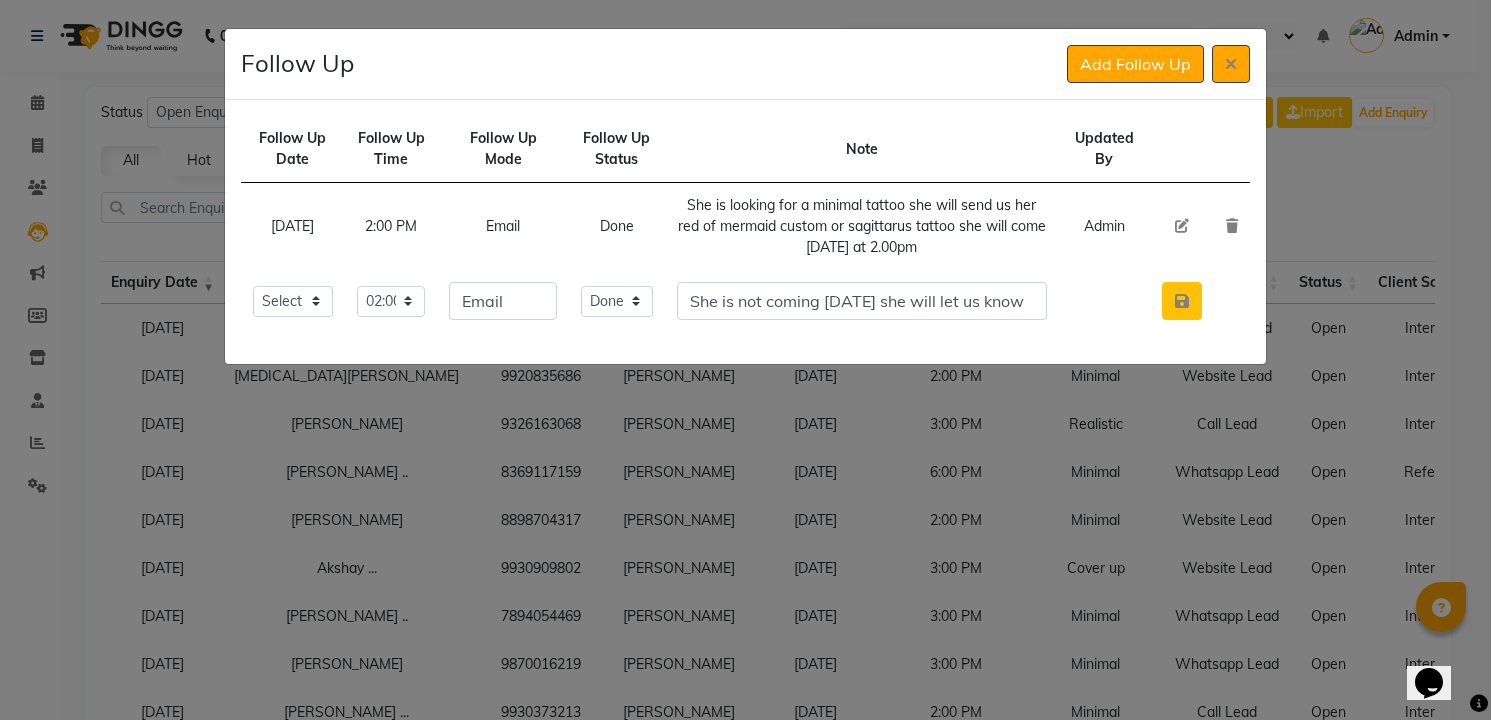 click 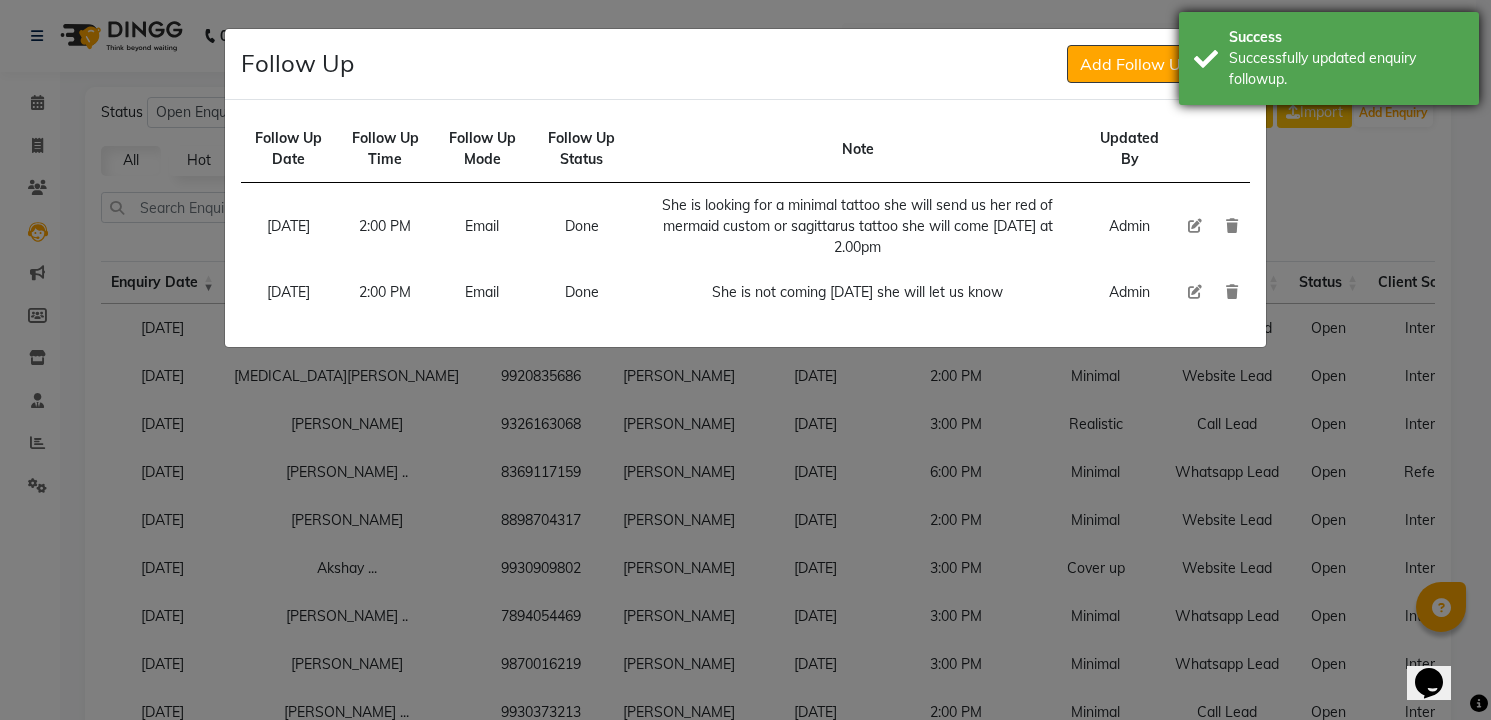click on "Successfully updated enquiry followup." at bounding box center (1346, 69) 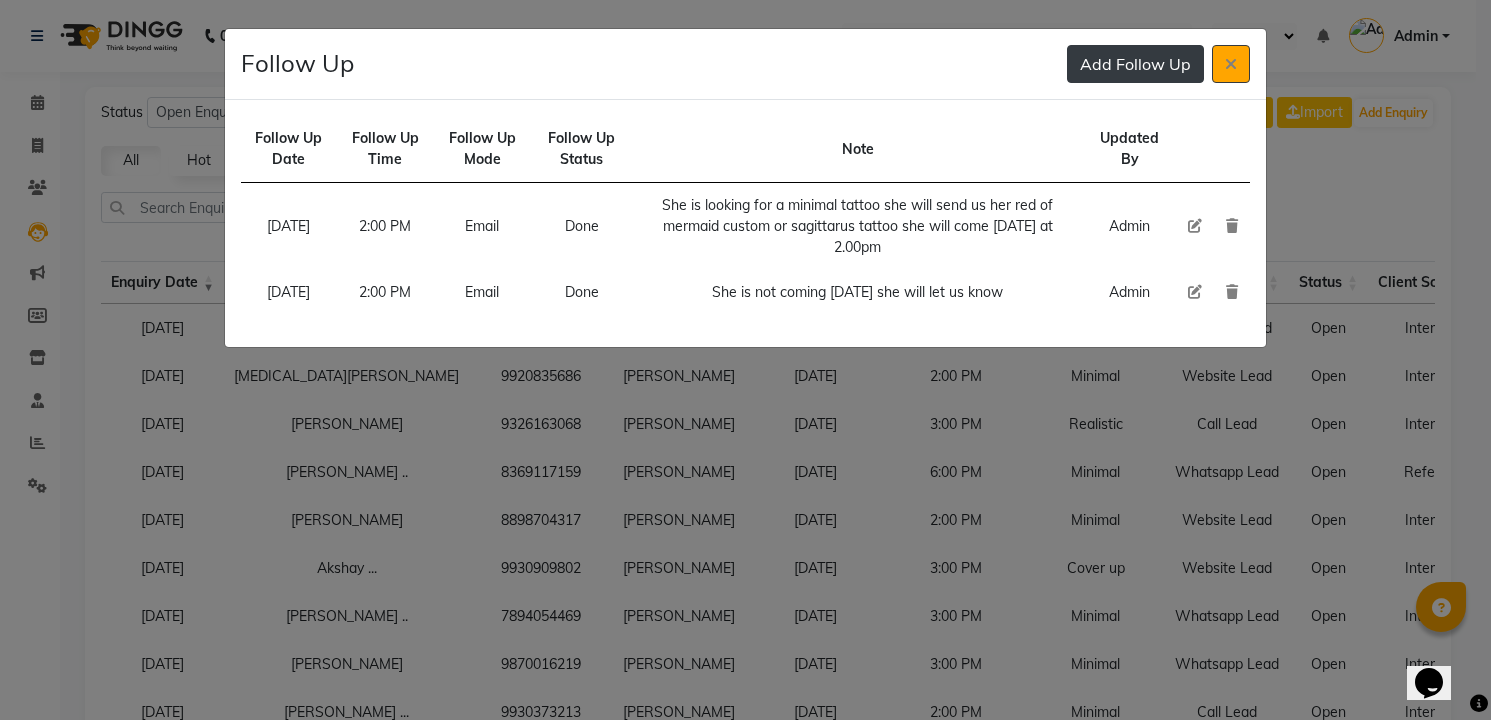 type 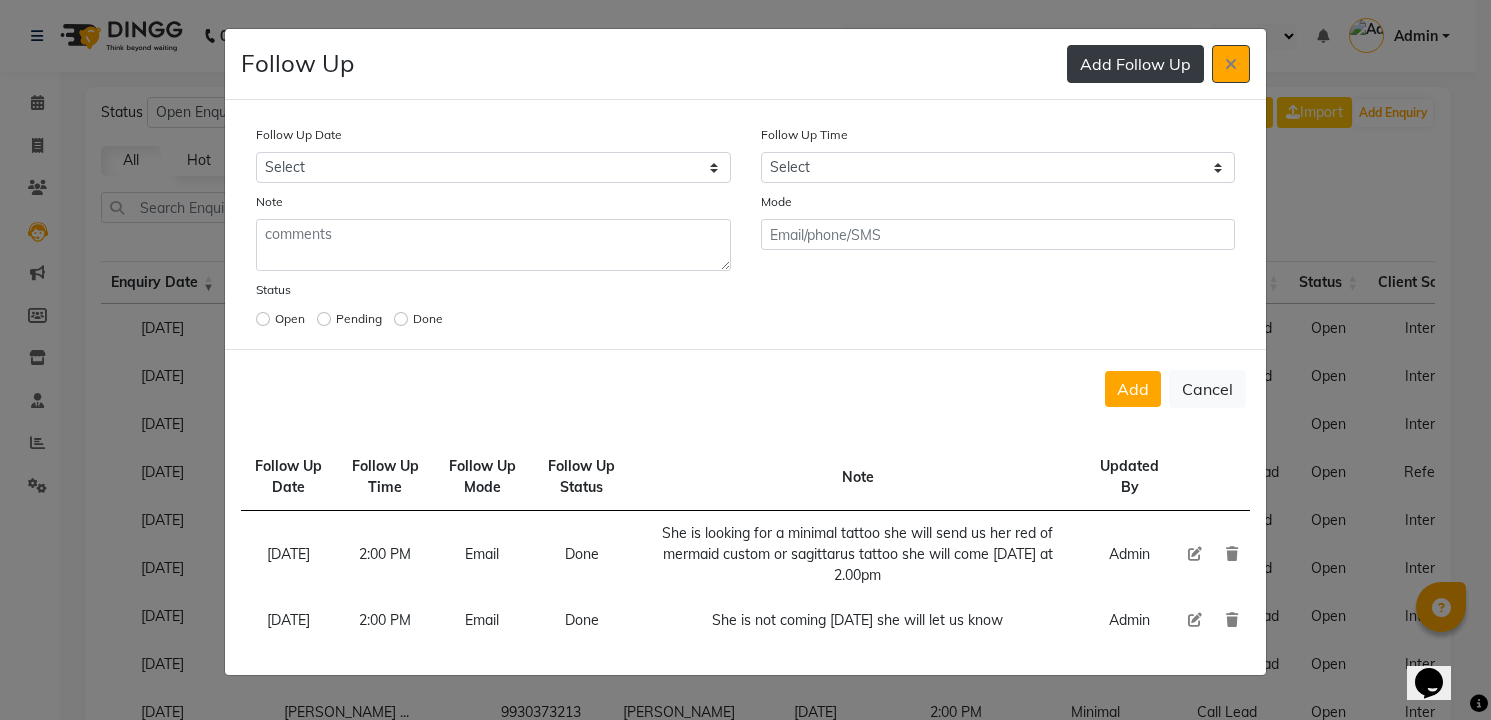 select on "[DATE]" 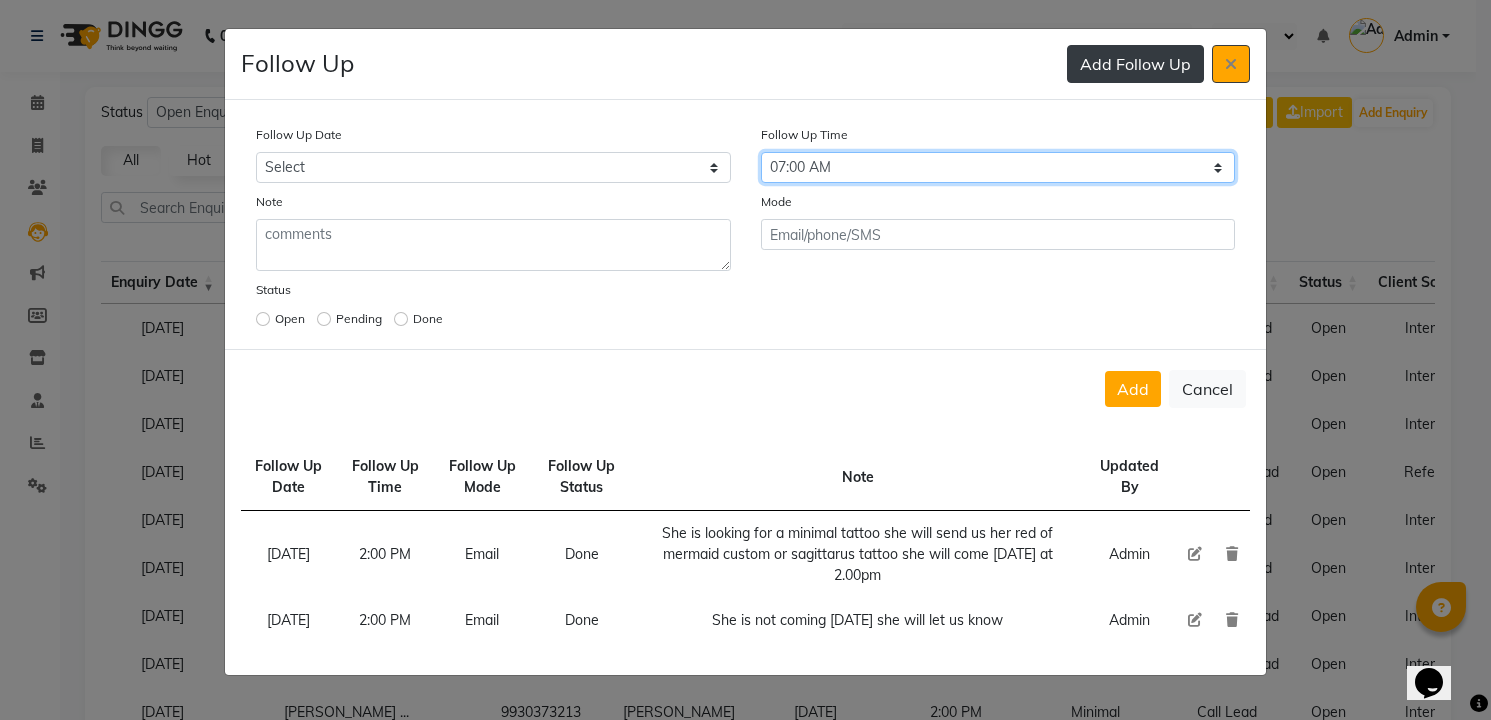 select on "840" 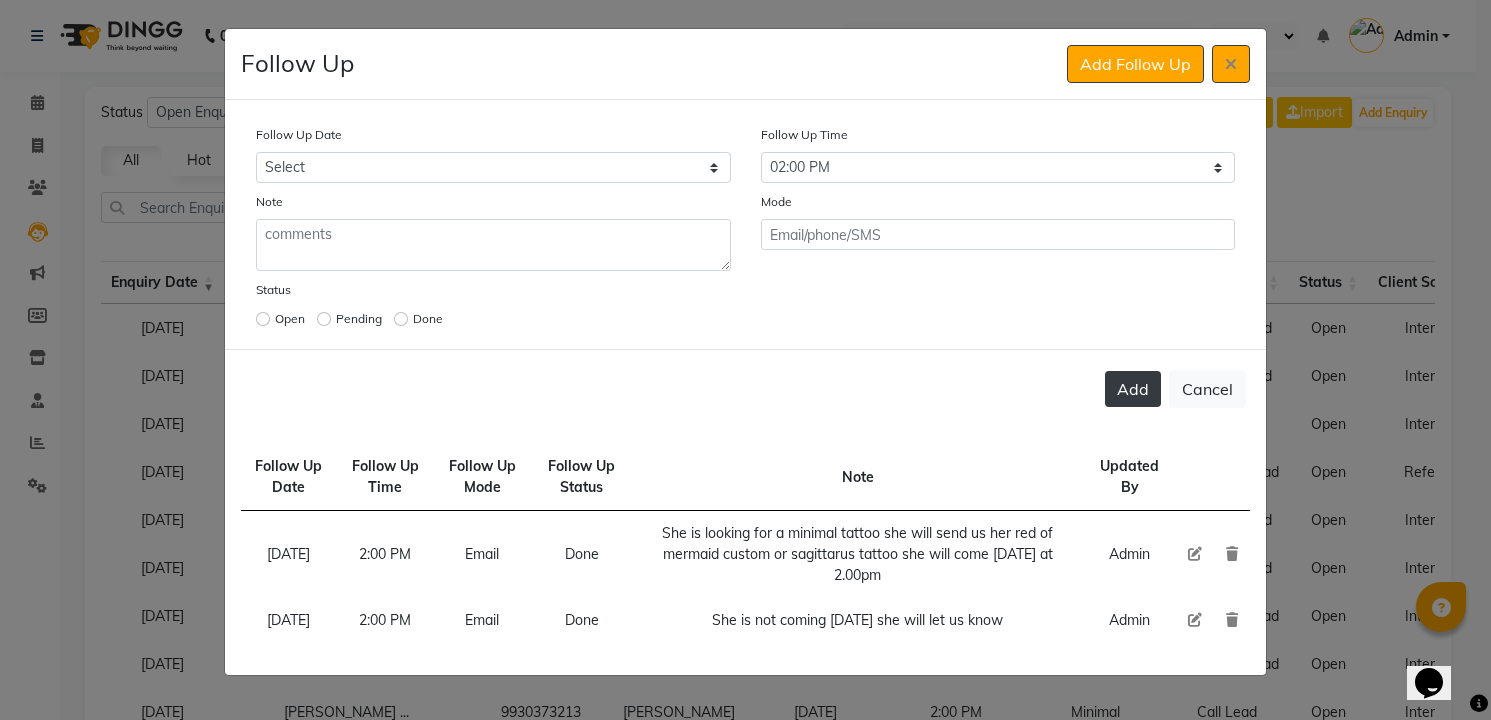 click on "Add" 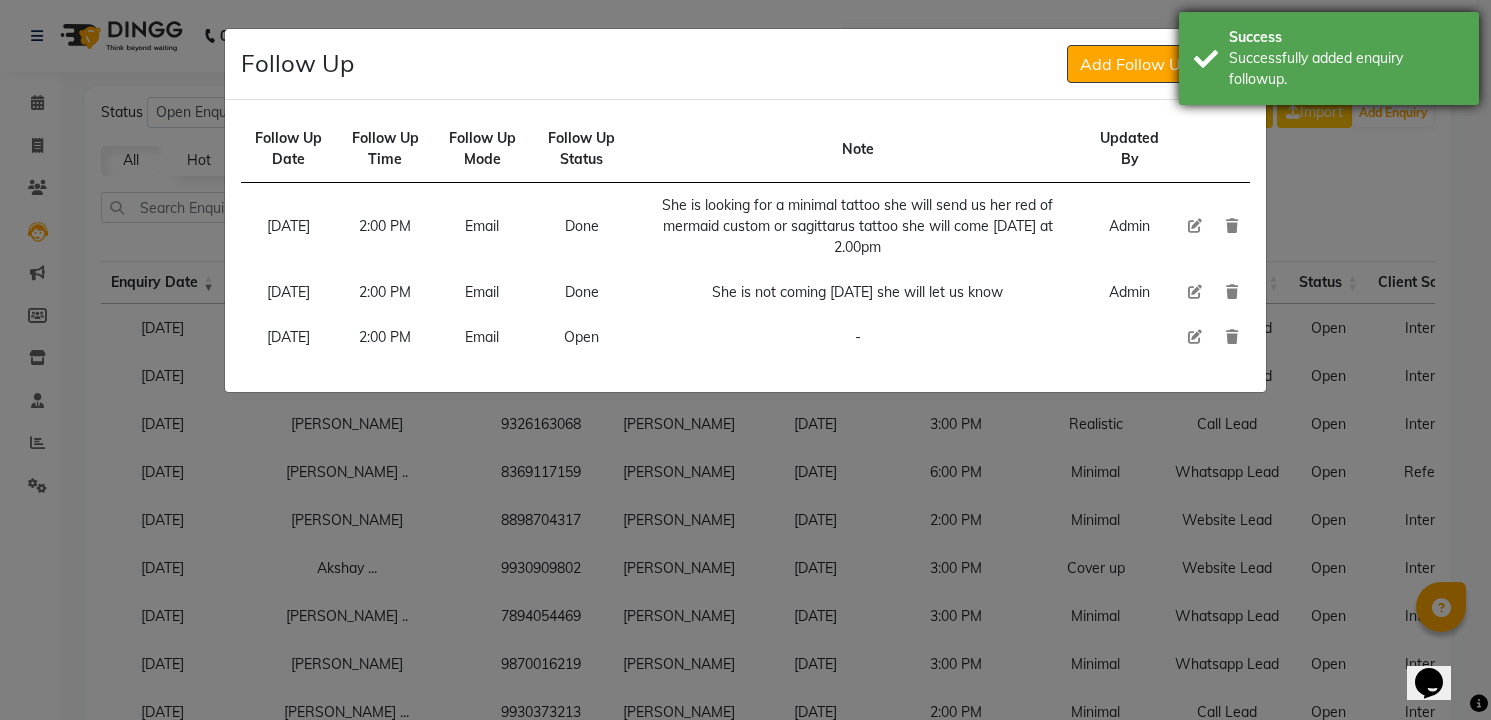 click on "Successfully added enquiry followup." at bounding box center (1346, 69) 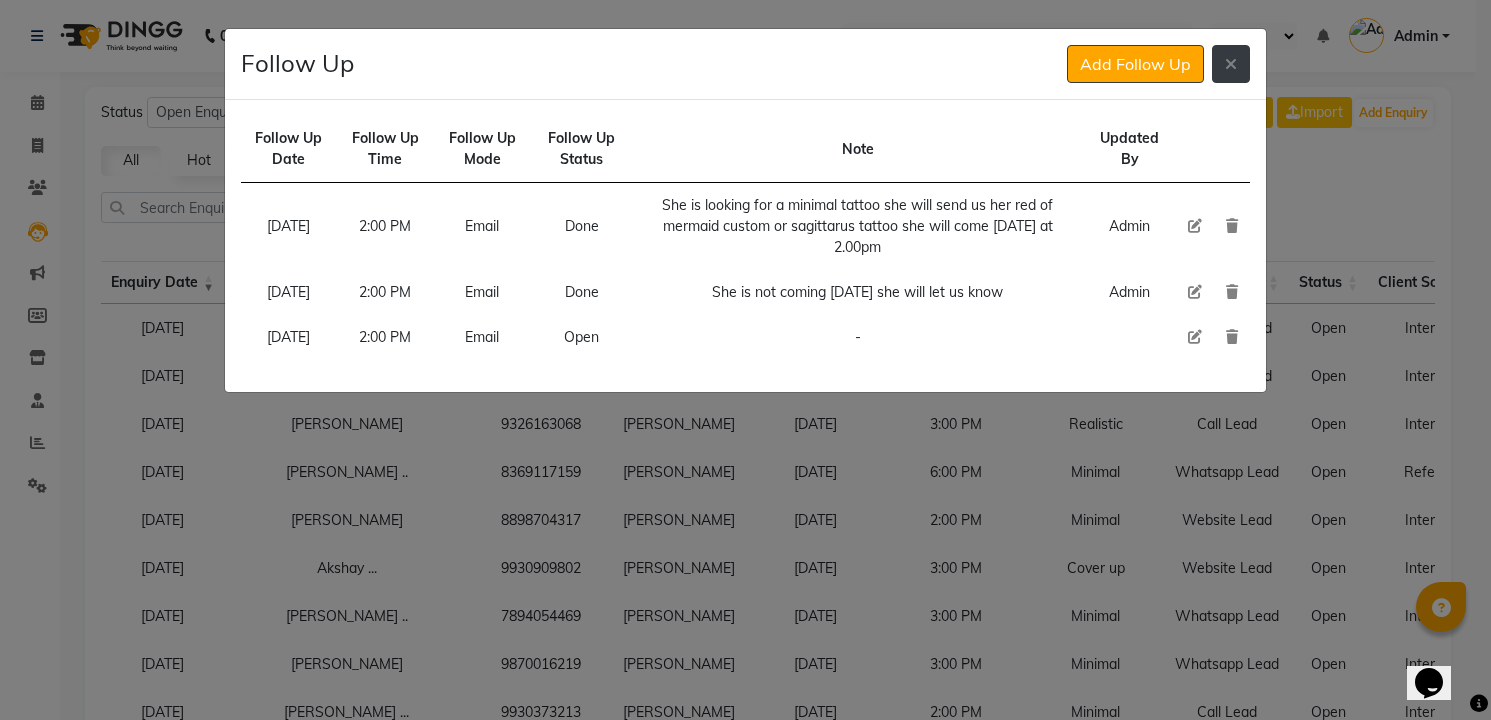 click 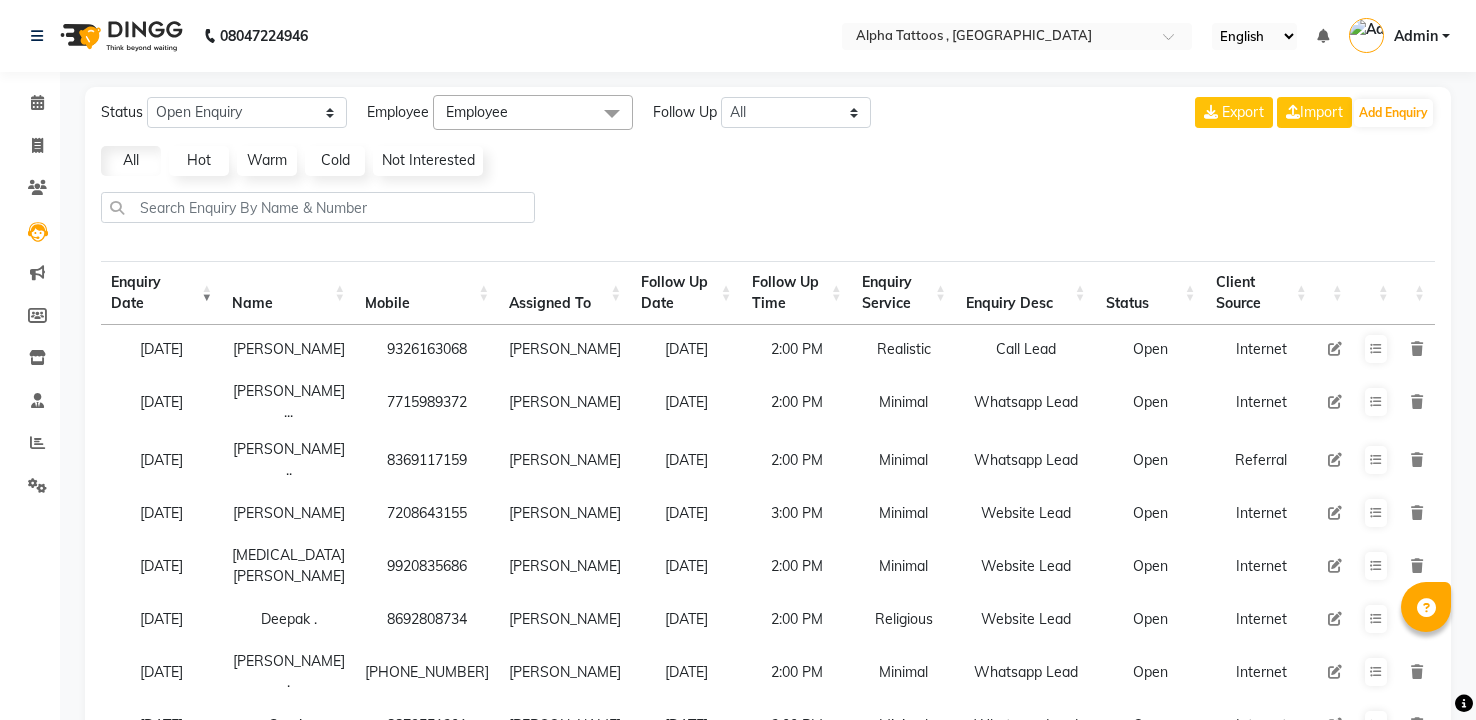 select on "Open" 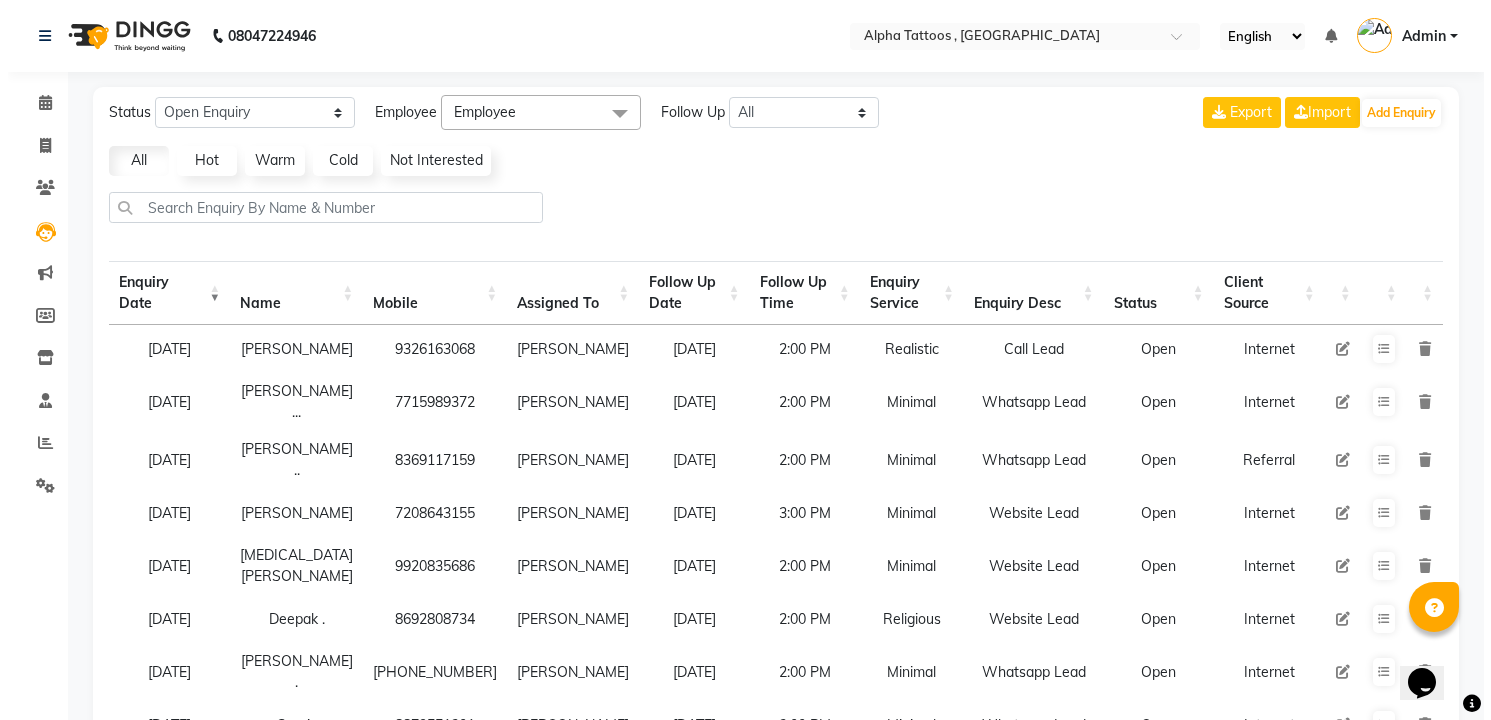 scroll, scrollTop: 0, scrollLeft: 0, axis: both 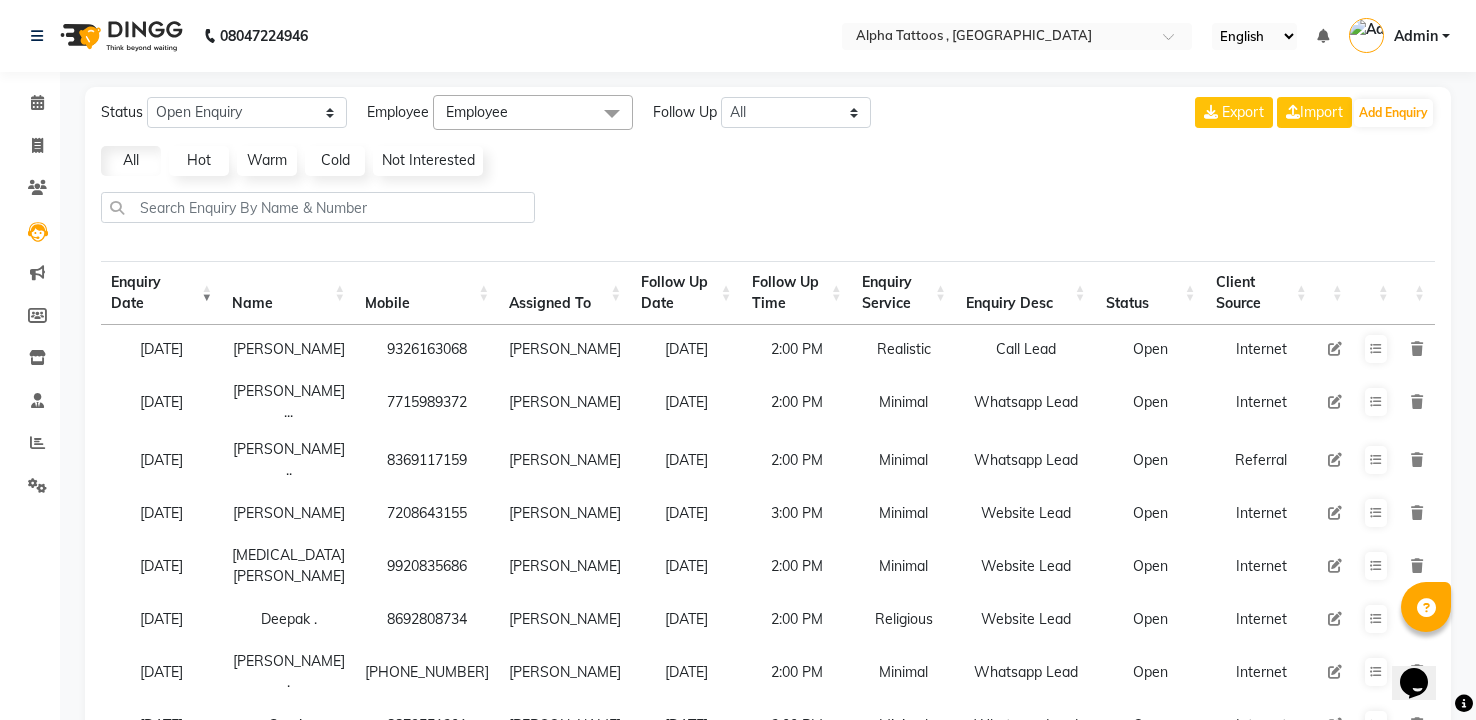 select on "[DATE]" 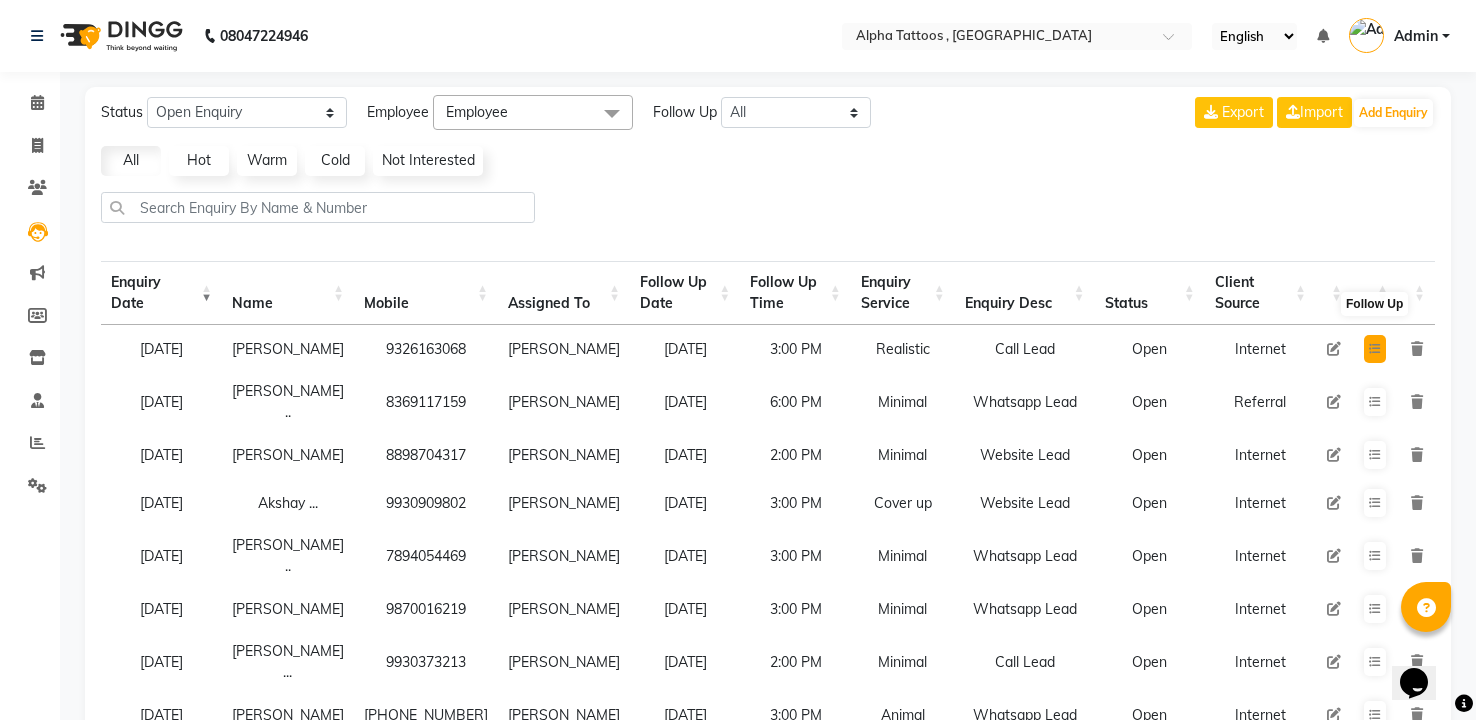 click at bounding box center [1375, 349] 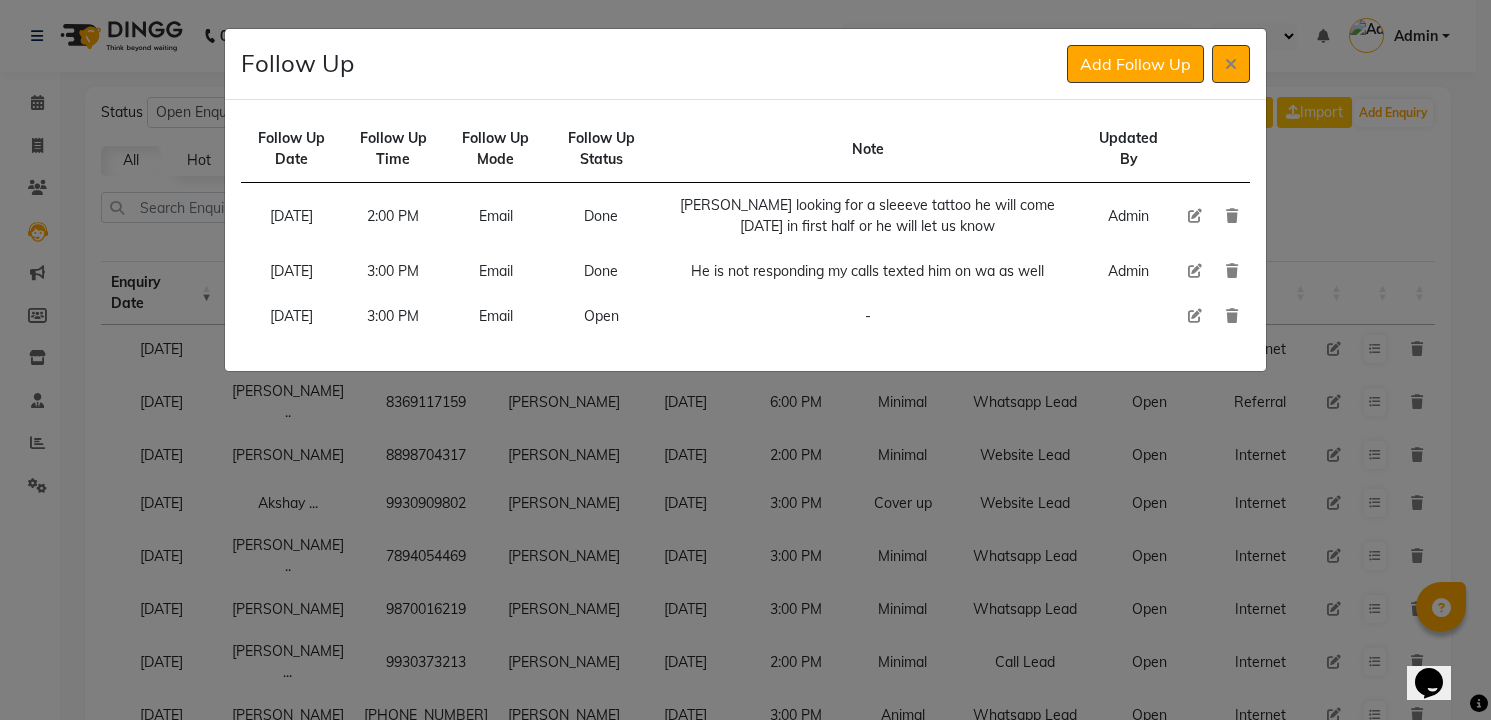 type 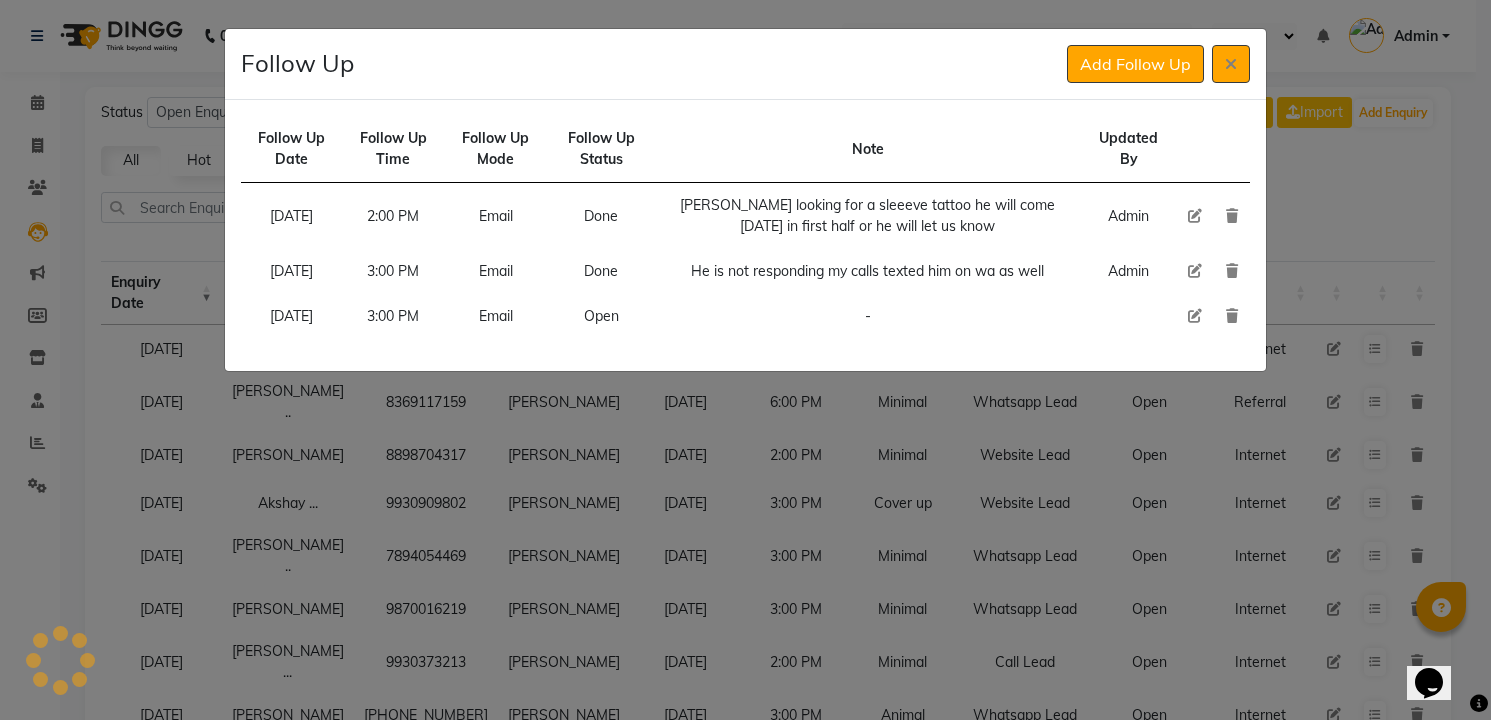 click 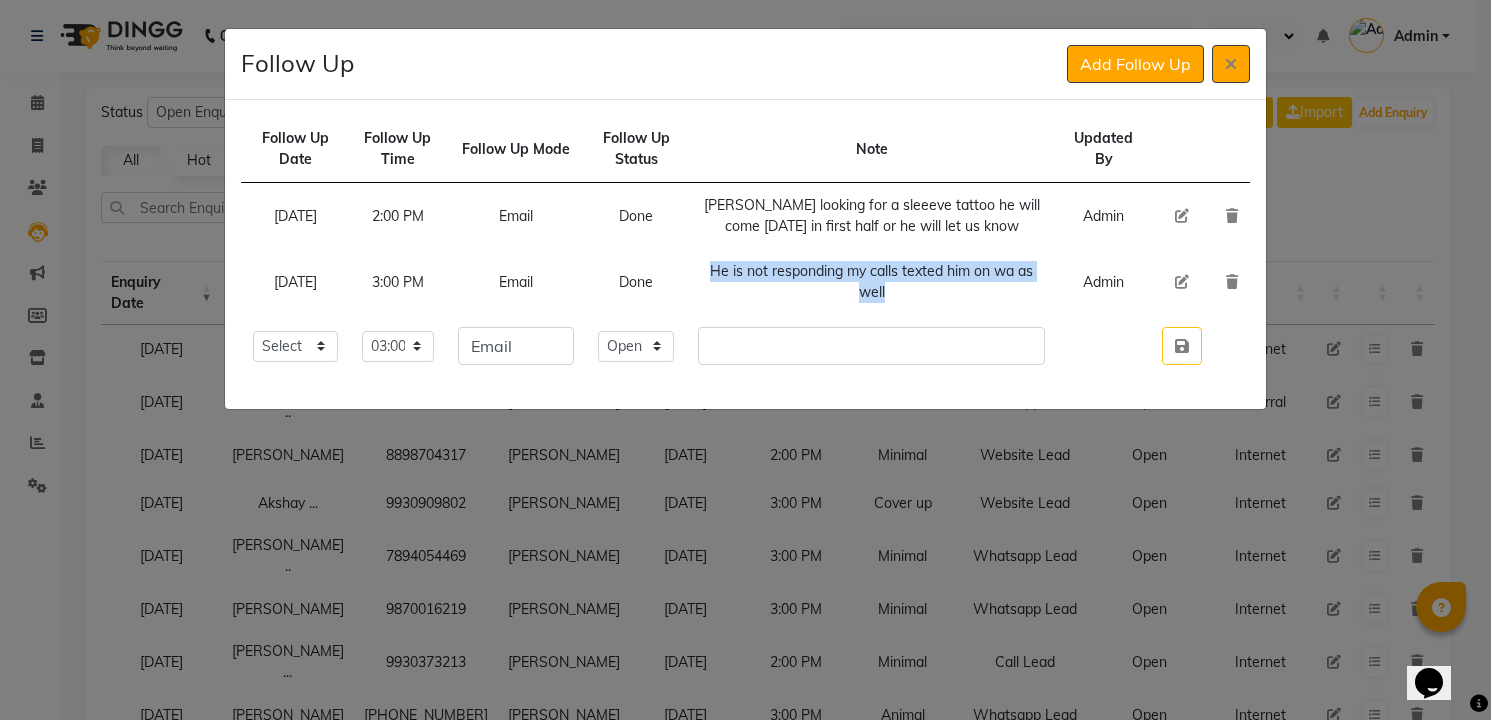 drag, startPoint x: 729, startPoint y: 263, endPoint x: 951, endPoint y: 286, distance: 223.18826 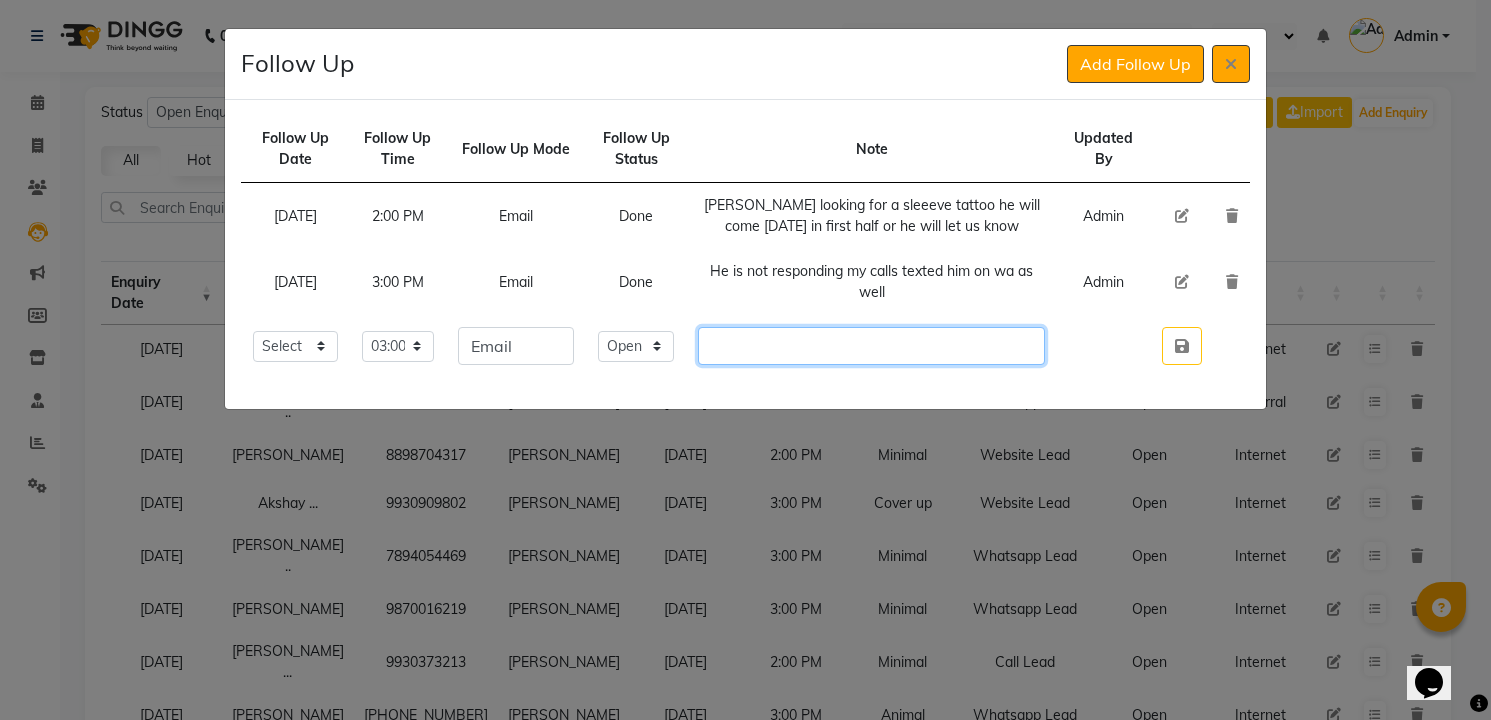 click 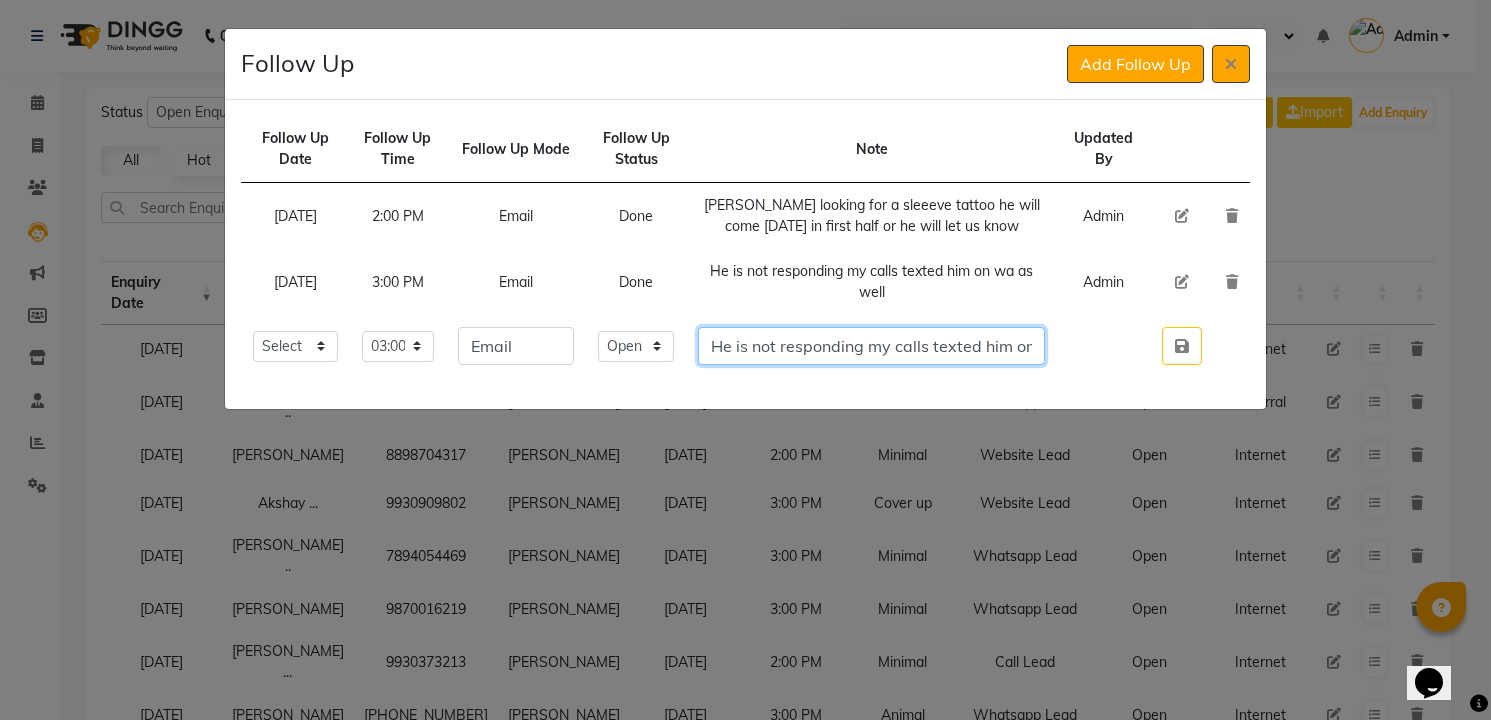 scroll, scrollTop: 0, scrollLeft: 111, axis: horizontal 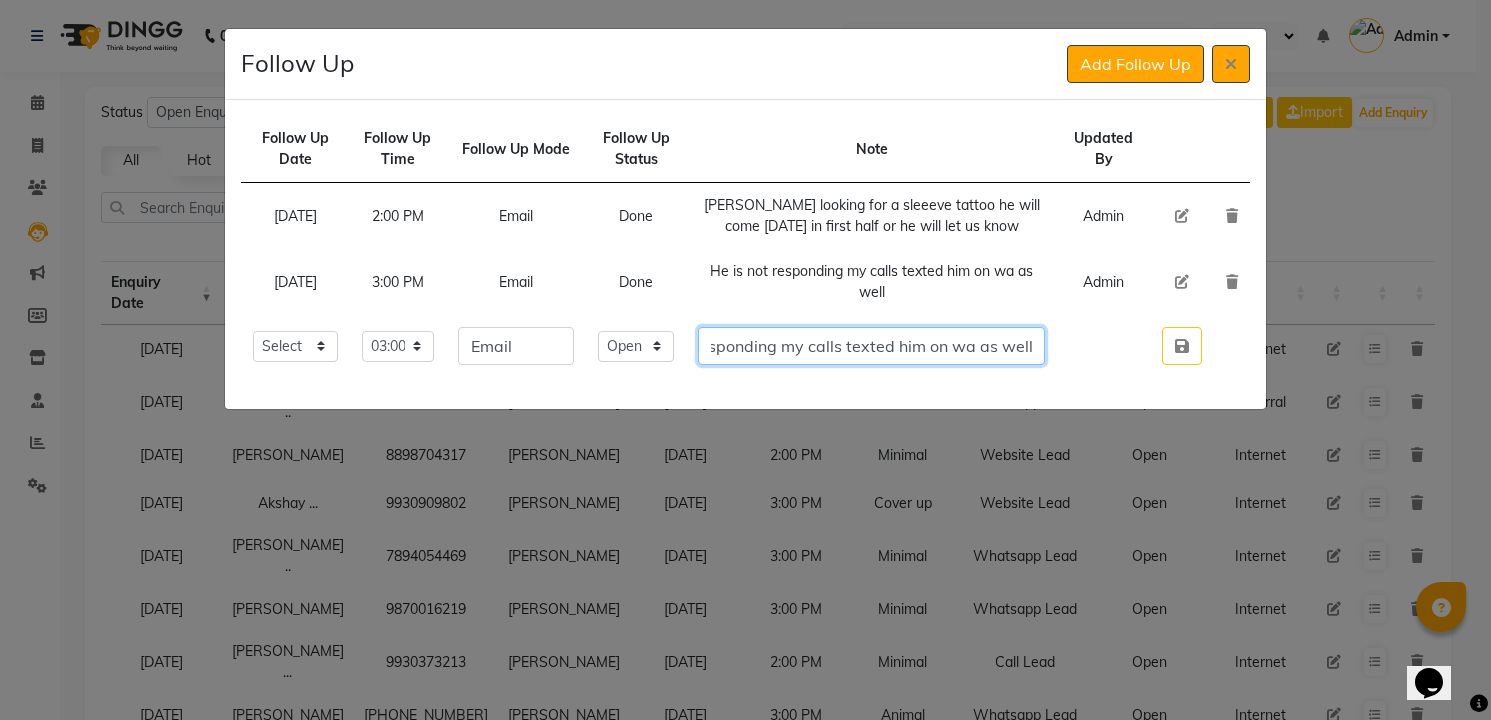 type on "He is not responding my calls texted him on wa as well" 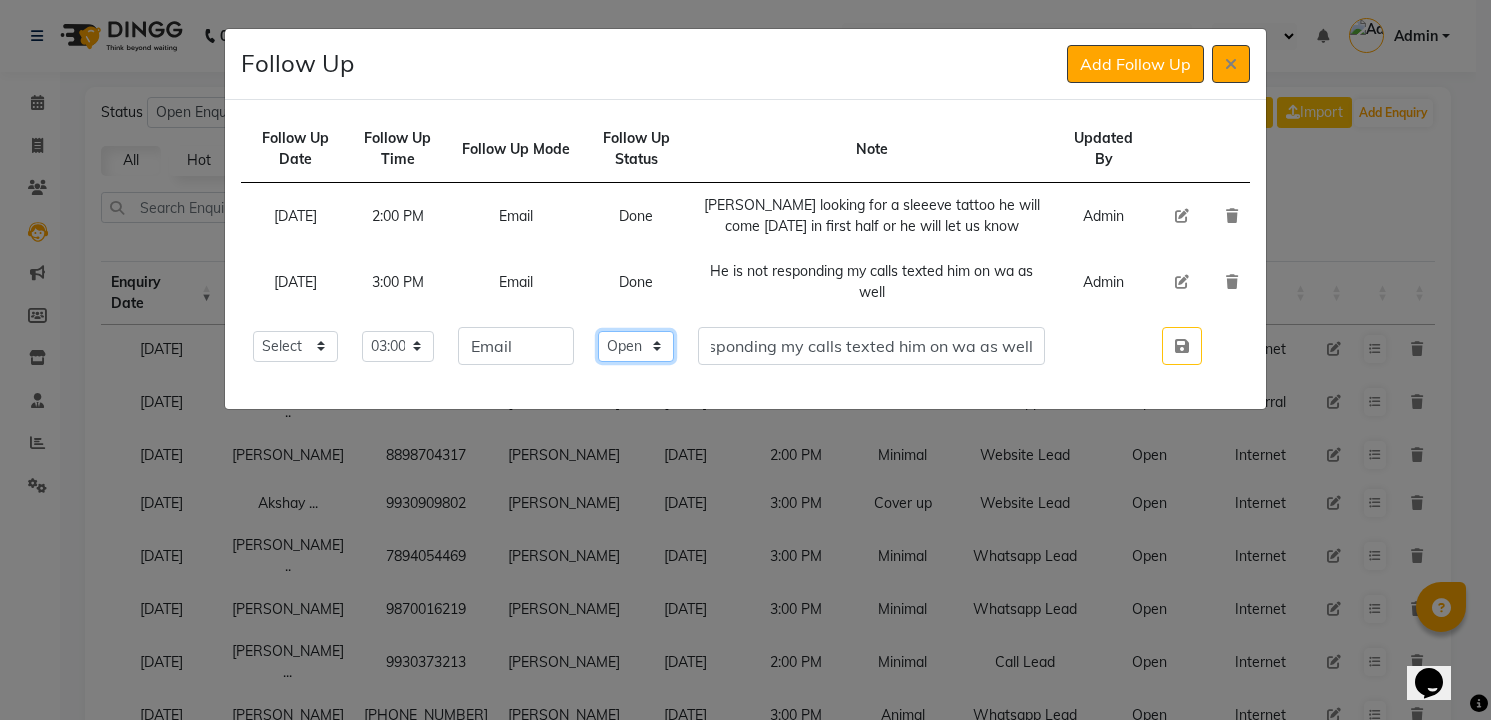 click on "Select Open Pending Done" 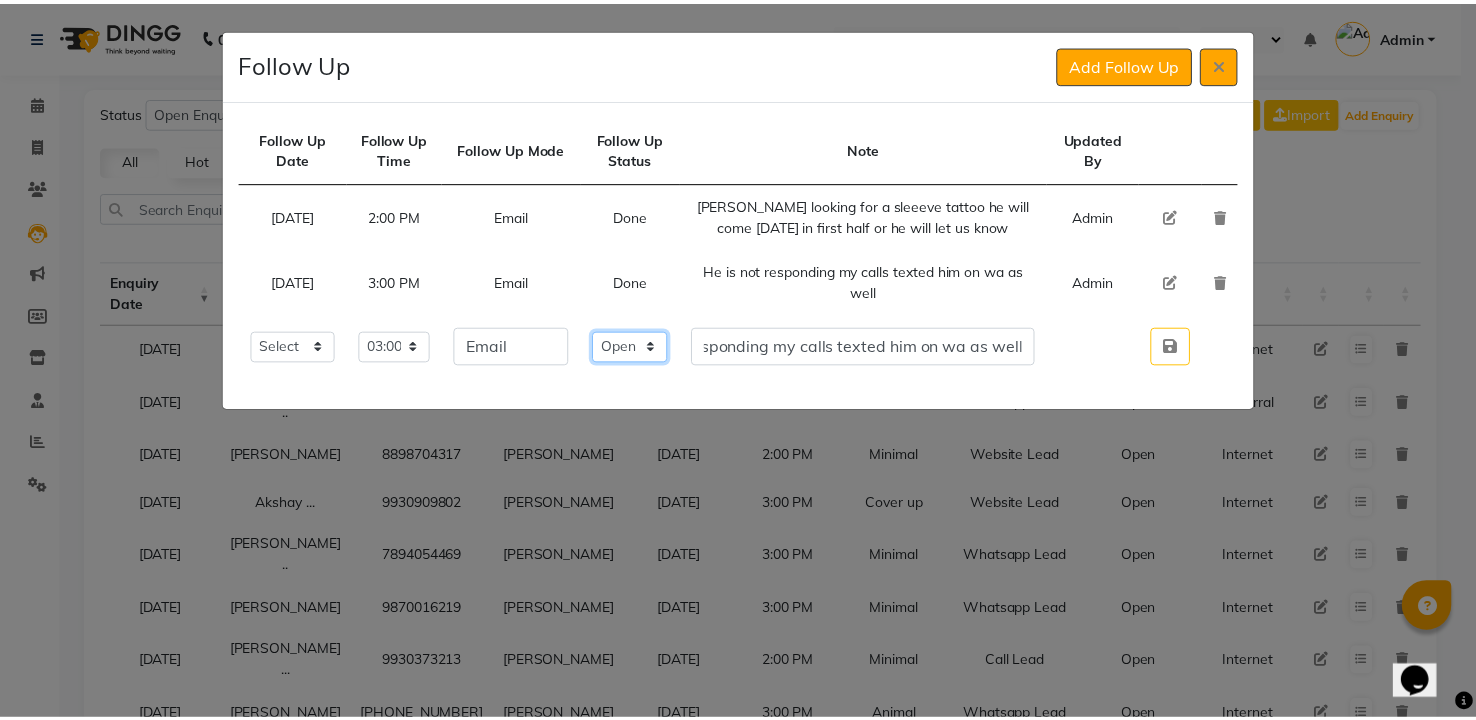 scroll, scrollTop: 0, scrollLeft: 0, axis: both 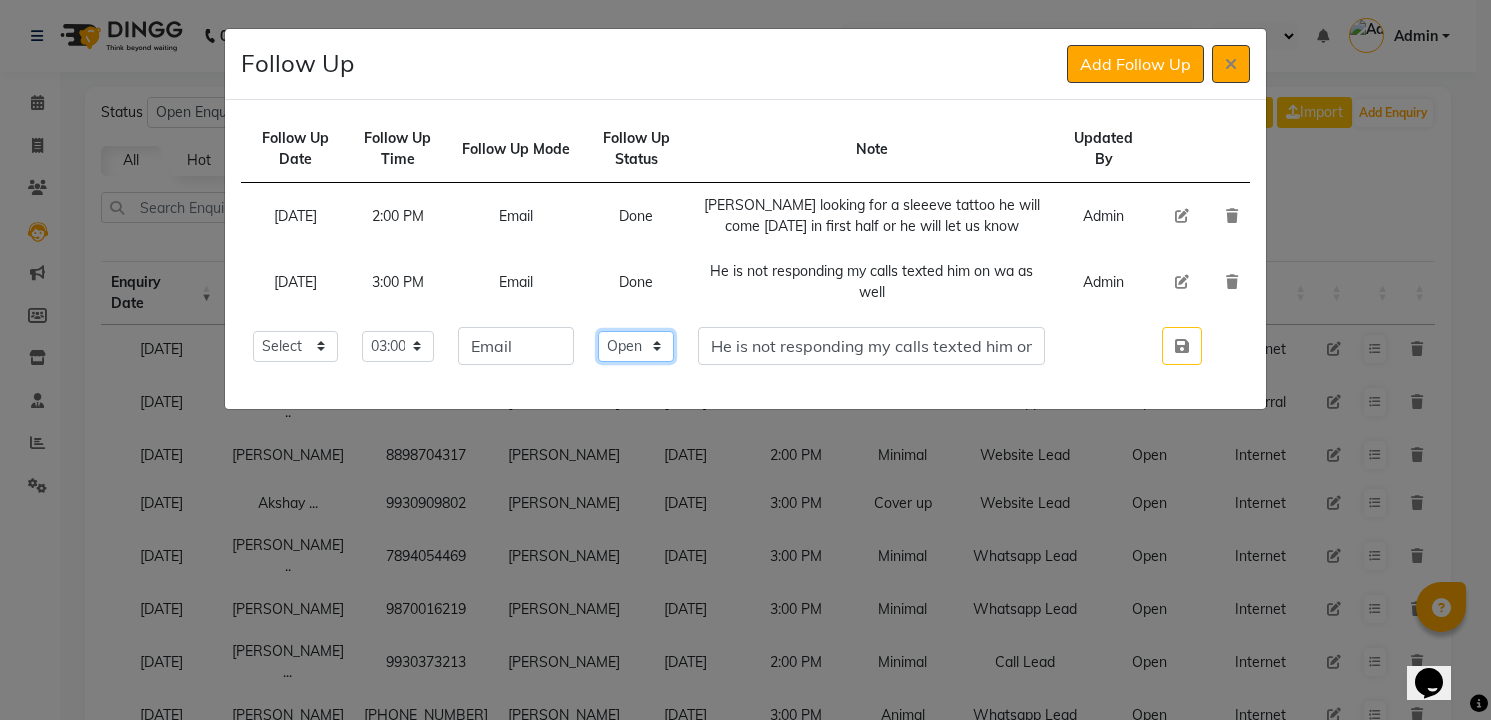 select on "Done" 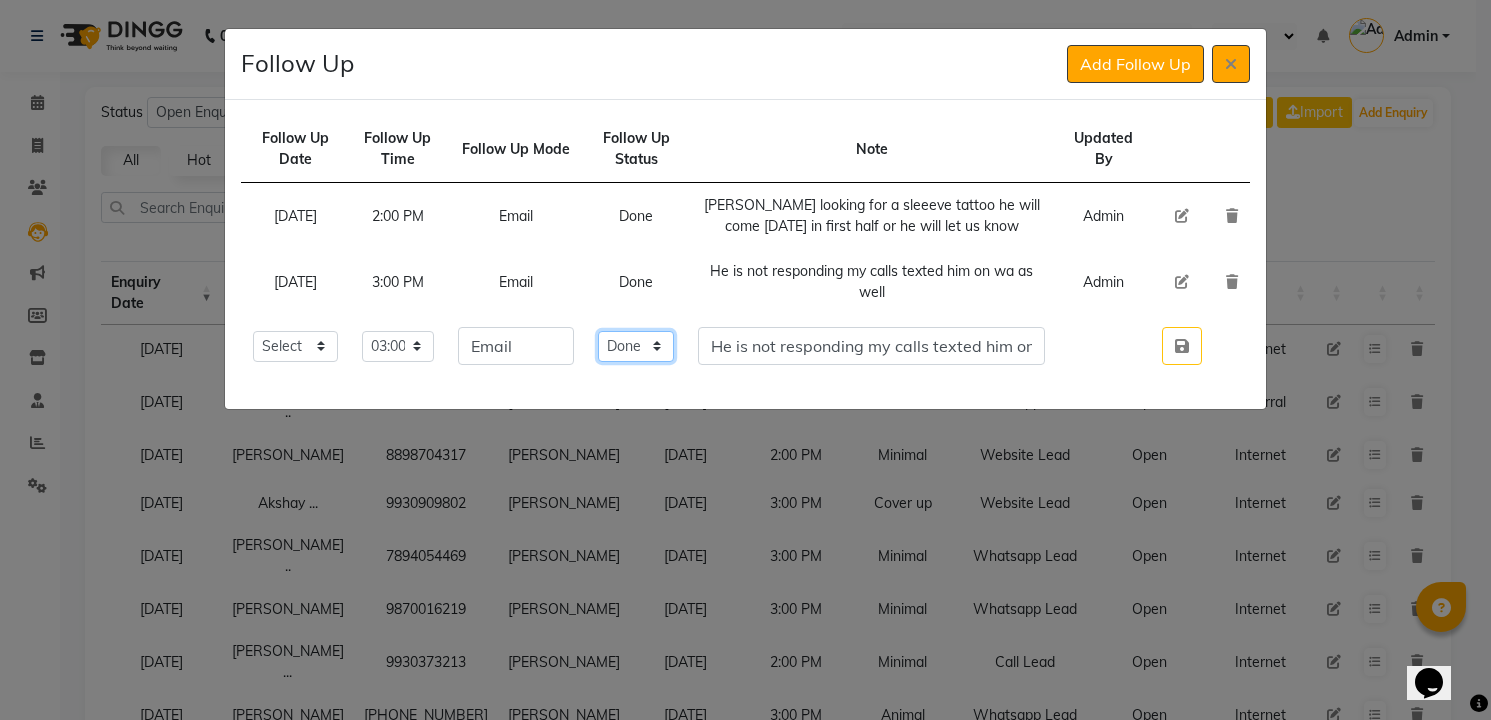 click on "Select Open Pending Done" 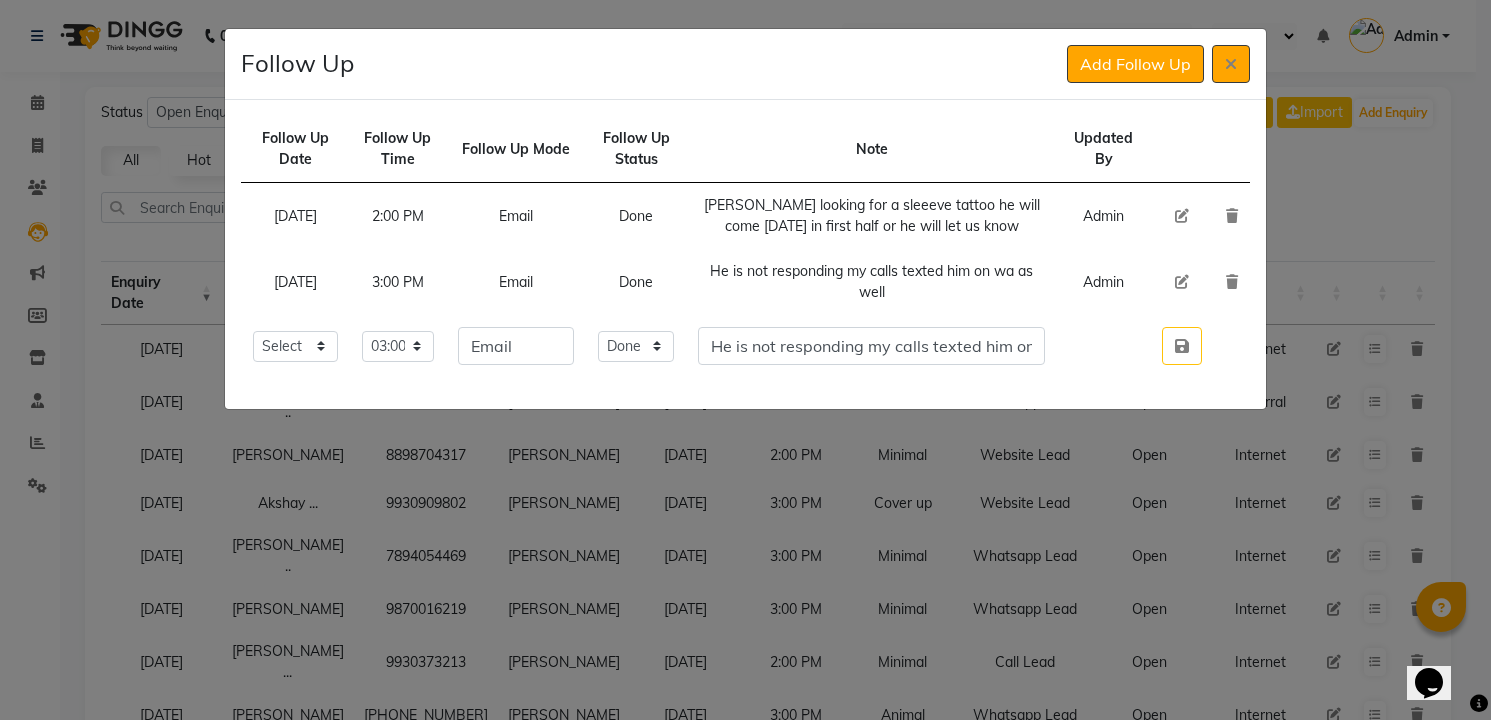 type 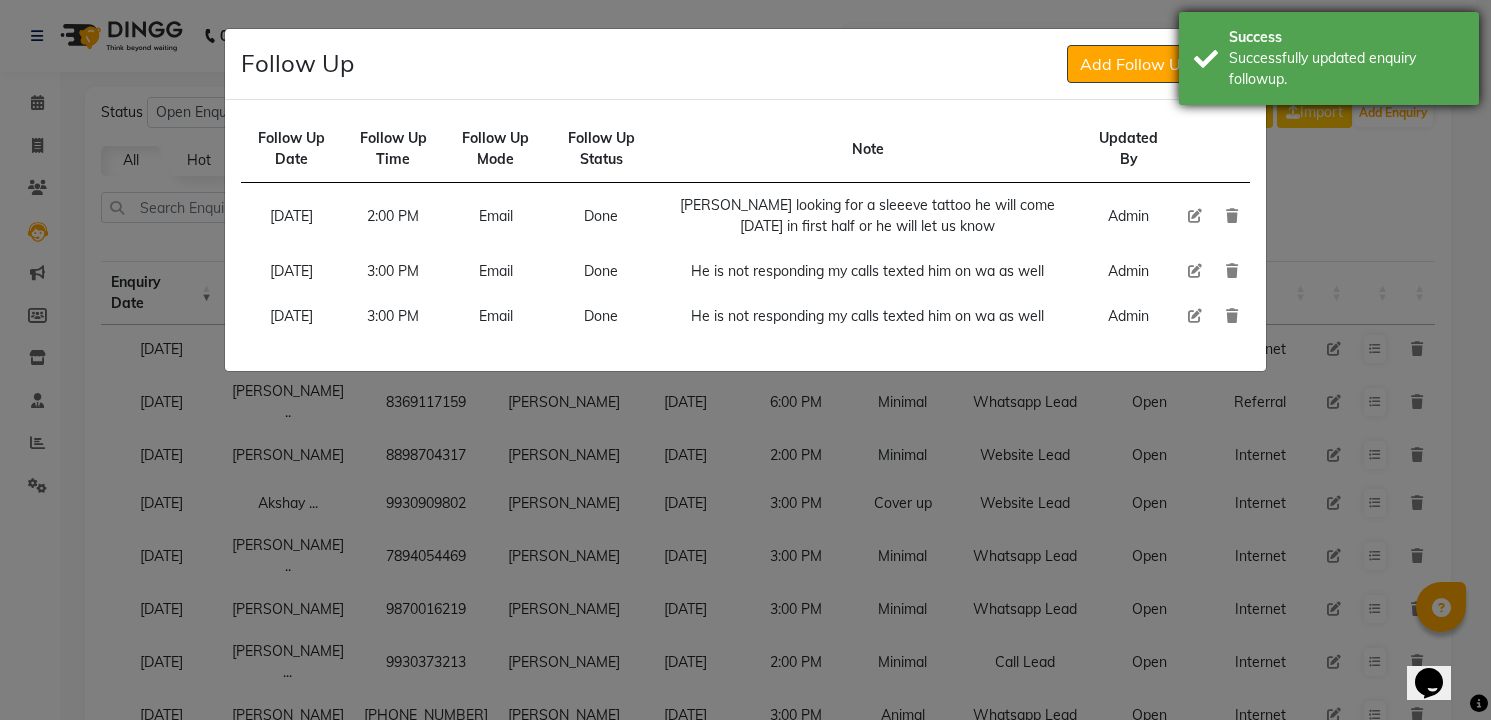 click on "Success   Successfully updated enquiry followup." at bounding box center (1329, 58) 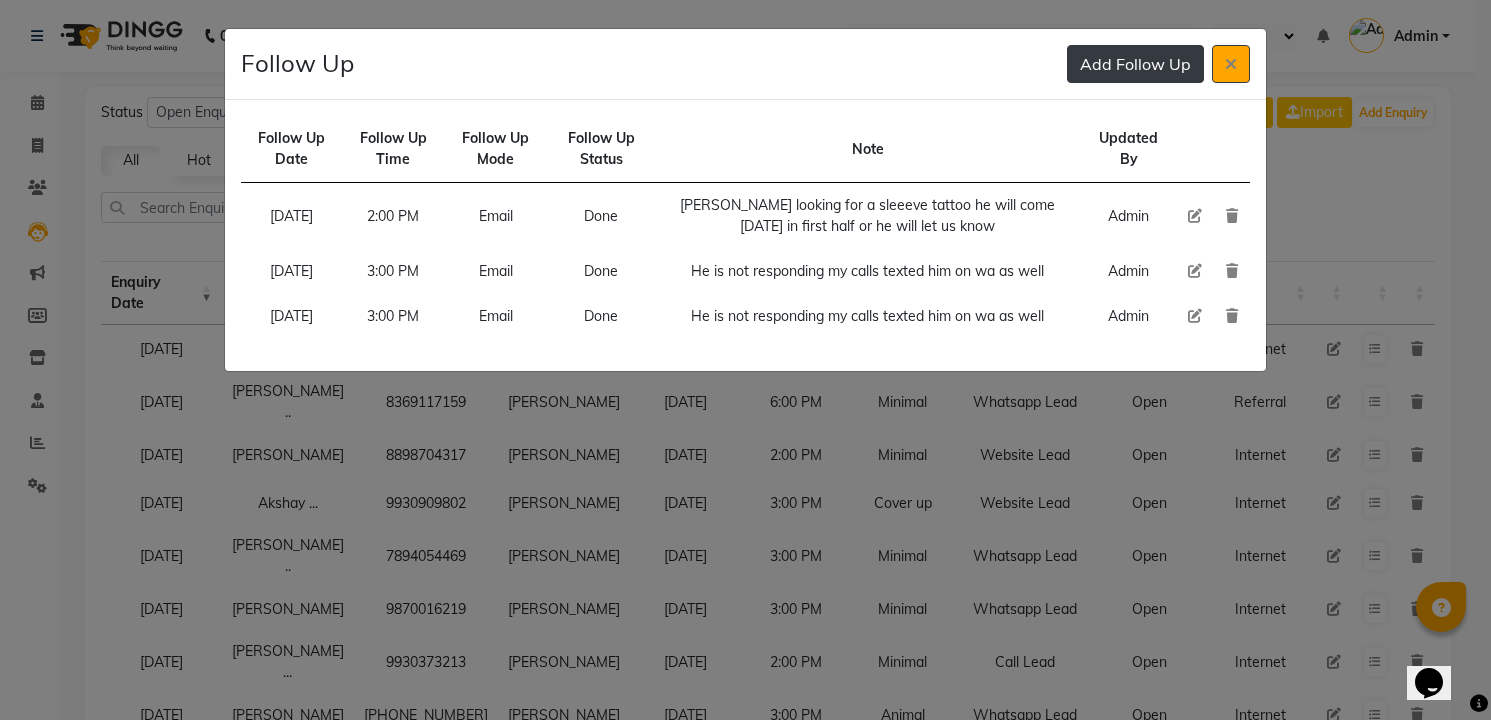 click on "Add Follow Up" 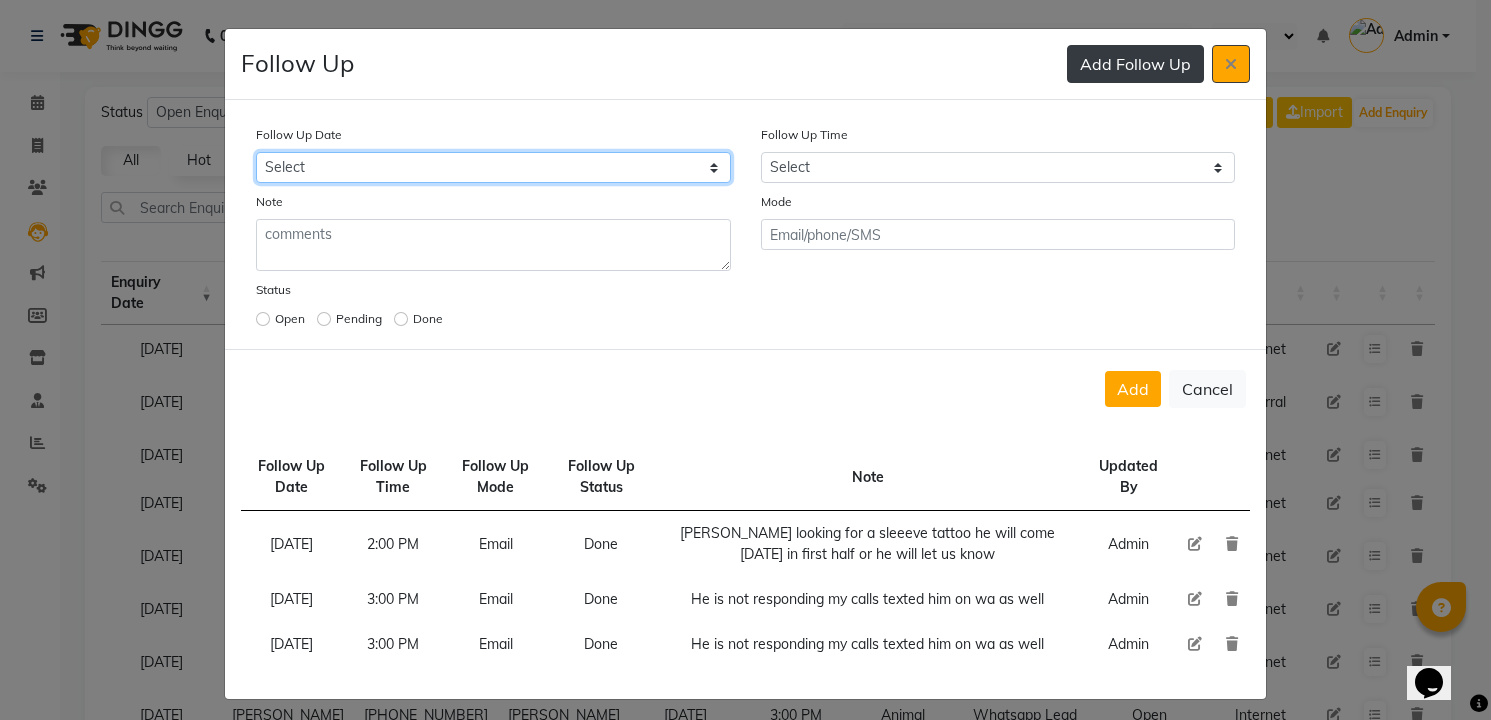 select on "[DATE]" 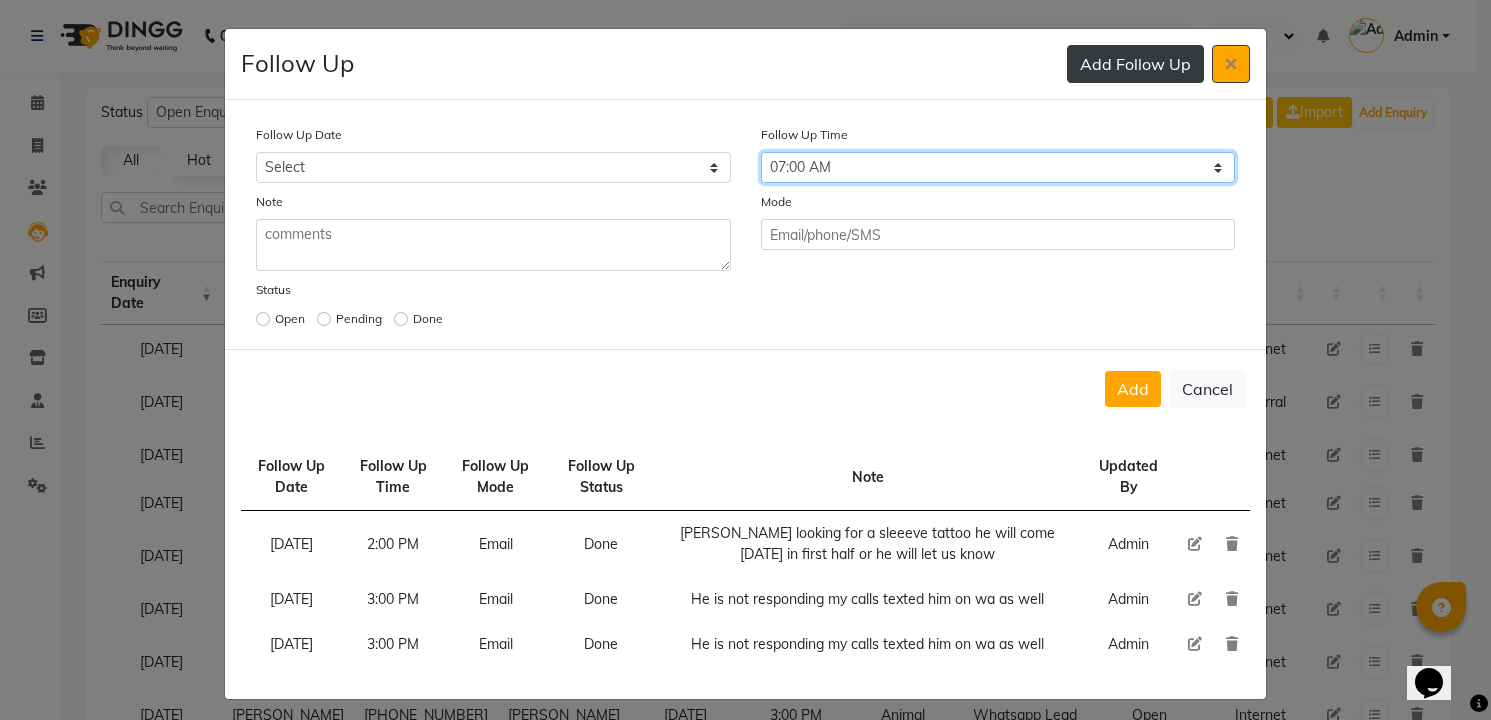 select on "900" 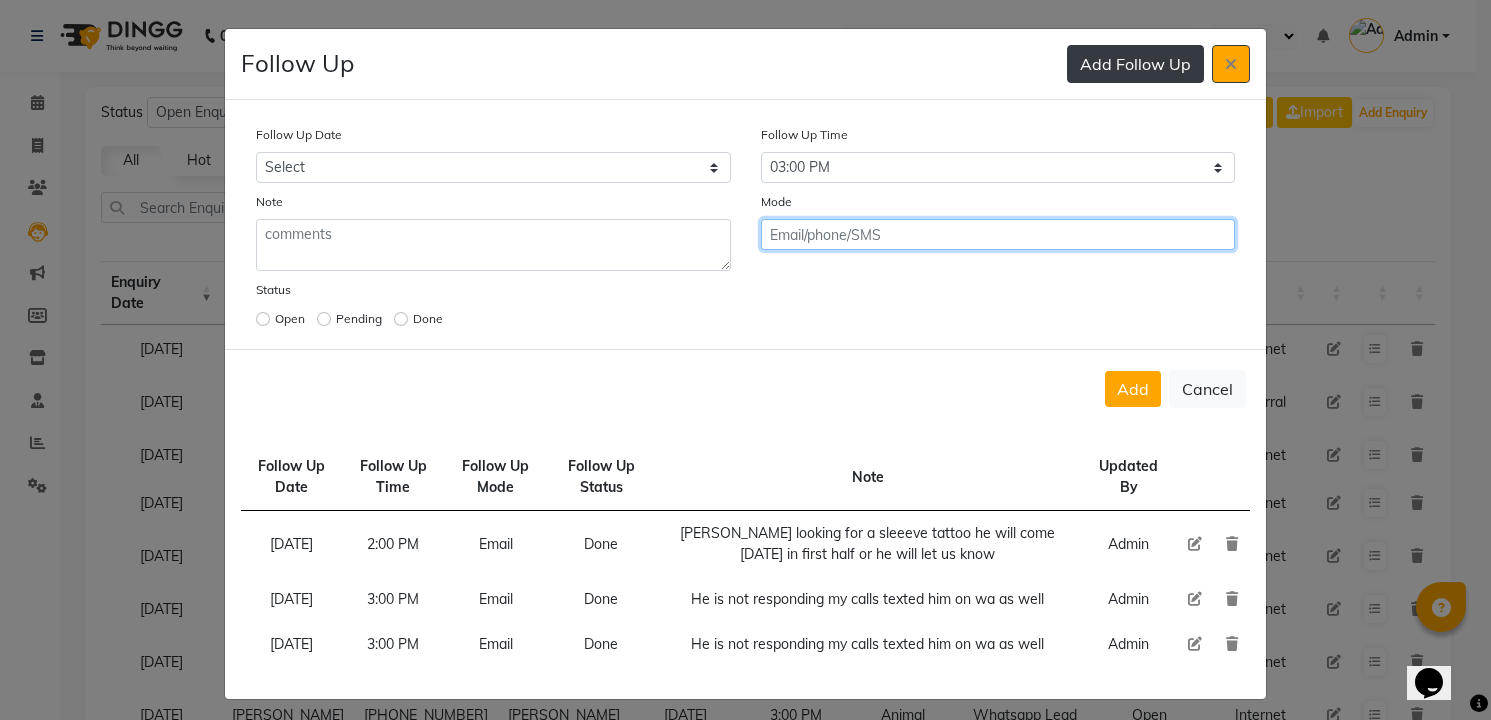 click on "Add" 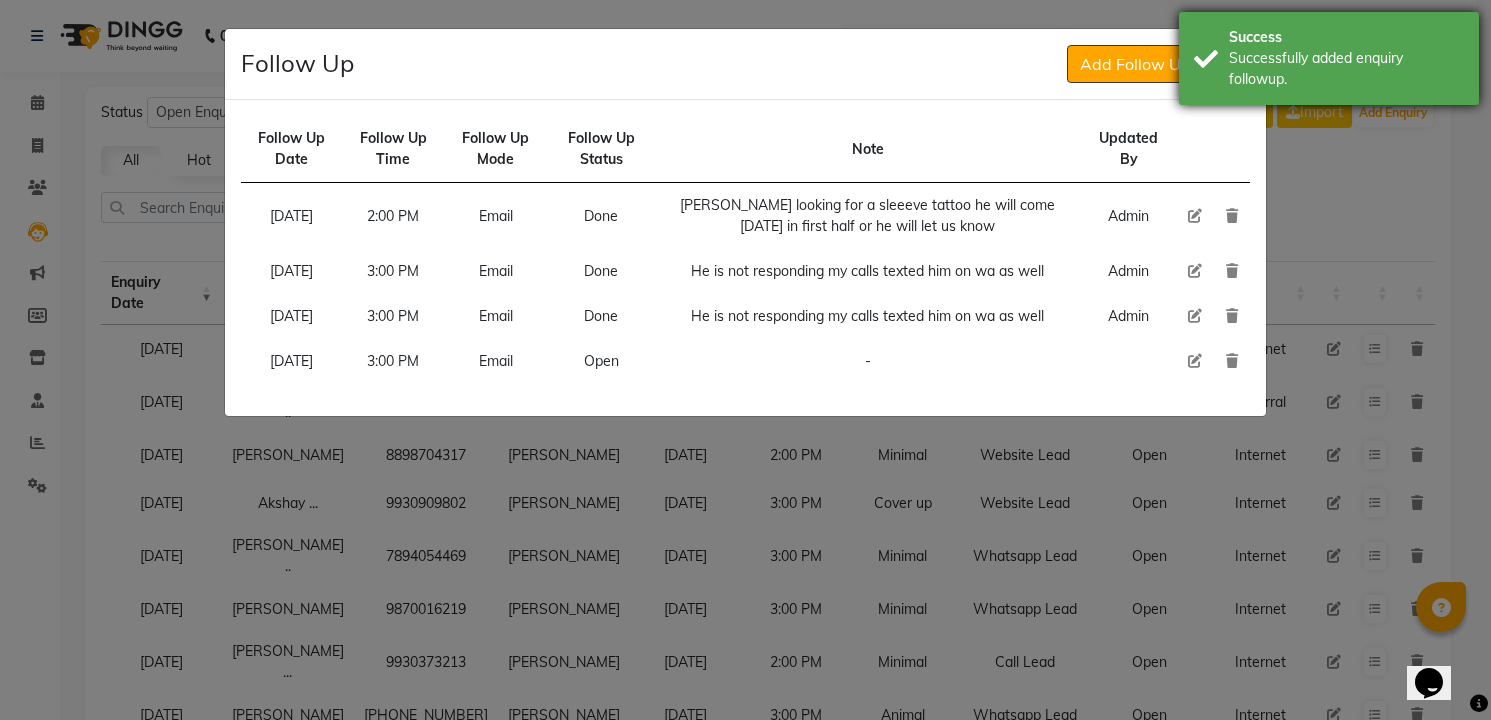 click on "Success" at bounding box center [1346, 37] 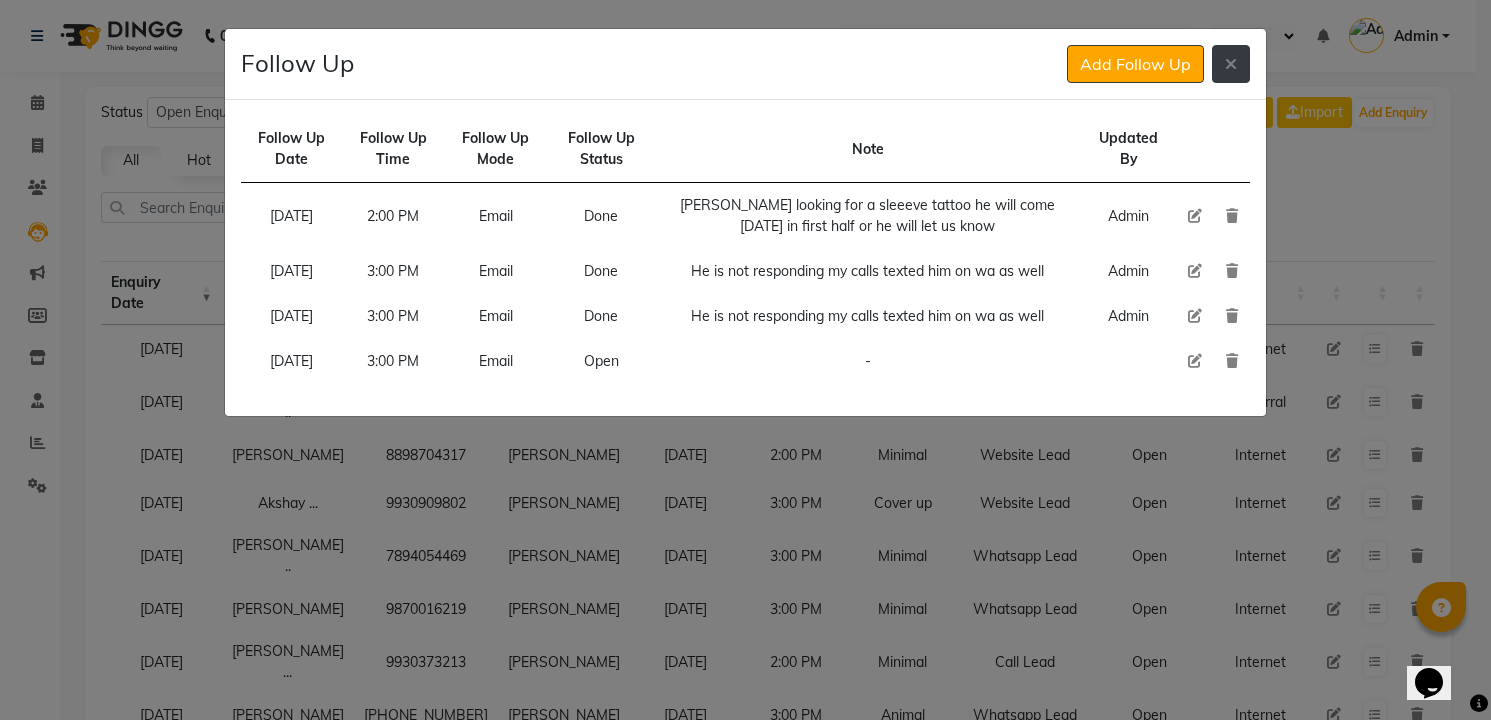 click 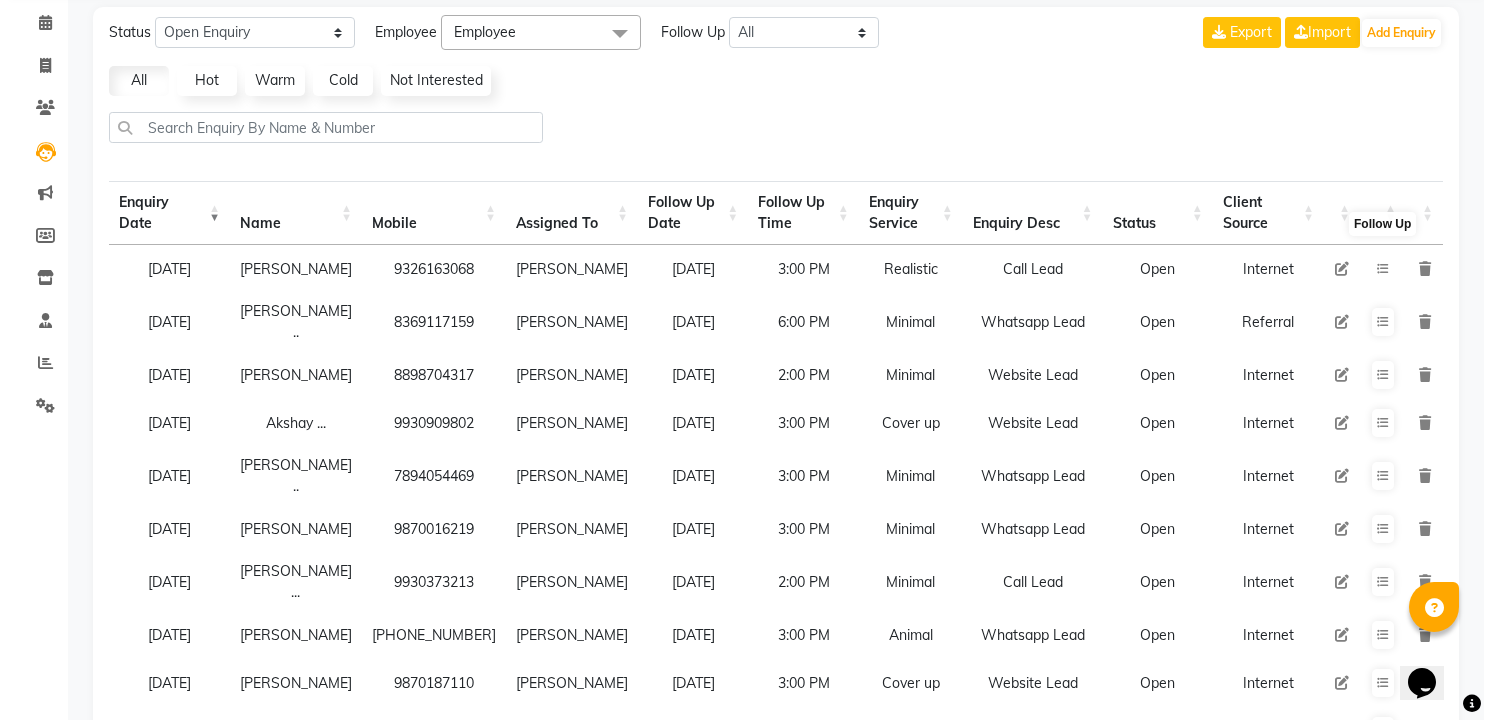 scroll, scrollTop: 88, scrollLeft: 0, axis: vertical 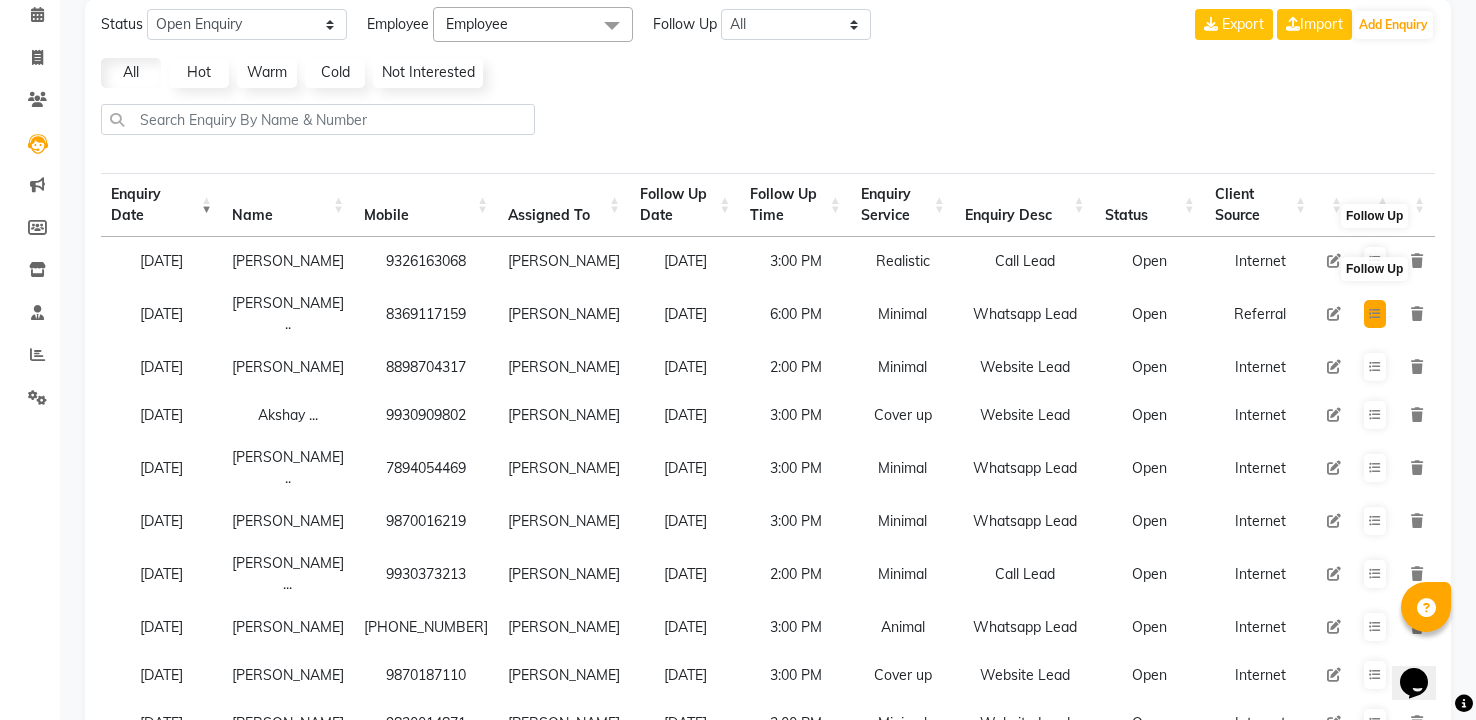 click at bounding box center [1375, 314] 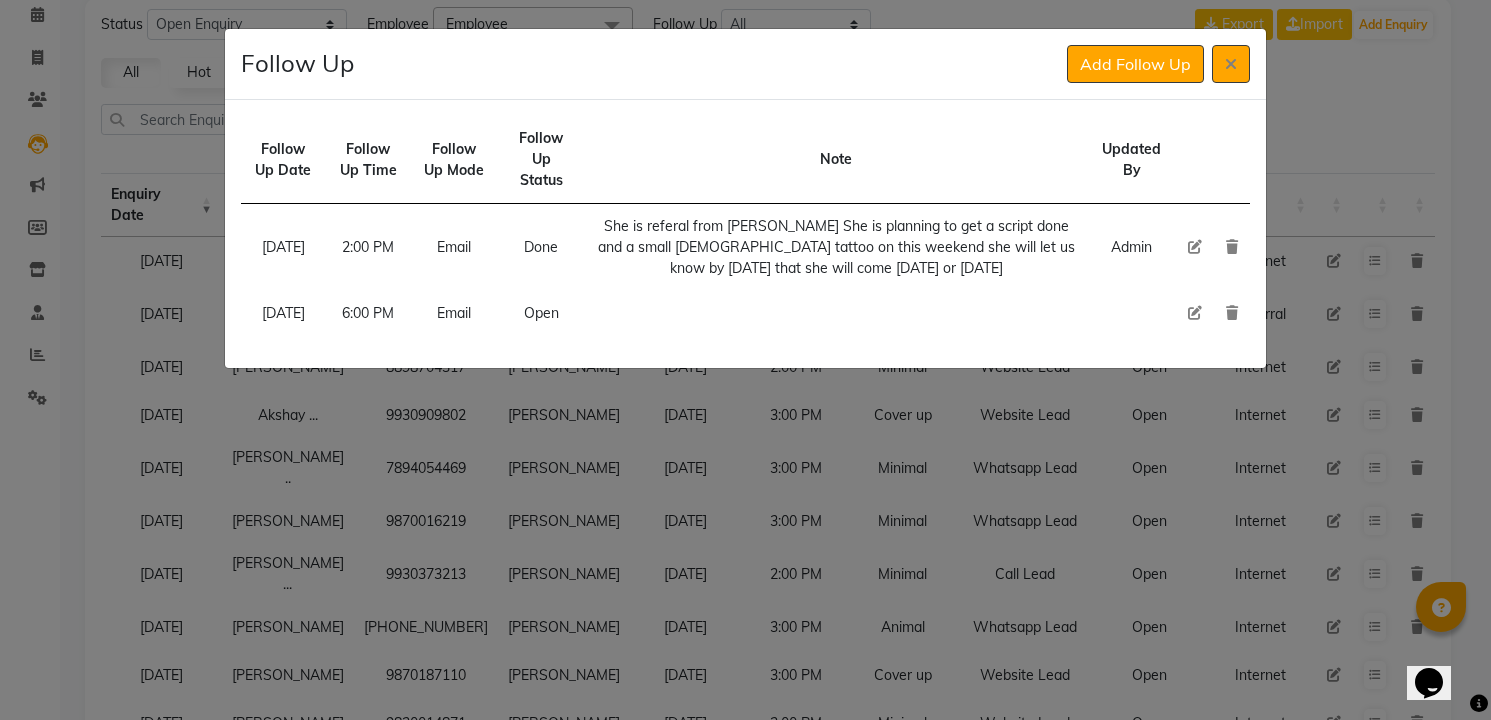 type 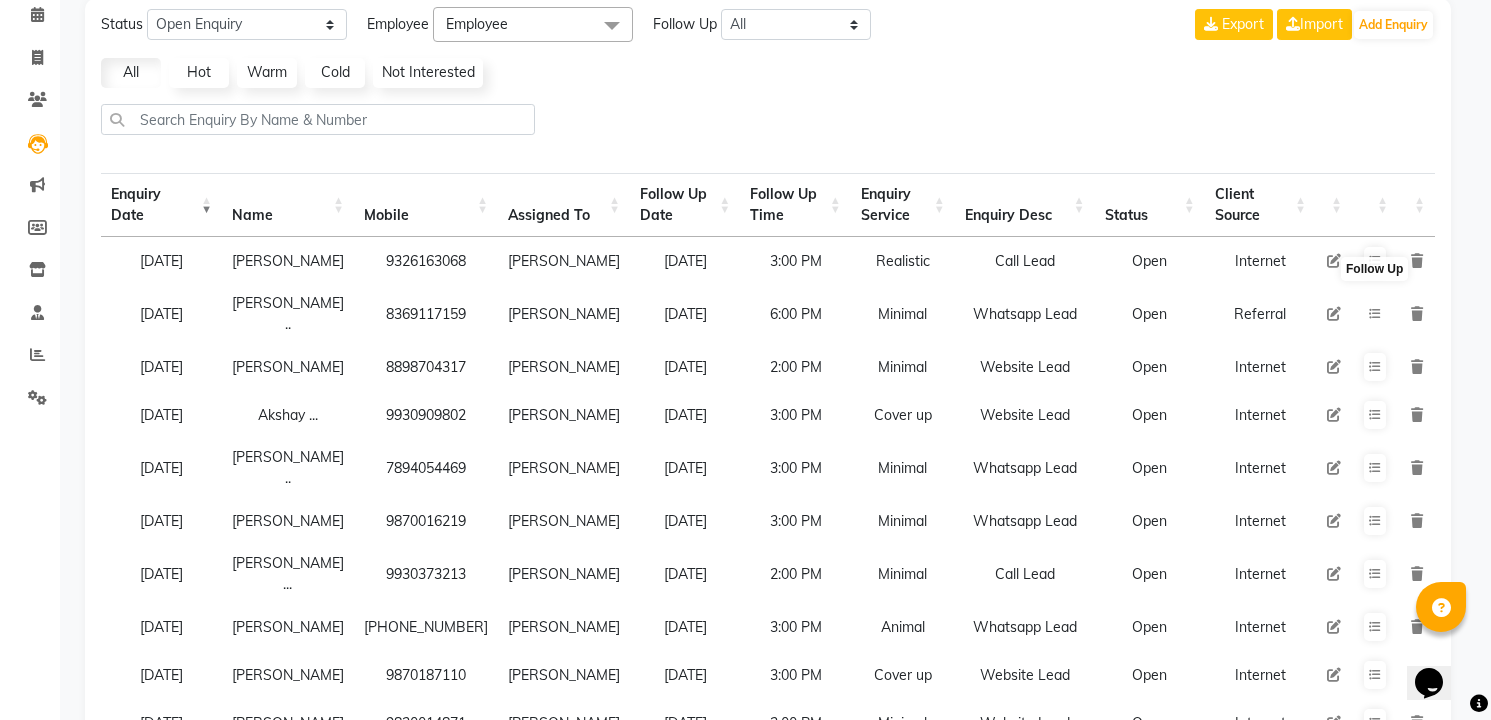 type 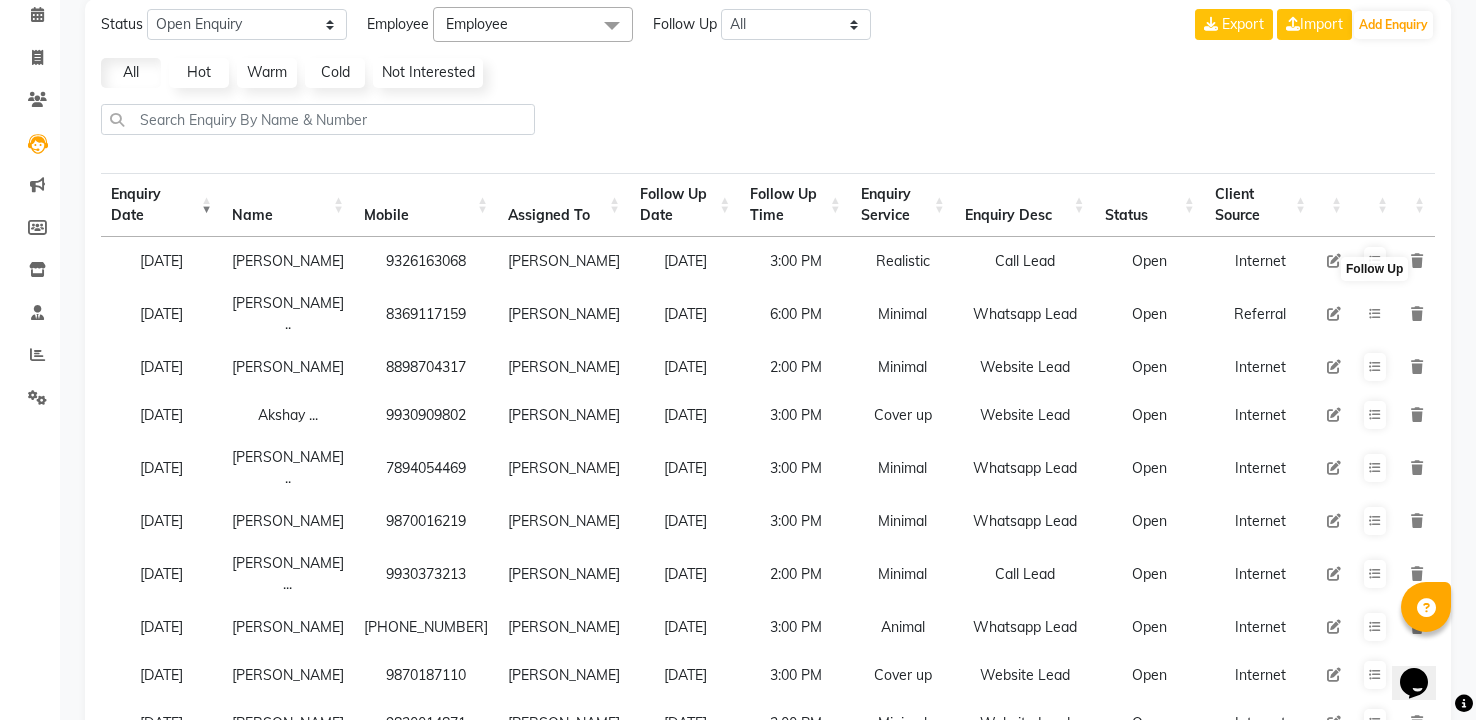 click at bounding box center [1375, 314] 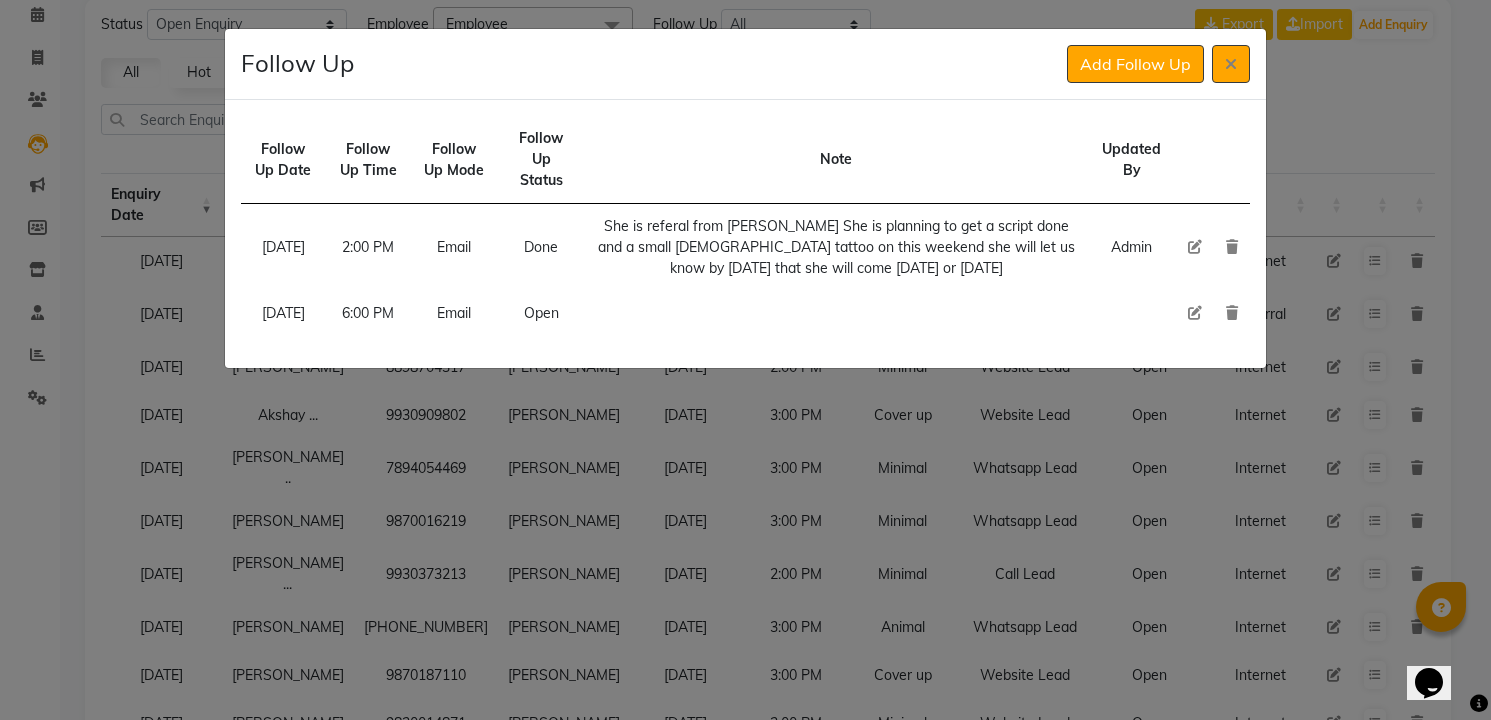 click 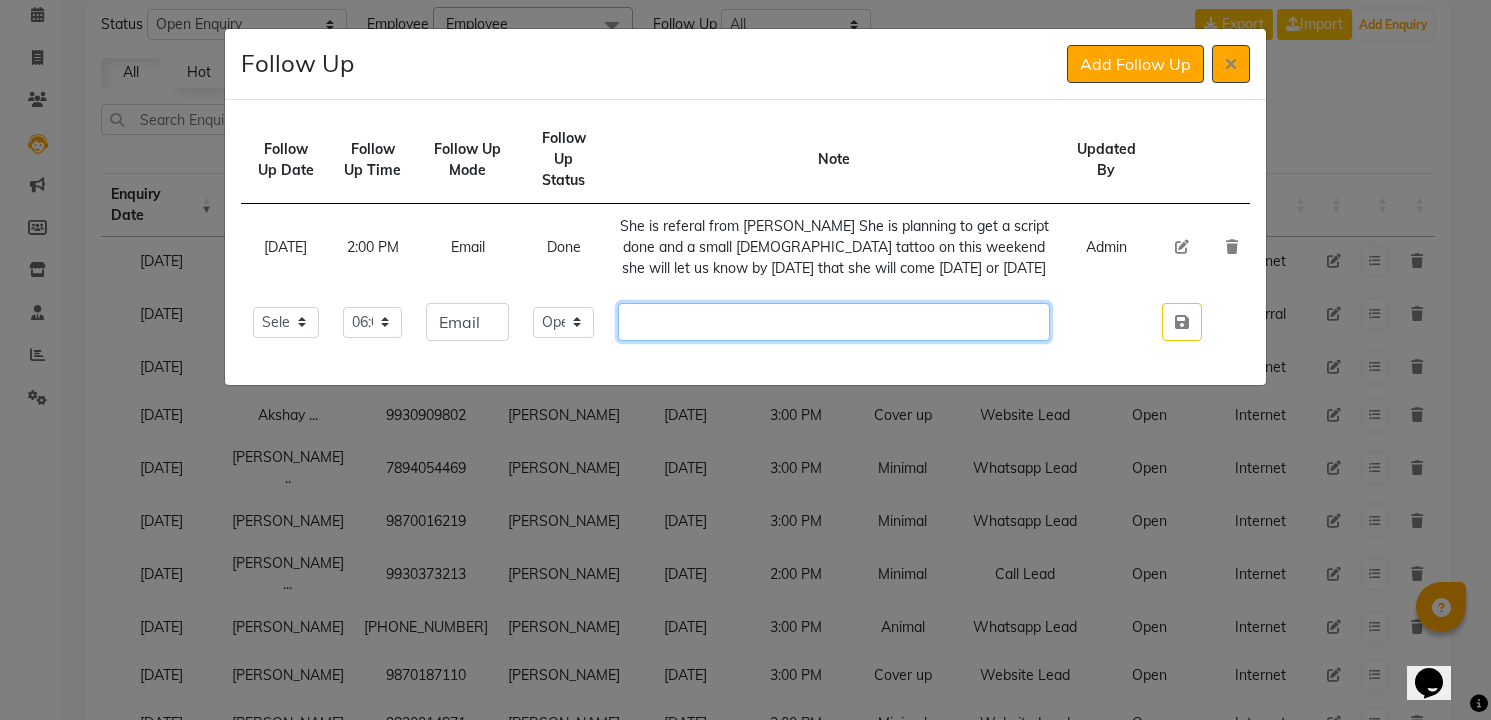 click 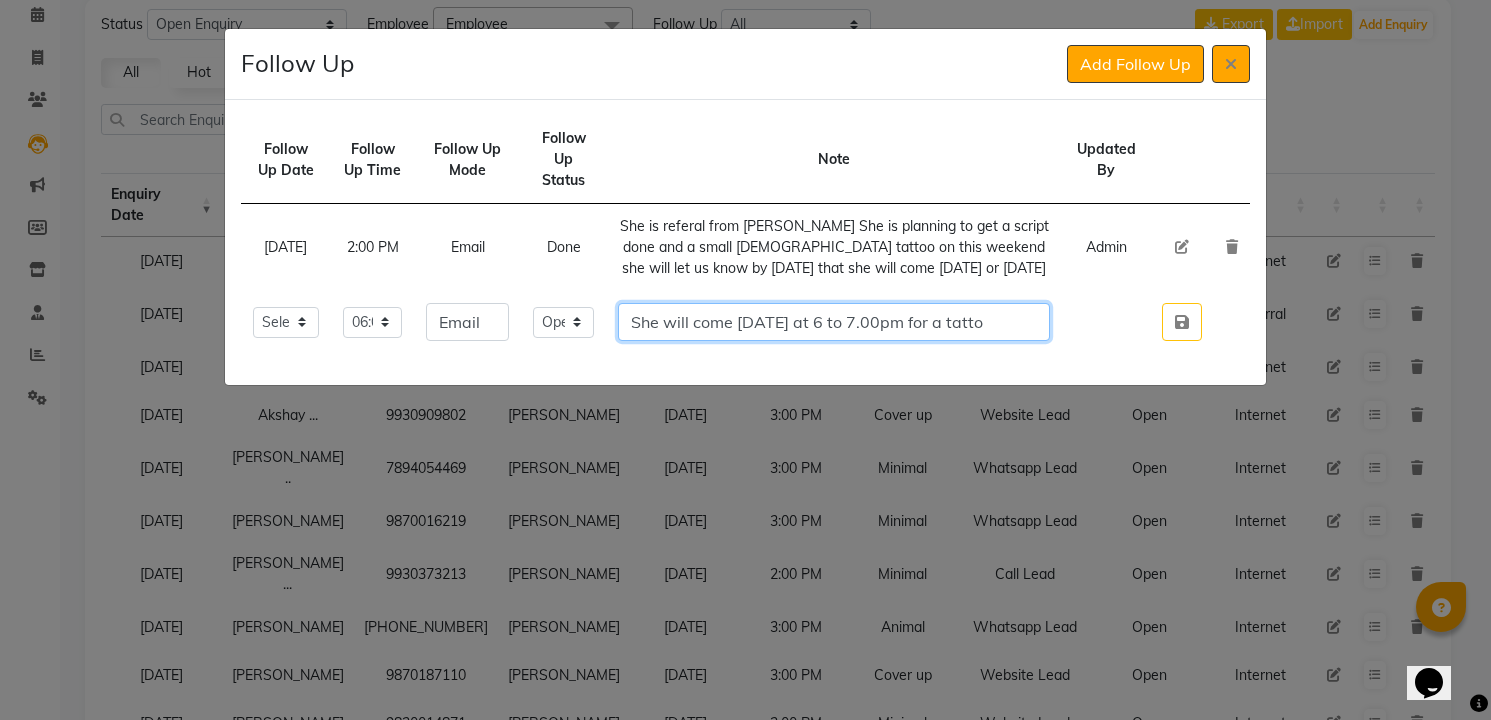scroll, scrollTop: 0, scrollLeft: 16, axis: horizontal 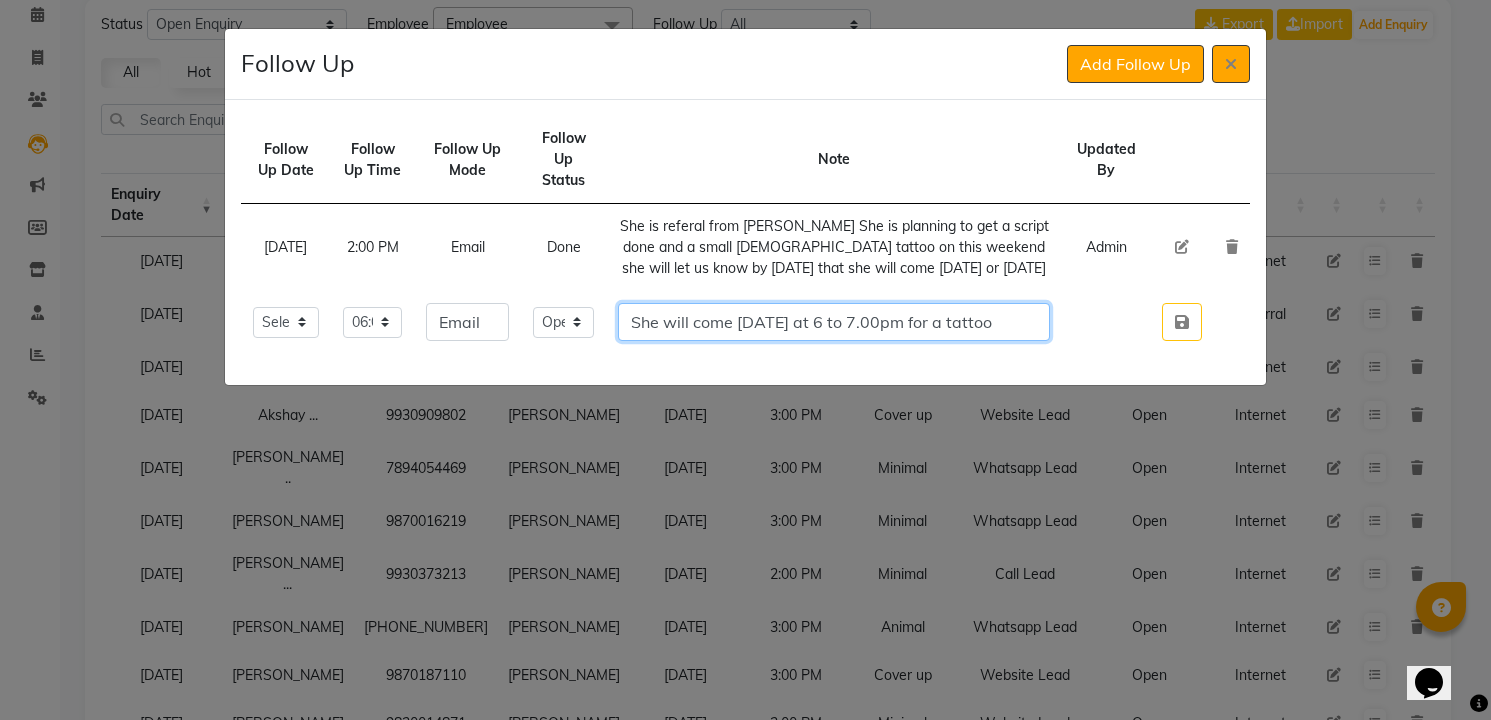 type on "She will come [DATE] at 6 to 7.00pm for a tattoo" 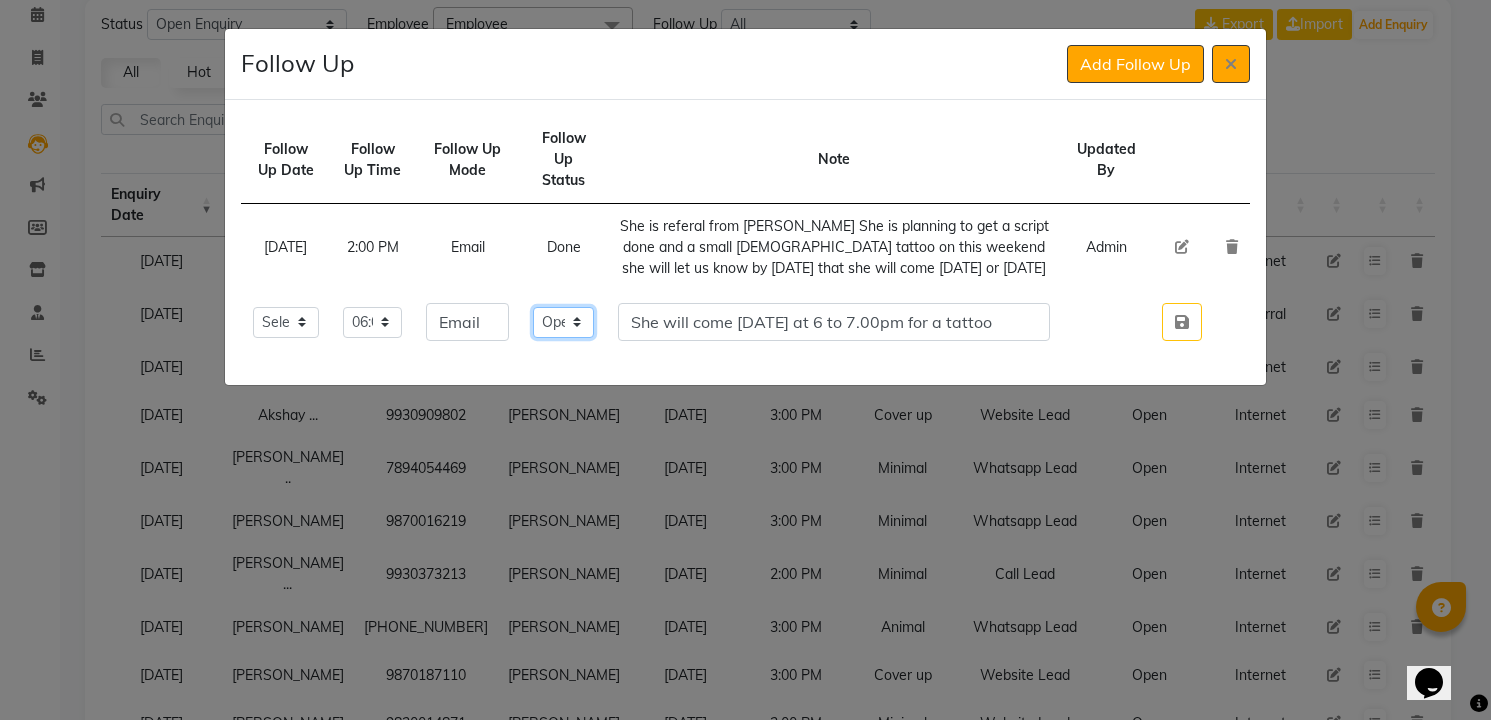 click on "Select Open Pending Done" 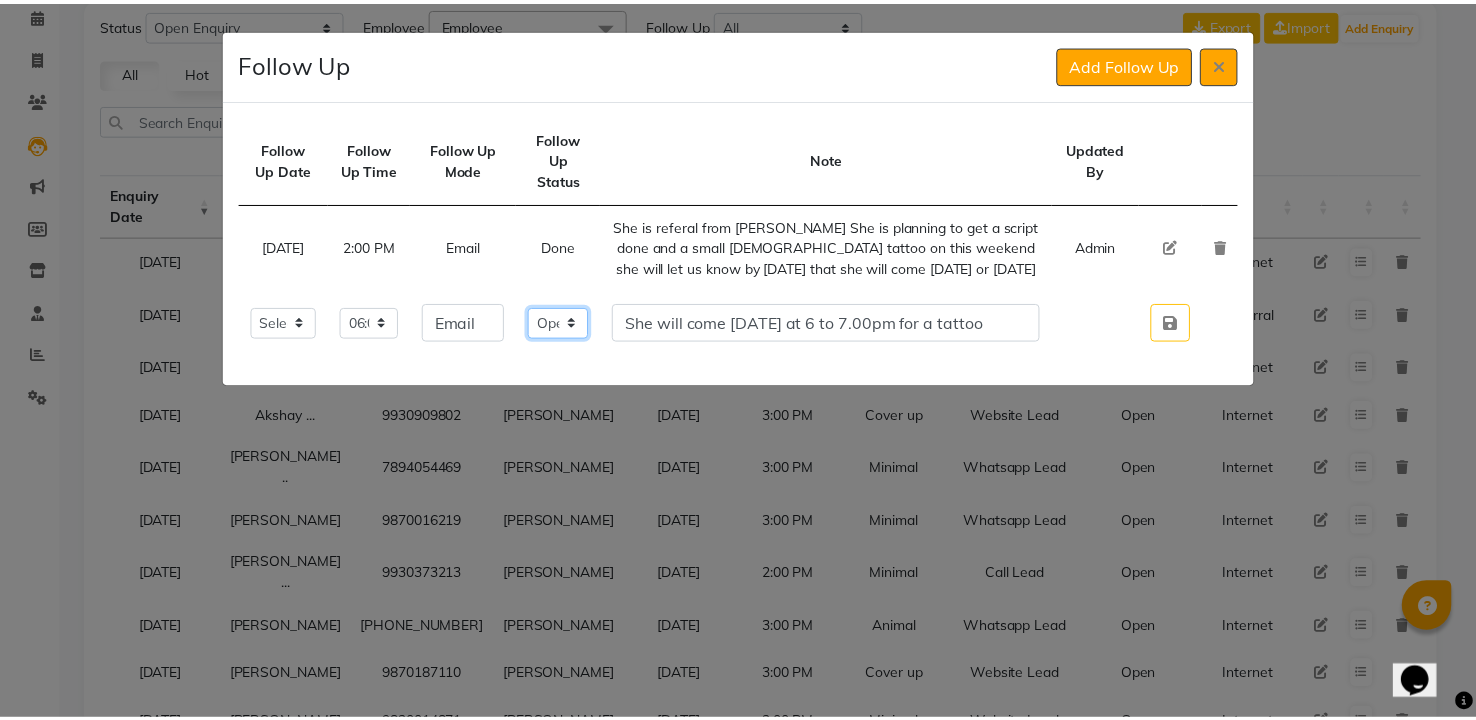 scroll, scrollTop: 0, scrollLeft: 0, axis: both 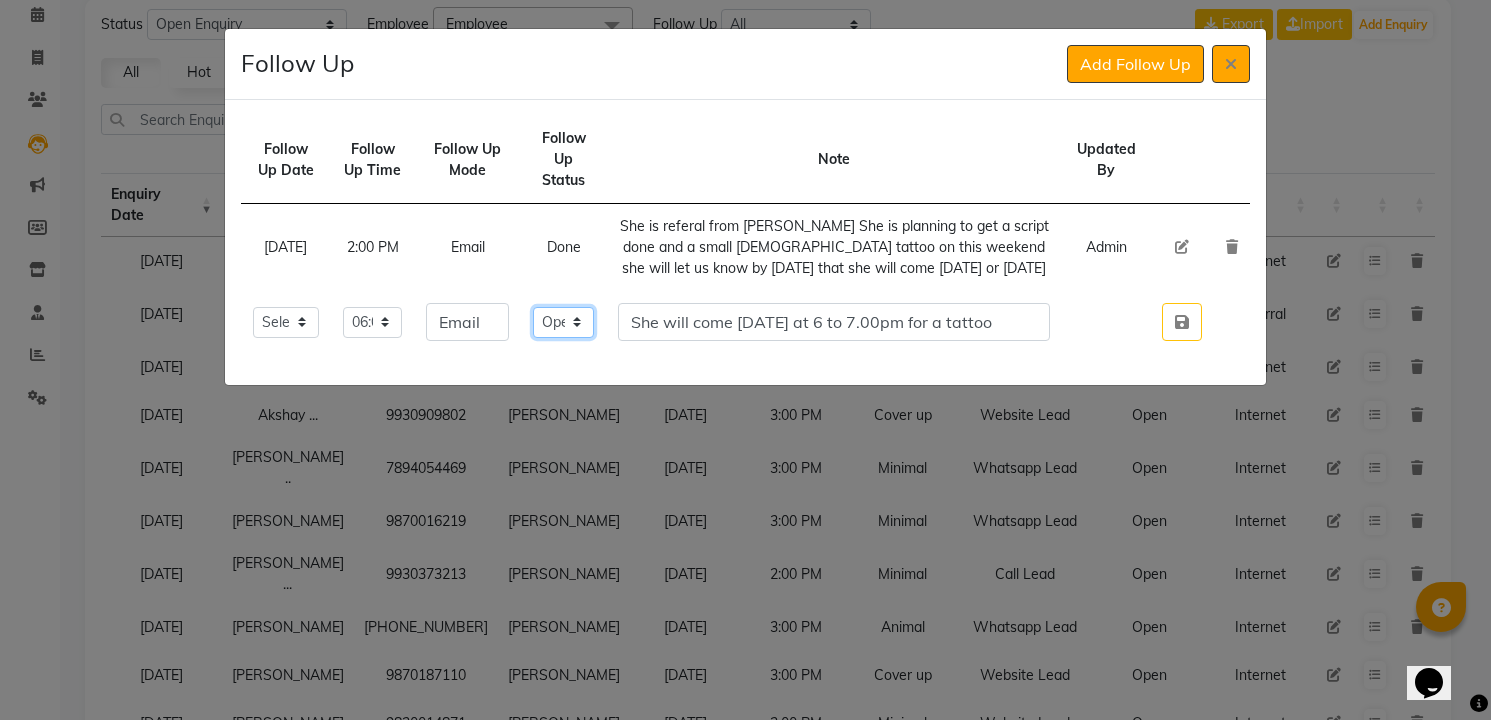 select on "Done" 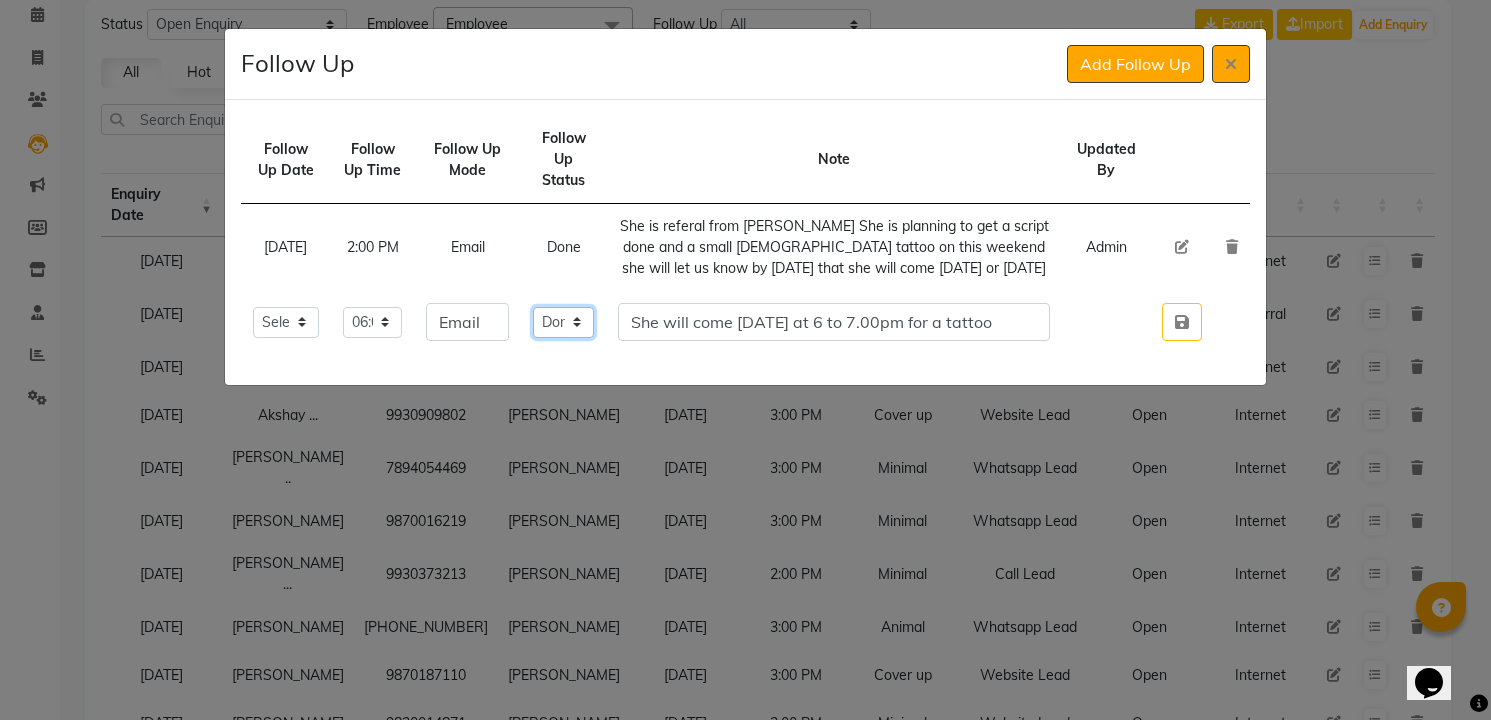 click on "Select Open Pending Done" 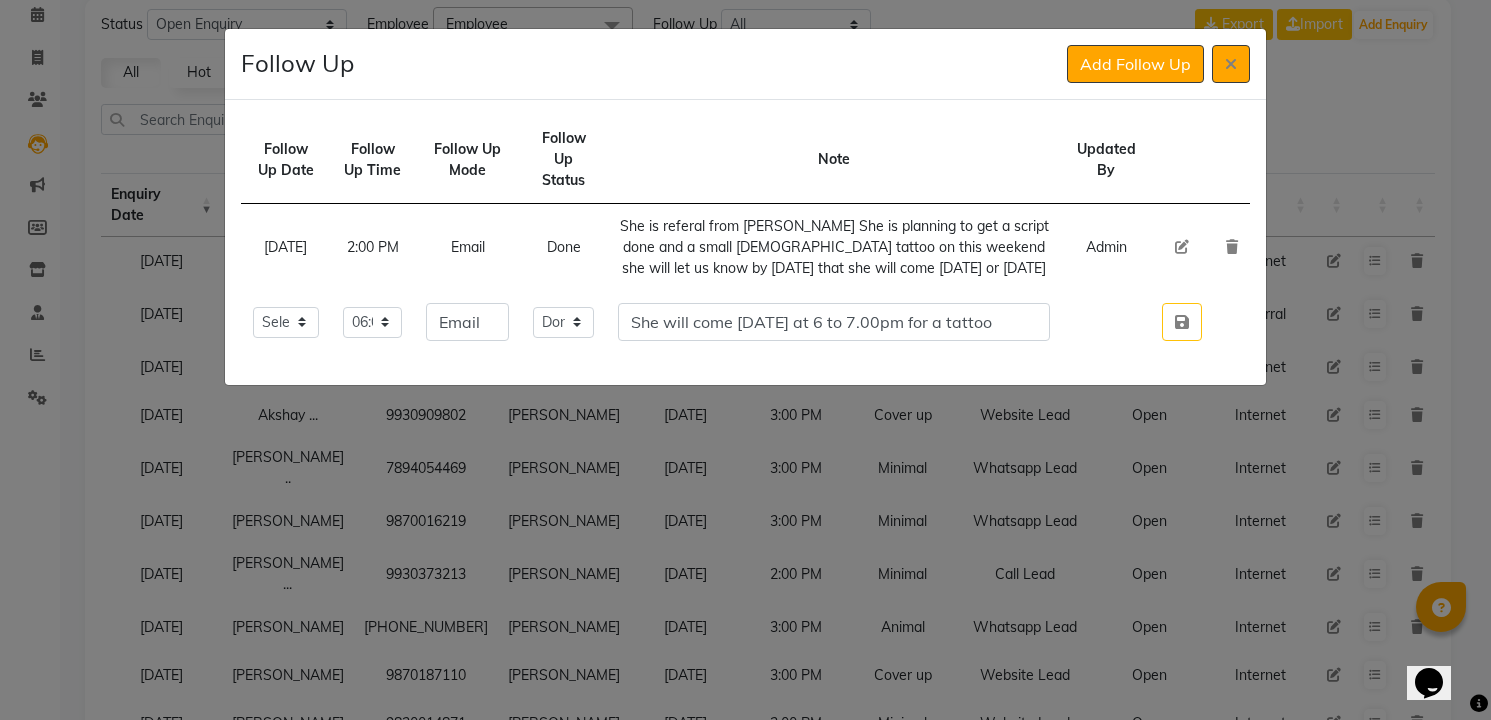type 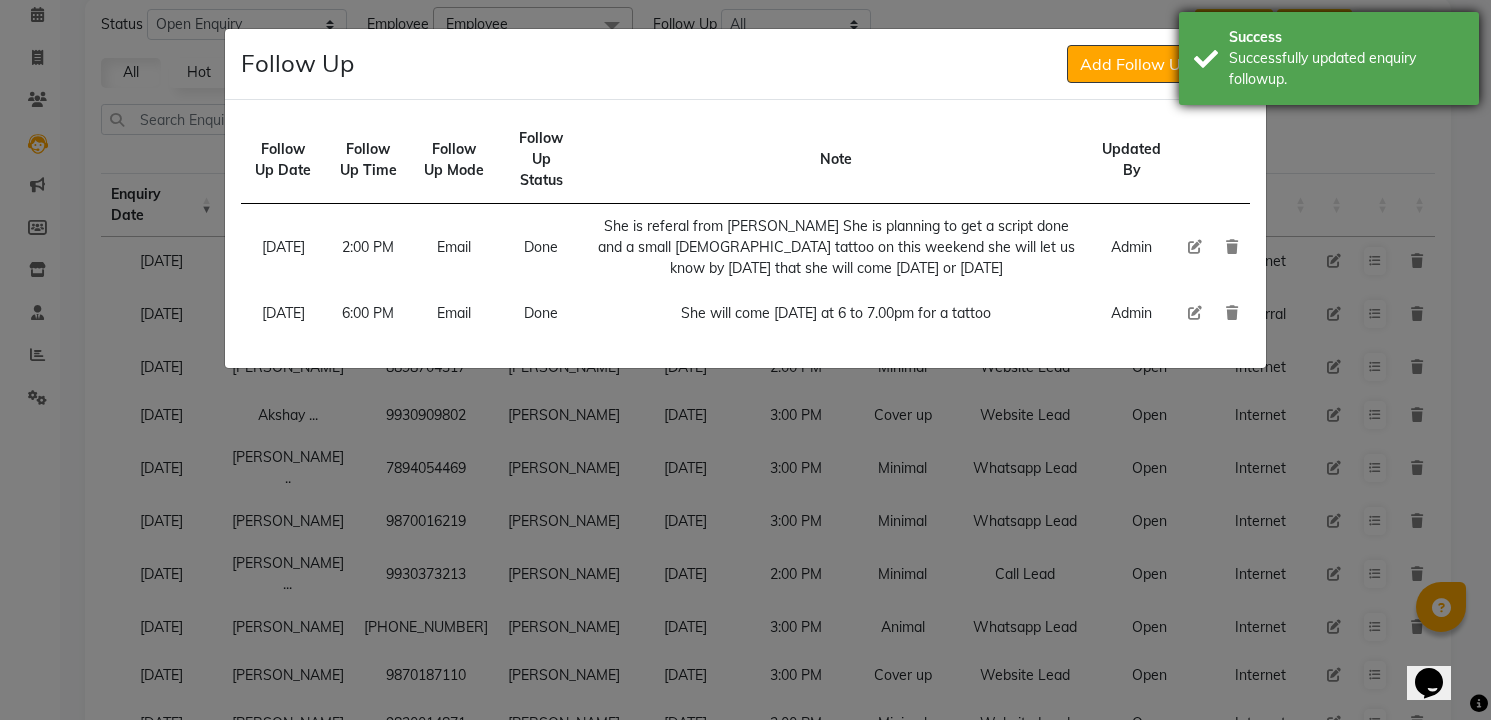 click on "Success" at bounding box center (1346, 37) 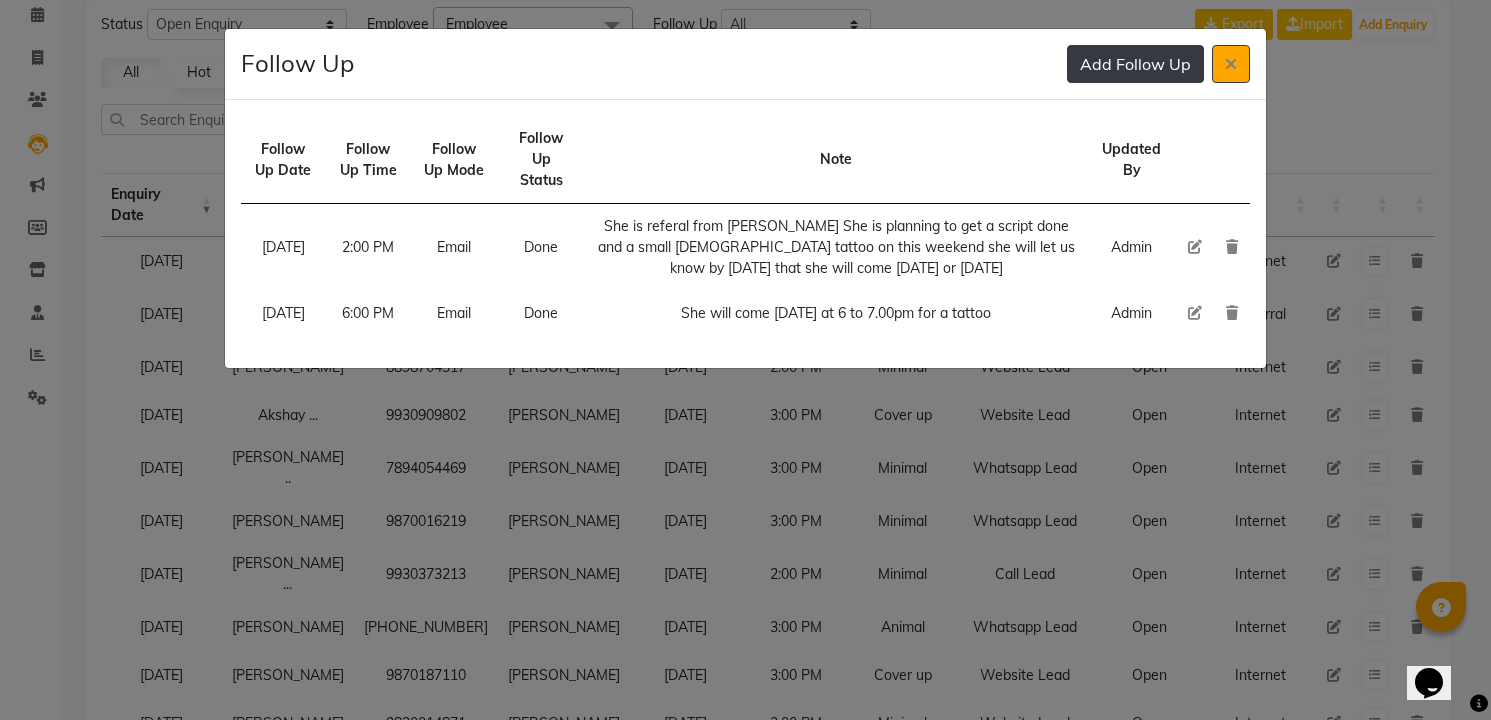 type 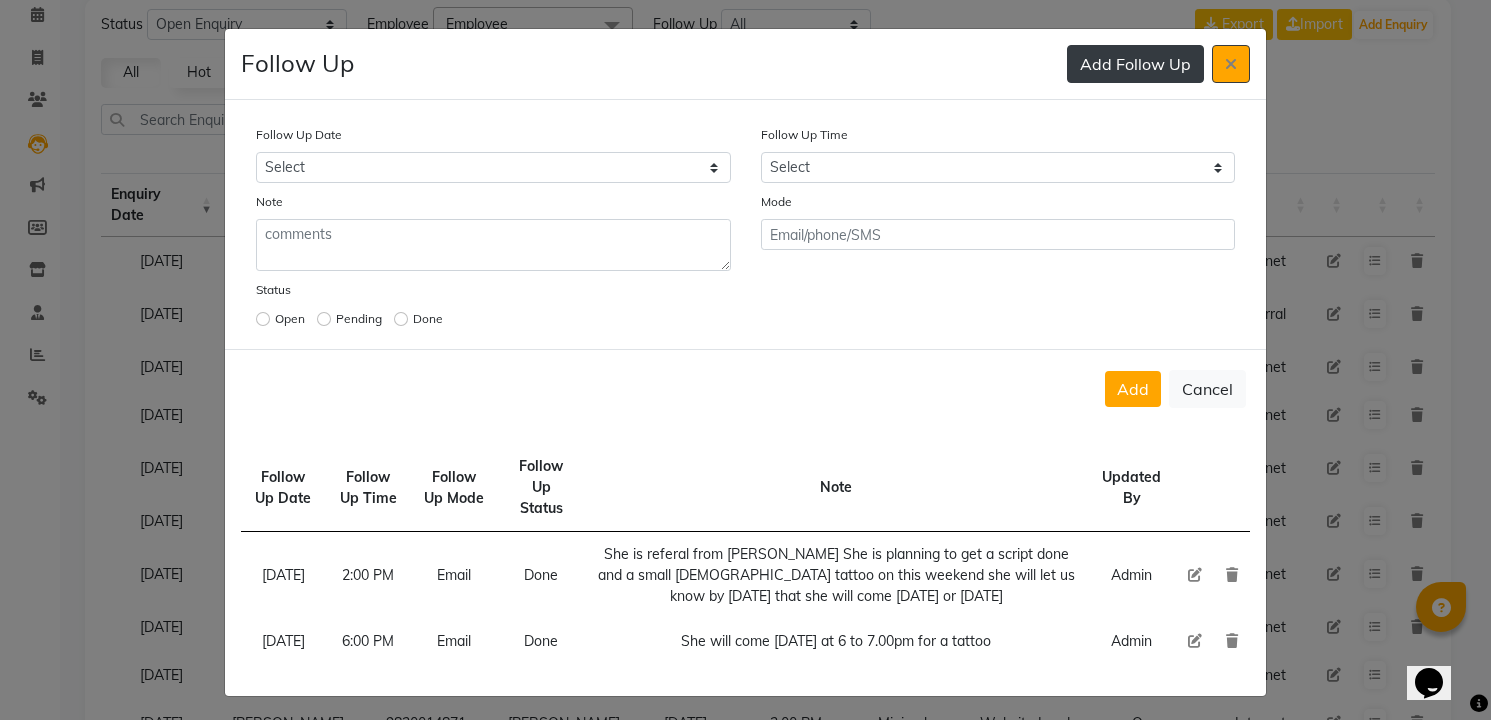 type 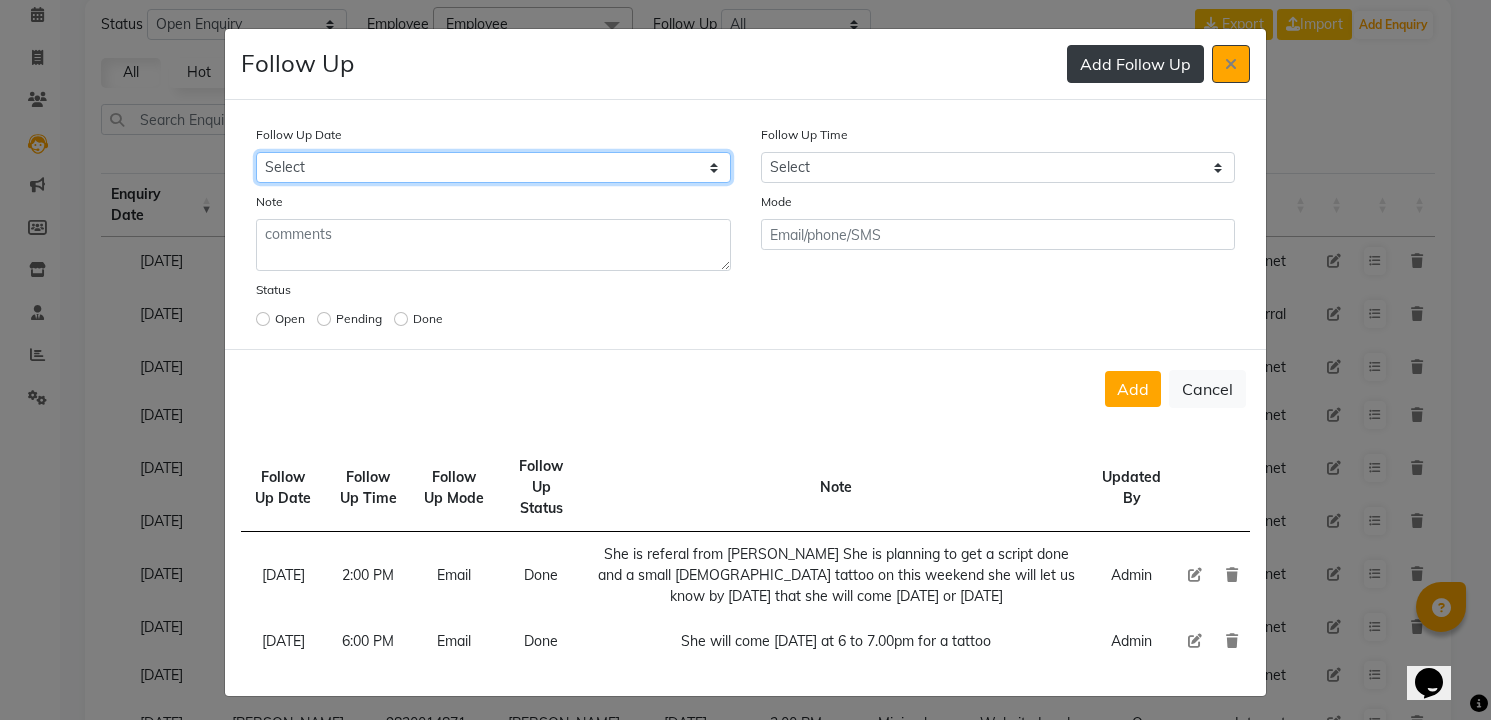 select on "[DATE]" 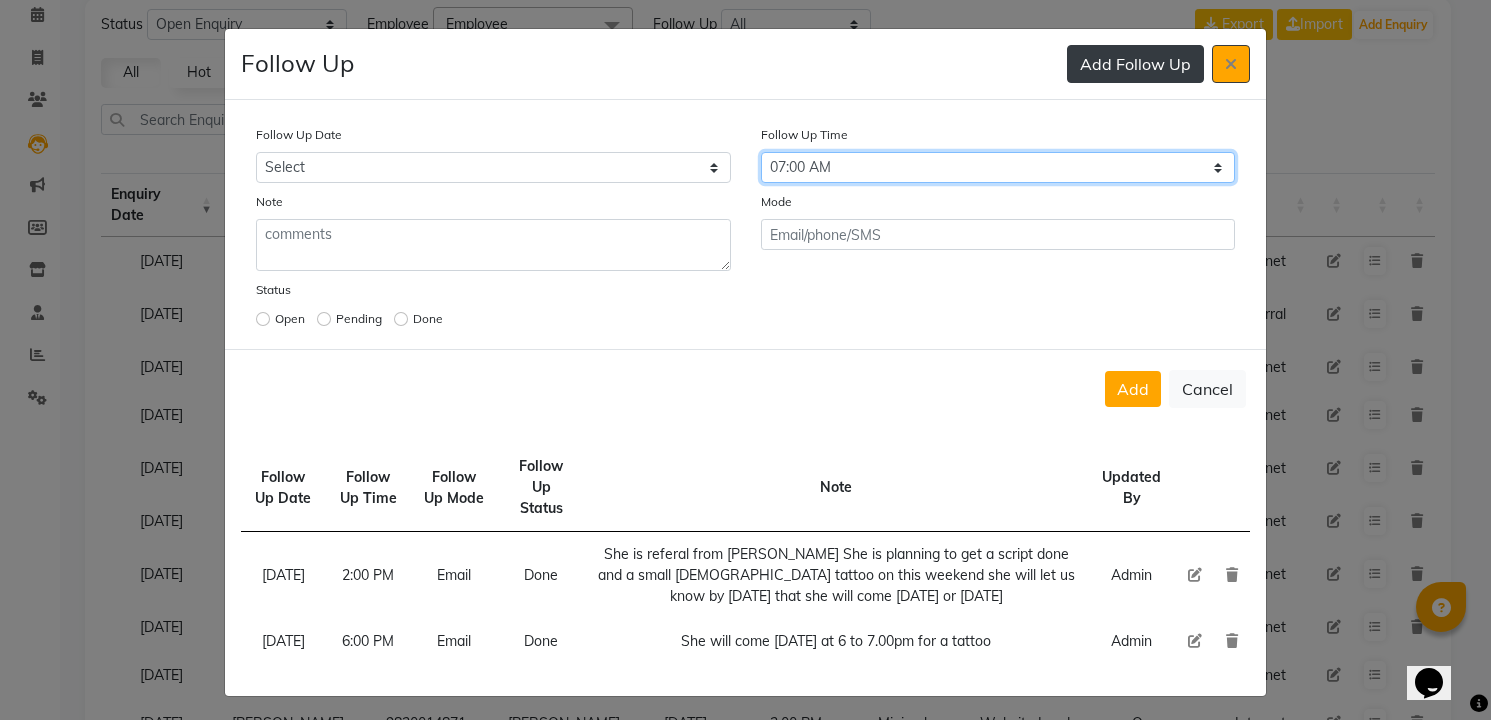 select on "1080" 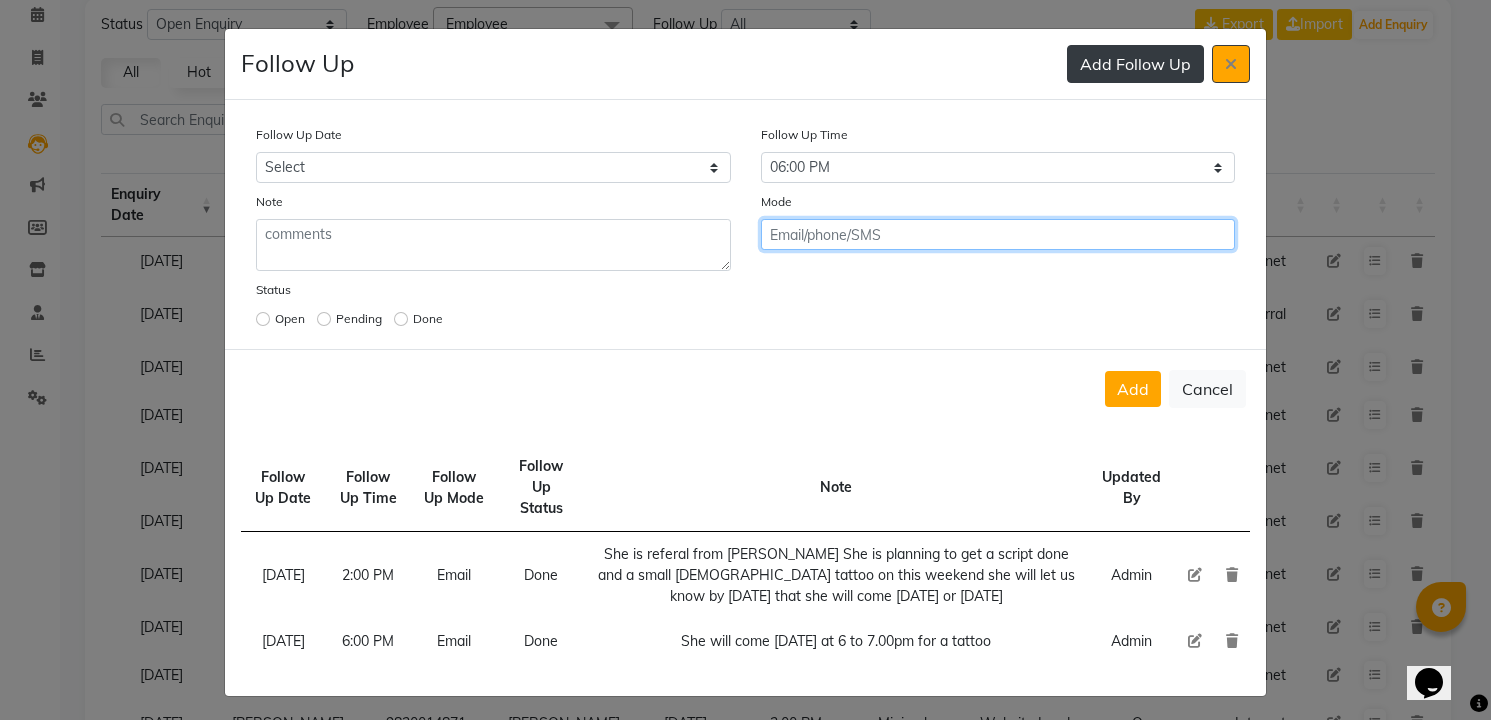 click on "Add" 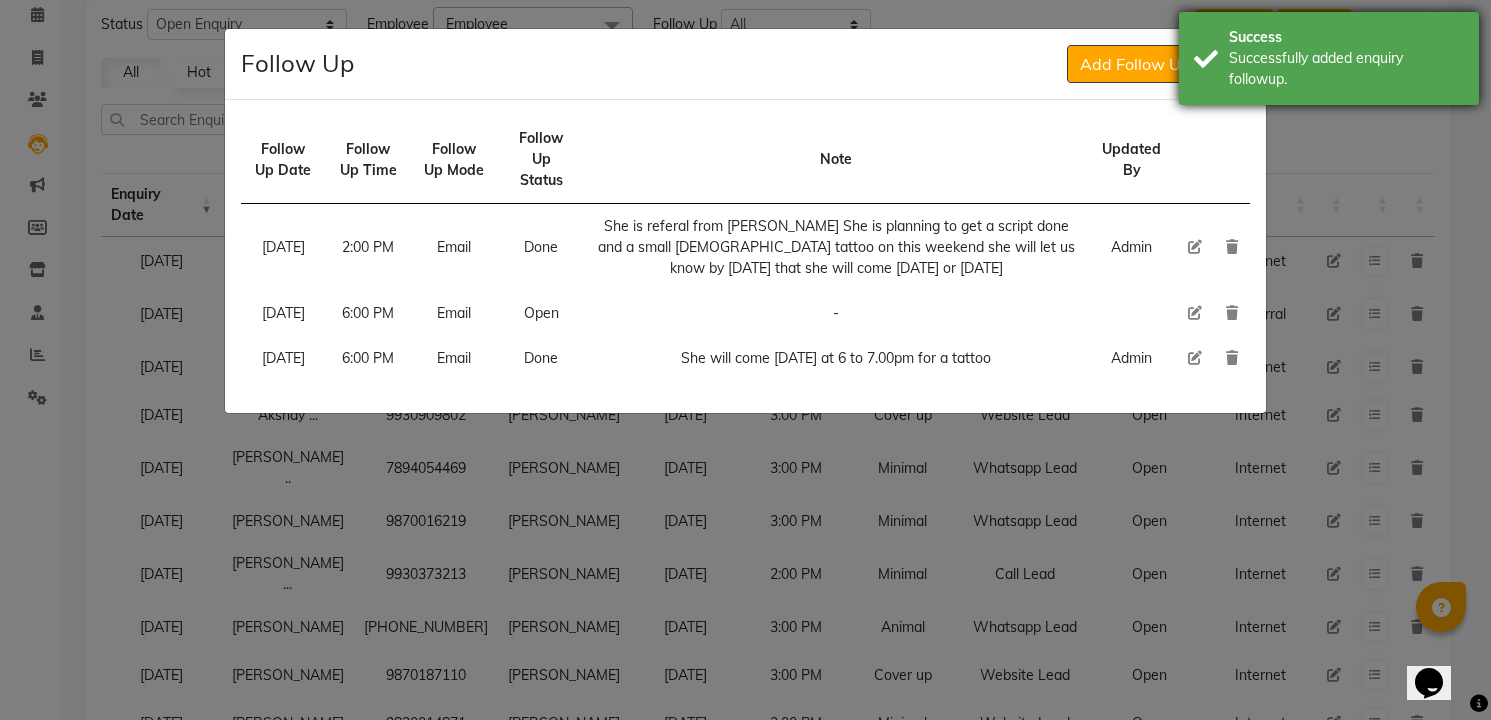 click on "Successfully added enquiry followup." at bounding box center [1346, 69] 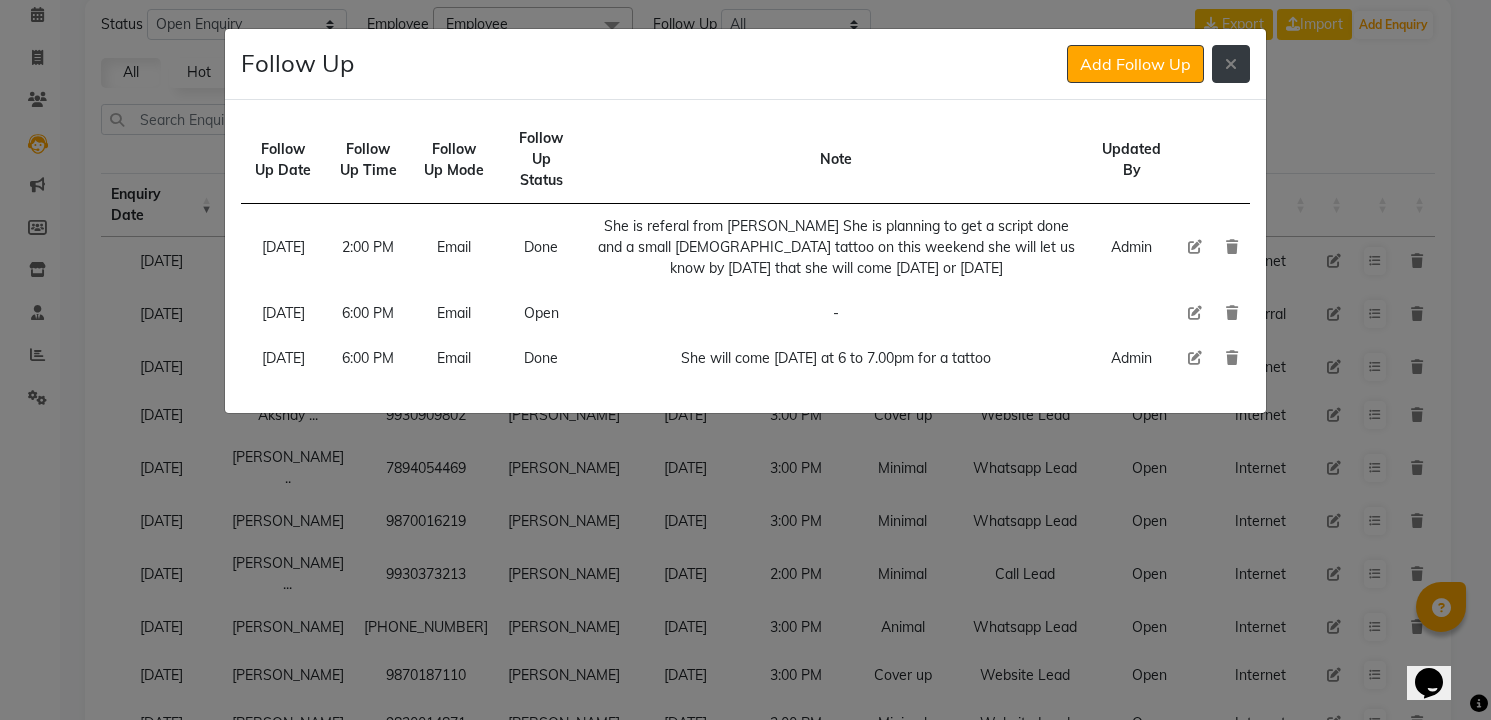 click 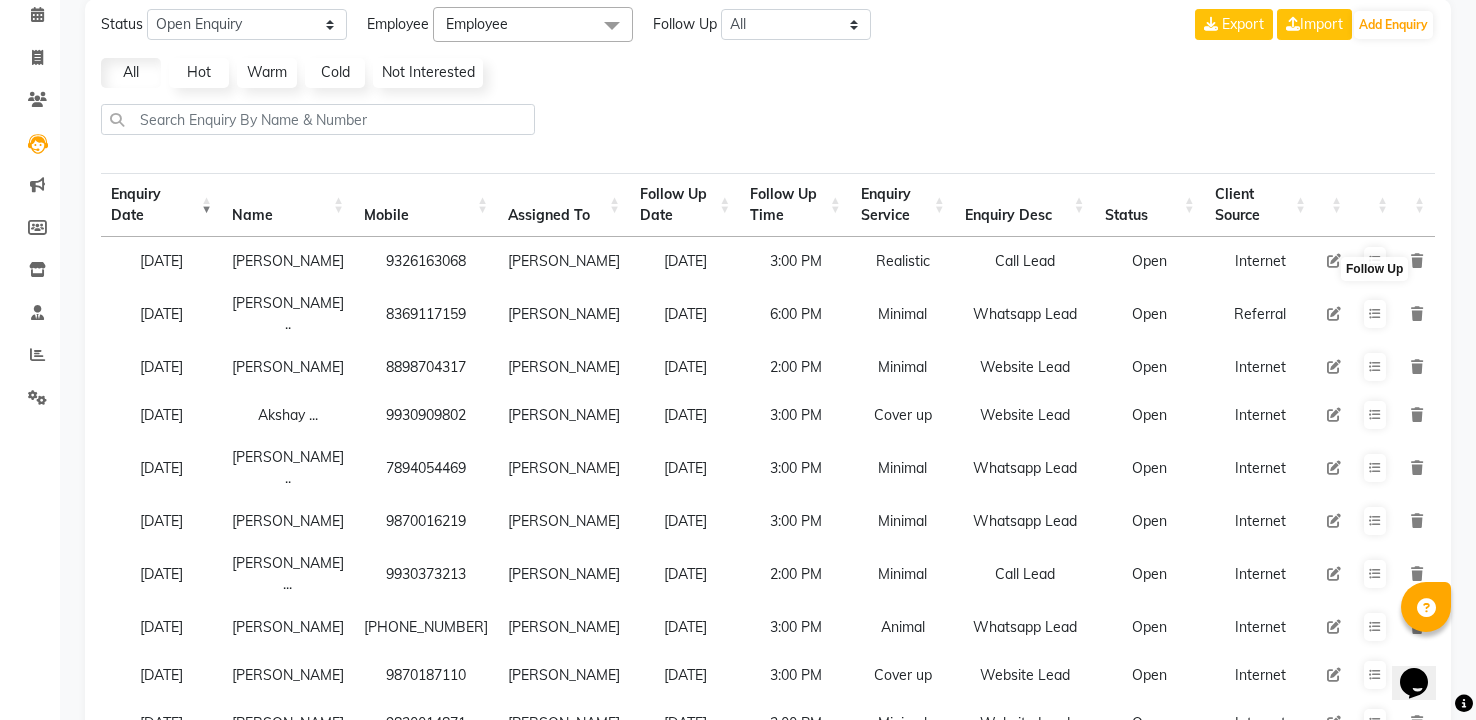 click on "8369117159" at bounding box center (426, 314) 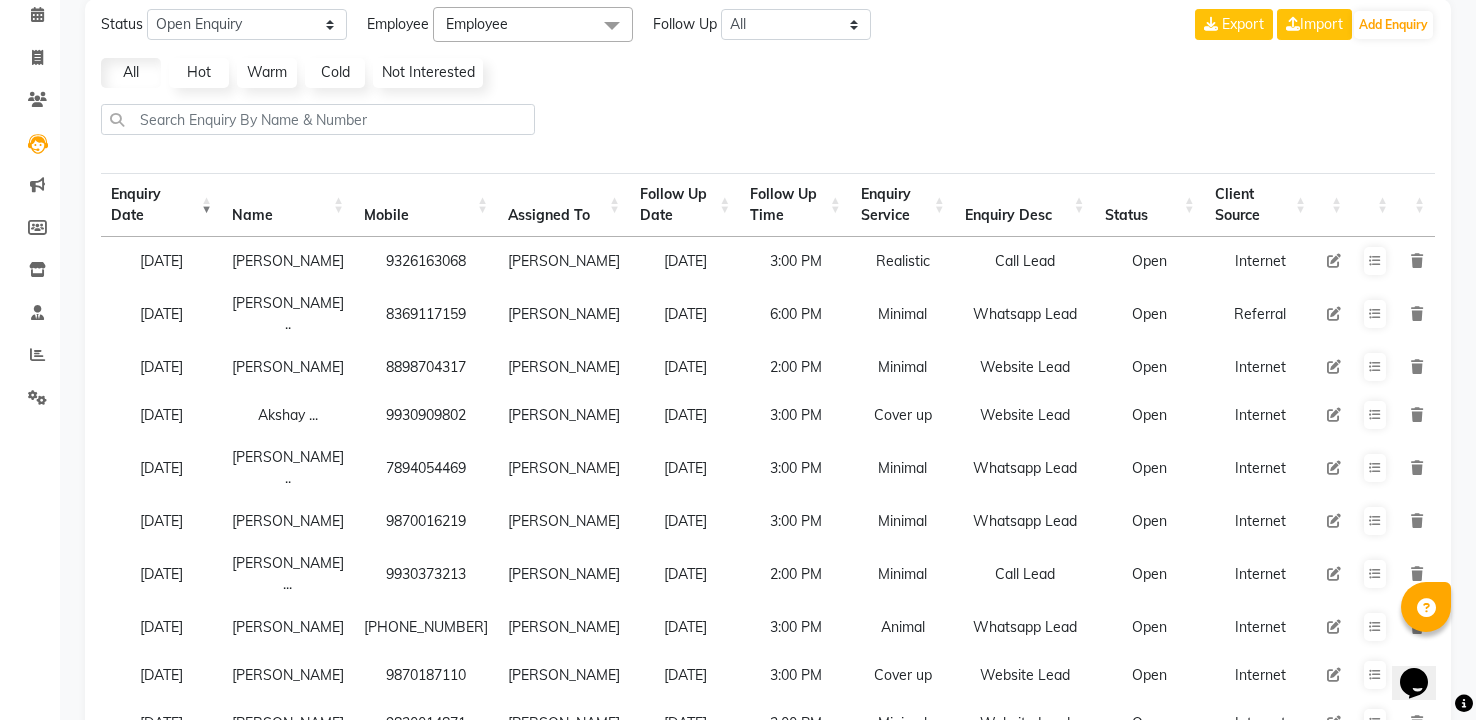 click on "8369117159" at bounding box center (426, 314) 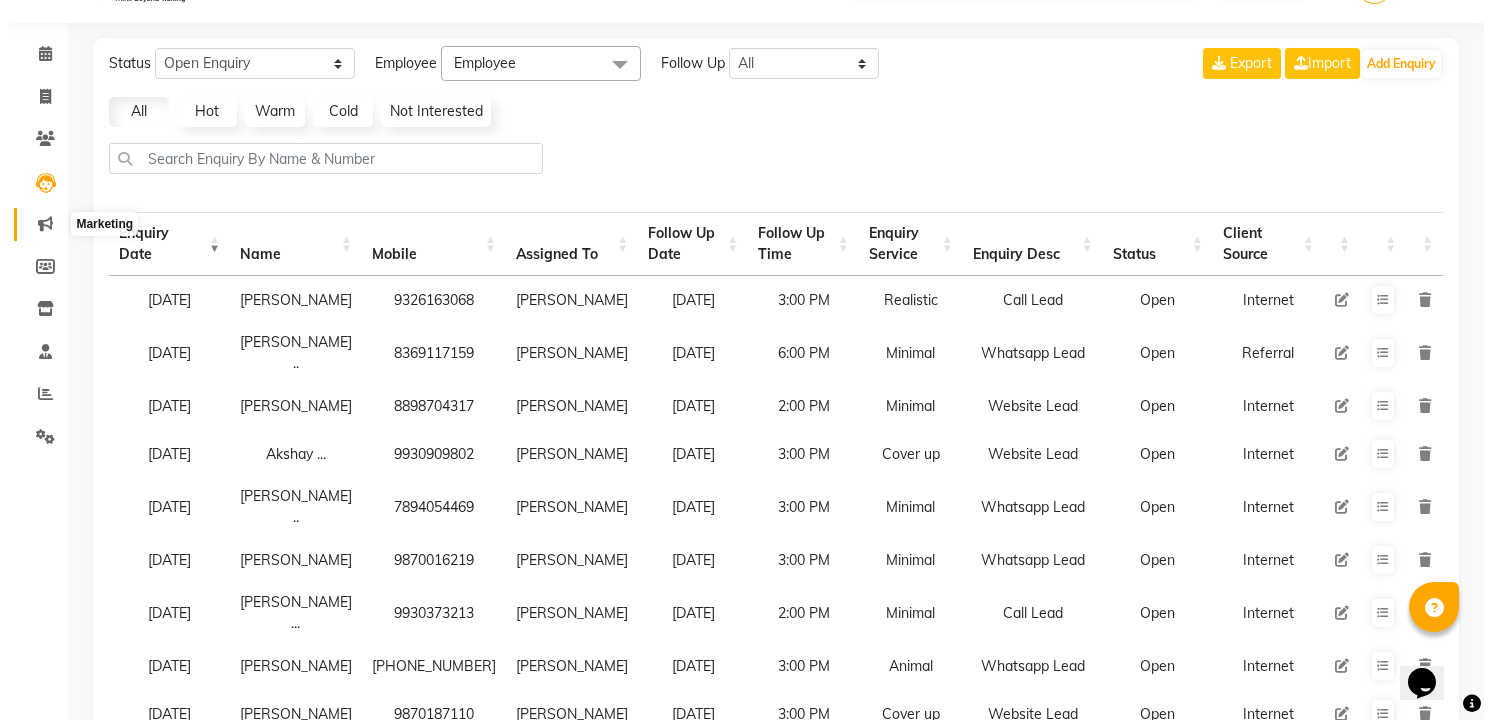 scroll, scrollTop: 0, scrollLeft: 0, axis: both 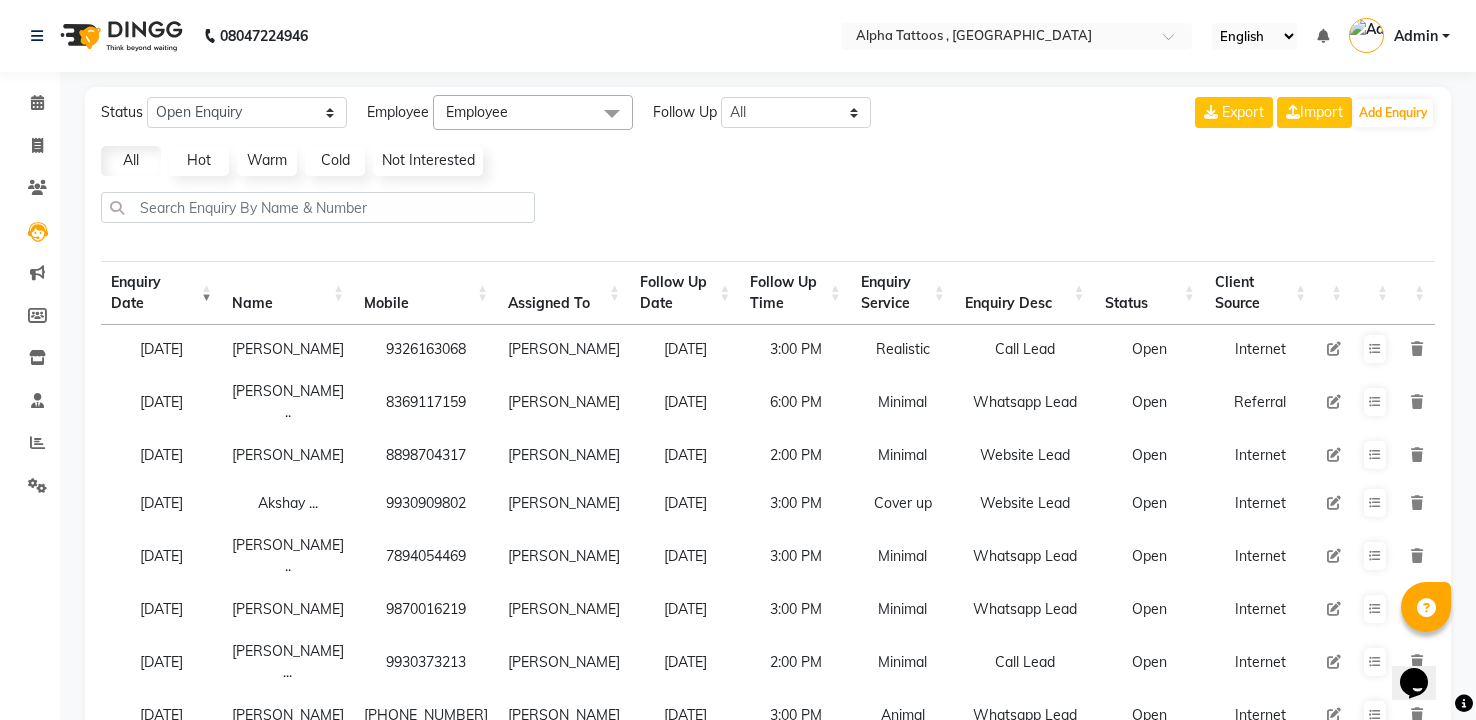 click 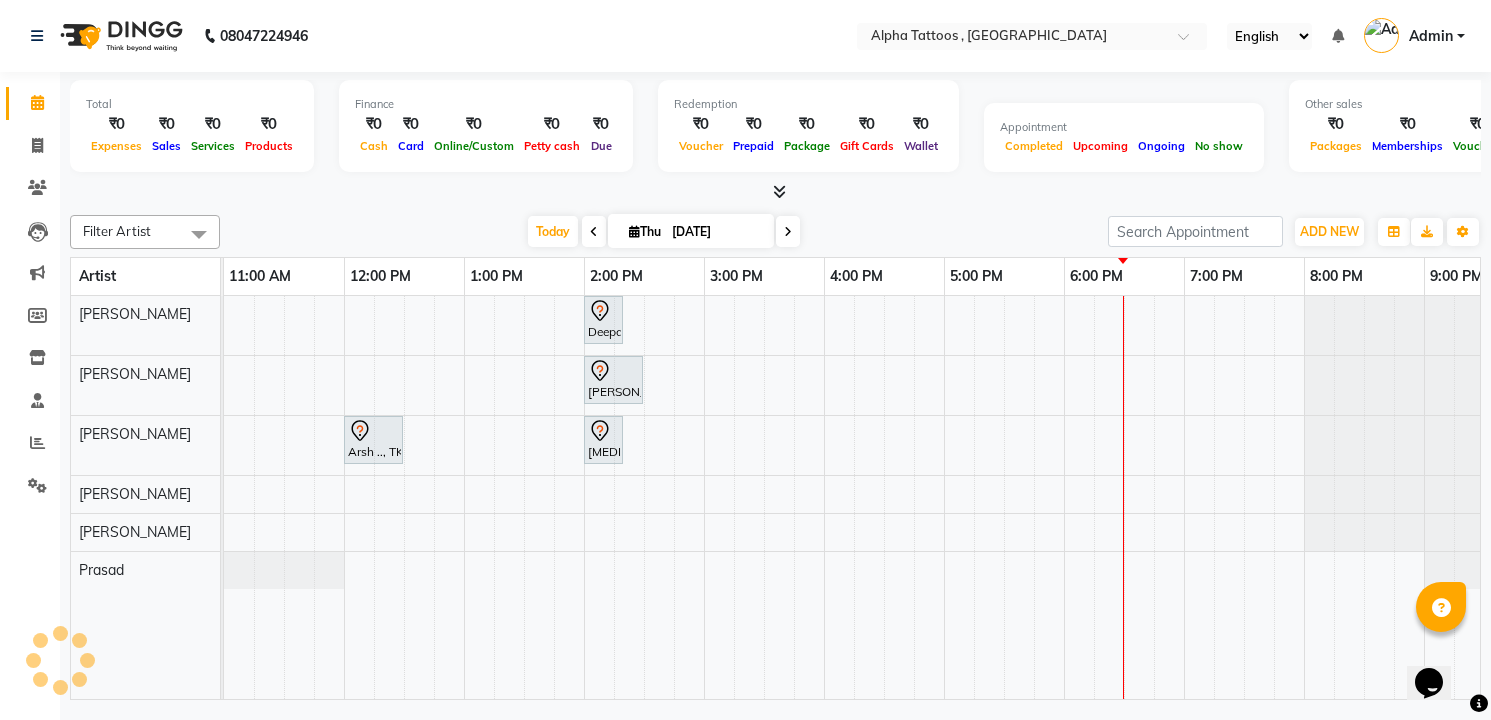 scroll, scrollTop: 0, scrollLeft: 64, axis: horizontal 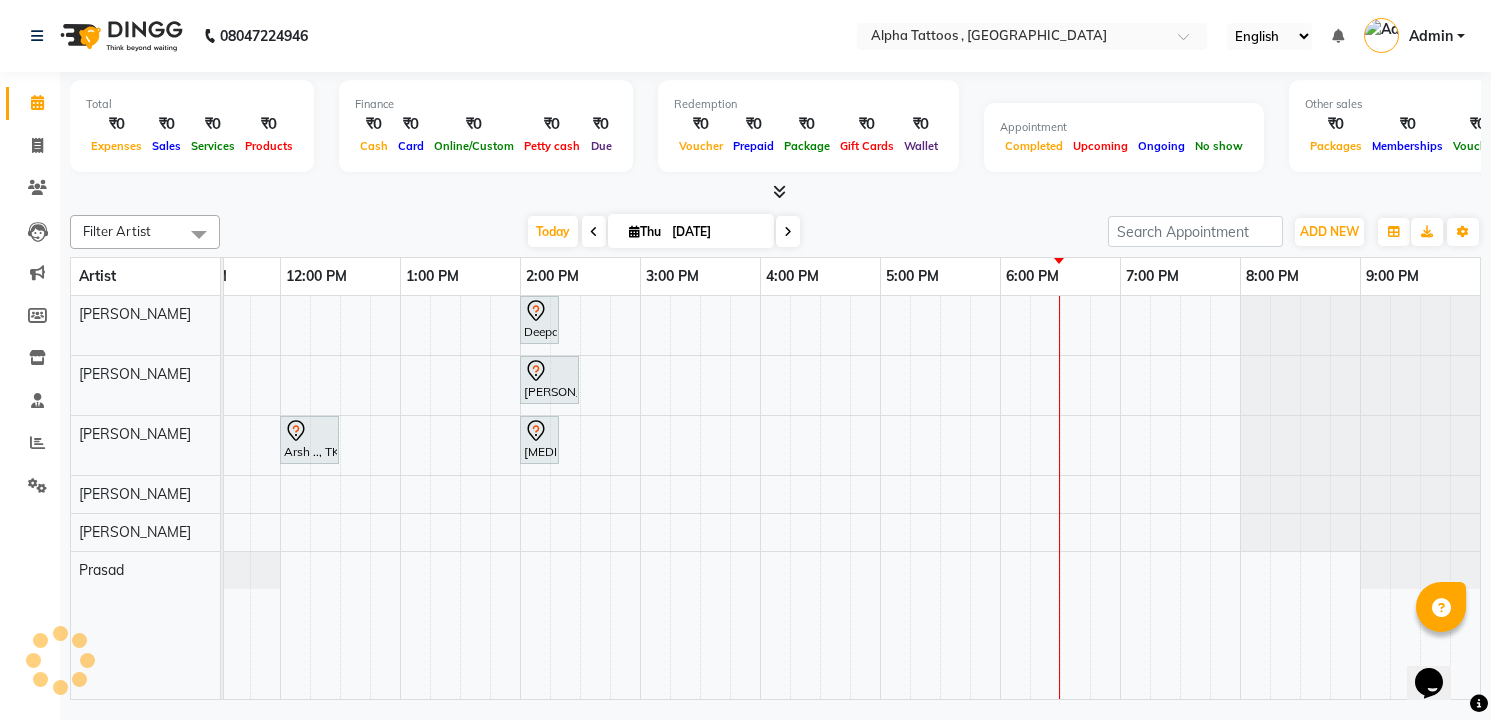 click at bounding box center [788, 232] 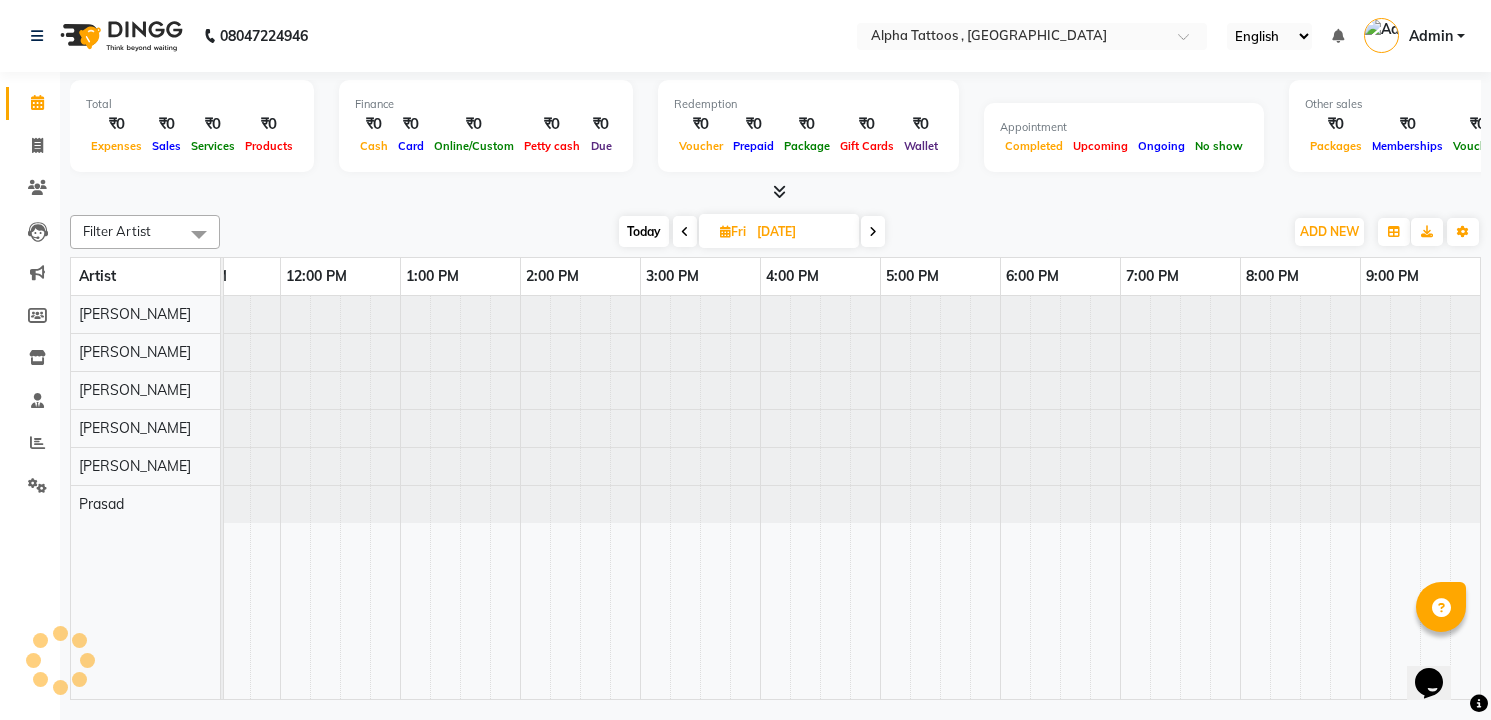 scroll, scrollTop: 0, scrollLeft: 64, axis: horizontal 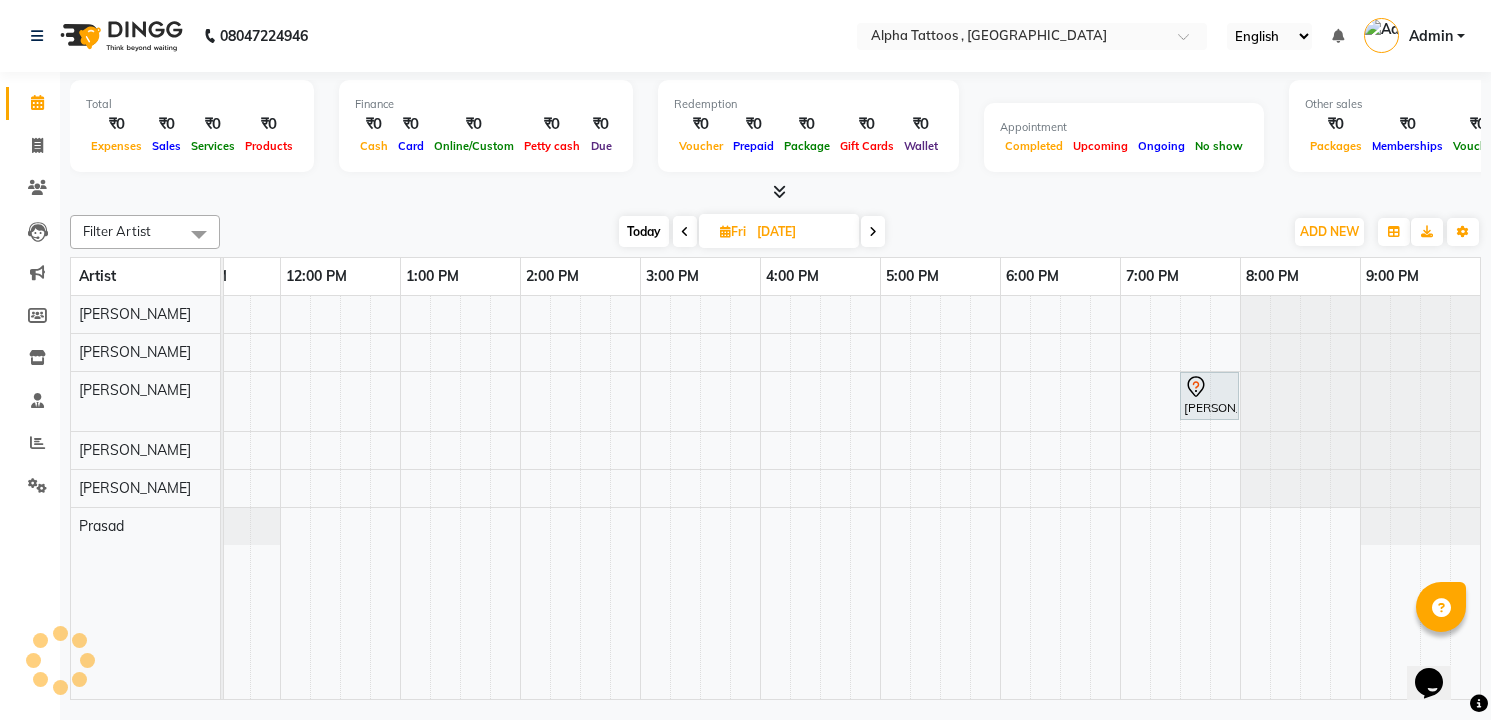 click on "[PERSON_NAME] .., 07:30 PM-08:00 PM, Minimal" at bounding box center [820, 497] 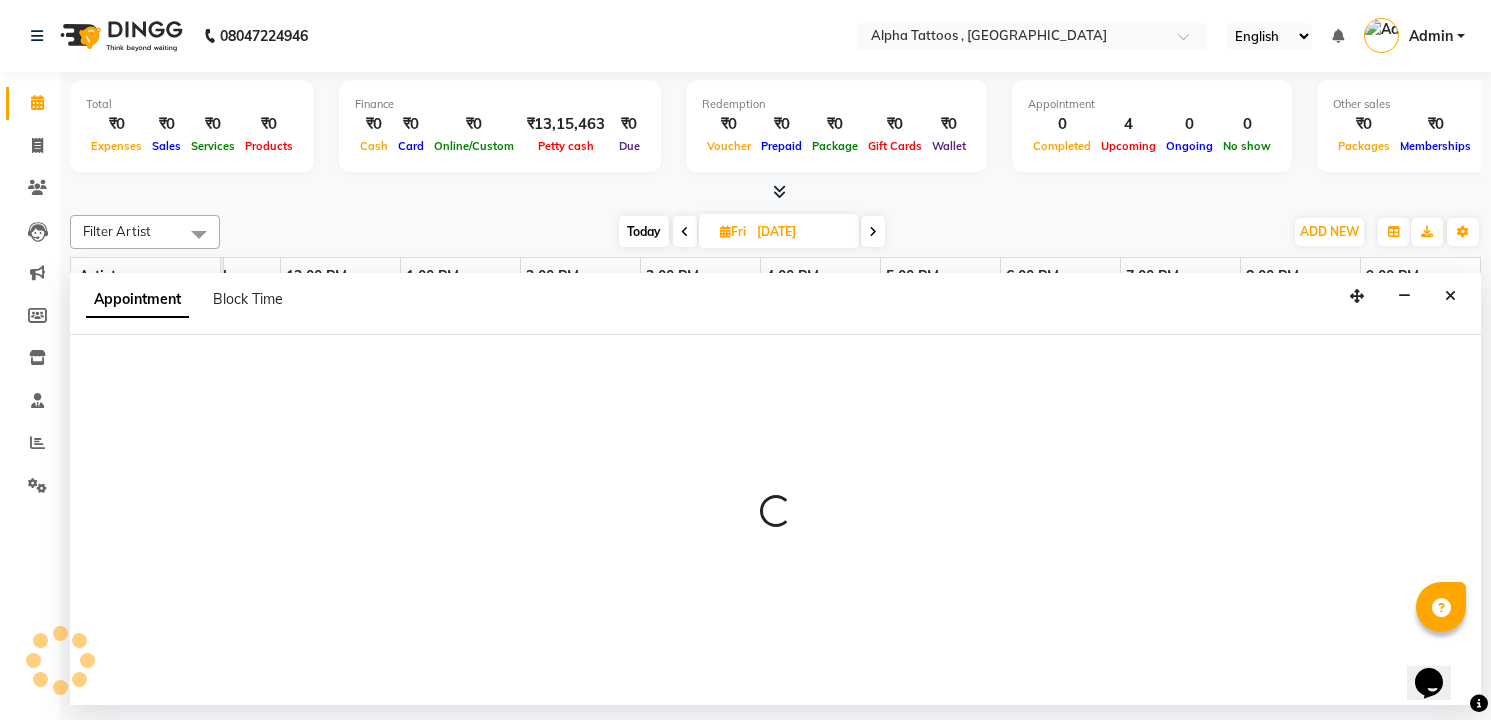 select on "32645" 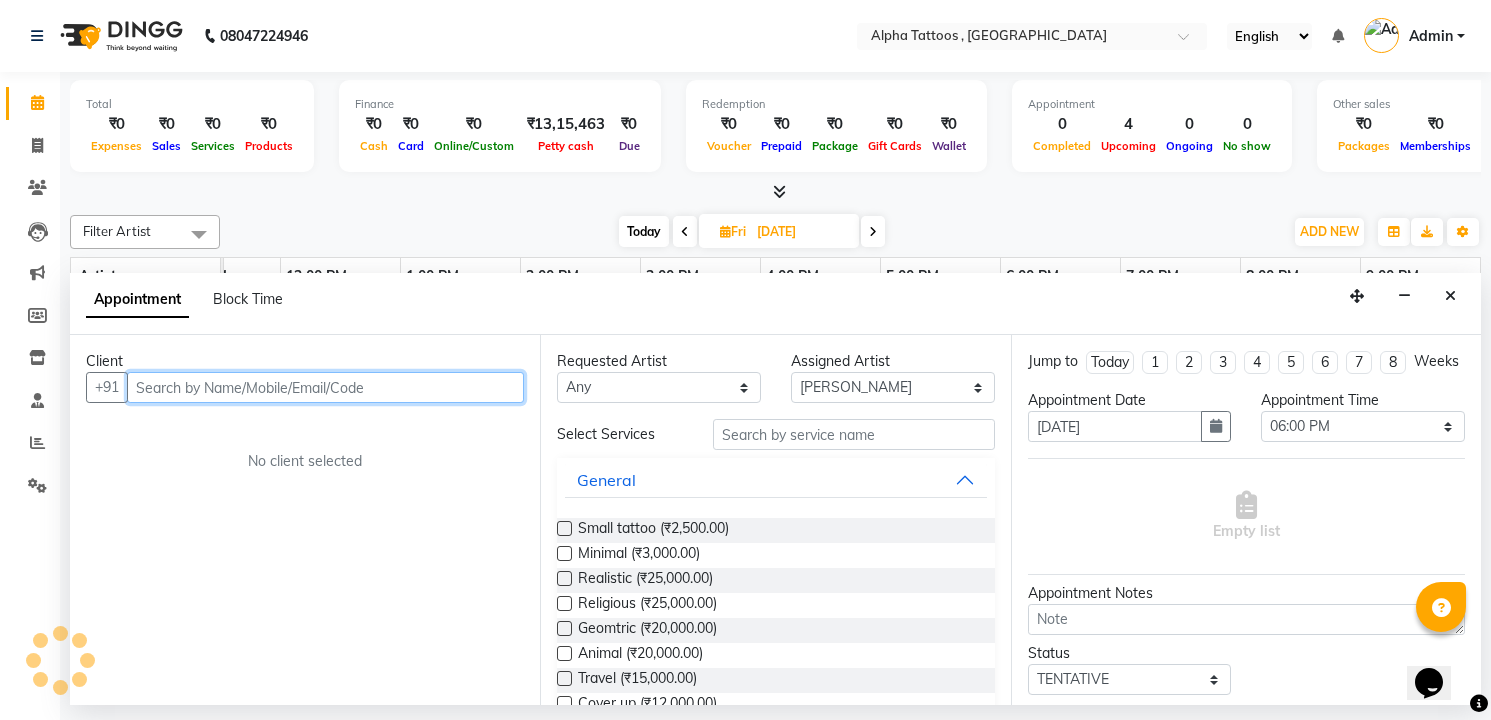 click at bounding box center (325, 387) 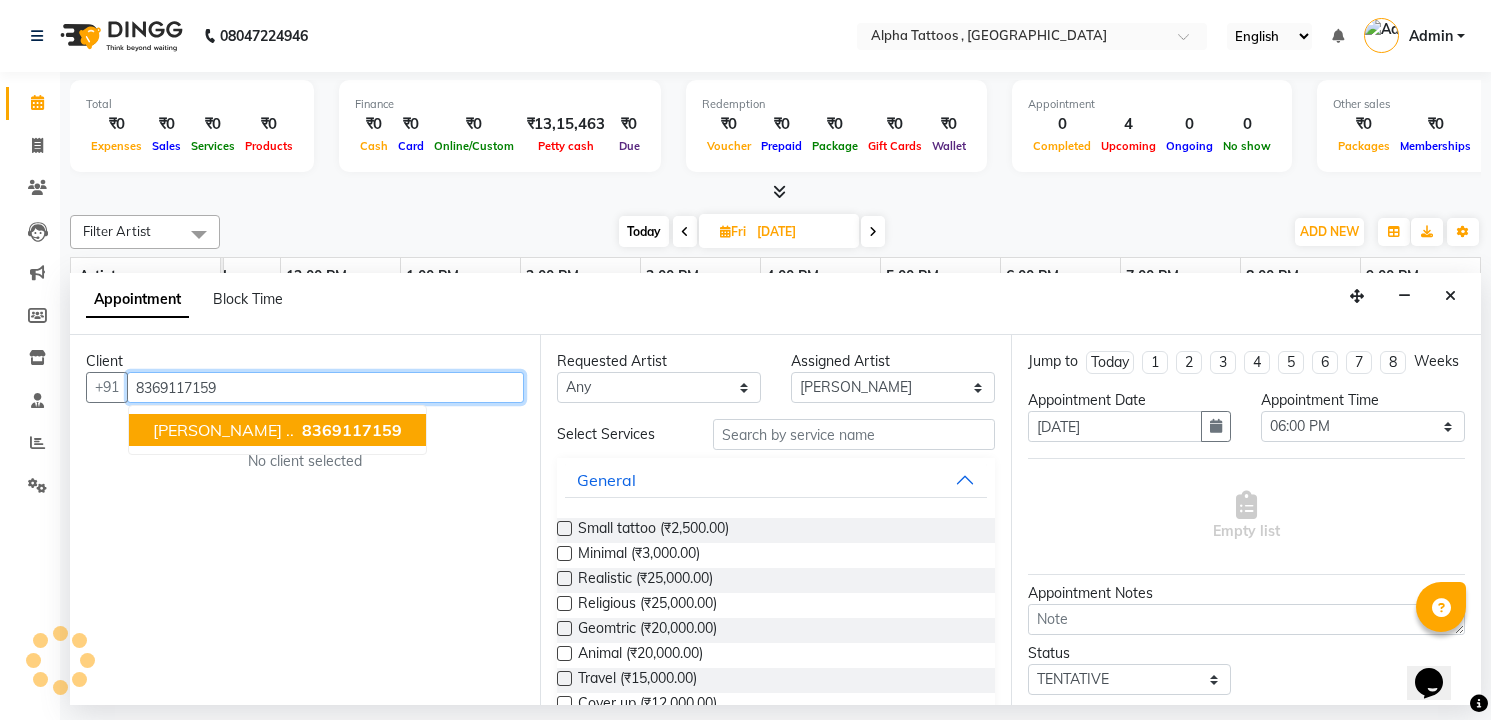 click on "8369117159" at bounding box center (352, 430) 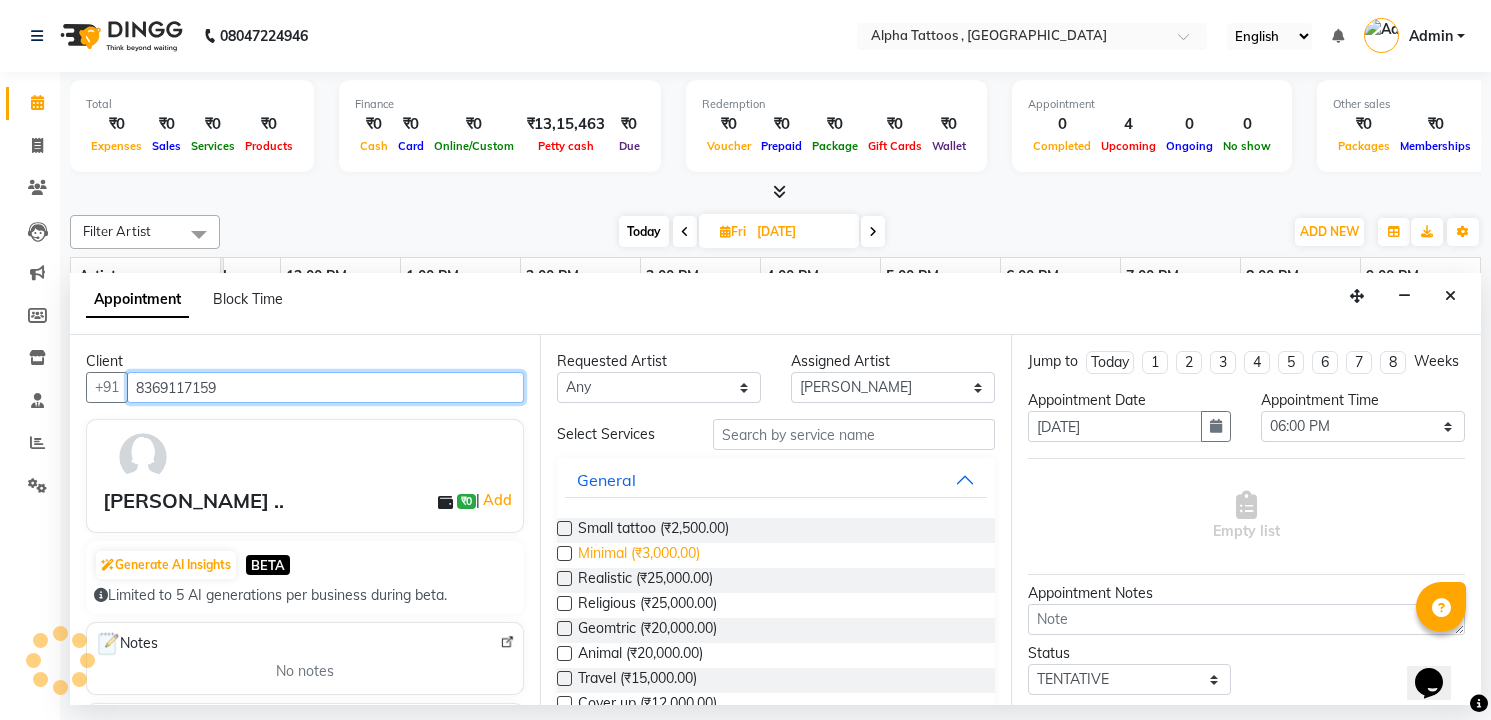 type on "8369117159" 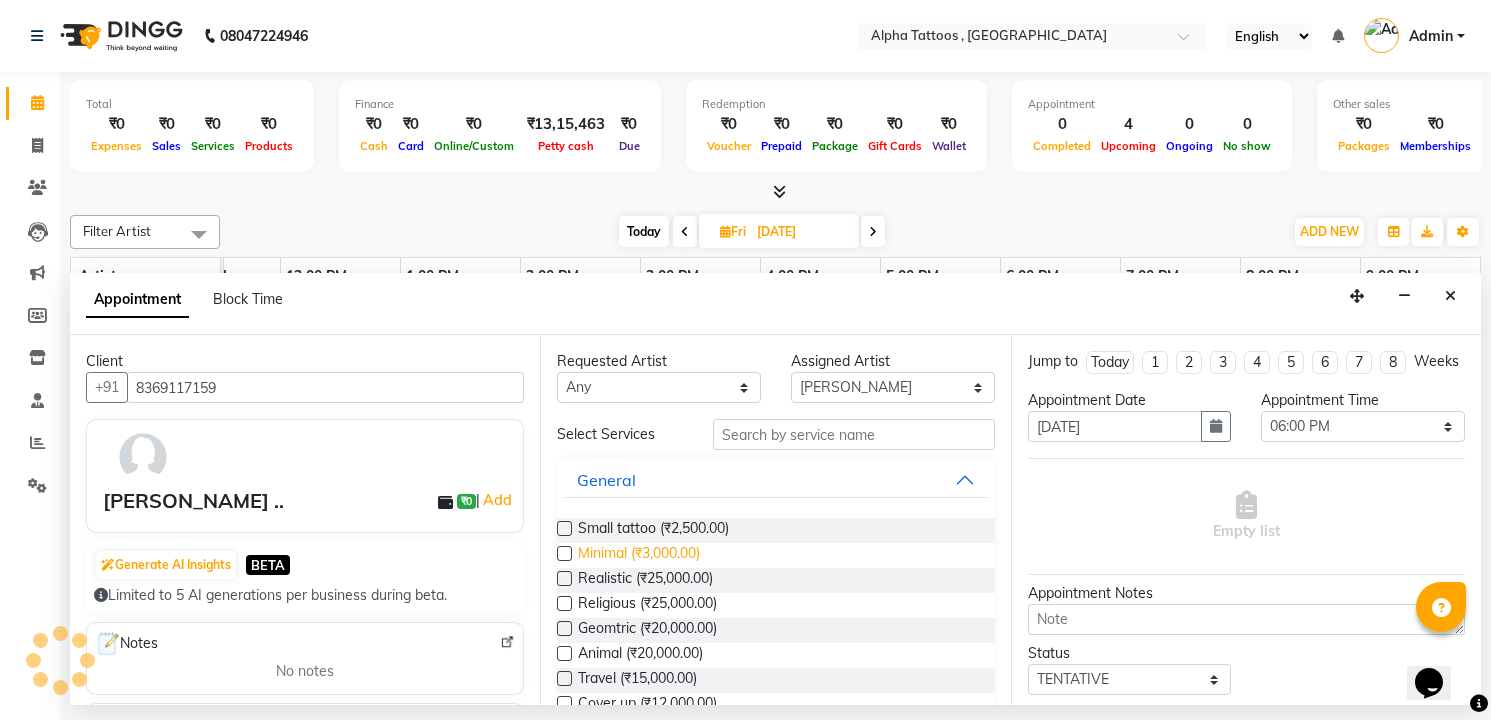 click on "Minimal  (₹3,000.00)" at bounding box center [639, 555] 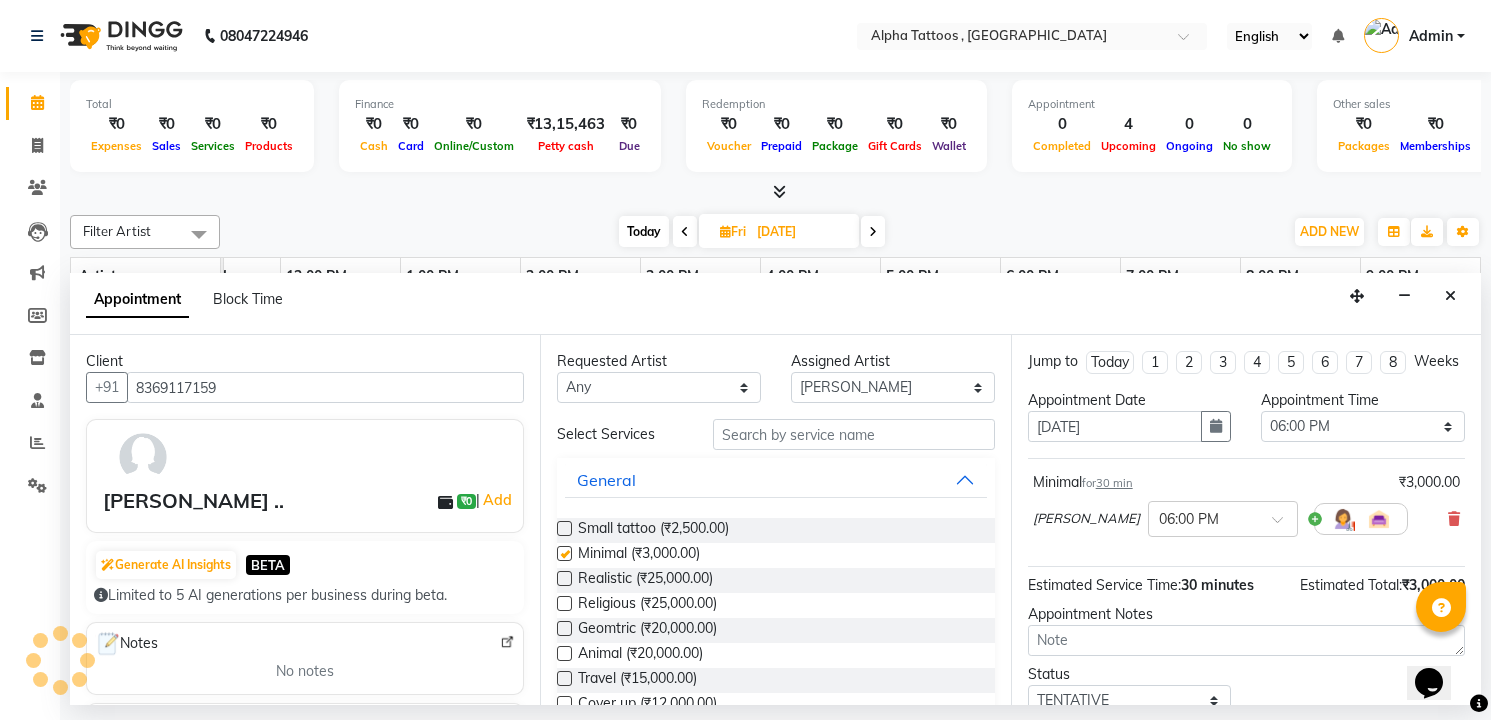 checkbox on "false" 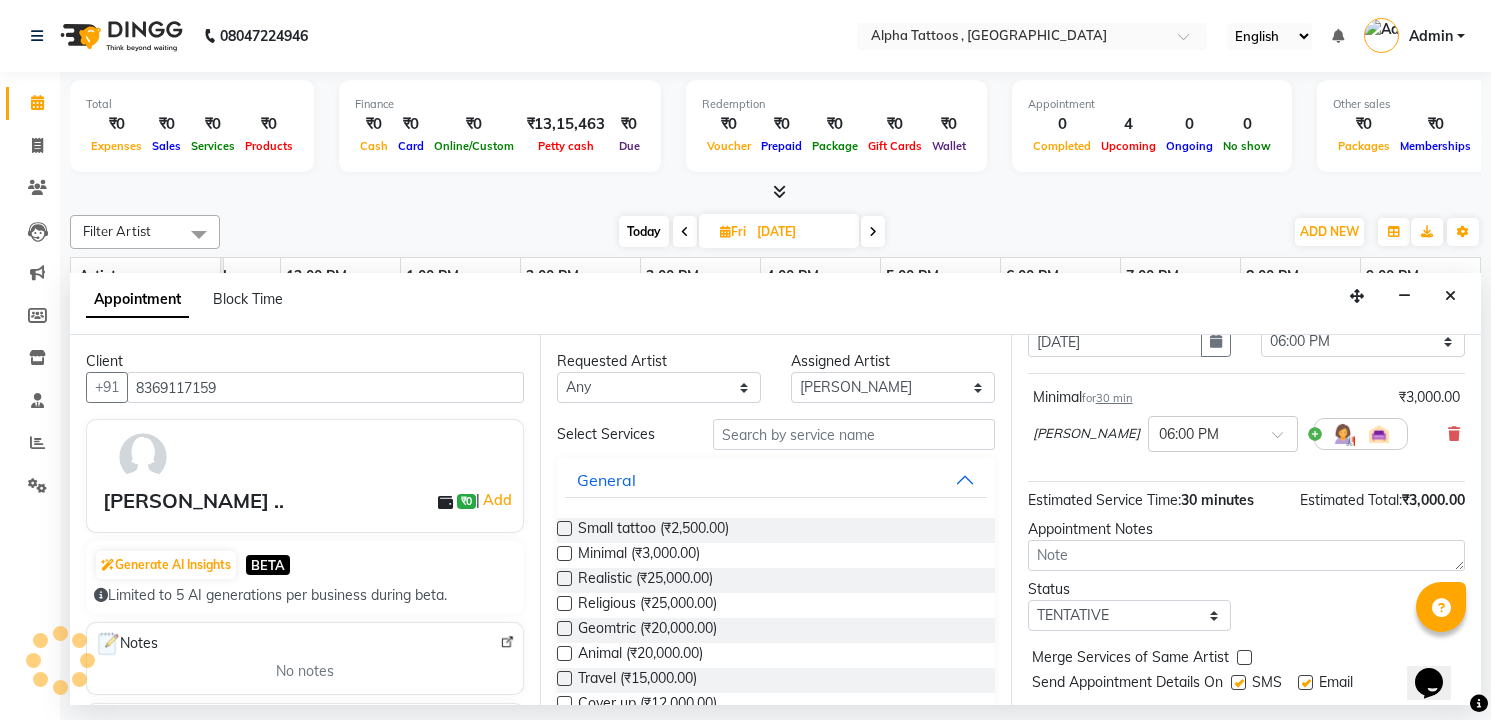 scroll, scrollTop: 156, scrollLeft: 0, axis: vertical 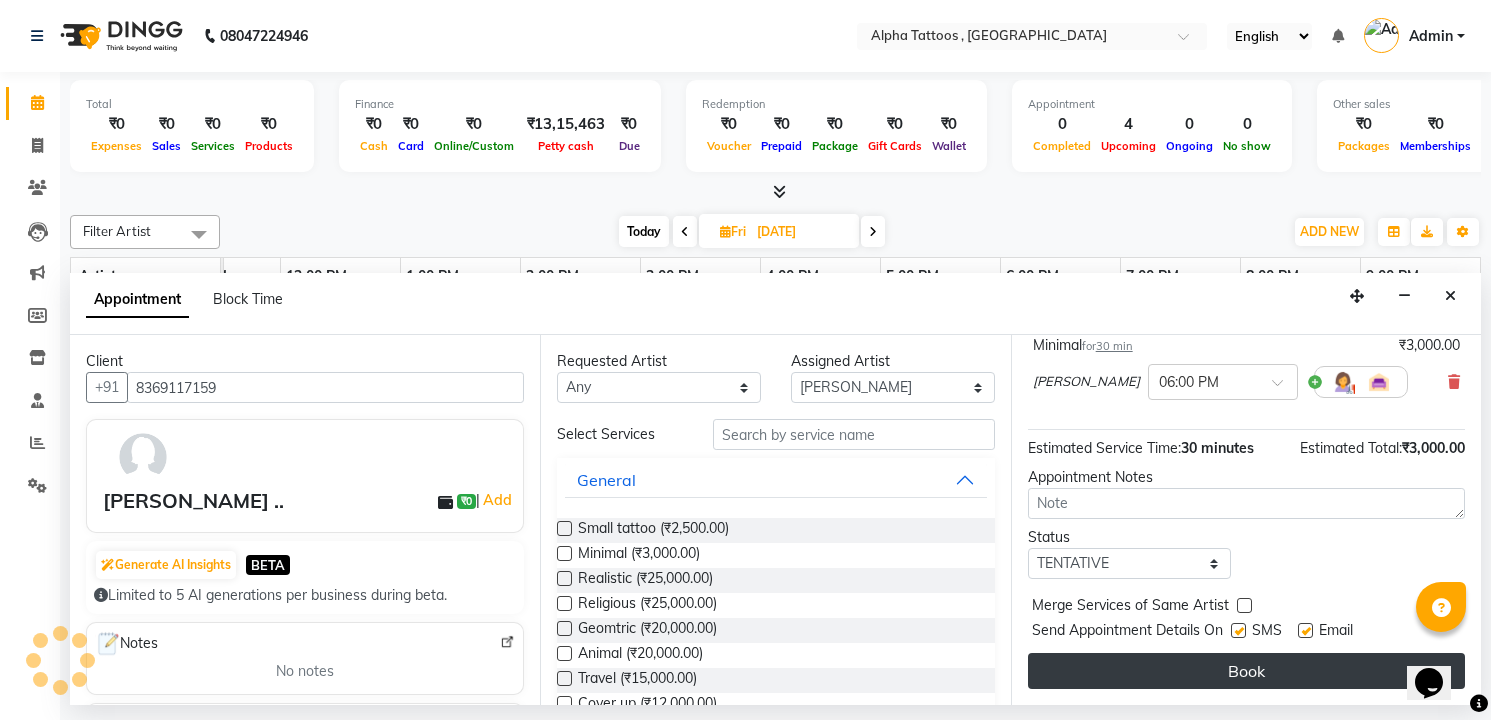 click on "Book" at bounding box center (1246, 671) 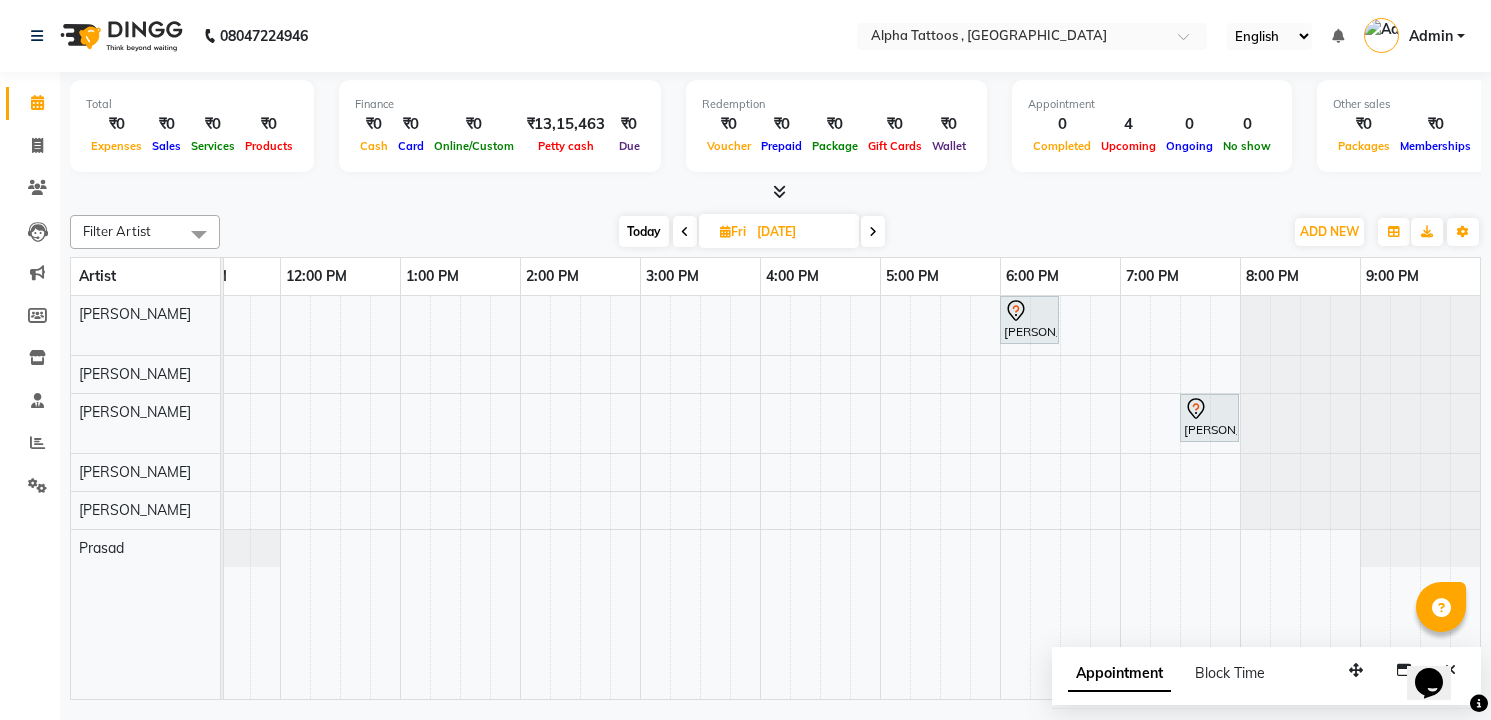 click on "Leads" 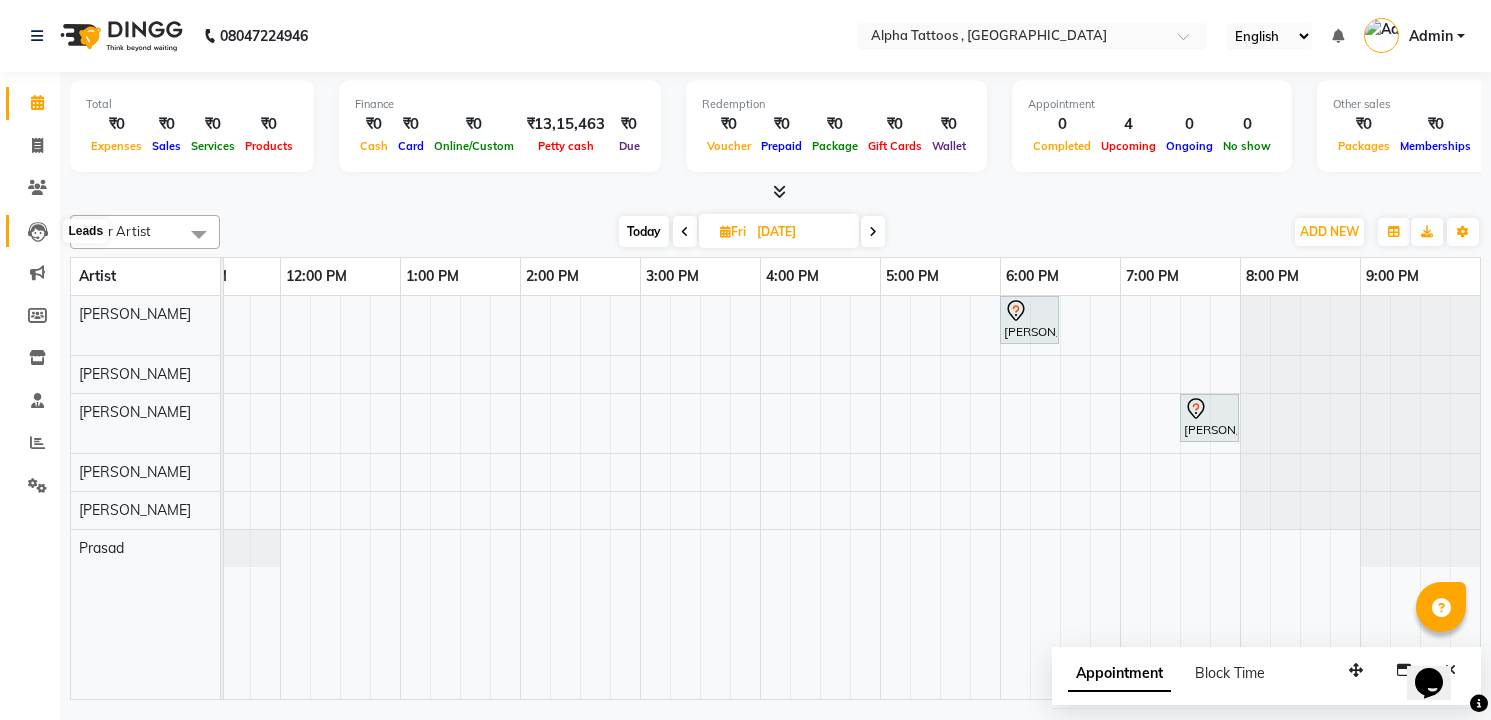 click 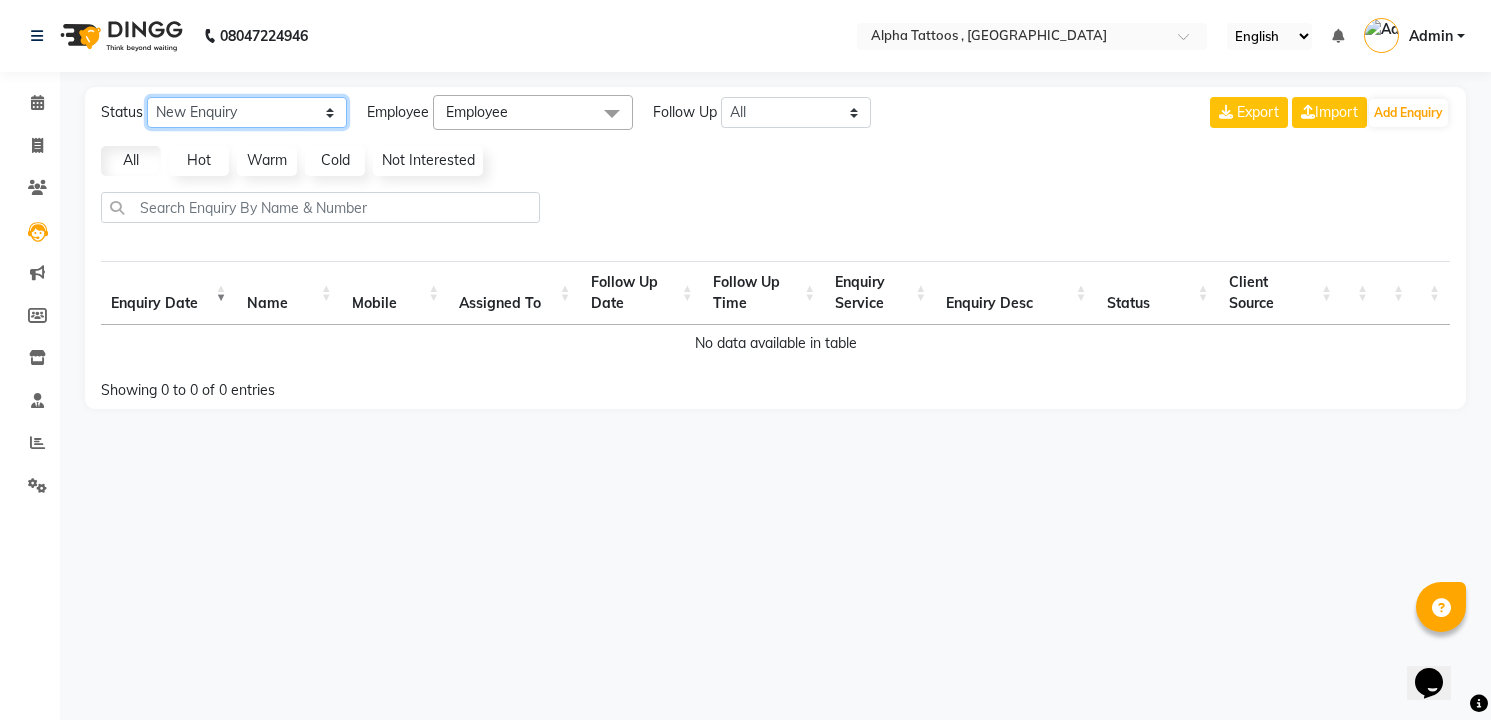 click on "New Enquiry Open Enquiry Converted Enquiry  All" 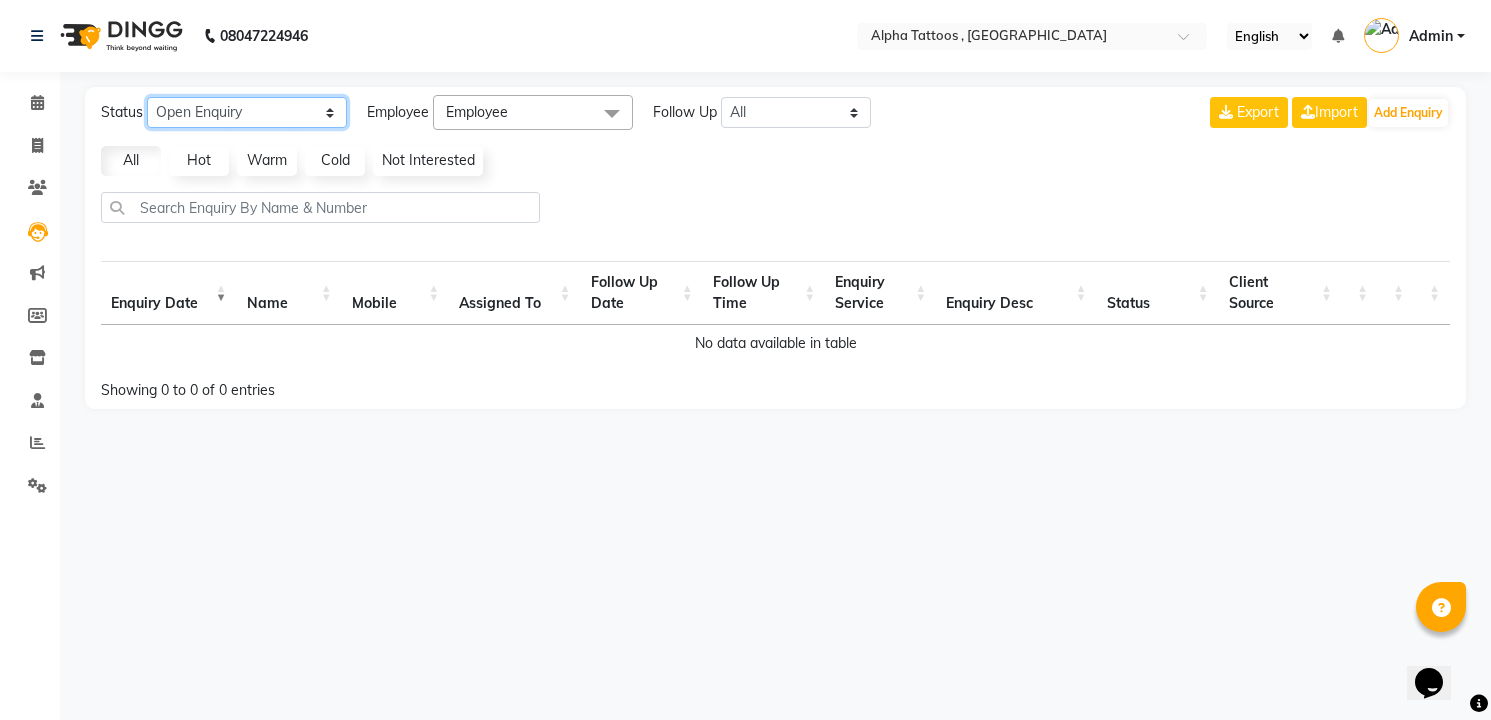 click on "New Enquiry Open Enquiry Converted Enquiry  All" 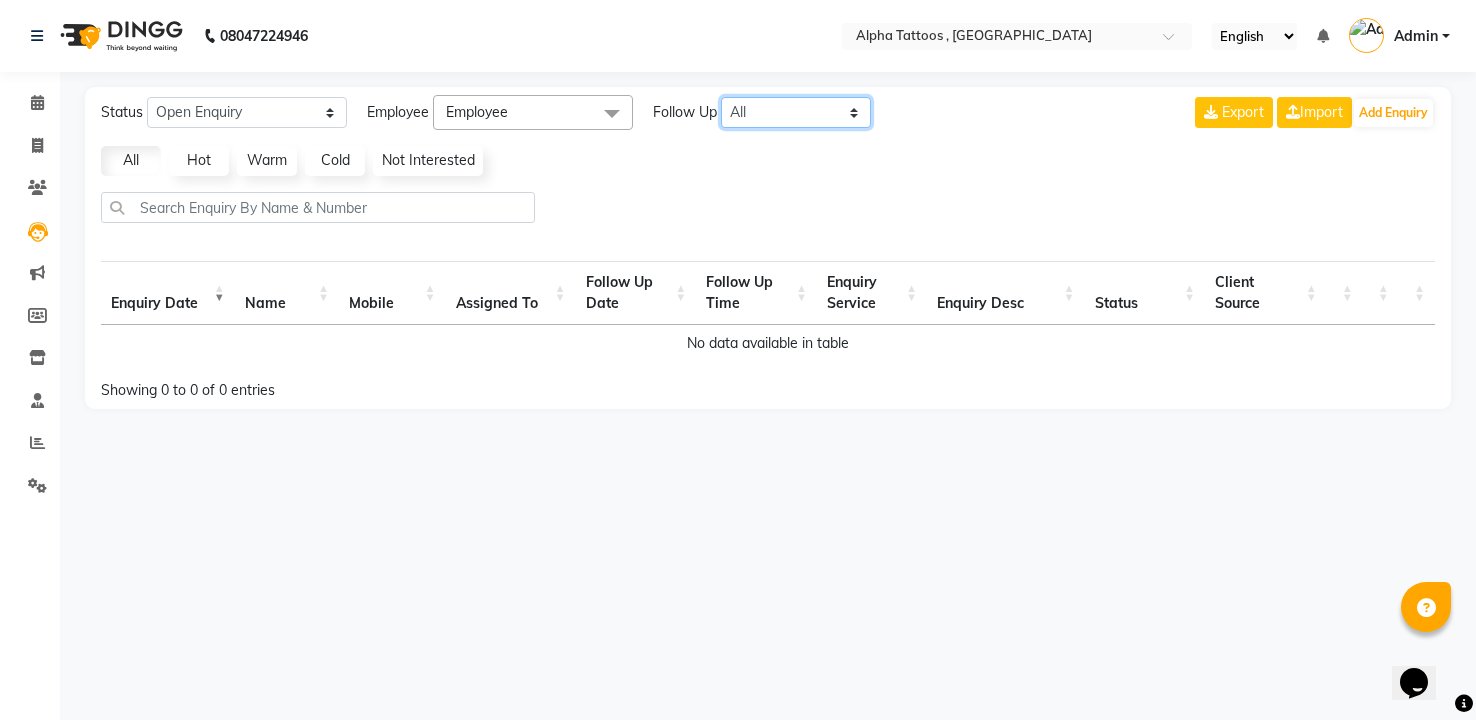 select on "10" 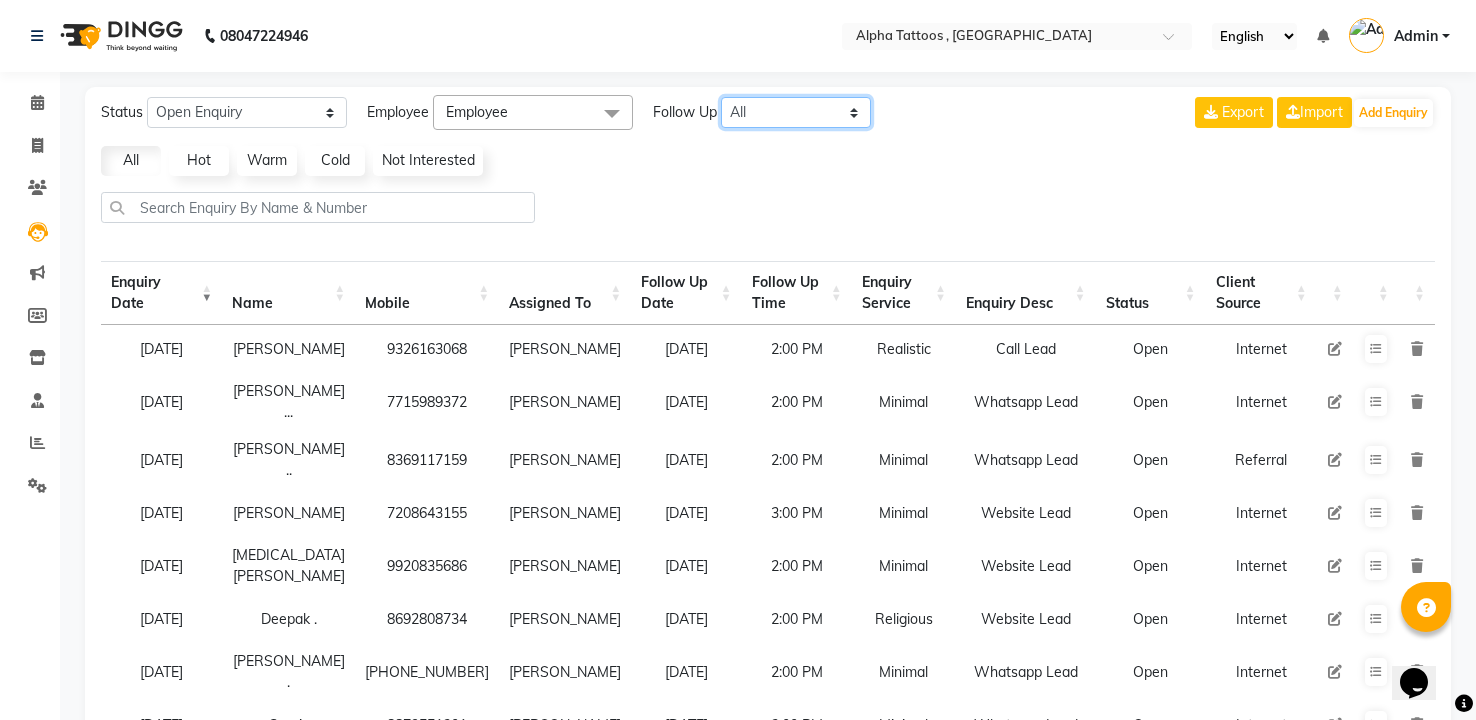 drag, startPoint x: 811, startPoint y: 117, endPoint x: 810, endPoint y: 159, distance: 42.0119 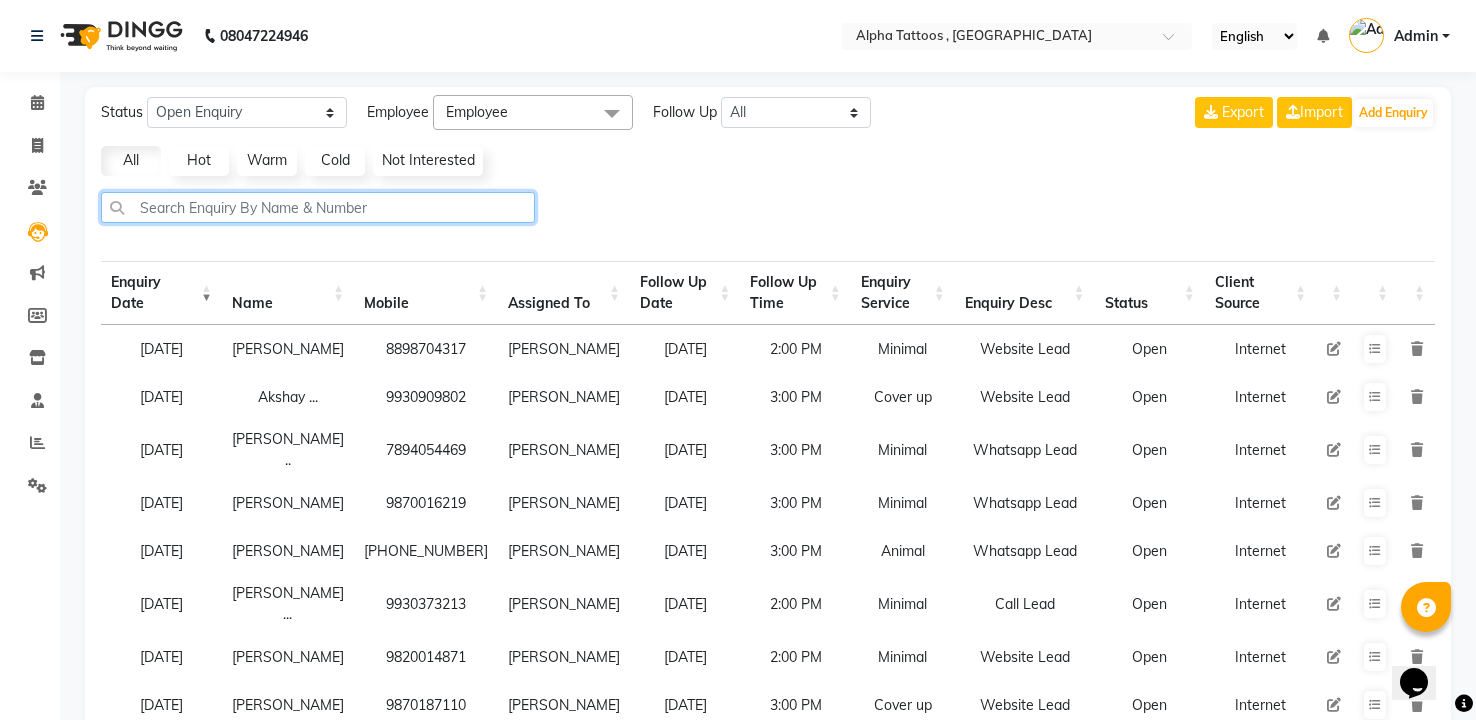 click 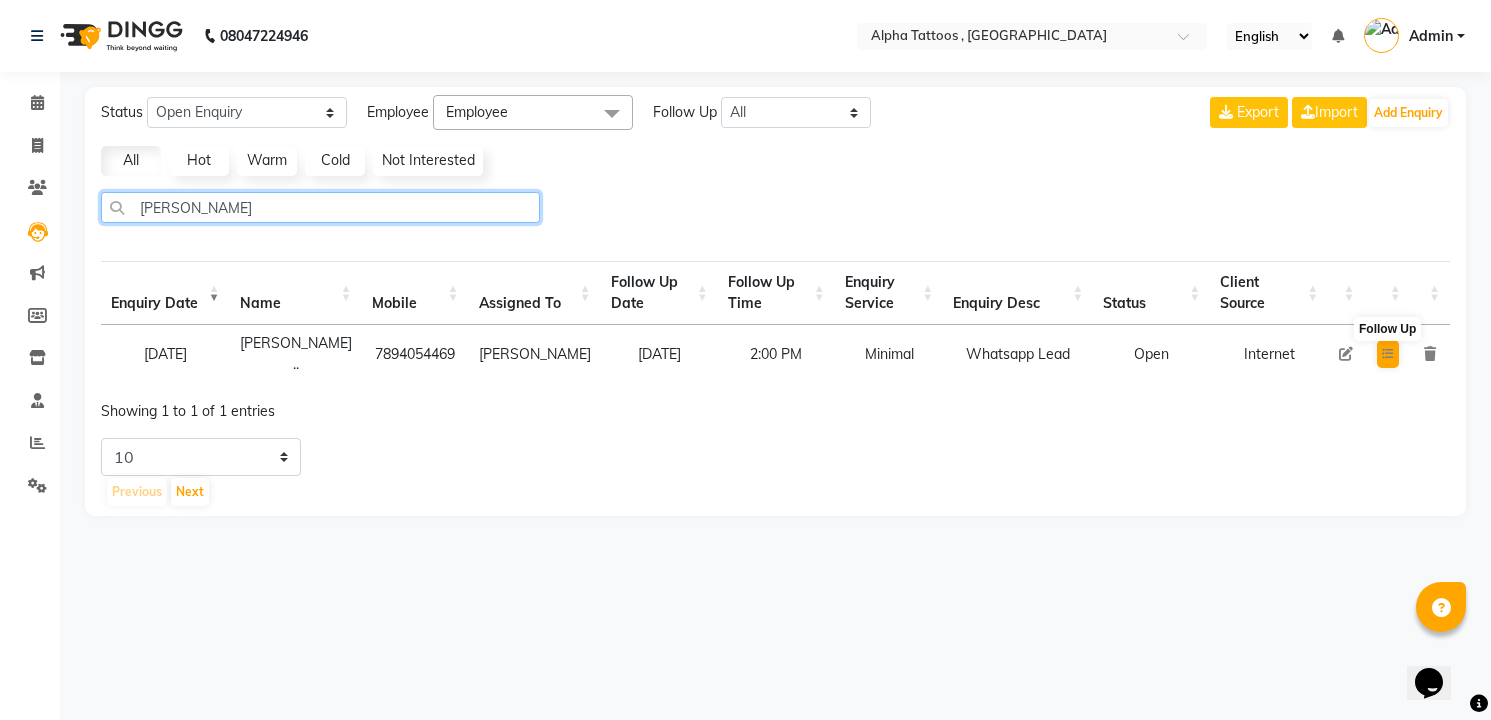 type on "[PERSON_NAME]" 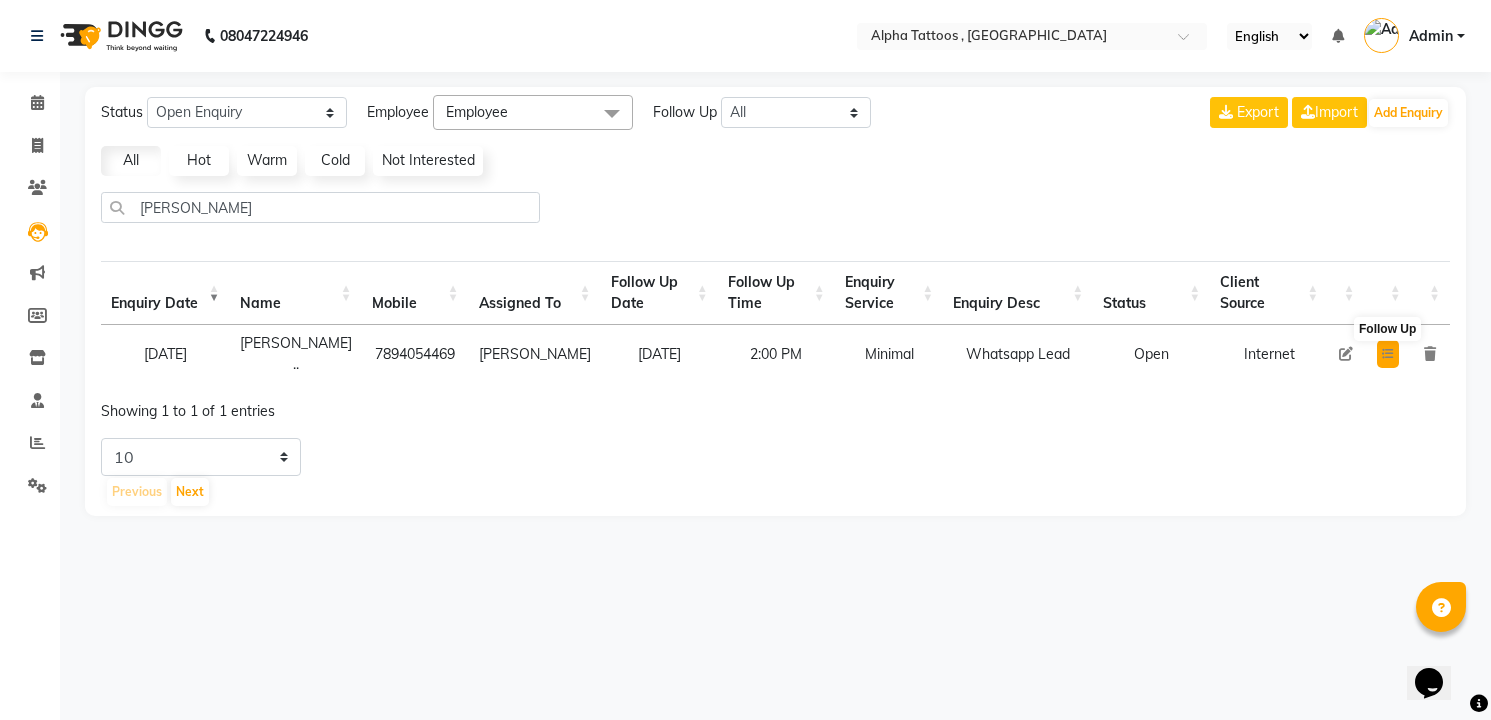 click at bounding box center [1388, 354] 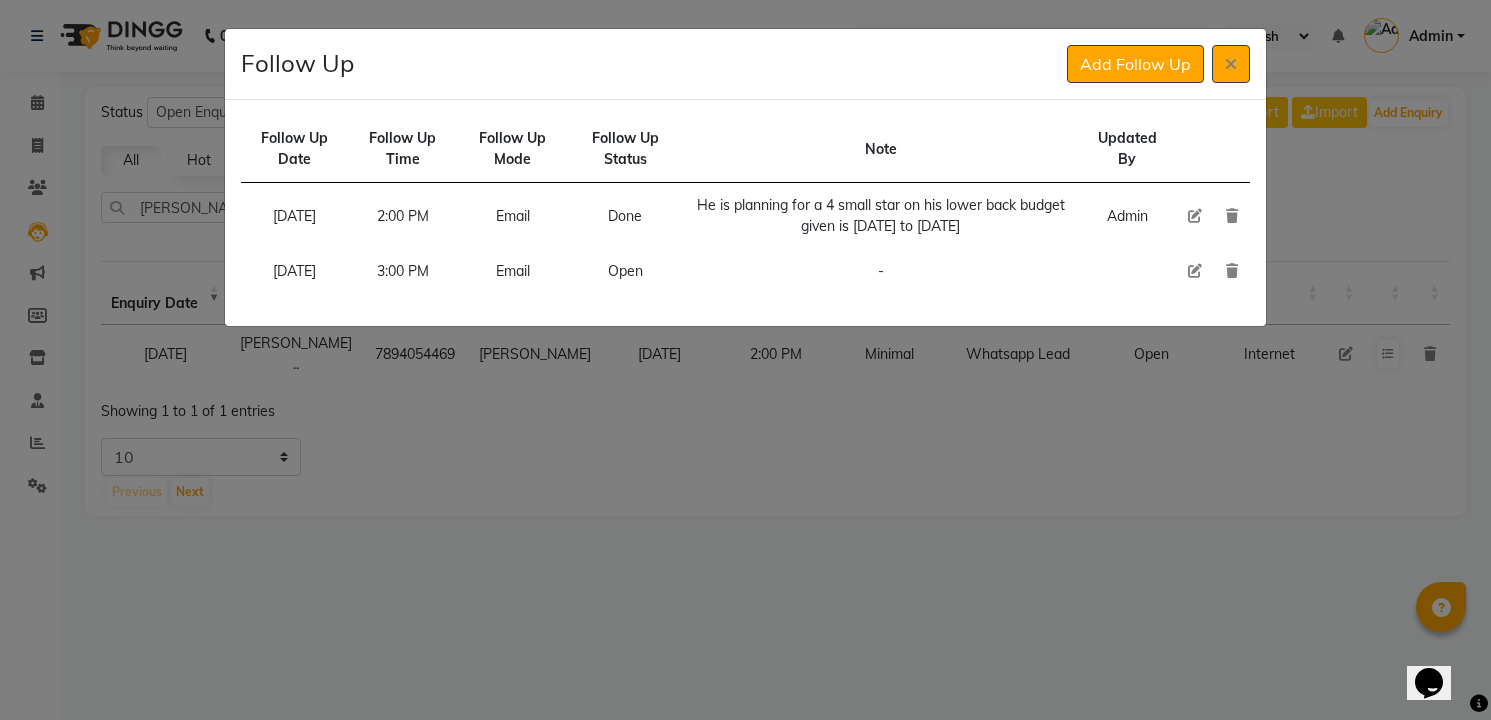 click on "Follow Up Add Follow Up Follow Up Date Follow Up Time Follow Up Mode Follow Up Status Note Updated By  [DATE]   2:00 PM  Email Done He is planning for a 4 small star on his lower back budget given is [DATE] to [DATE] Admin  [DATE]   3:00 PM  Email Open -" 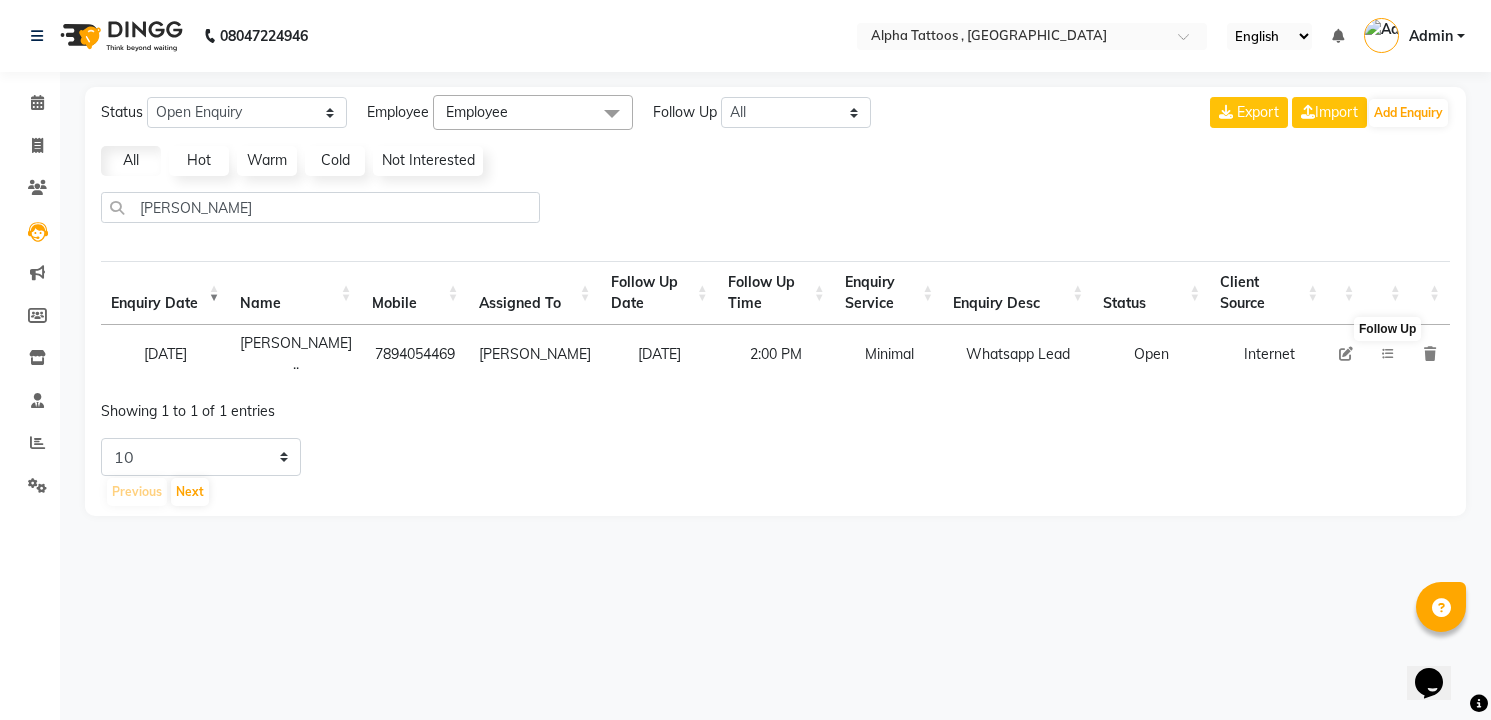 type 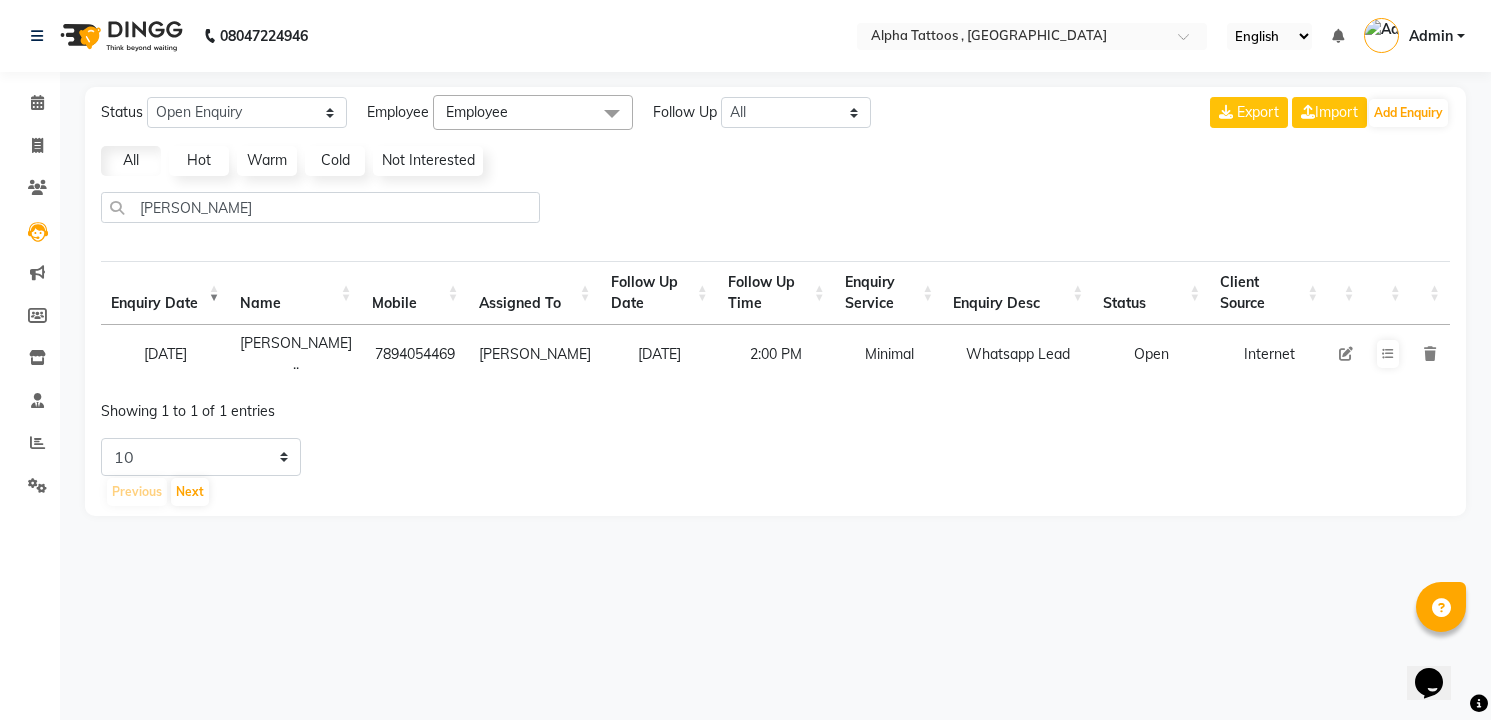 click 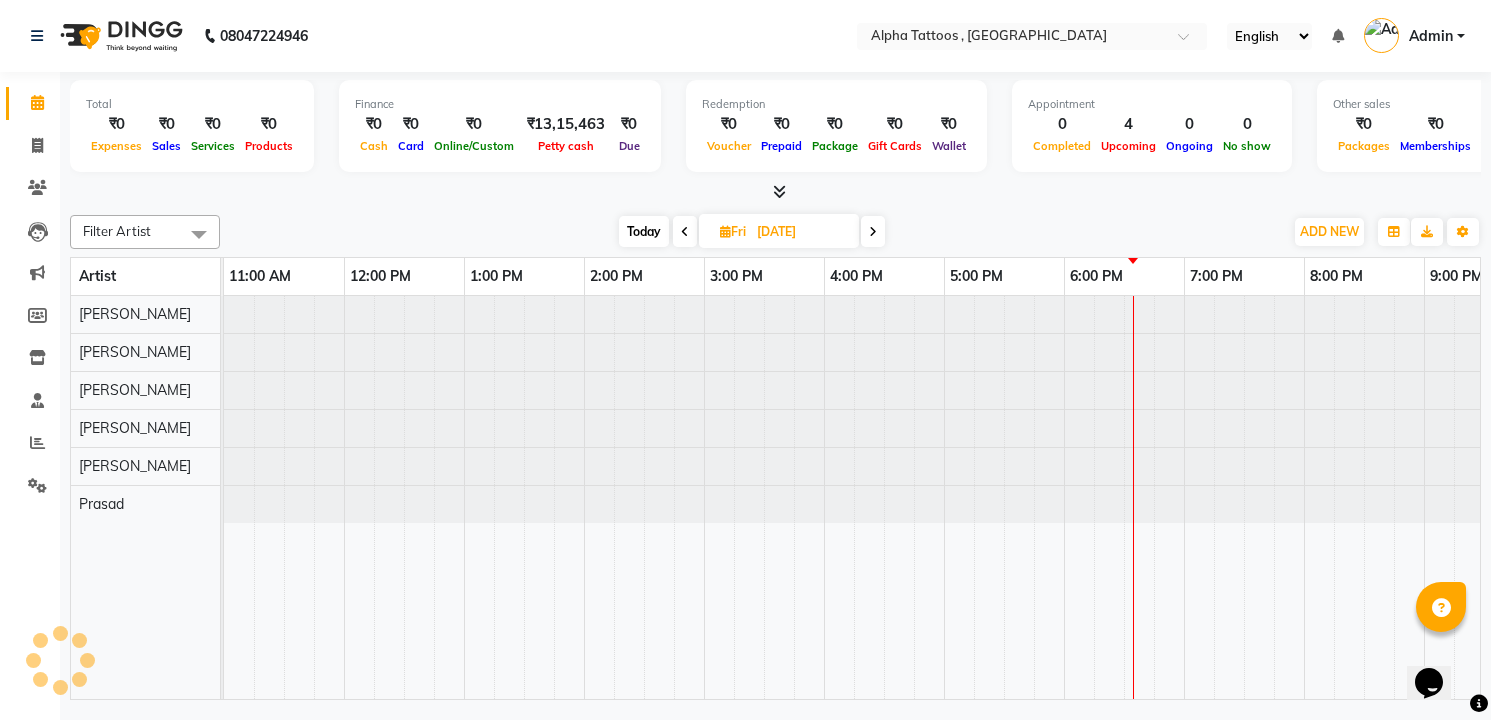 scroll, scrollTop: 0, scrollLeft: 0, axis: both 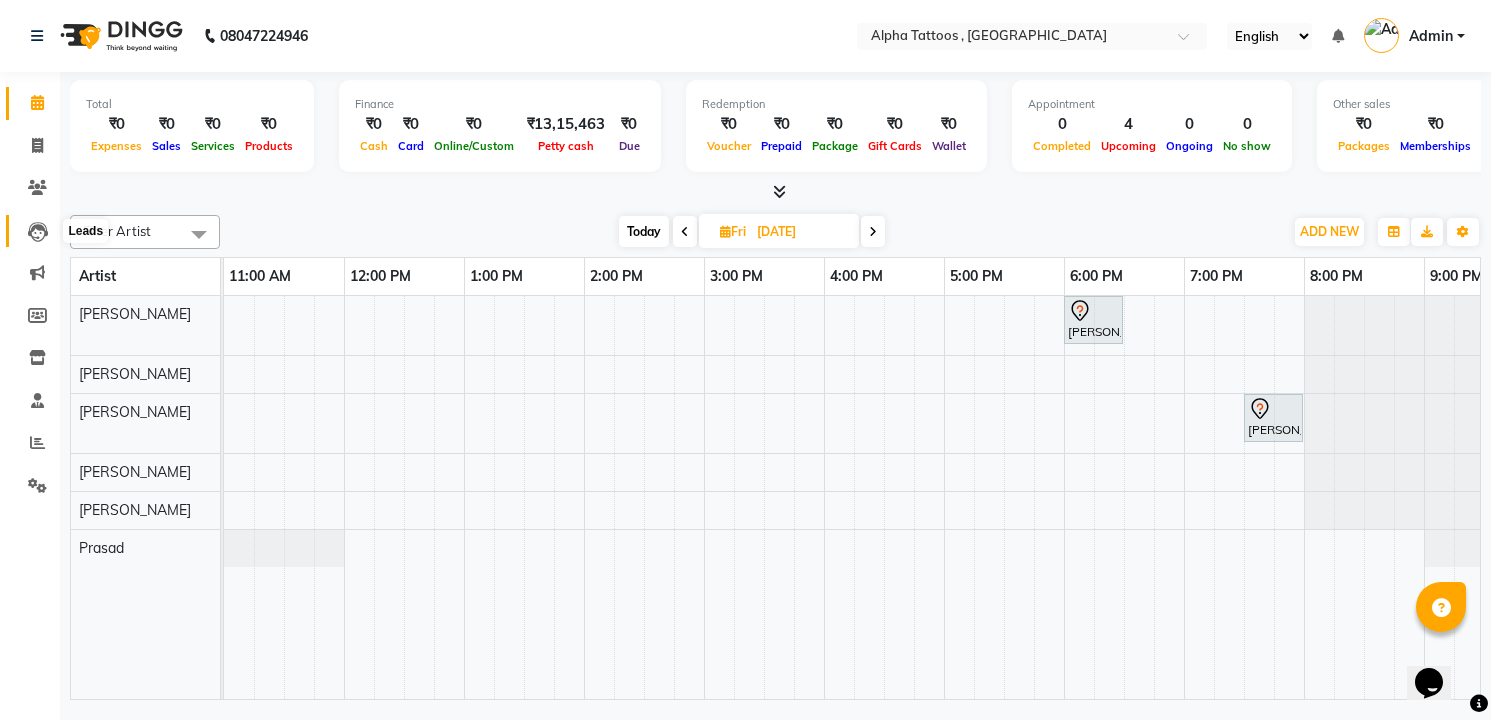 click 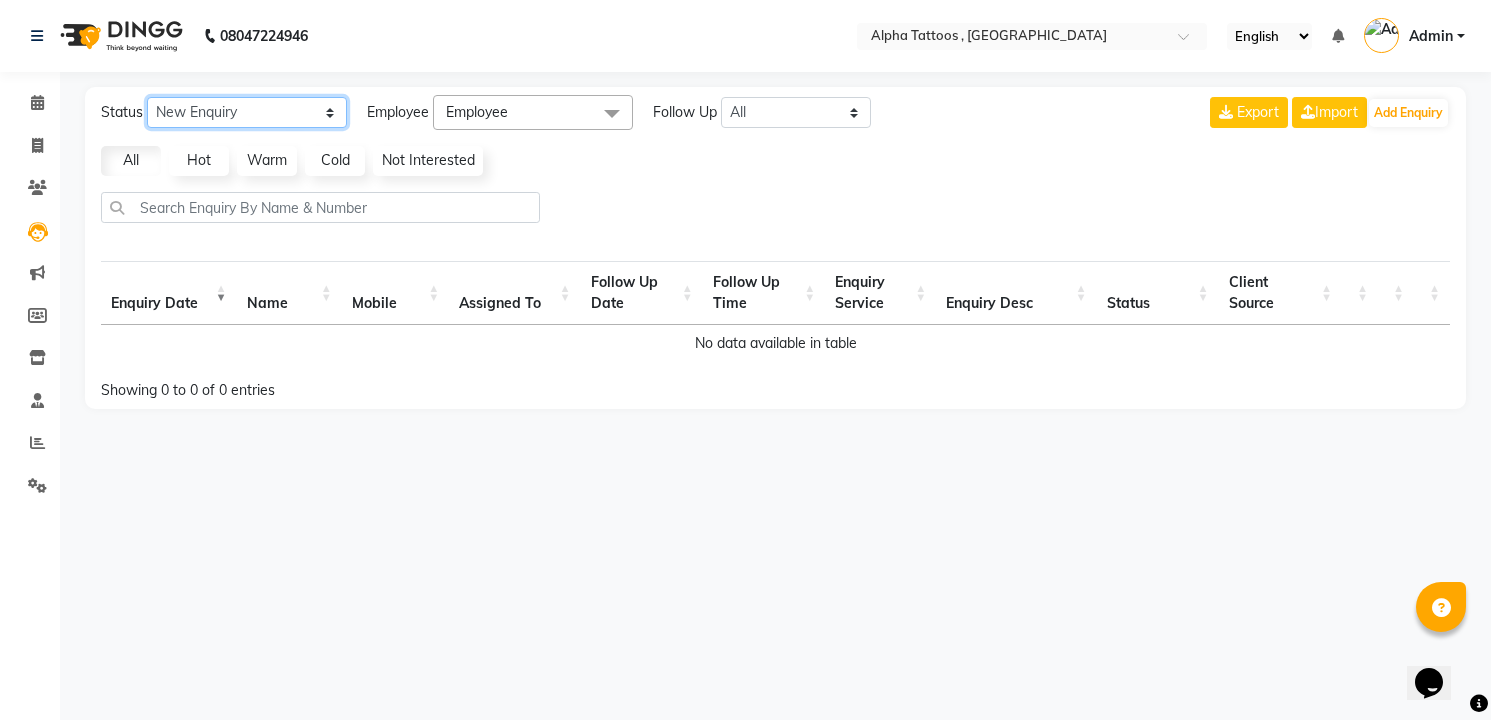 click on "New Enquiry Open Enquiry Converted Enquiry  All" 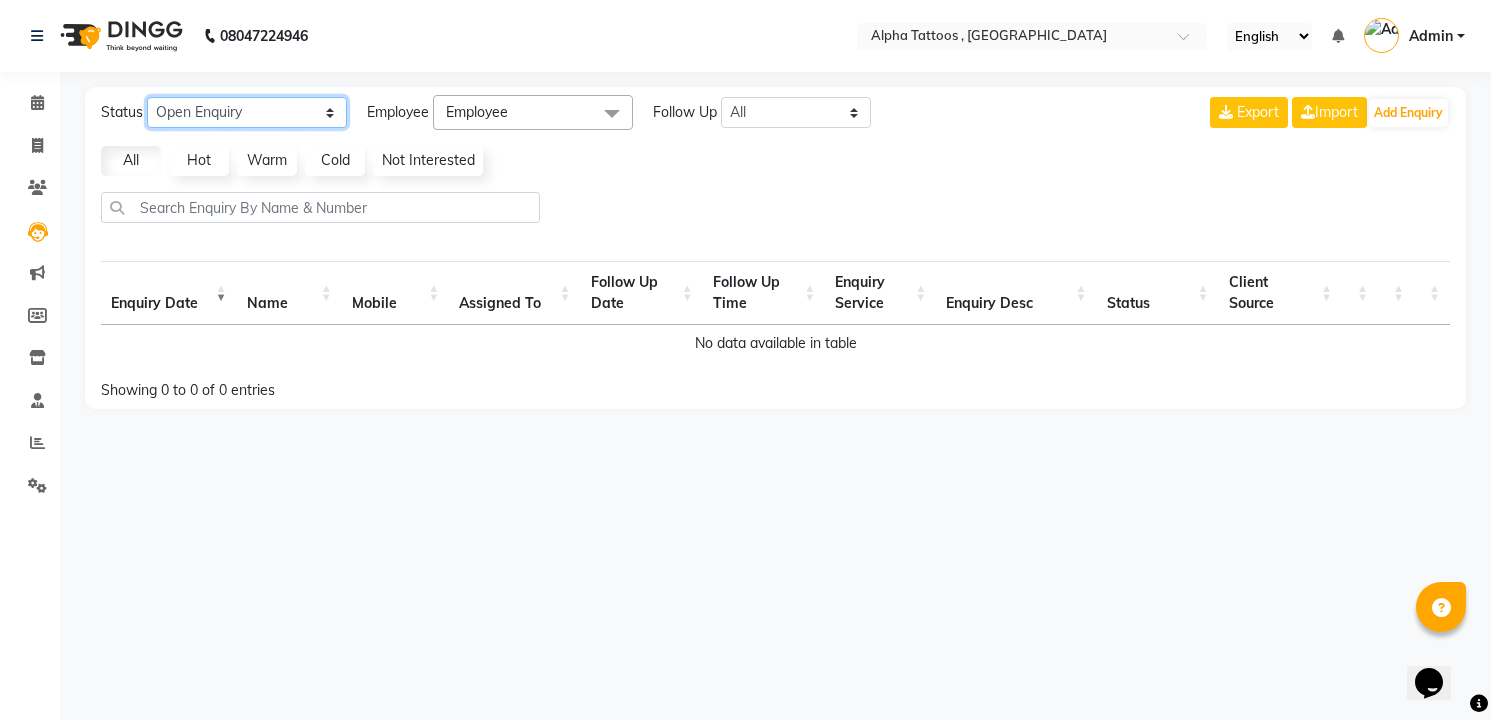 click on "New Enquiry Open Enquiry Converted Enquiry  All" 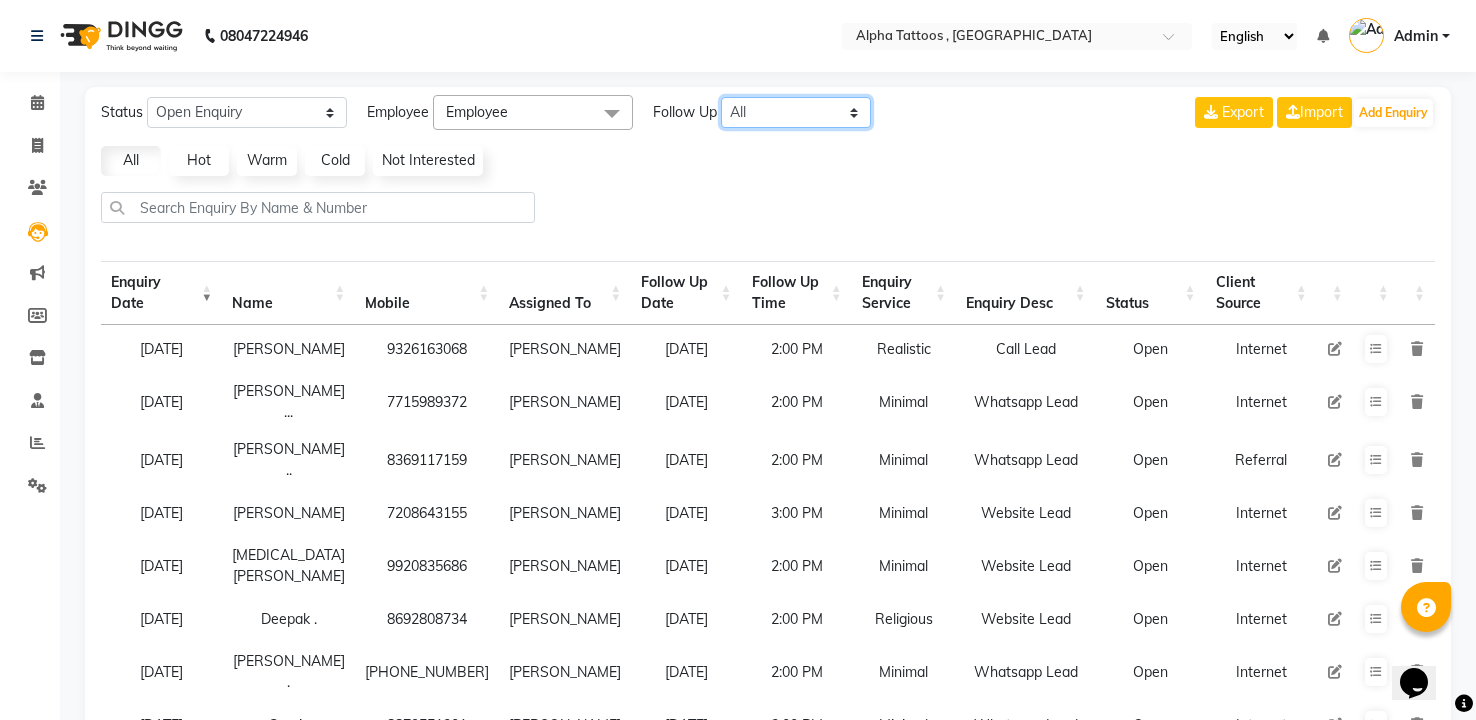 click on "All [DATE] [DATE] This Week This Month Custom" 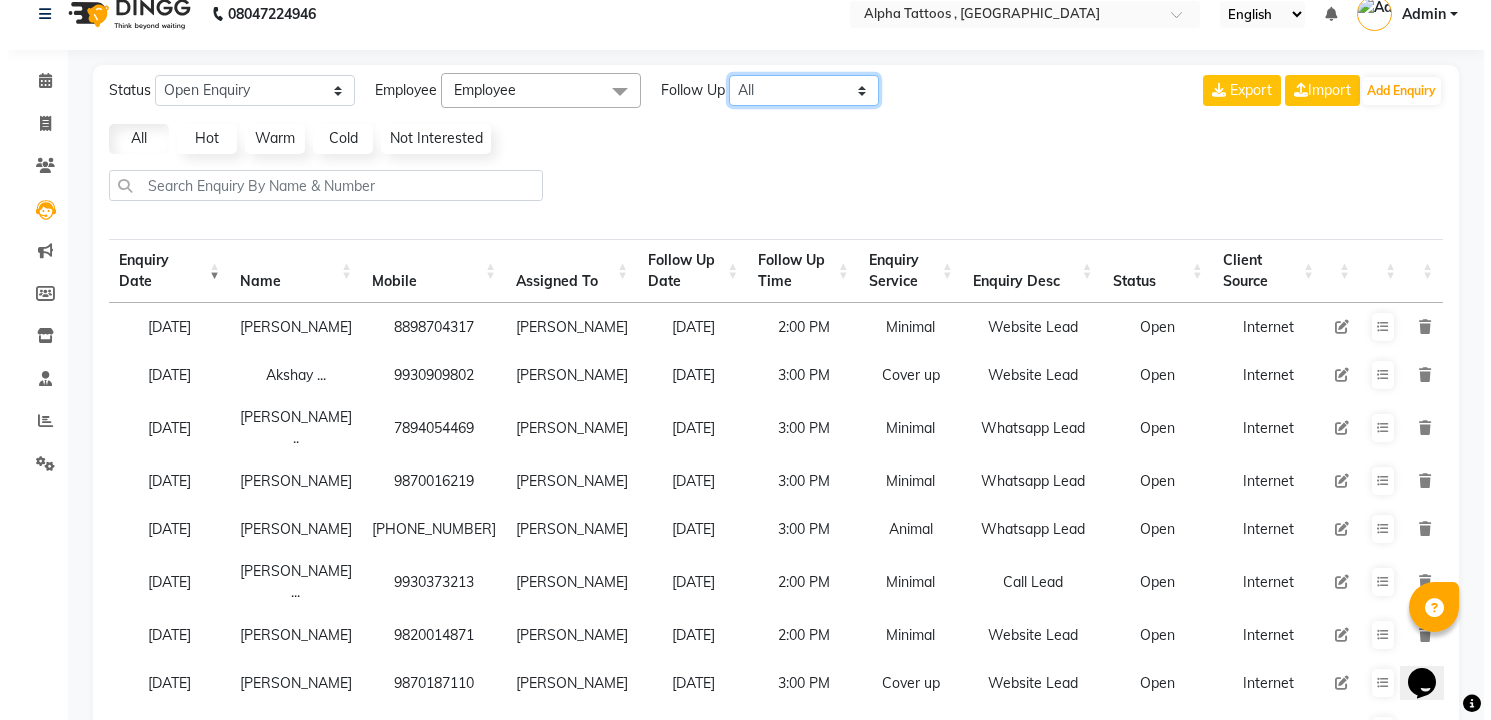 scroll, scrollTop: 23, scrollLeft: 0, axis: vertical 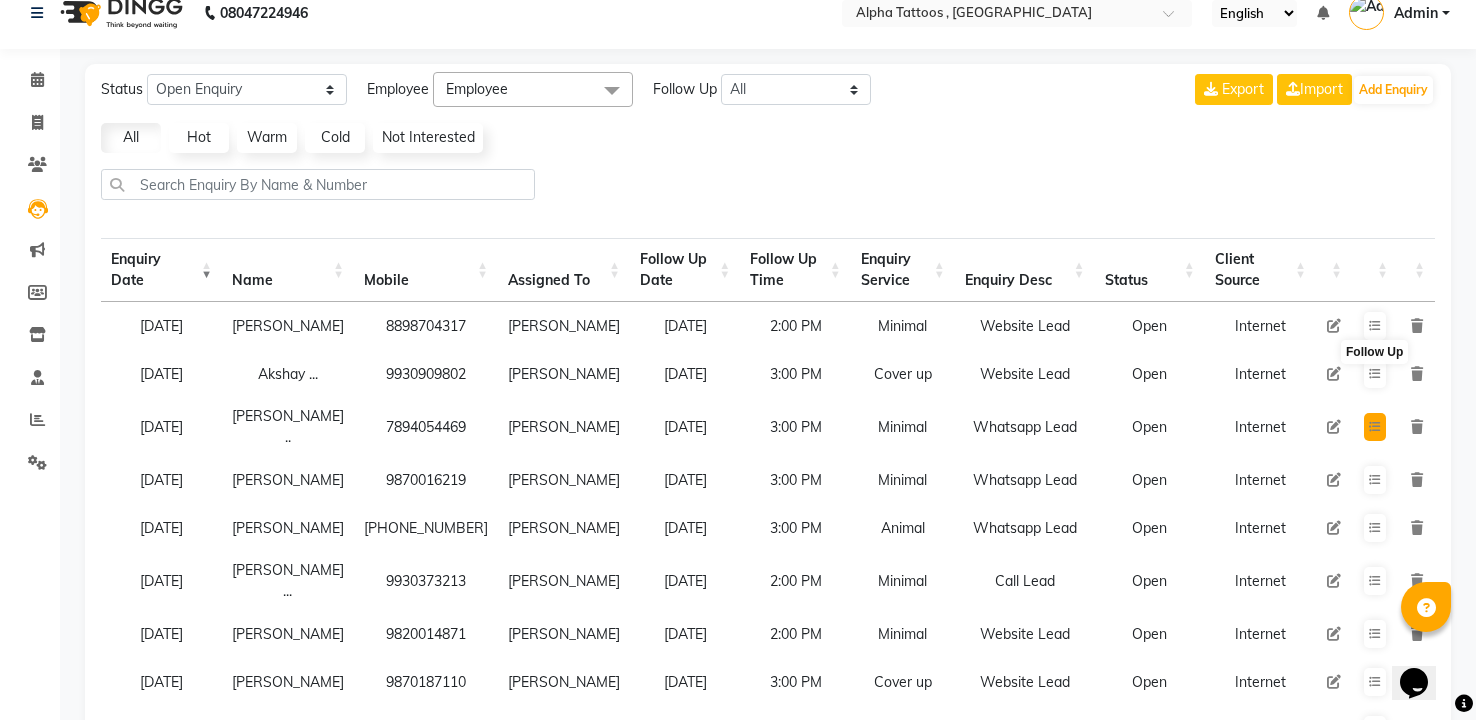 click at bounding box center [1375, 427] 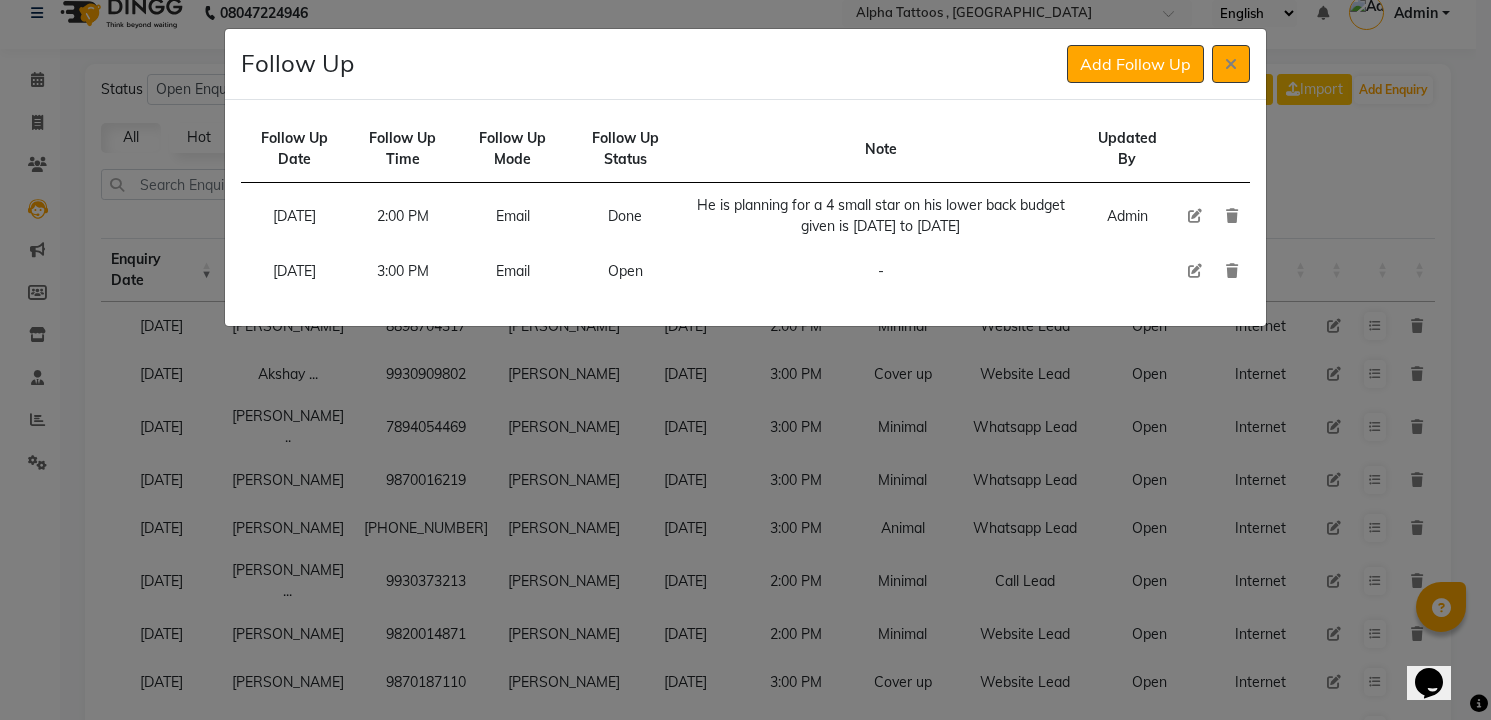 click 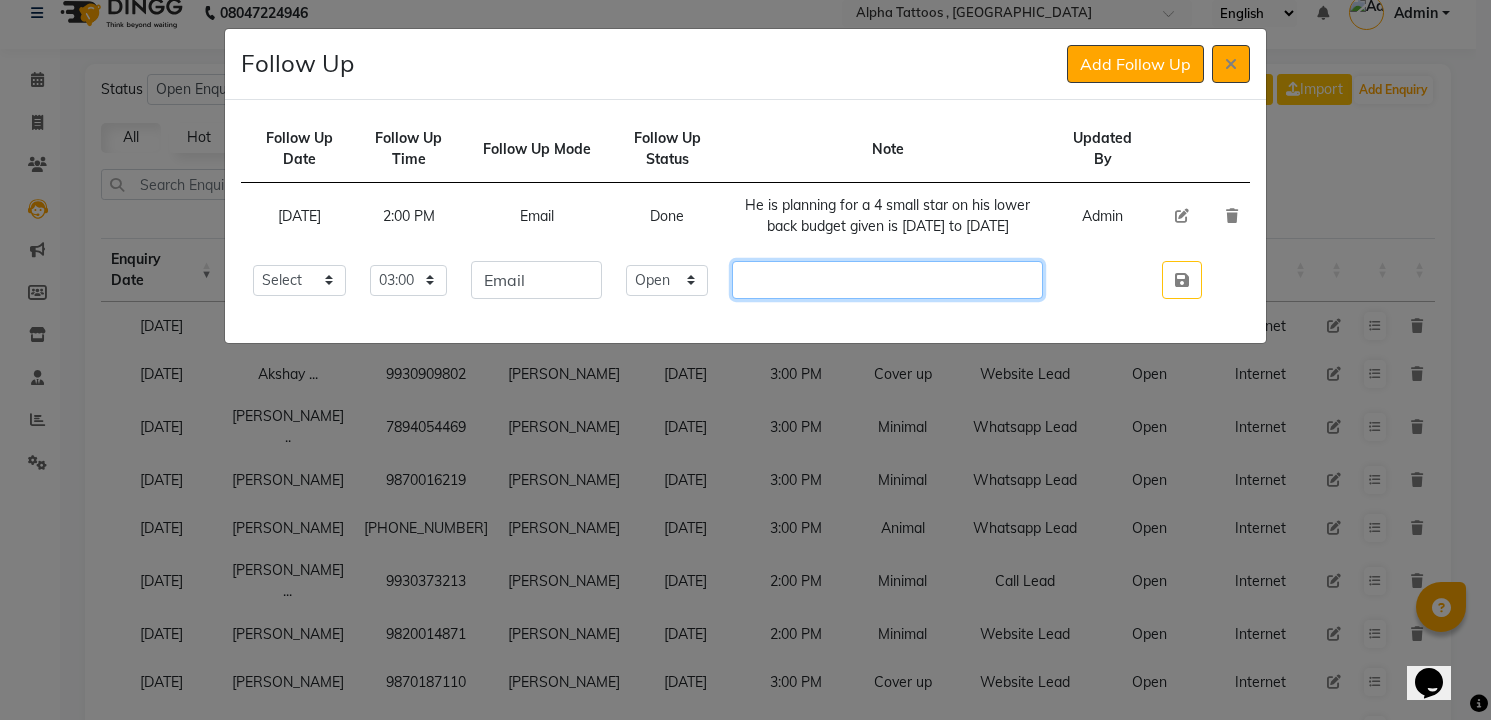 click 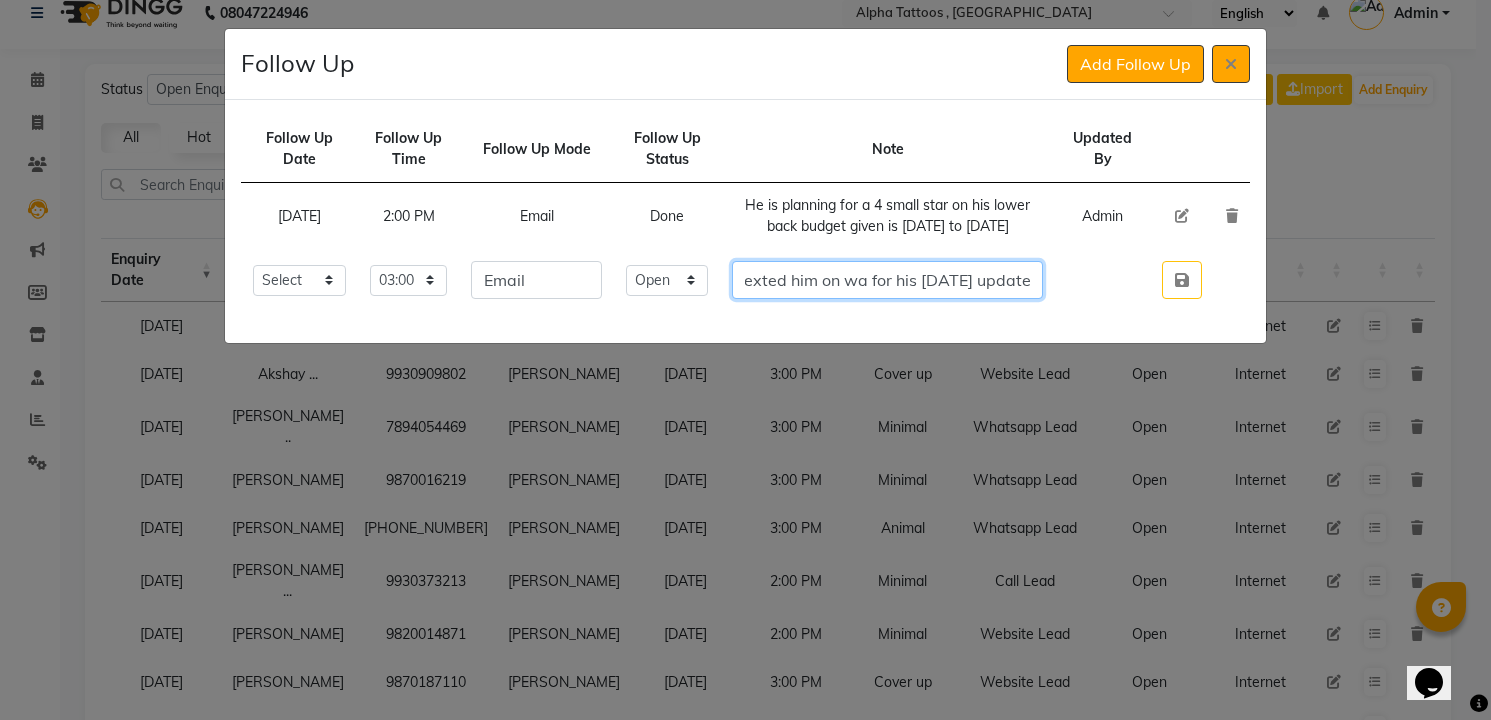 scroll, scrollTop: 0, scrollLeft: 230, axis: horizontal 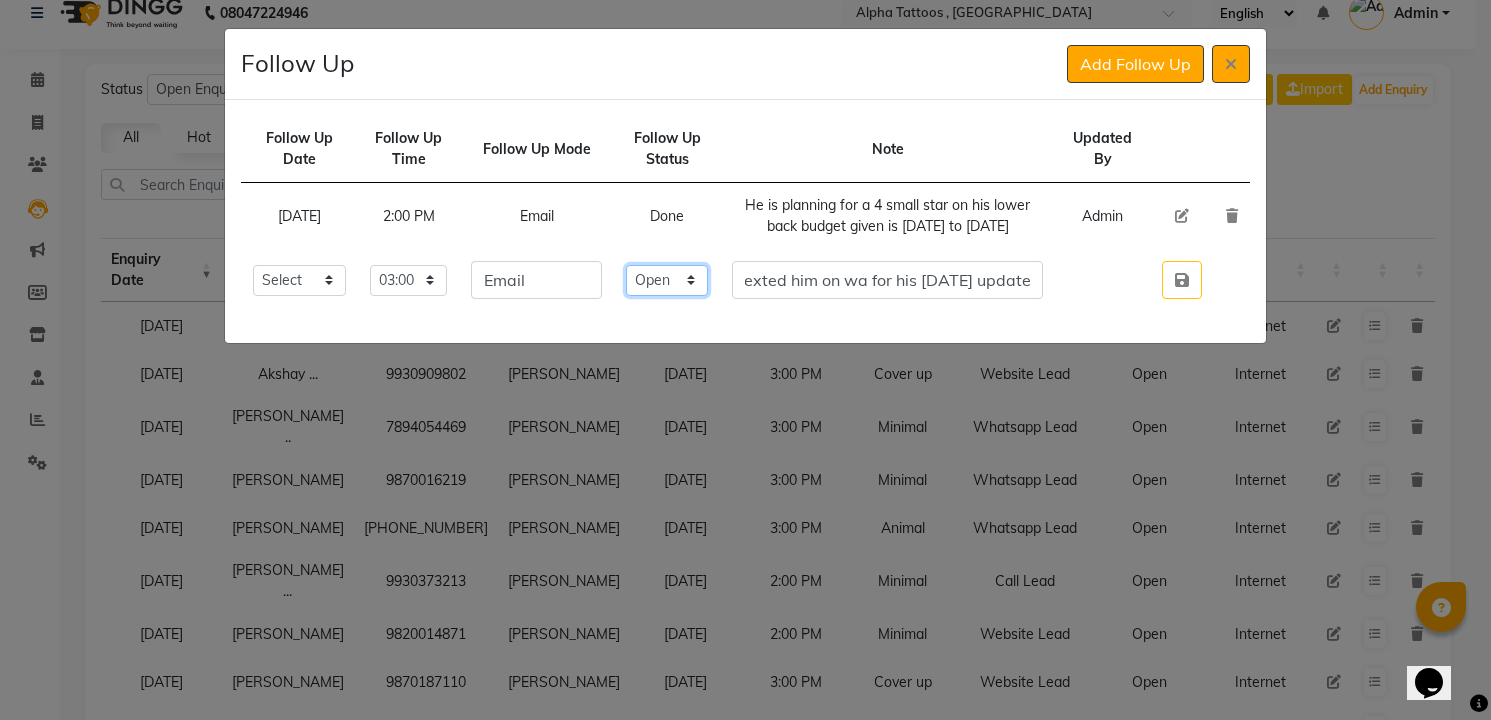 click on "Select Open Pending Done" 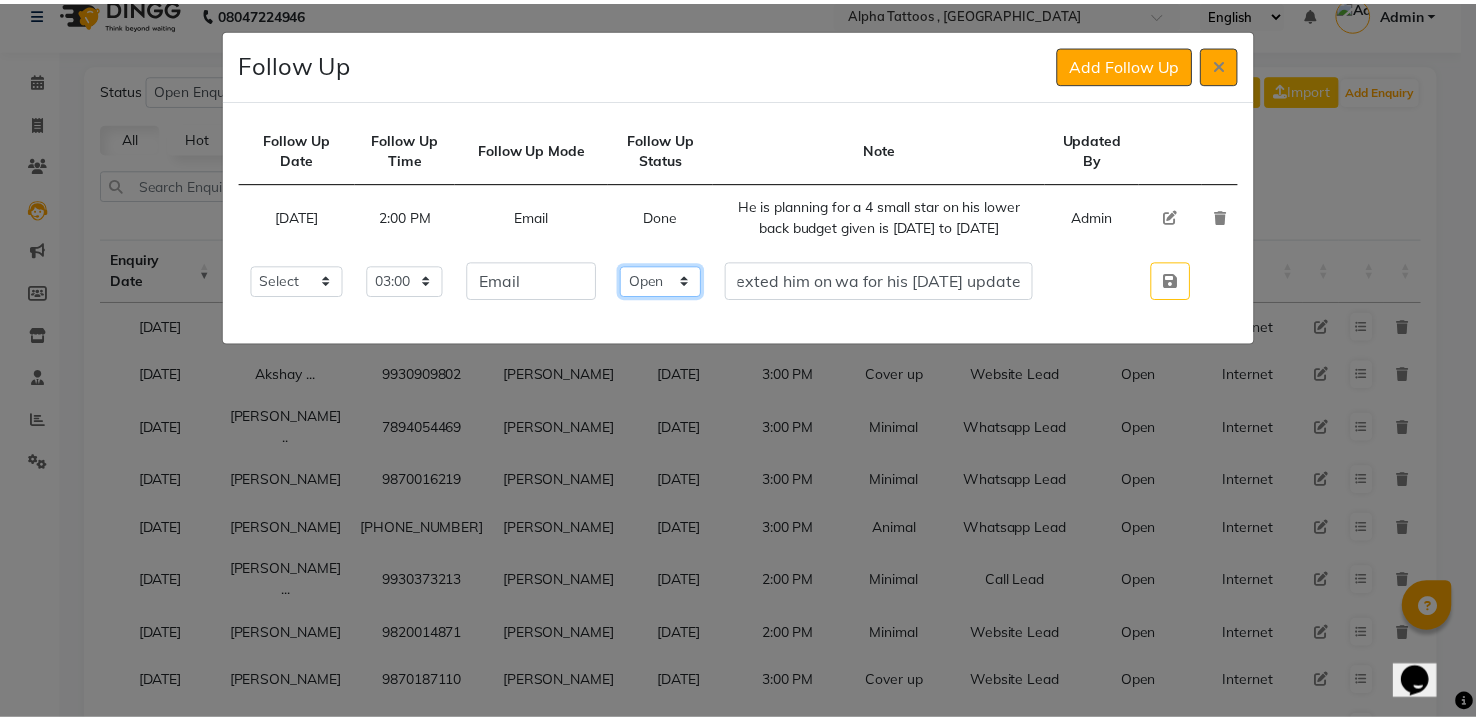 scroll, scrollTop: 0, scrollLeft: 0, axis: both 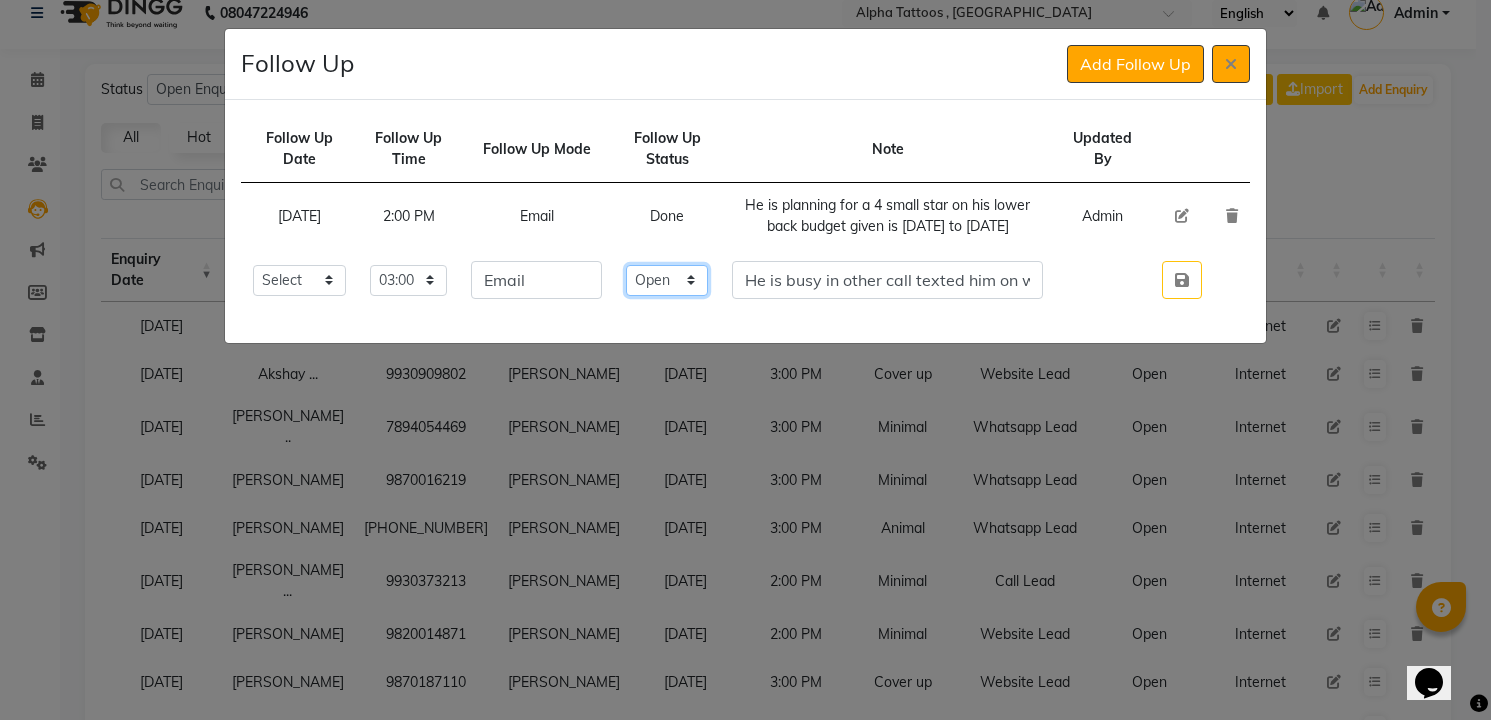 select on "Done" 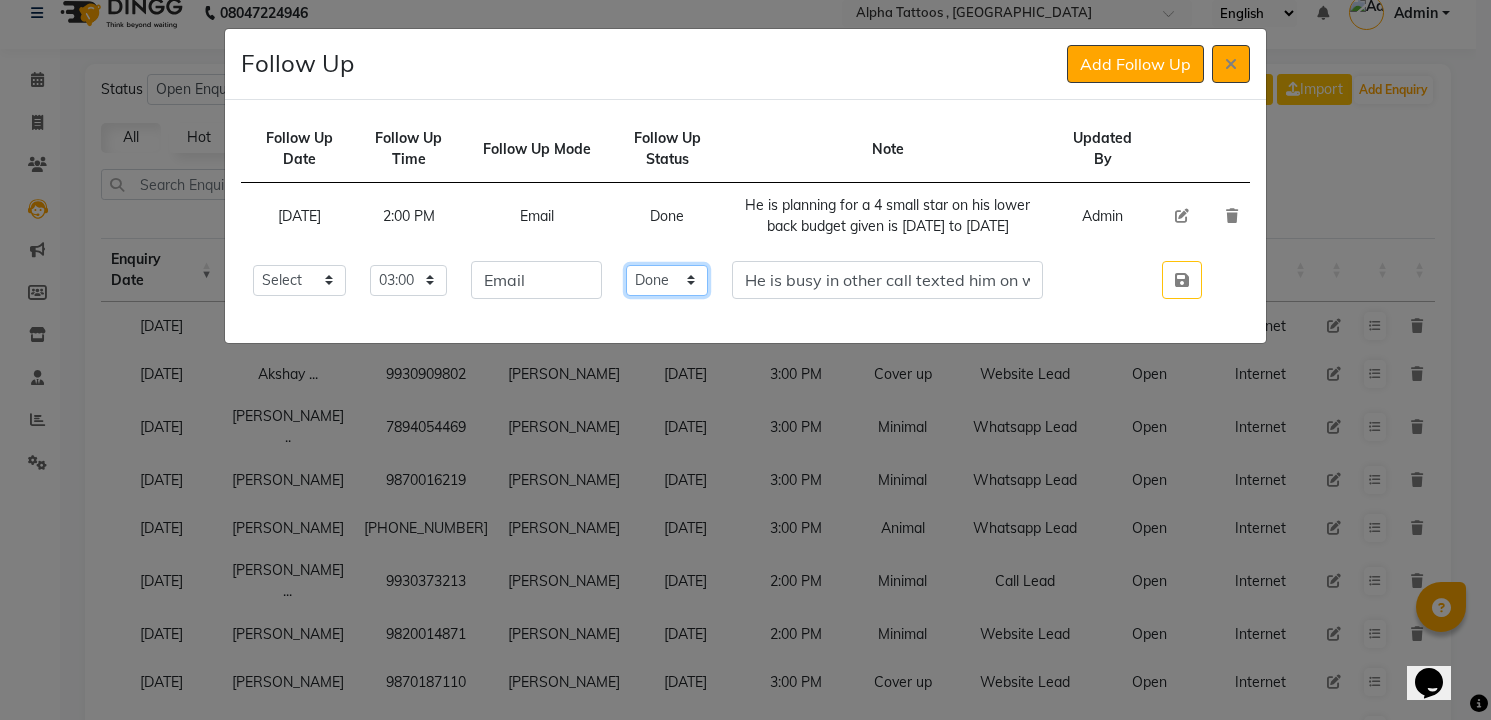 click on "Select Open Pending Done" 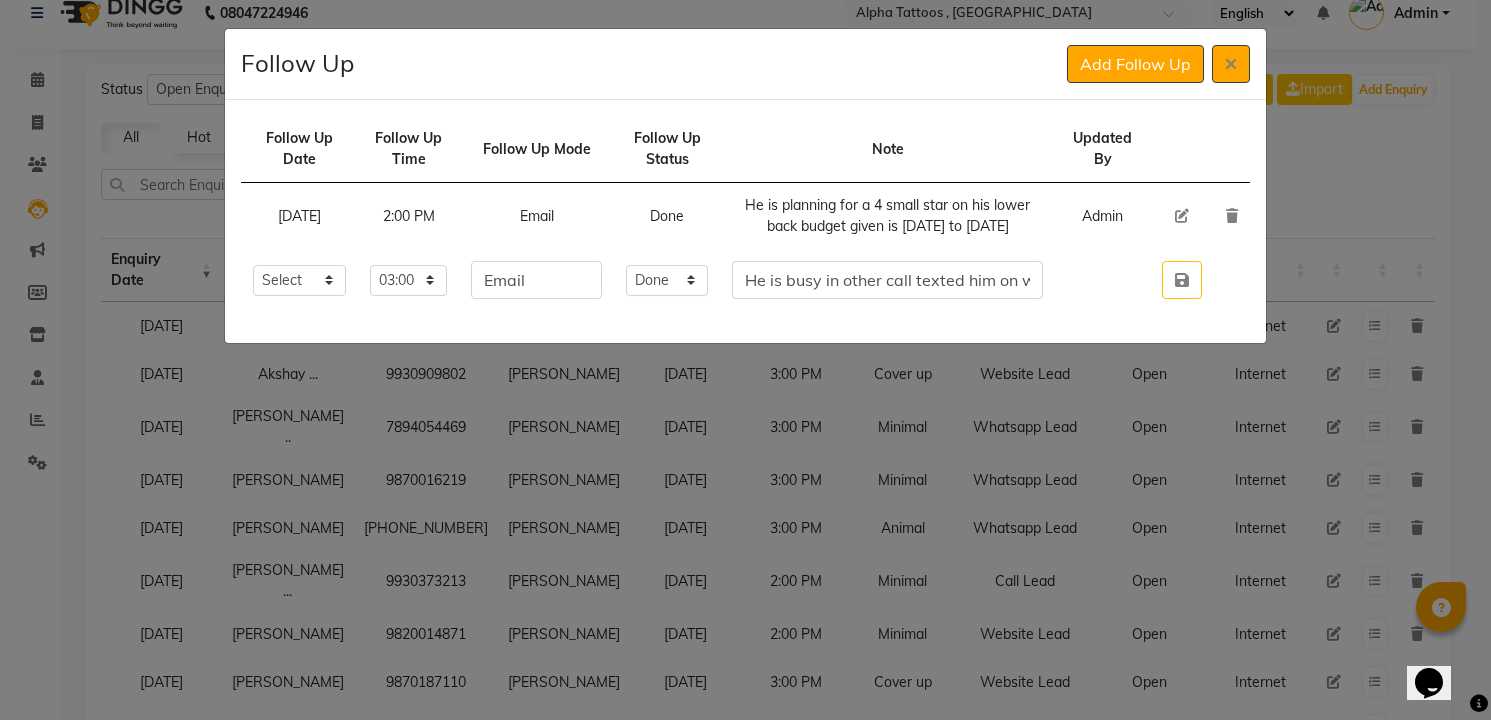 type 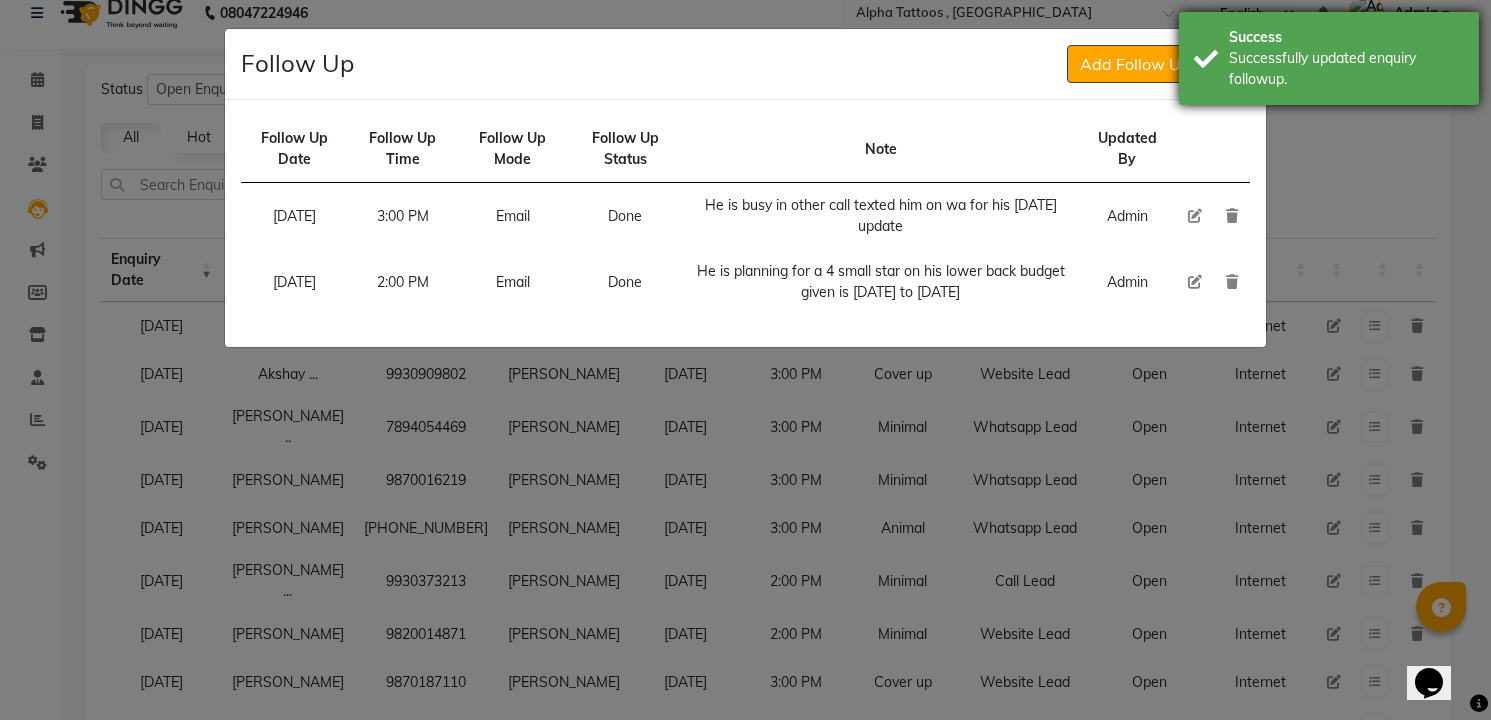 click on "Successfully updated enquiry followup." at bounding box center (1346, 69) 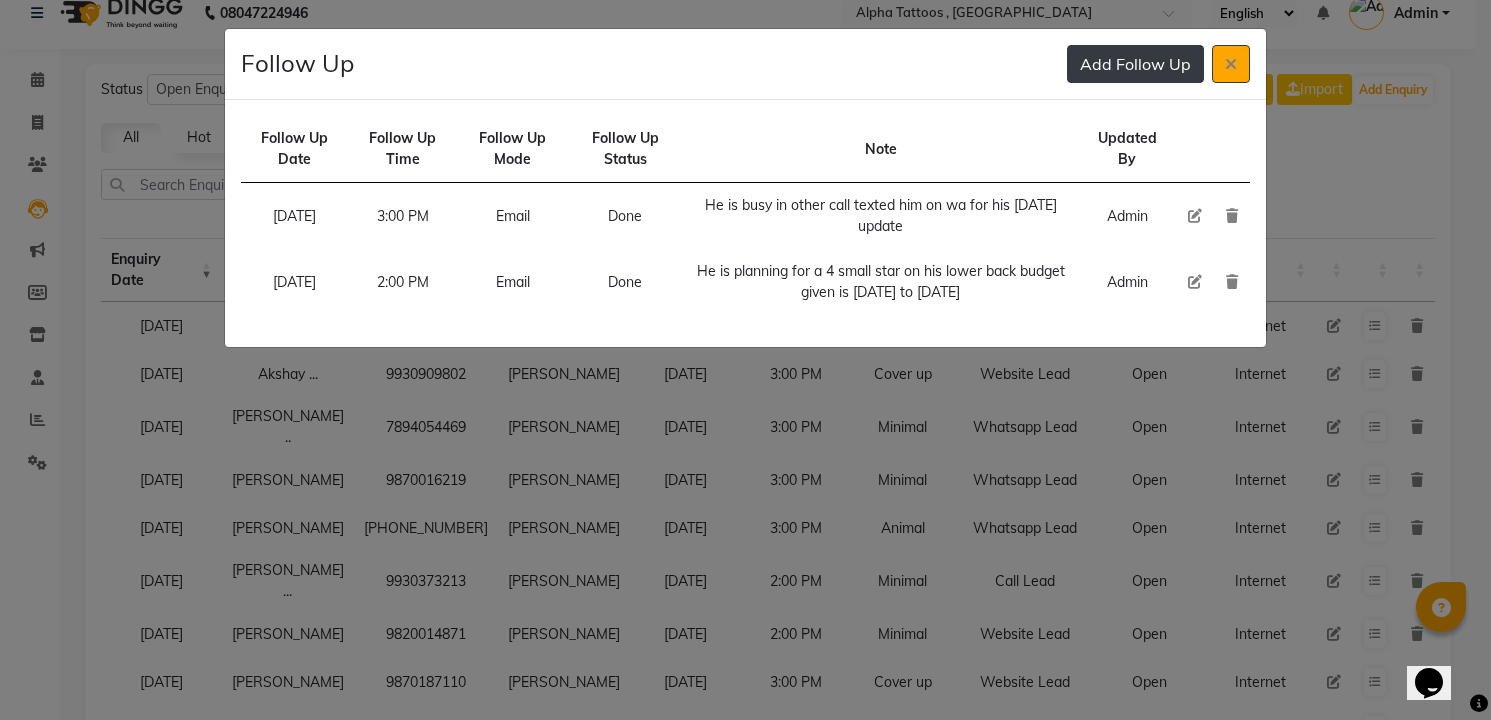 type 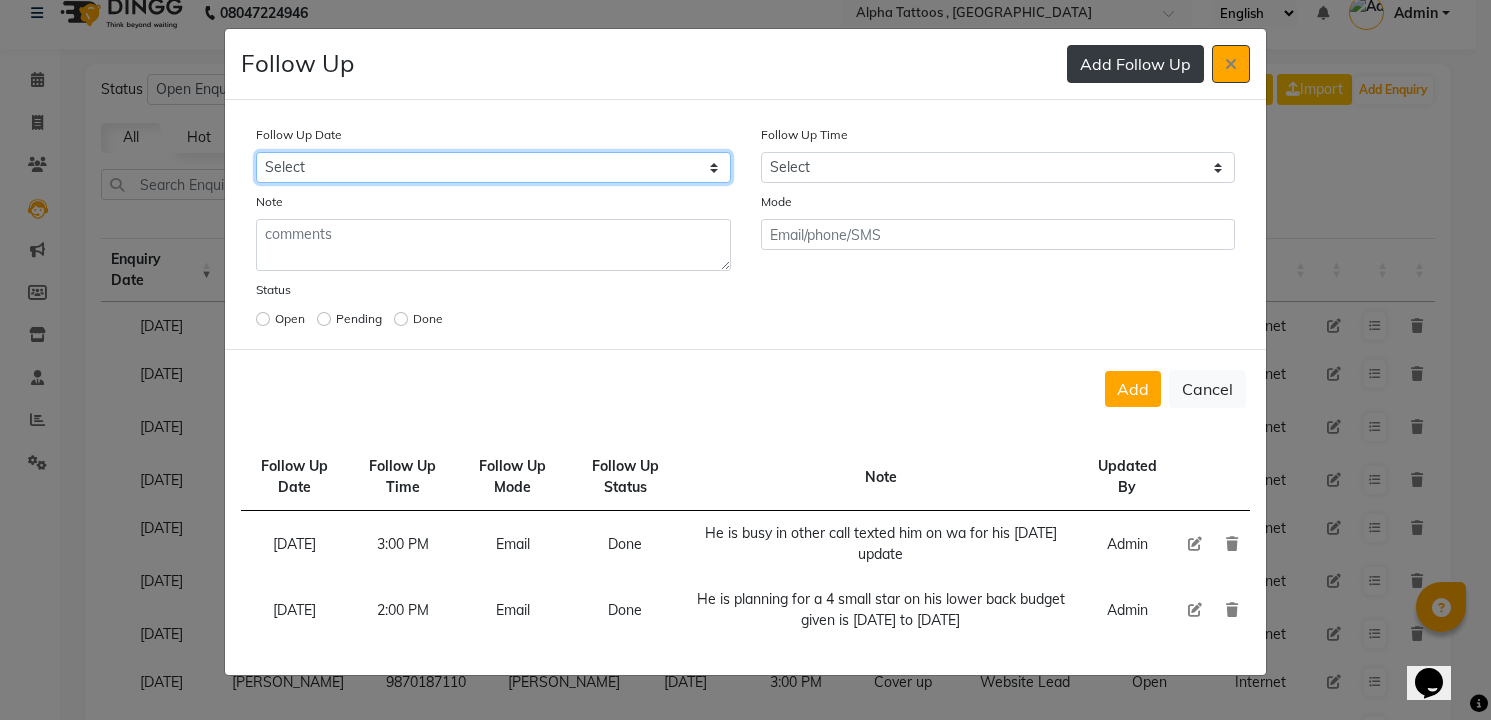 select on "[DATE]" 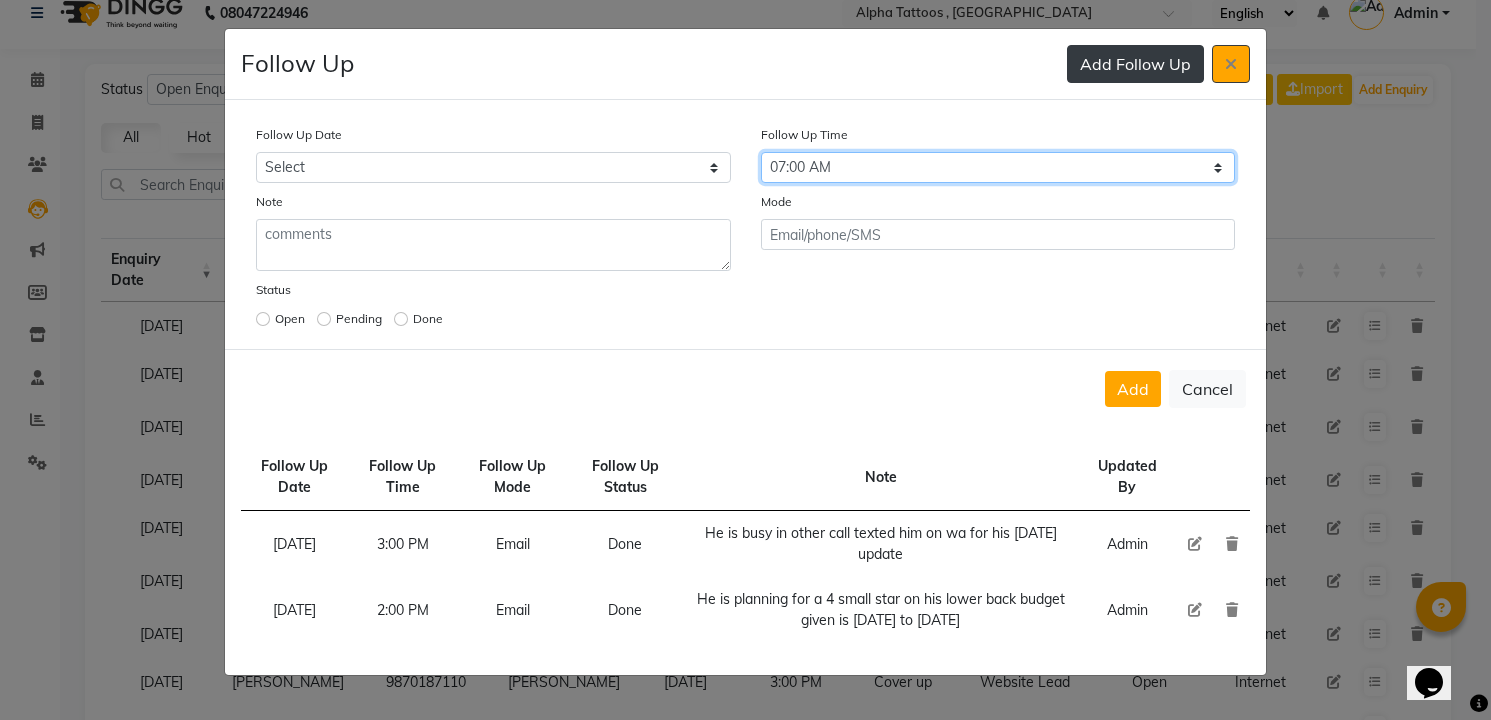 select on "840" 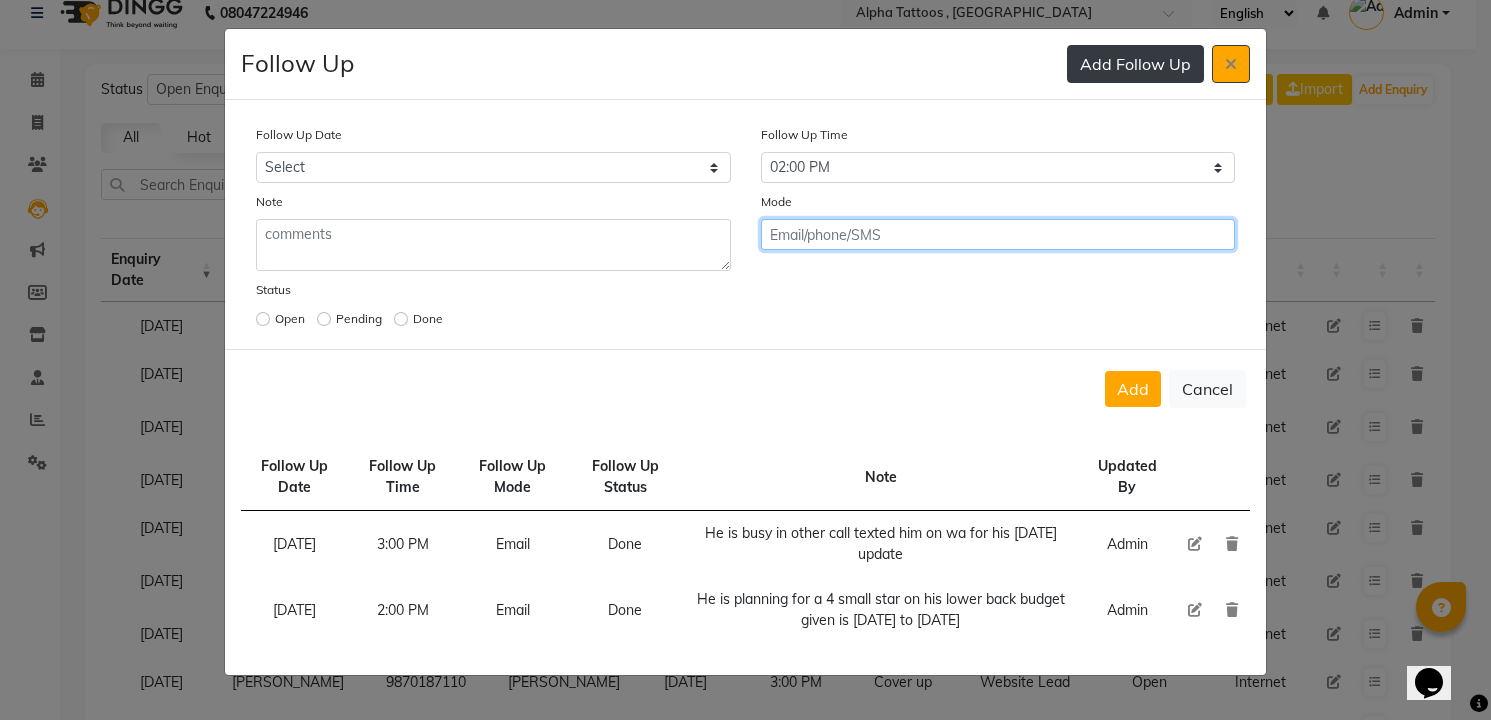 click on "Add" 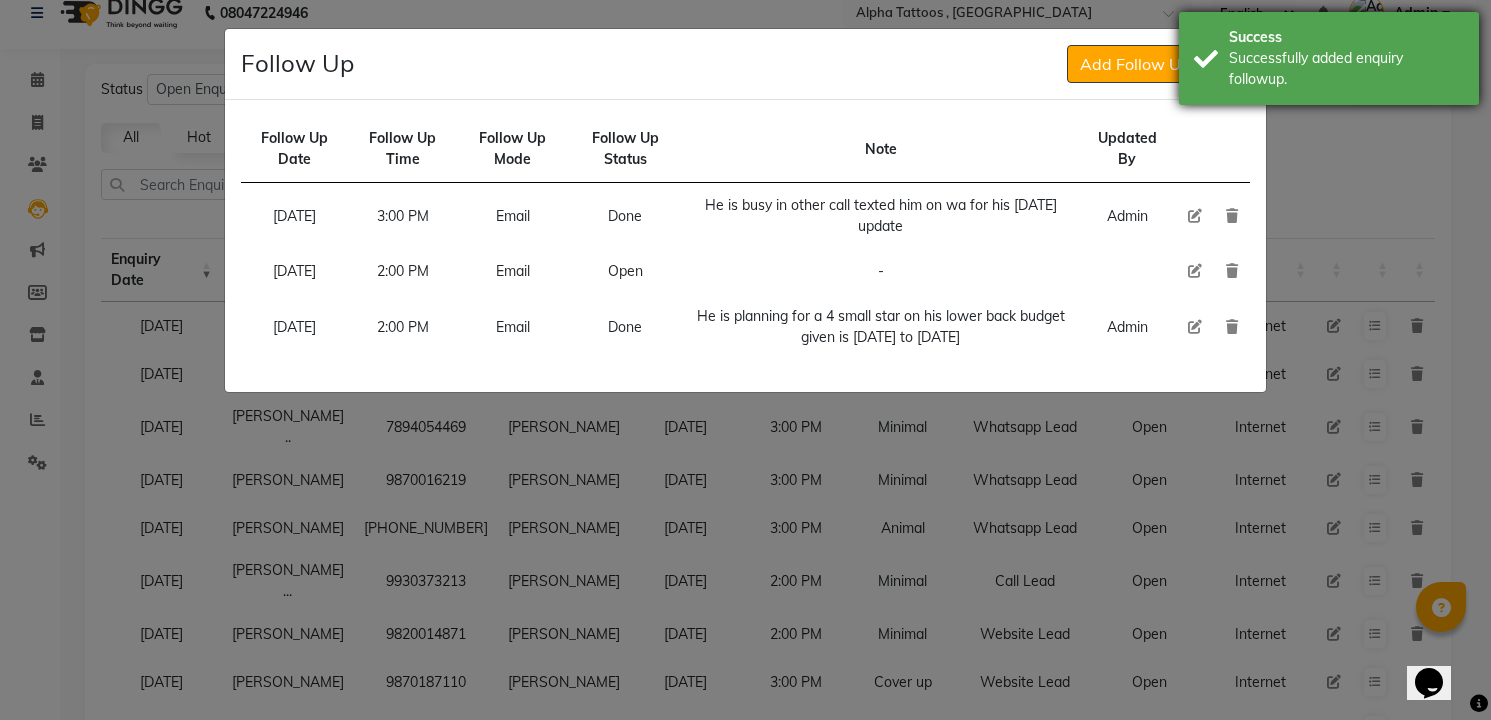 click on "Successfully added enquiry followup." at bounding box center (1346, 69) 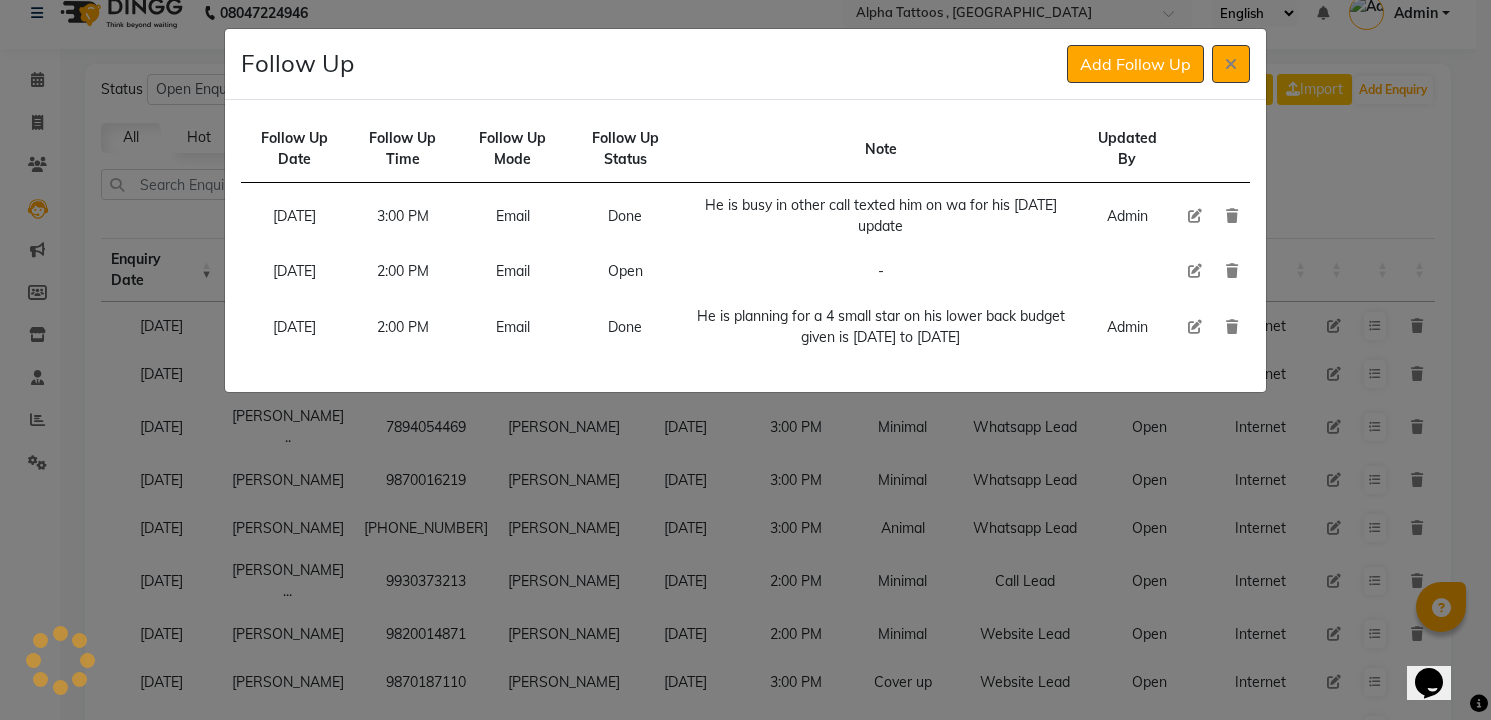 click on "Add Follow Up" 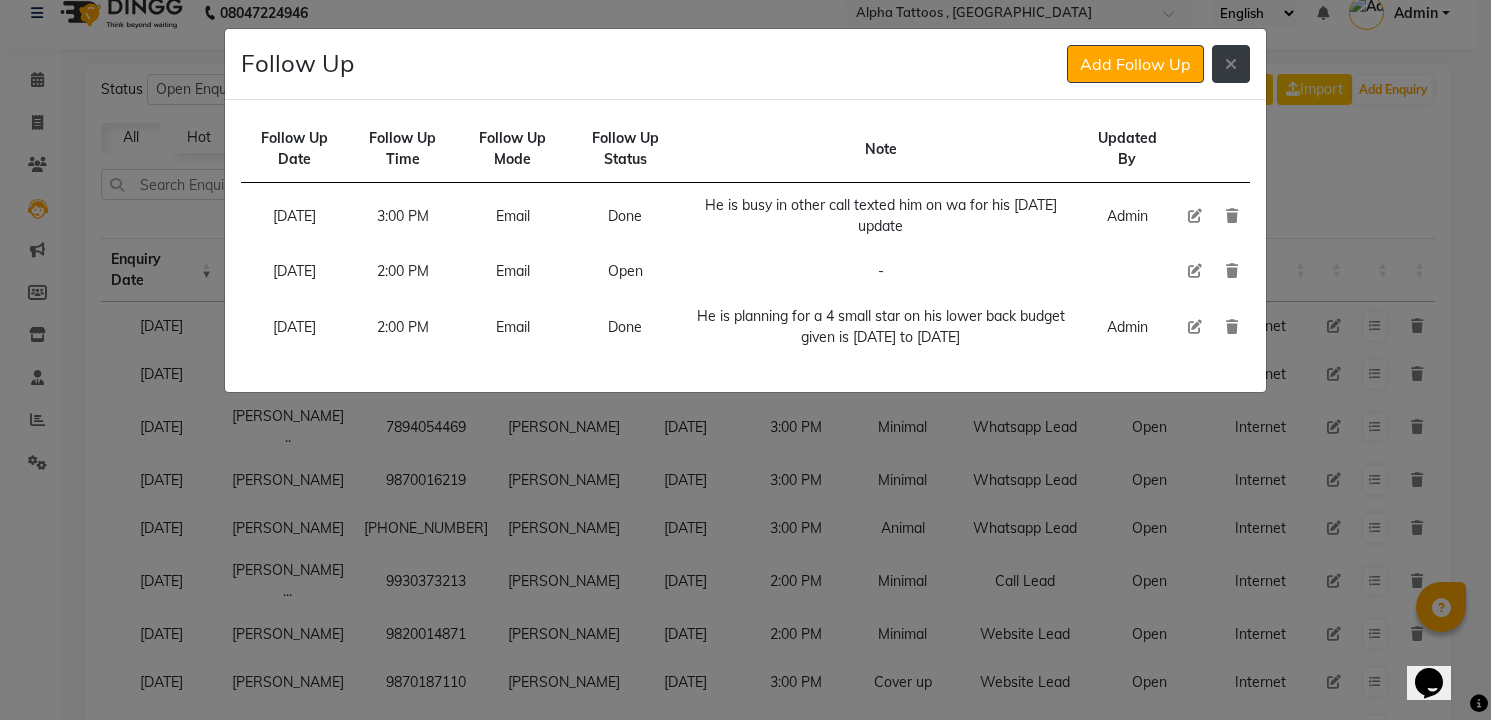 click 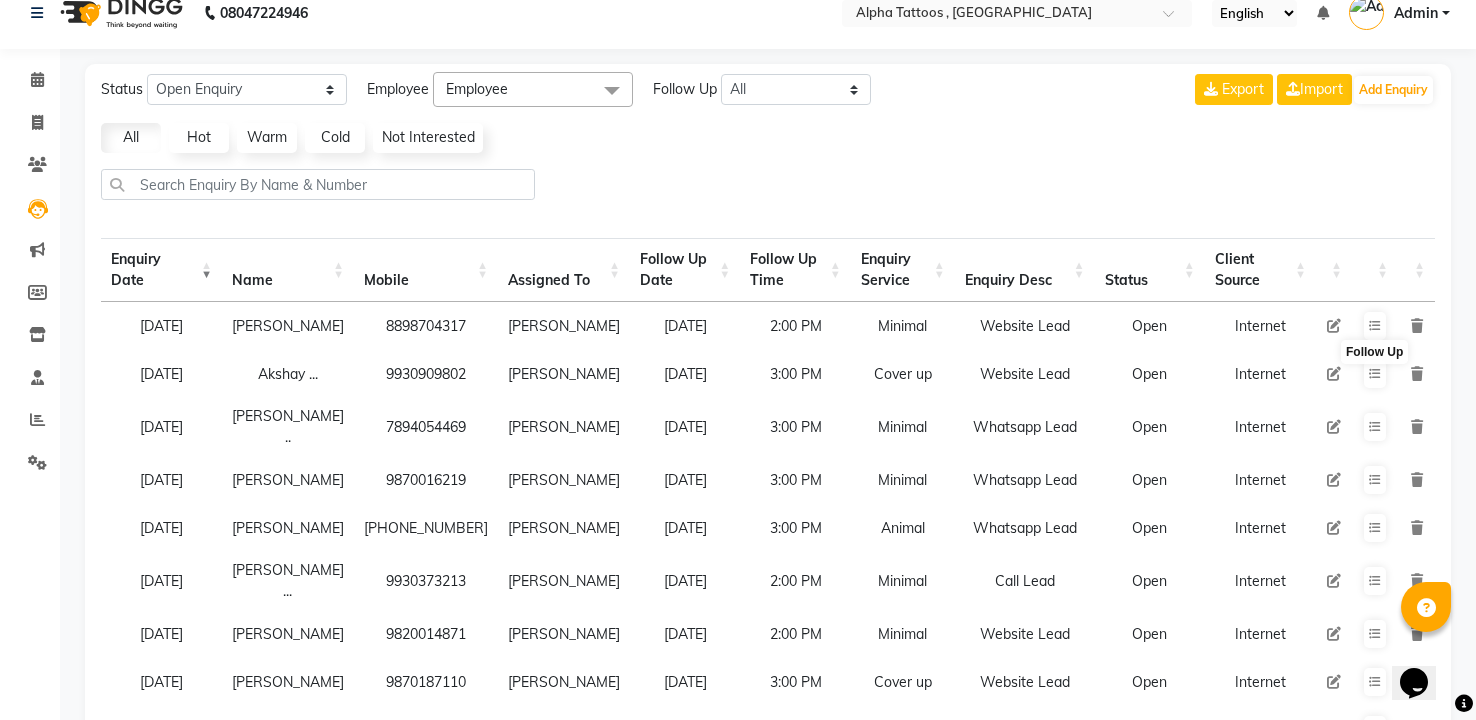 click 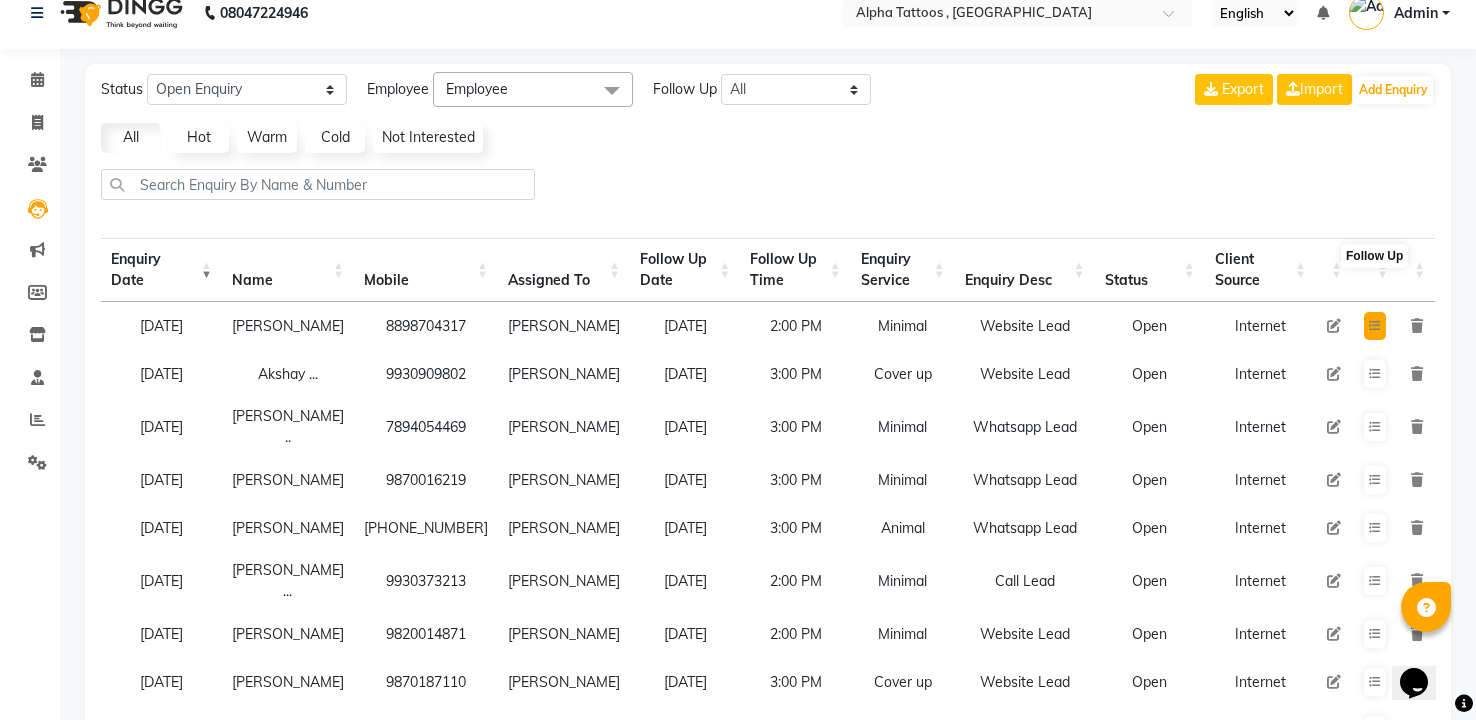 click at bounding box center (1375, 326) 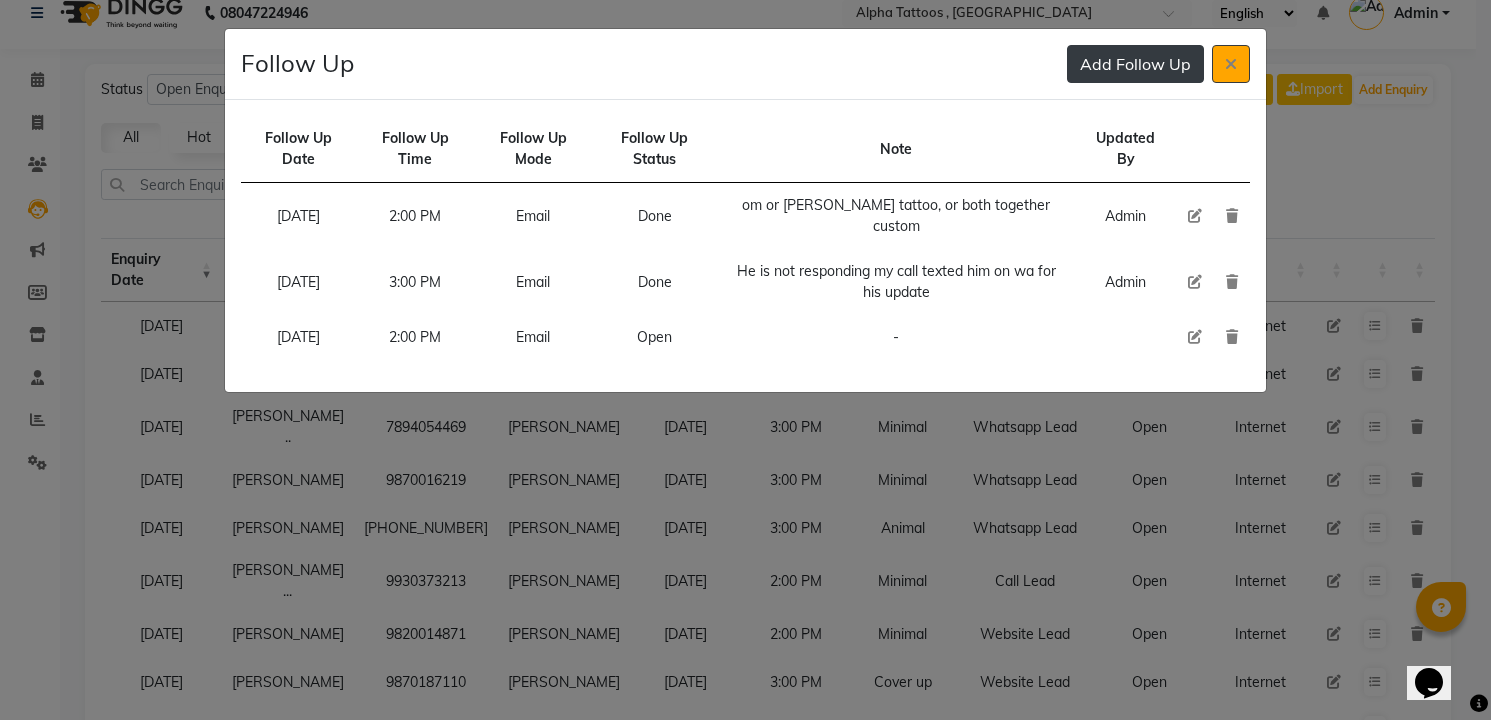 click on "Add Follow Up" 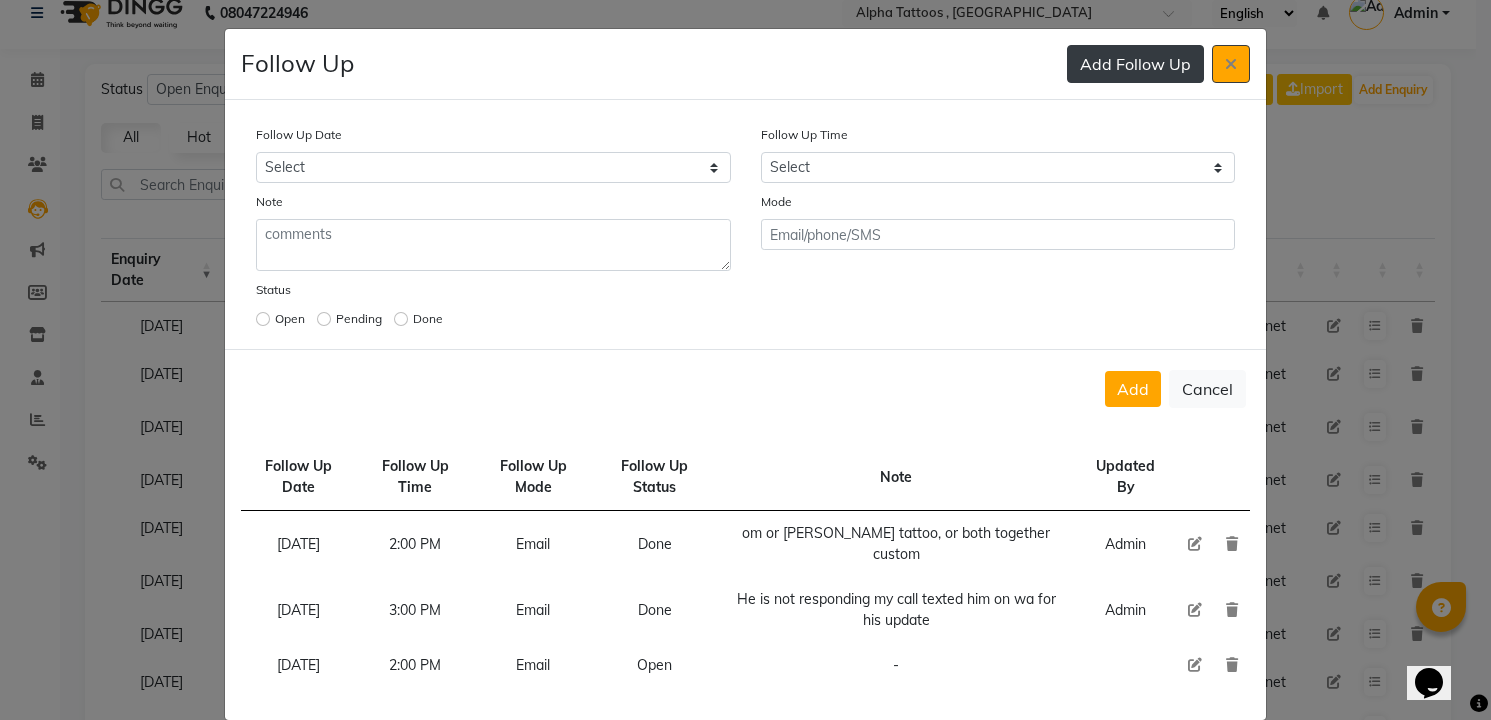type 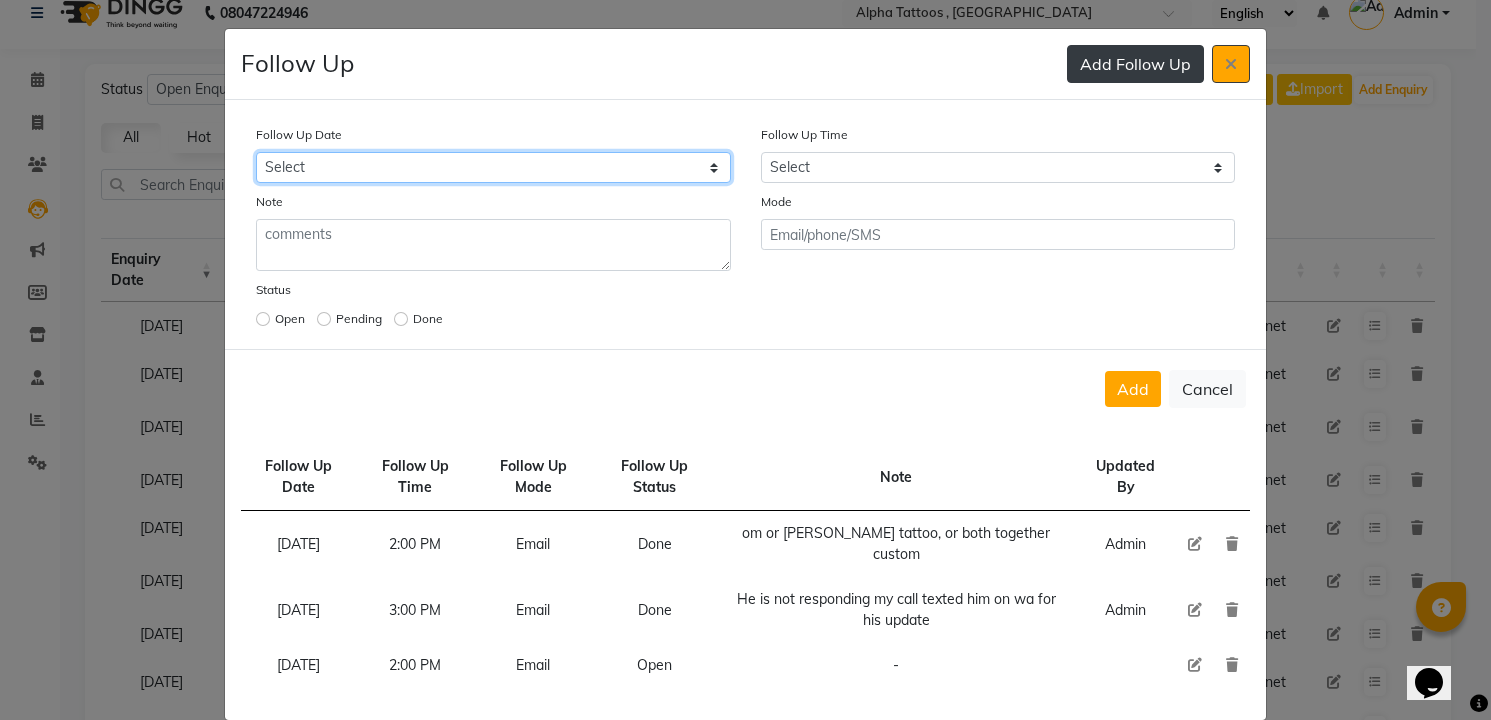 select on "[DATE]" 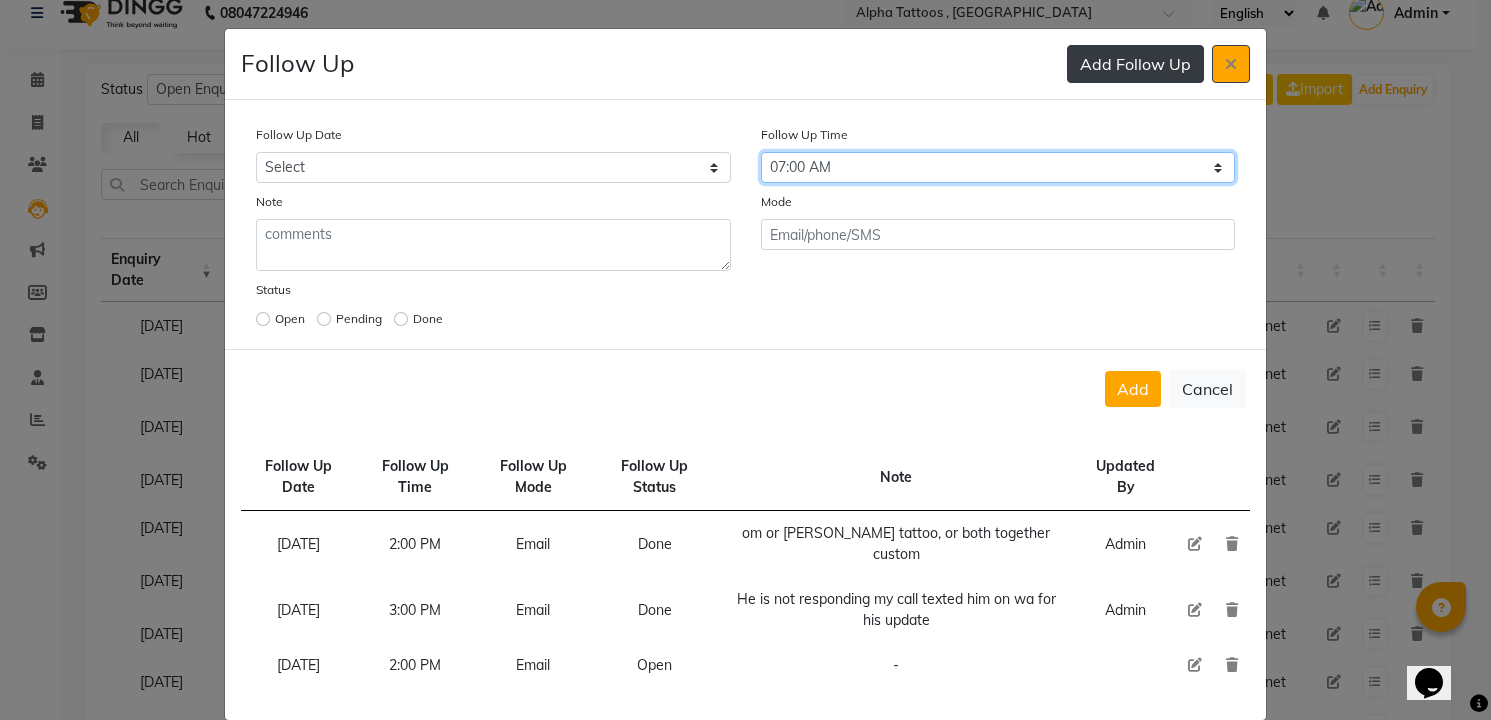 select on "840" 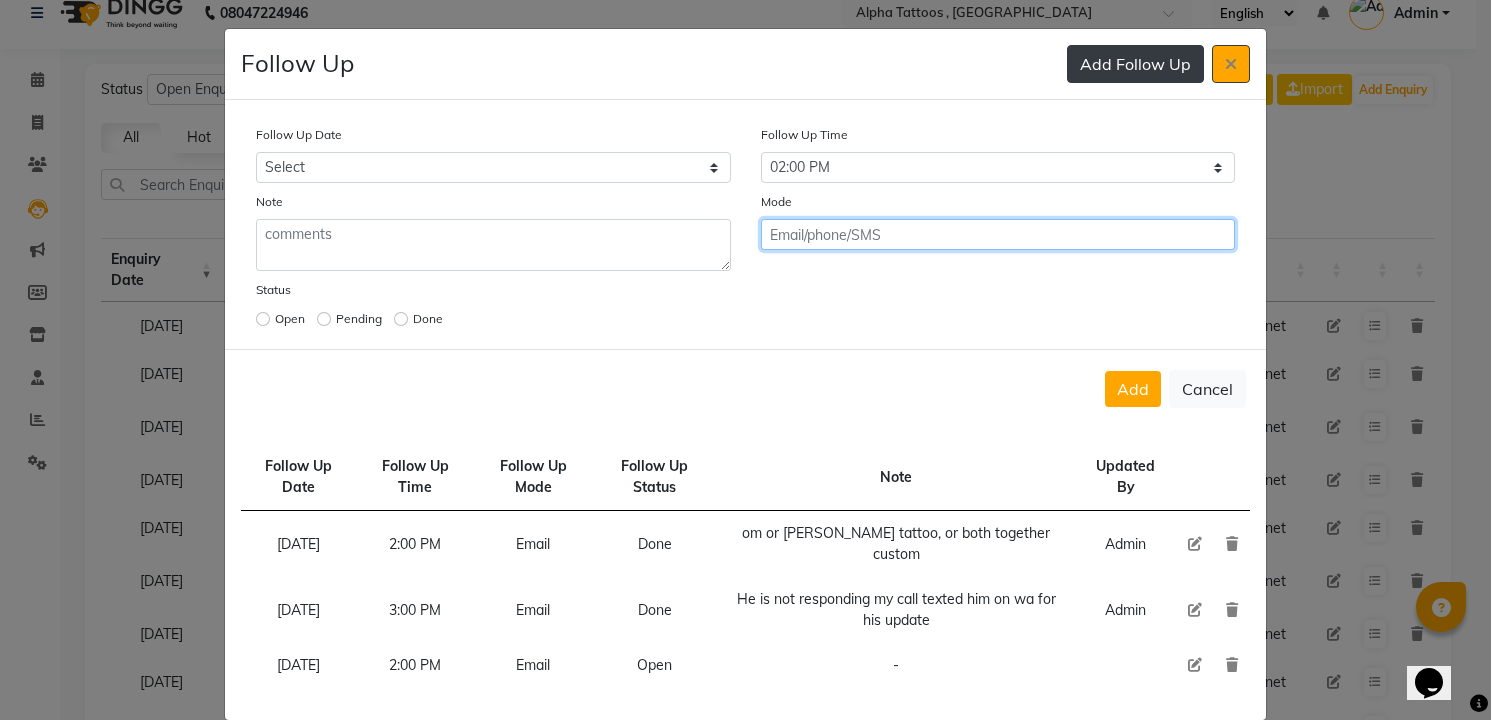 click on "Add" 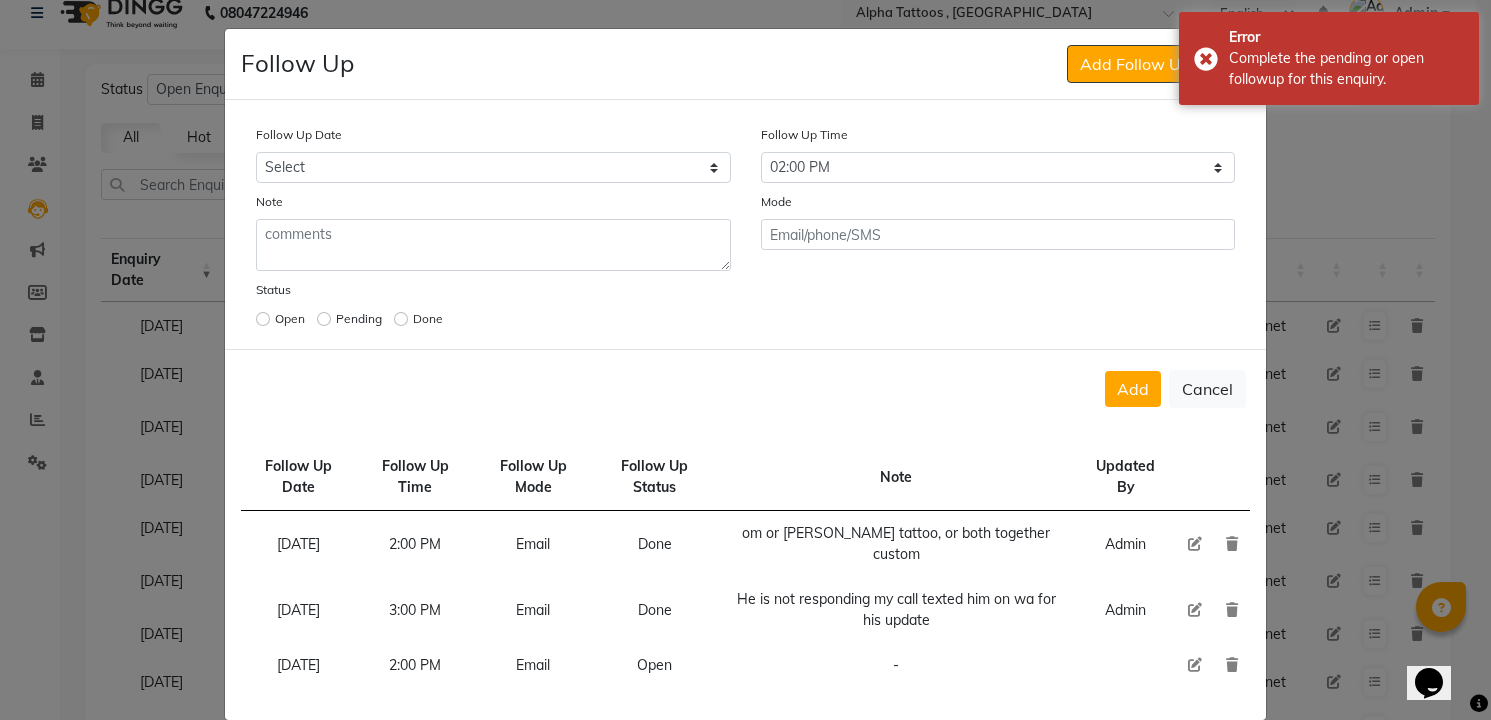 click 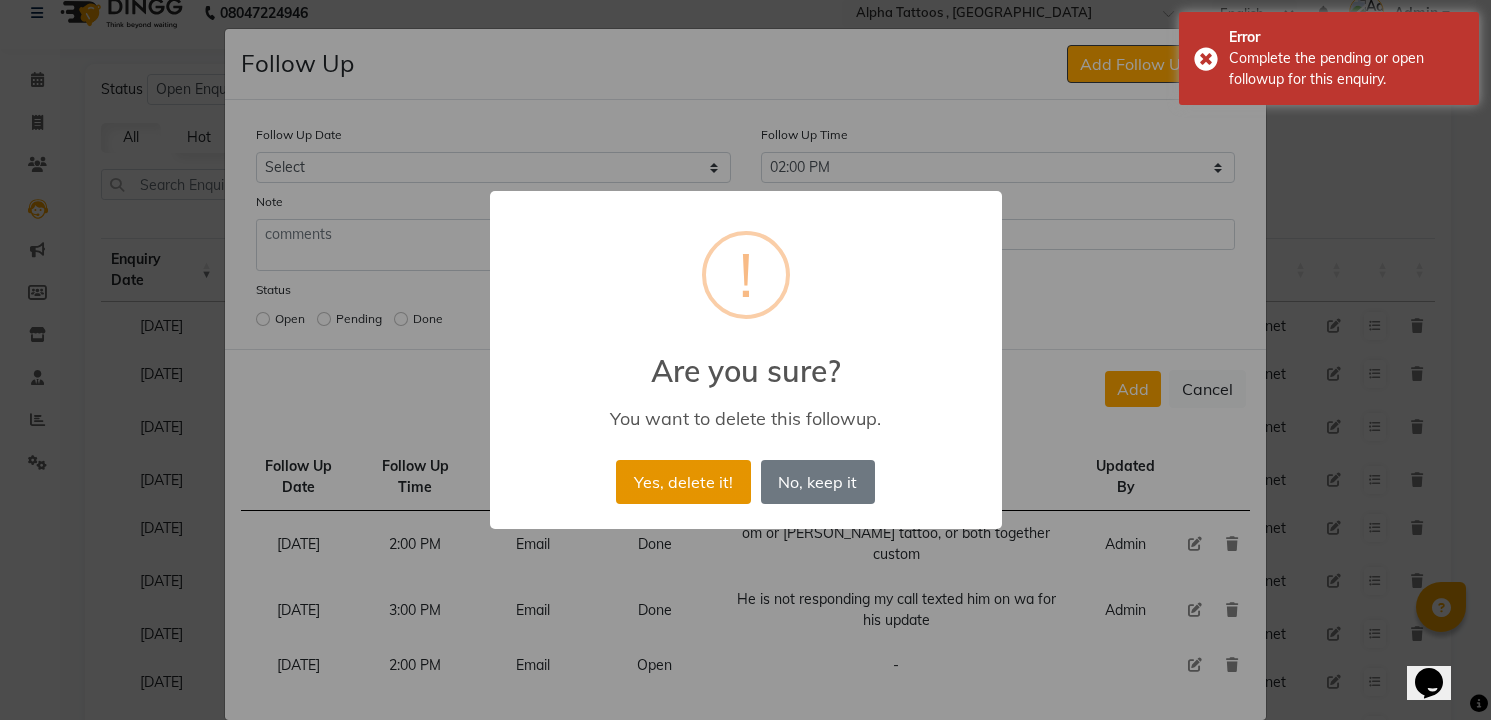 click on "Yes, delete it!" at bounding box center [683, 482] 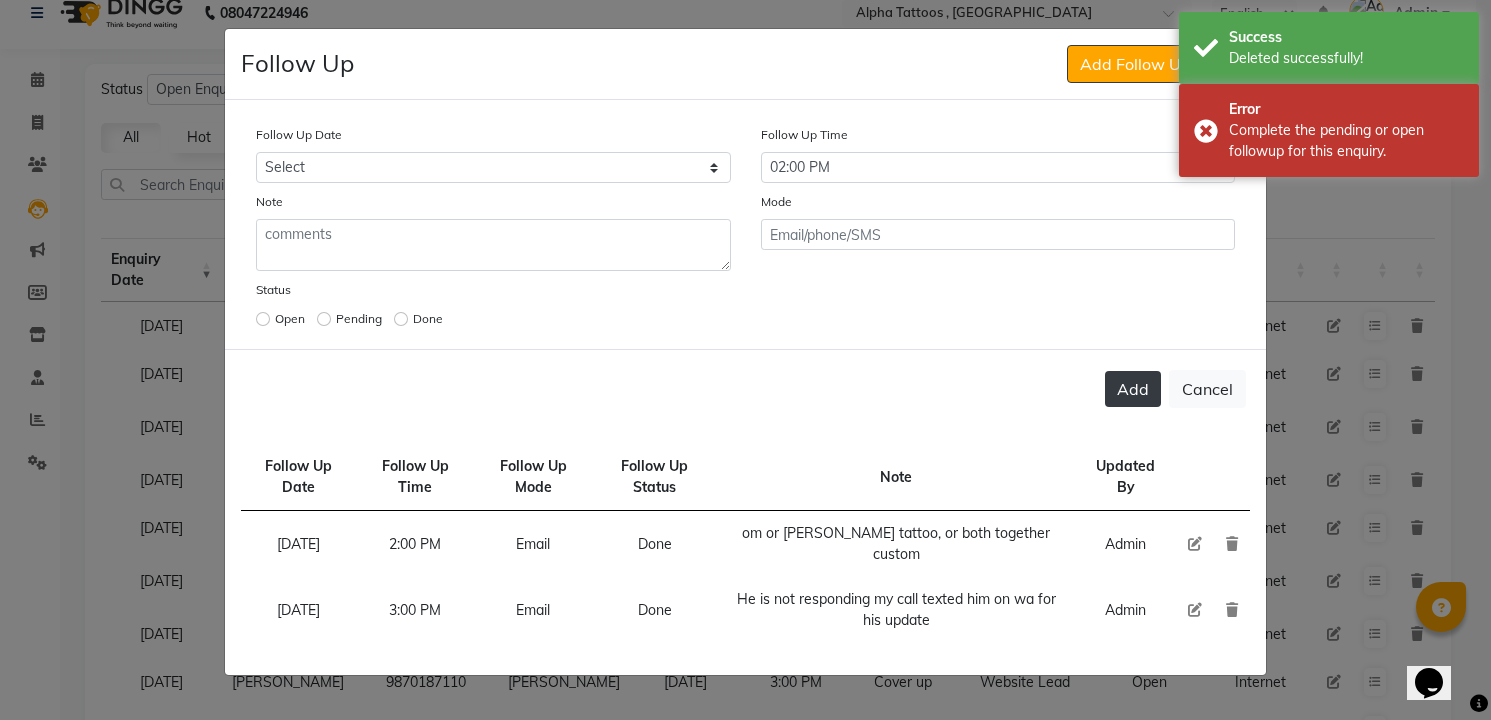 click on "Add" 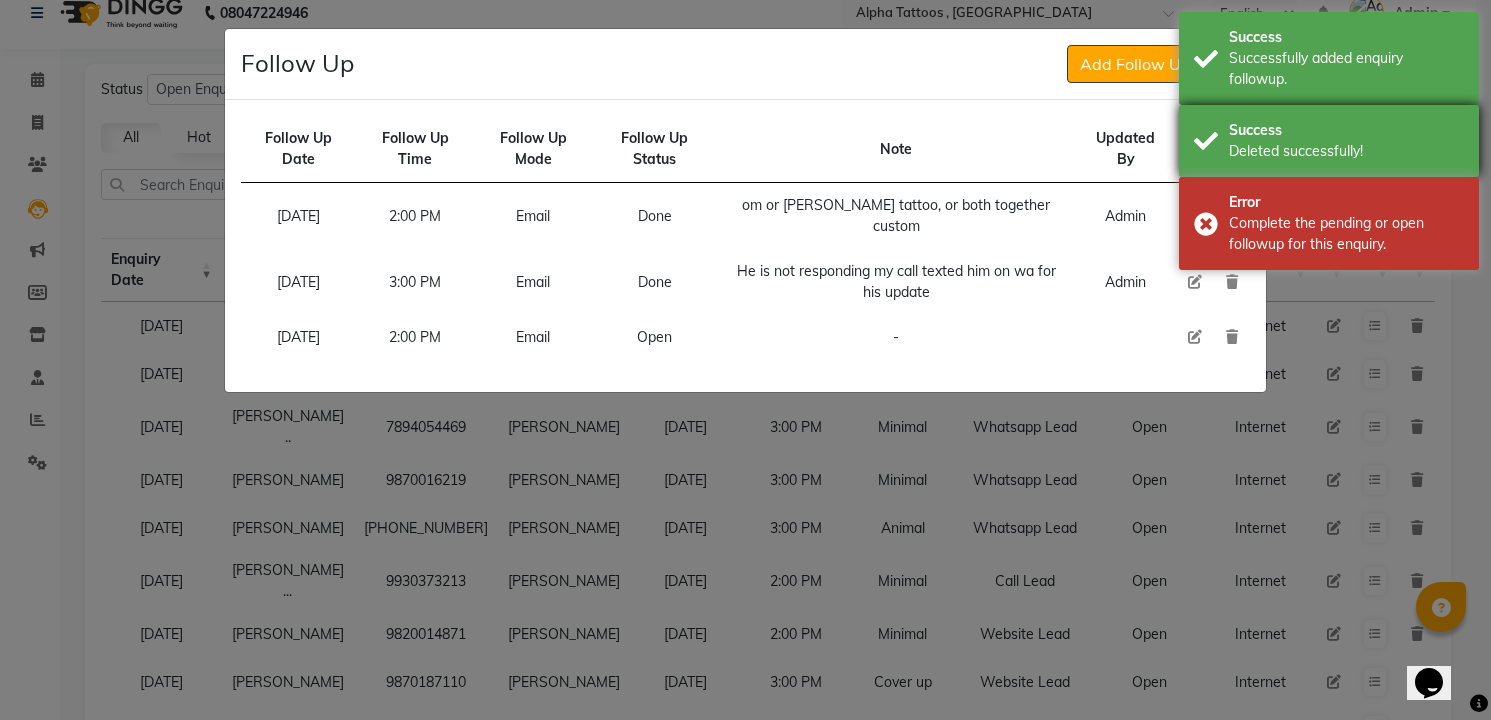 click on "Success" at bounding box center [1346, 130] 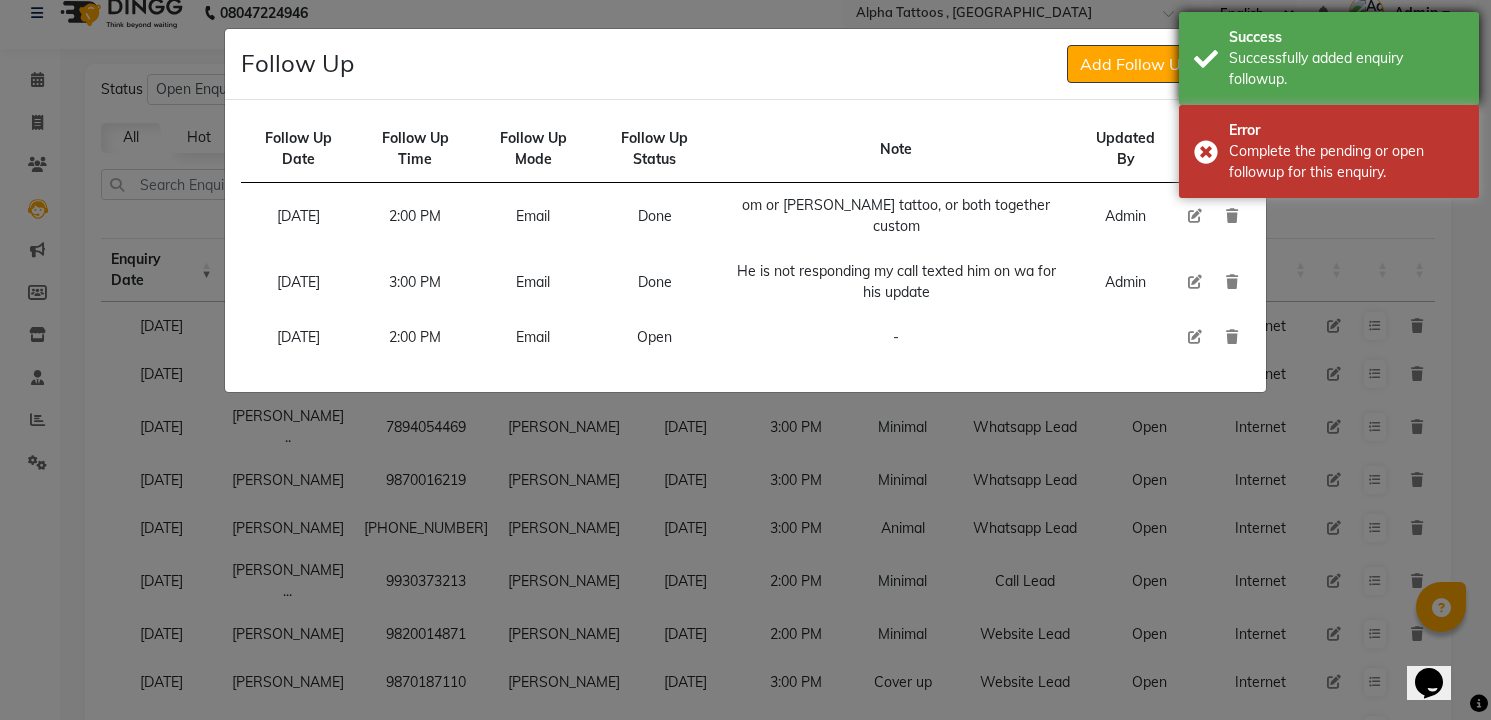 click on "Successfully added enquiry followup." at bounding box center (1346, 69) 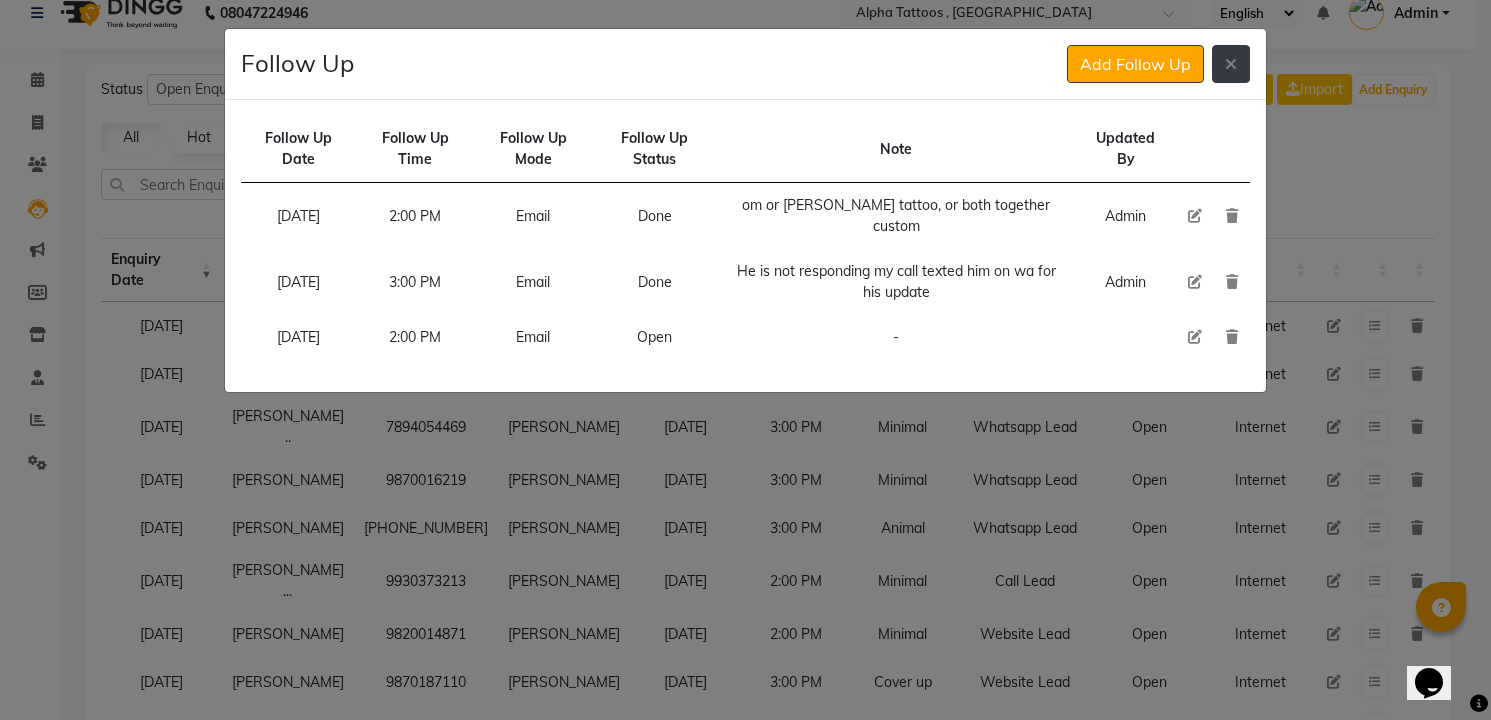 click 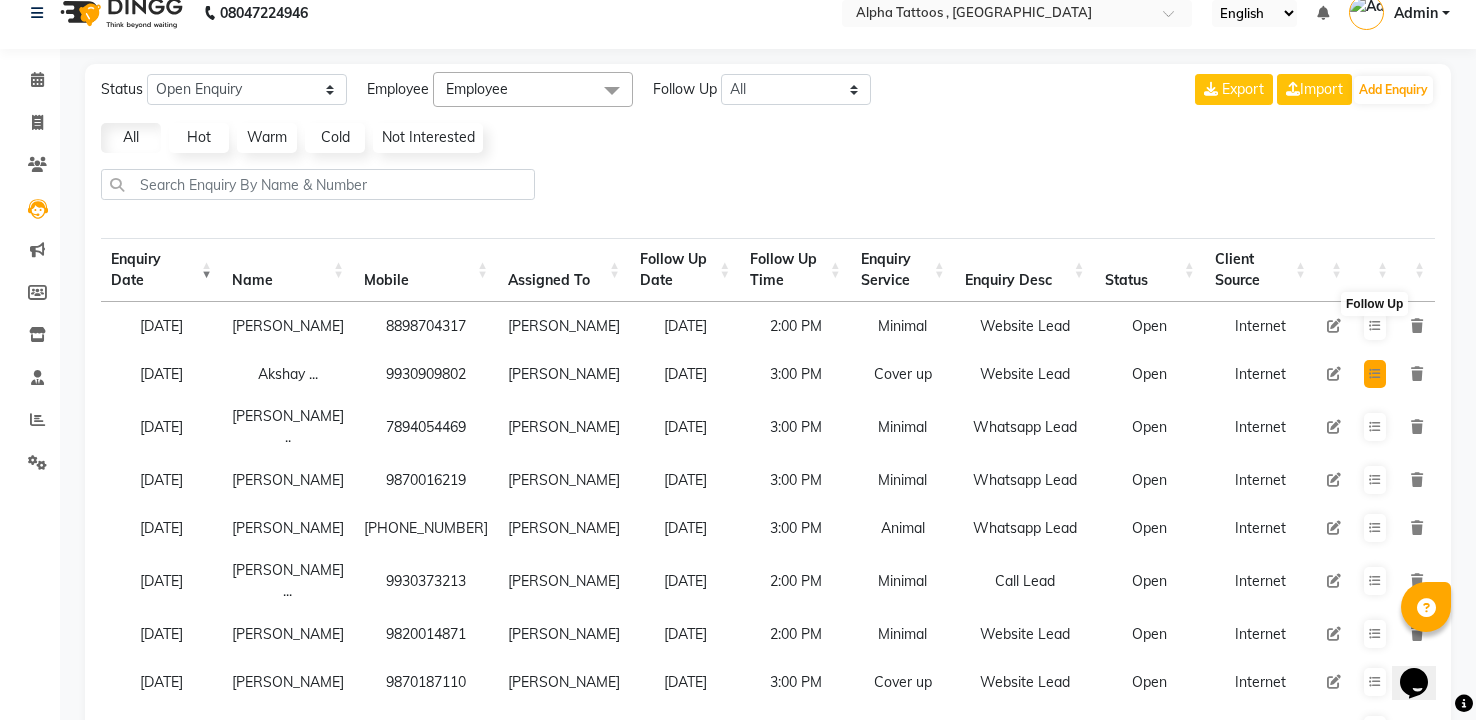click at bounding box center (1375, 374) 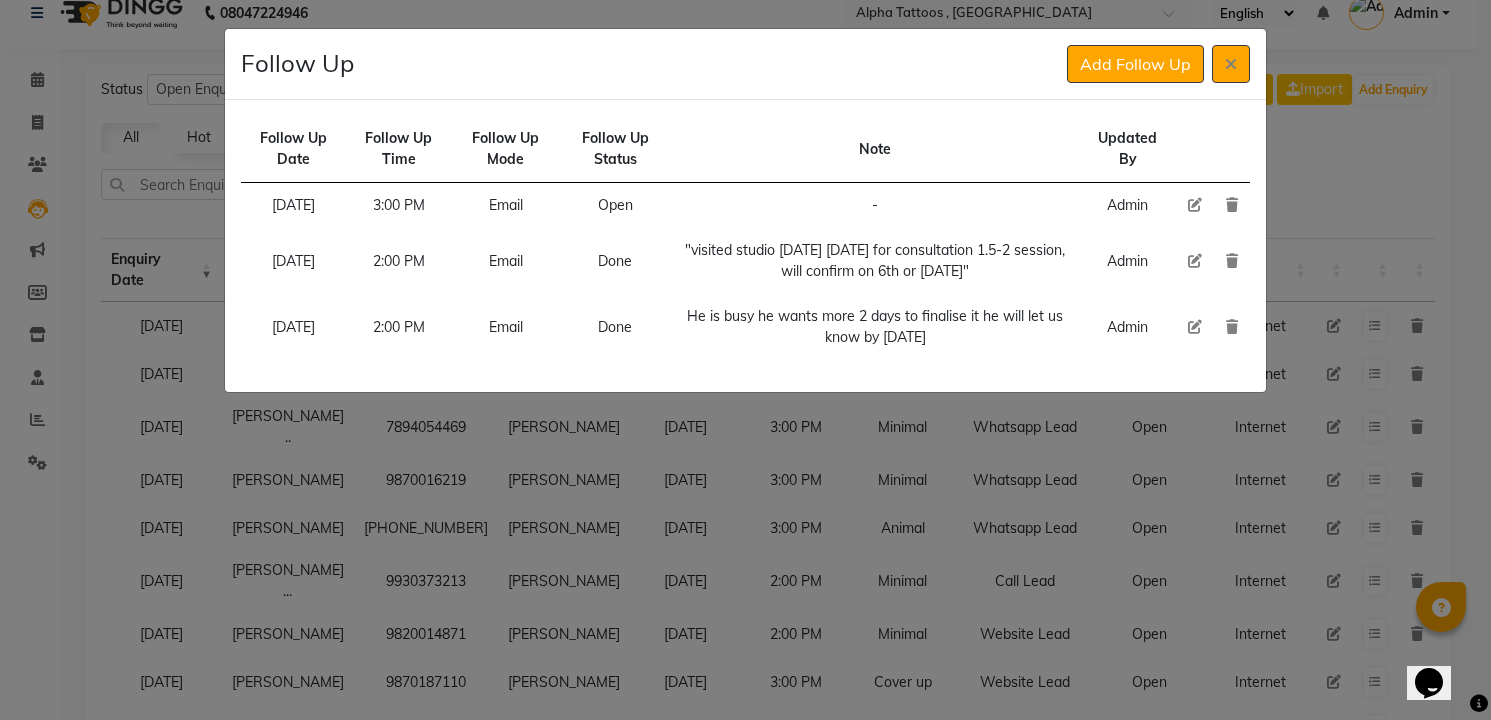 click 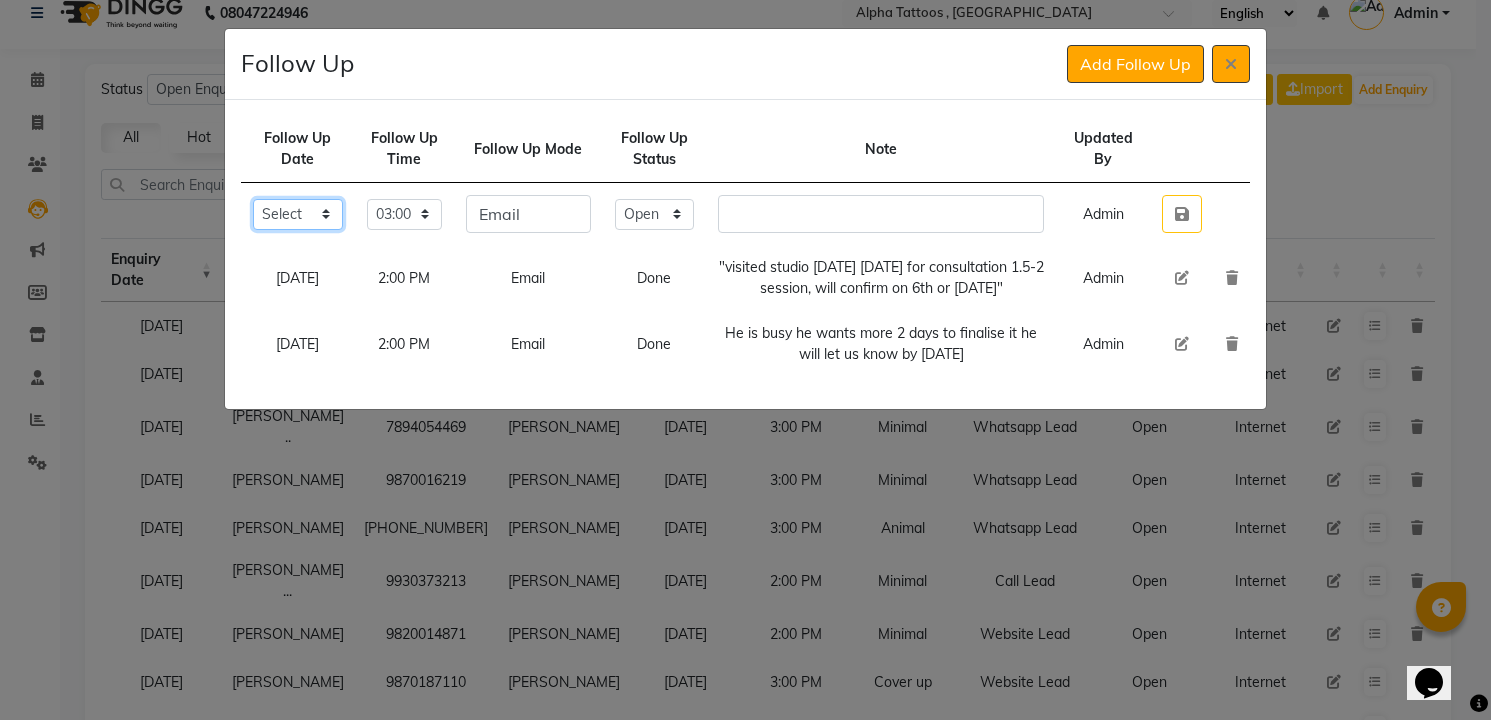 click on "Select [DATE] [DATE] [DATE] ([DATE]) [DATE] ([DATE]) [DATE] ([DATE]) [DATE] ([DATE]) [DATE] ([DATE]) [DATE] ([DATE]) [DATE] ([DATE]) [DATE] ([DATE]) [DATE] ([DATE]) [DATE] ([DATE]) Custom Date" at bounding box center (298, 214) 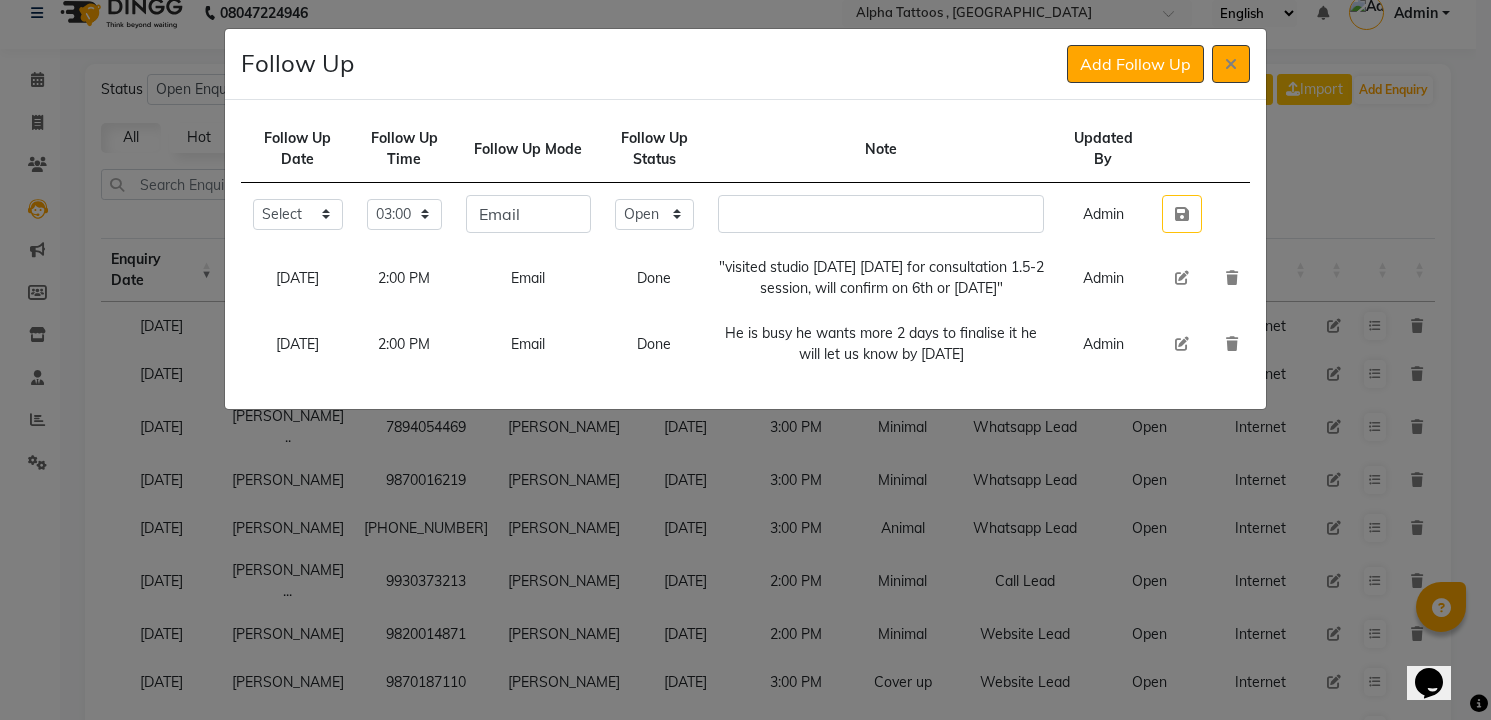 type 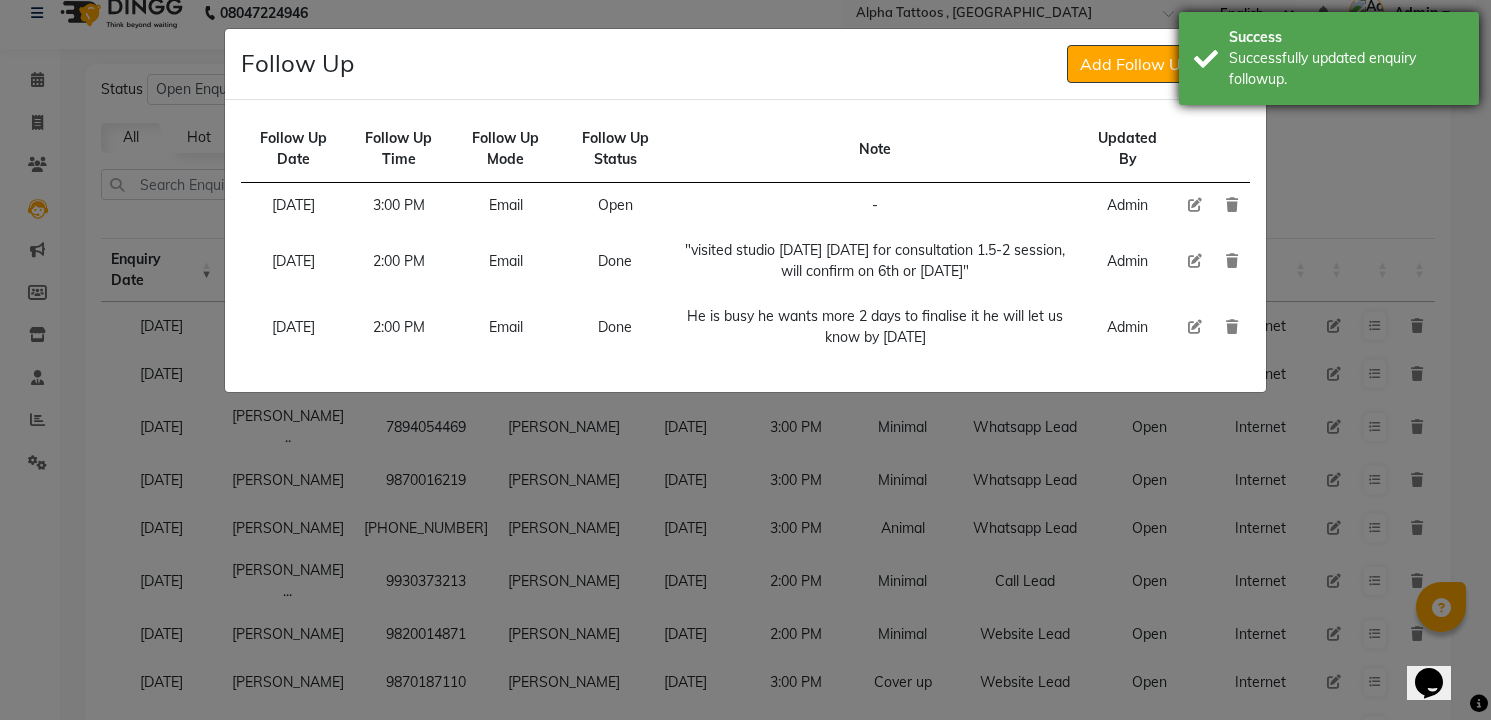 click on "Successfully updated enquiry followup." at bounding box center (1346, 69) 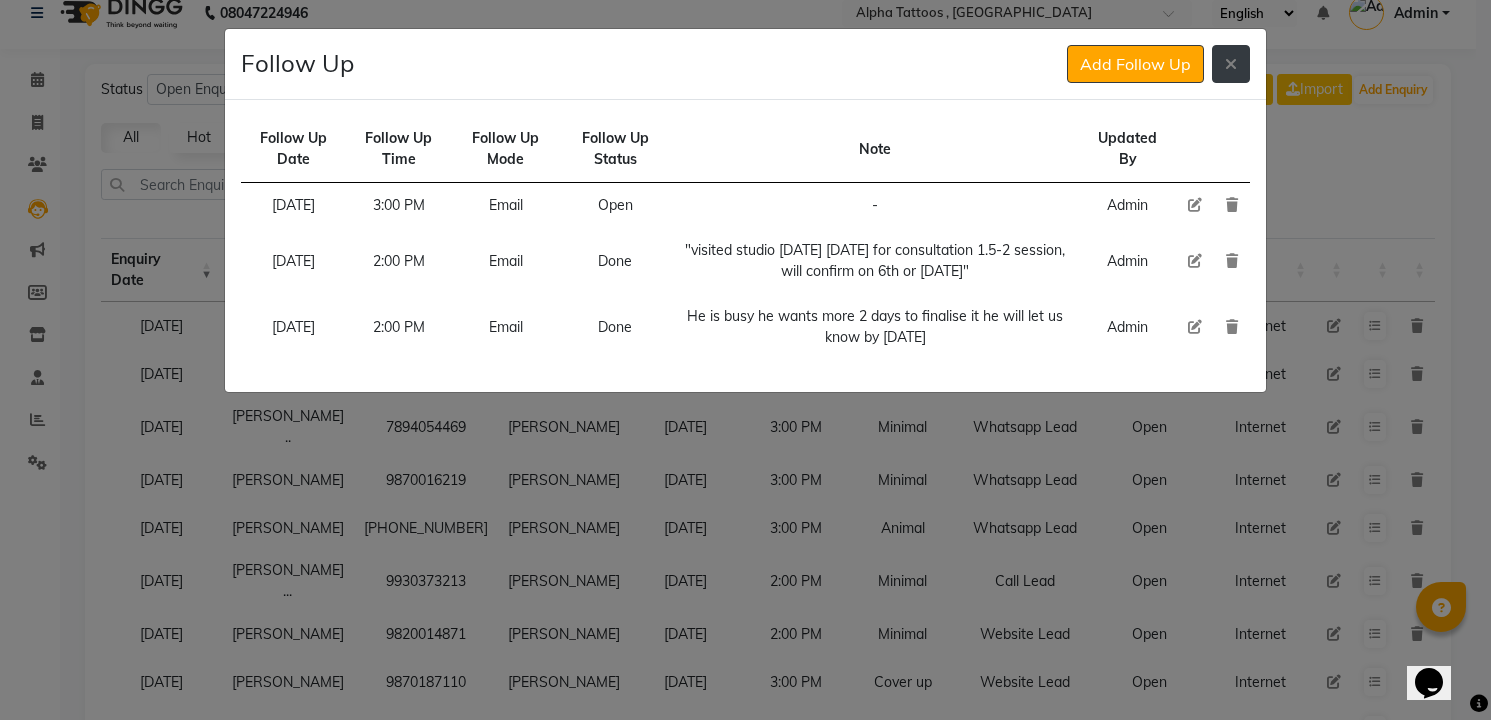 click 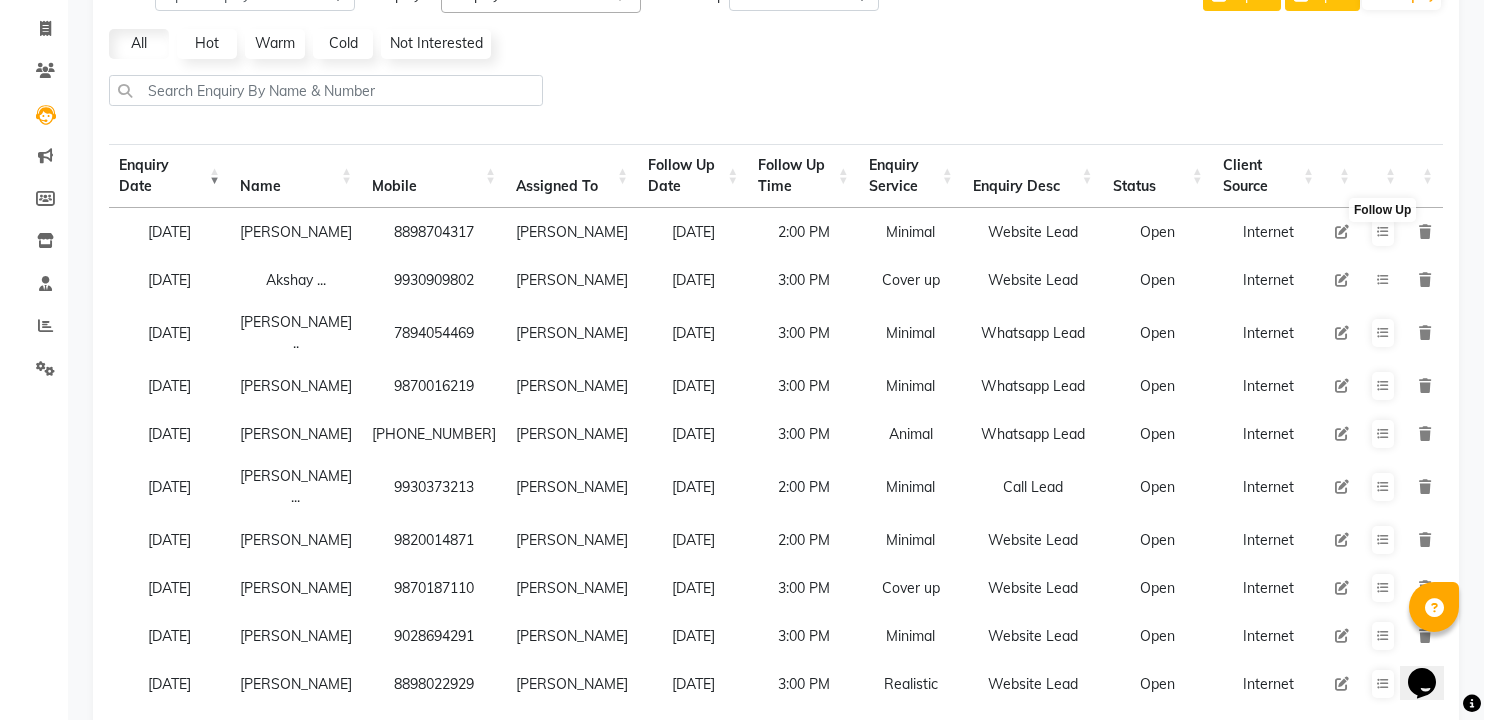 scroll, scrollTop: 182, scrollLeft: 0, axis: vertical 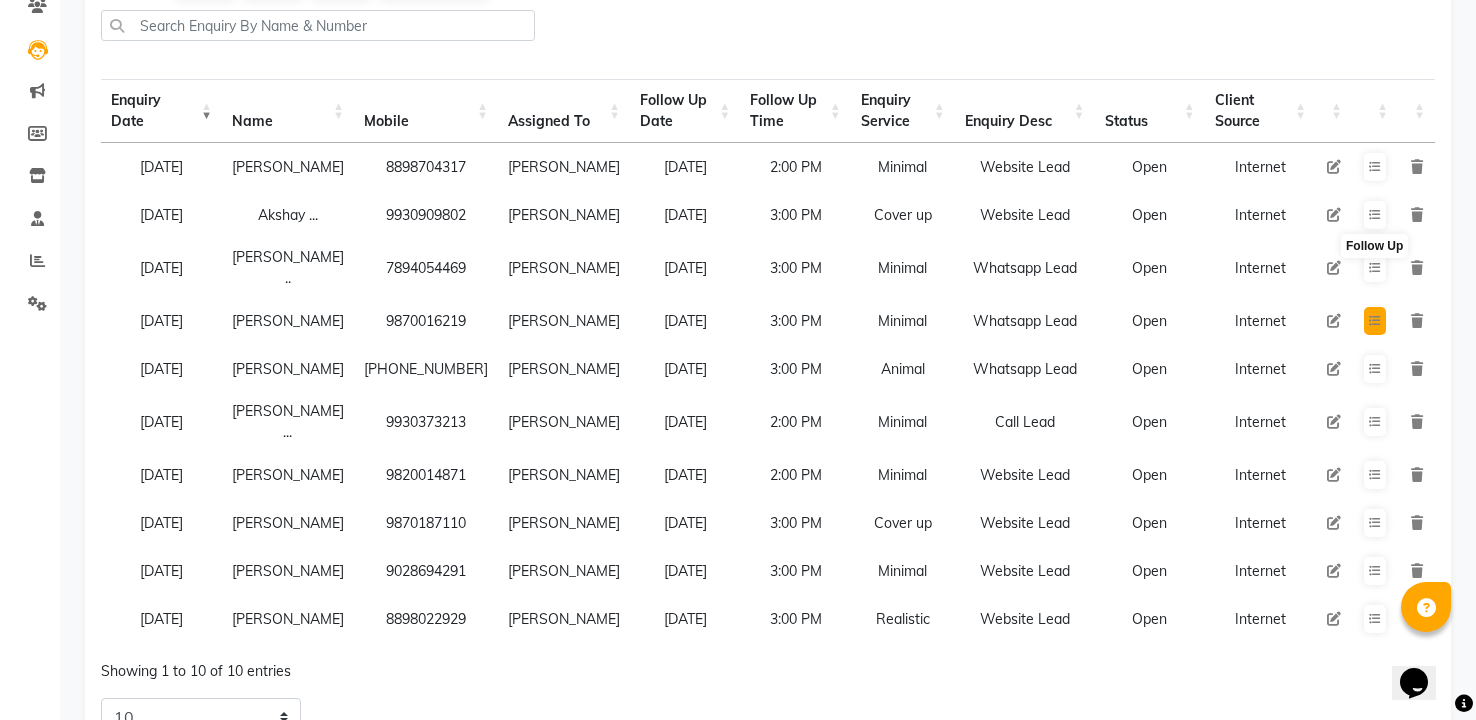 click at bounding box center (1375, 321) 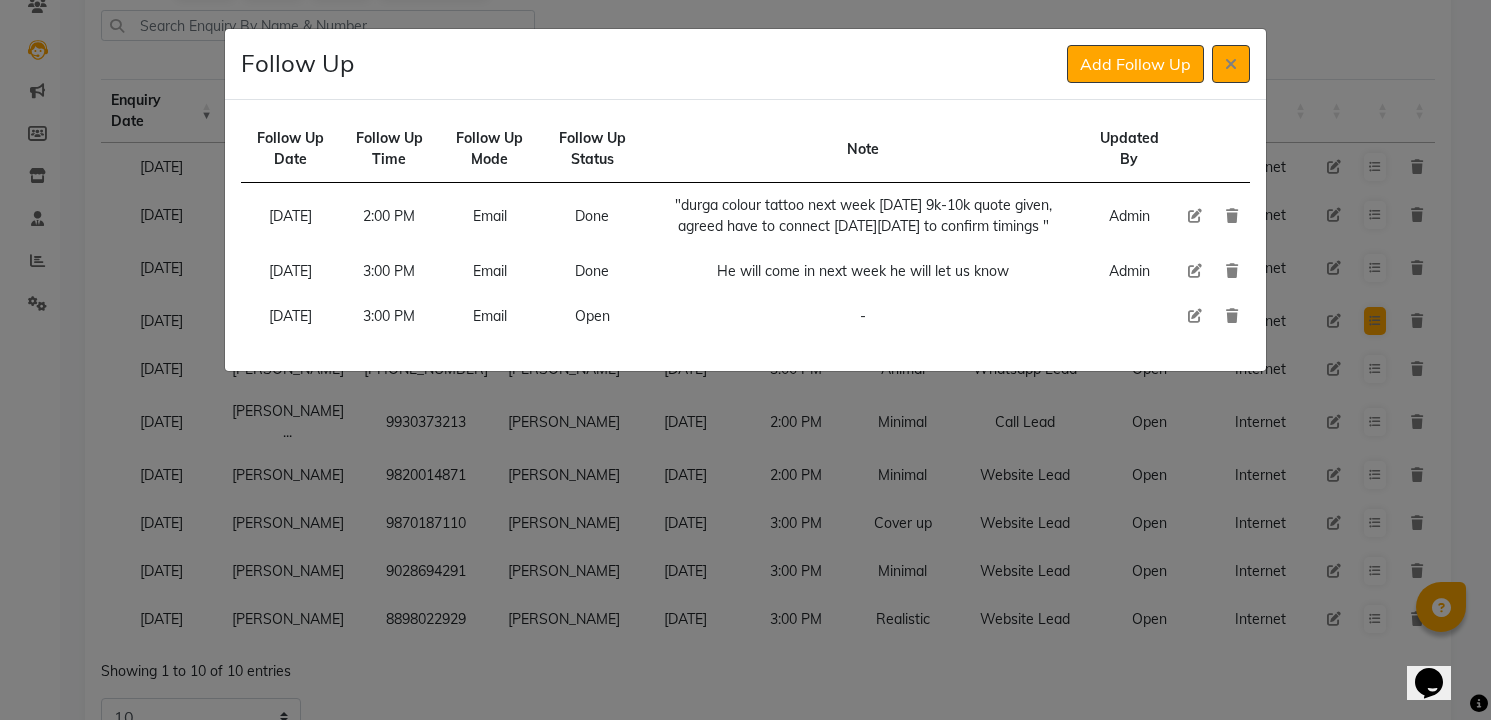 type 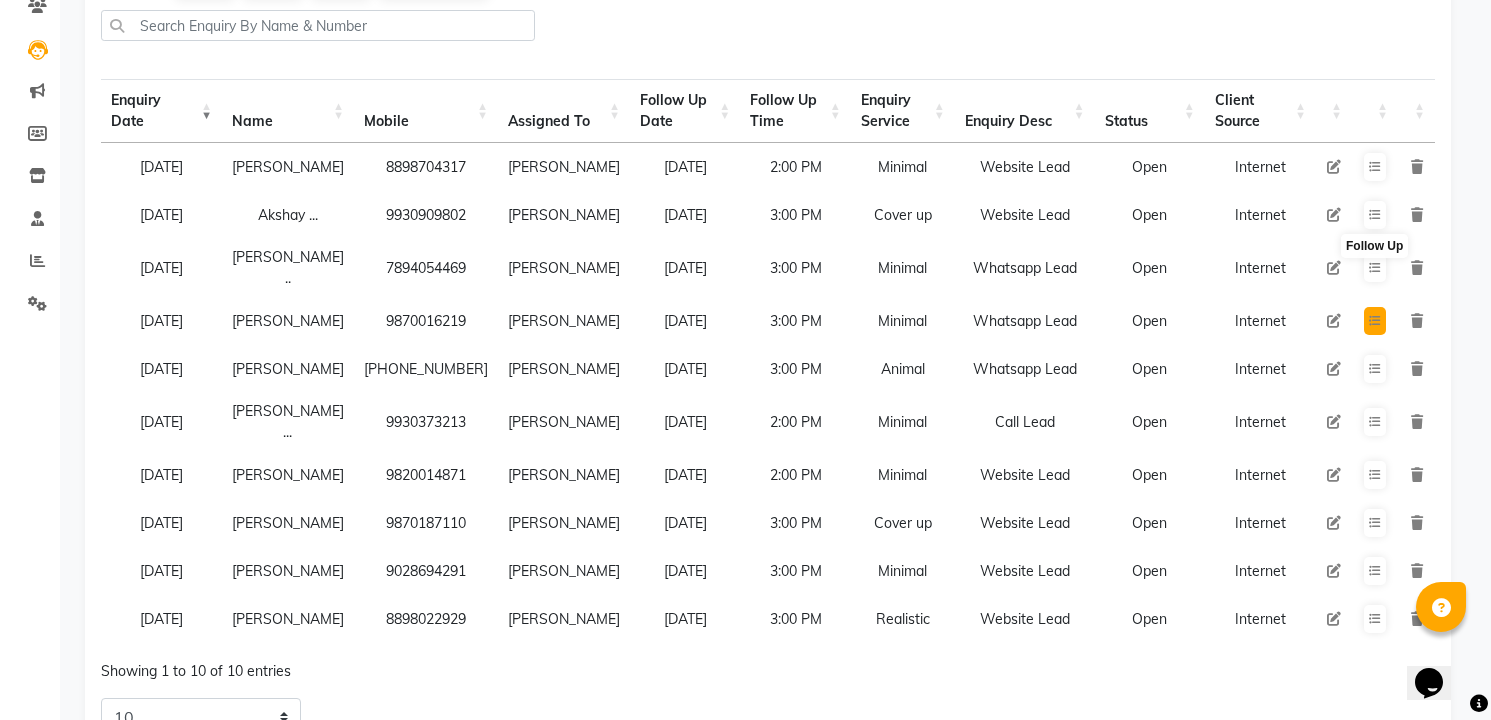 type 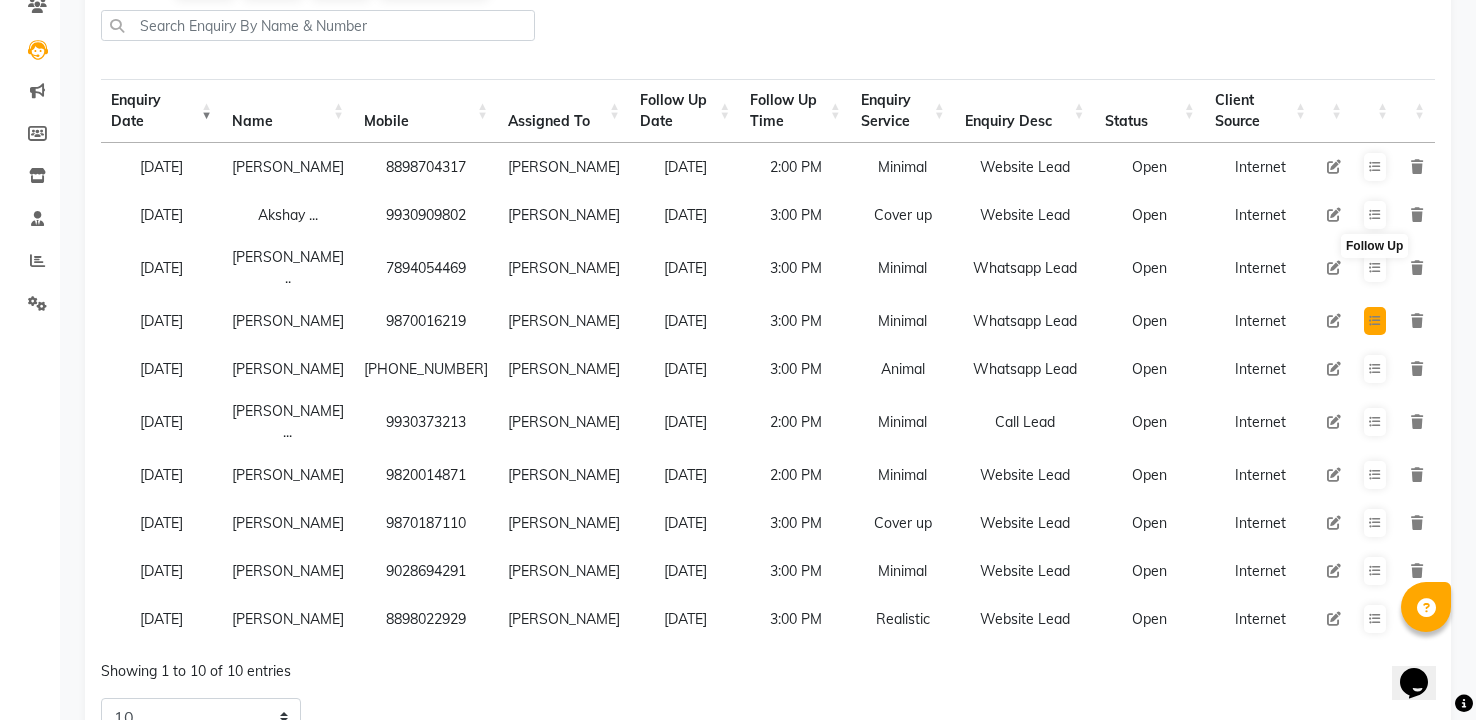 click at bounding box center (1375, 321) 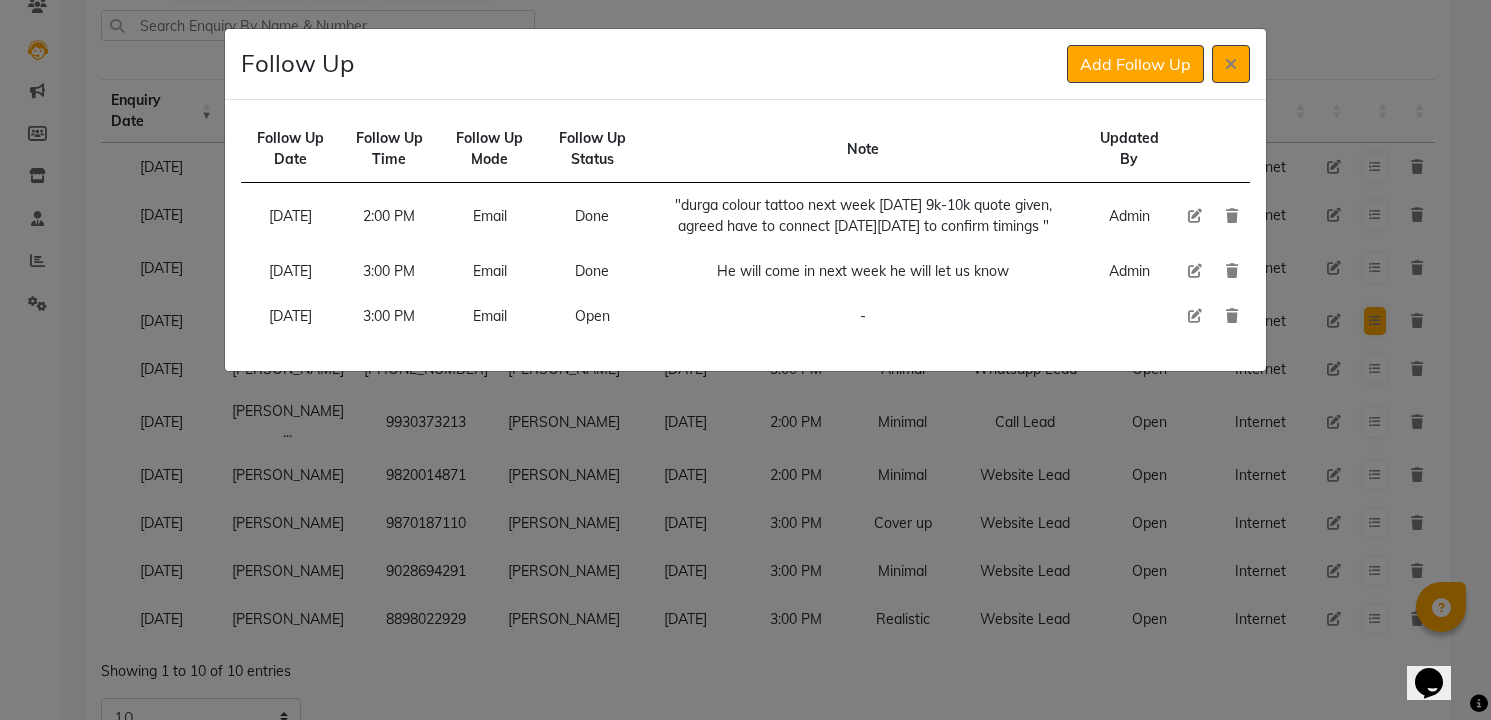 type 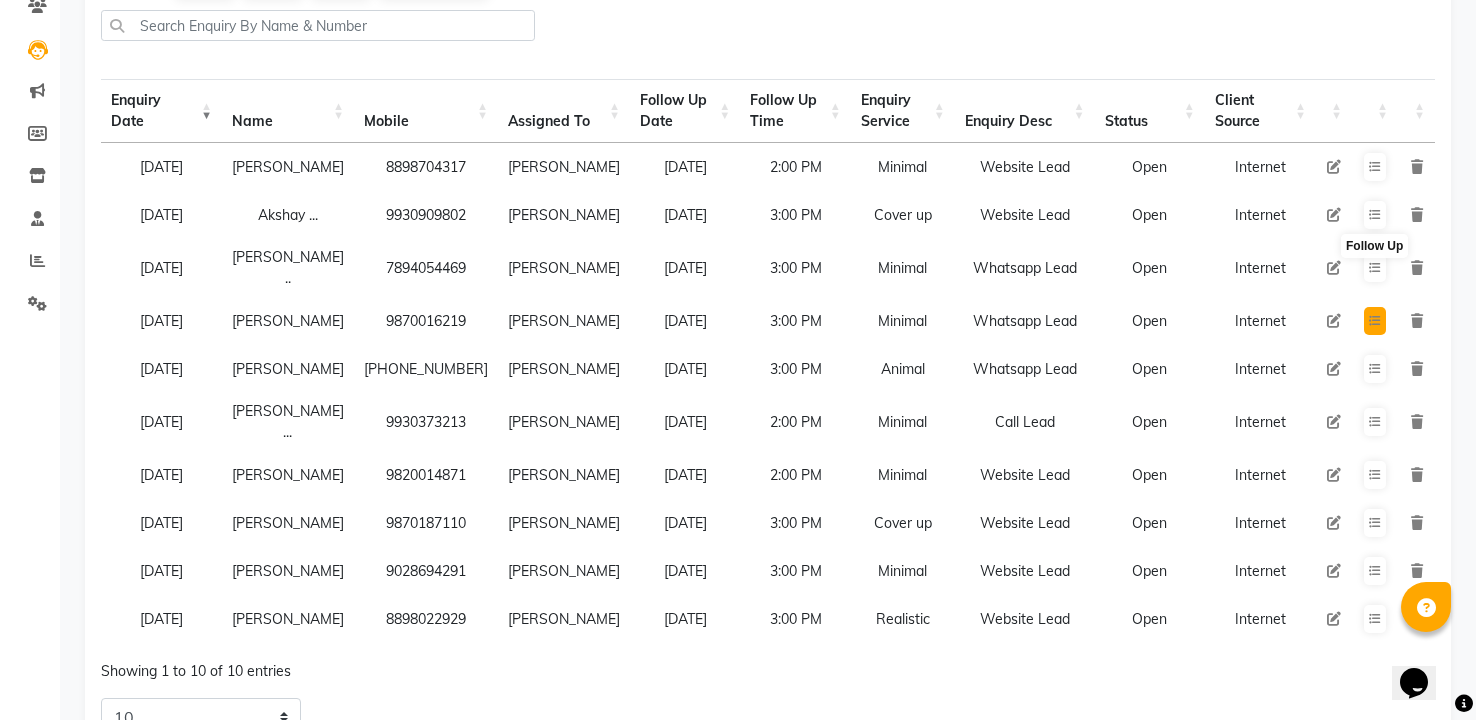 click at bounding box center [1375, 321] 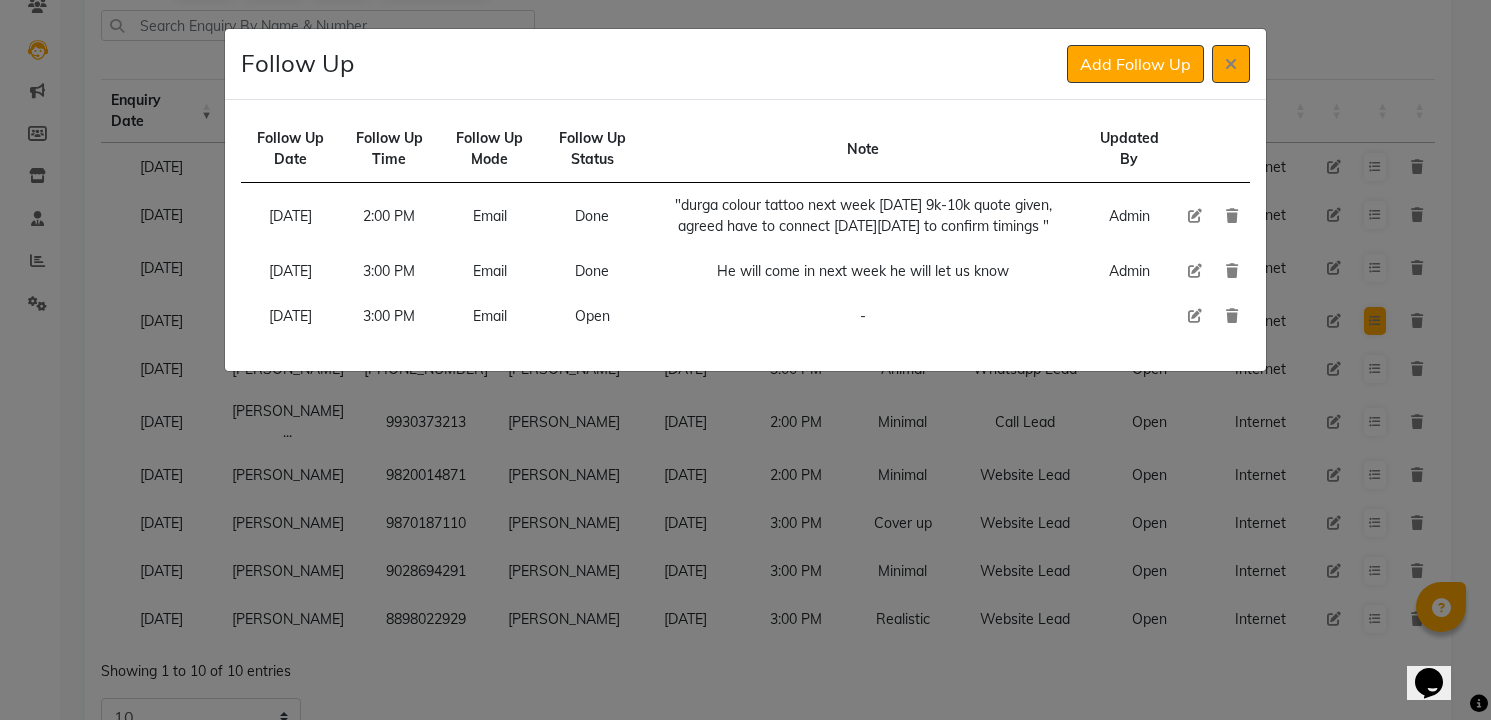 type 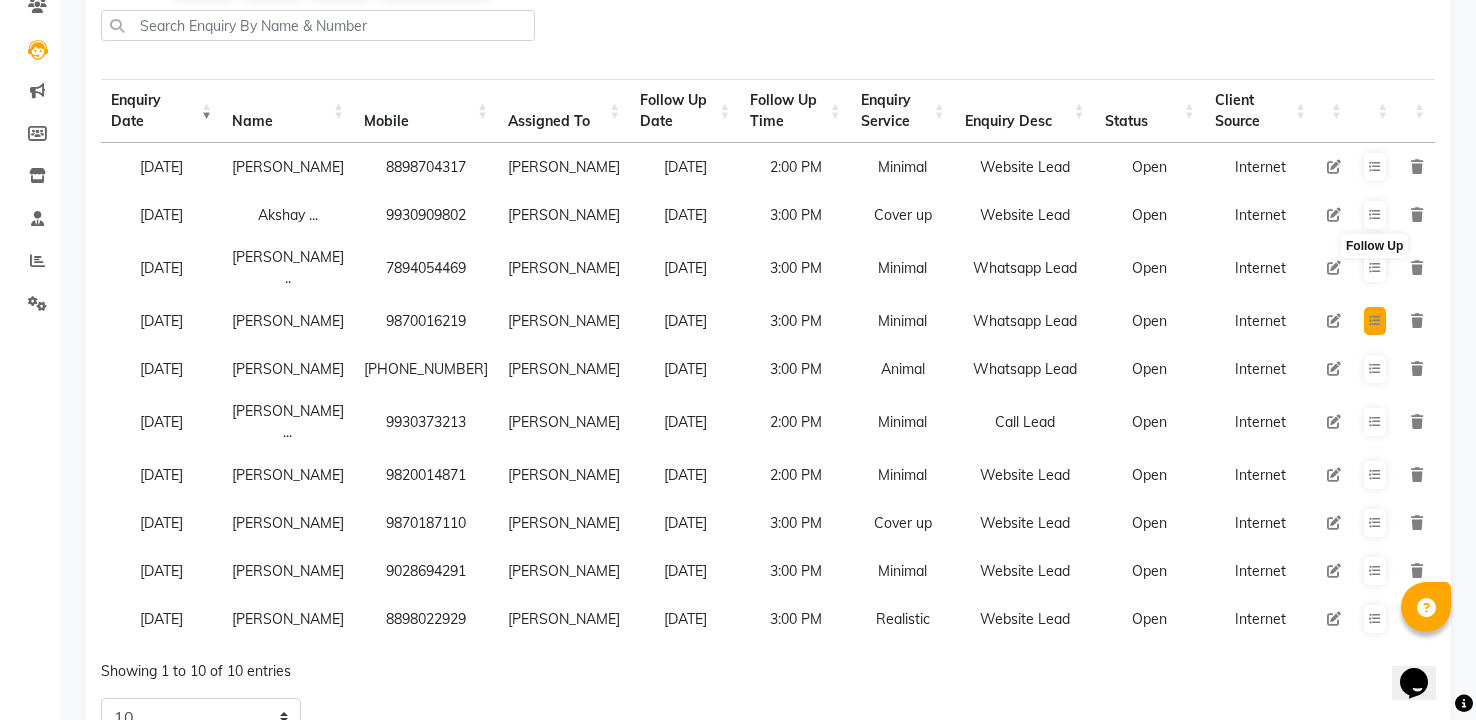 click at bounding box center [1375, 321] 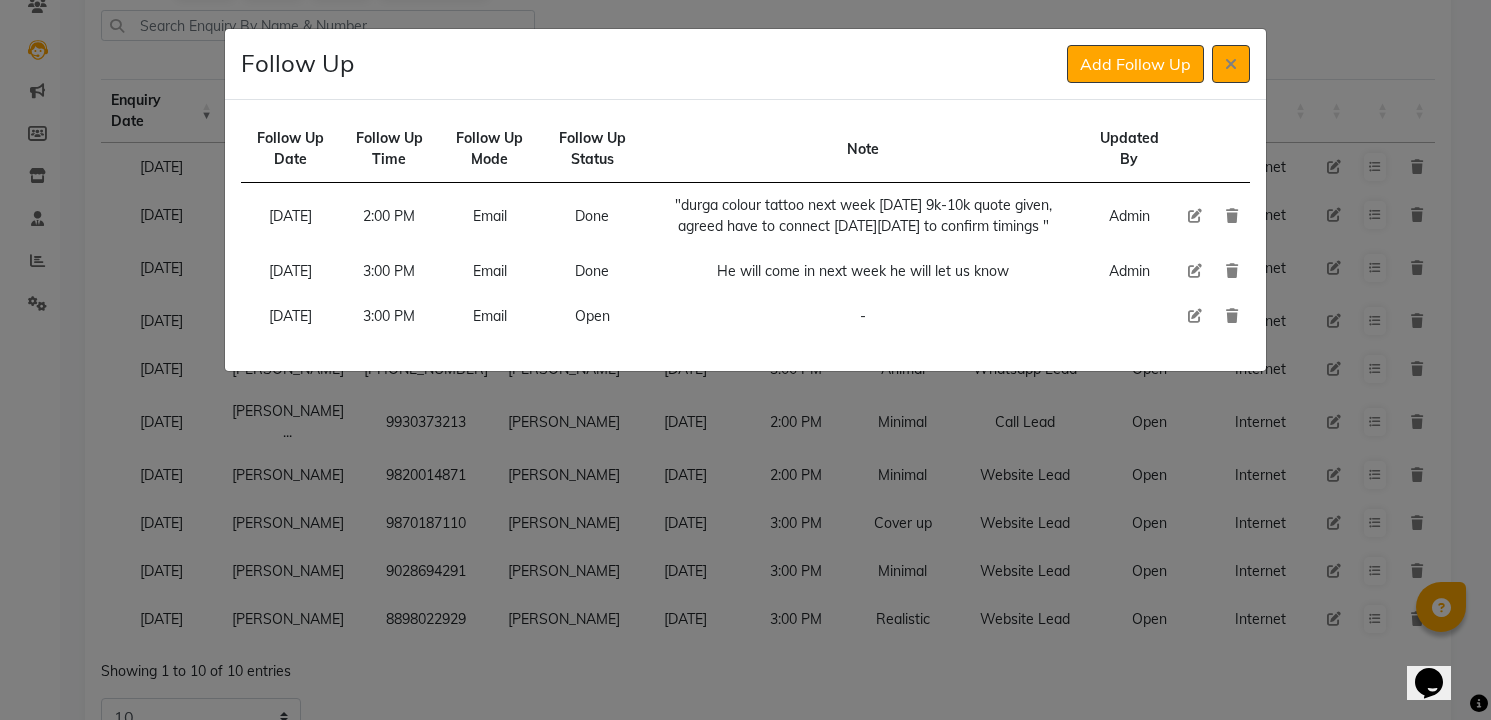 click 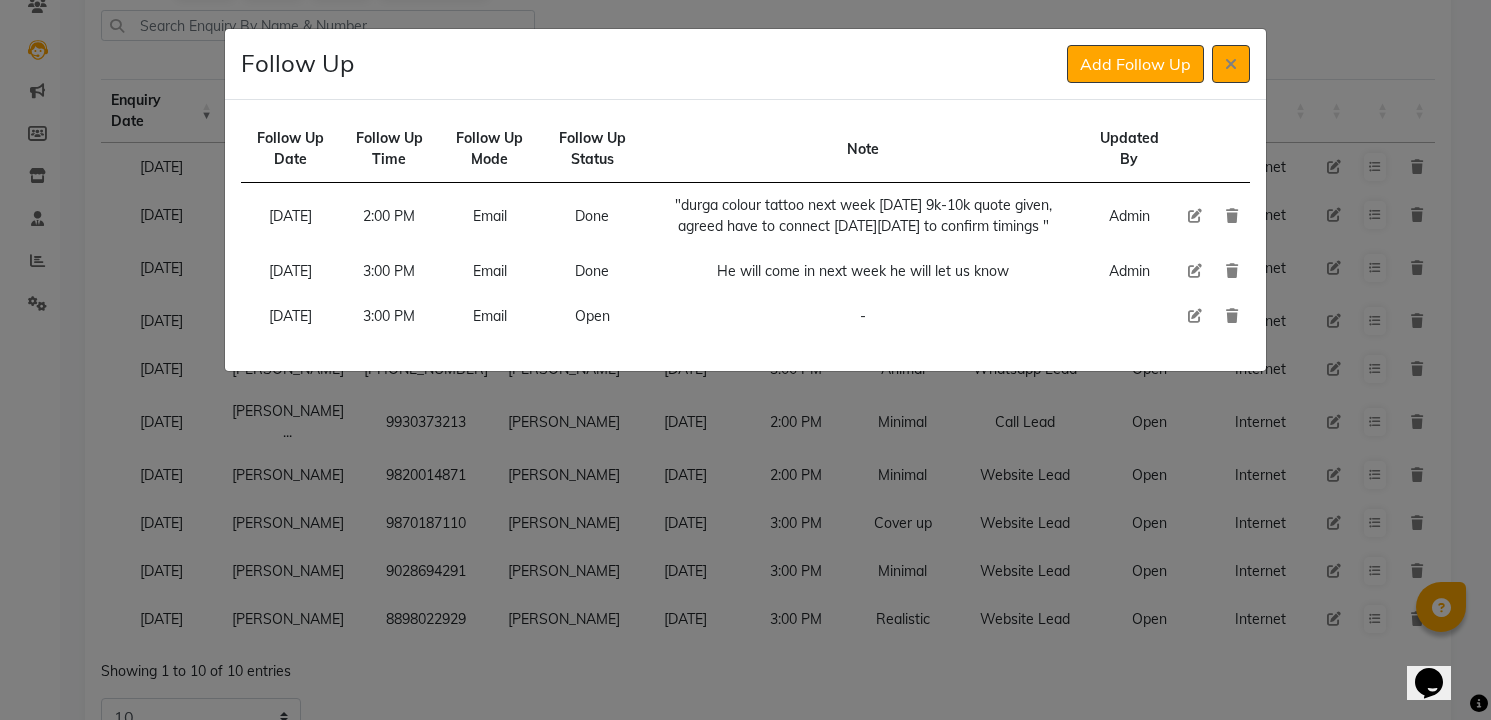 click 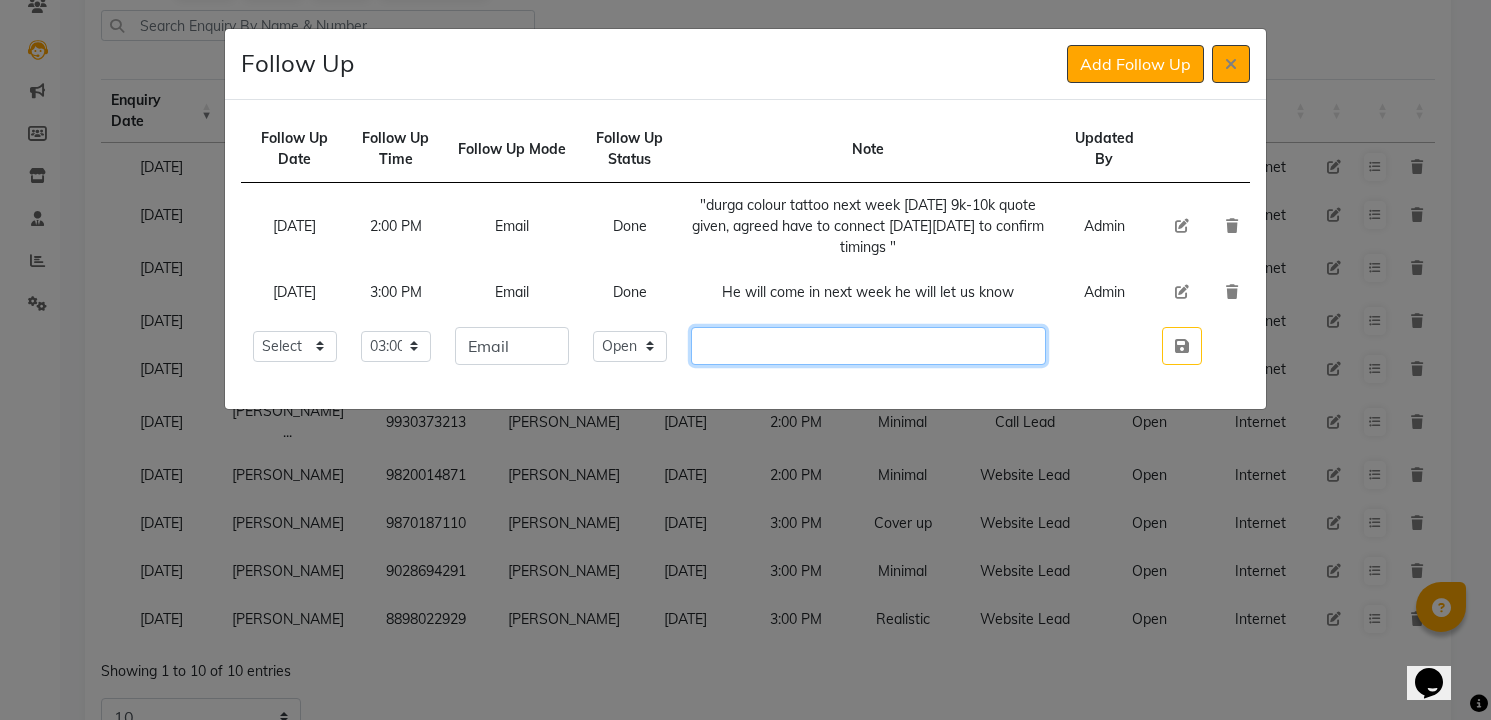 click 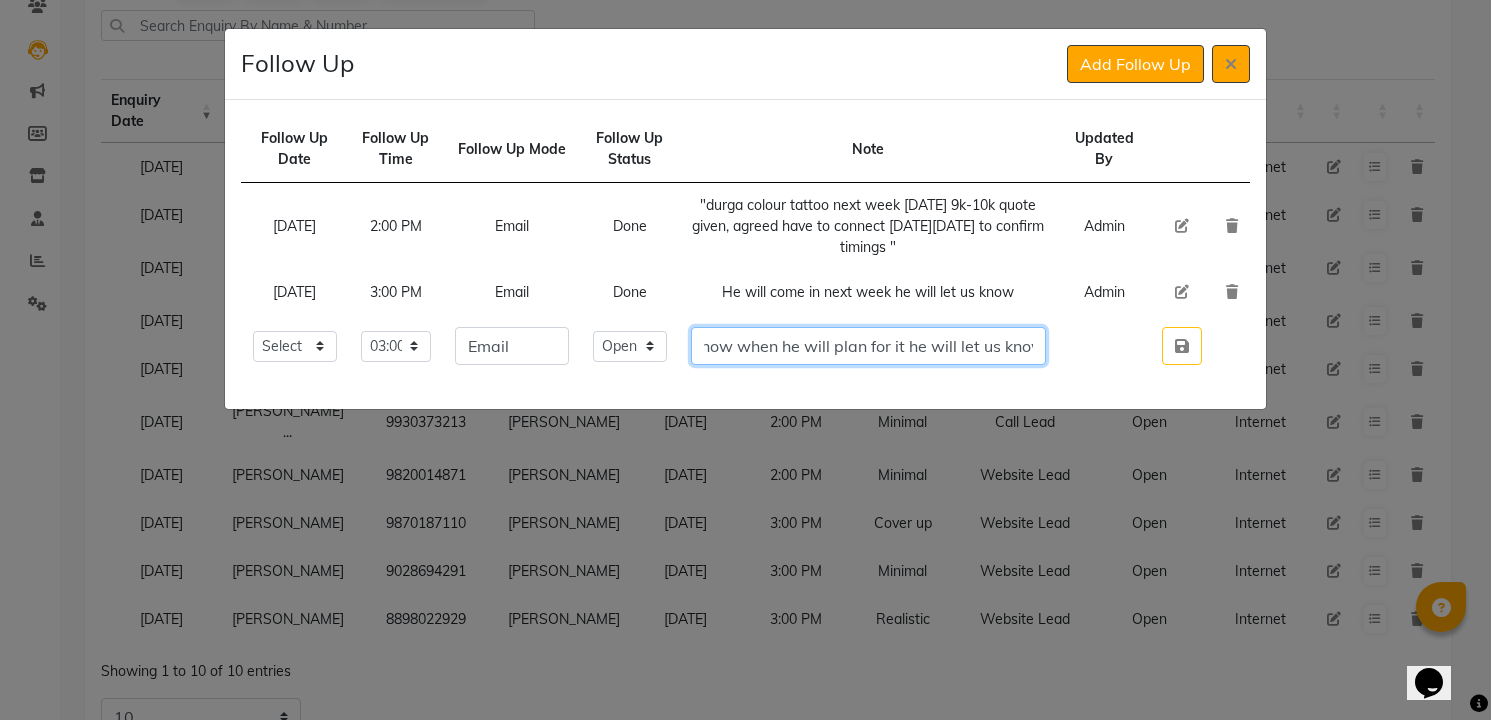 scroll, scrollTop: 0, scrollLeft: 401, axis: horizontal 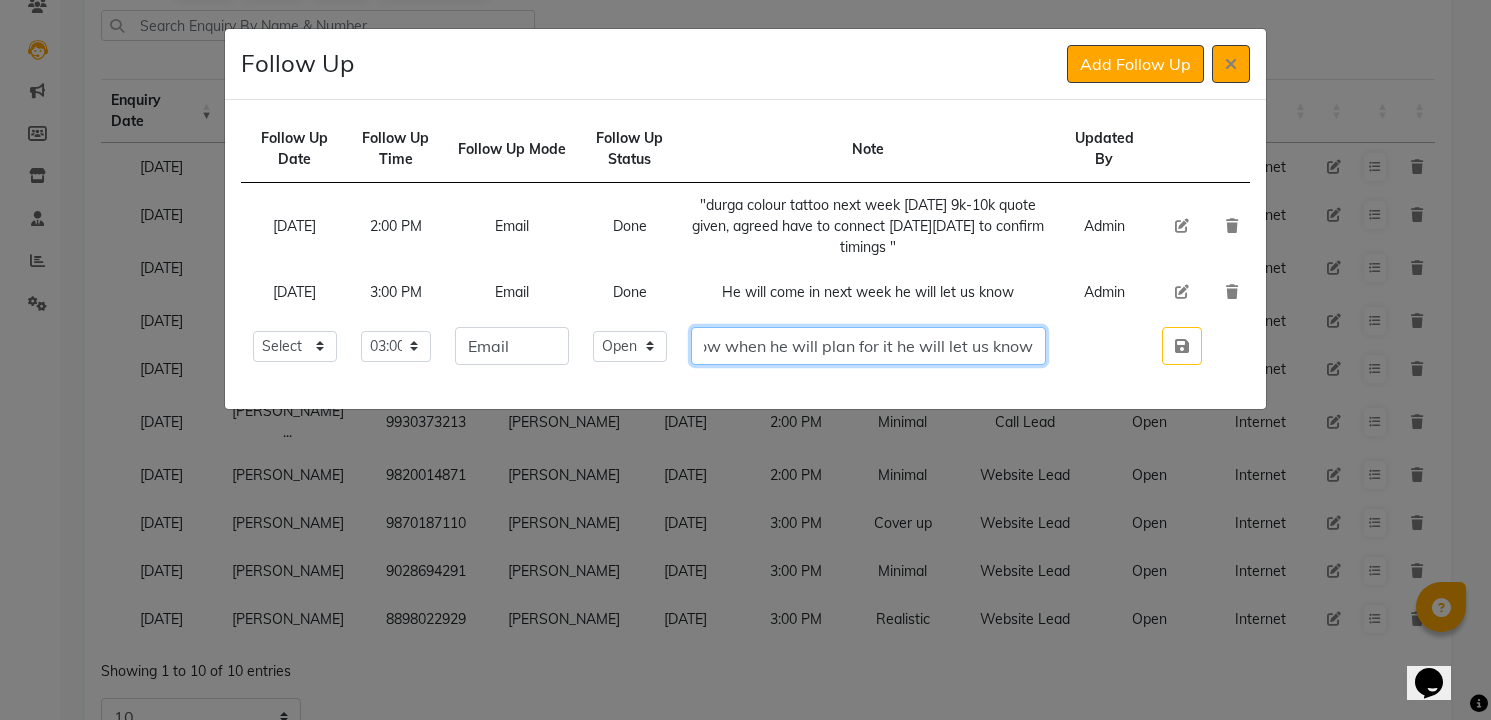 type on "For now he has postponed his plans he will let us know when he will plan for it he will let us know" 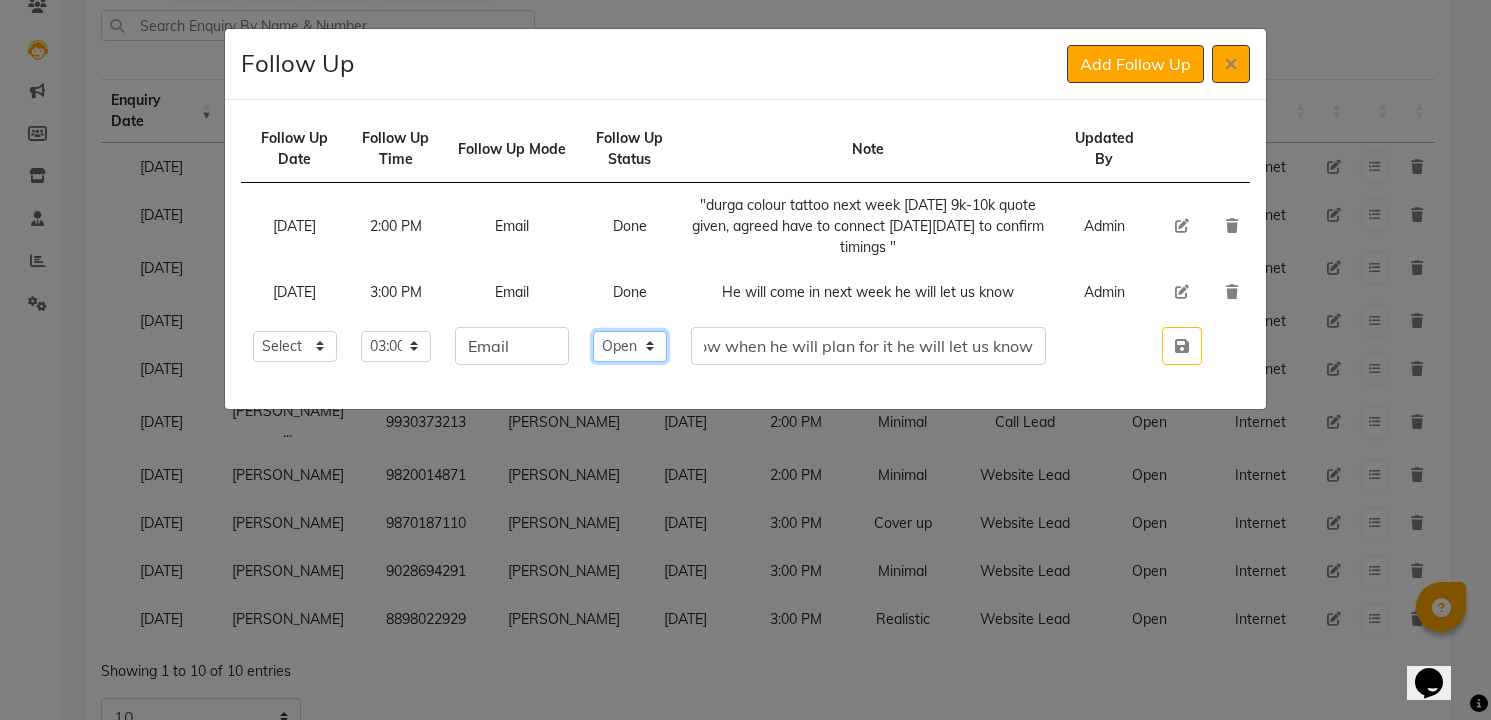 scroll, scrollTop: 0, scrollLeft: 0, axis: both 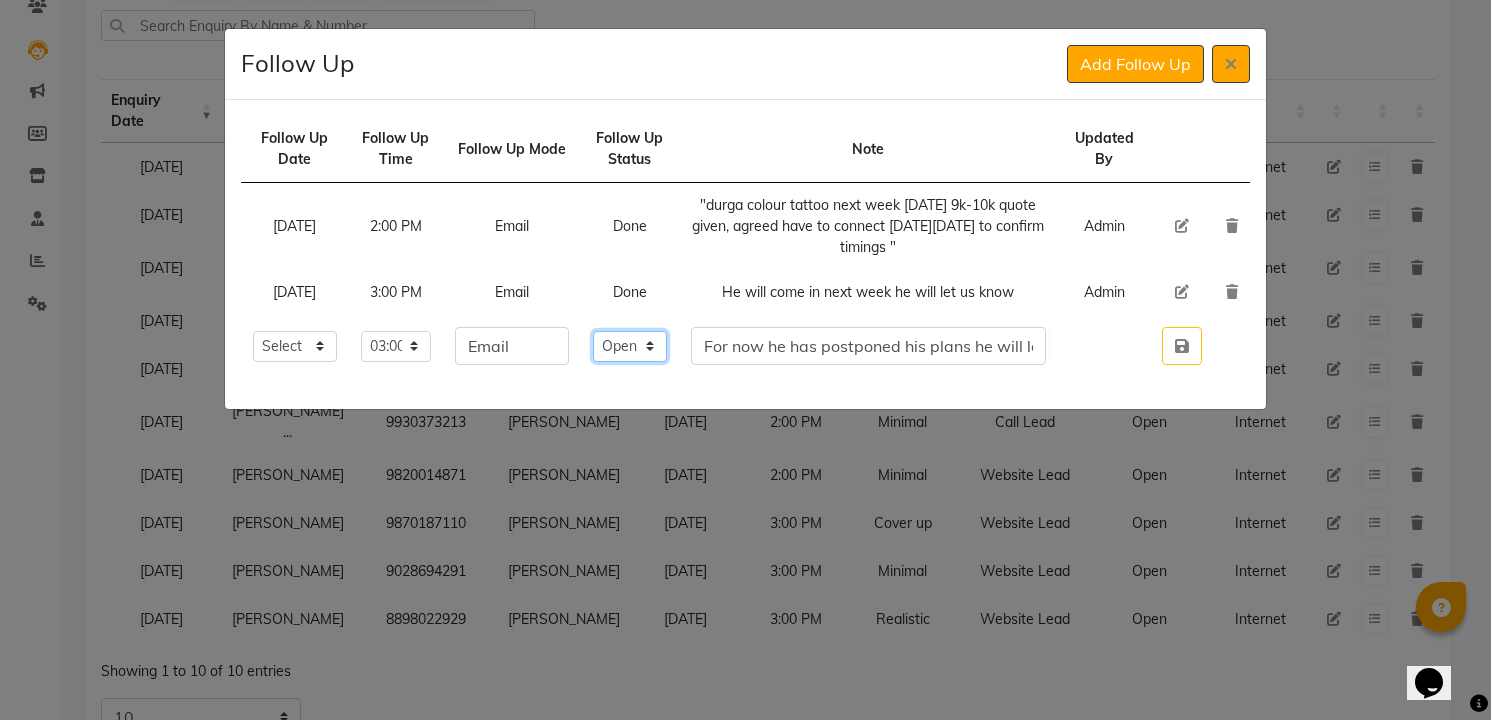 click on "Select Open Pending Done" 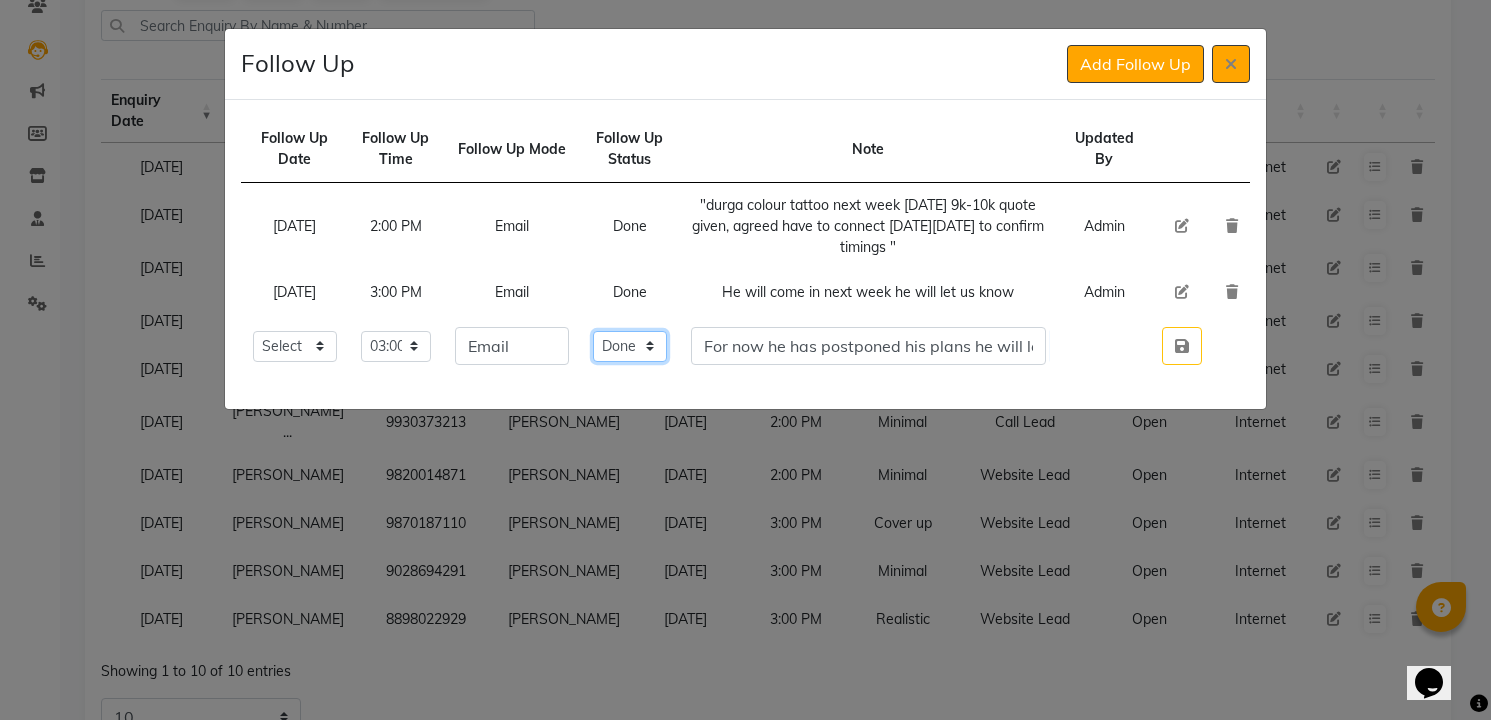 click on "Select Open Pending Done" 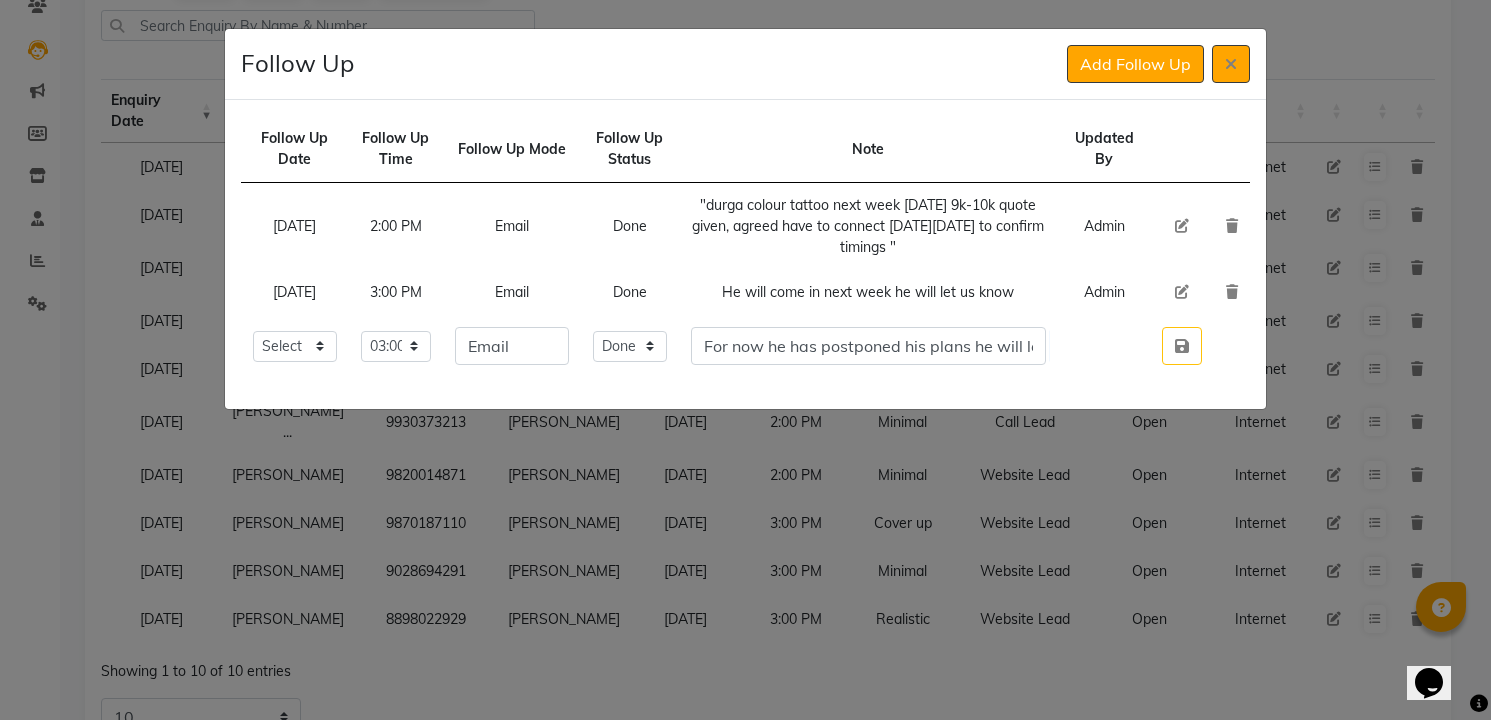type 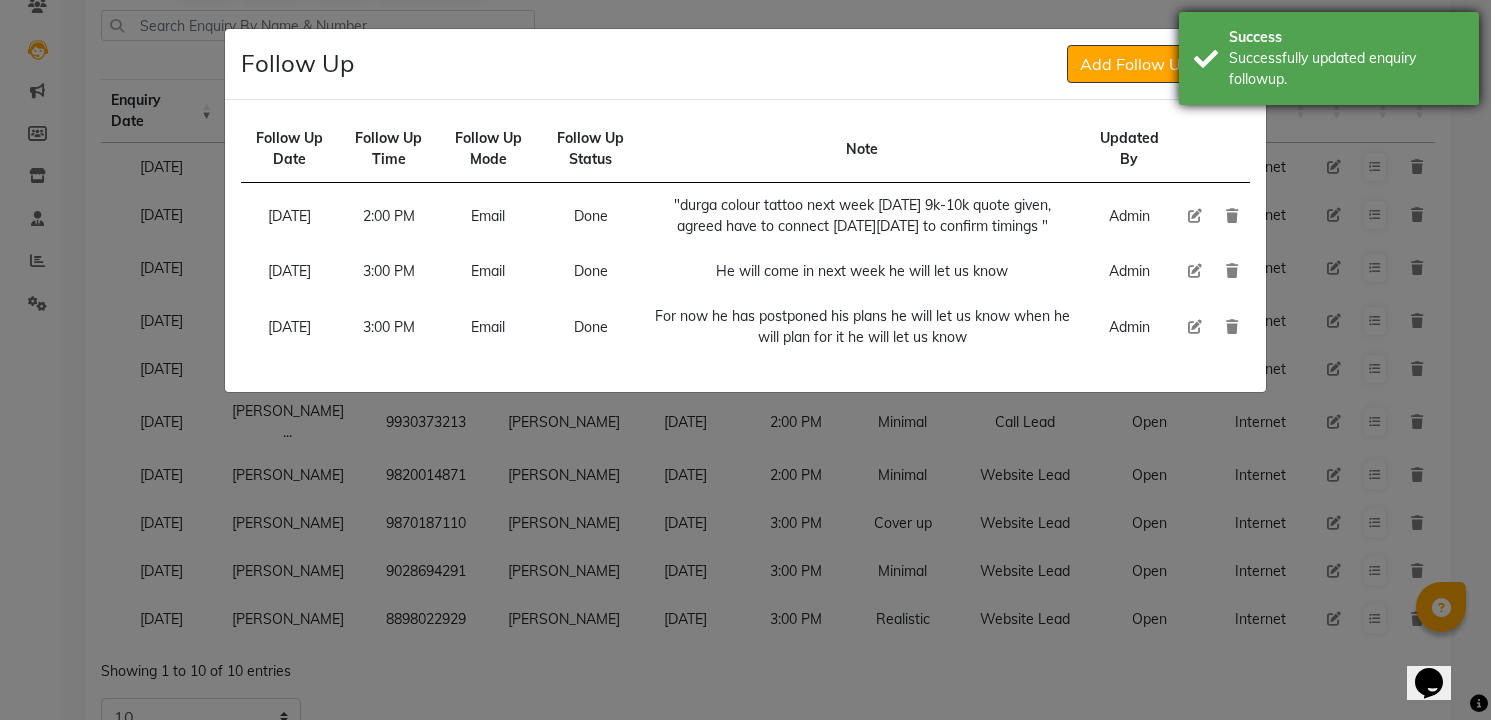 click on "Successfully updated enquiry followup." at bounding box center [1346, 69] 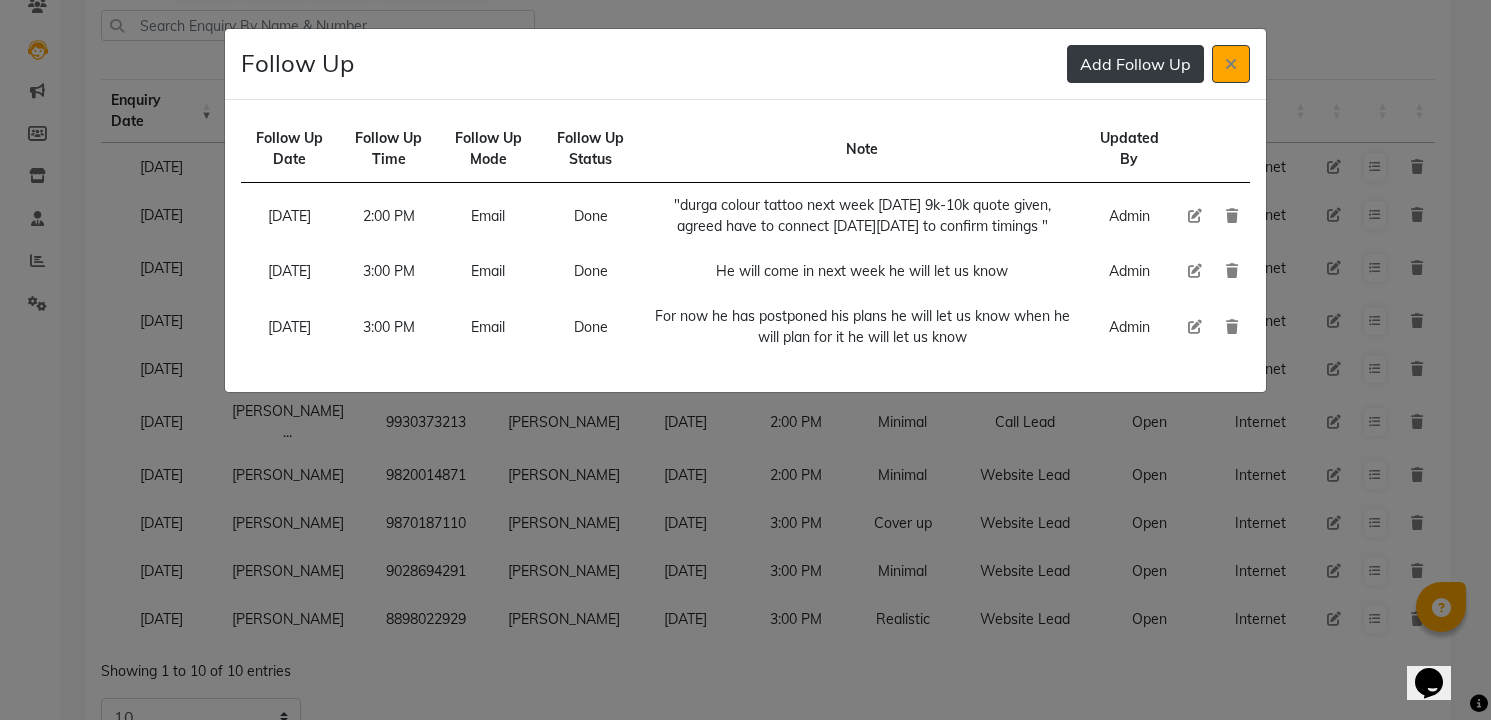 type 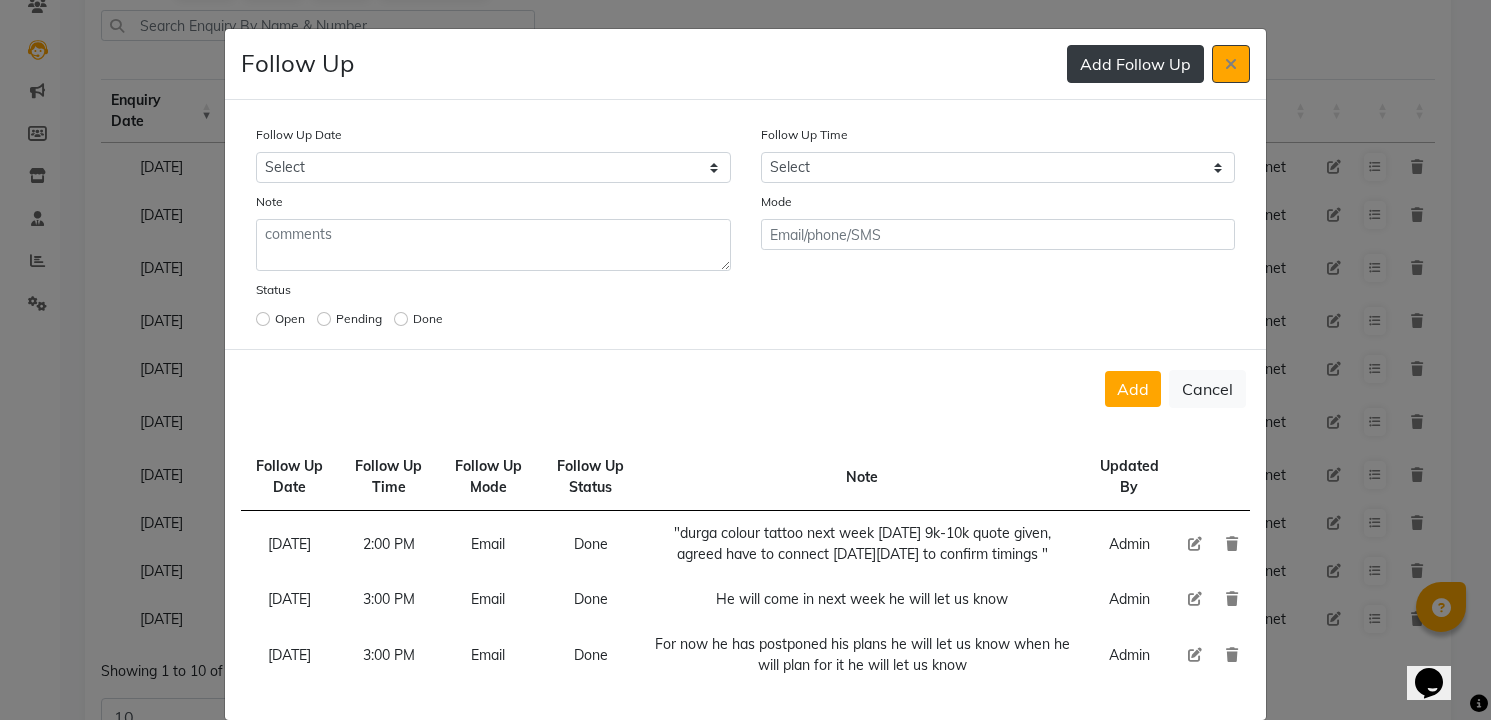 select on "custom_date" 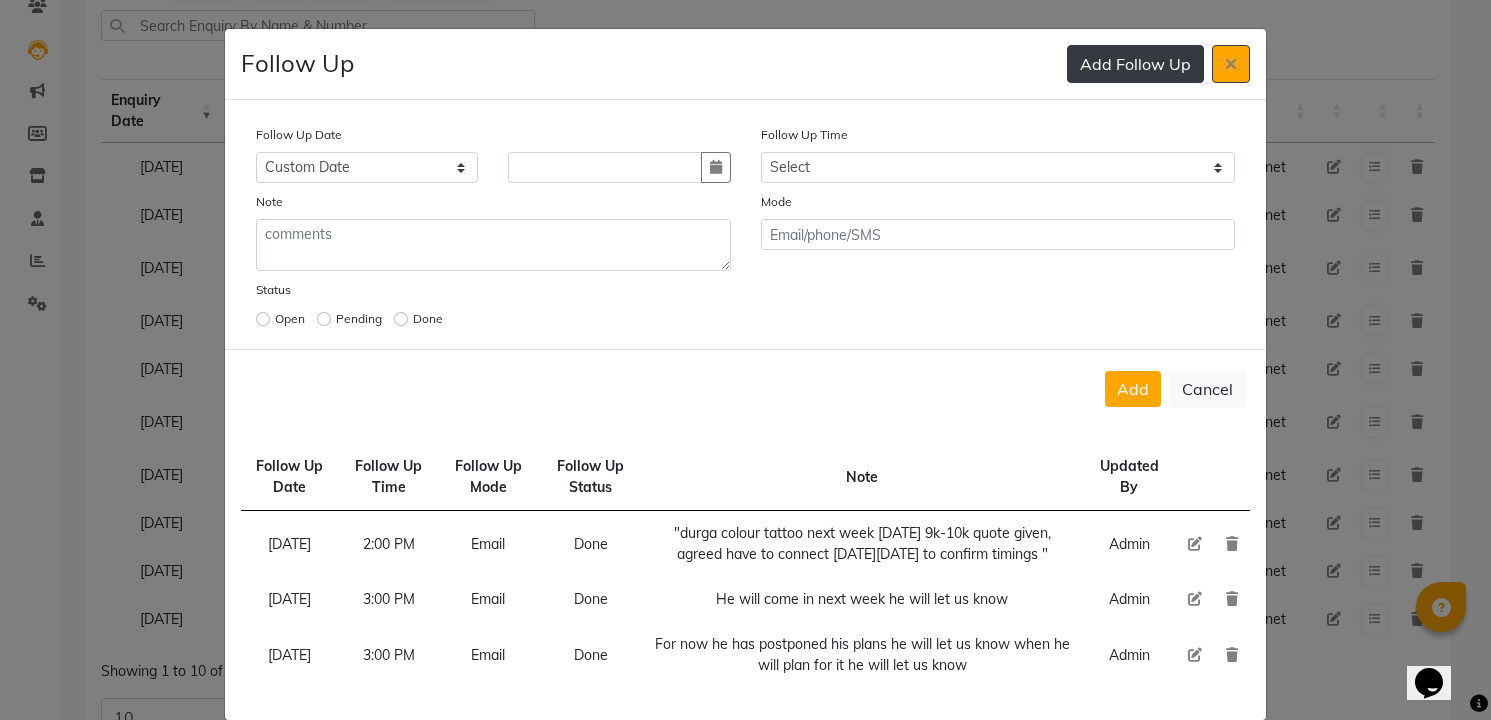type 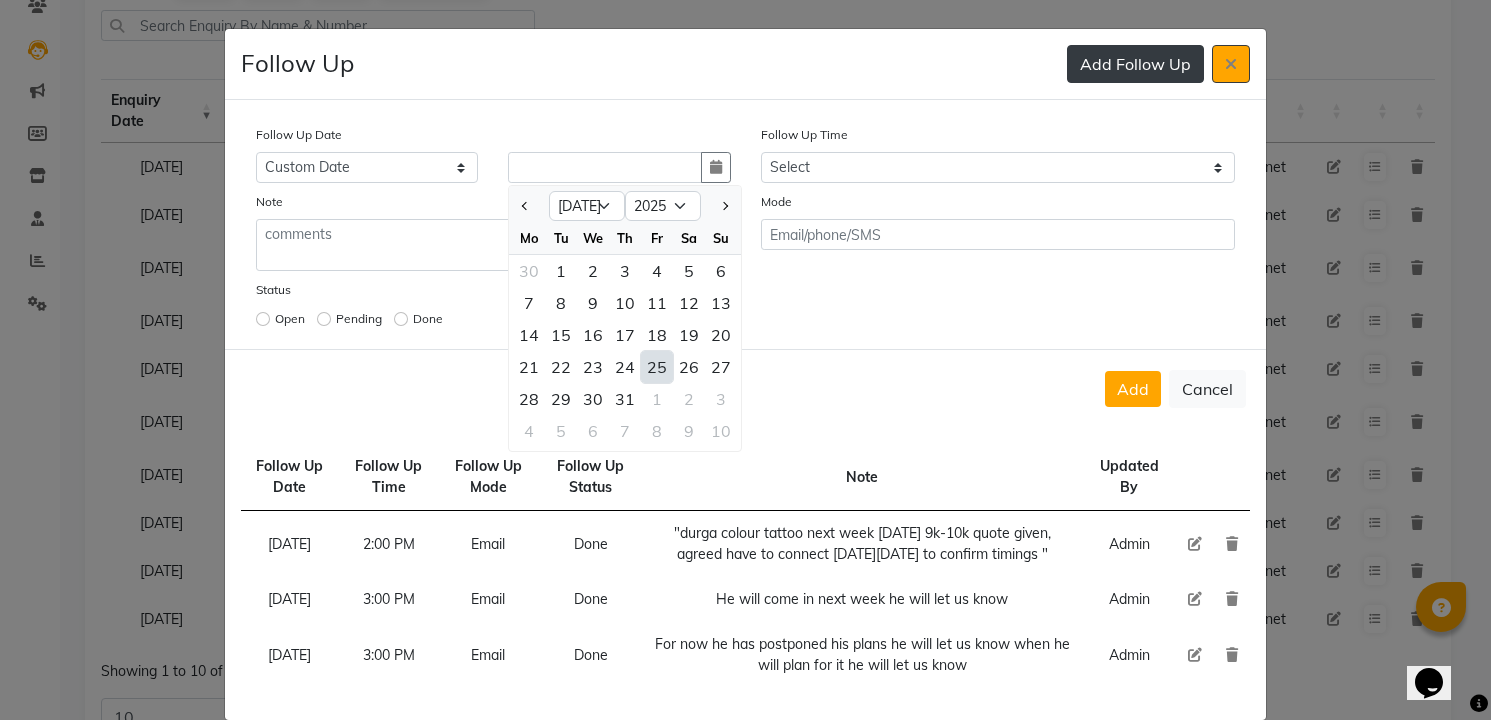 type on "[DATE]" 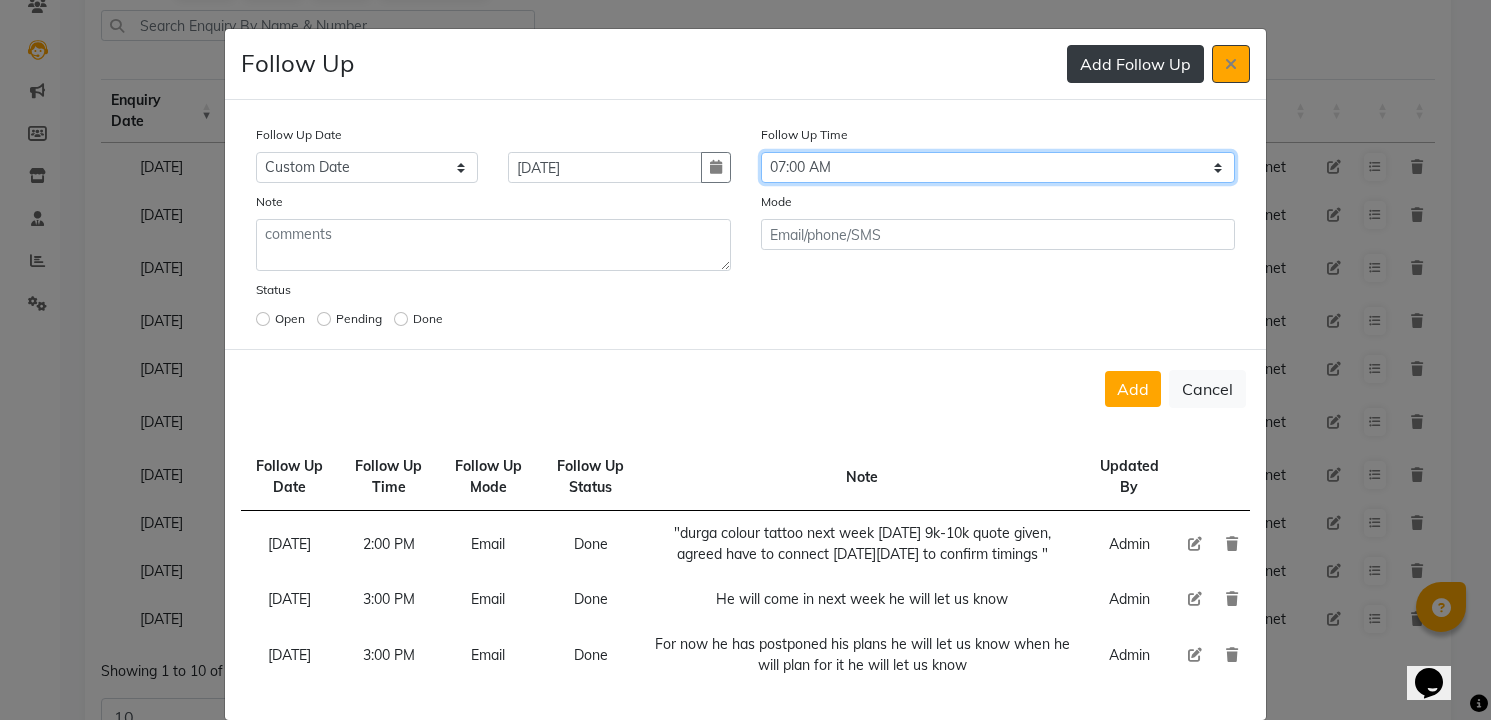 select on "900" 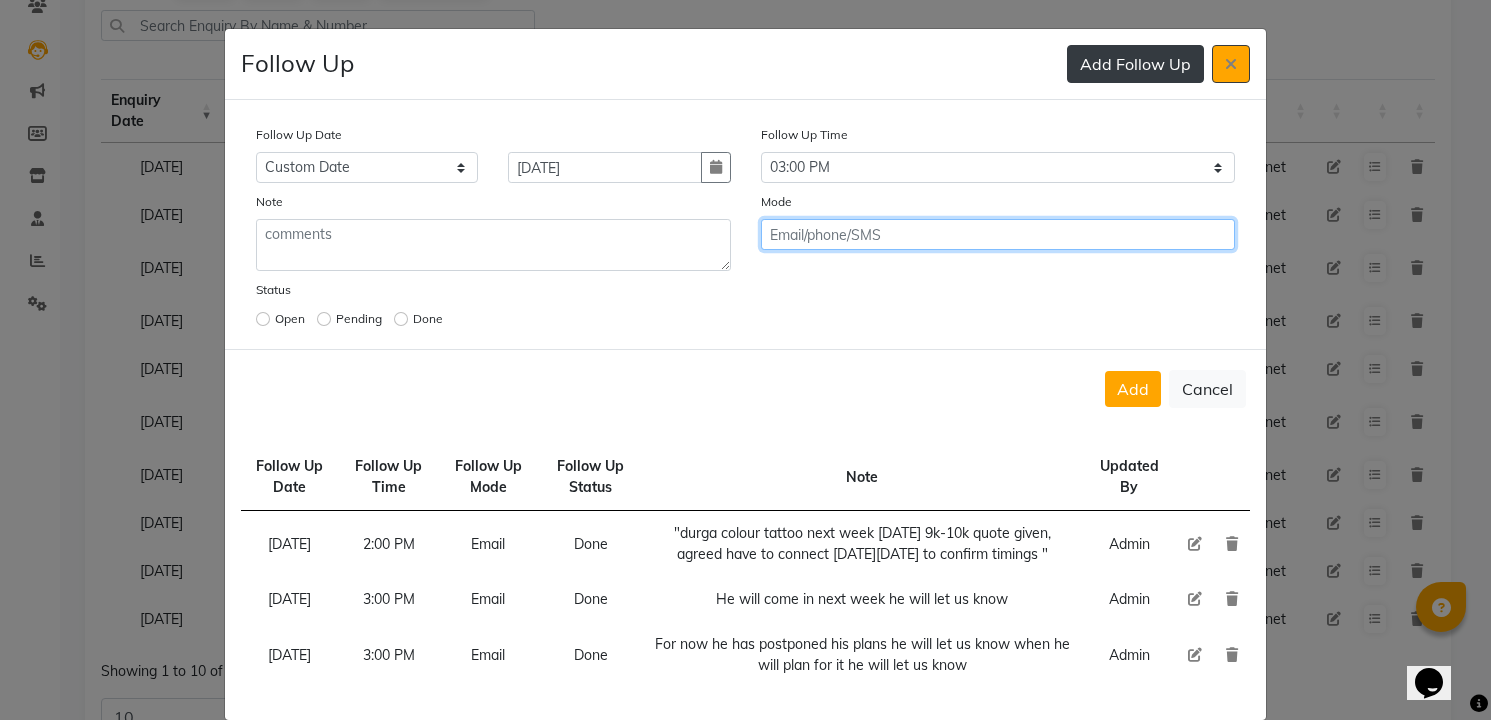 click on "Add" 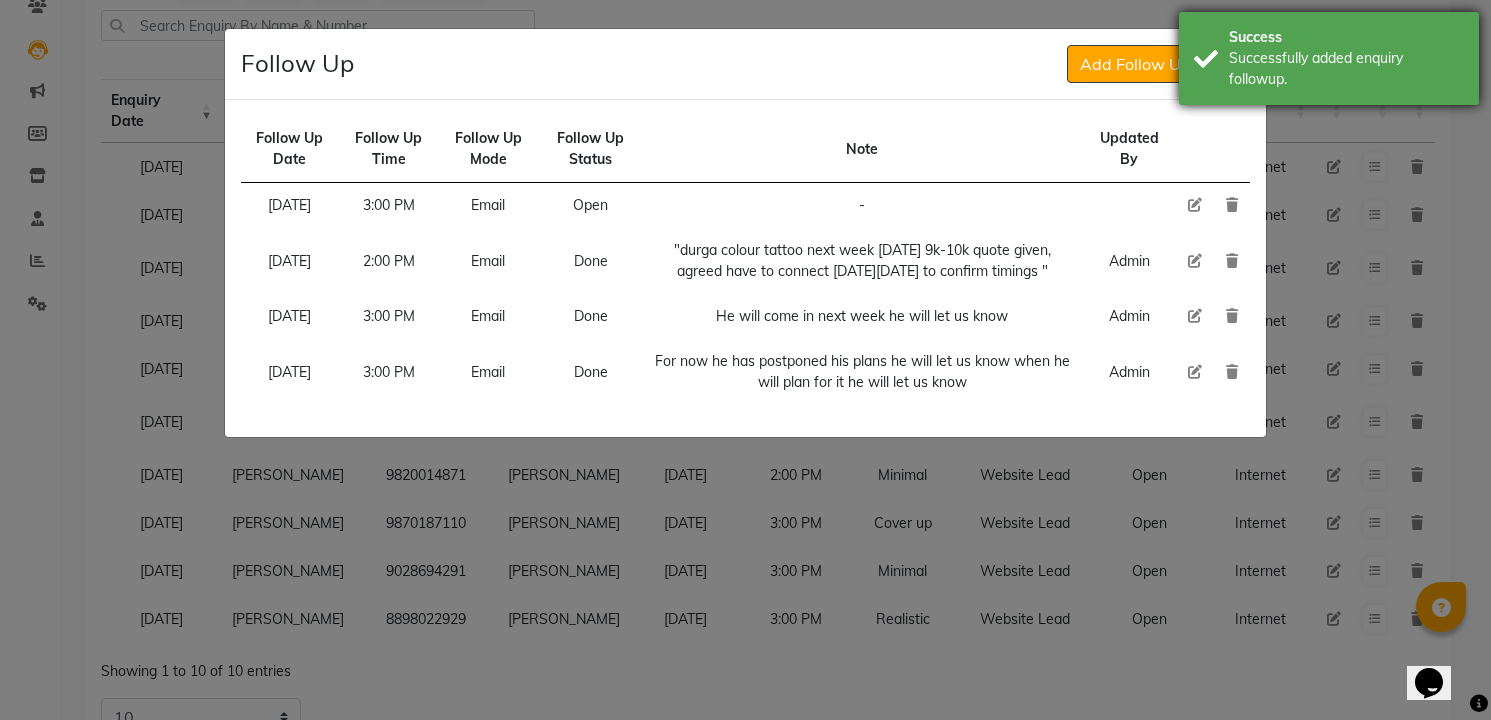 click on "Successfully added enquiry followup." at bounding box center (1346, 69) 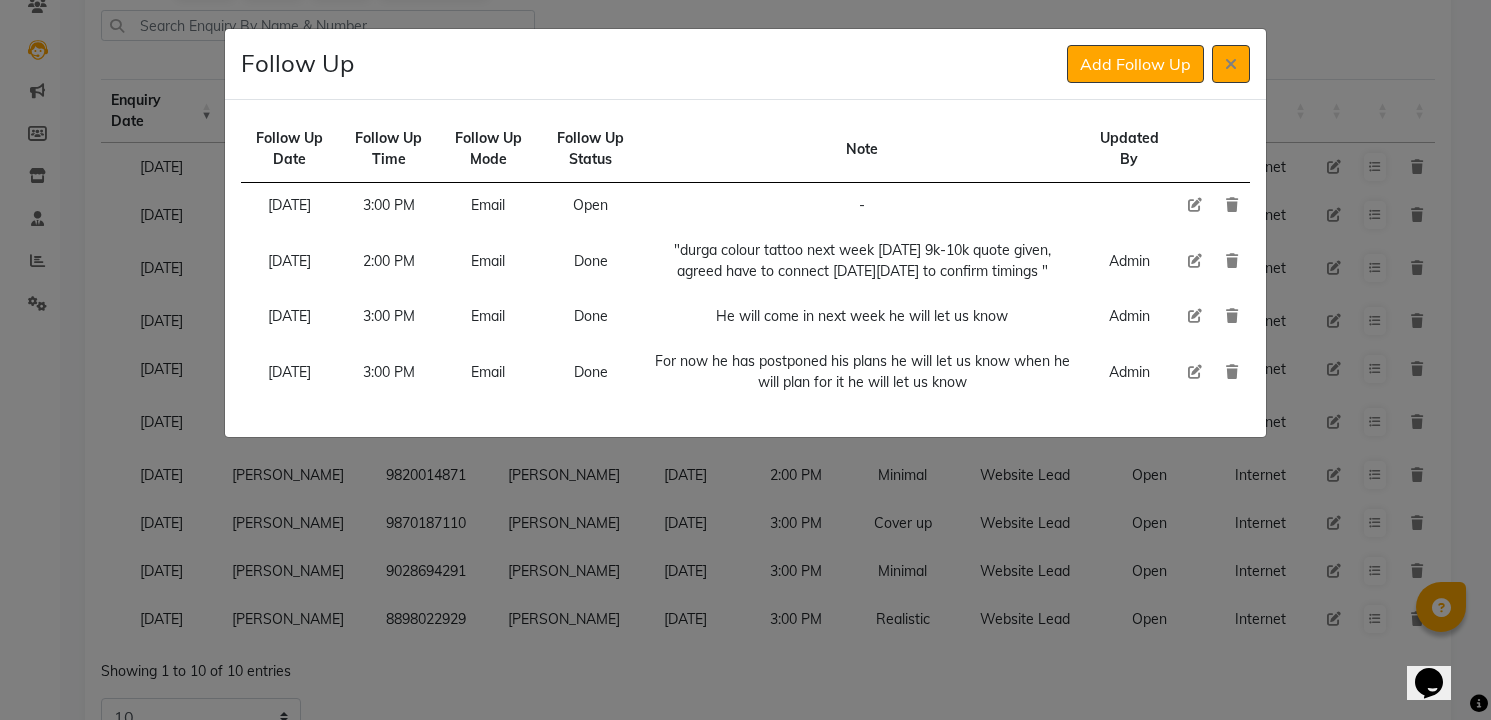 click 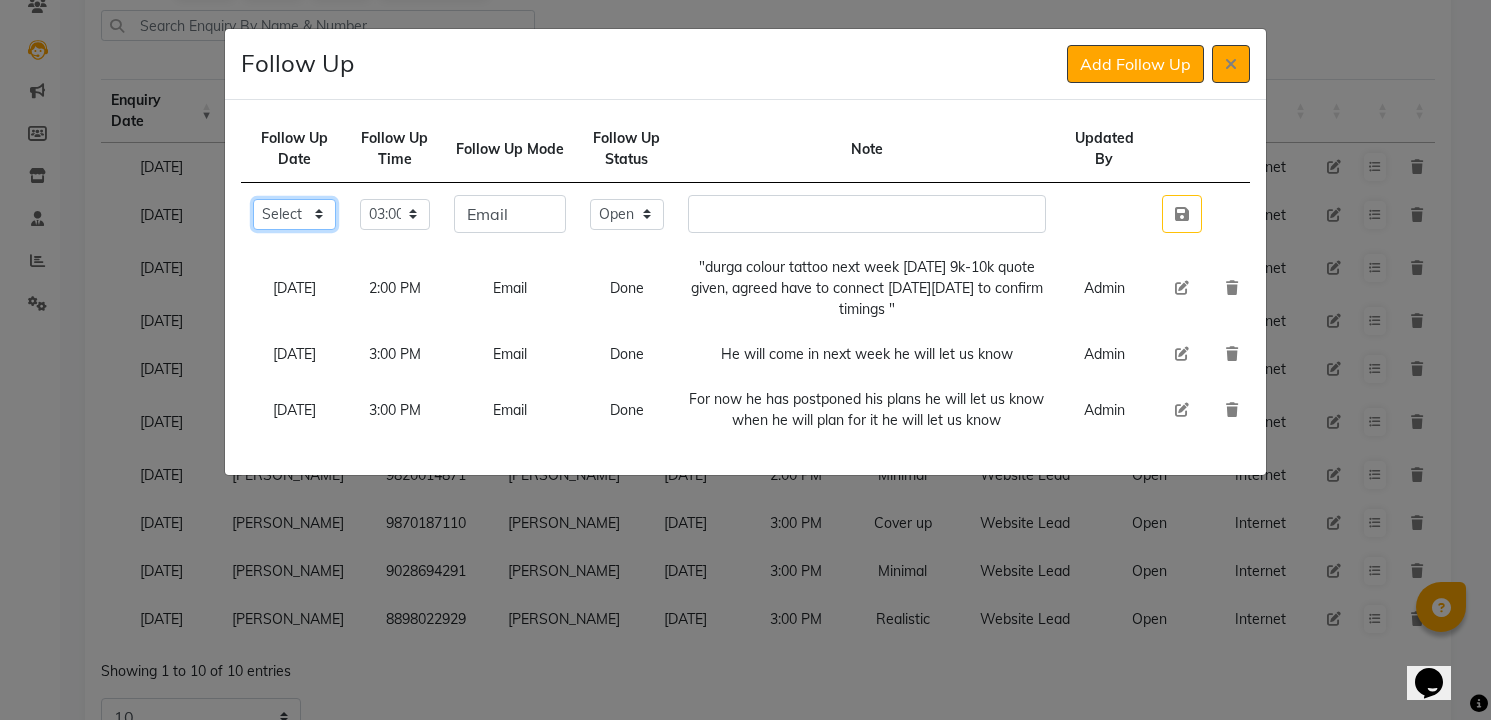 click on "Select [DATE] [DATE] [DATE] ([DATE]) [DATE] ([DATE]) [DATE] ([DATE]) [DATE] ([DATE]) [DATE] ([DATE]) [DATE] ([DATE]) [DATE] ([DATE]) [DATE] ([DATE]) [DATE] ([DATE]) [DATE] ([DATE]) Custom Date" at bounding box center (294, 214) 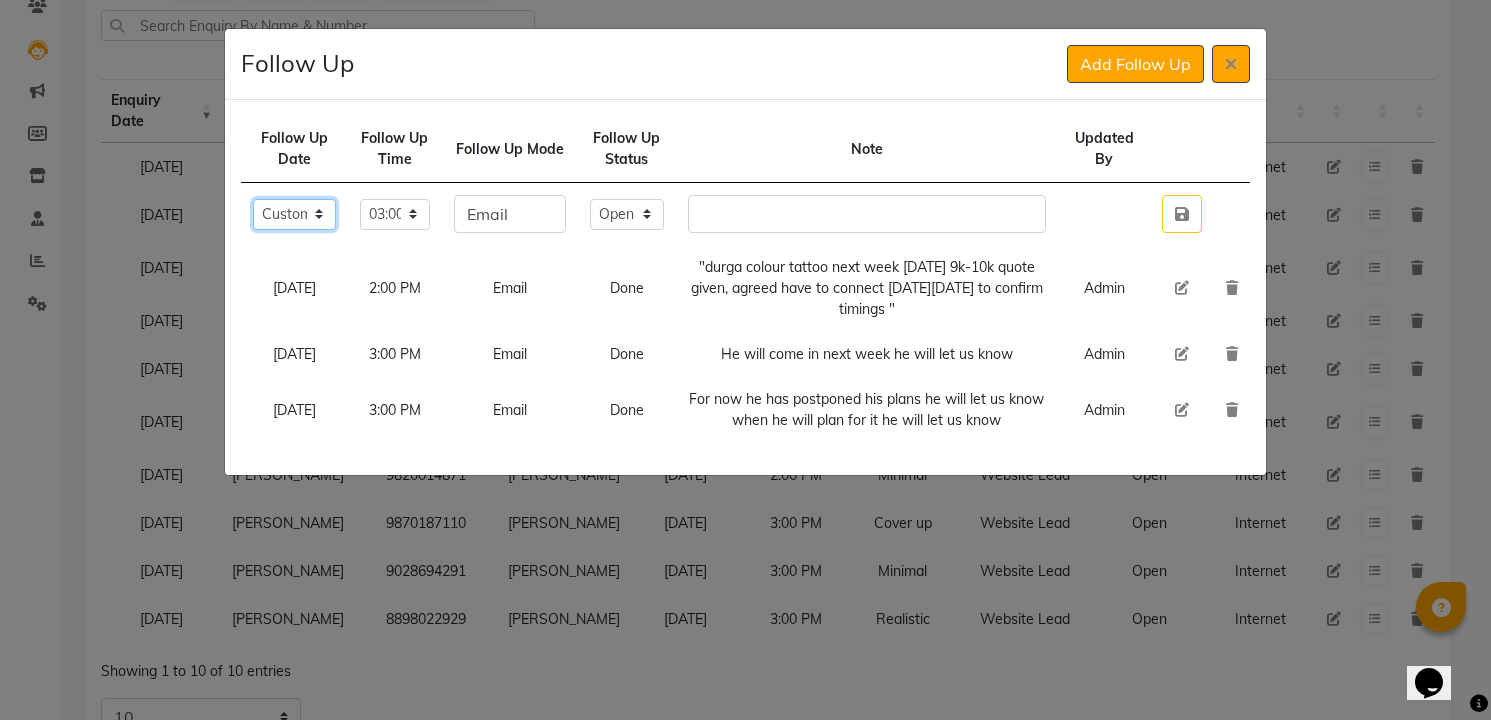 click on "Select [DATE] [DATE] [DATE] ([DATE]) [DATE] ([DATE]) [DATE] ([DATE]) [DATE] ([DATE]) [DATE] ([DATE]) [DATE] ([DATE]) [DATE] ([DATE]) [DATE] ([DATE]) [DATE] ([DATE]) [DATE] ([DATE]) Custom Date" at bounding box center [294, 214] 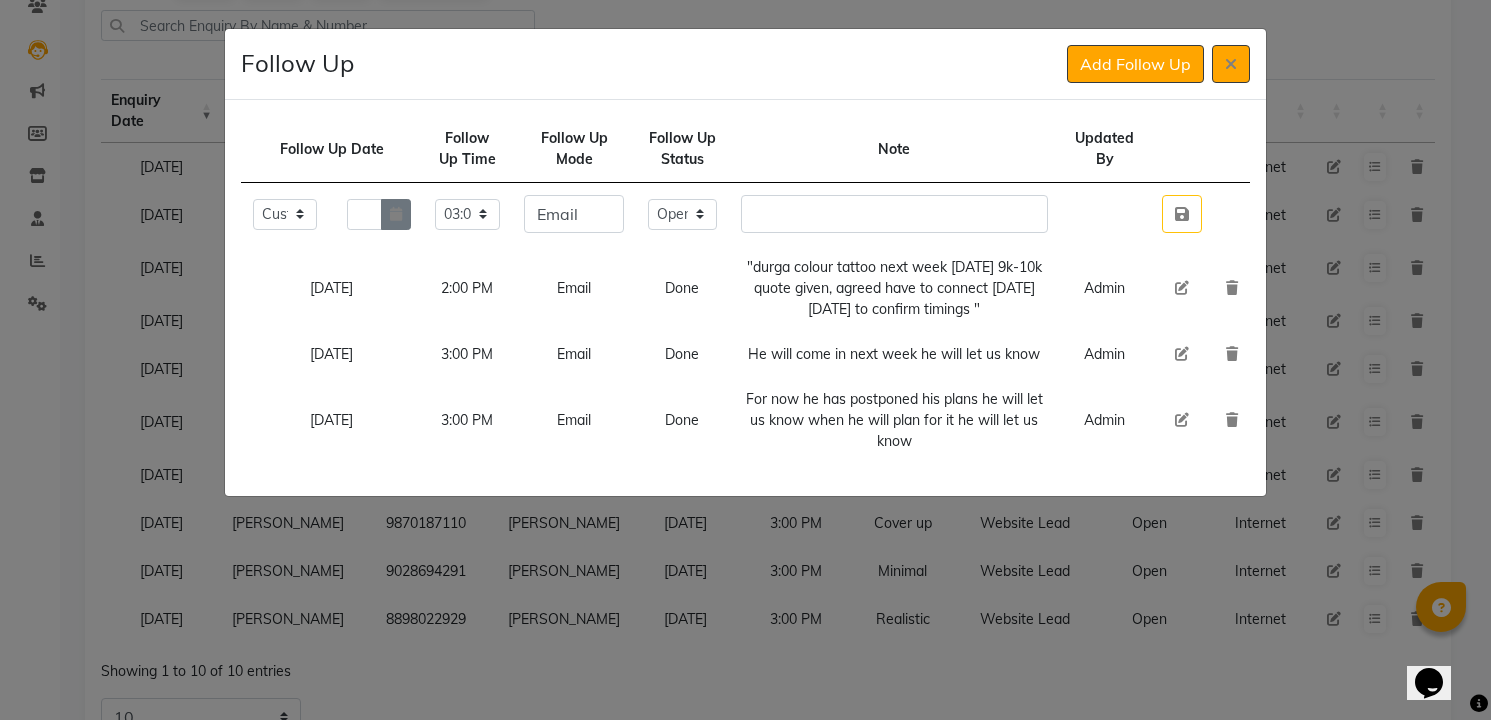 click 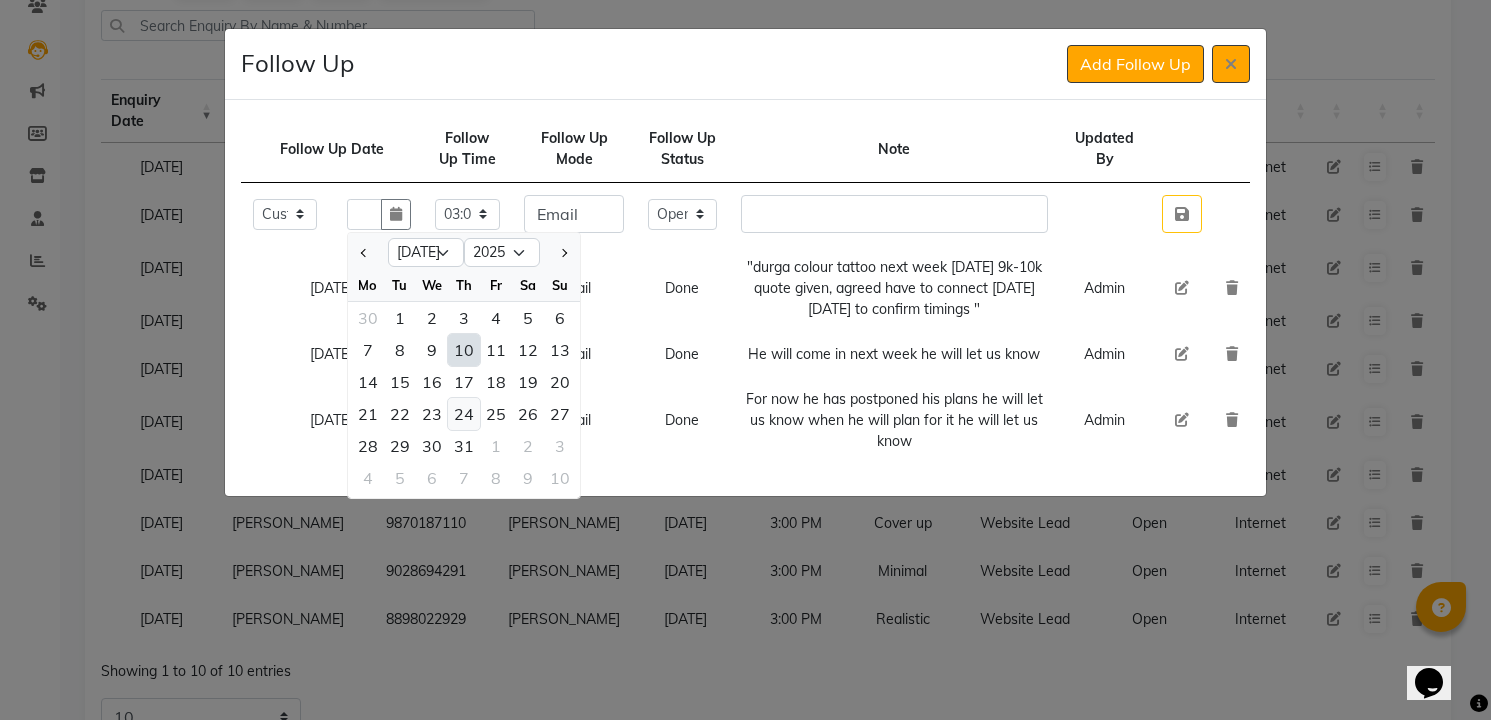 click on "24" 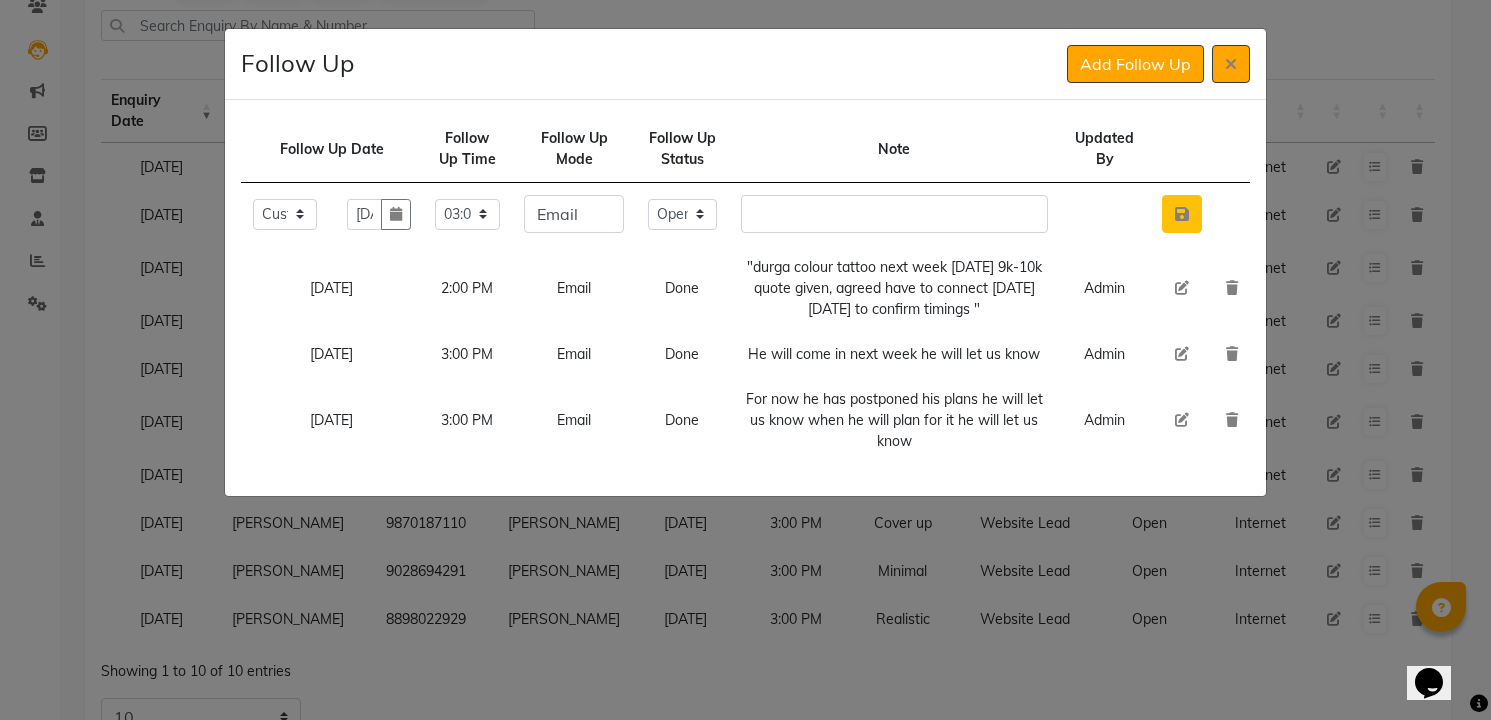 click 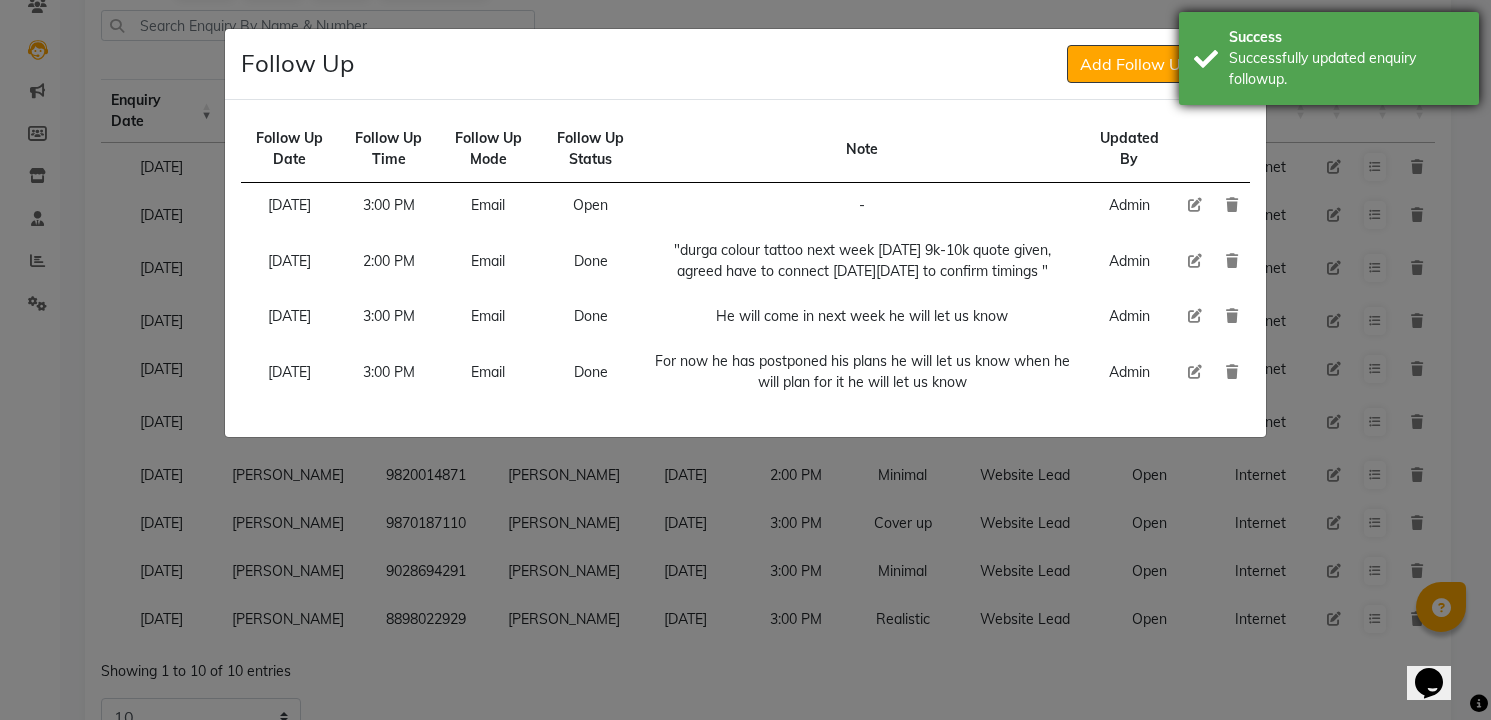 click on "Successfully updated enquiry followup." at bounding box center [1346, 69] 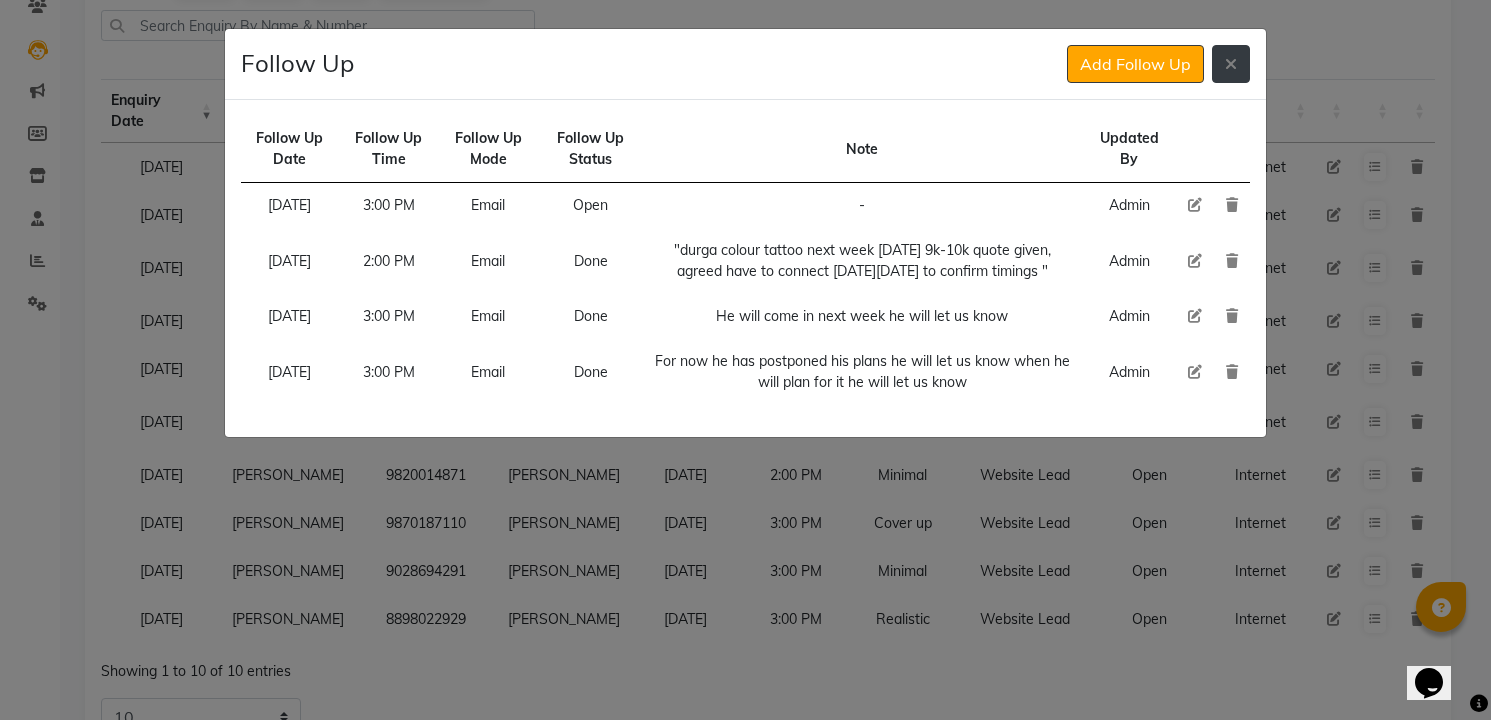 click 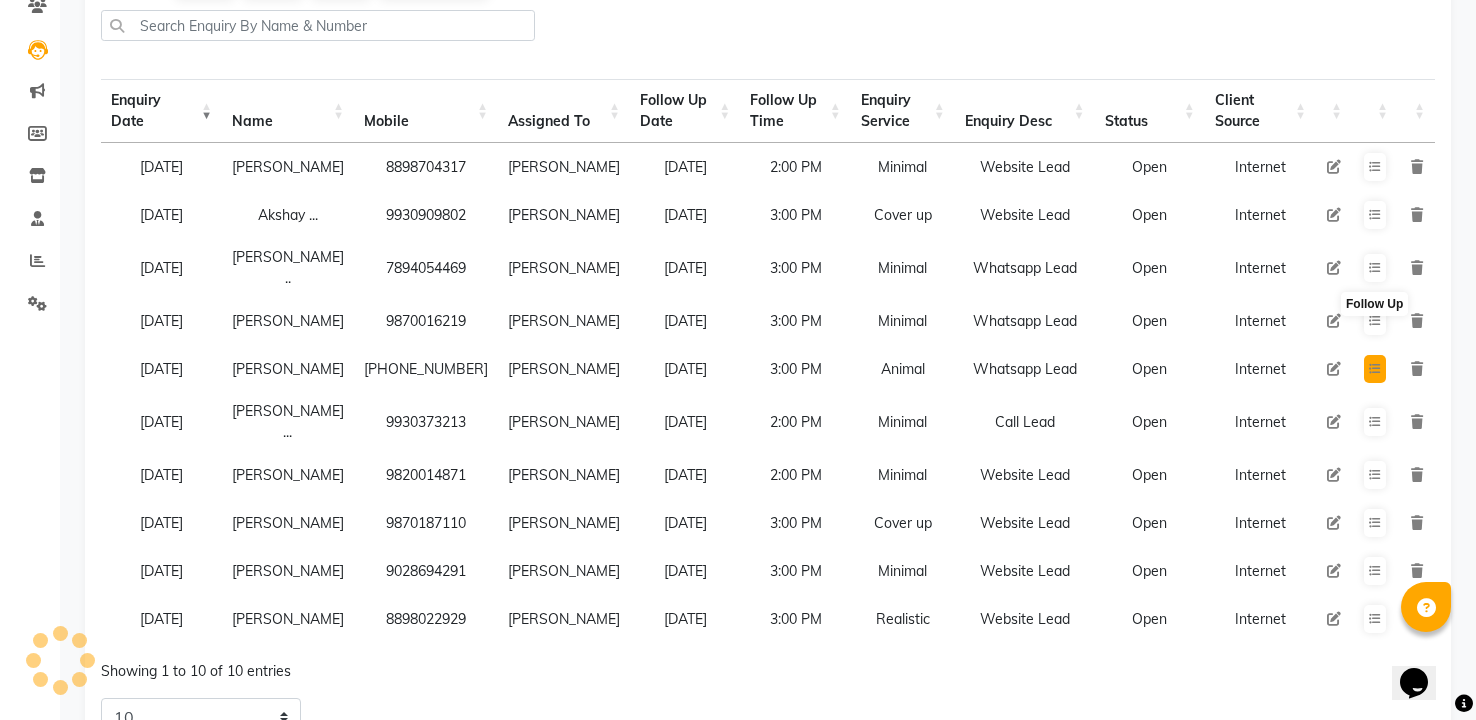 click at bounding box center [1375, 369] 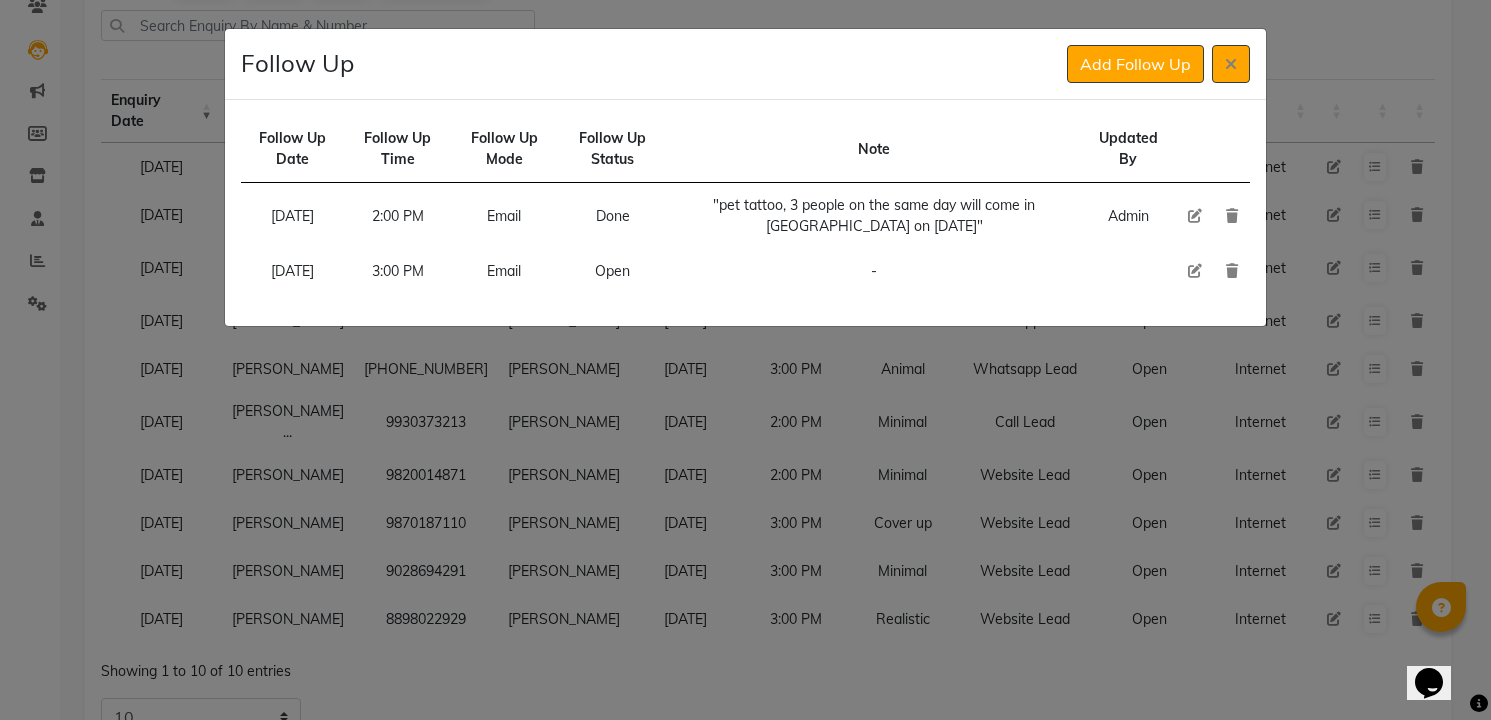 type 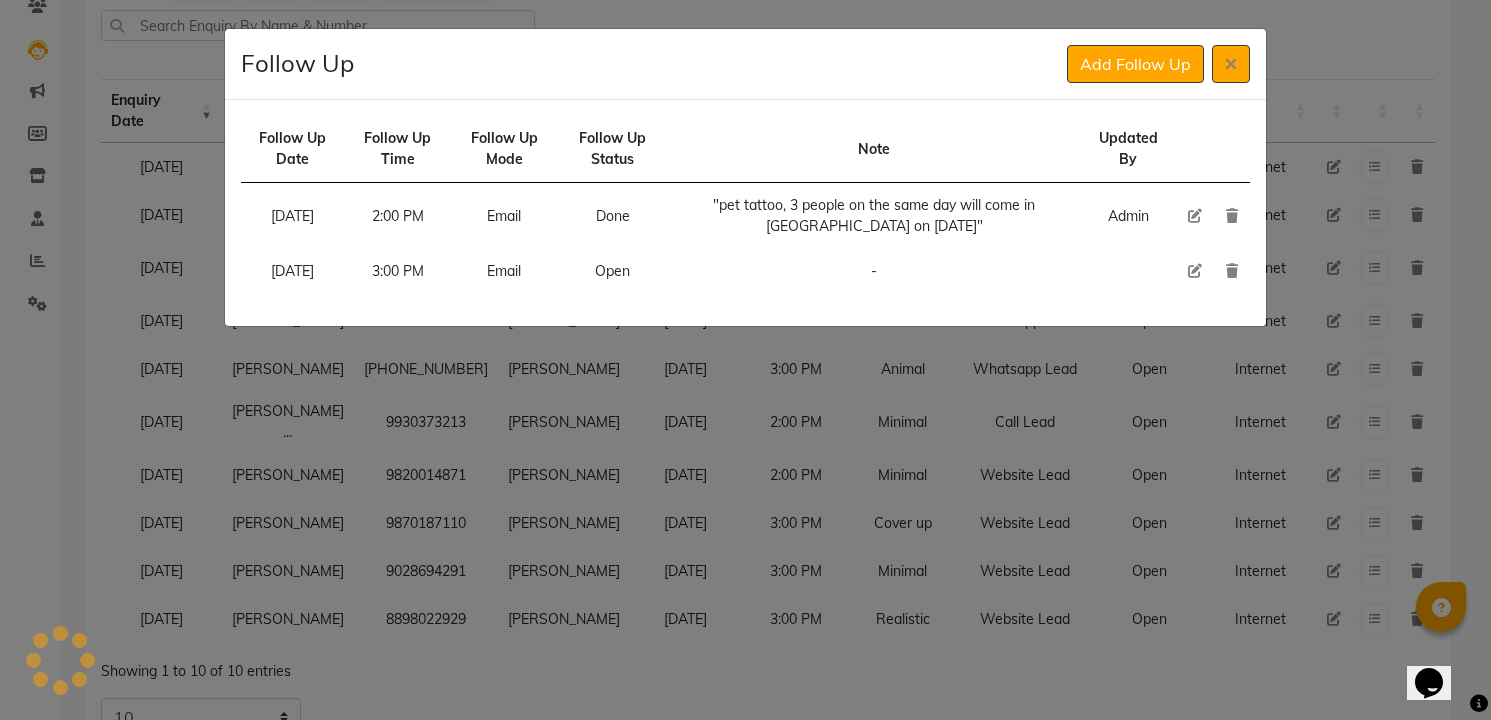 click 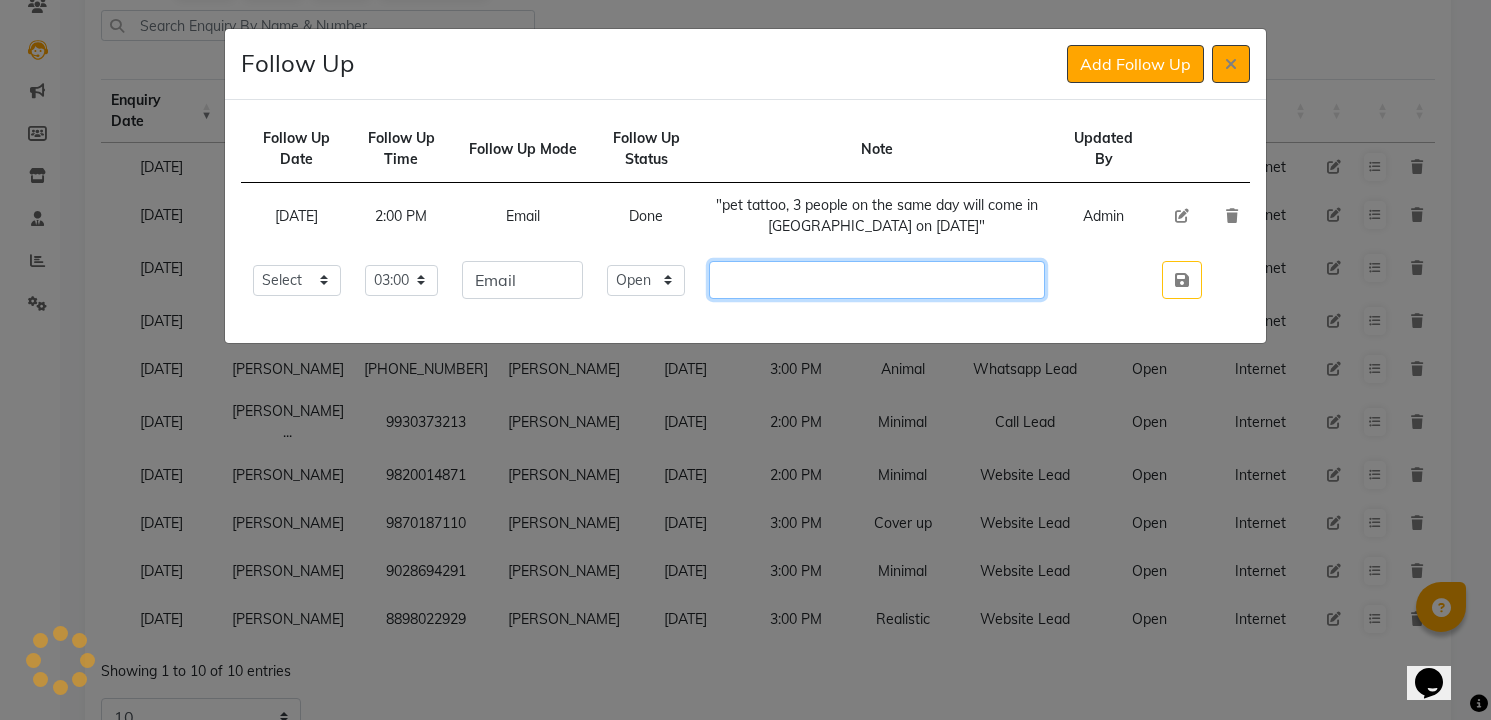 click 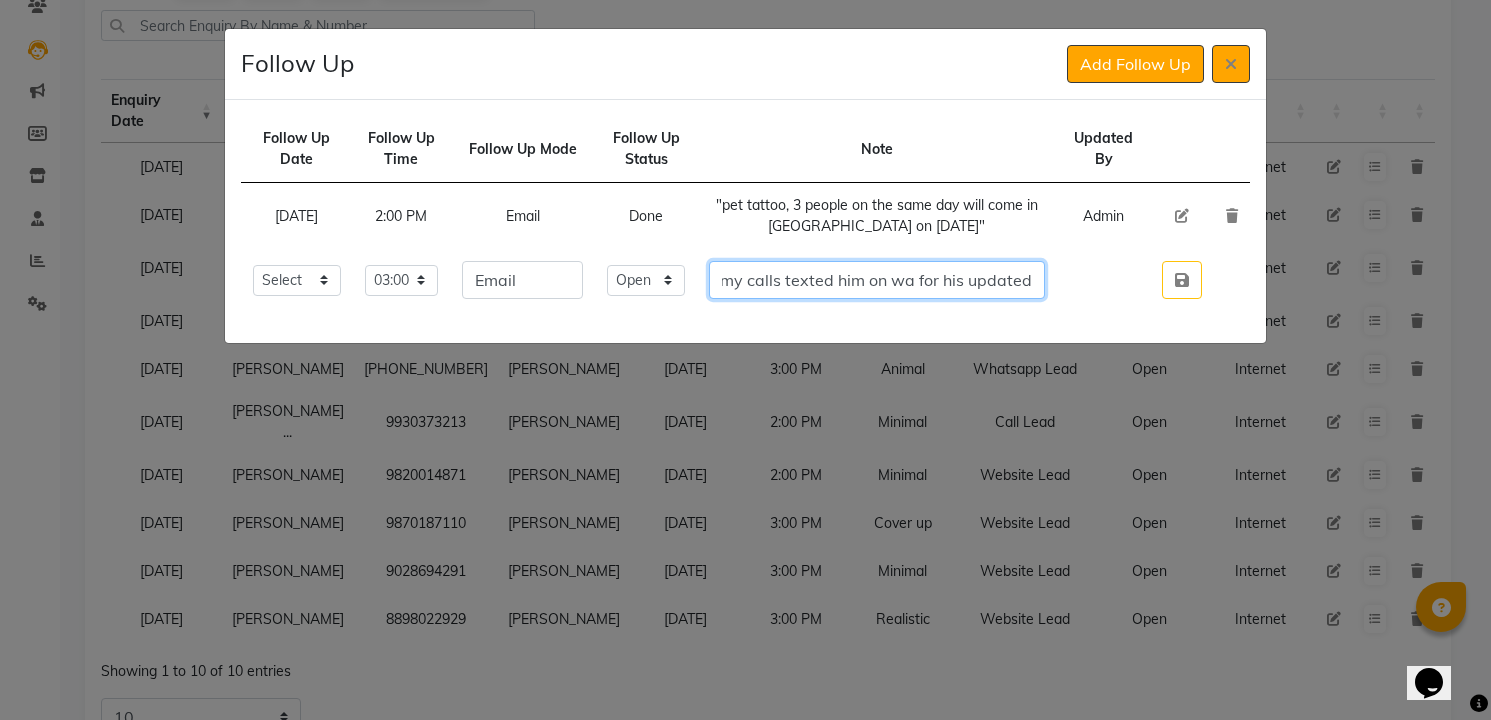 scroll, scrollTop: 0, scrollLeft: 226, axis: horizontal 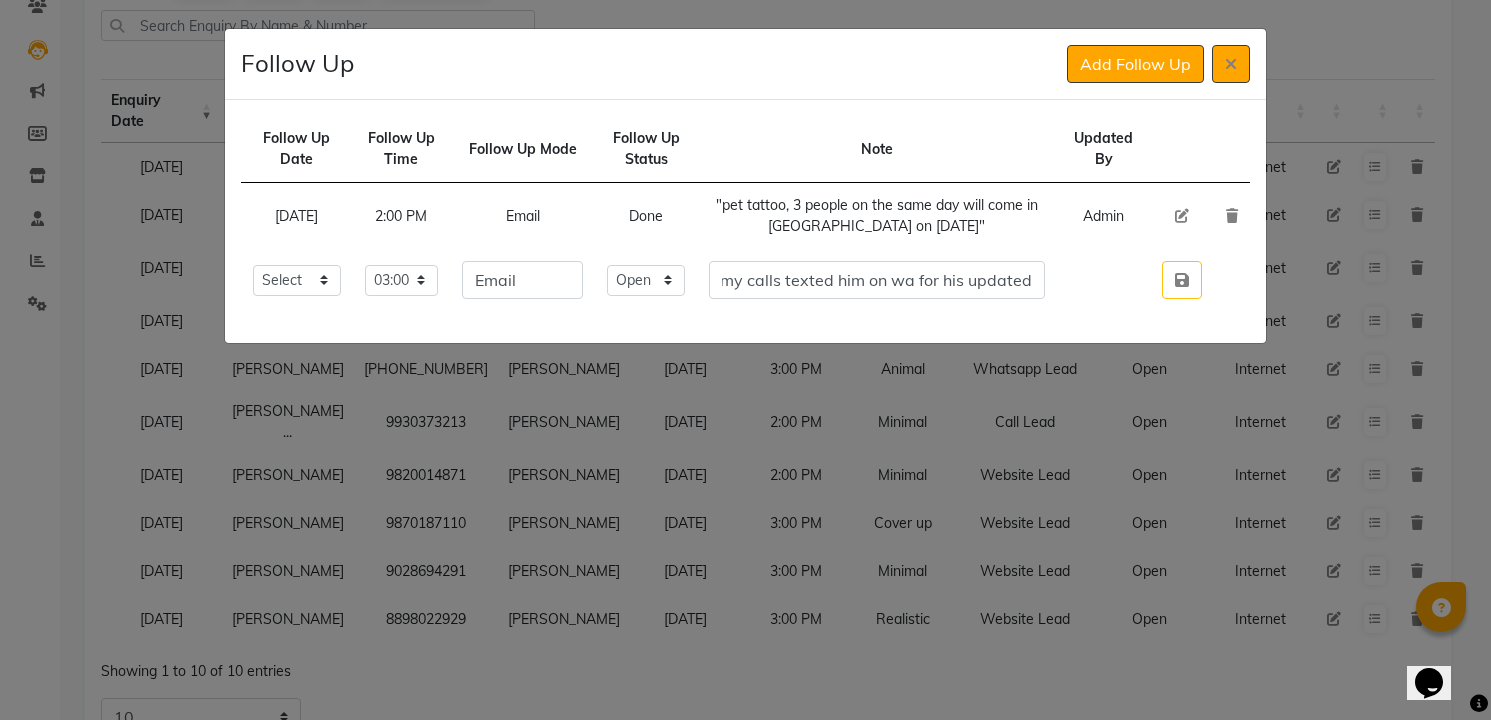 type 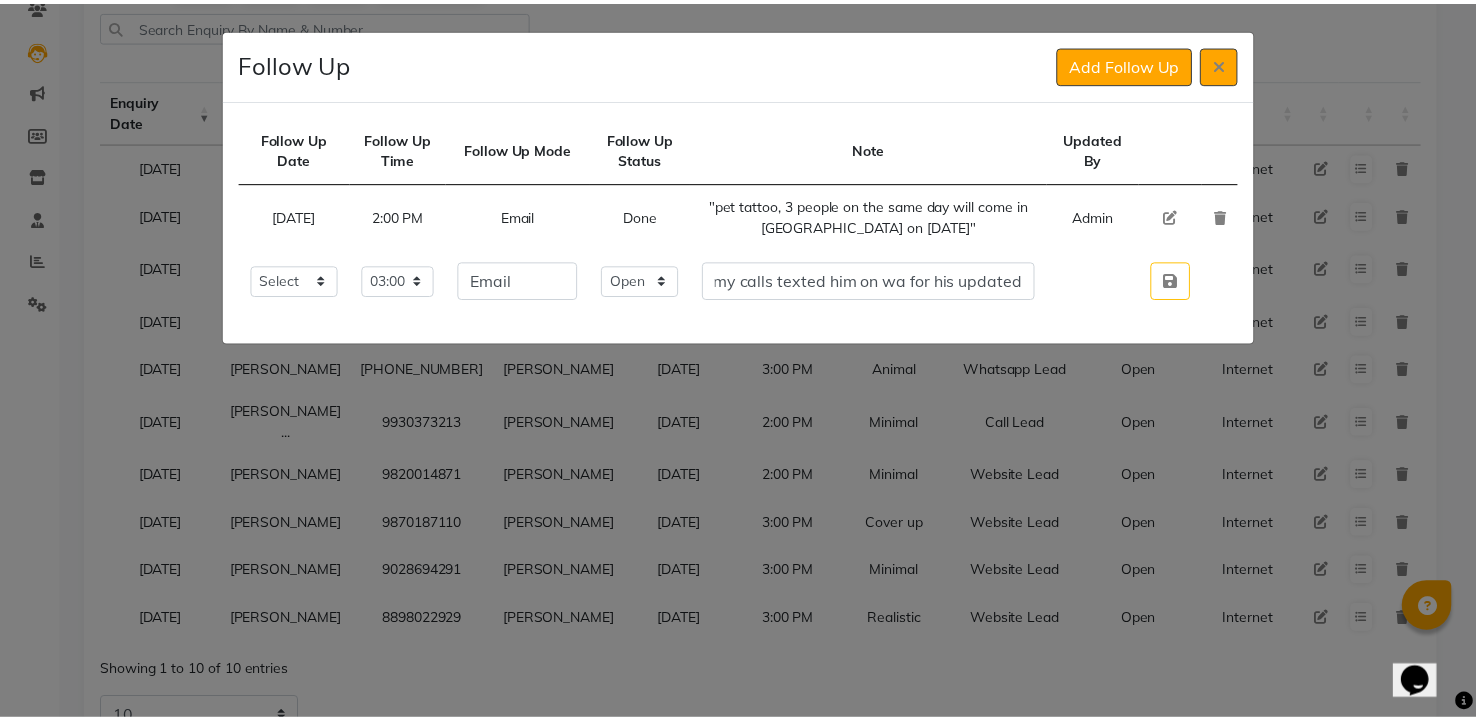 scroll, scrollTop: 0, scrollLeft: 0, axis: both 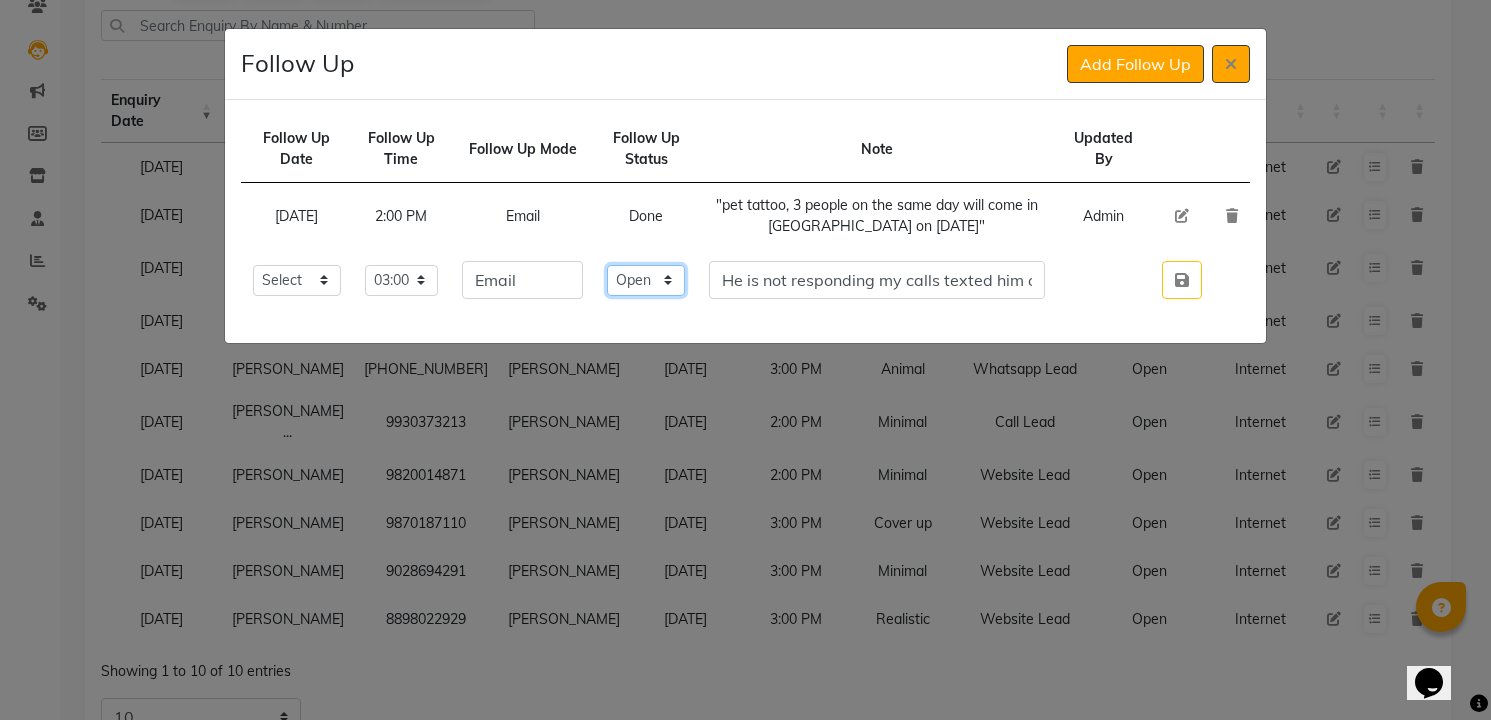 click on "Select Open Pending Done" 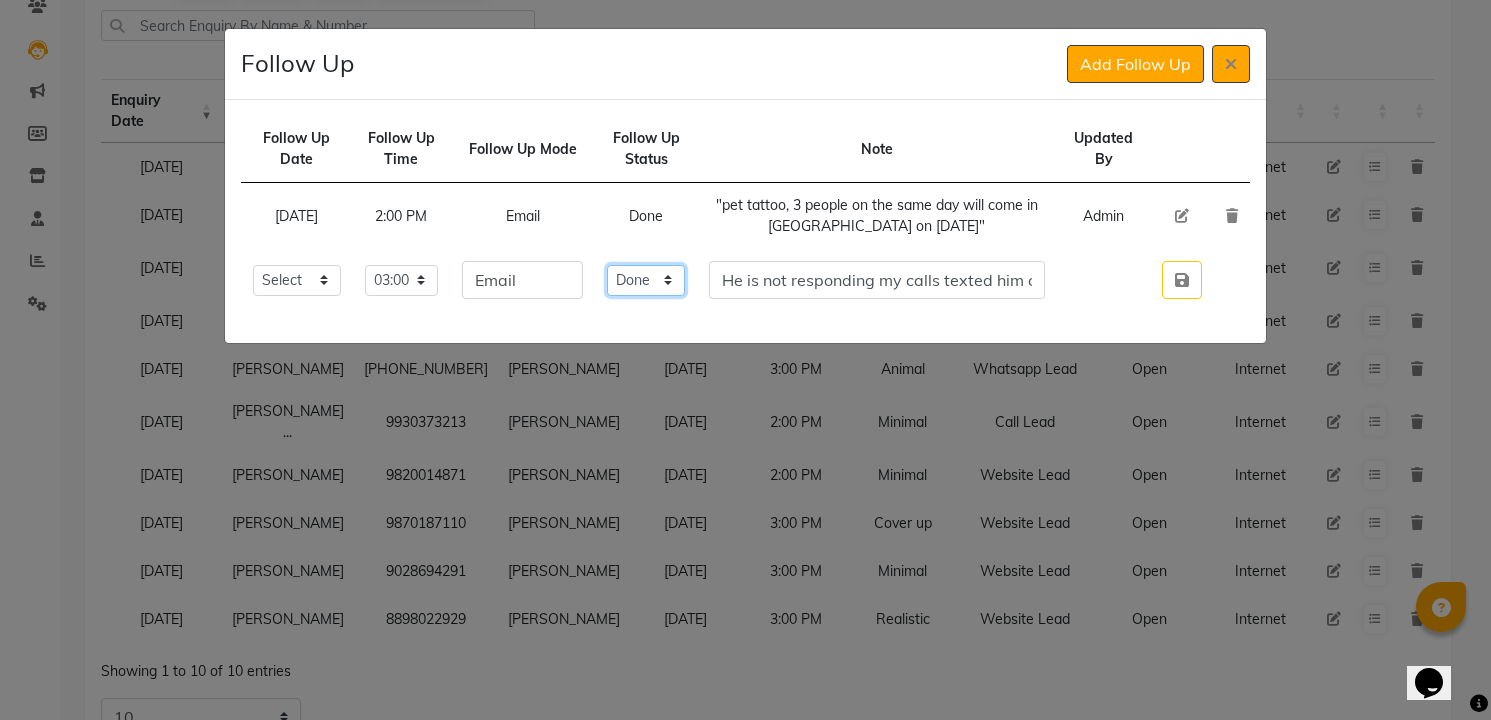 click on "Select Open Pending Done" 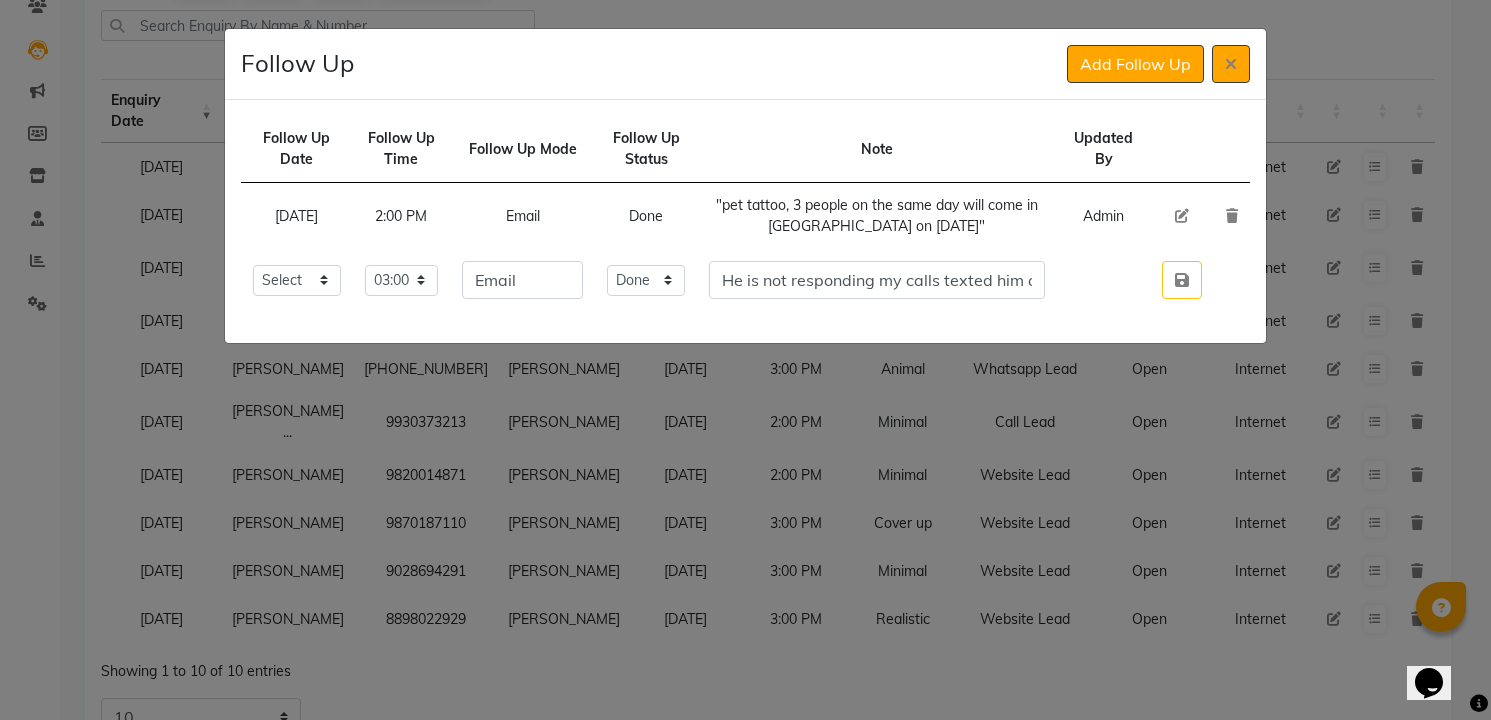 click 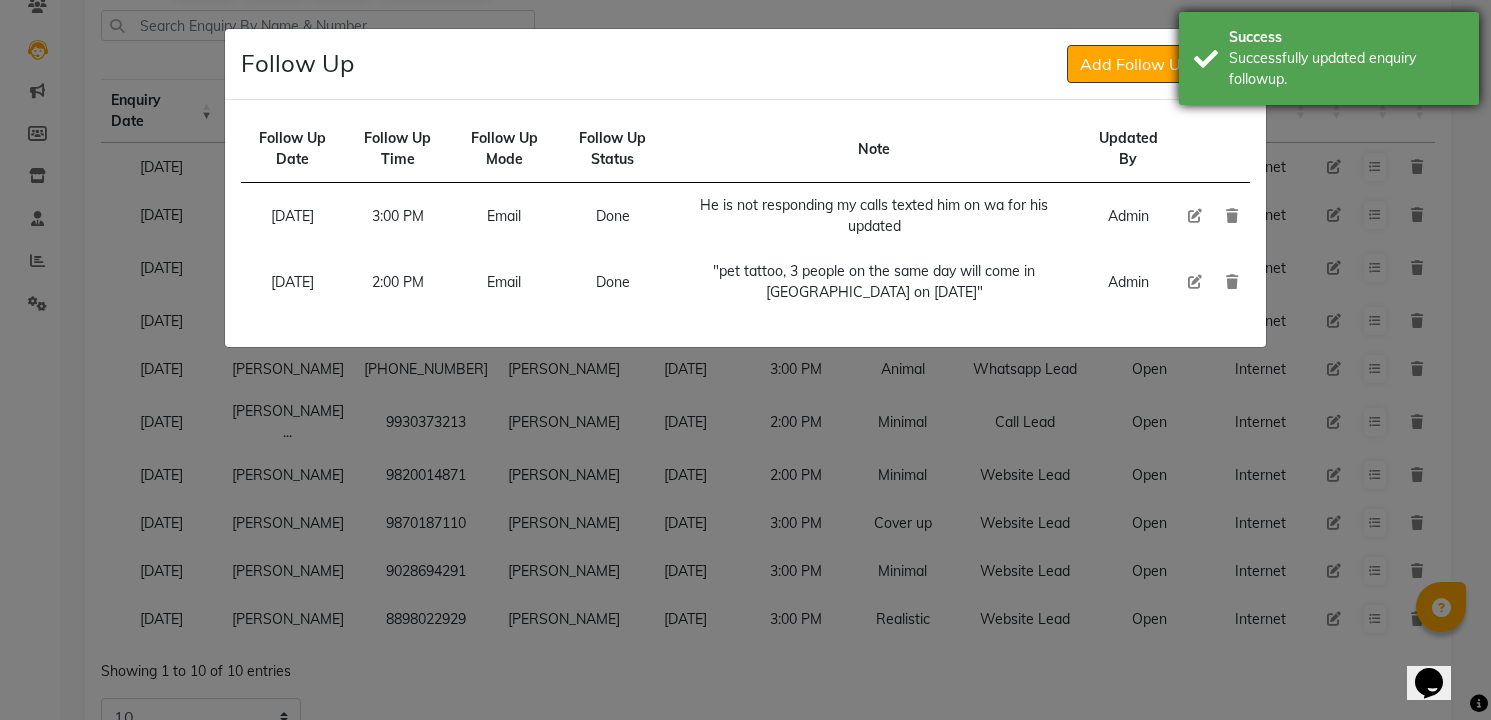 click on "Success" at bounding box center (1346, 37) 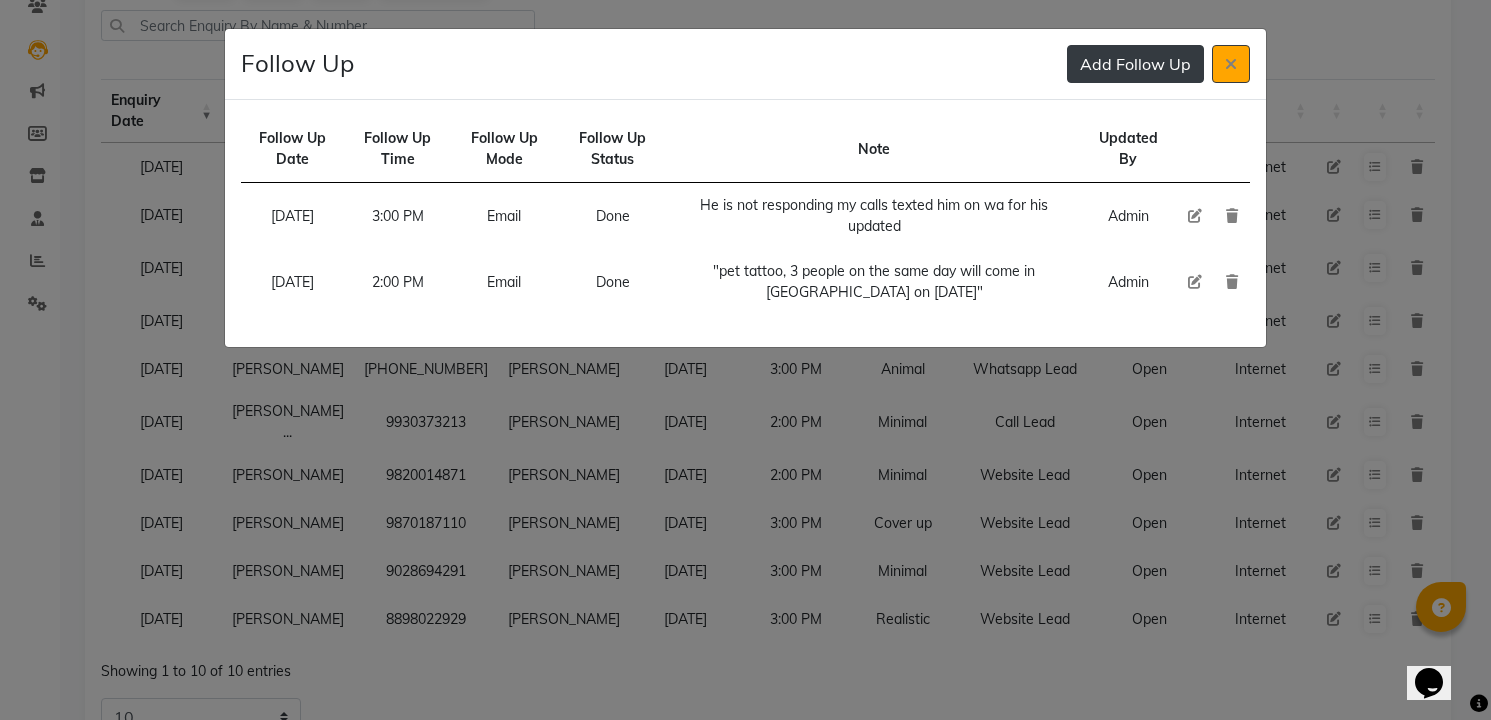 click on "Add Follow Up" 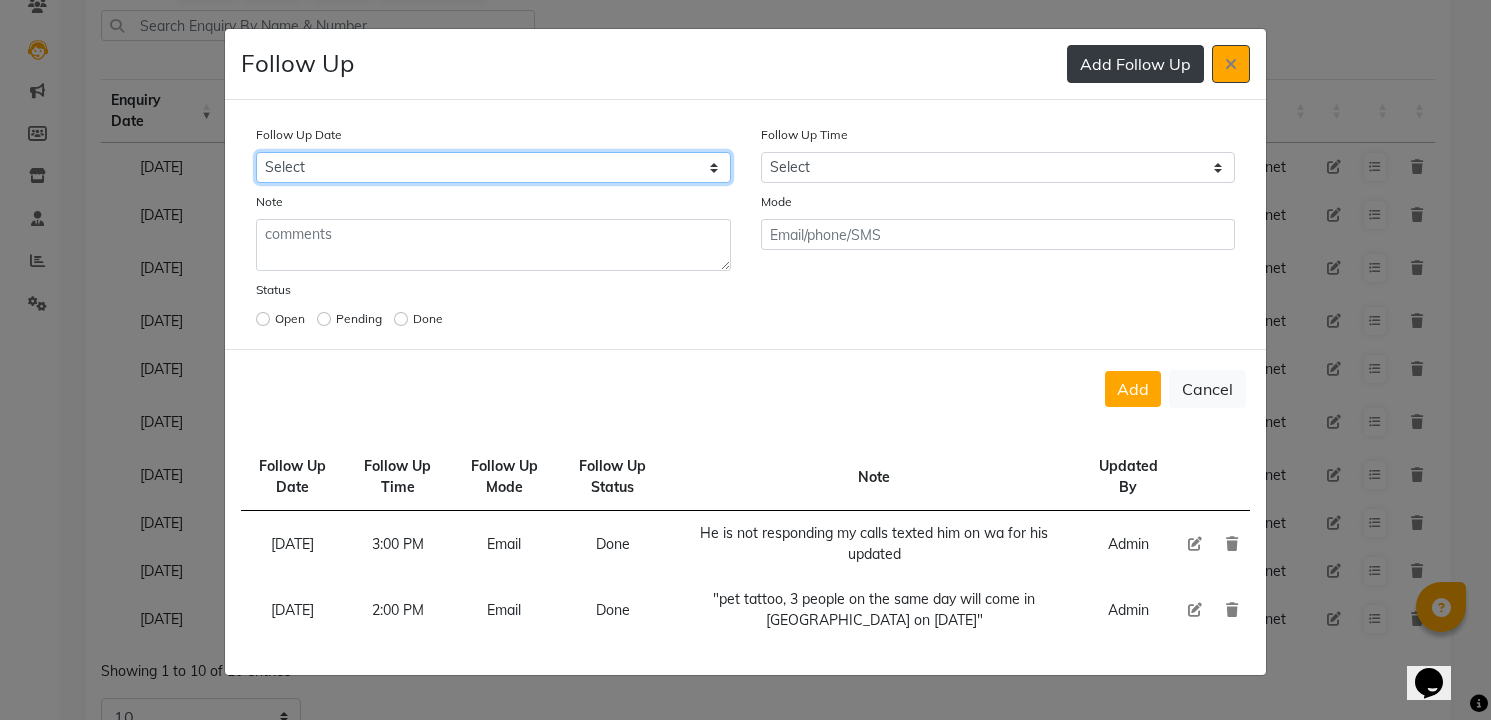 select on "[DATE]" 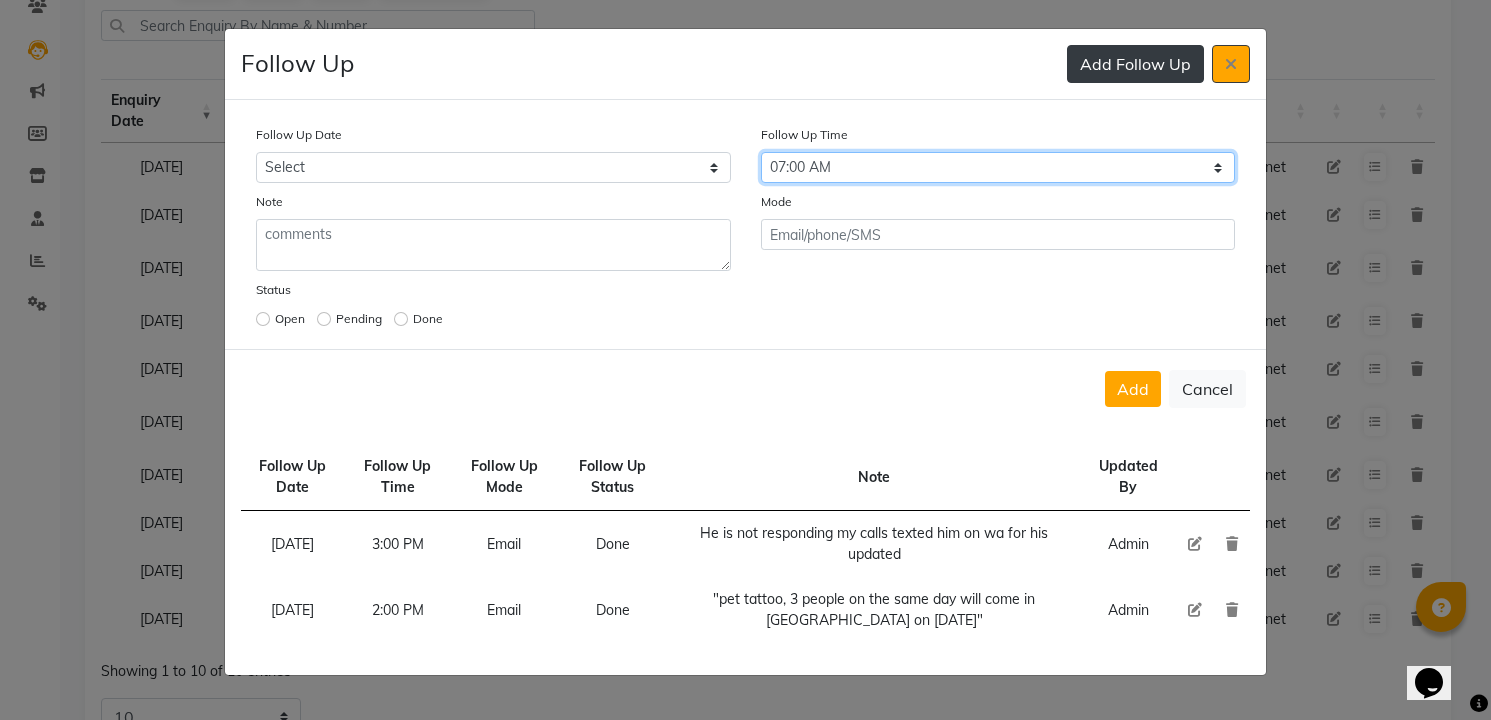 select on "900" 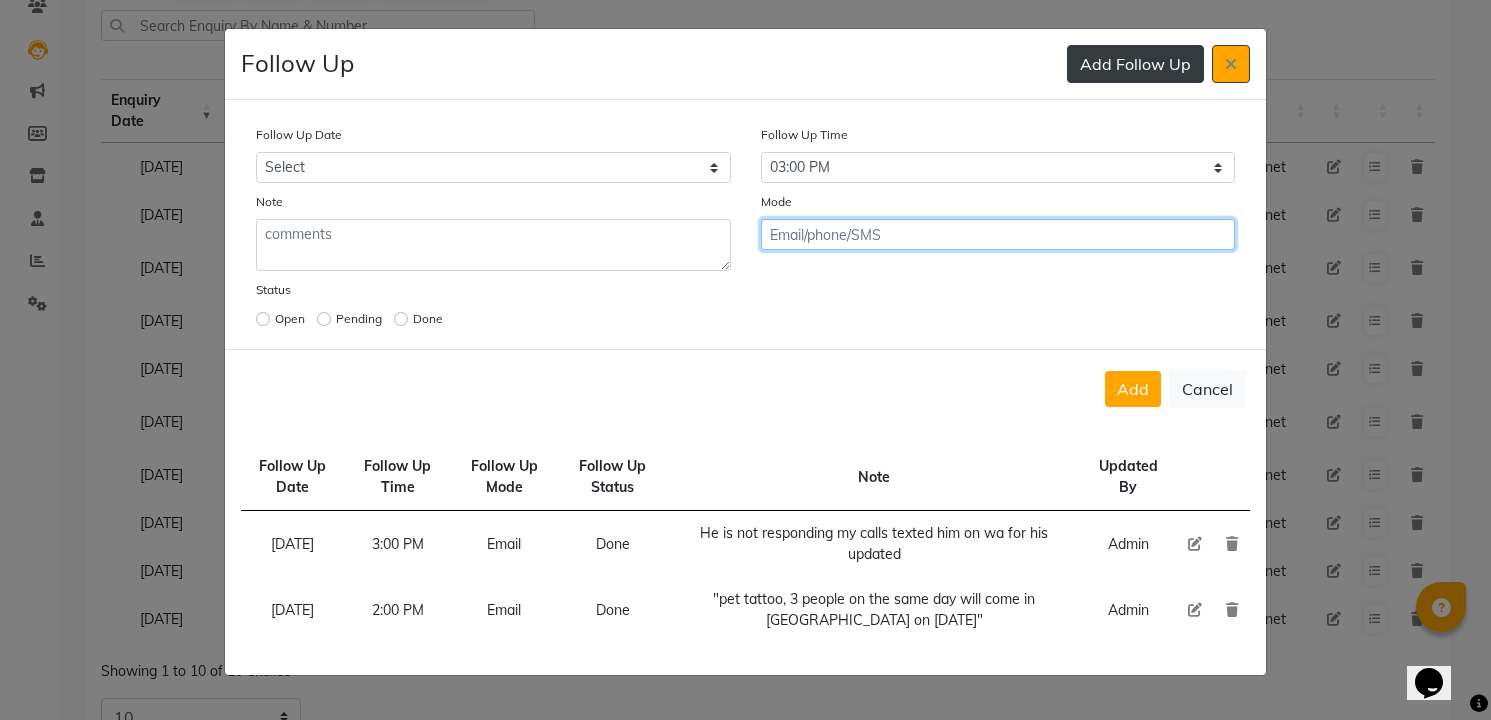 click on "Add" 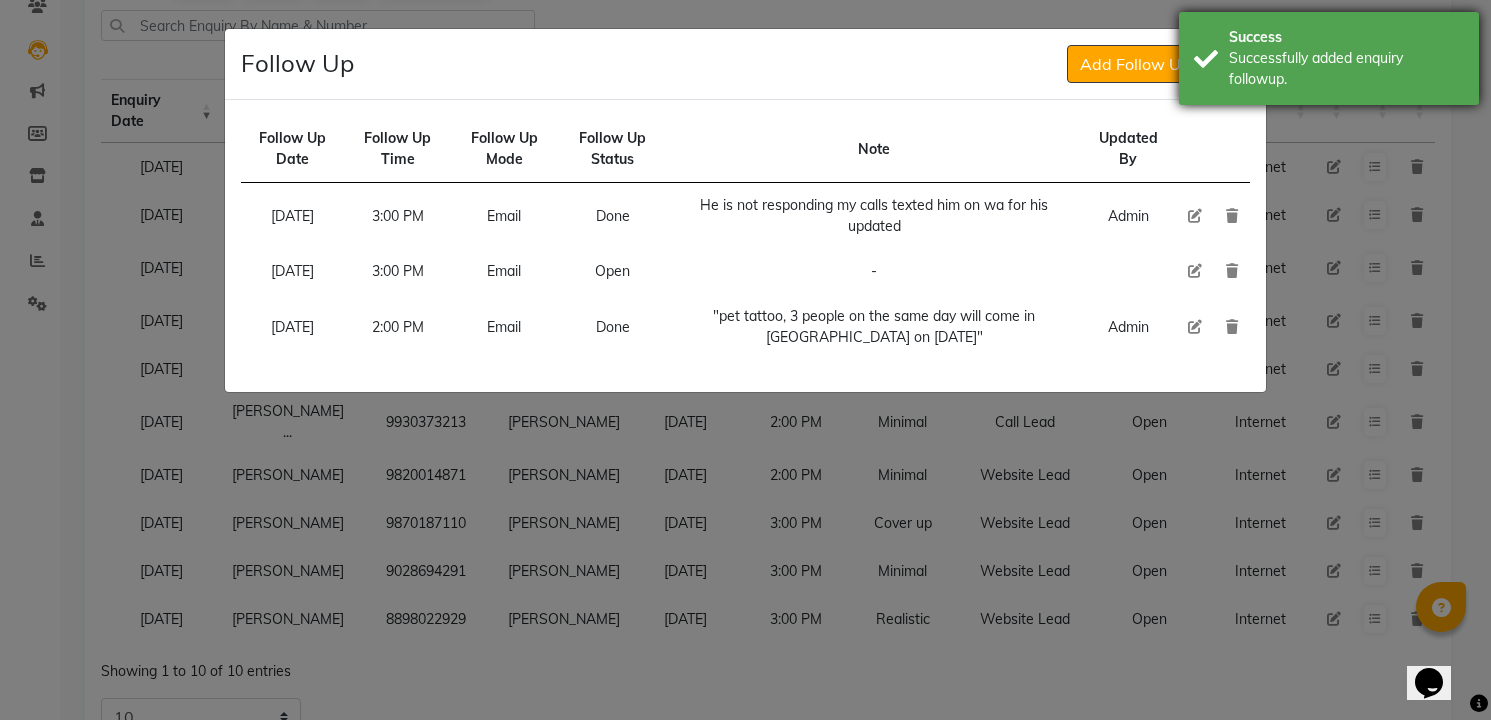 click on "Successfully added enquiry followup." at bounding box center [1346, 69] 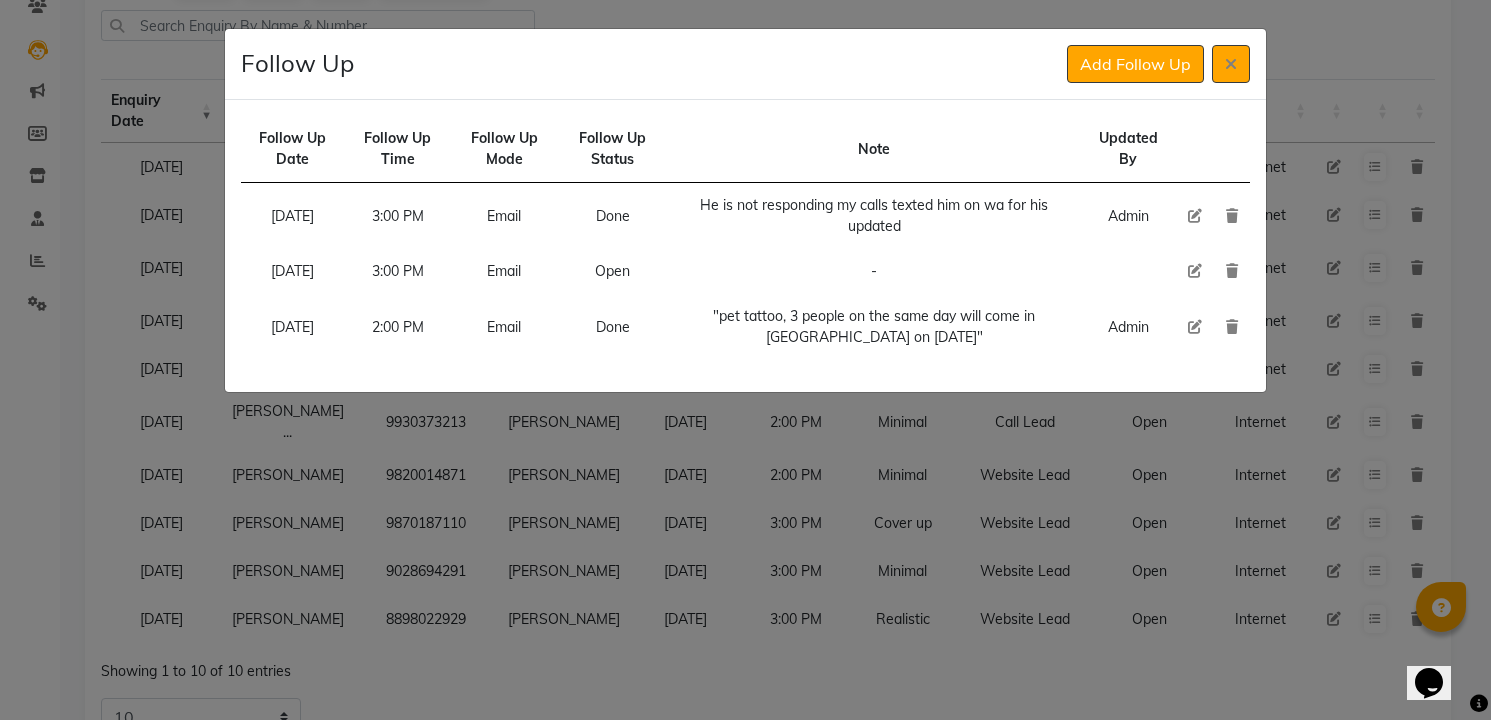 click 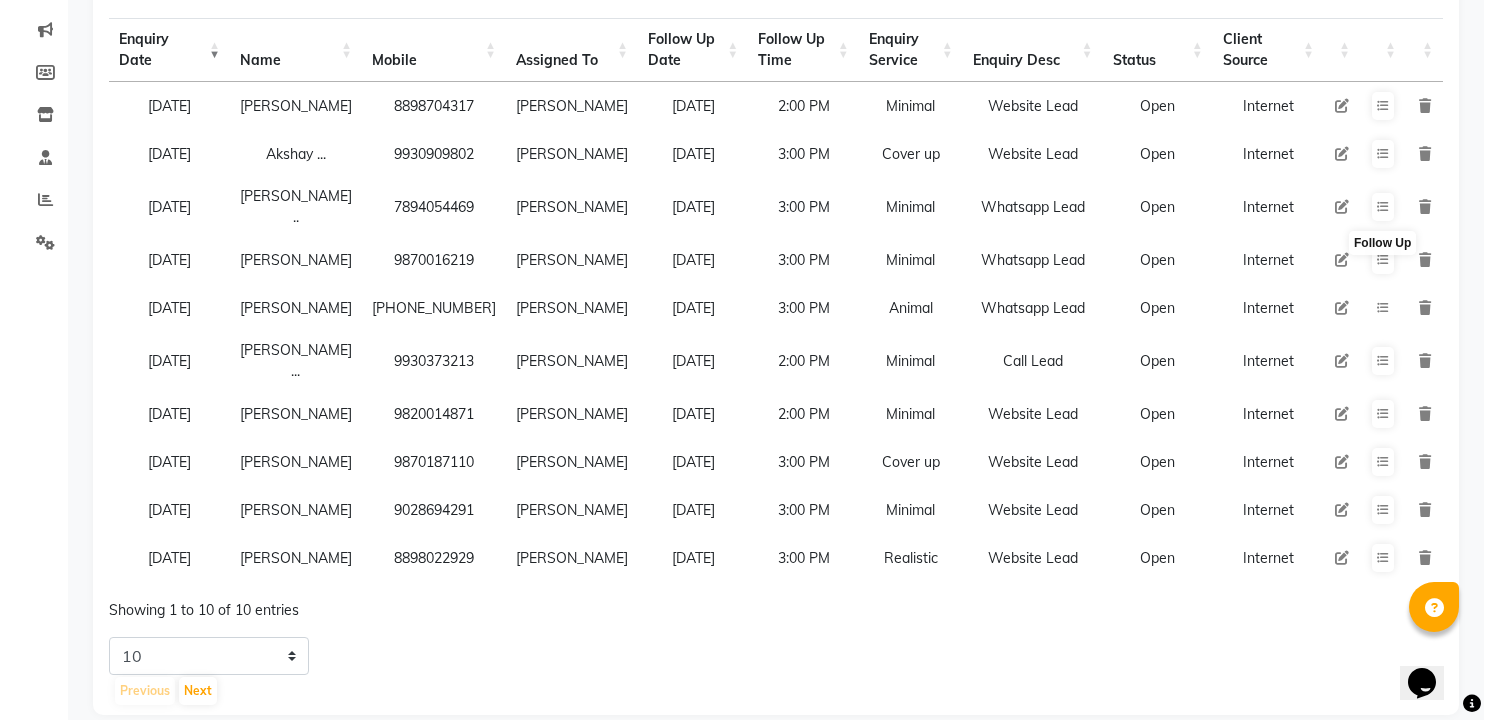 scroll, scrollTop: 273, scrollLeft: 0, axis: vertical 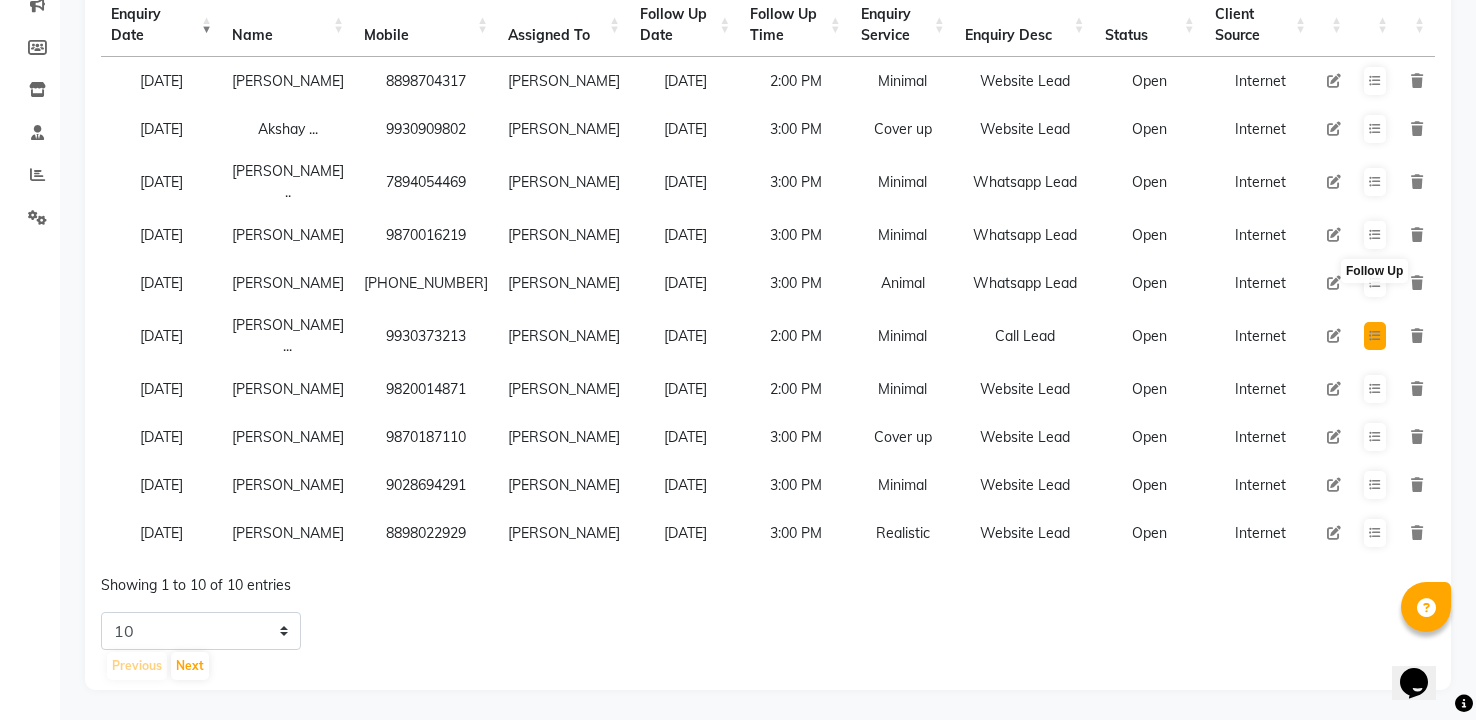click at bounding box center [1375, 336] 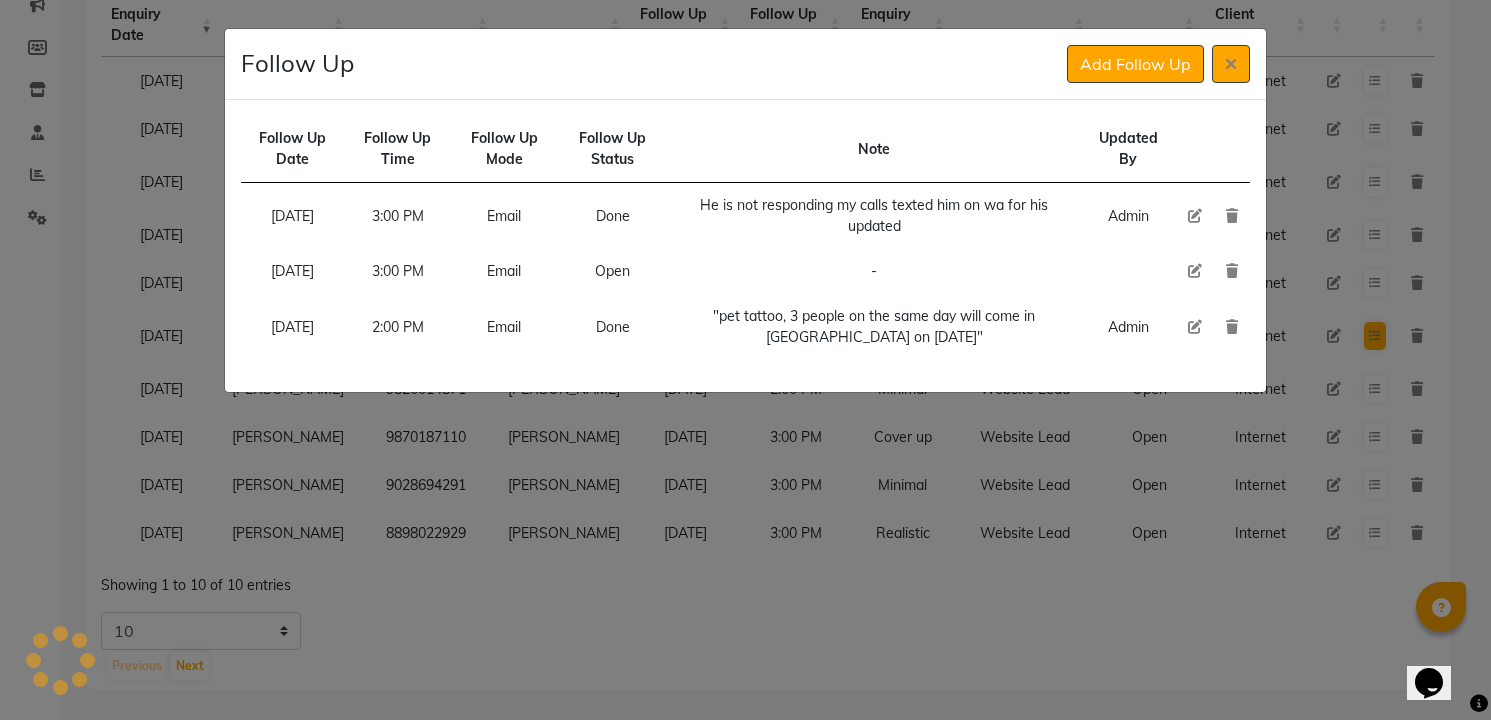 type 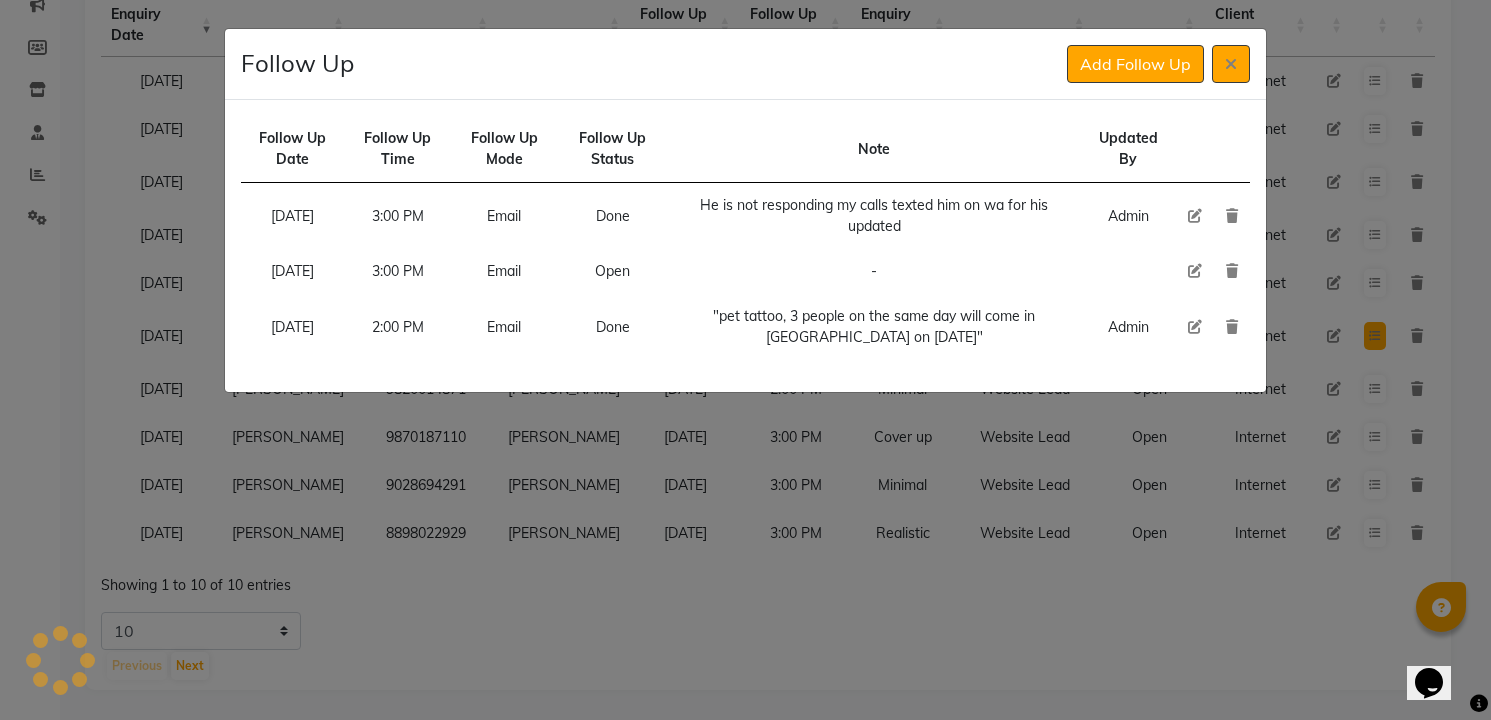 type 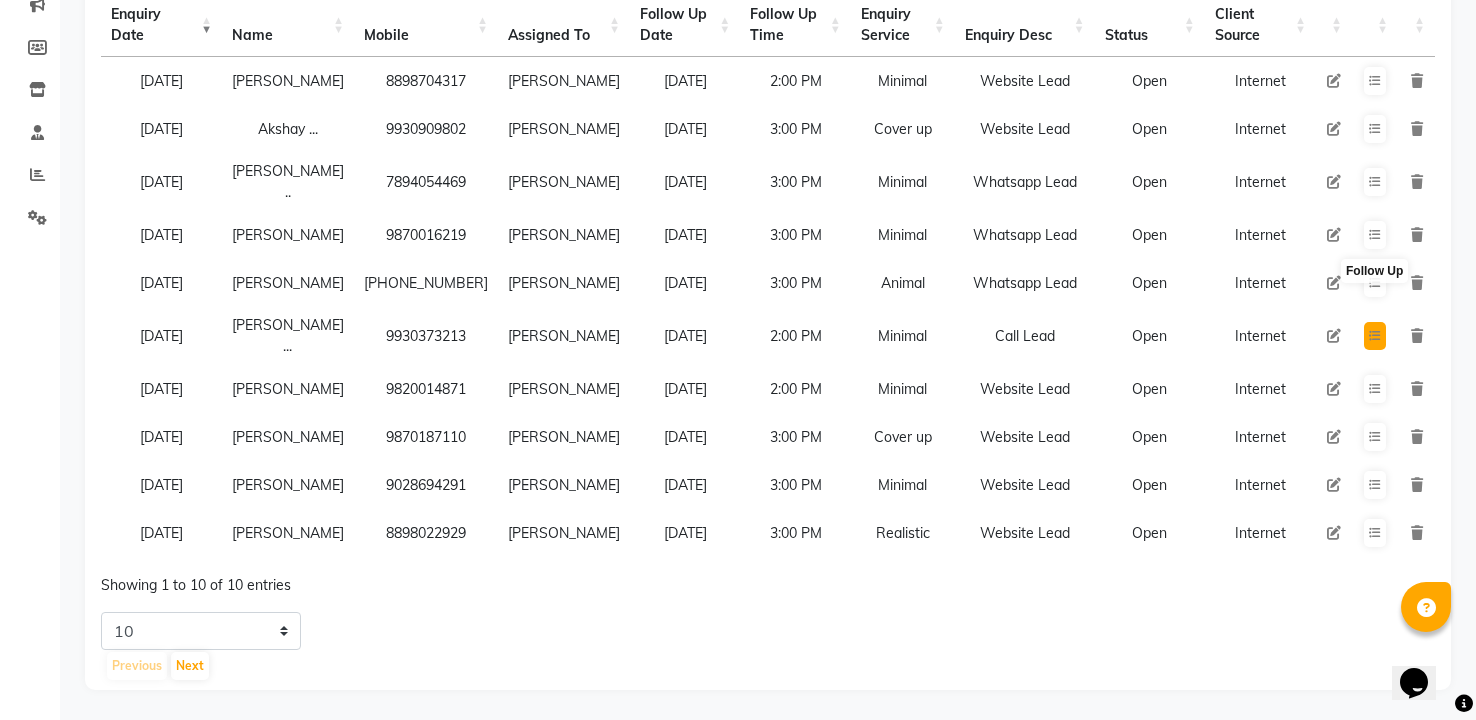 click at bounding box center (1375, 336) 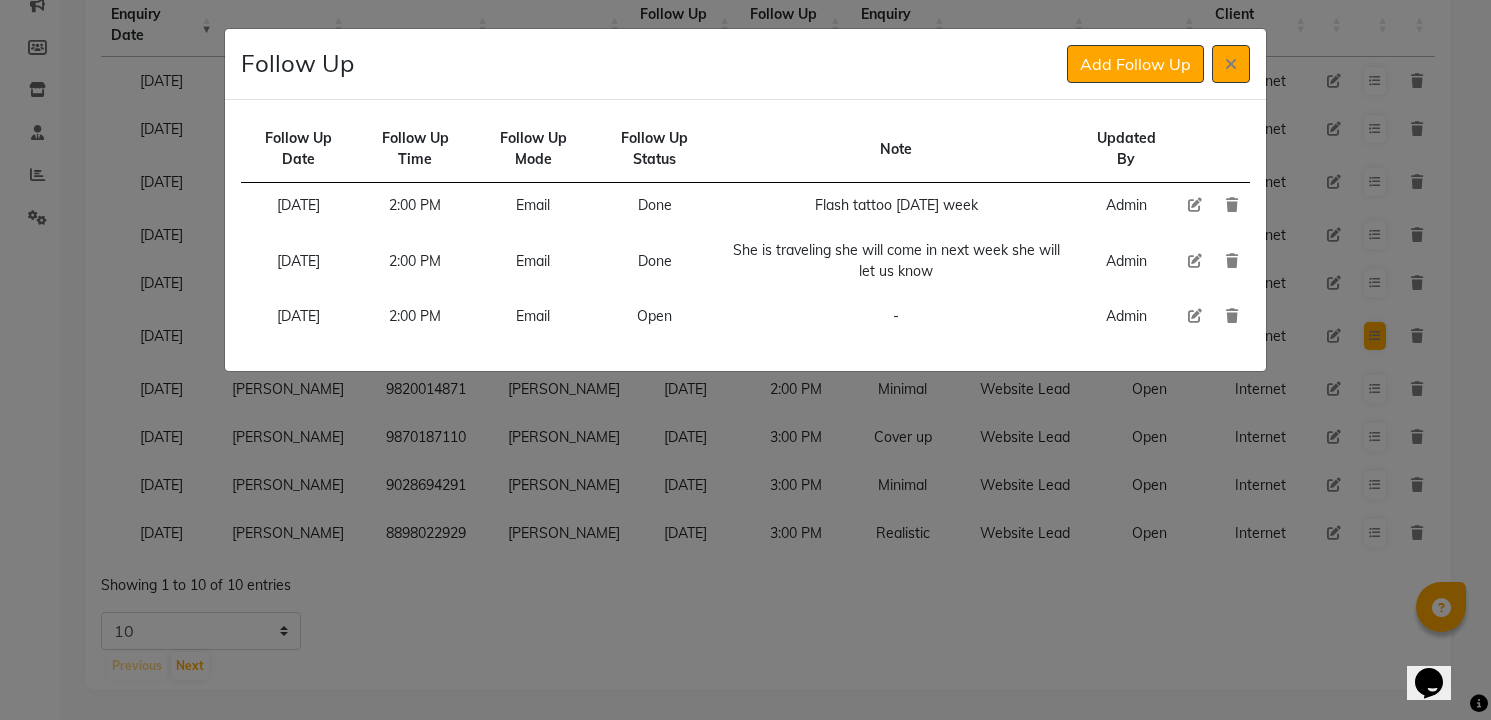 type 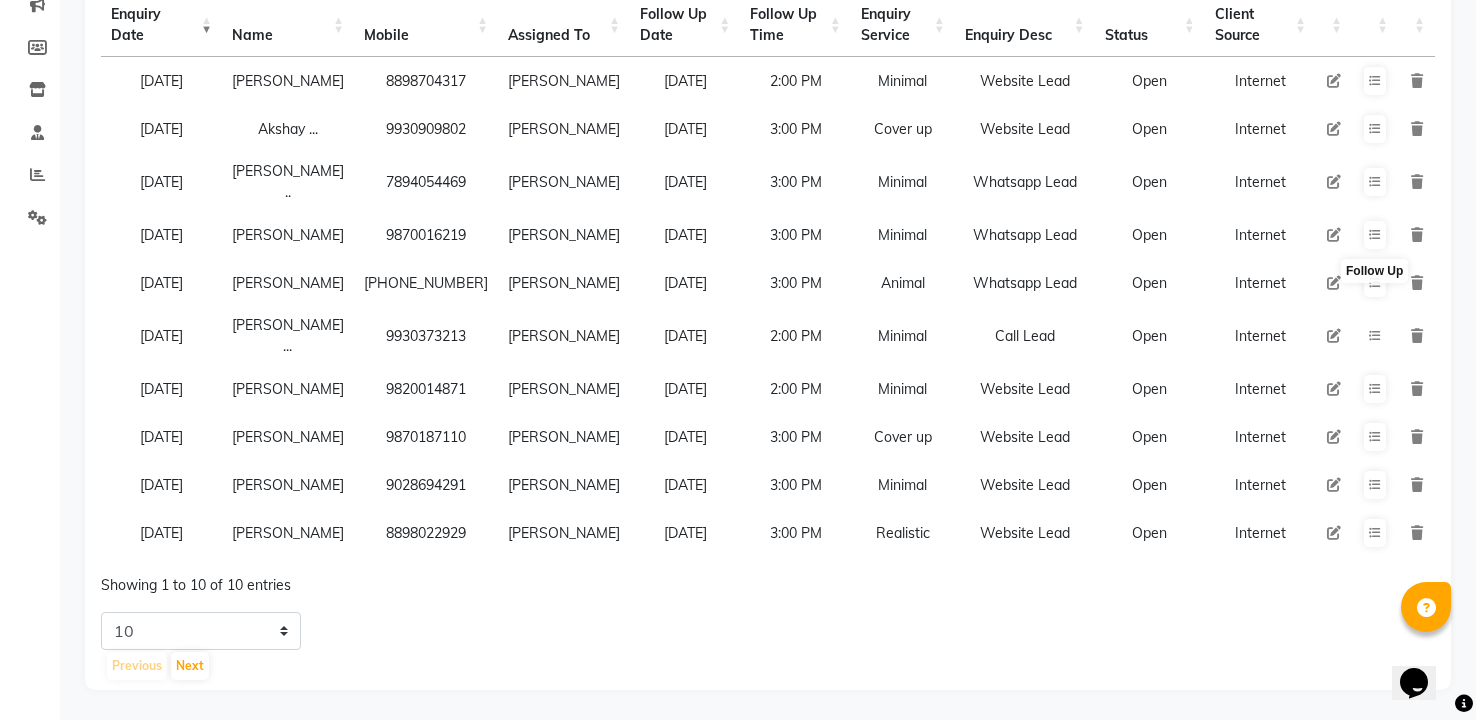click at bounding box center (1375, 336) 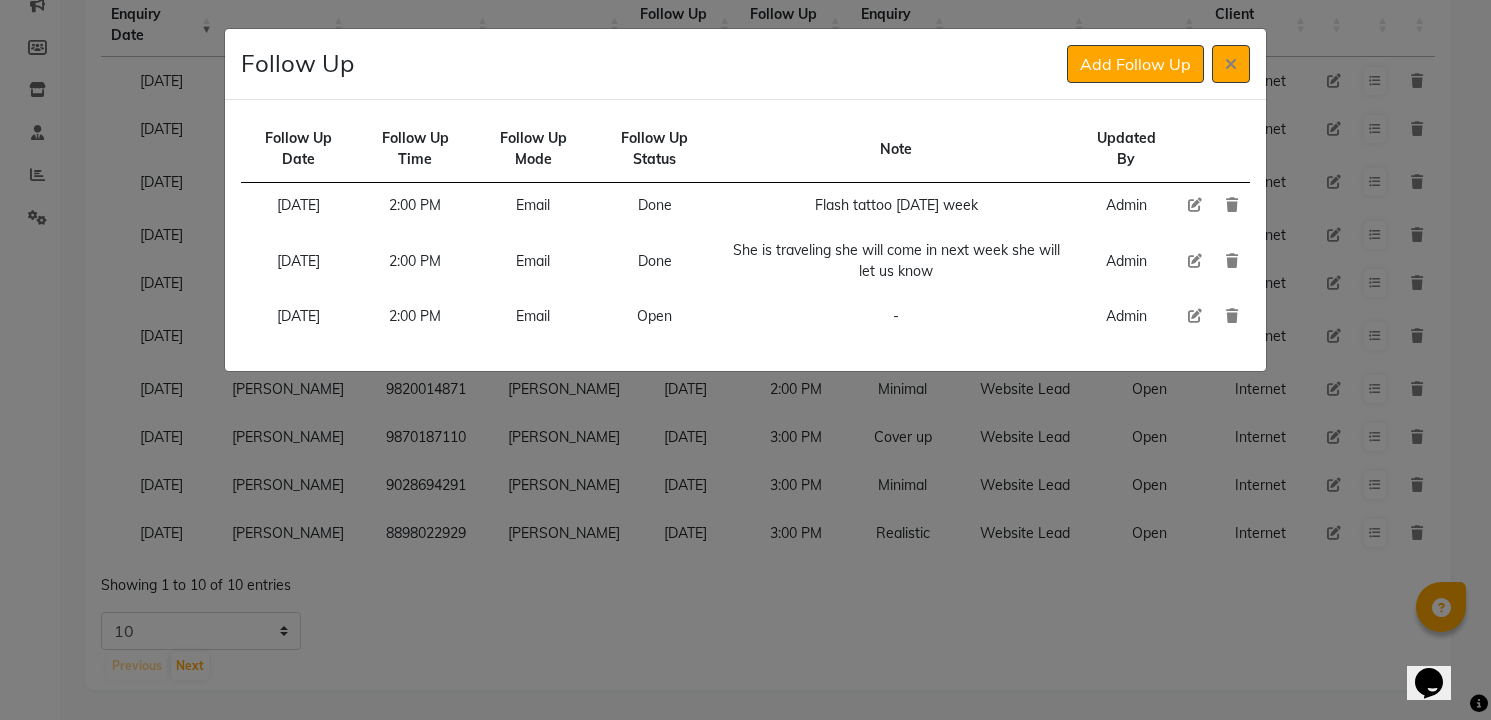click 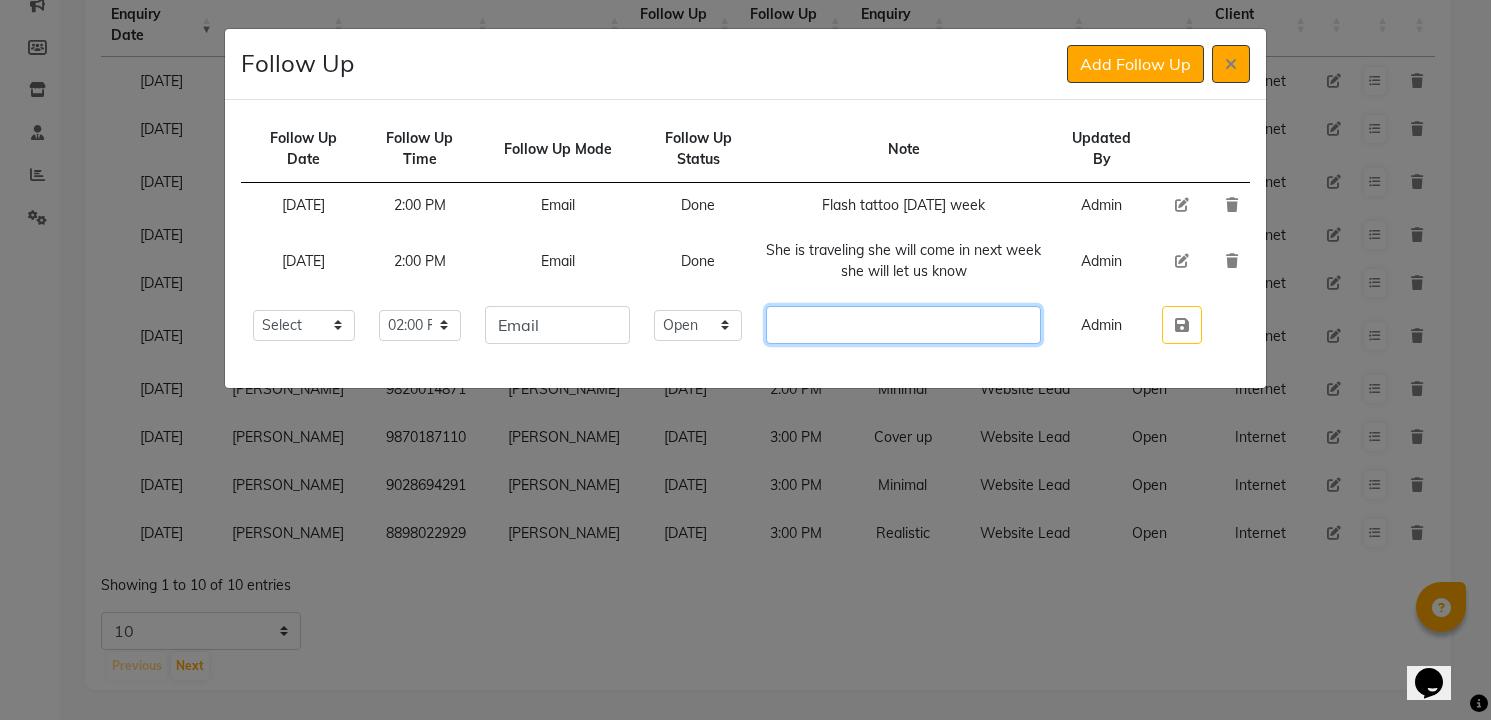 click 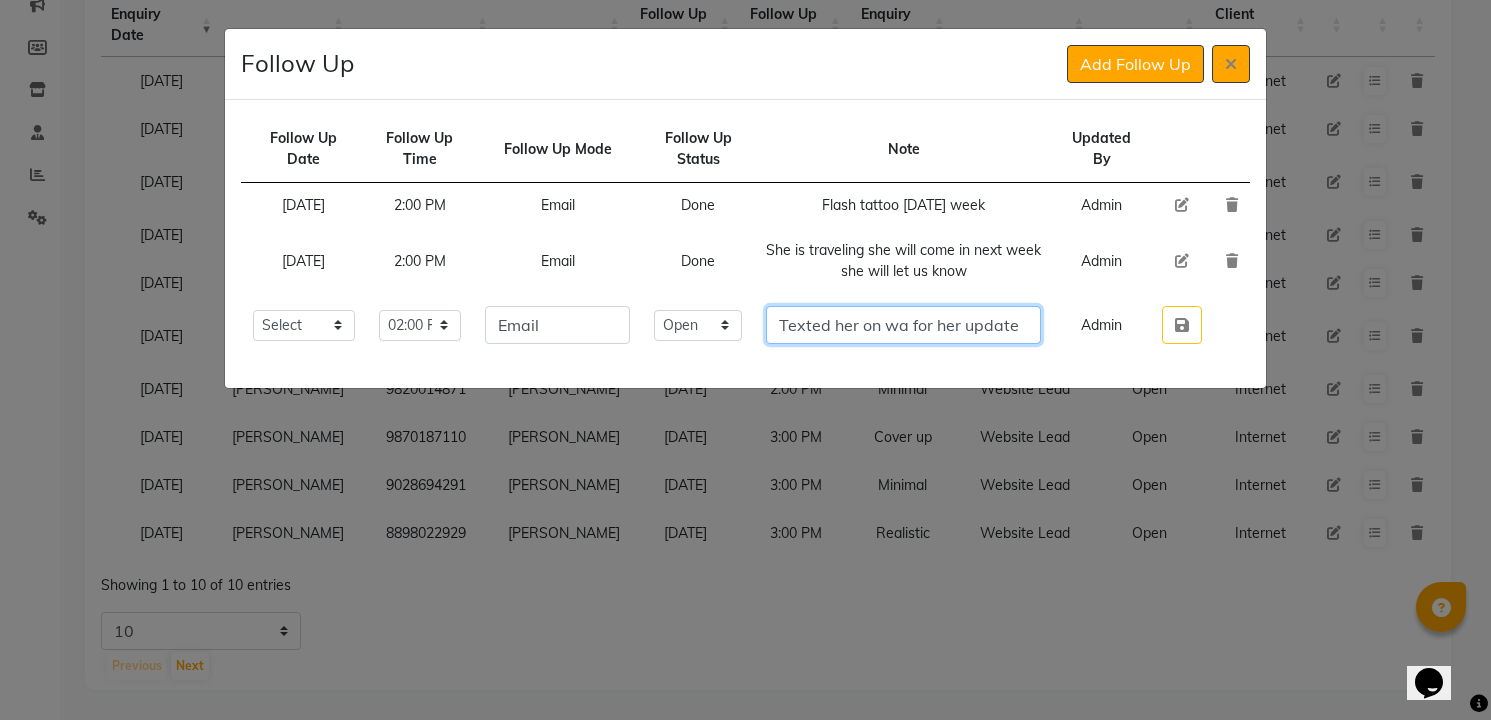 scroll, scrollTop: 0, scrollLeft: 7, axis: horizontal 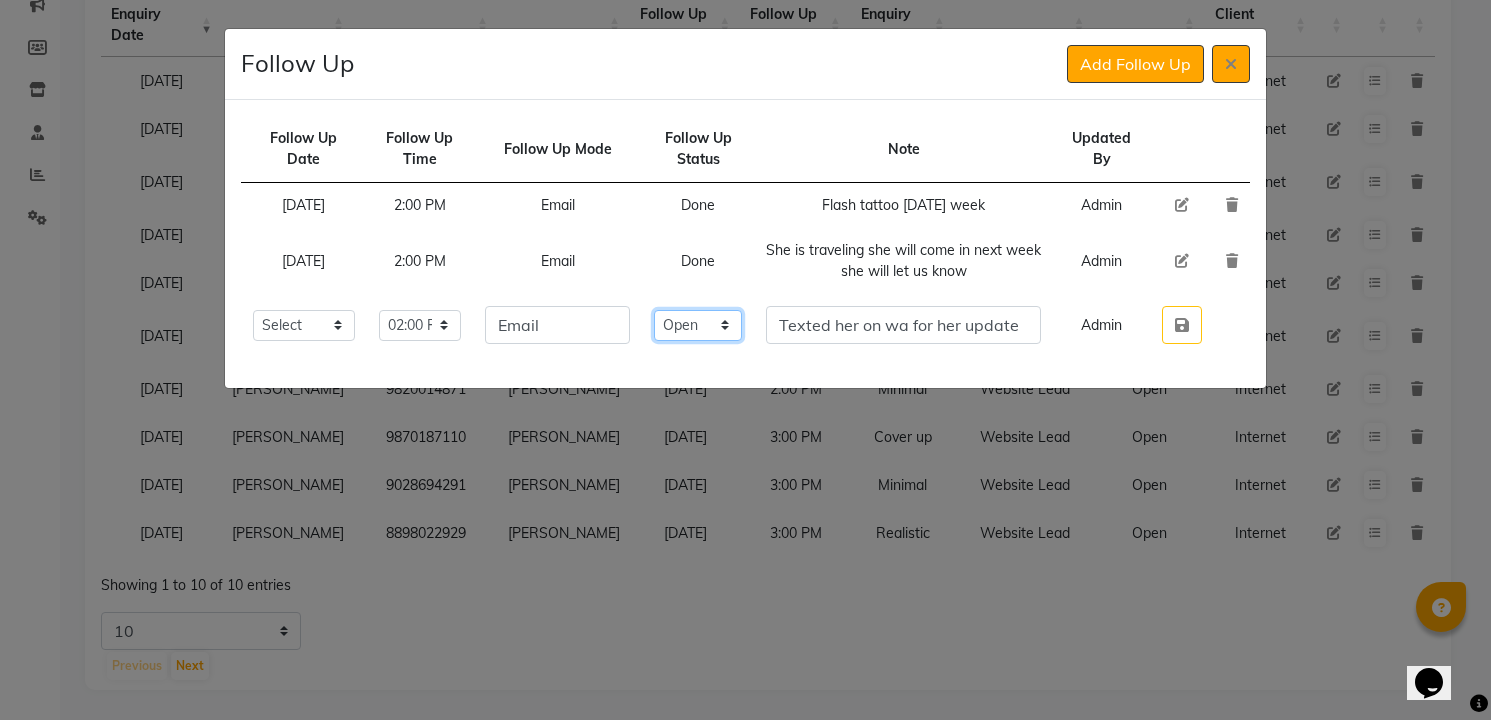 click on "Select Open Pending Done" 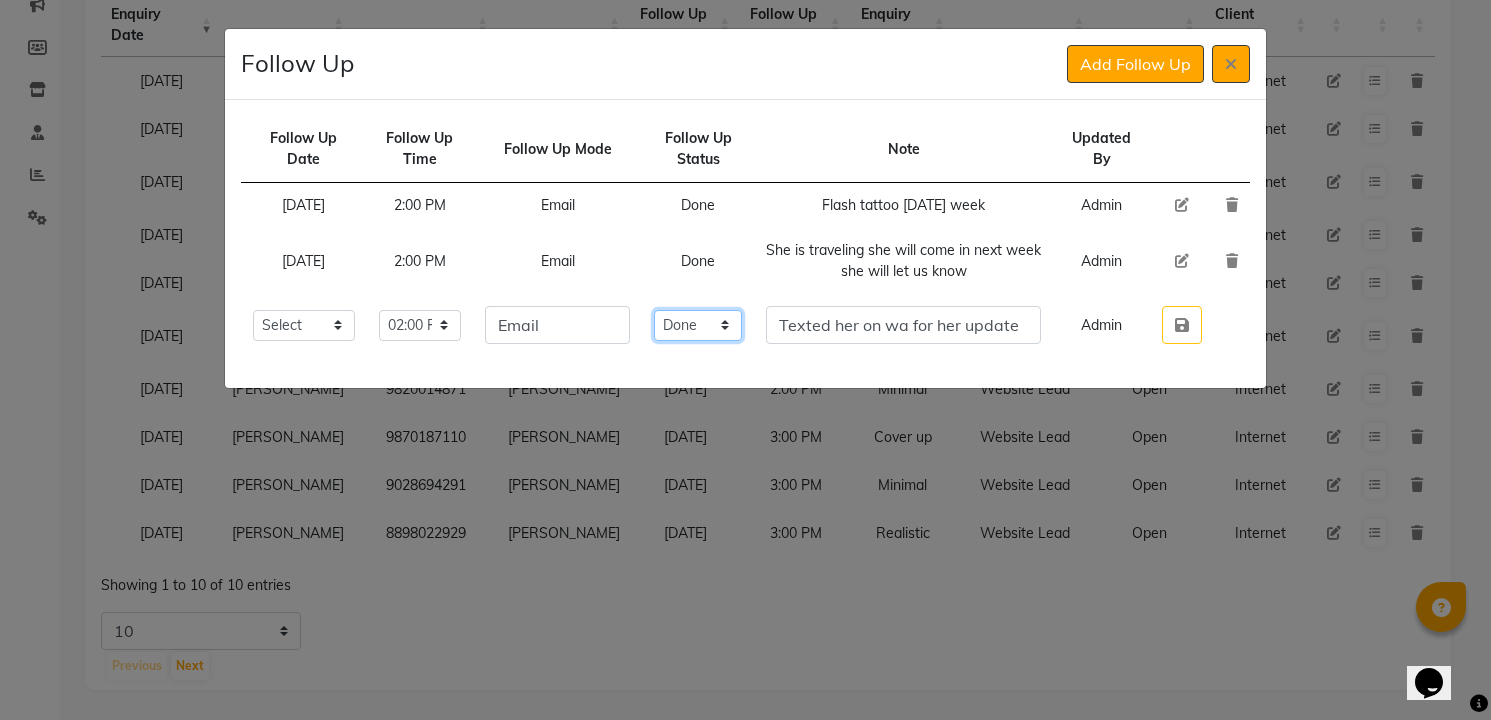 click on "Select Open Pending Done" 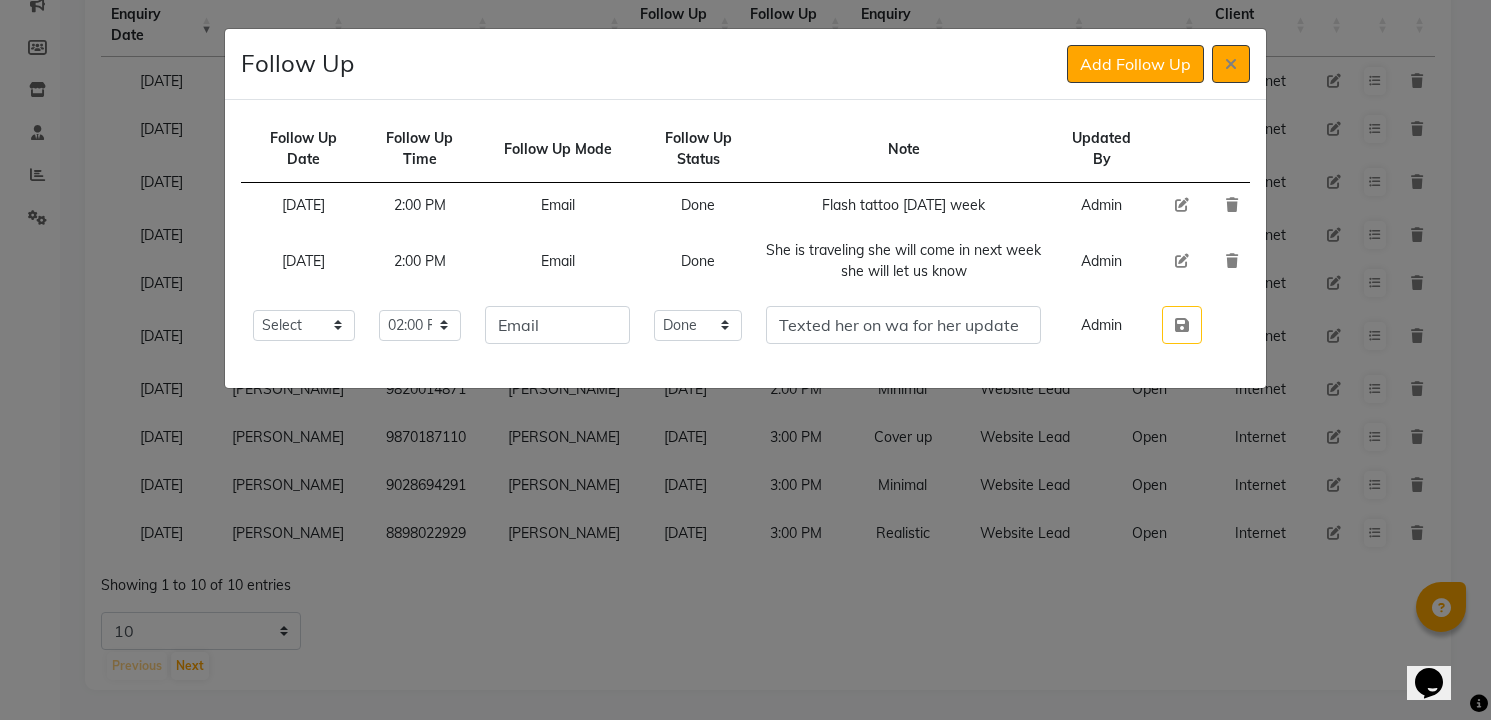 type 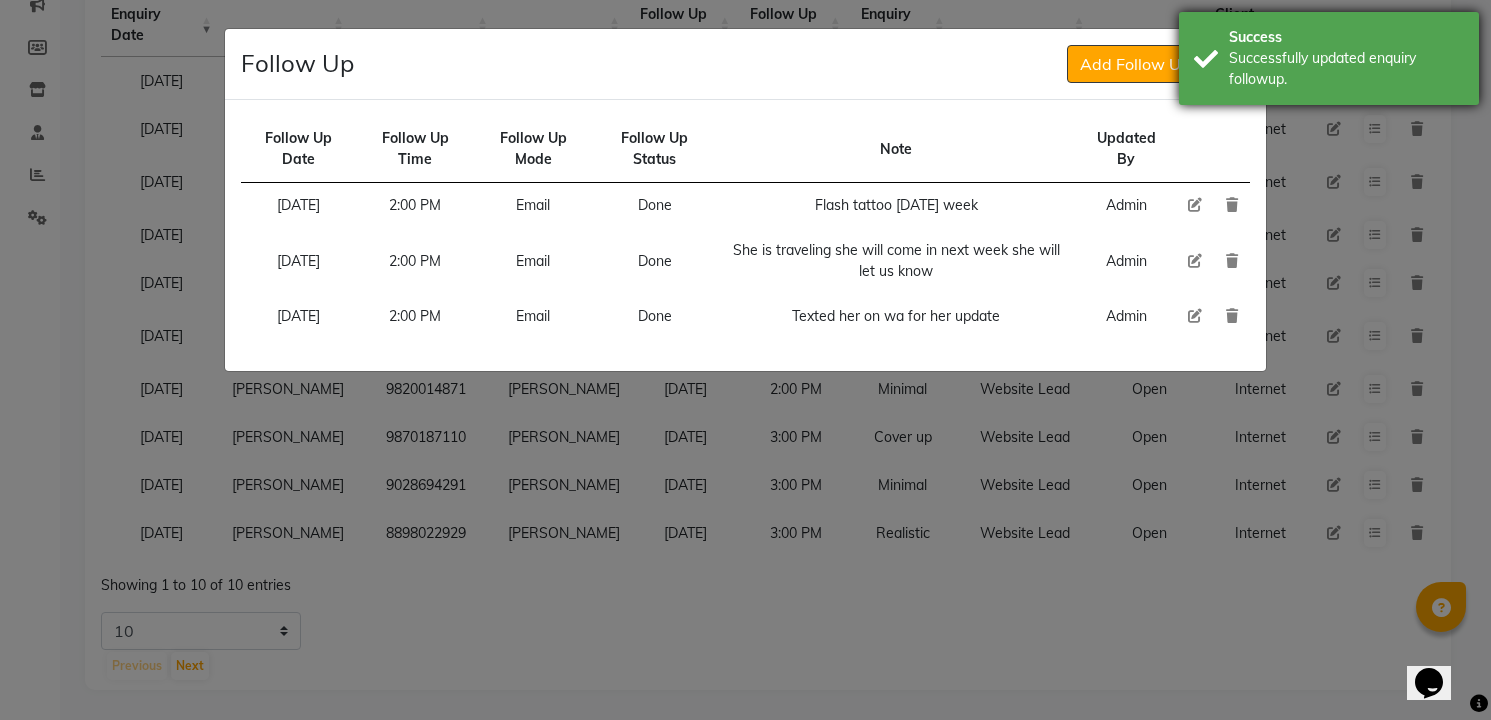 click on "Success" at bounding box center [1346, 37] 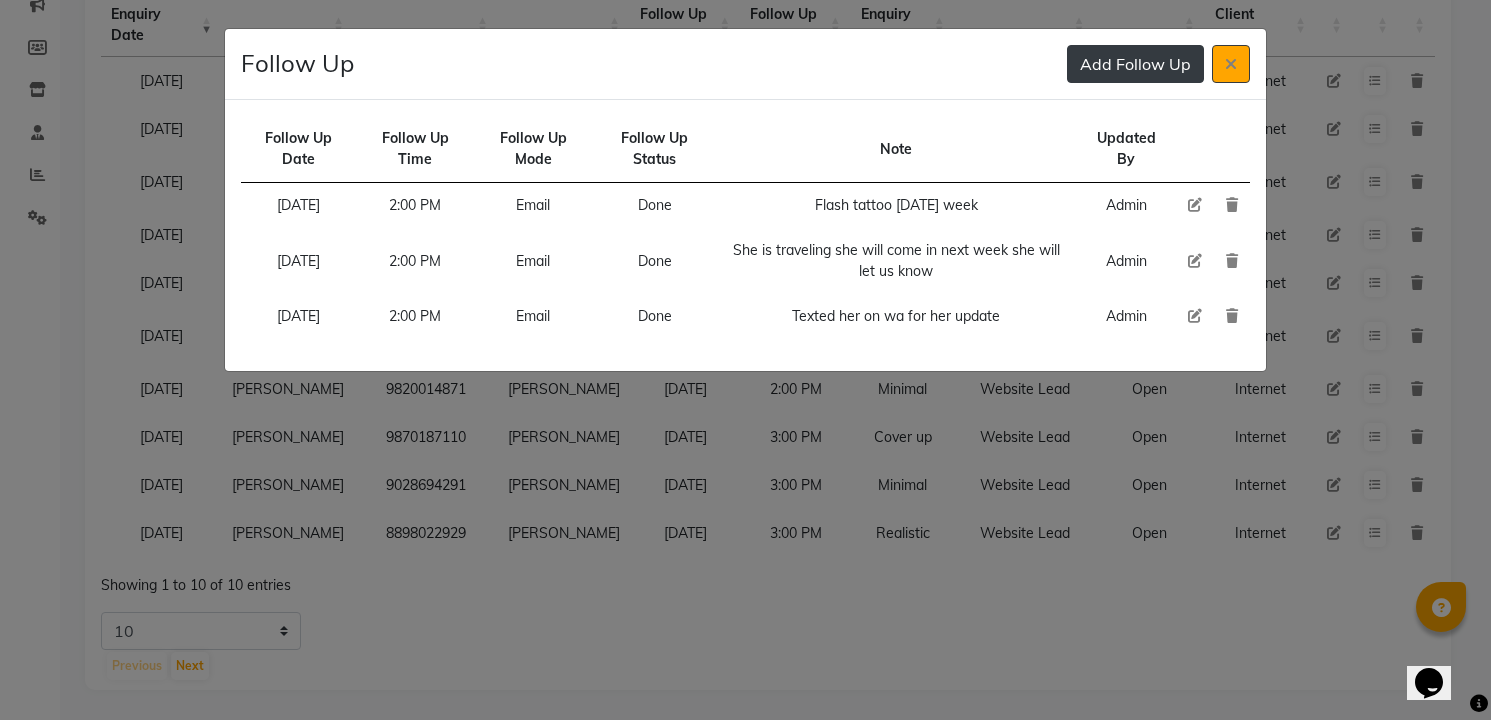 type 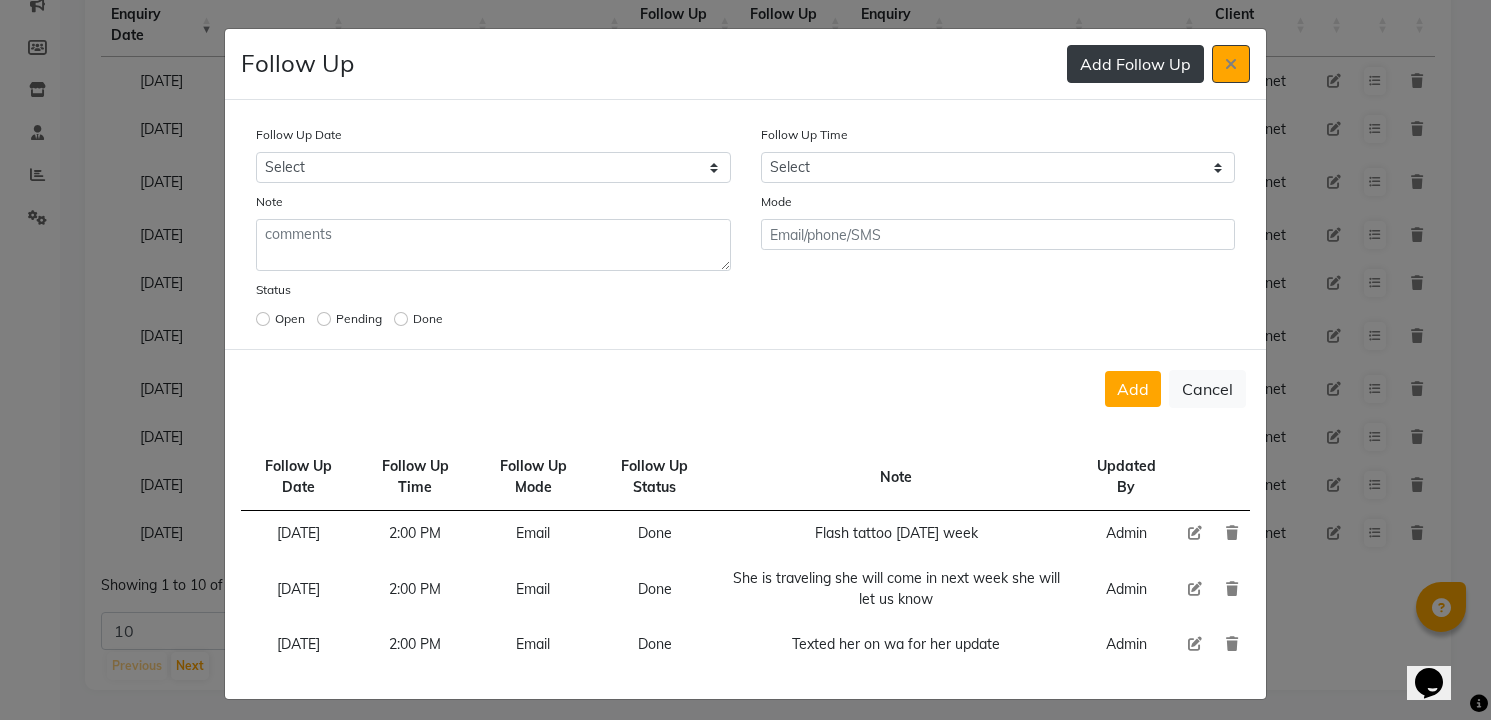 scroll, scrollTop: 8, scrollLeft: 0, axis: vertical 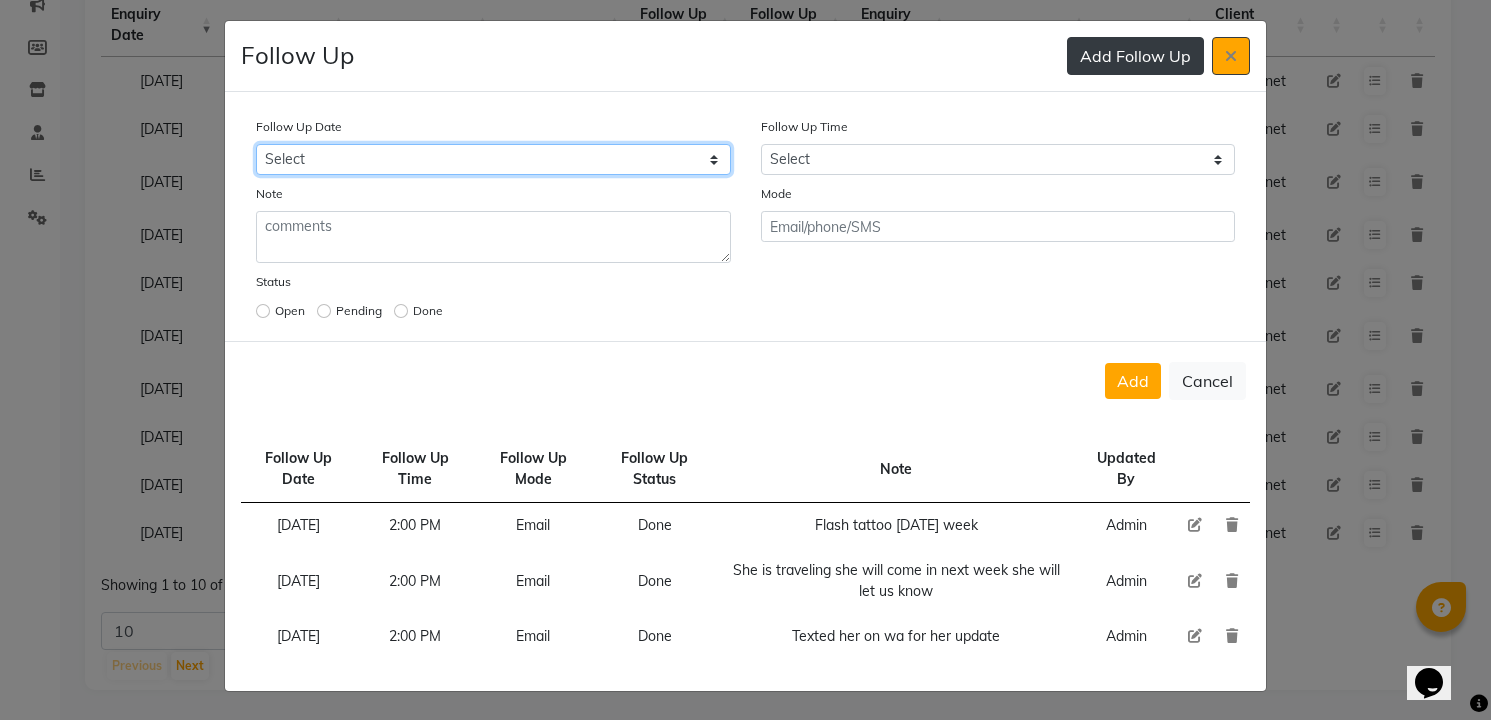 select on "[DATE]" 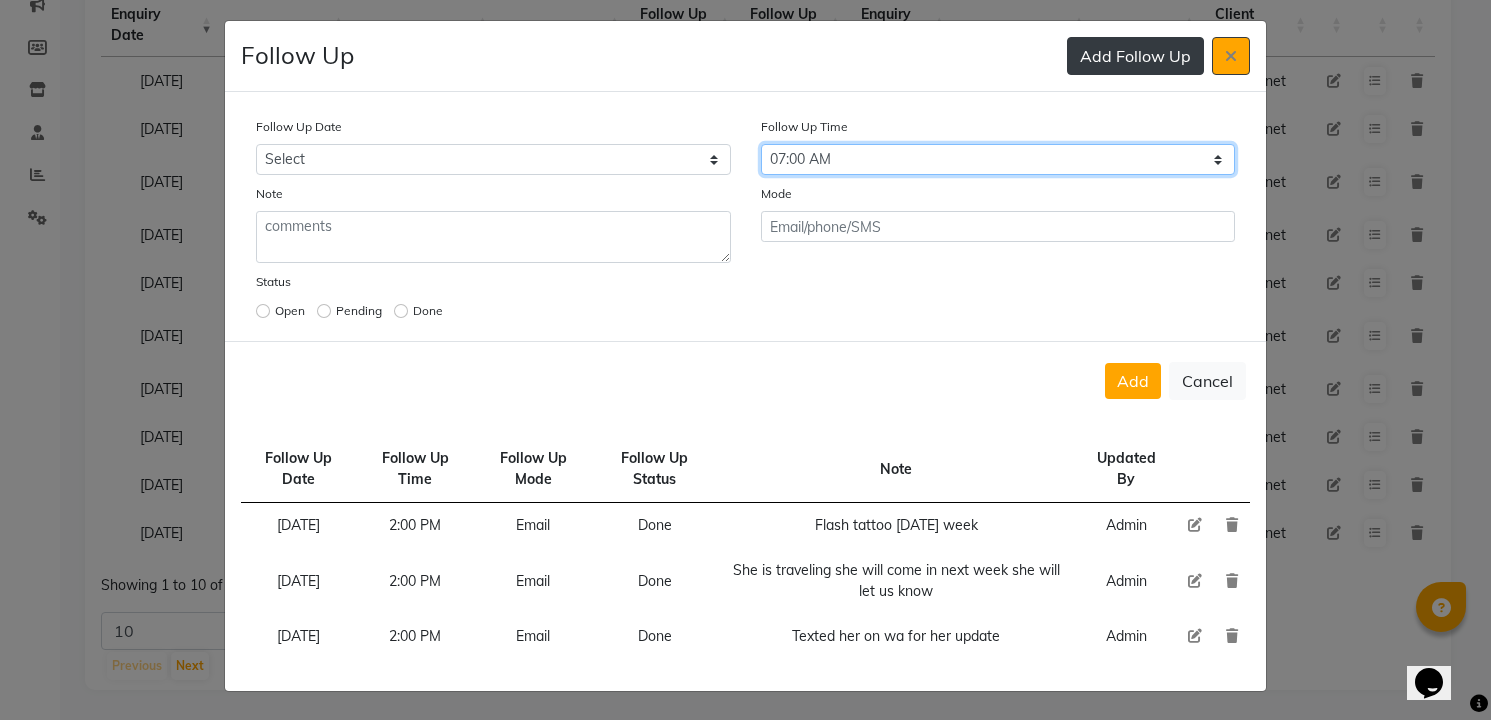 select on "840" 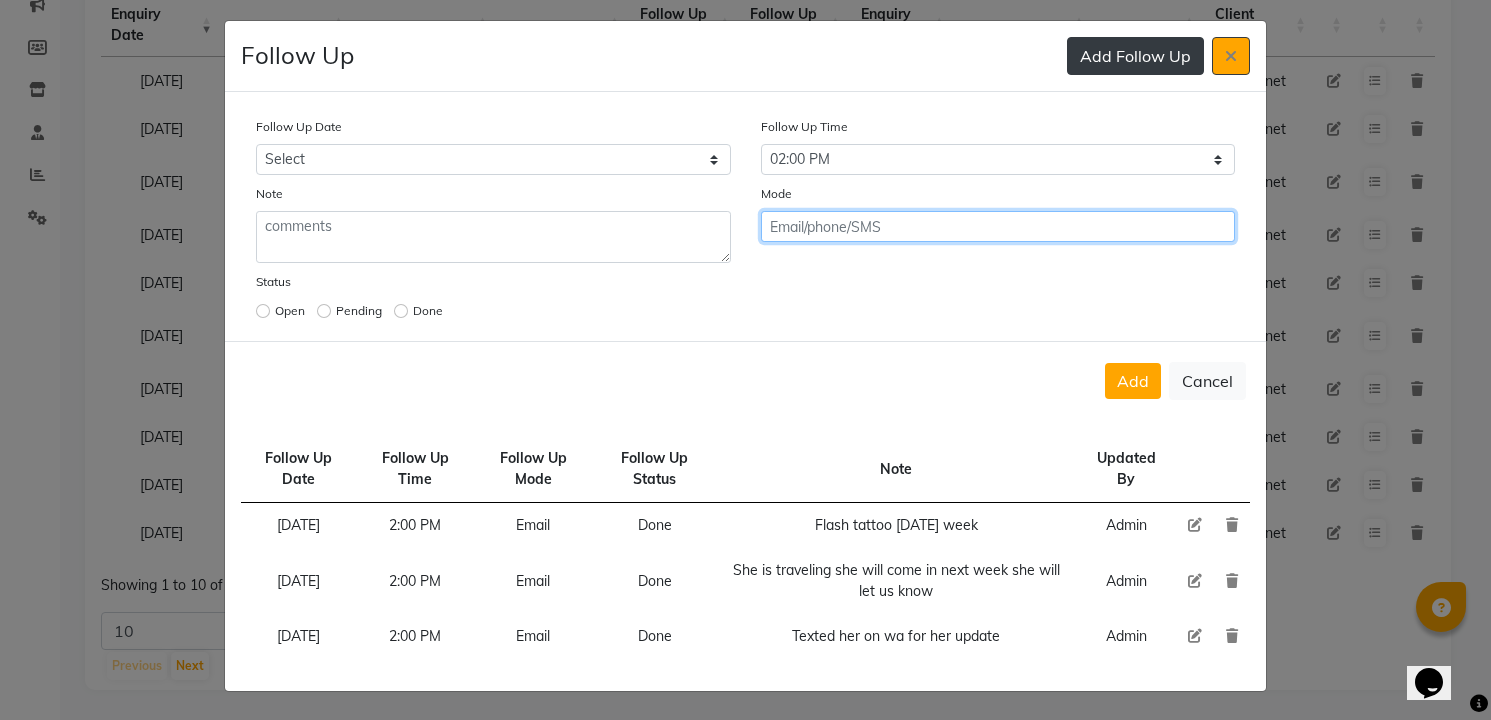 click on "Add" 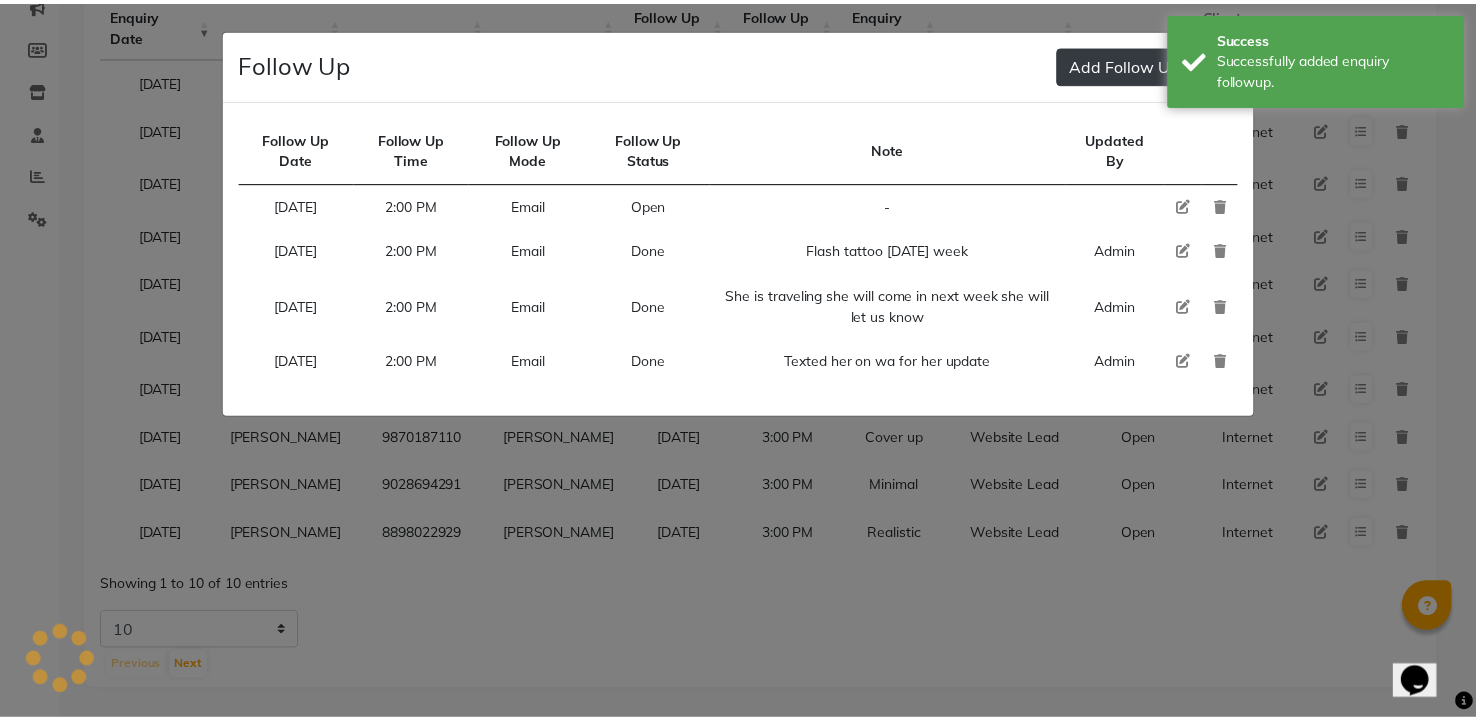 scroll, scrollTop: 0, scrollLeft: 0, axis: both 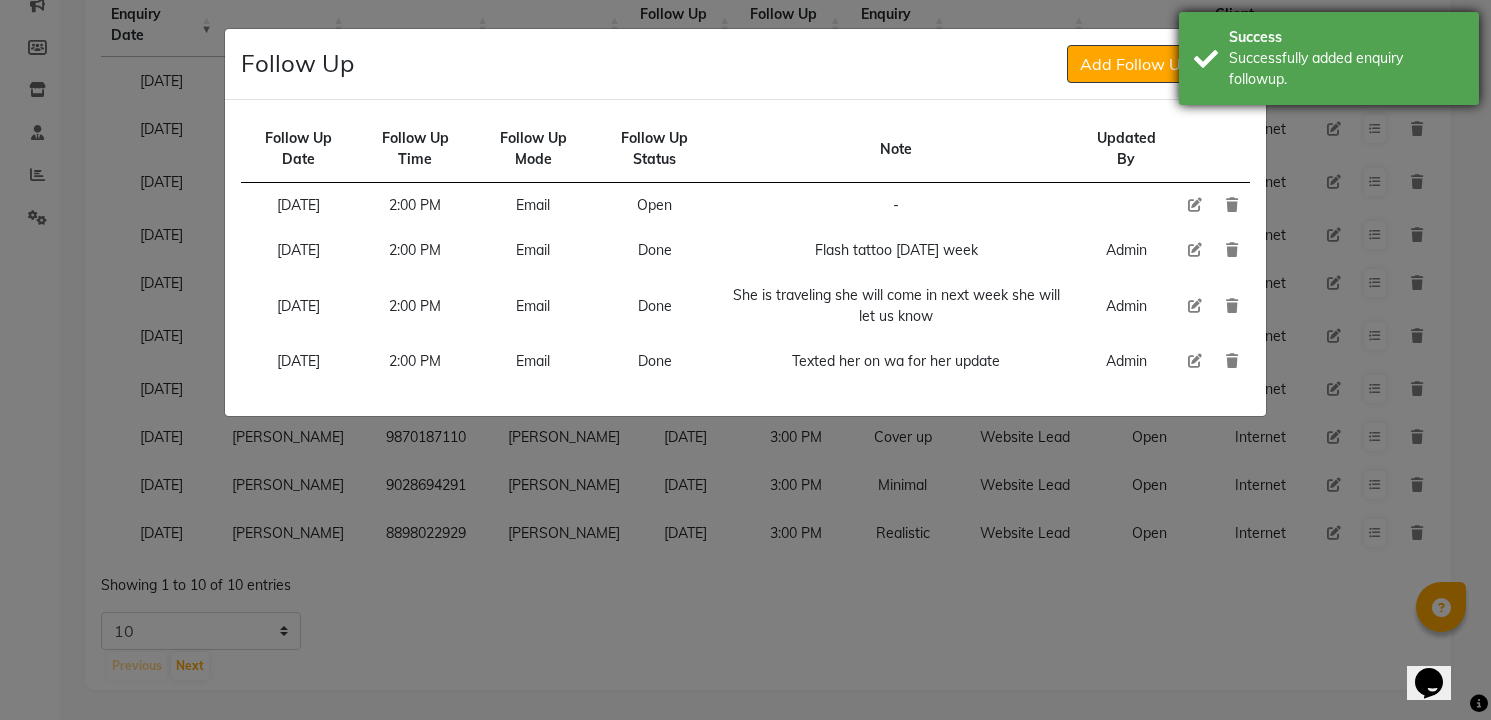 click on "Successfully added enquiry followup." at bounding box center [1346, 69] 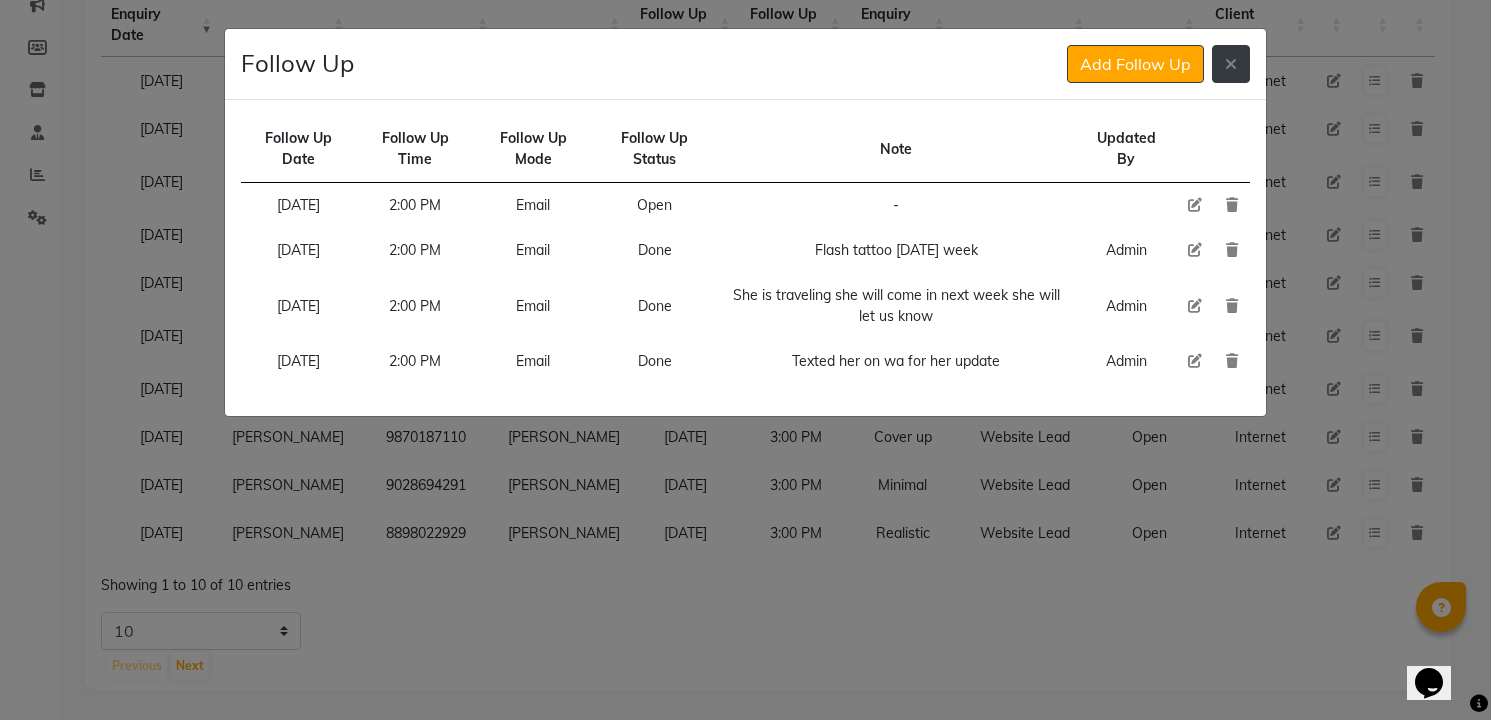click 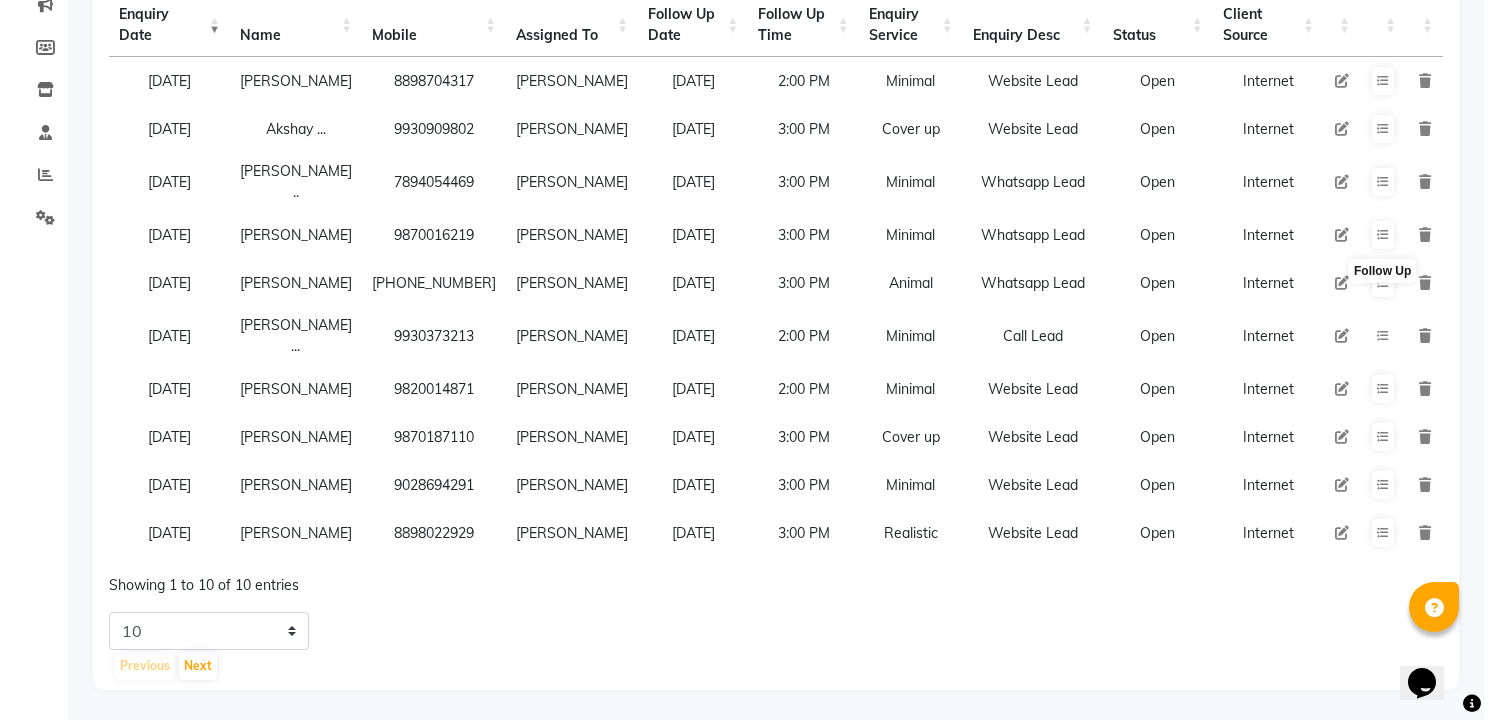 scroll, scrollTop: 317, scrollLeft: 0, axis: vertical 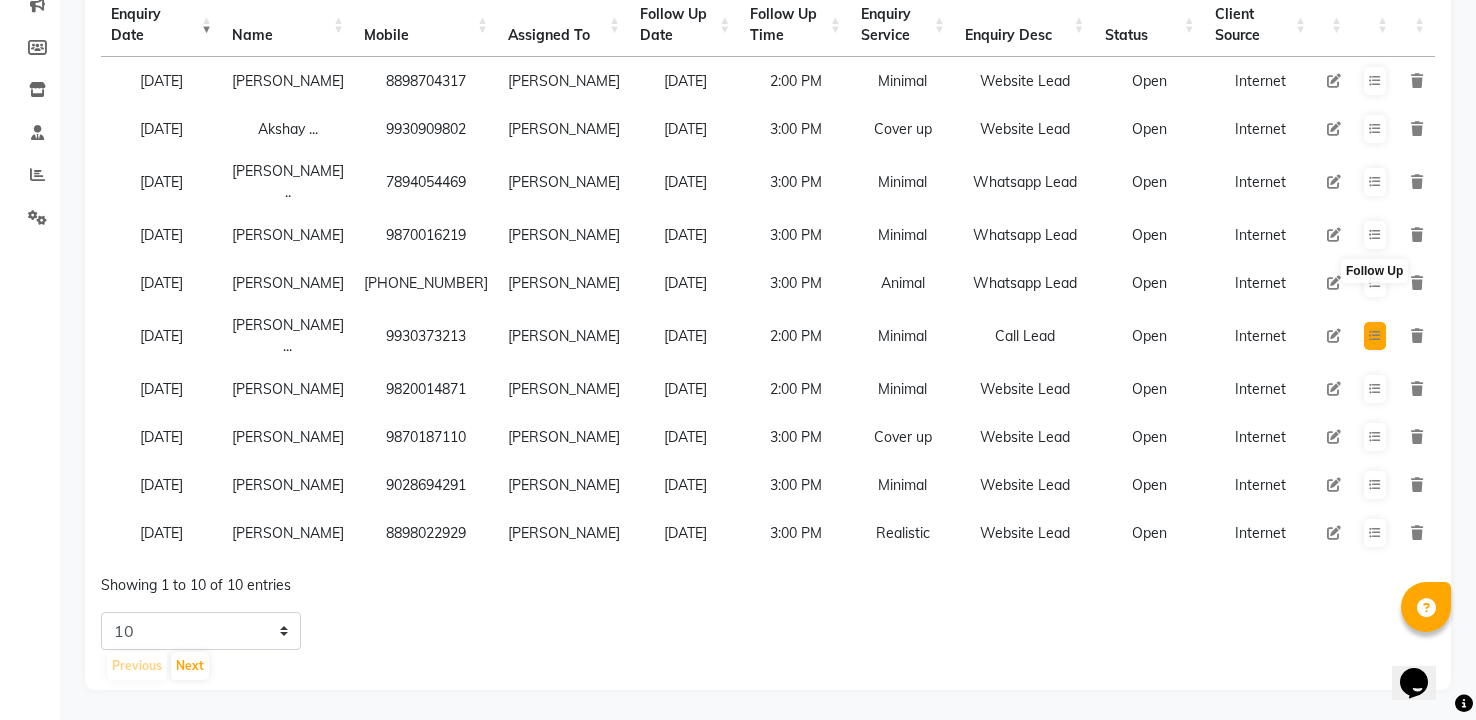click at bounding box center [1375, 336] 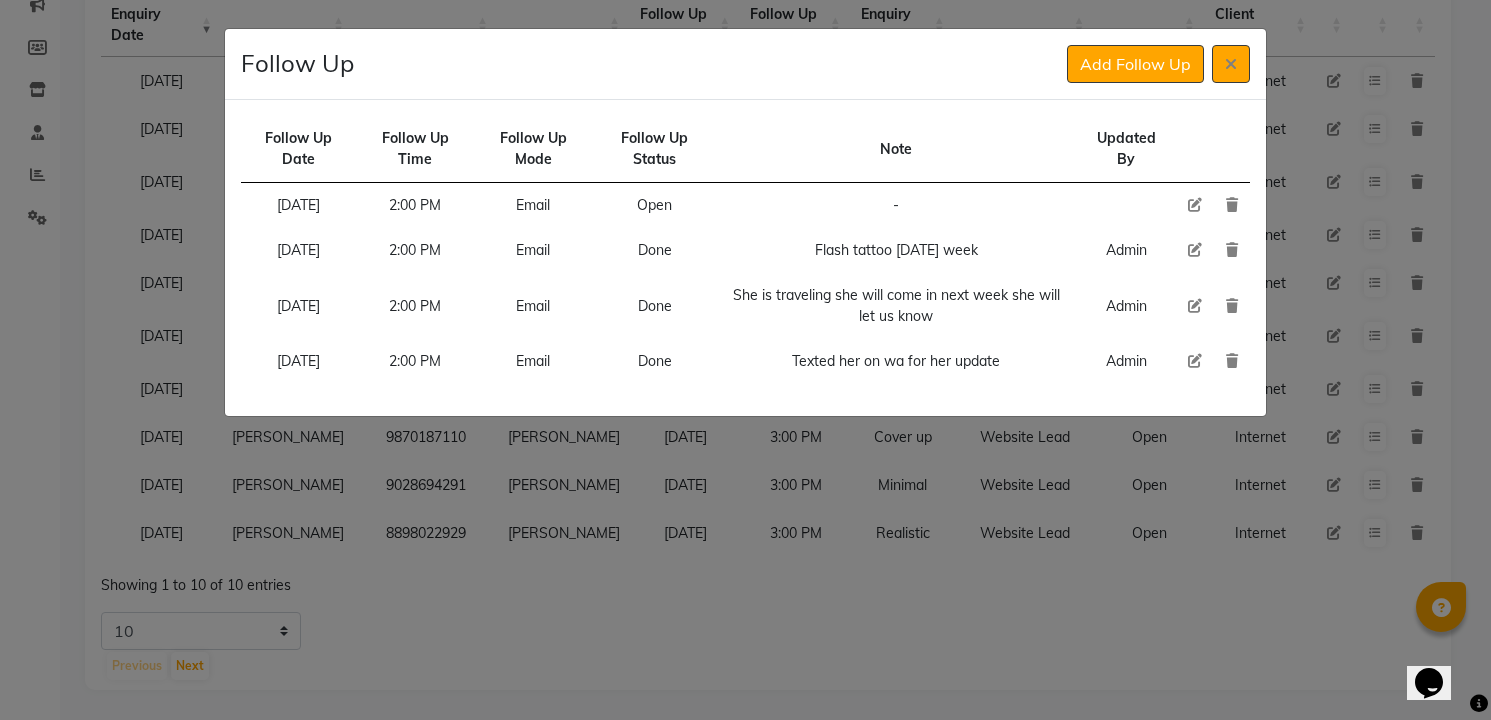 click 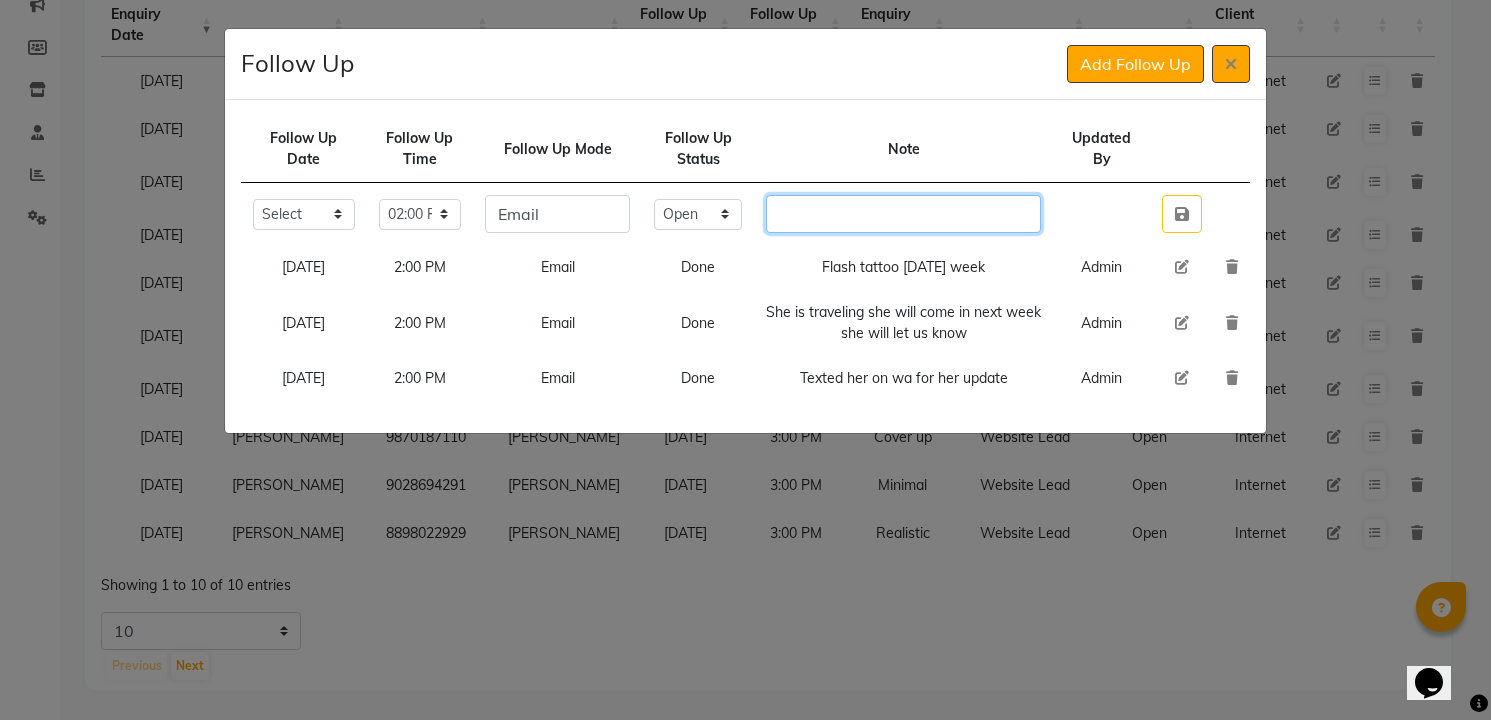 click 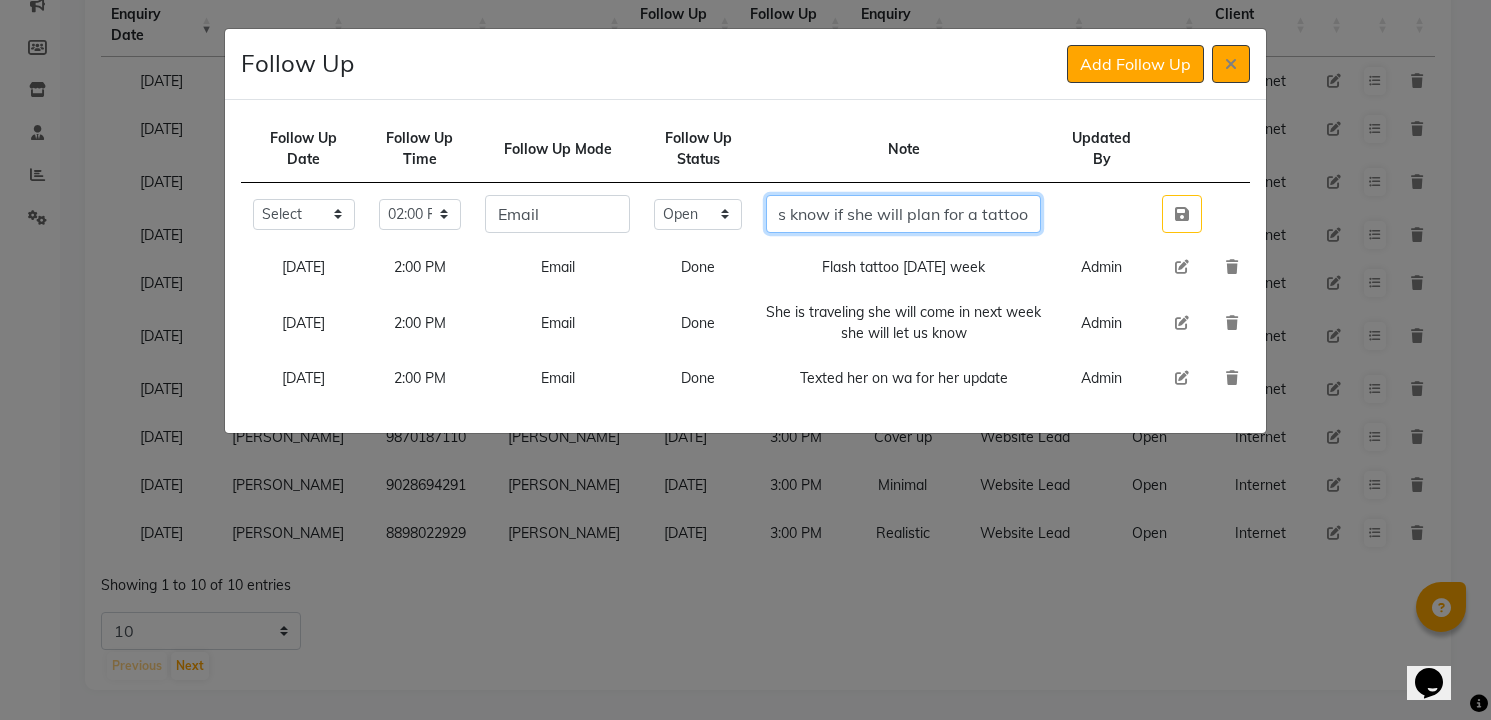 scroll, scrollTop: 0, scrollLeft: 227, axis: horizontal 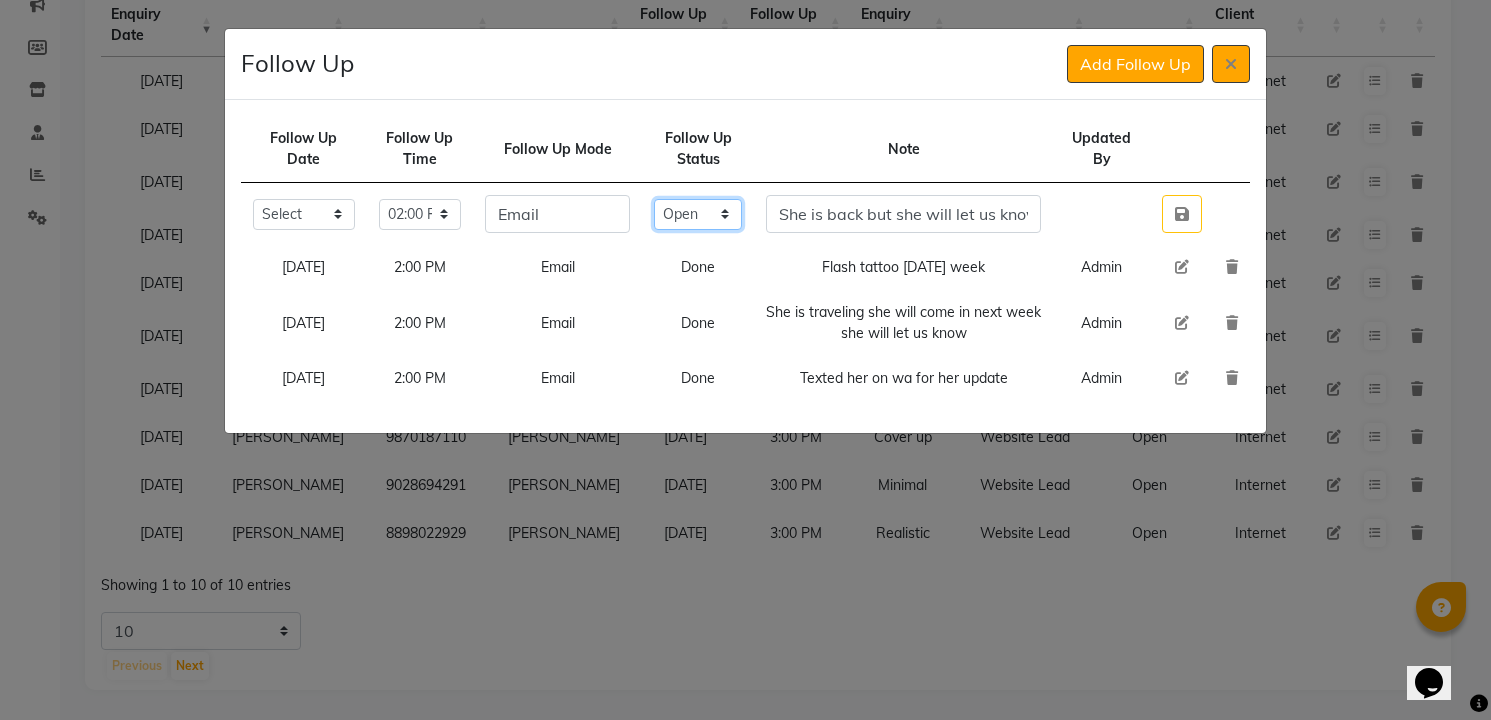 click on "Select Open Pending Done" 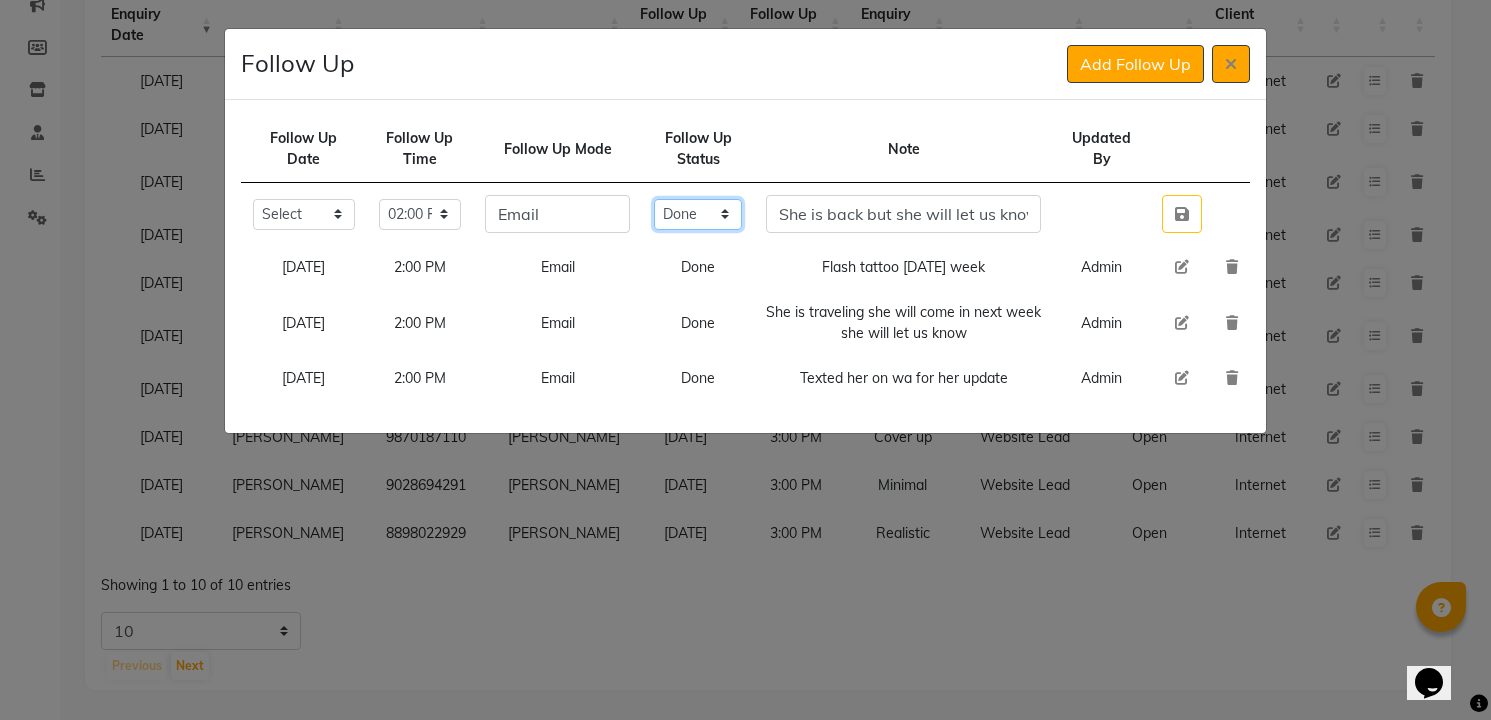 click on "Select Open Pending Done" 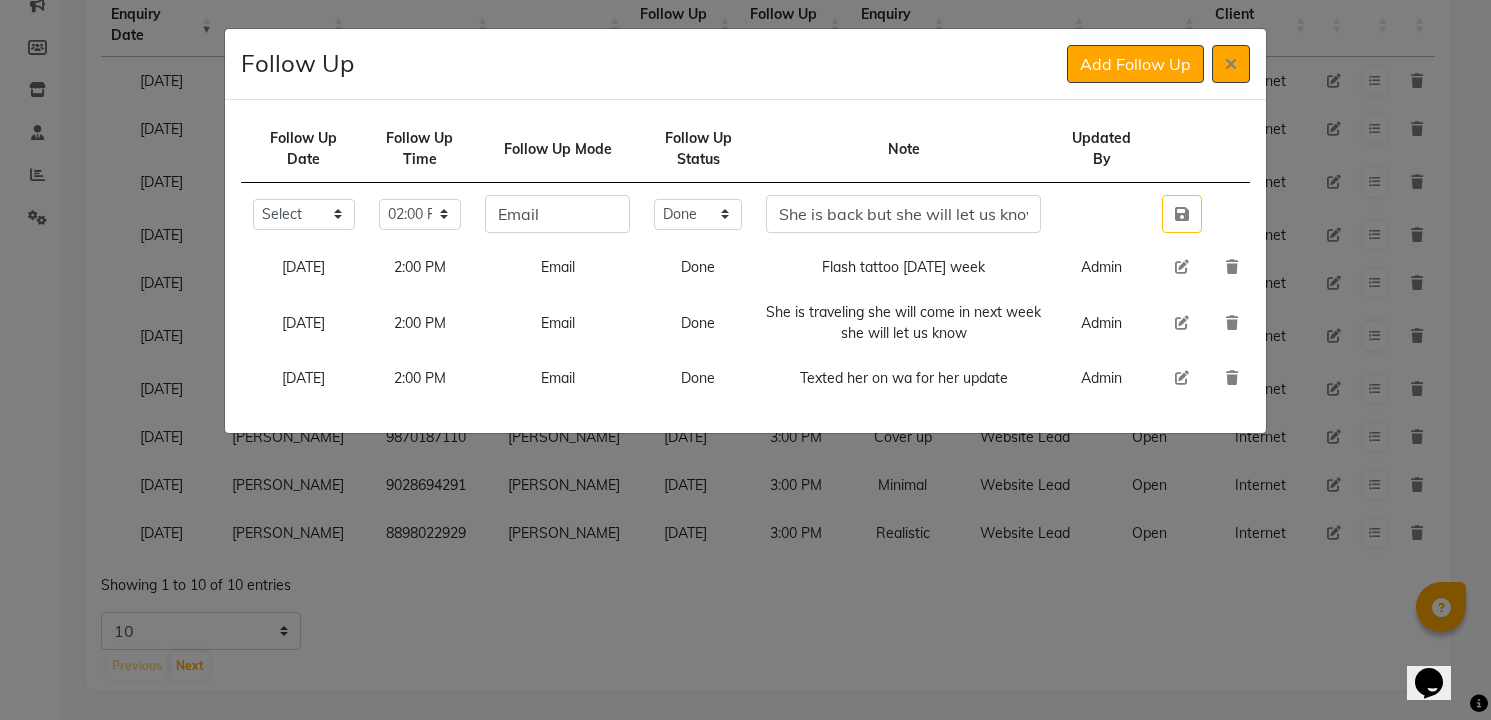 type 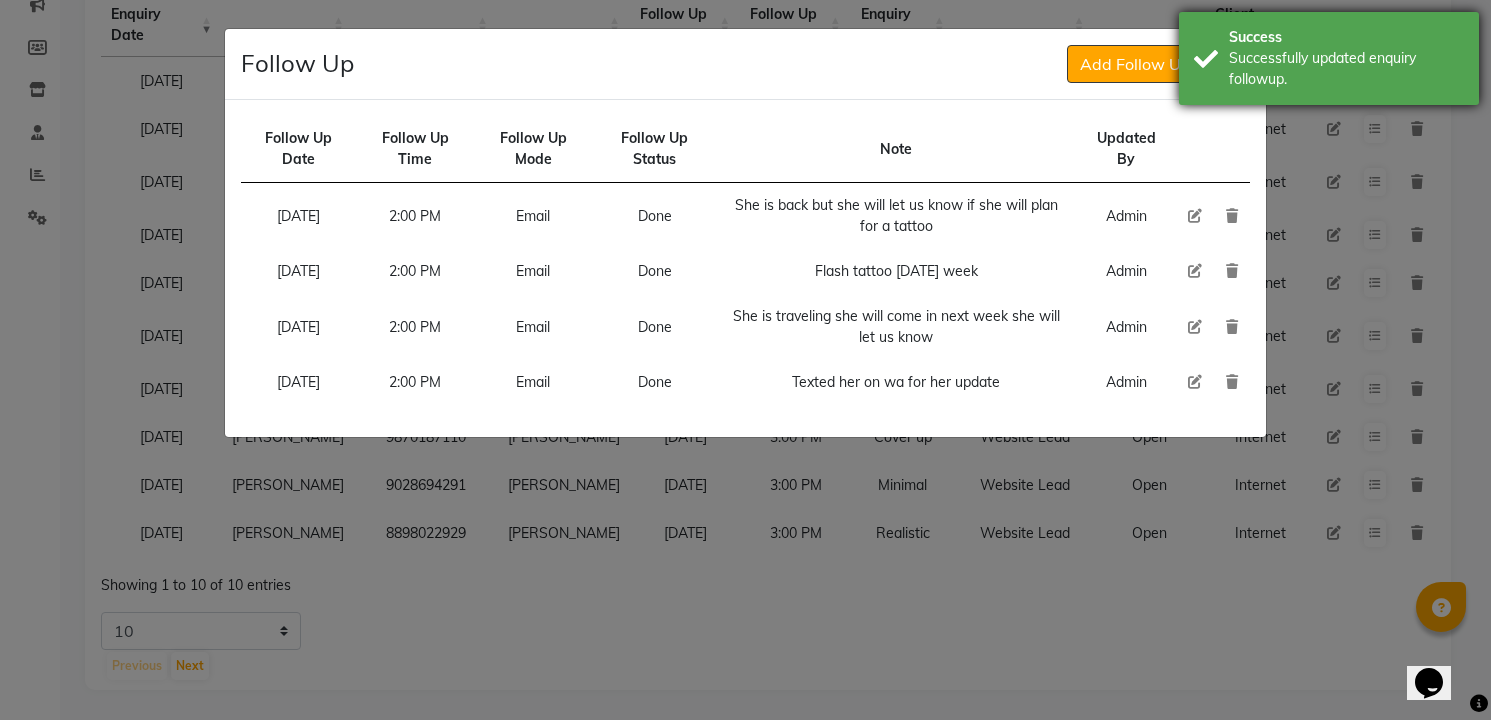 click on "Success" at bounding box center (1346, 37) 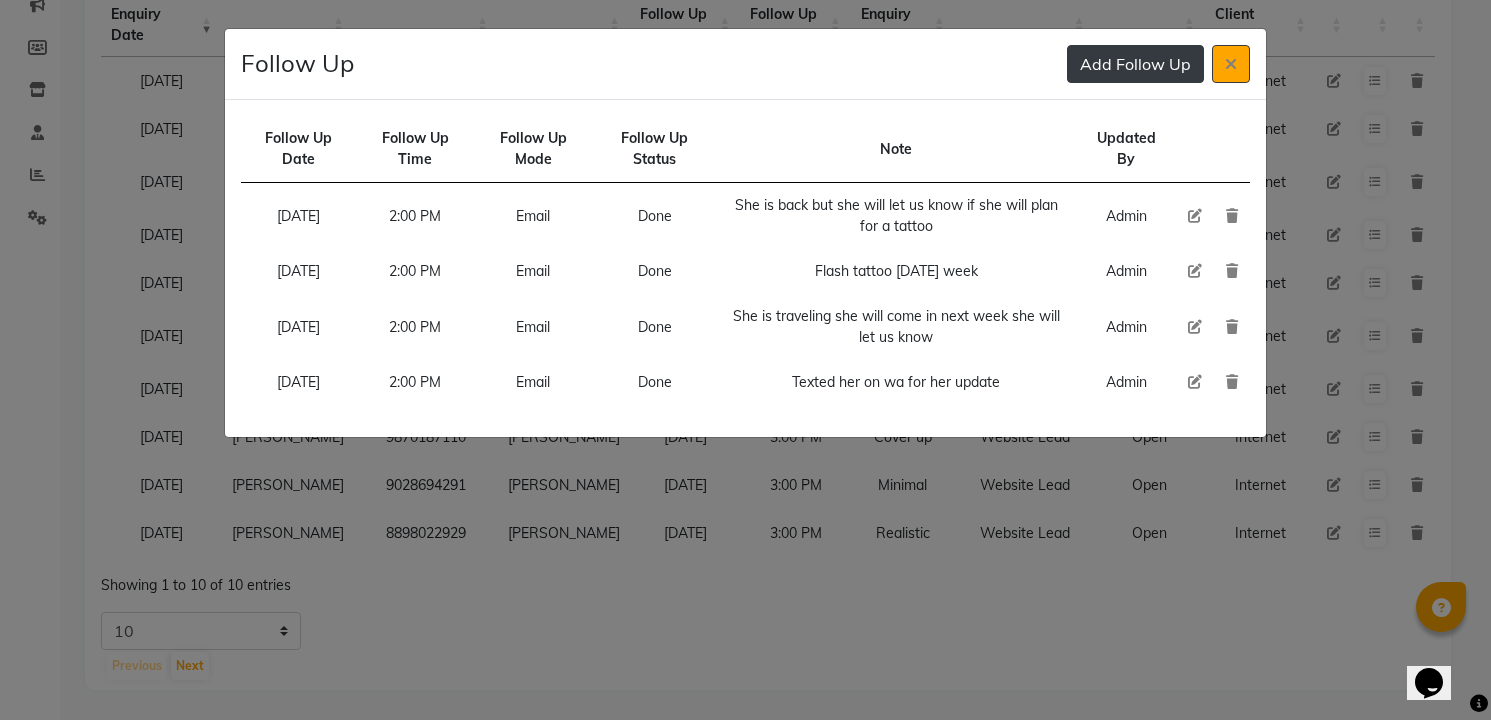 type 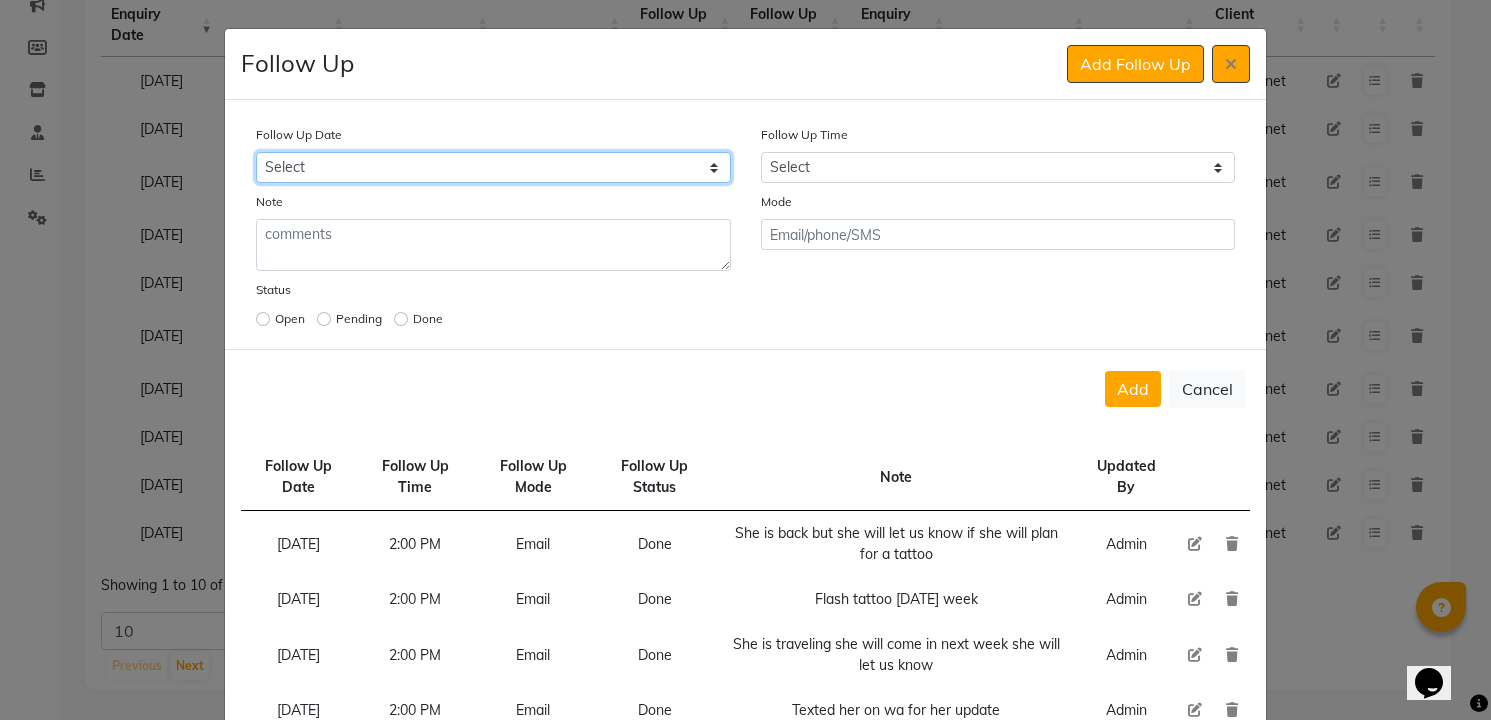 click on "Select [DATE] [DATE] [DATE] ([DATE]) [DATE] ([DATE]) [DATE] ([DATE]) [DATE] ([DATE]) [DATE] ([DATE]) [DATE] ([DATE]) [DATE] ([DATE]) [DATE] ([DATE]) [DATE] ([DATE]) [DATE] ([DATE])  Custom Date" at bounding box center [493, 167] 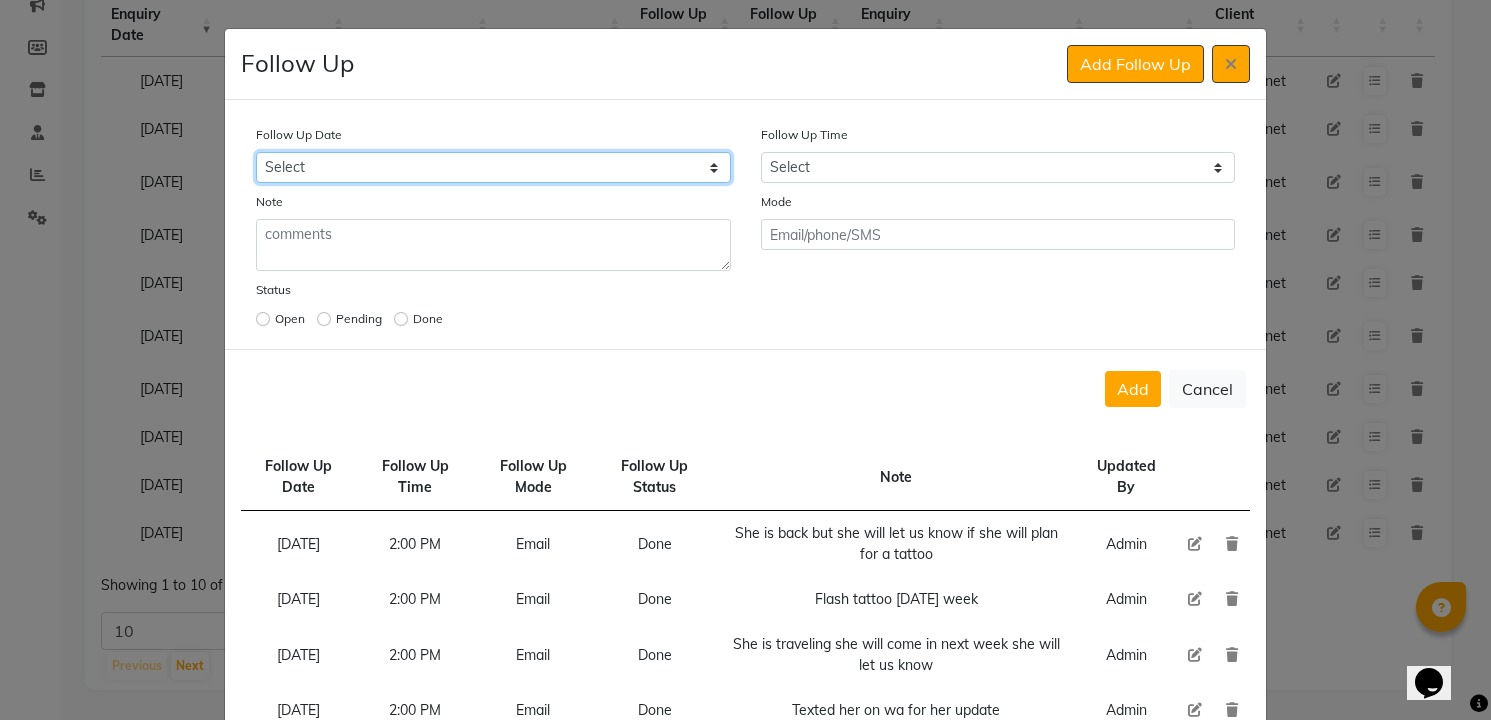 select on "[DATE]" 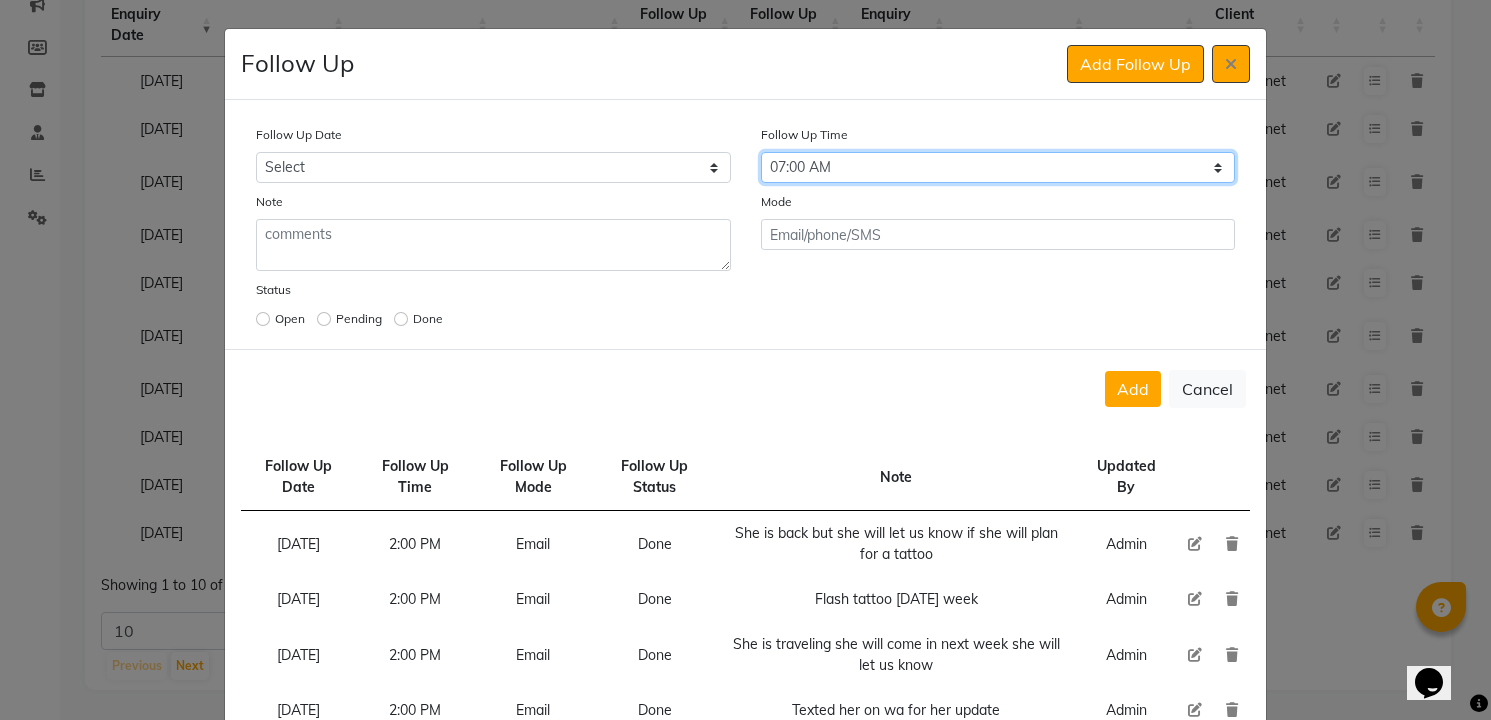 select on "900" 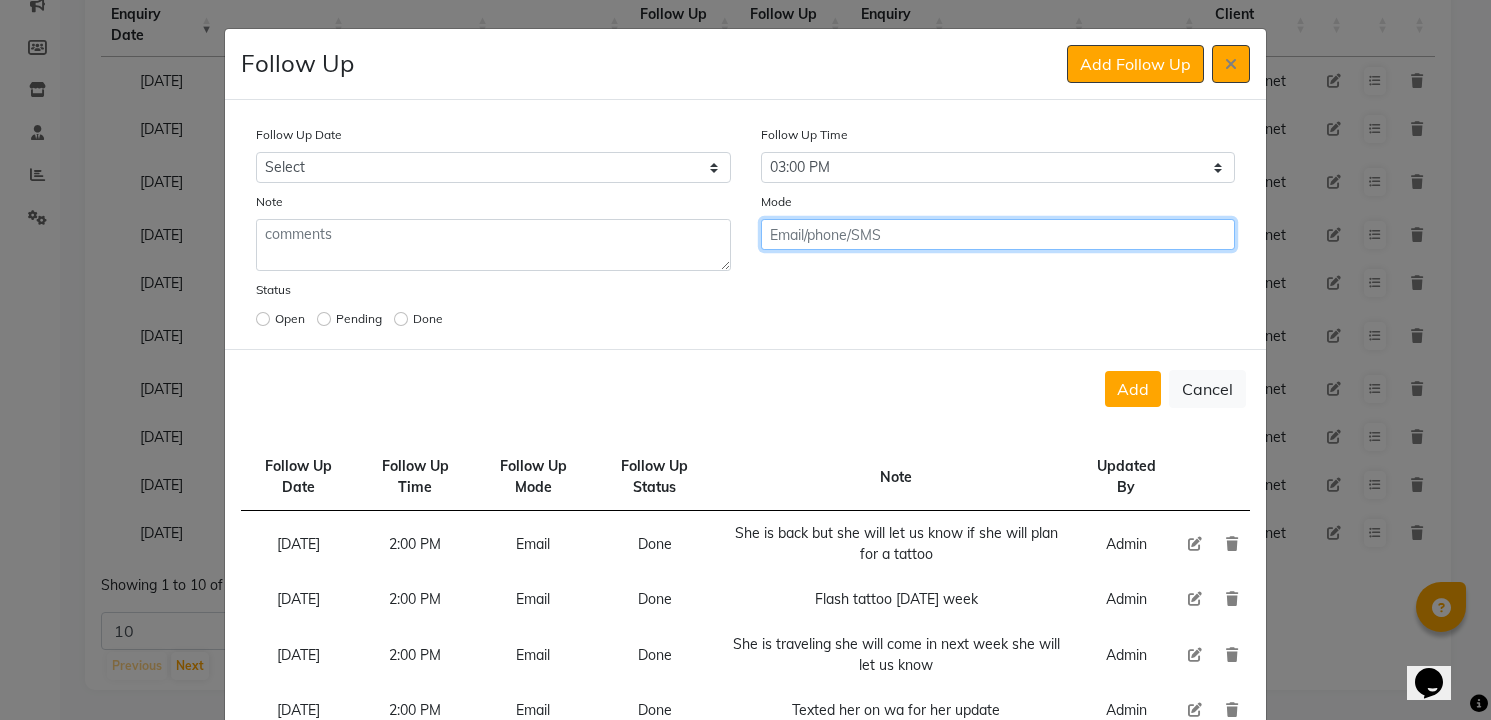 click on "Add" 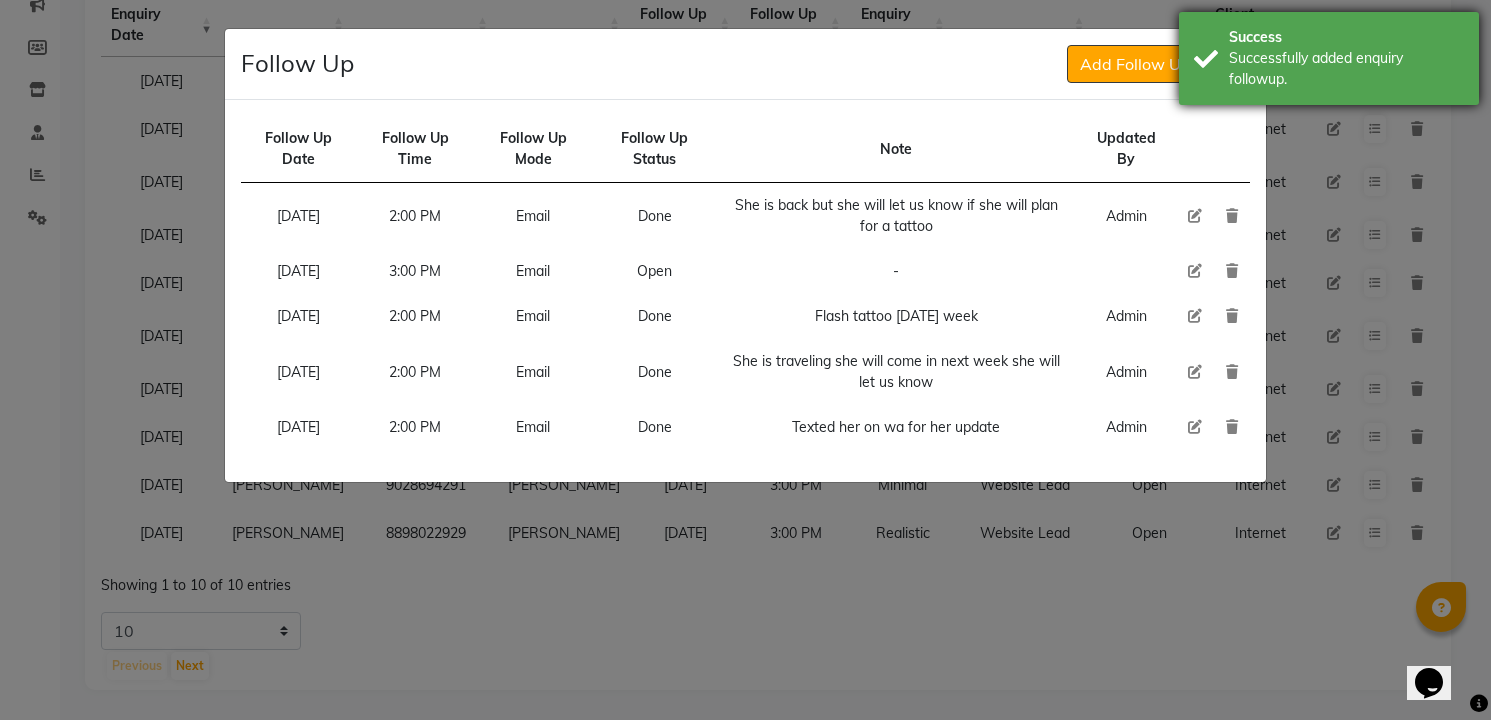 click on "Successfully added enquiry followup." at bounding box center (1346, 69) 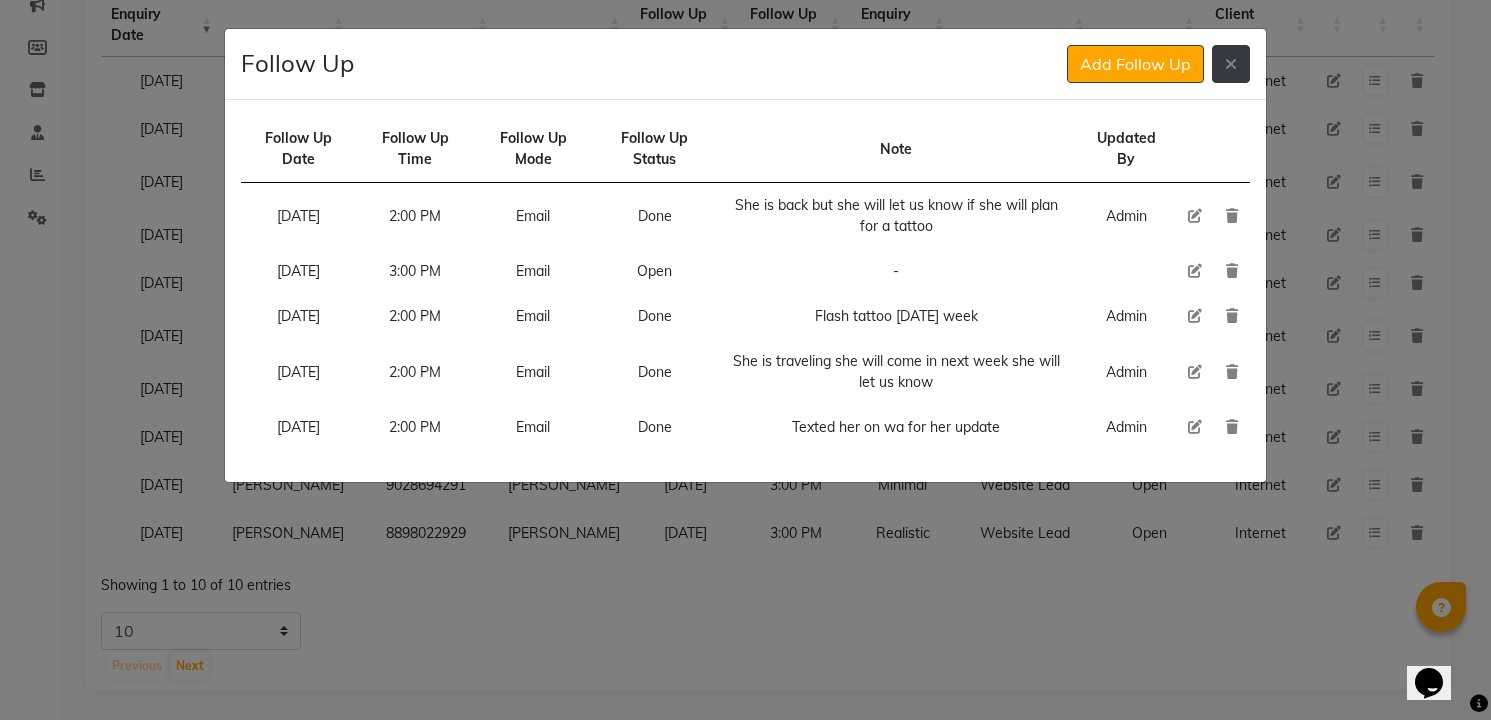 click 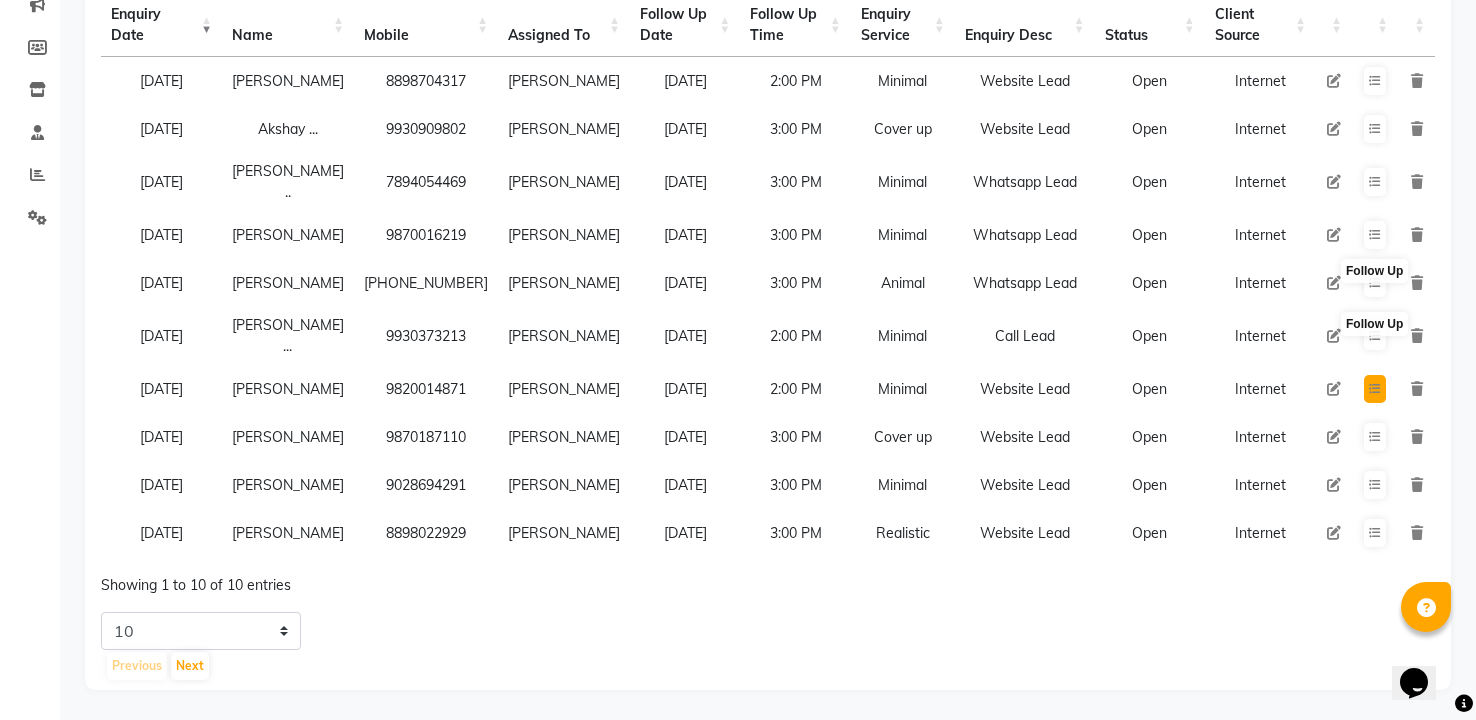 click at bounding box center (1375, 389) 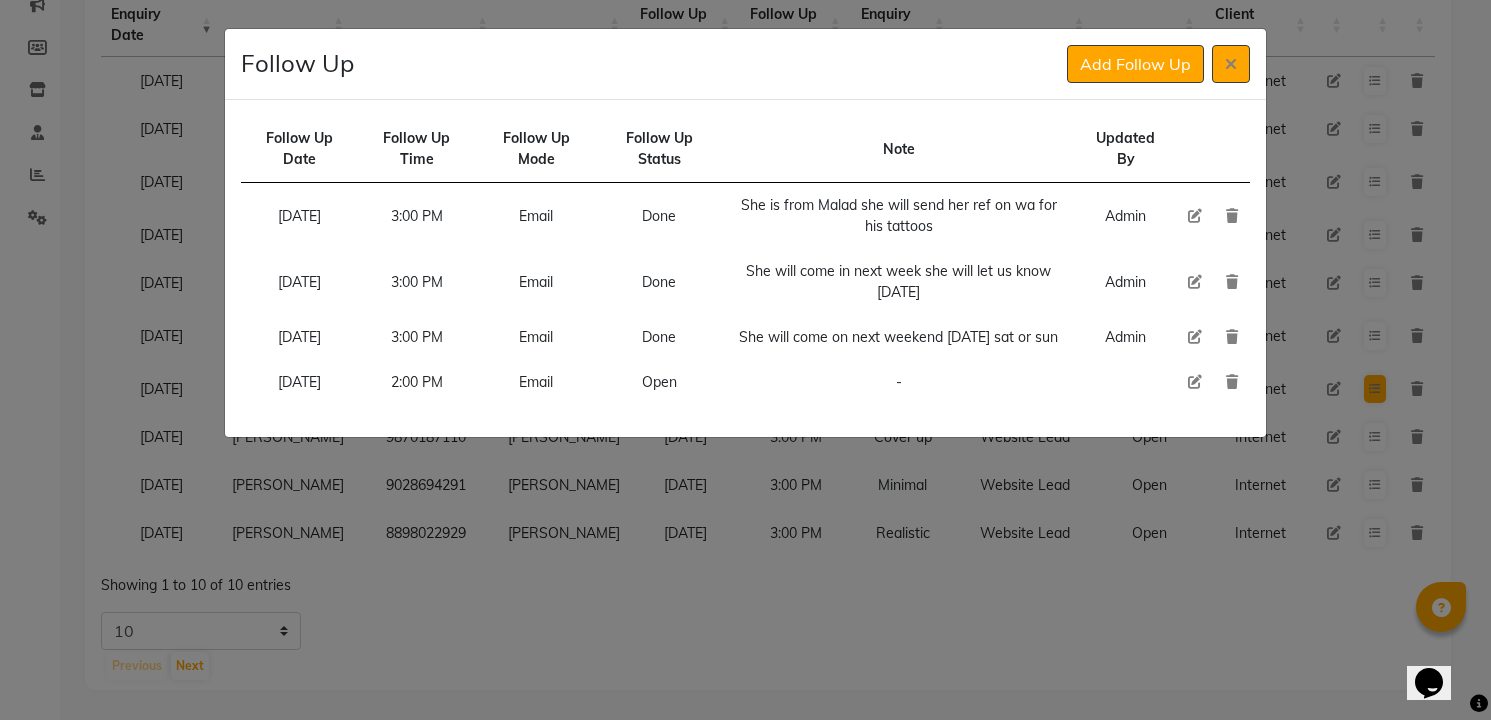 type 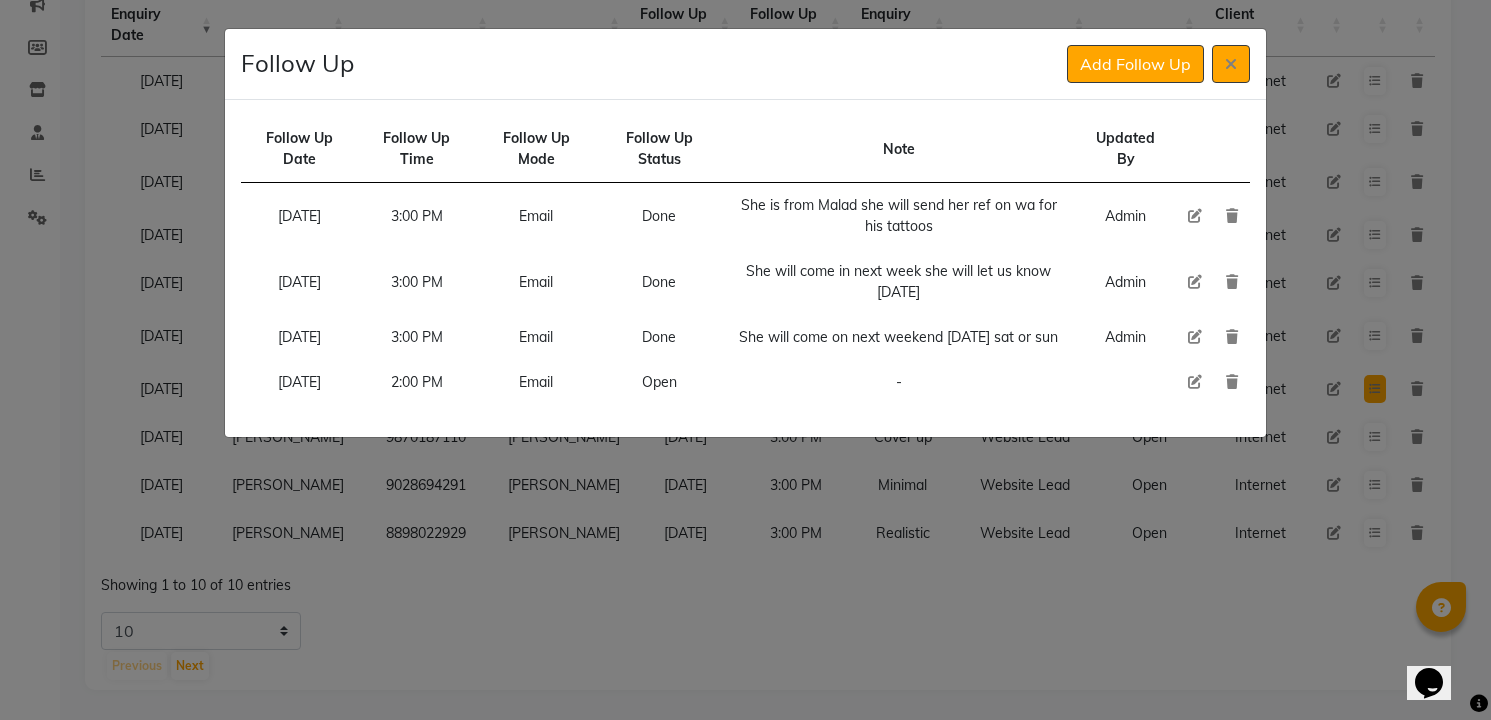 type 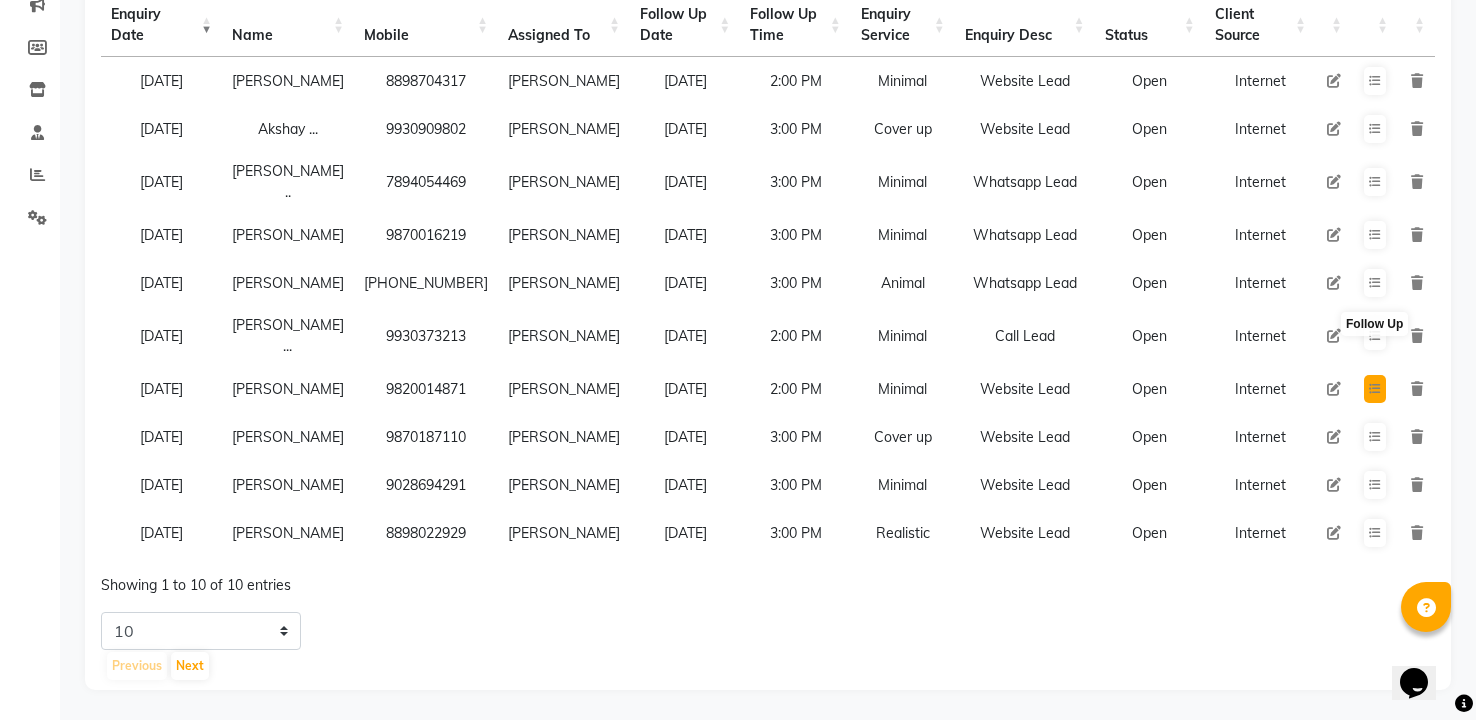 click at bounding box center (1375, 389) 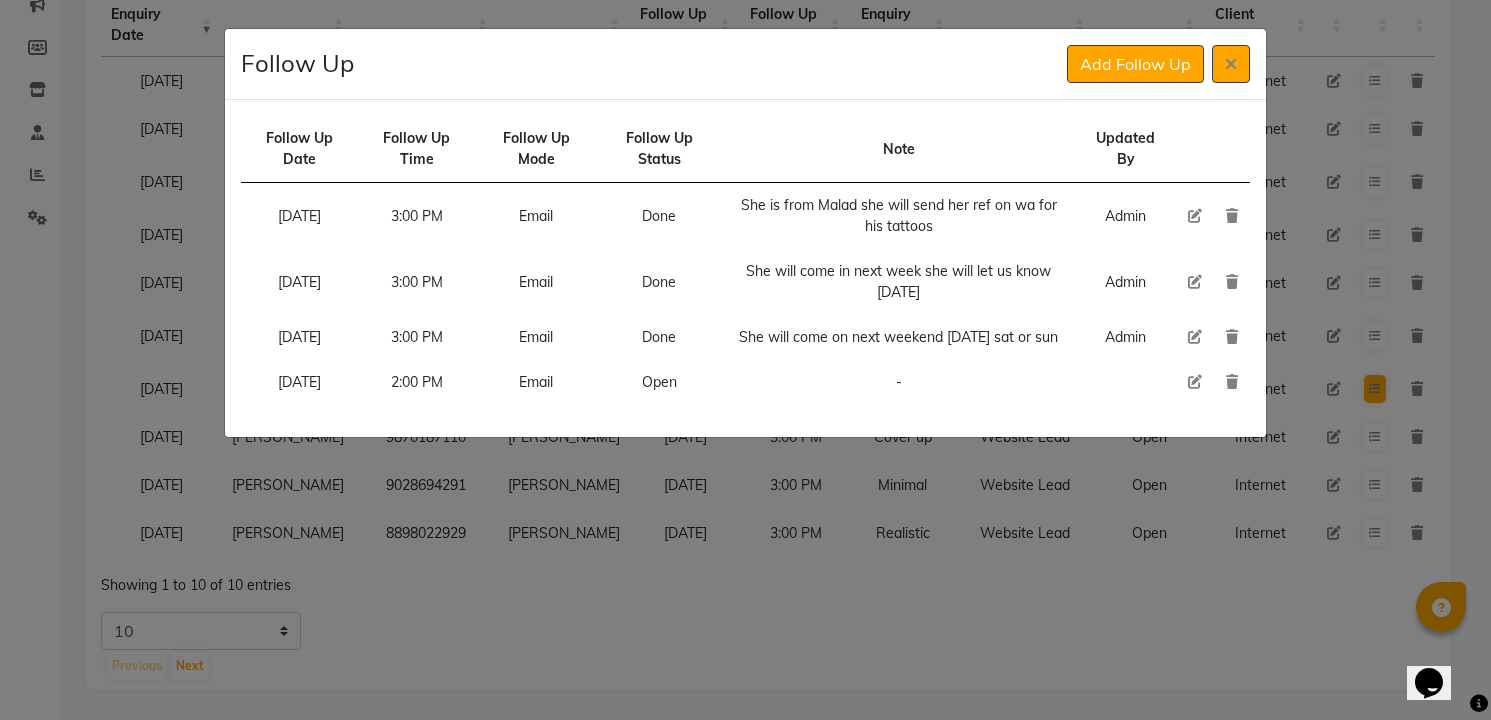 type 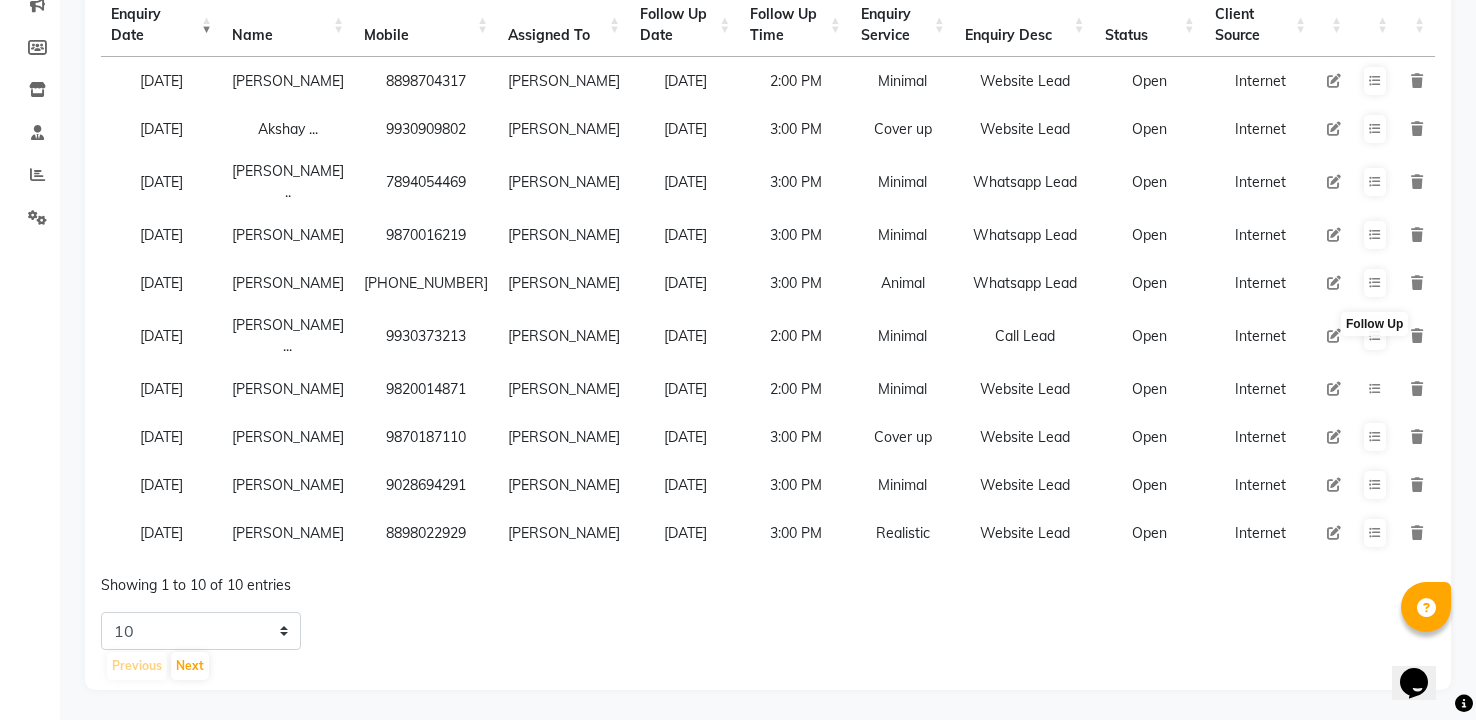 click at bounding box center (1375, 389) 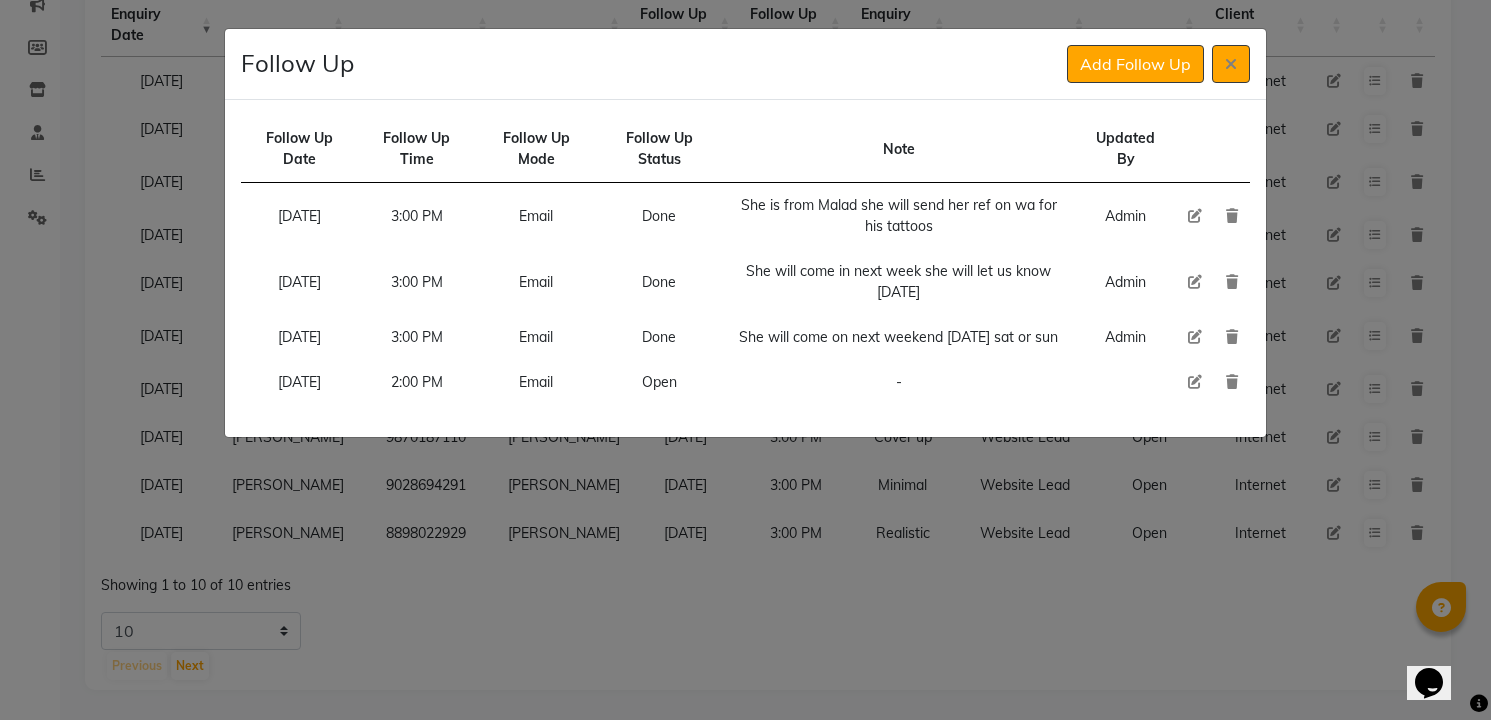 click 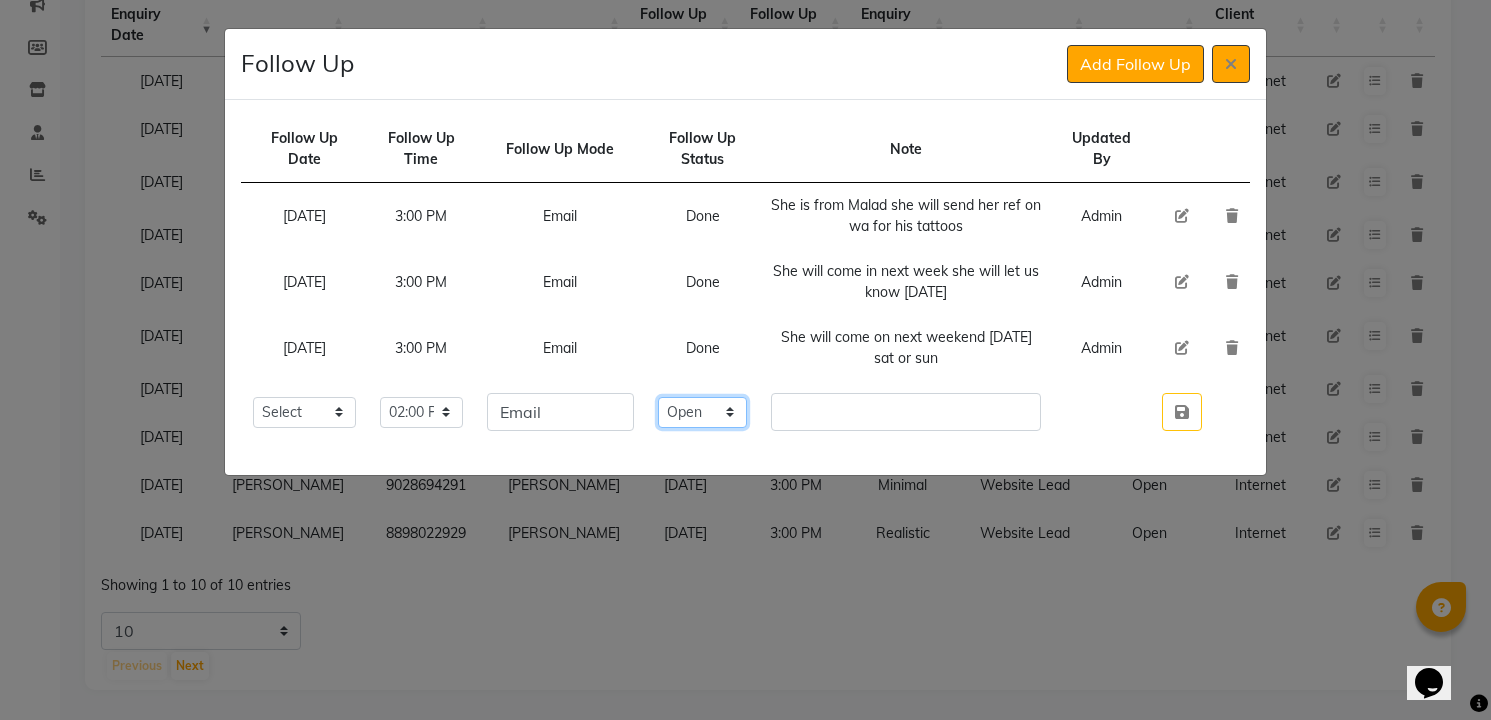 click on "Select Open Pending Done" 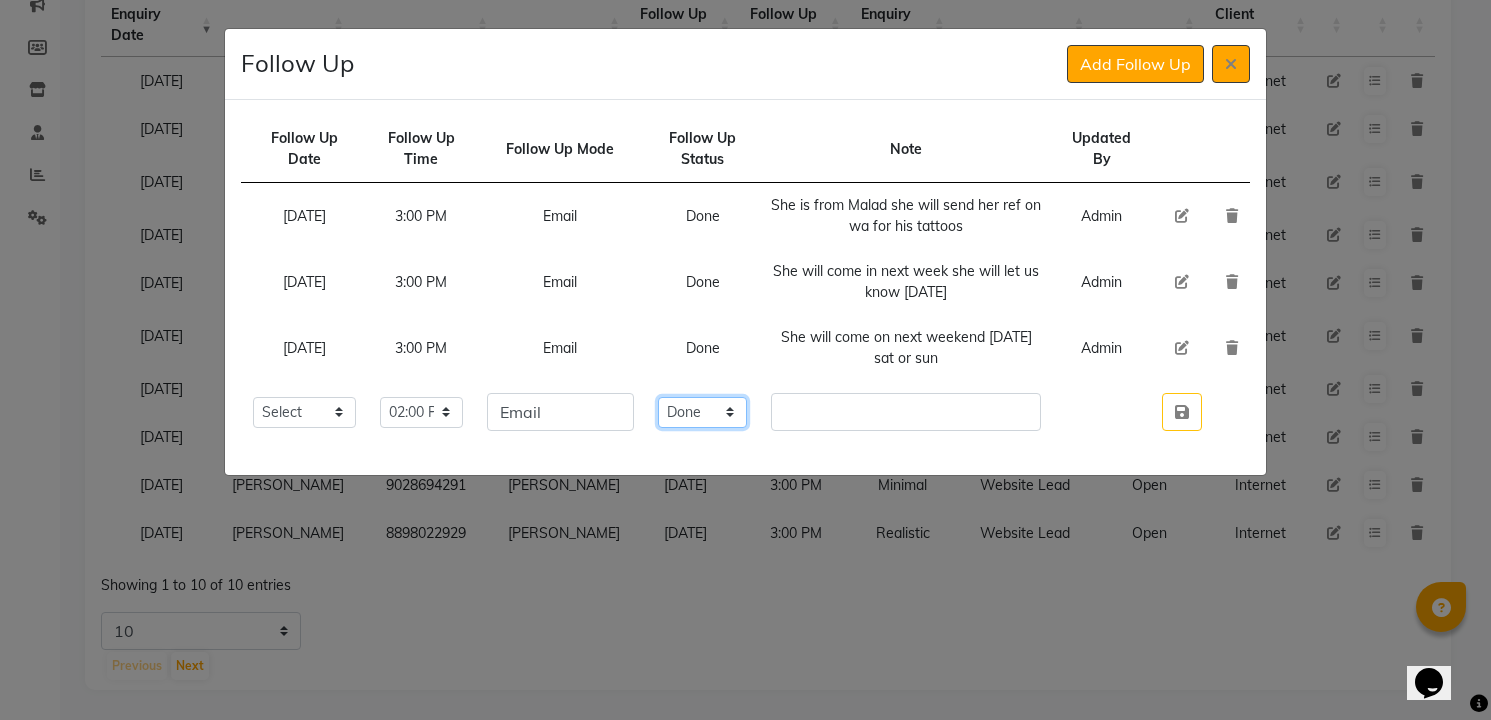 click on "Select Open Pending Done" 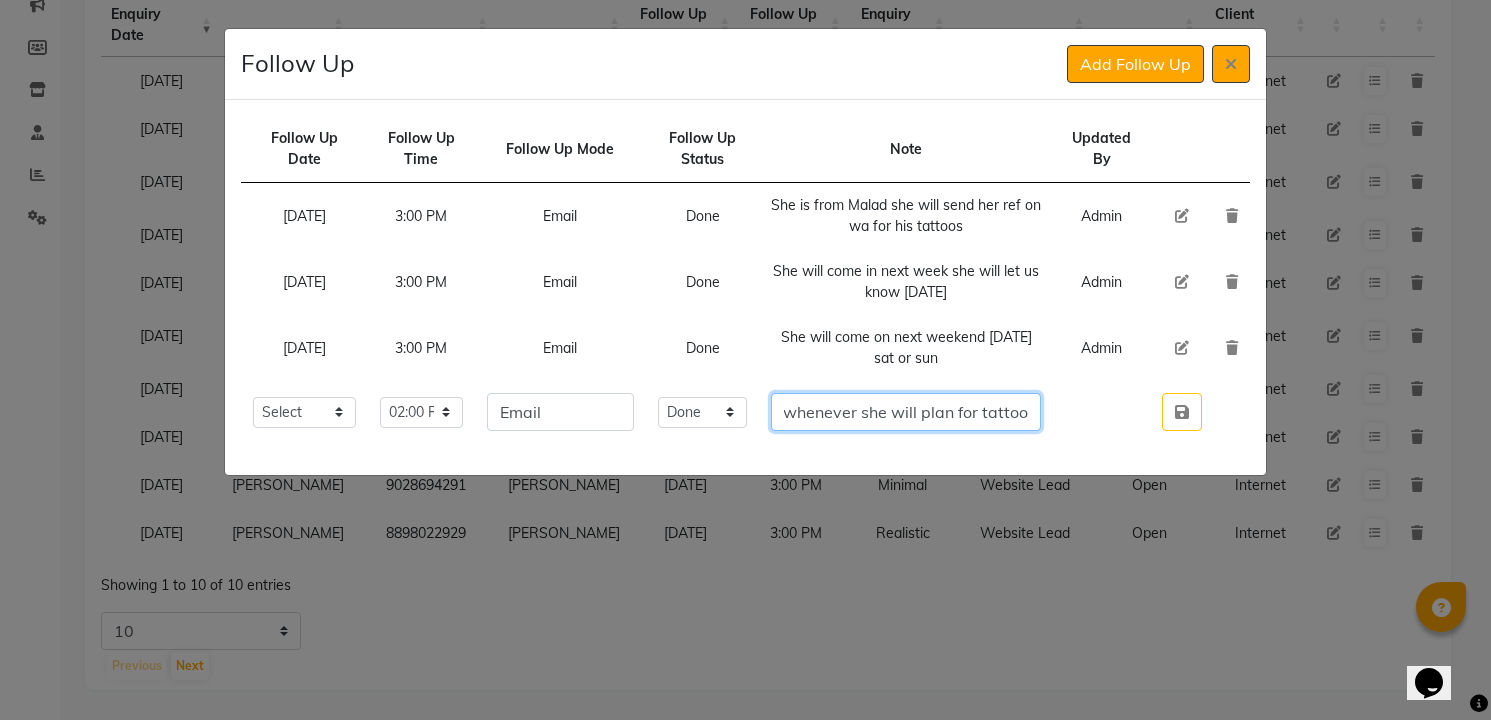 scroll, scrollTop: 0, scrollLeft: 315, axis: horizontal 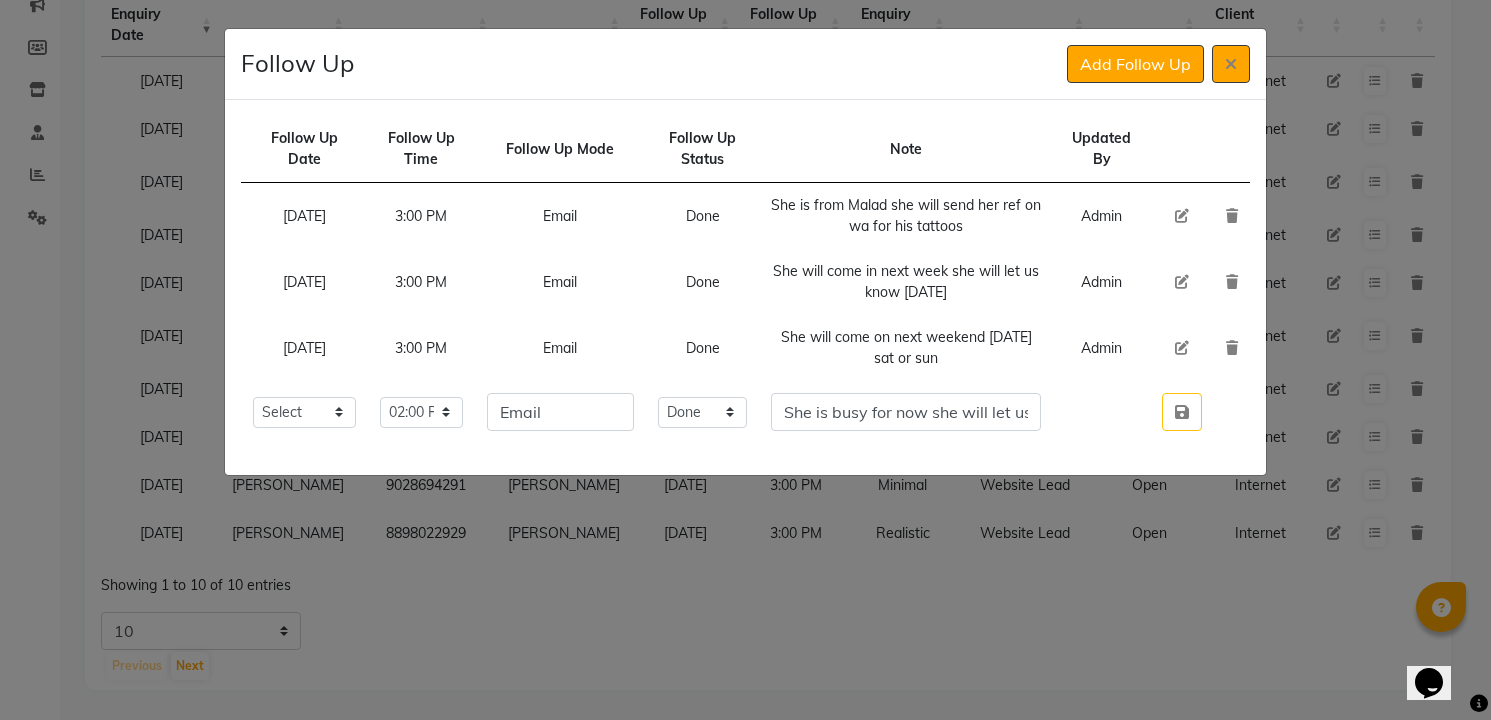 type 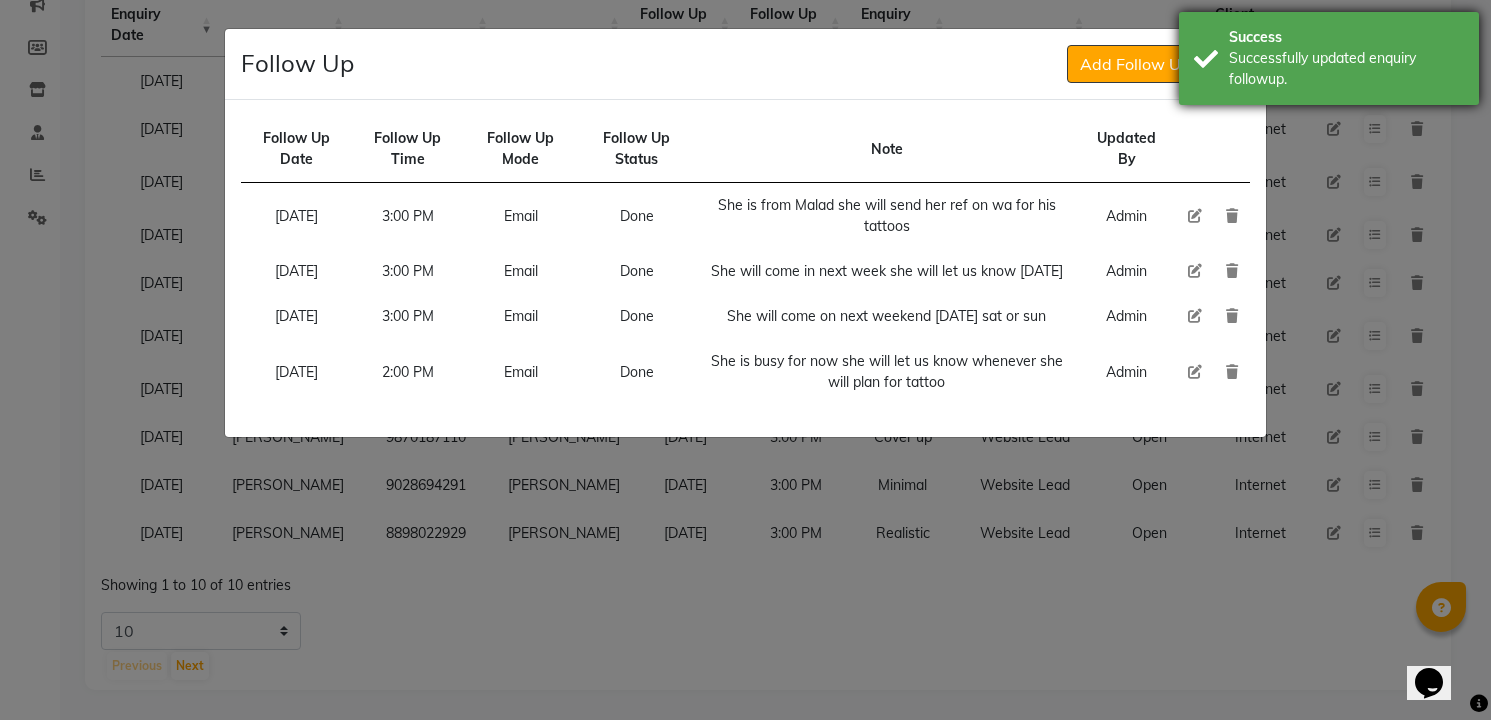click on "Successfully updated enquiry followup." at bounding box center (1346, 69) 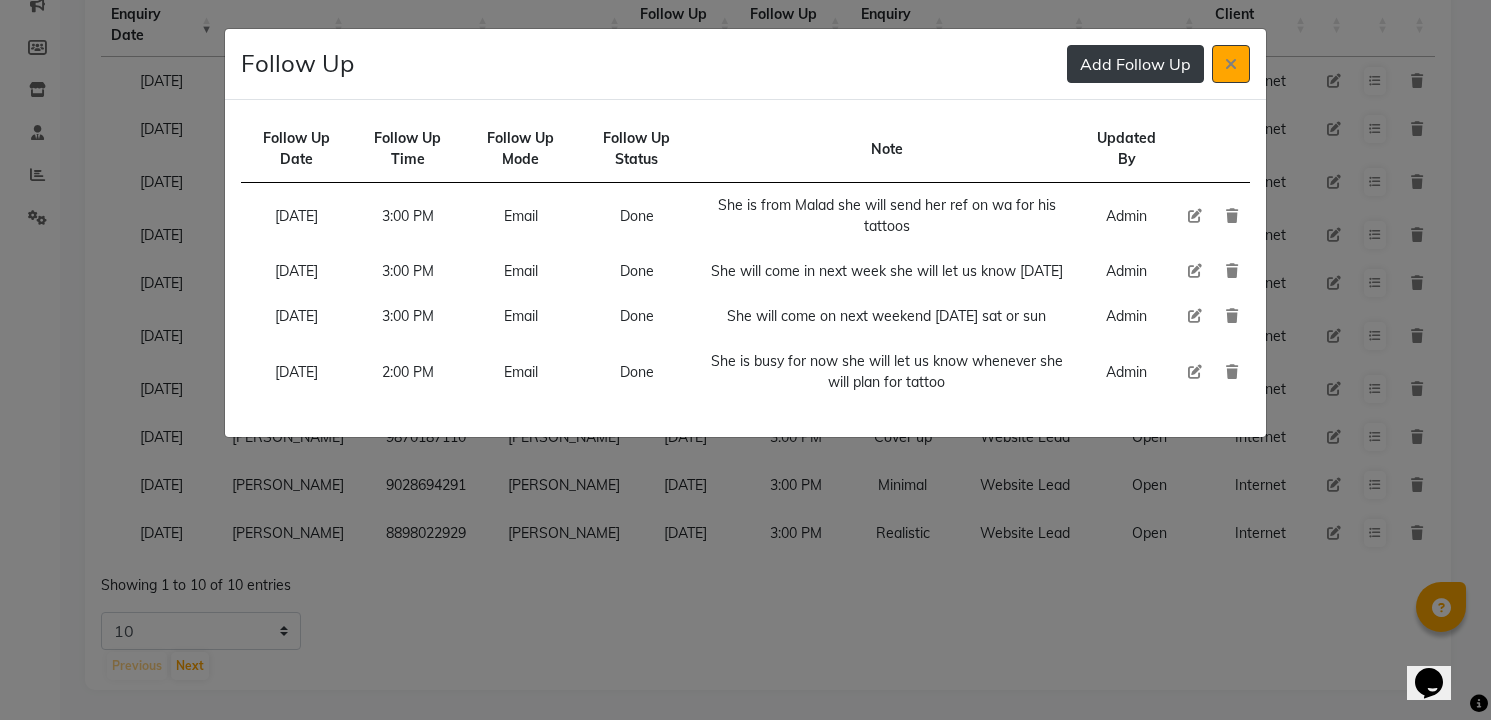 type 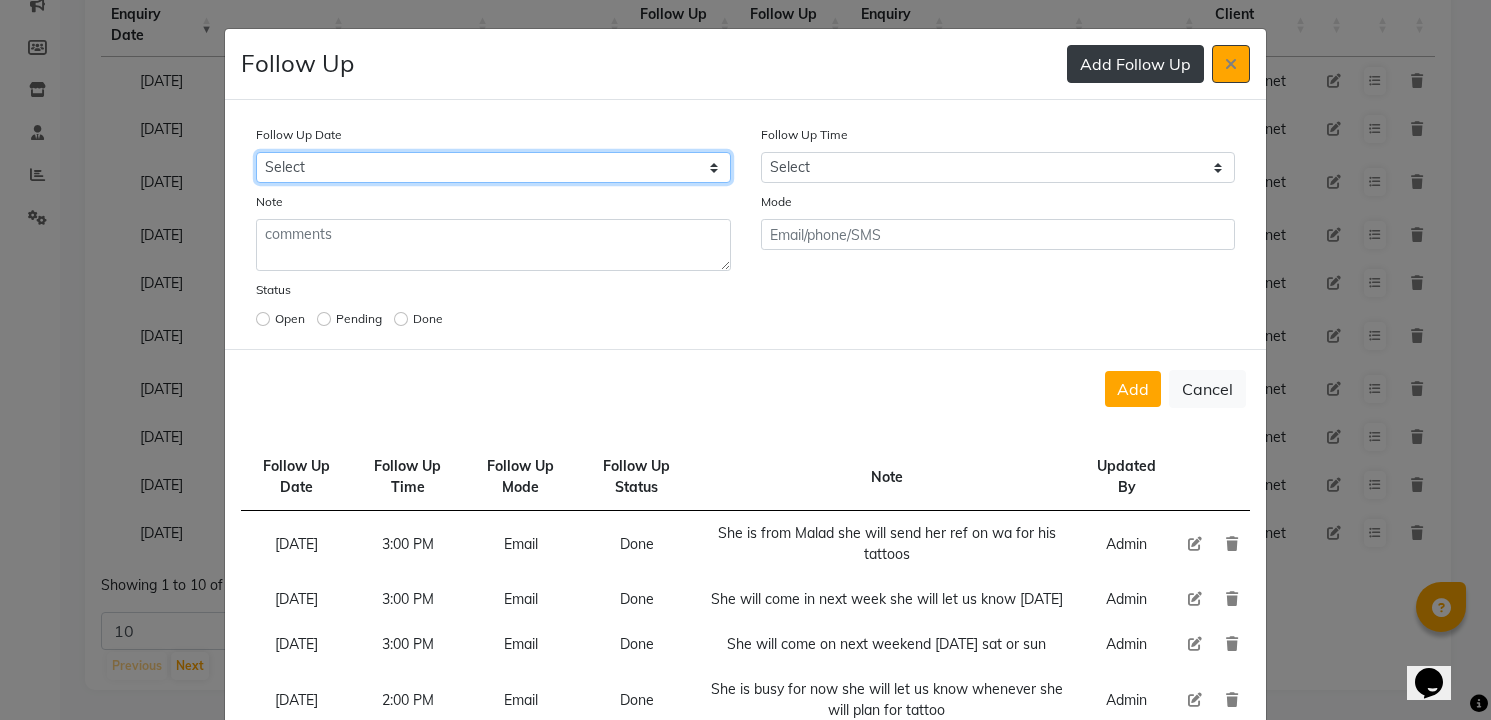 select on "custom_date" 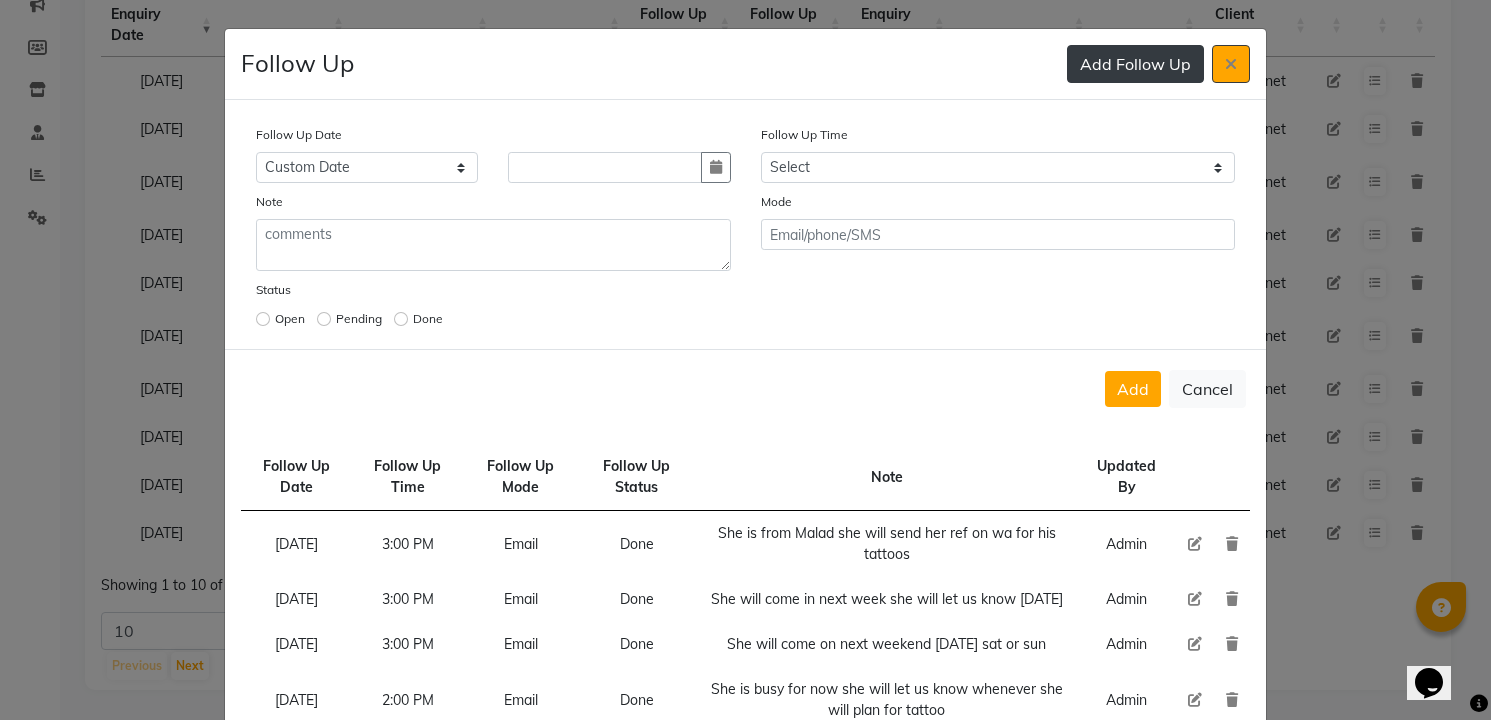type 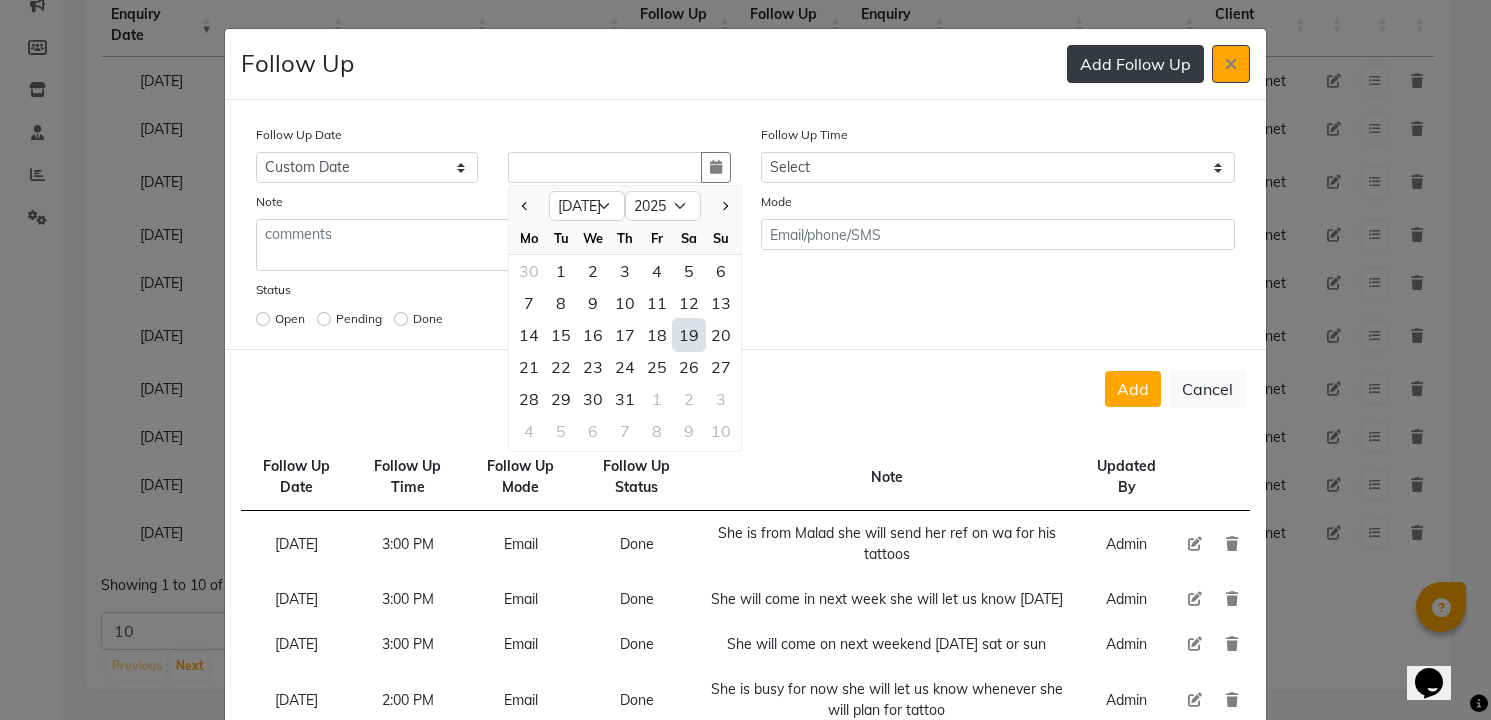 type 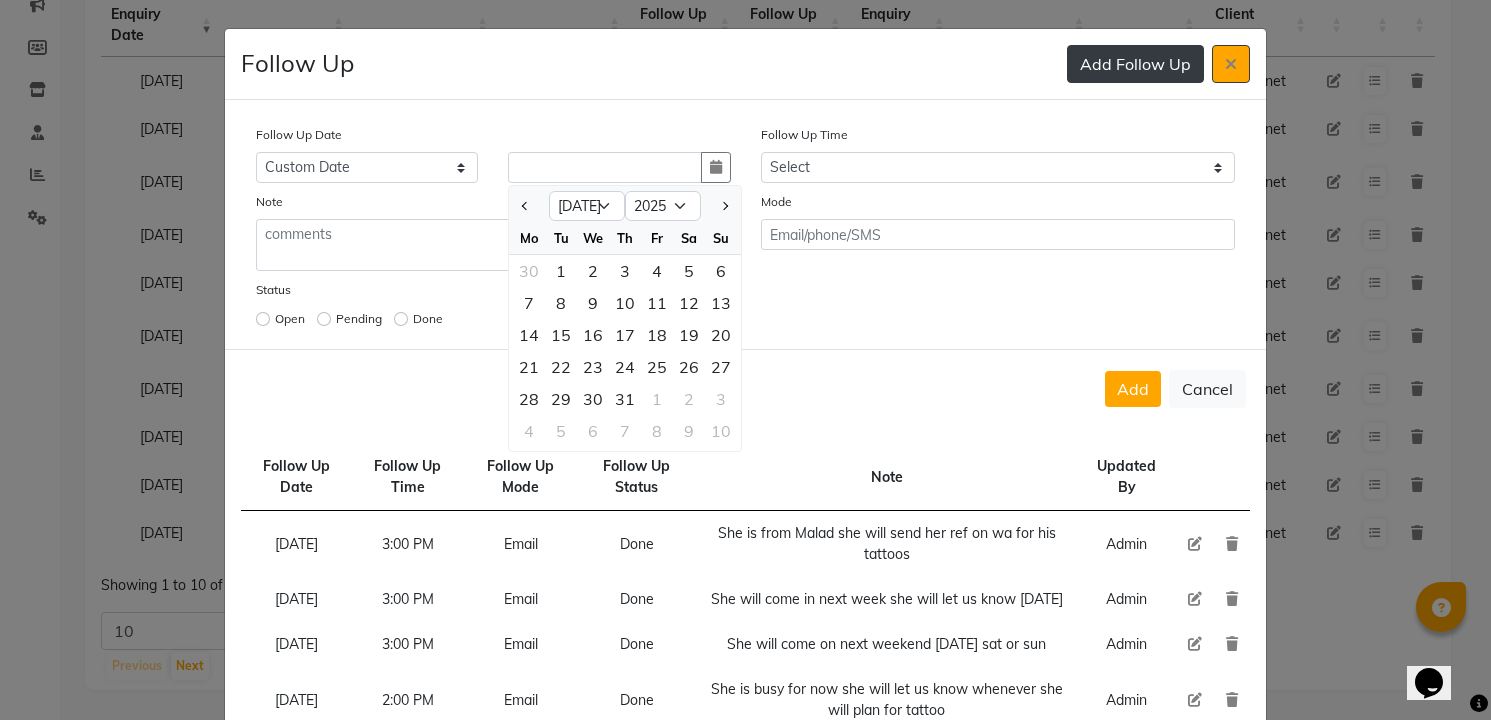 type 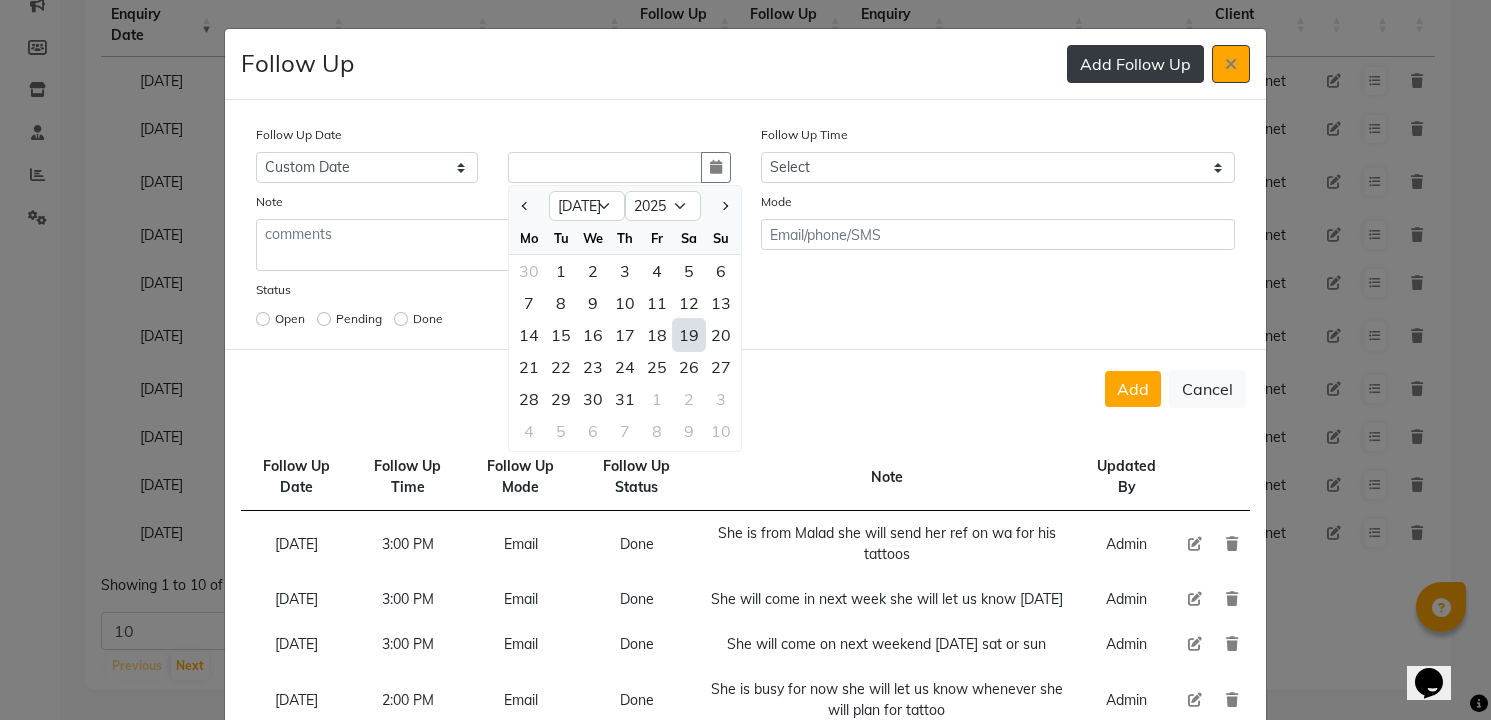 type on "[DATE]" 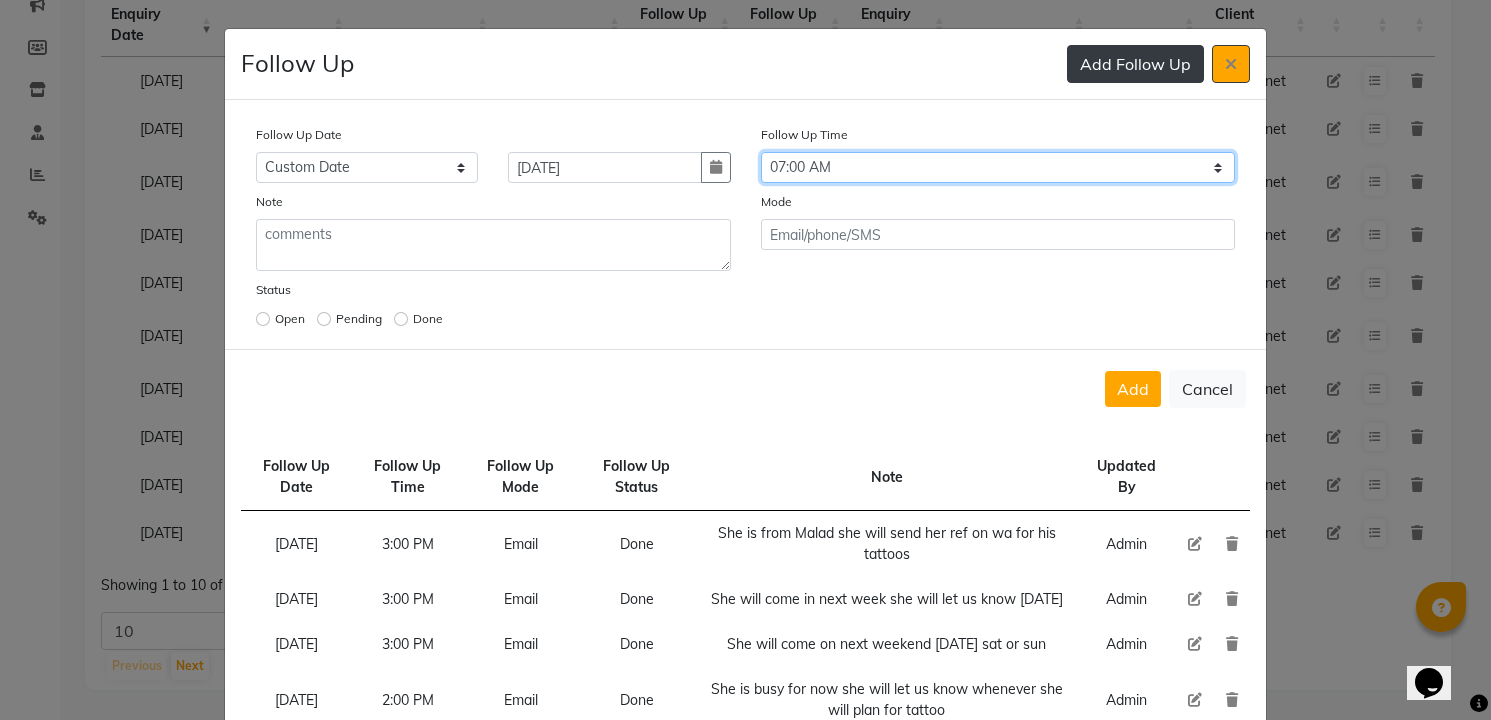 select on "900" 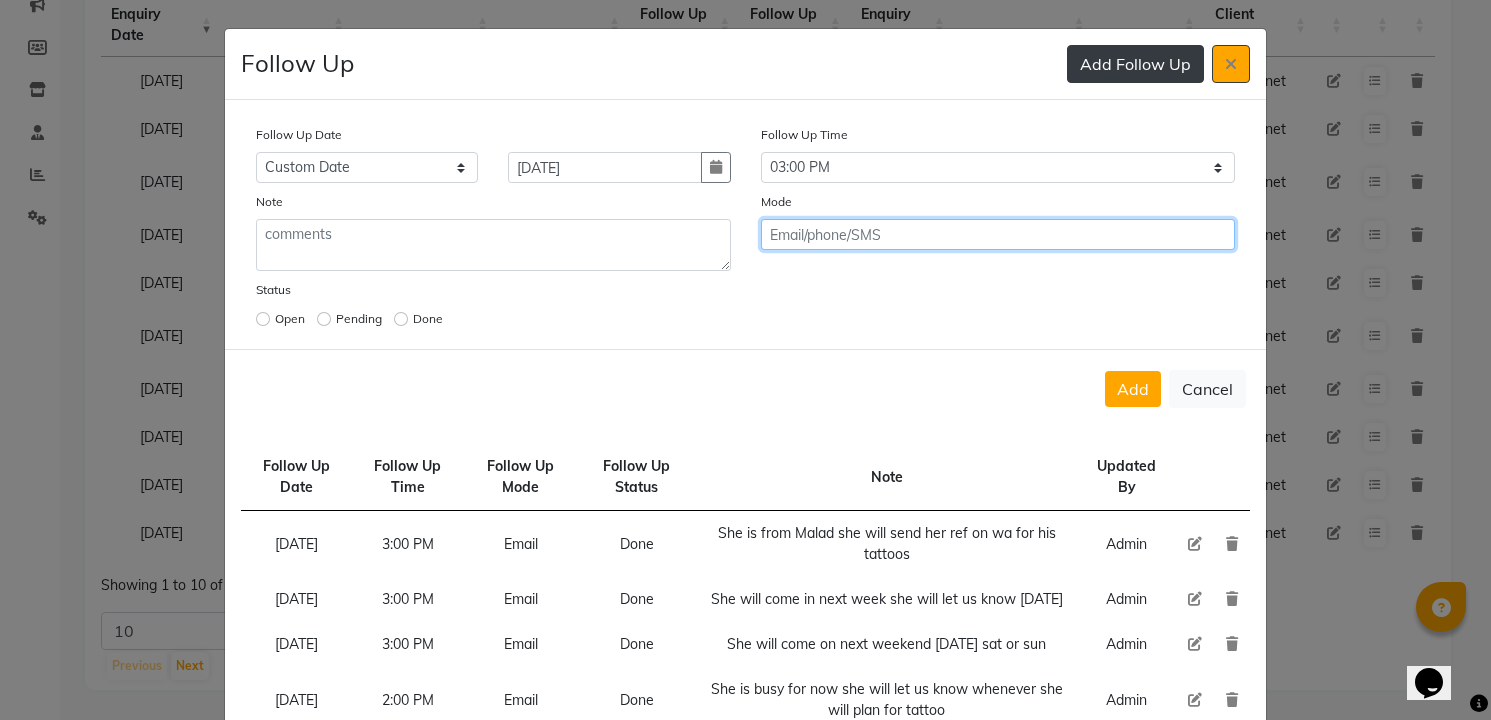 click on "Add" 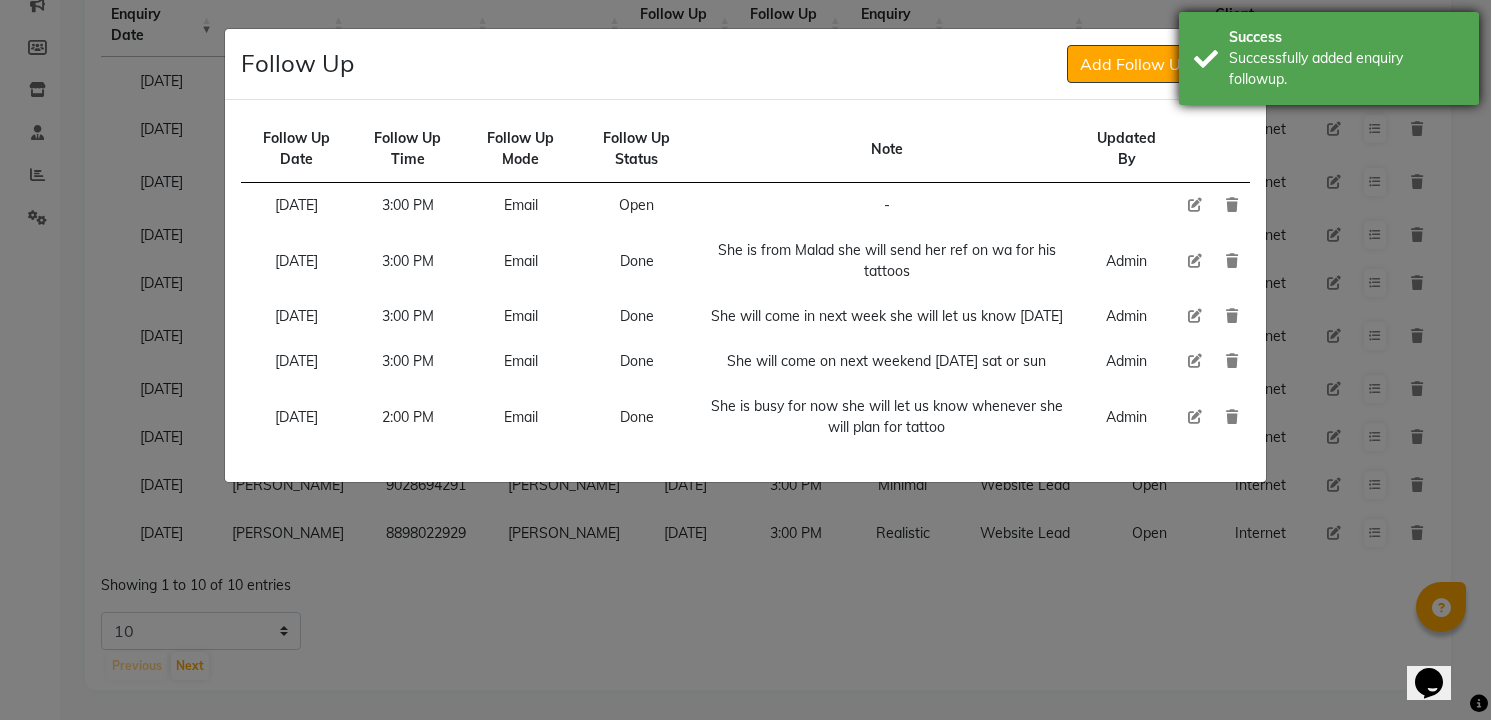 click on "Successfully added enquiry followup." at bounding box center (1346, 69) 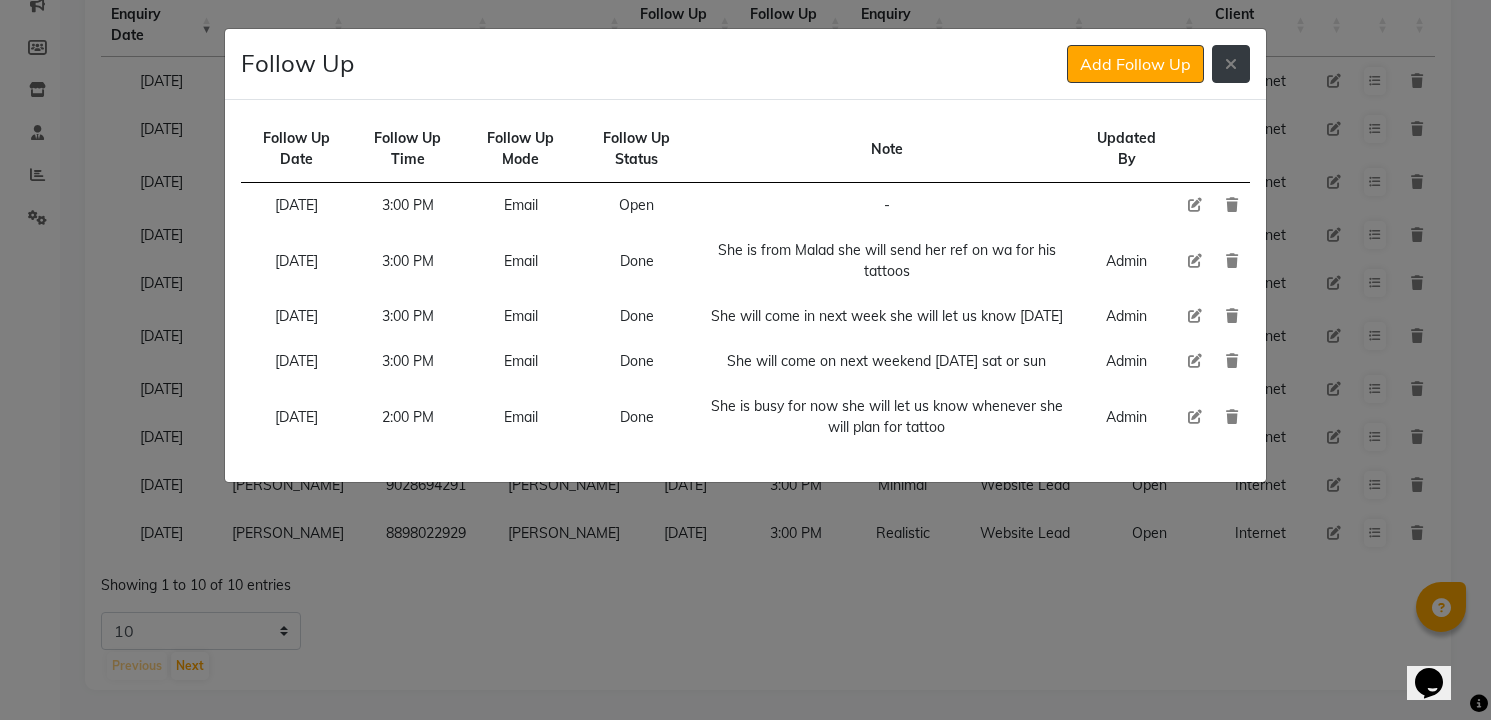 click 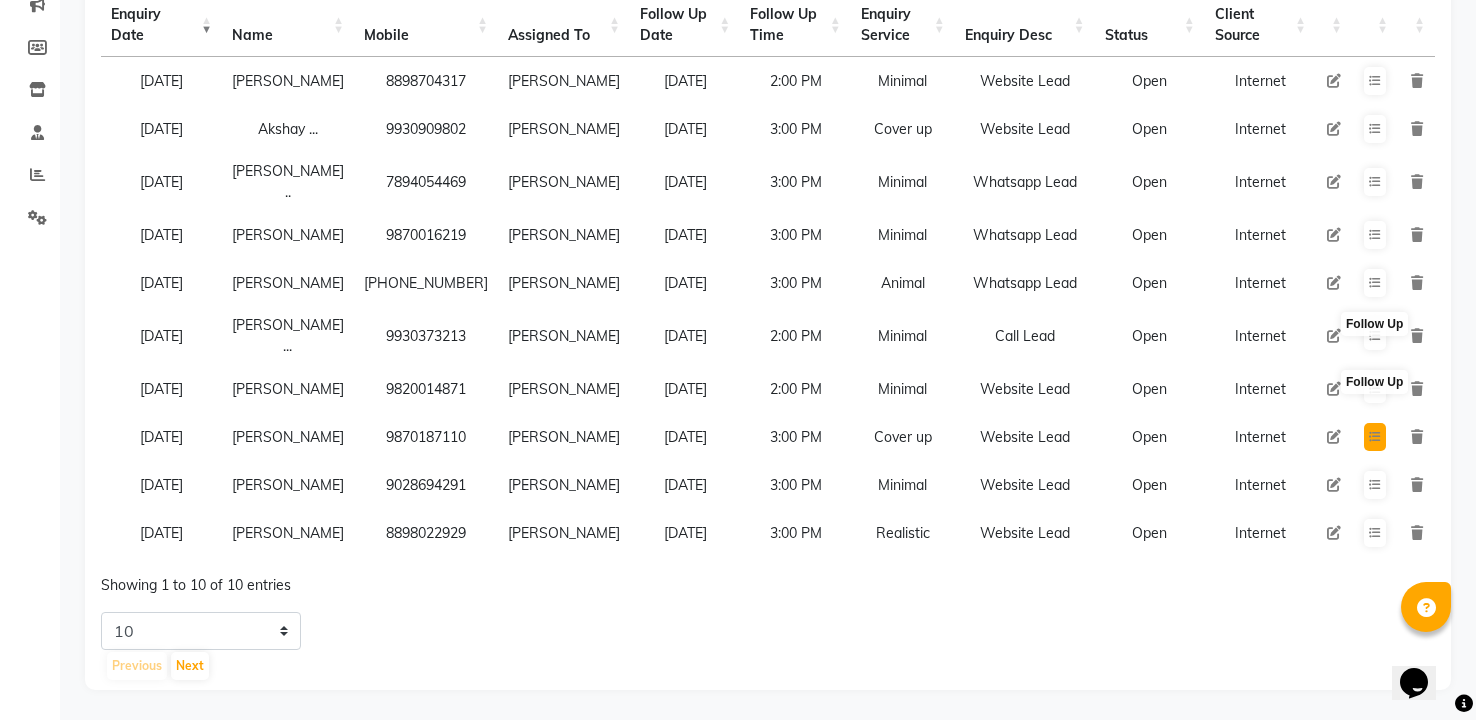 click at bounding box center (1375, 437) 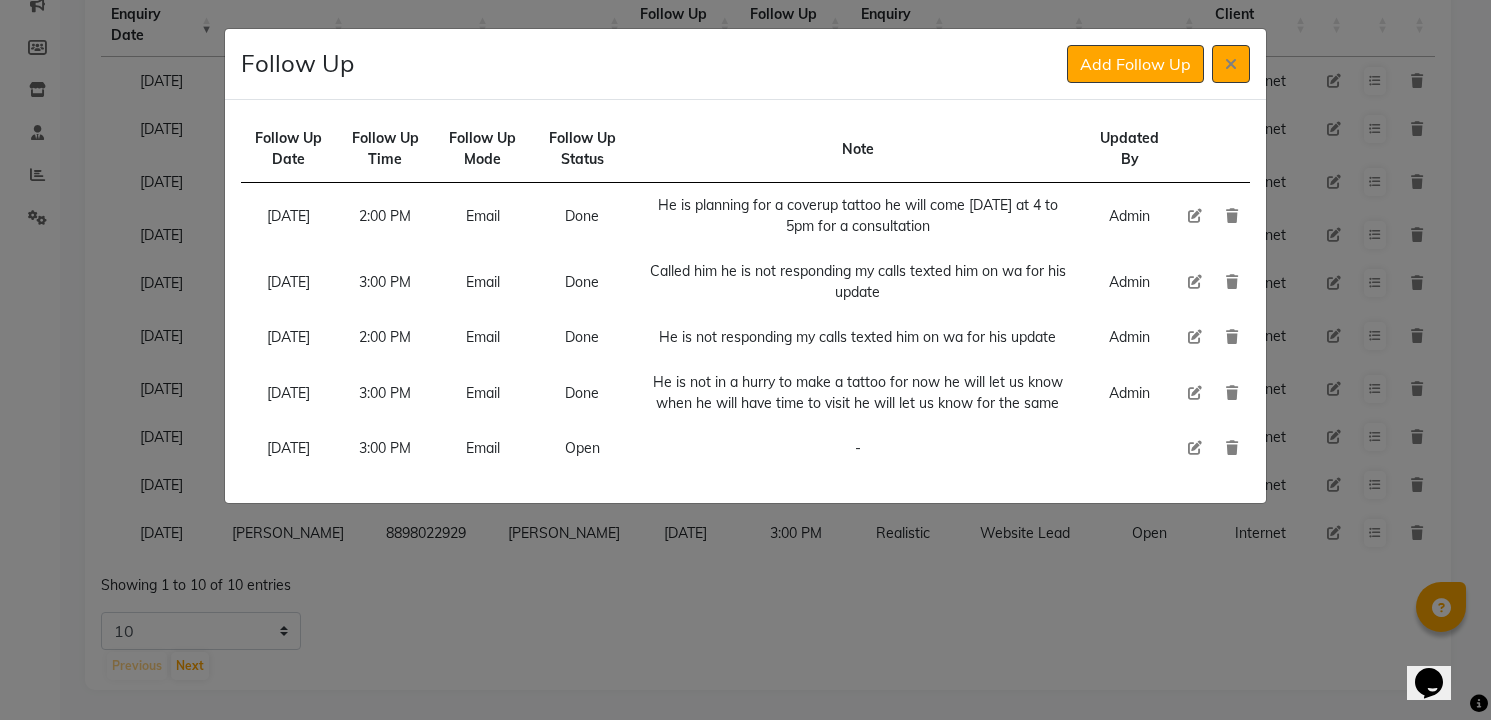click 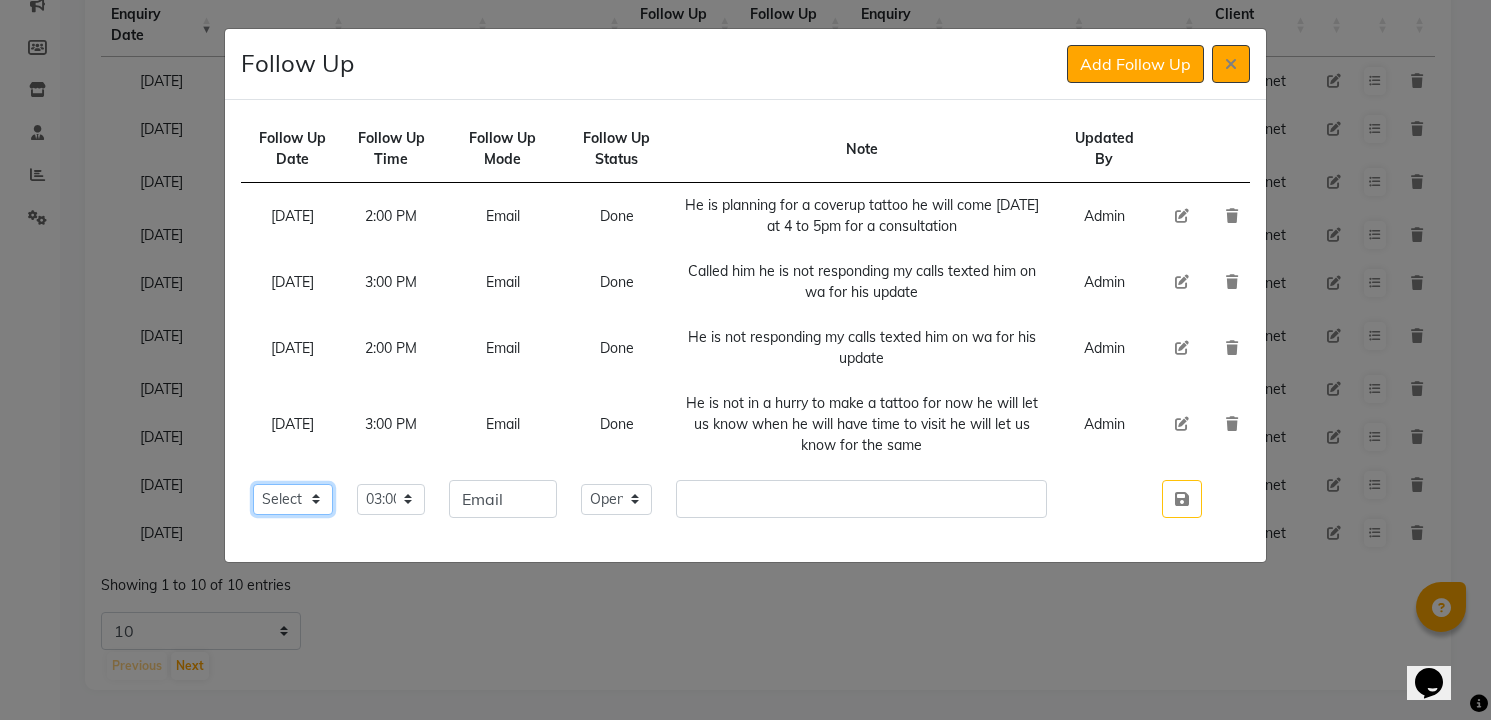 click on "Select [DATE] [DATE] [DATE] ([DATE]) [DATE] ([DATE]) [DATE] ([DATE]) [DATE] ([DATE]) [DATE] ([DATE]) [DATE] ([DATE]) [DATE] ([DATE]) [DATE] ([DATE]) [DATE] ([DATE]) [DATE] ([DATE]) Custom Date" at bounding box center [293, 499] 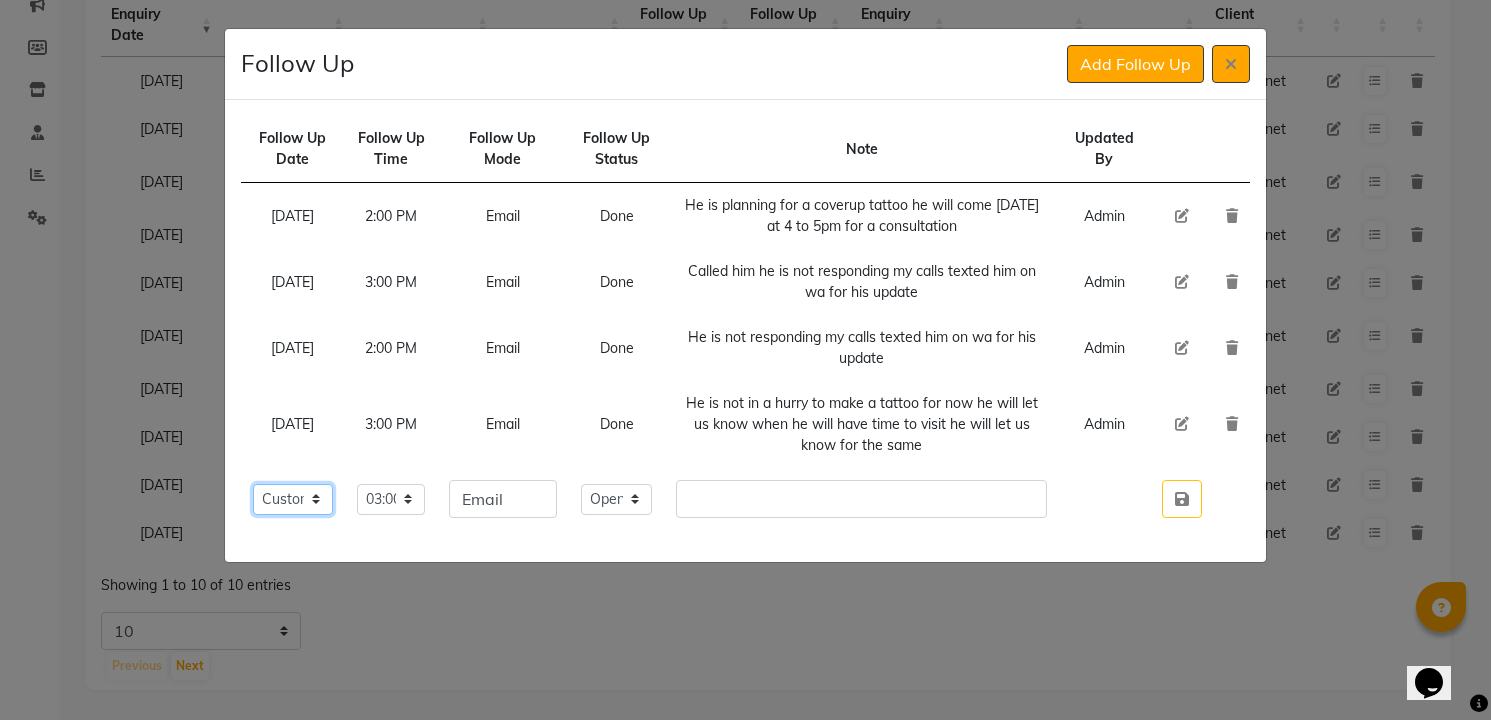 click on "Select [DATE] [DATE] [DATE] ([DATE]) [DATE] ([DATE]) [DATE] ([DATE]) [DATE] ([DATE]) [DATE] ([DATE]) [DATE] ([DATE]) [DATE] ([DATE]) [DATE] ([DATE]) [DATE] ([DATE]) [DATE] ([DATE]) Custom Date" at bounding box center [293, 499] 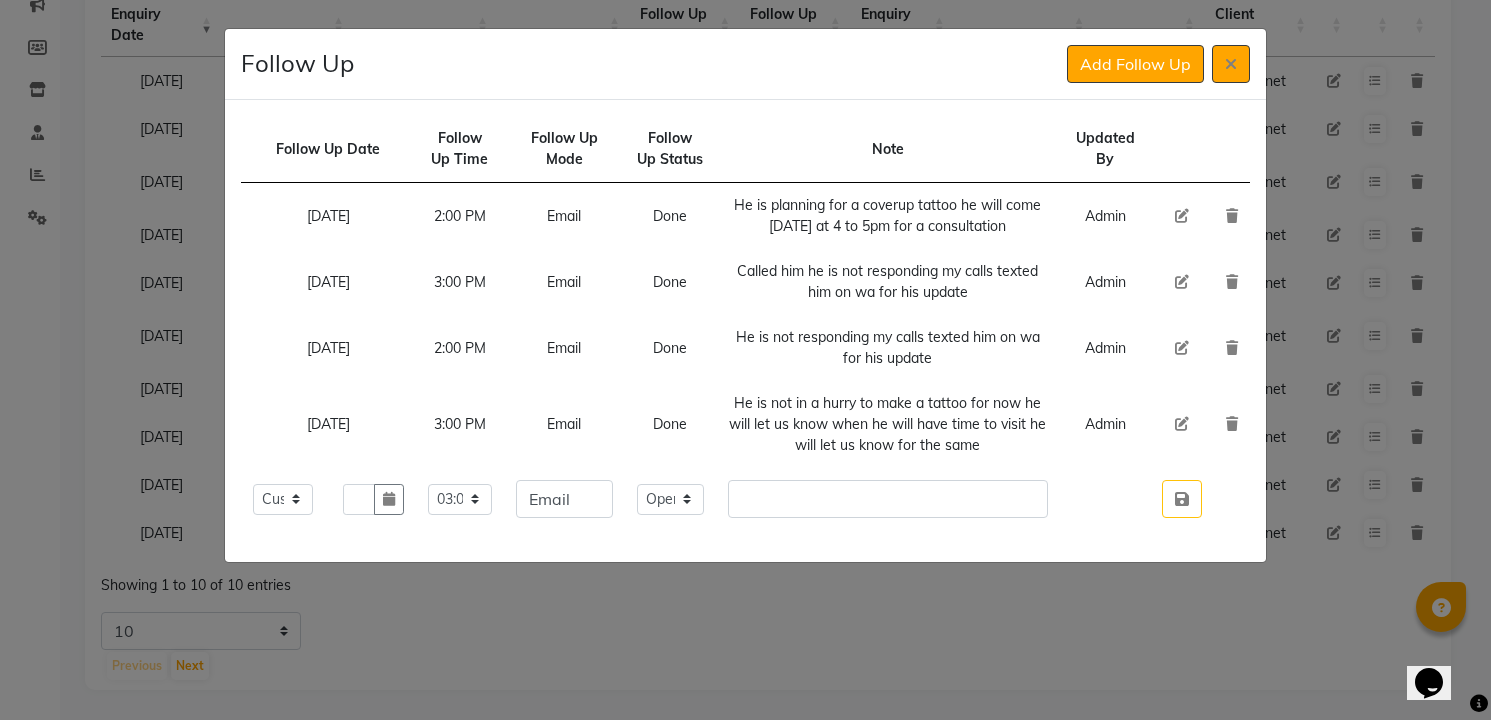 type 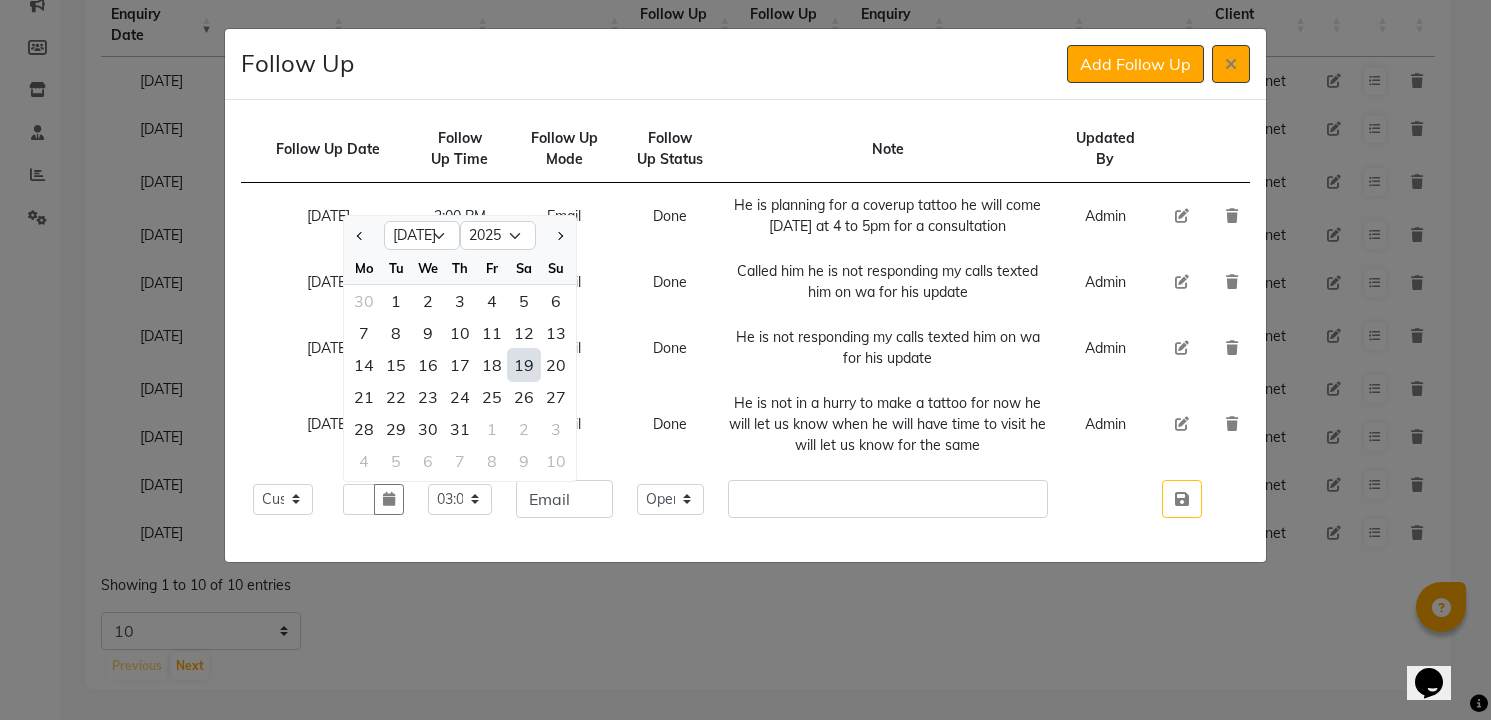 type on "[DATE]" 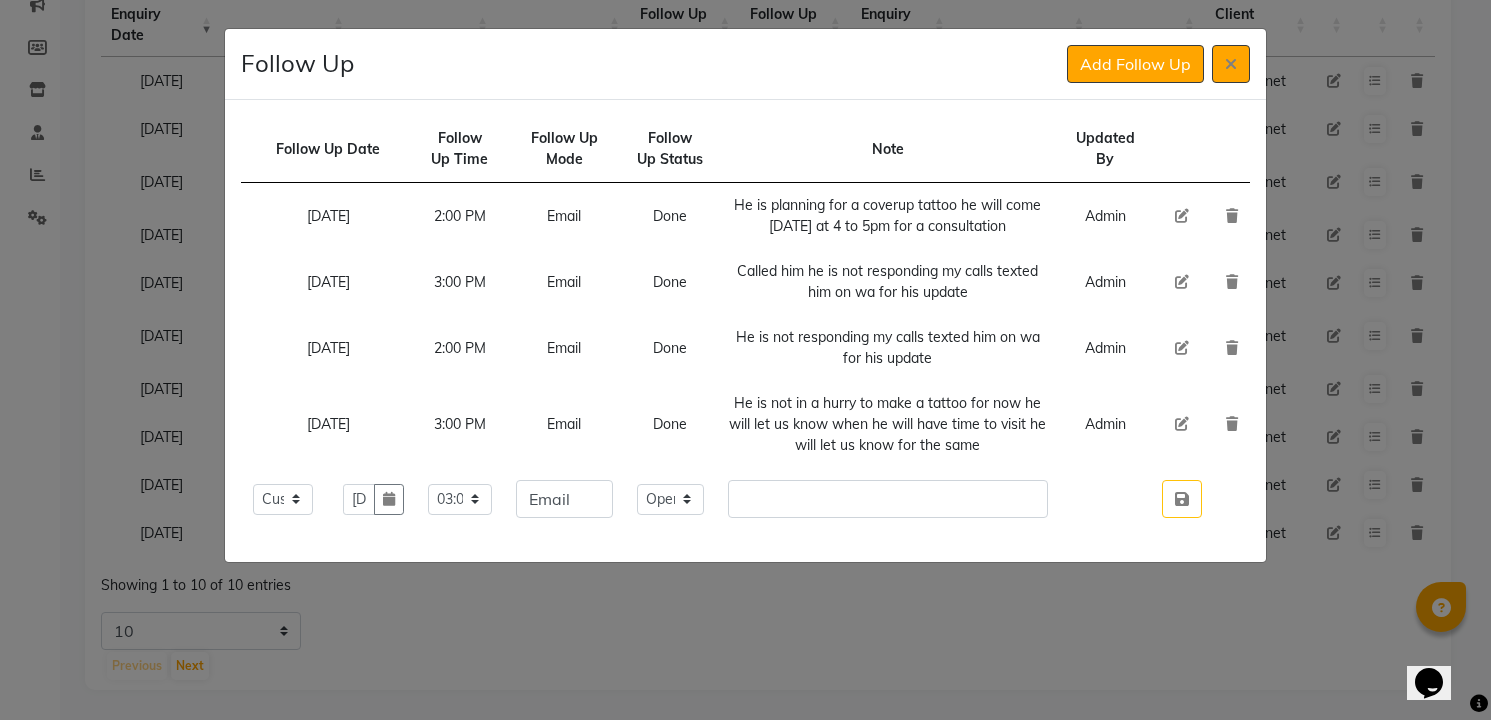 type 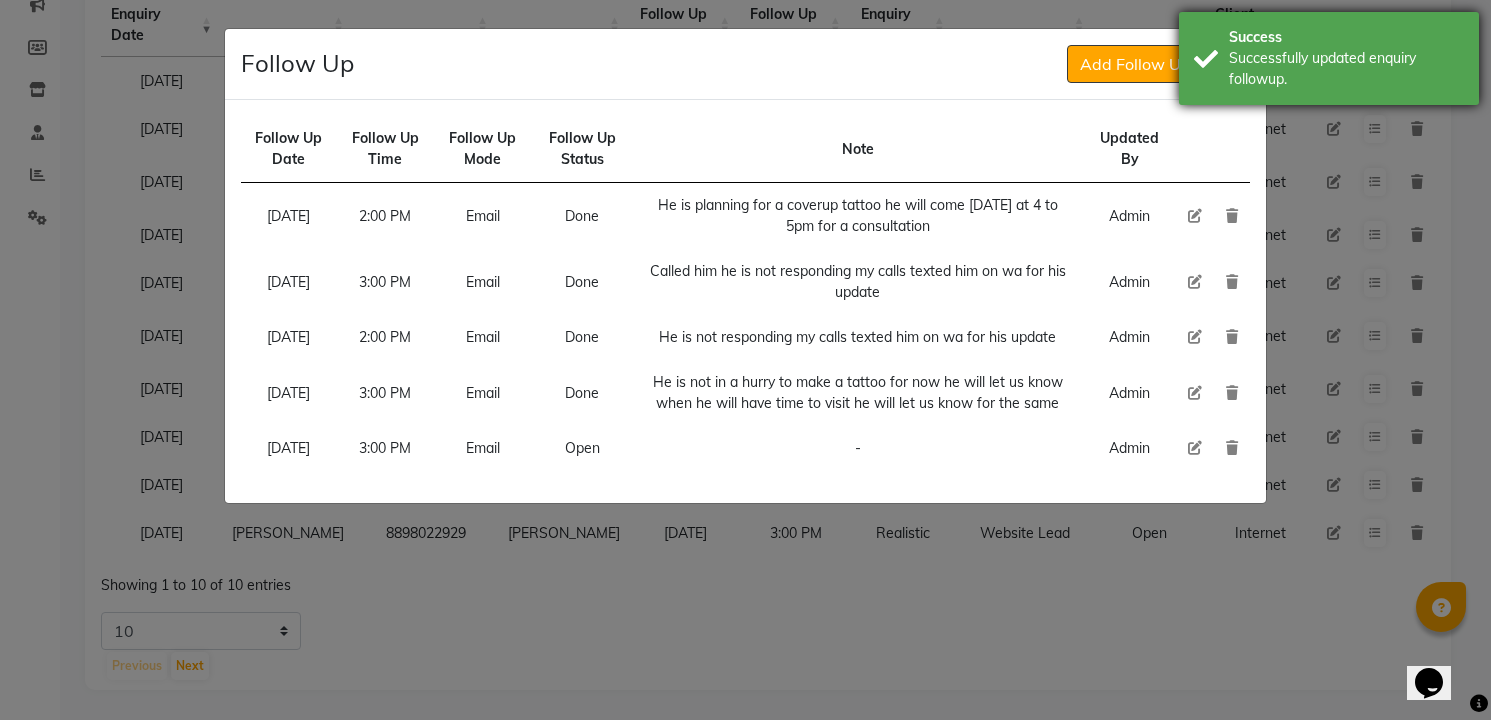 click on "Successfully updated enquiry followup." at bounding box center (1346, 69) 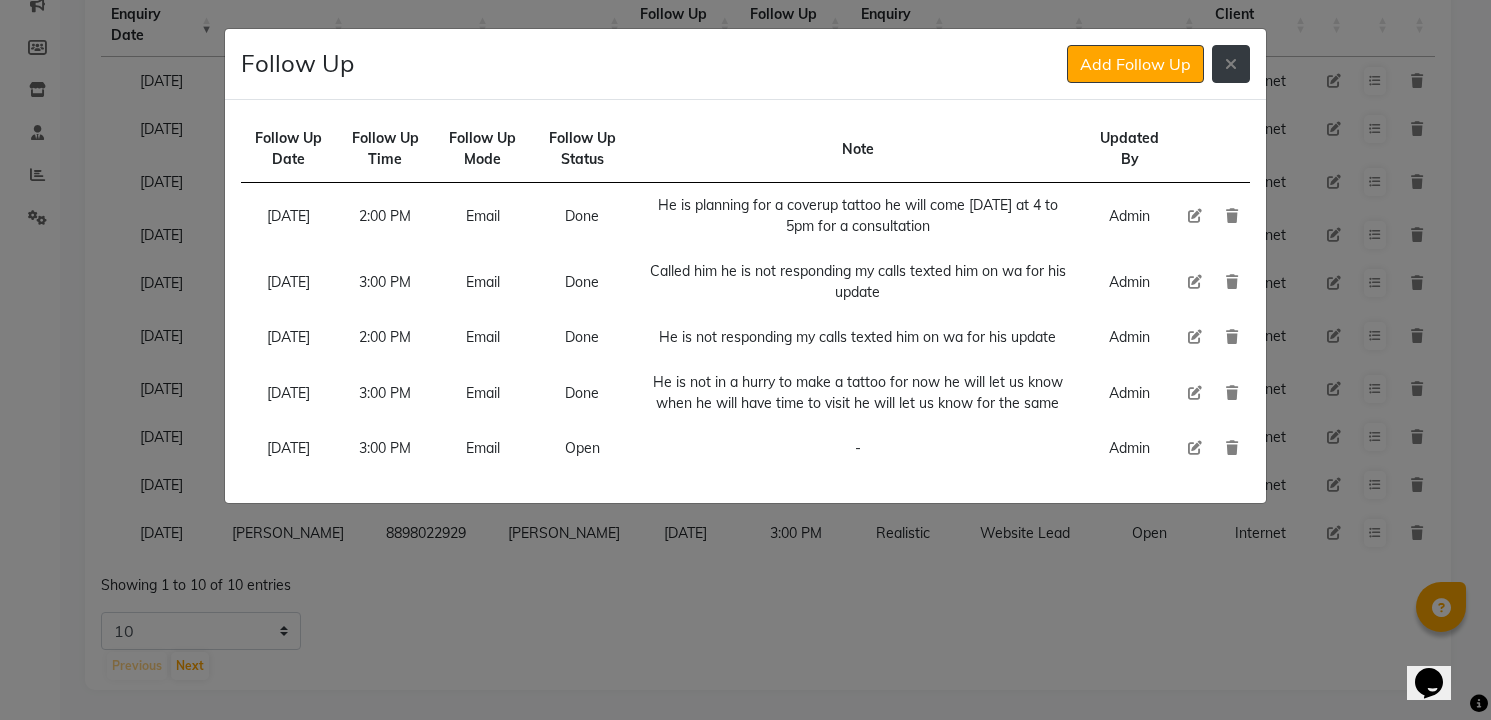 click 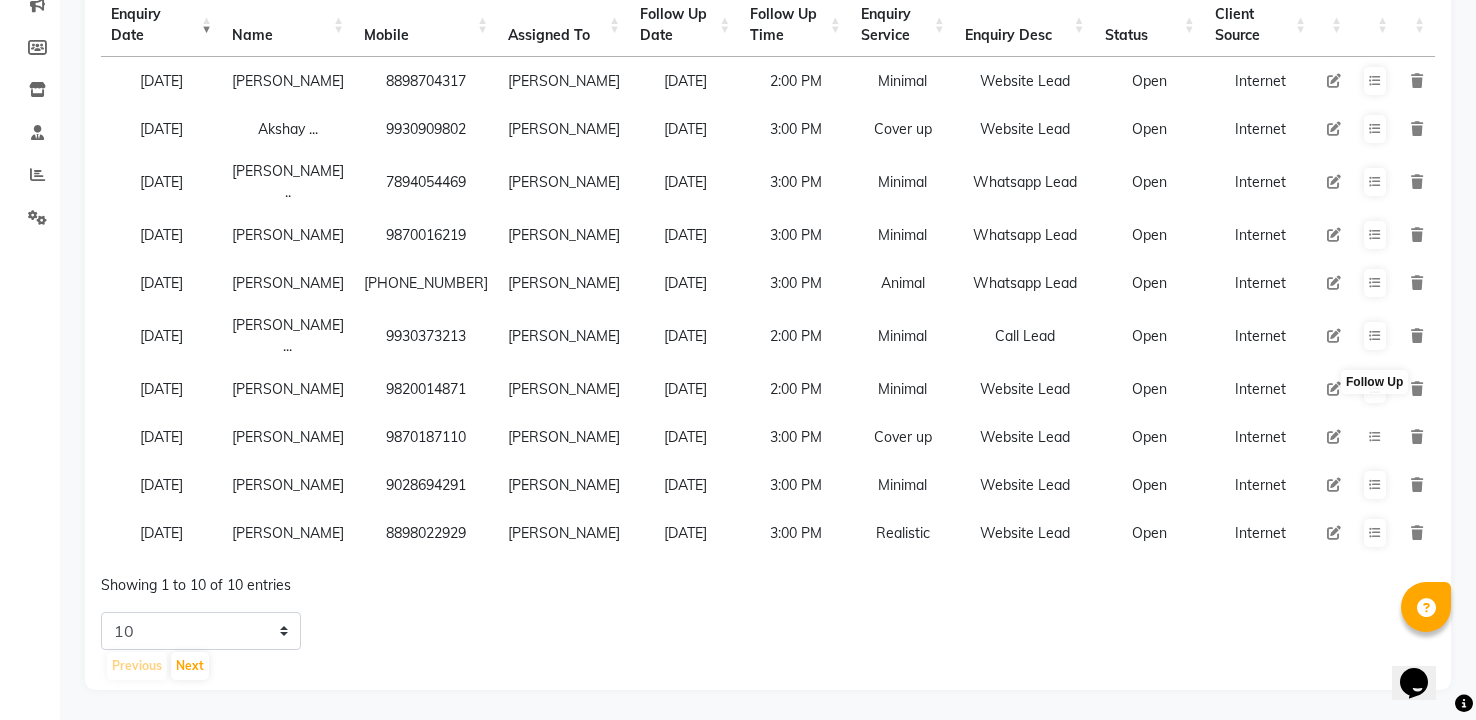 scroll, scrollTop: 323, scrollLeft: 0, axis: vertical 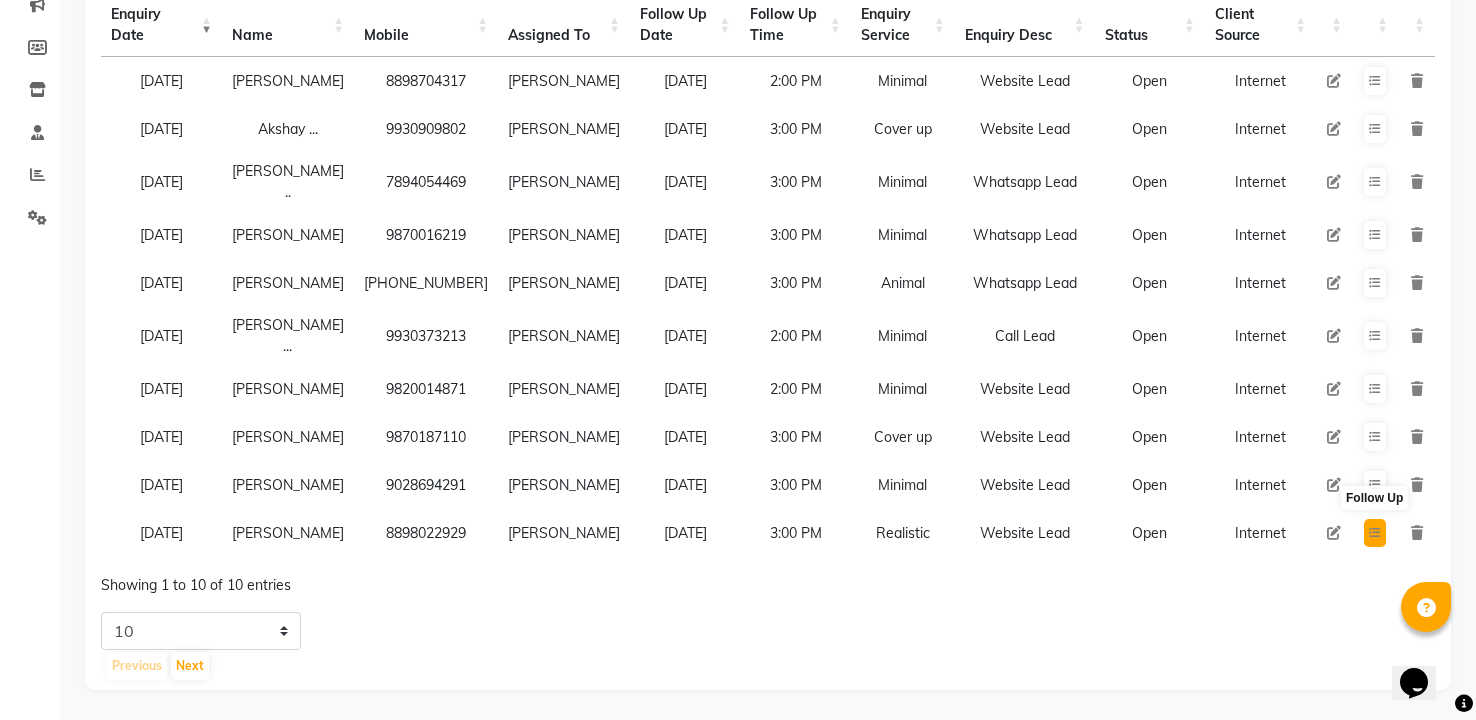 click at bounding box center (1375, 533) 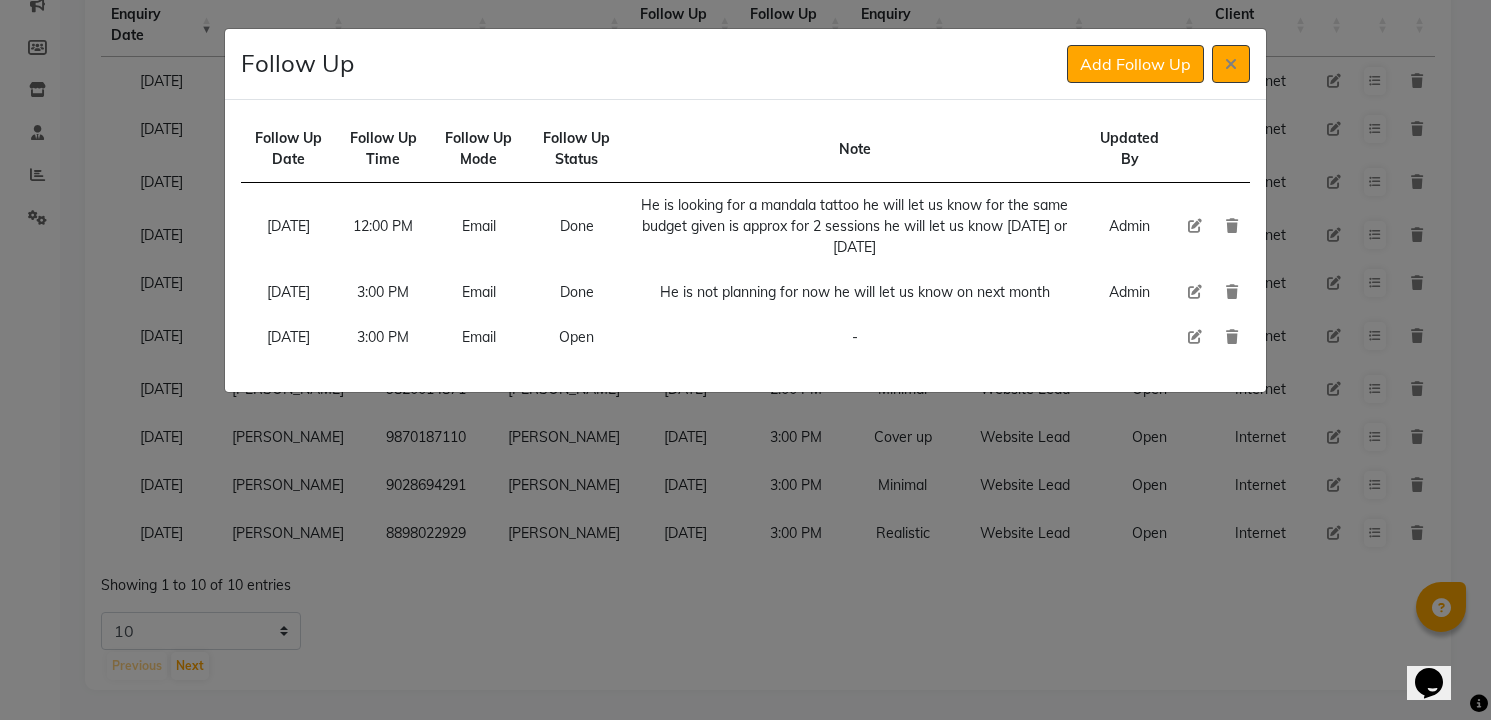 type 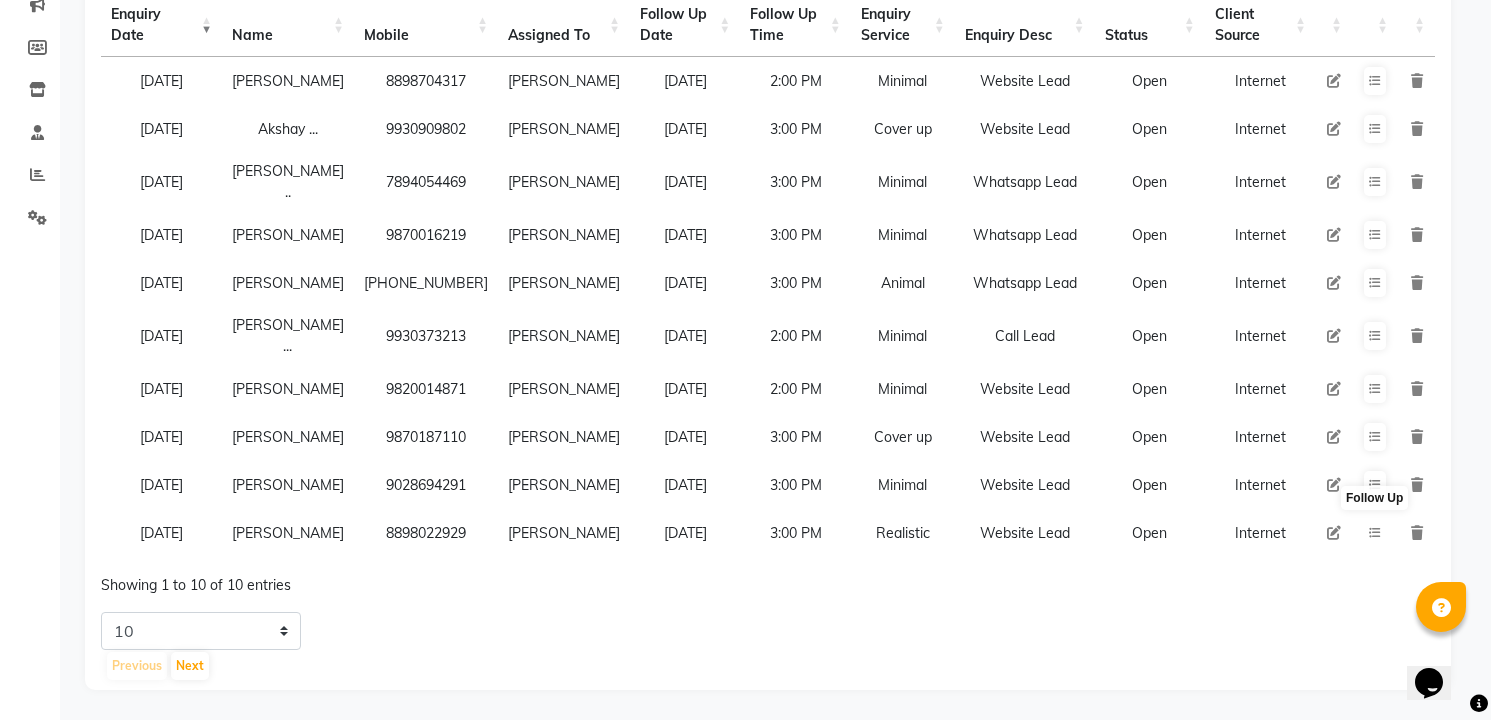 type 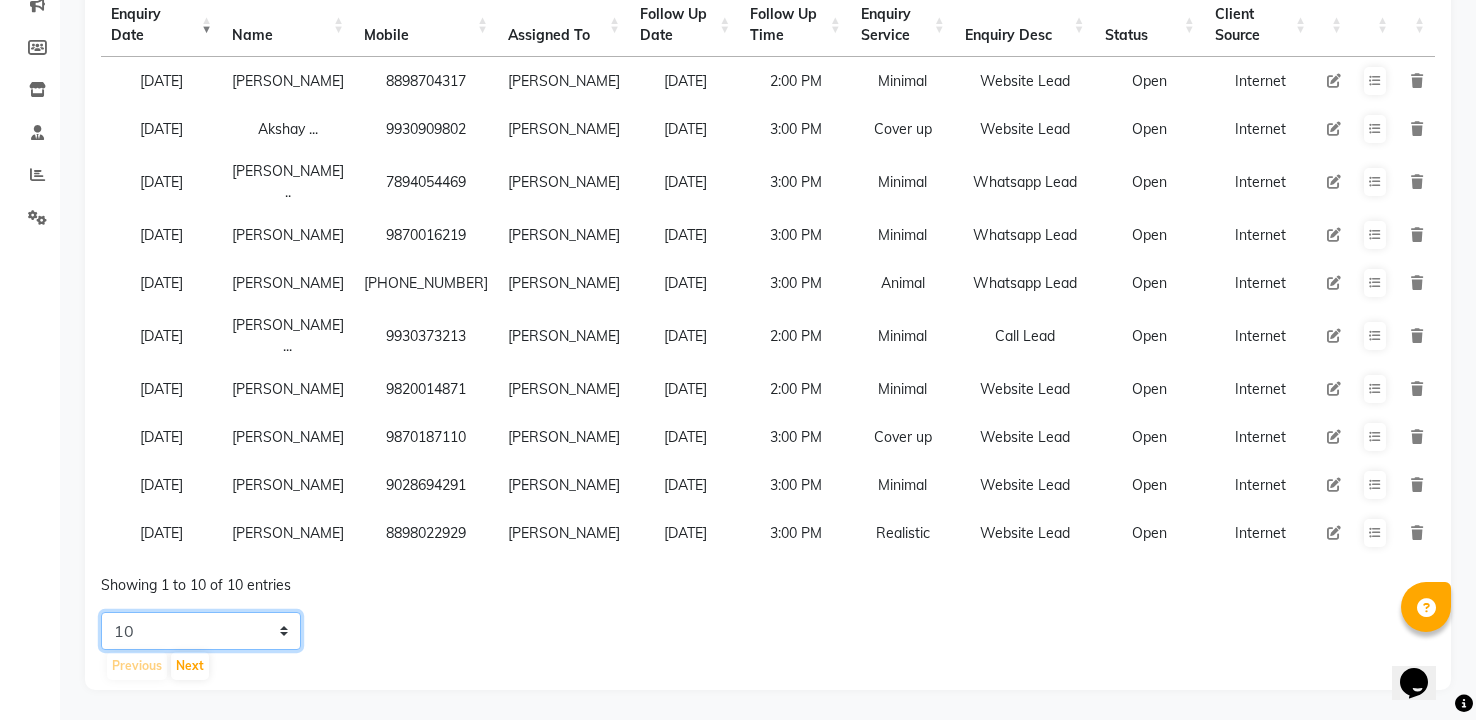 click on "5 10 20 50" 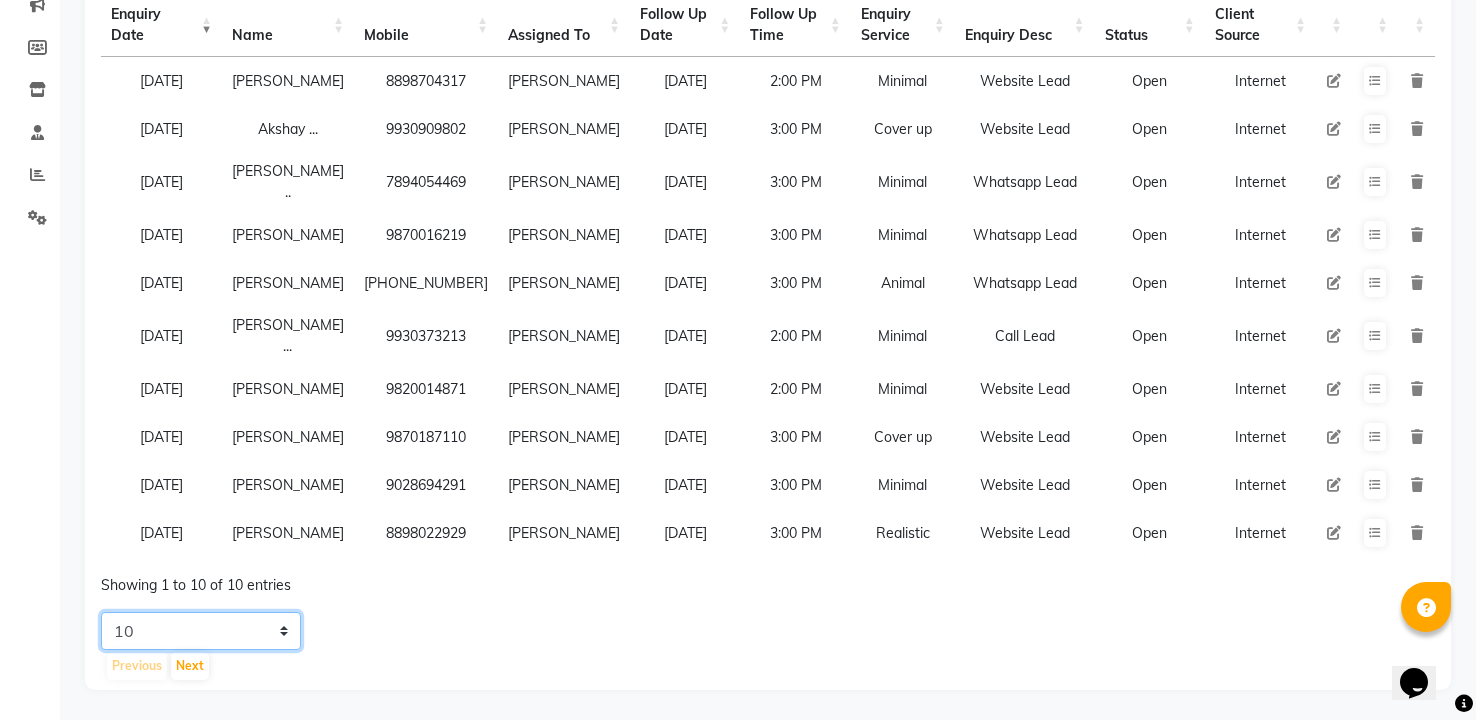 select on "20" 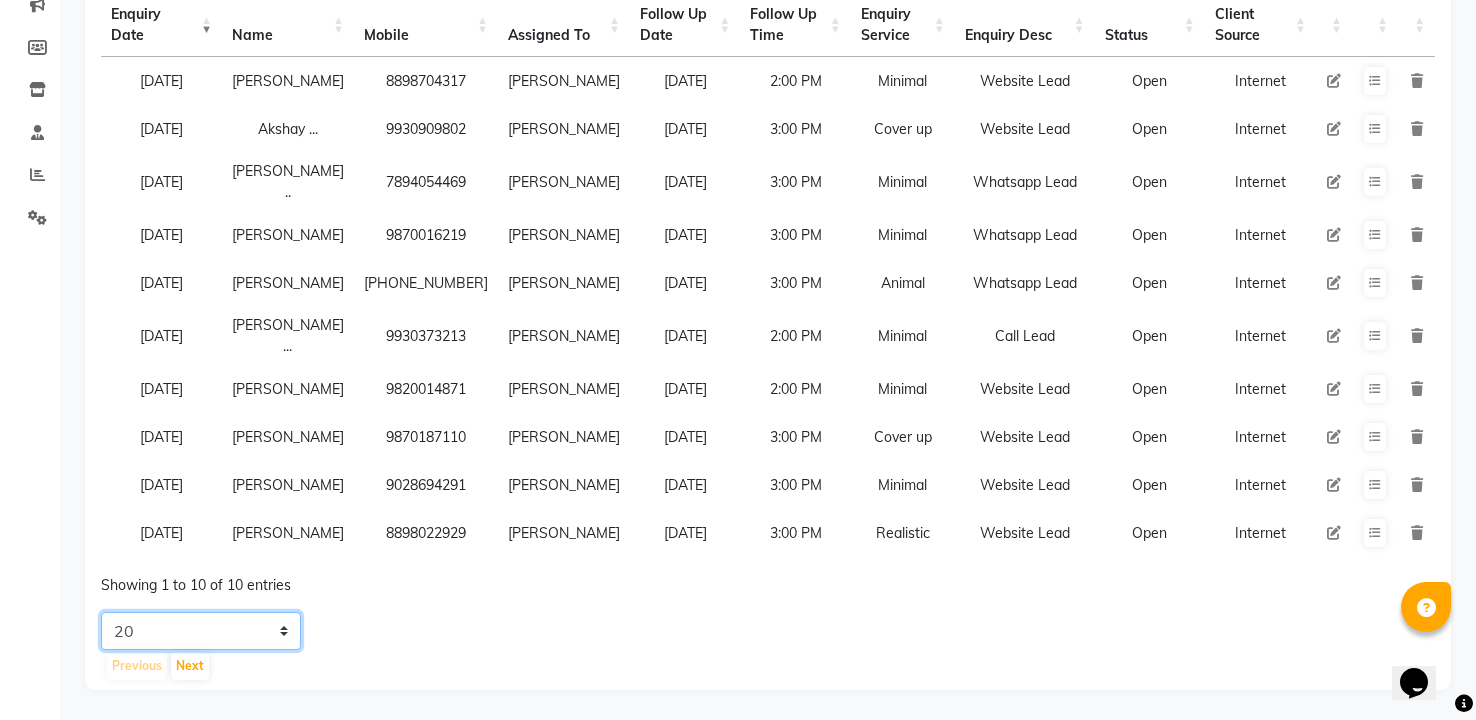 click on "5 10 20 50" 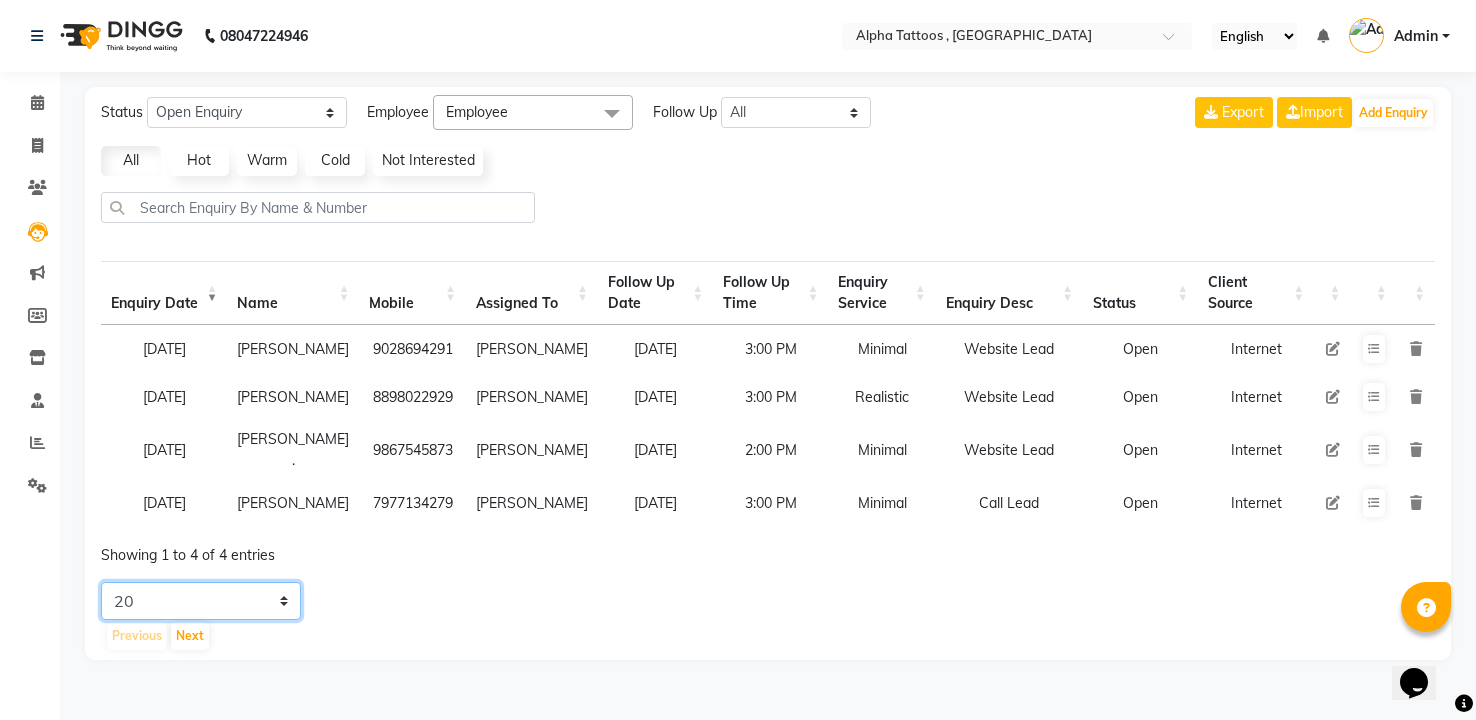 scroll, scrollTop: 0, scrollLeft: 0, axis: both 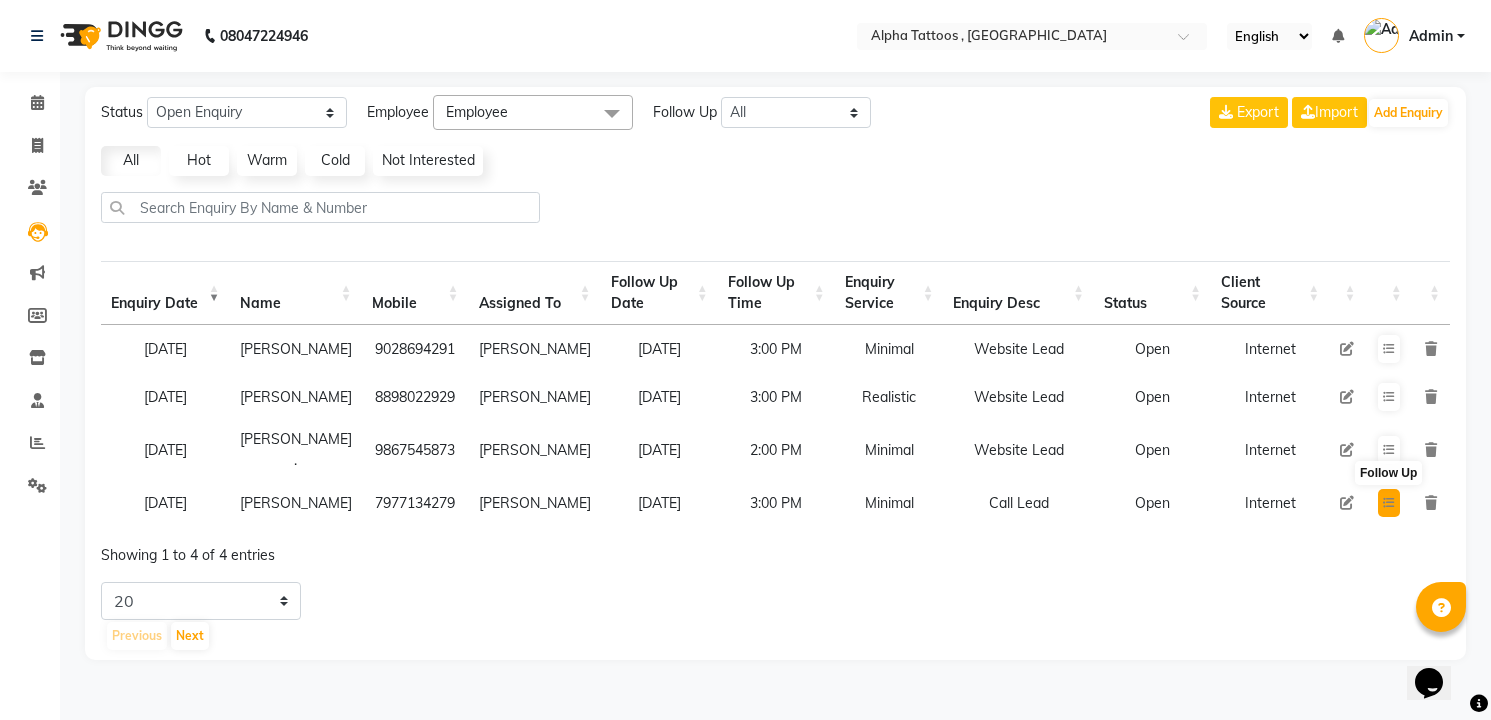 click at bounding box center [1389, 503] 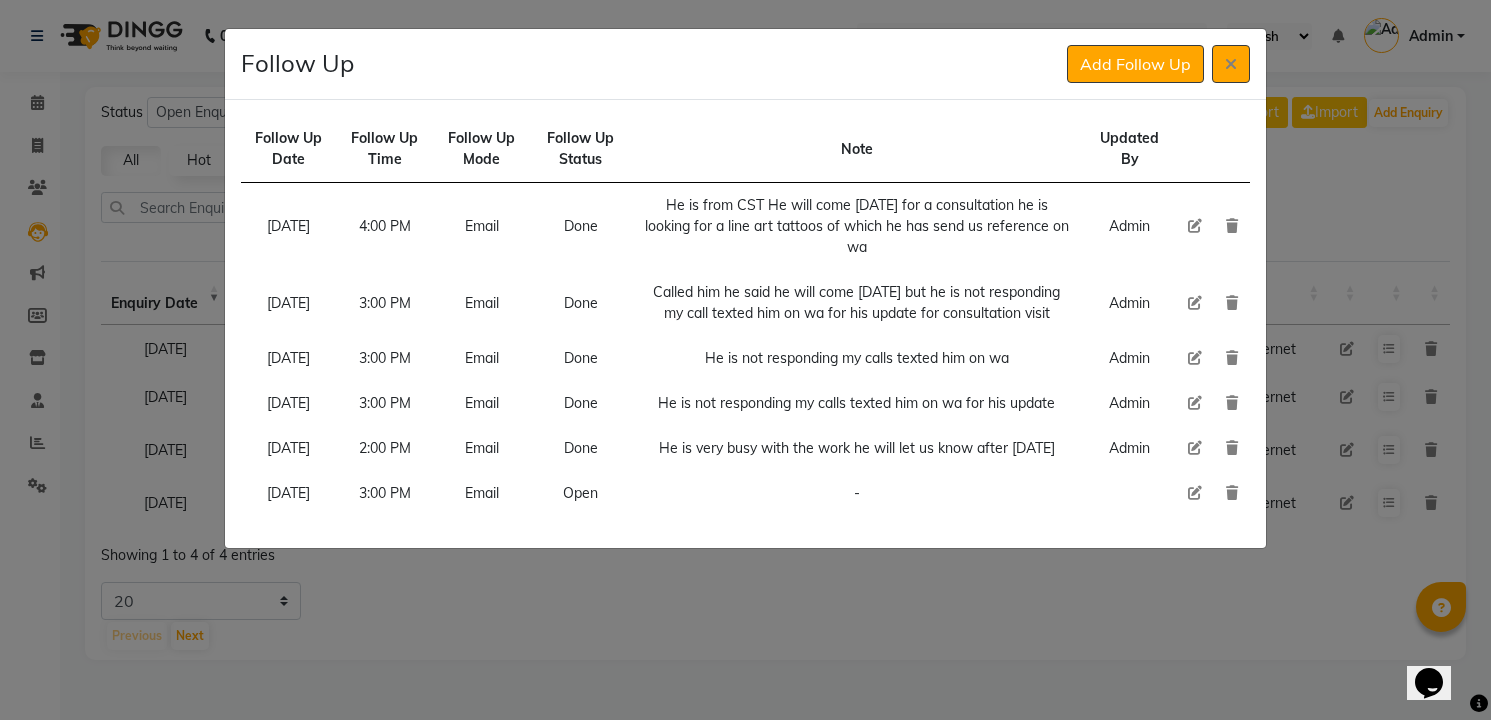 type 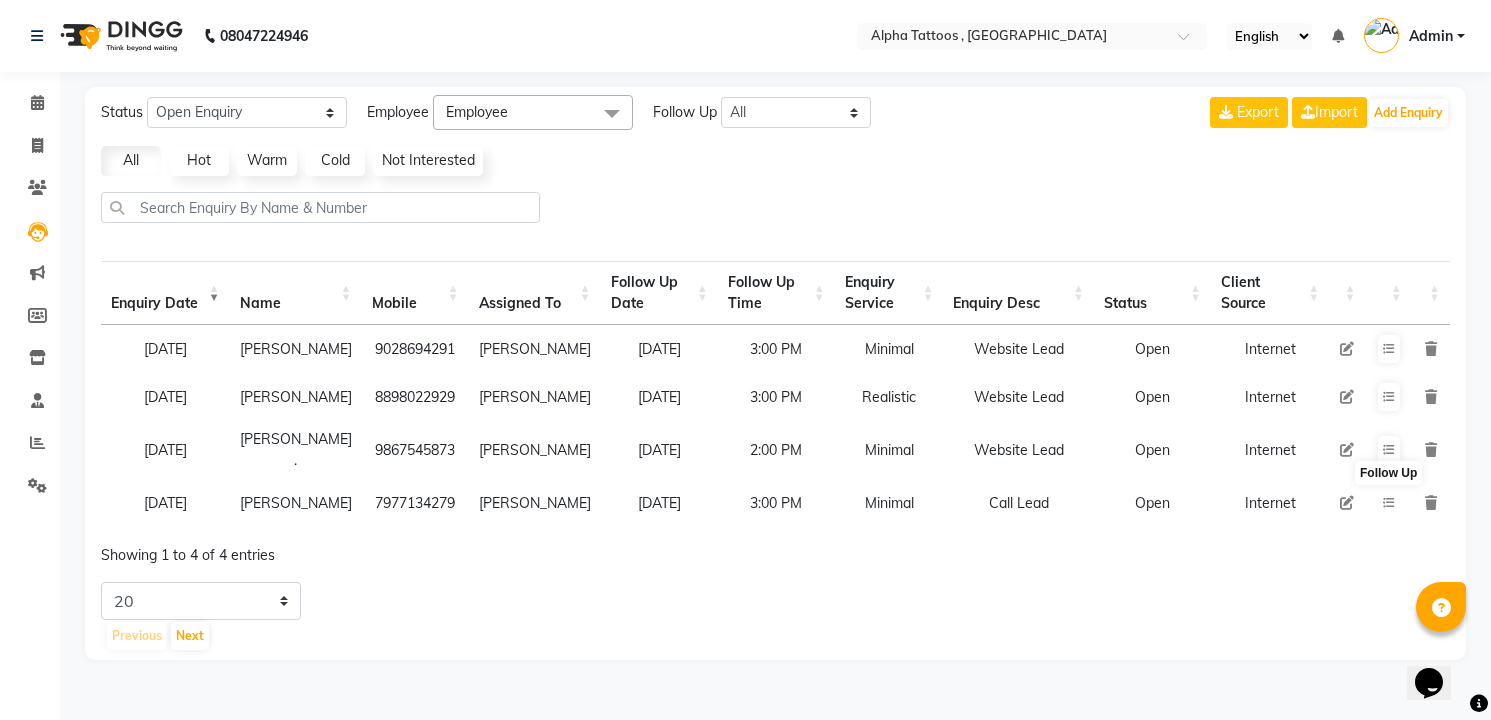 type 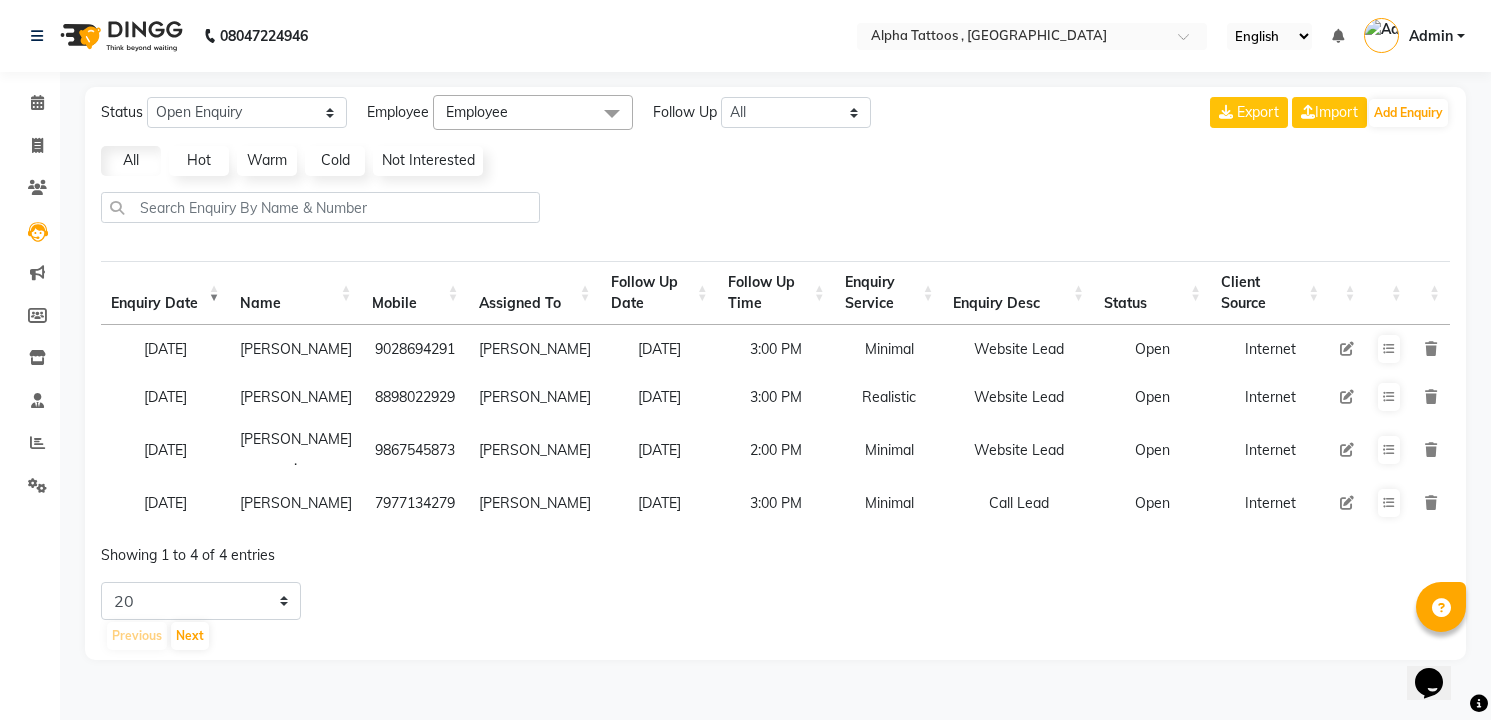 click on "Status New Enquiry Open Enquiry Converted Enquiry  All All New Open Converted Employee Employee Select All [PERSON_NAME] [PERSON_NAME]  [PERSON_NAME] Maverick Fernz [PERSON_NAME] Follow Up All [DATE] [DATE] This Week This Month Custom NONE [DATE] [DATE] MONTH Export  Import  Add Enquiry All Hot Warm Cold  Not Interested  Enquiry Date Name Mobile  Assigned To  Follow Up Date Follow Up Time  Enquiry Service  Enquiry Desc Status Client Source [DATE] [PERSON_NAME]   9028694291  [PERSON_NAME] [DATE] 3:00 PM  Minimal   Website Lead  Open Internet [DATE] [GEOGRAPHIC_DATA][PERSON_NAME]   8898022929  [PERSON_NAME] [DATE] 3:00 PM  Realistic   Website Lead  Open Internet [DATE] [GEOGRAPHIC_DATA] .   9867545873  [PERSON_NAME] [DATE] 2:00 PM  Minimal   Website Lead  Open Internet [DATE] [PERSON_NAME]   7977134279  [PERSON_NAME] [DATE] 3:00 PM  Minimal   Call Lead  Open Internet Follow Up Showing 1 to 4 of 4 entries 5 10 20 50 Previous Next" 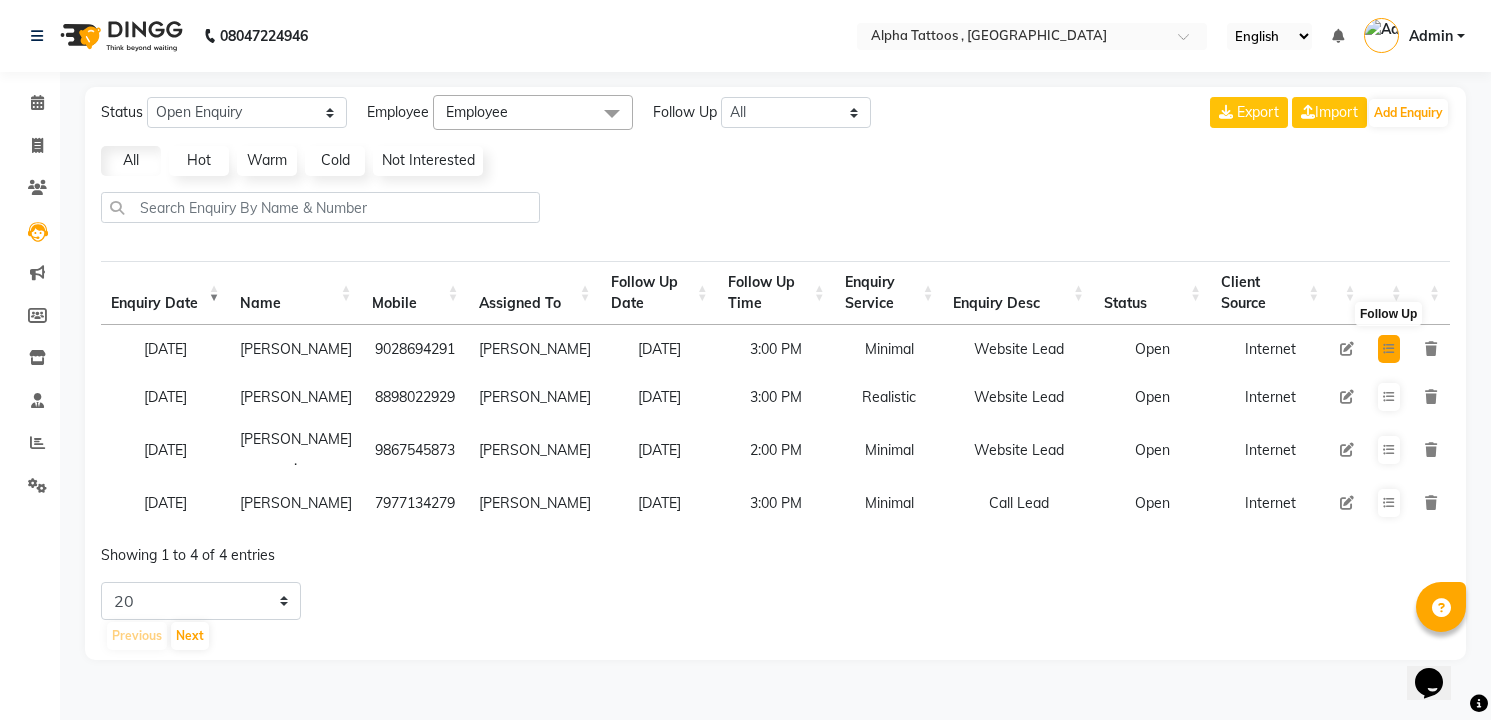 click at bounding box center [1389, 349] 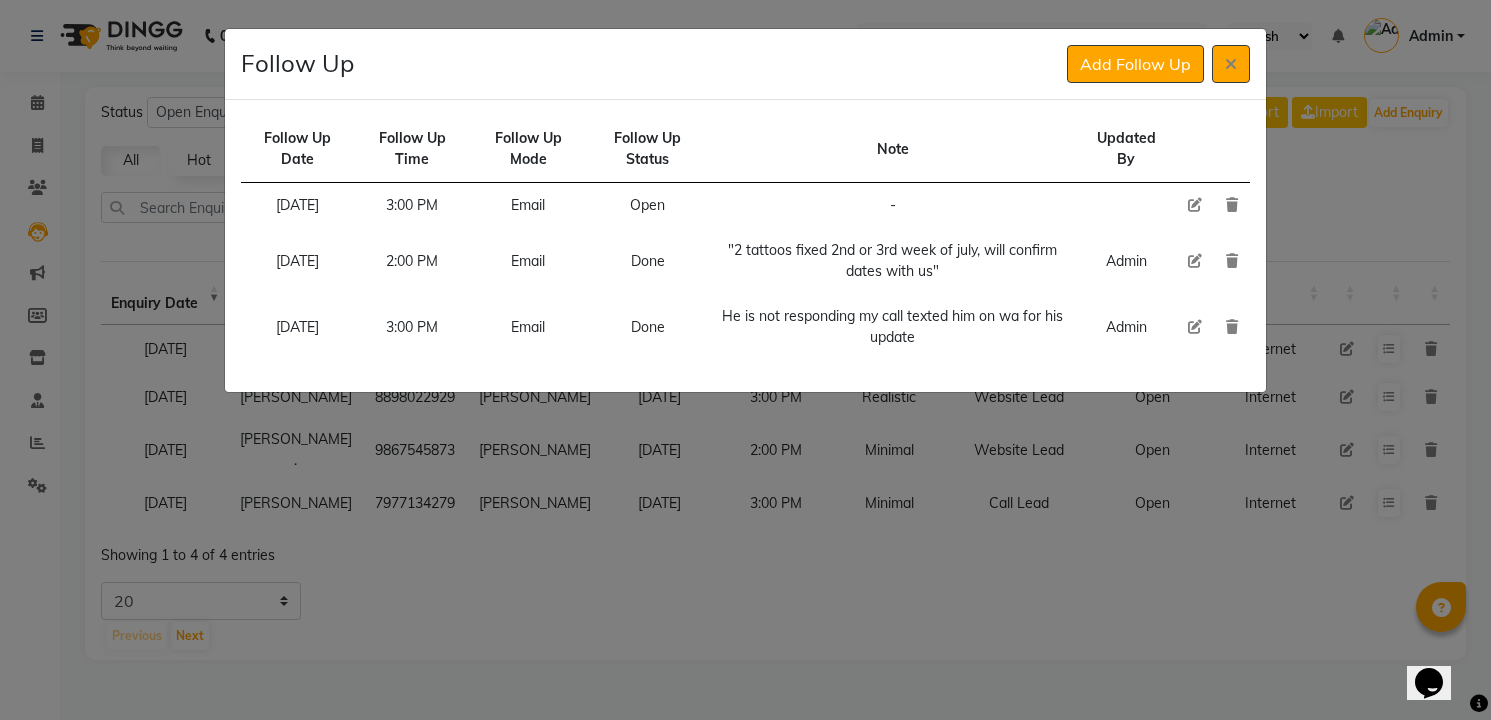type 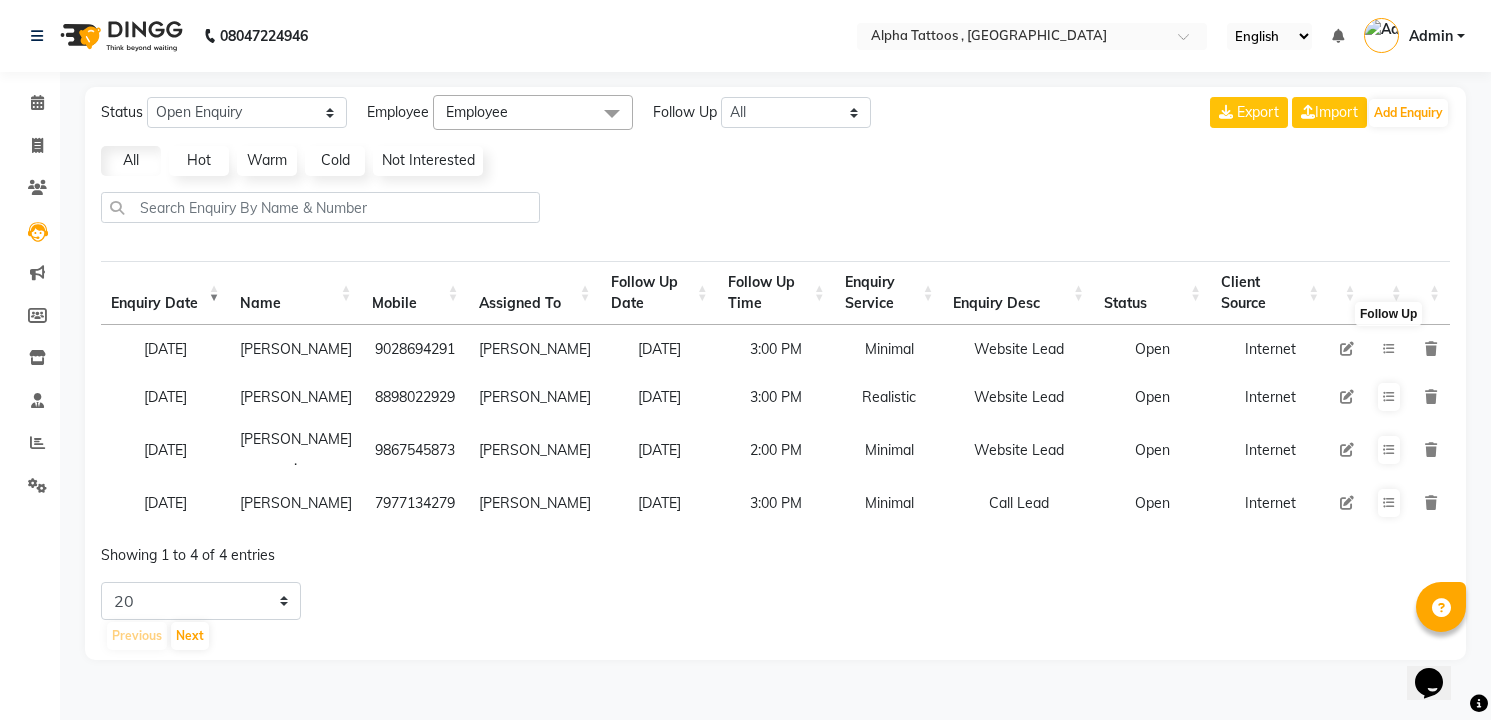 type 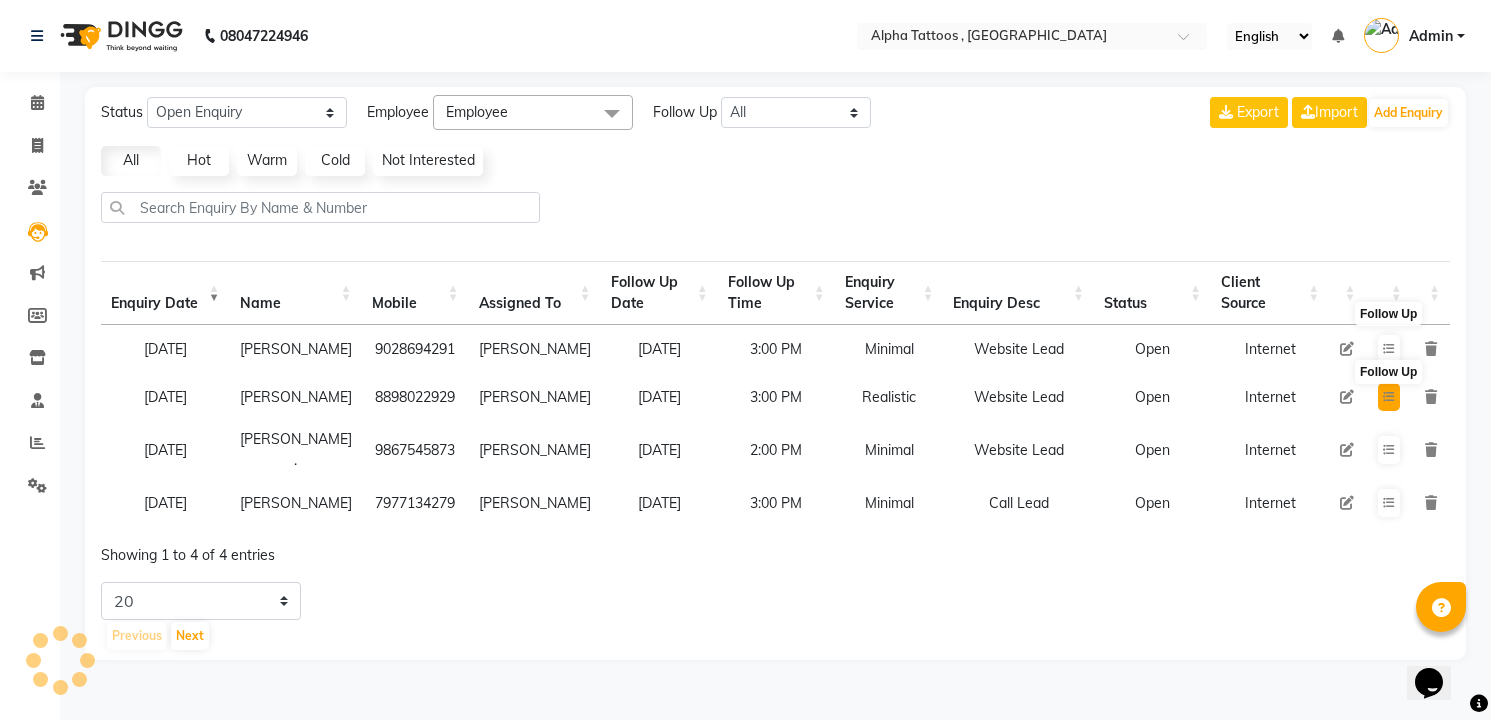 click at bounding box center (1389, 397) 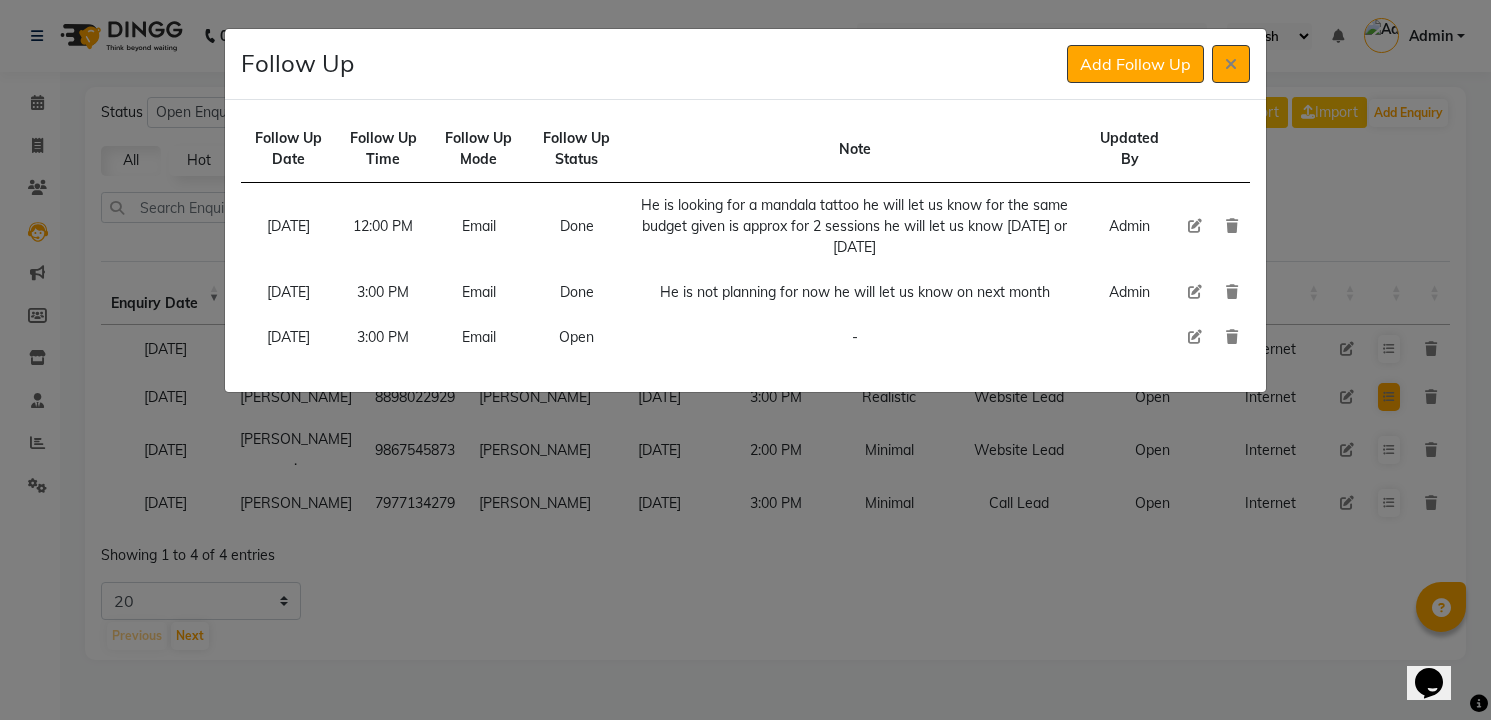 type 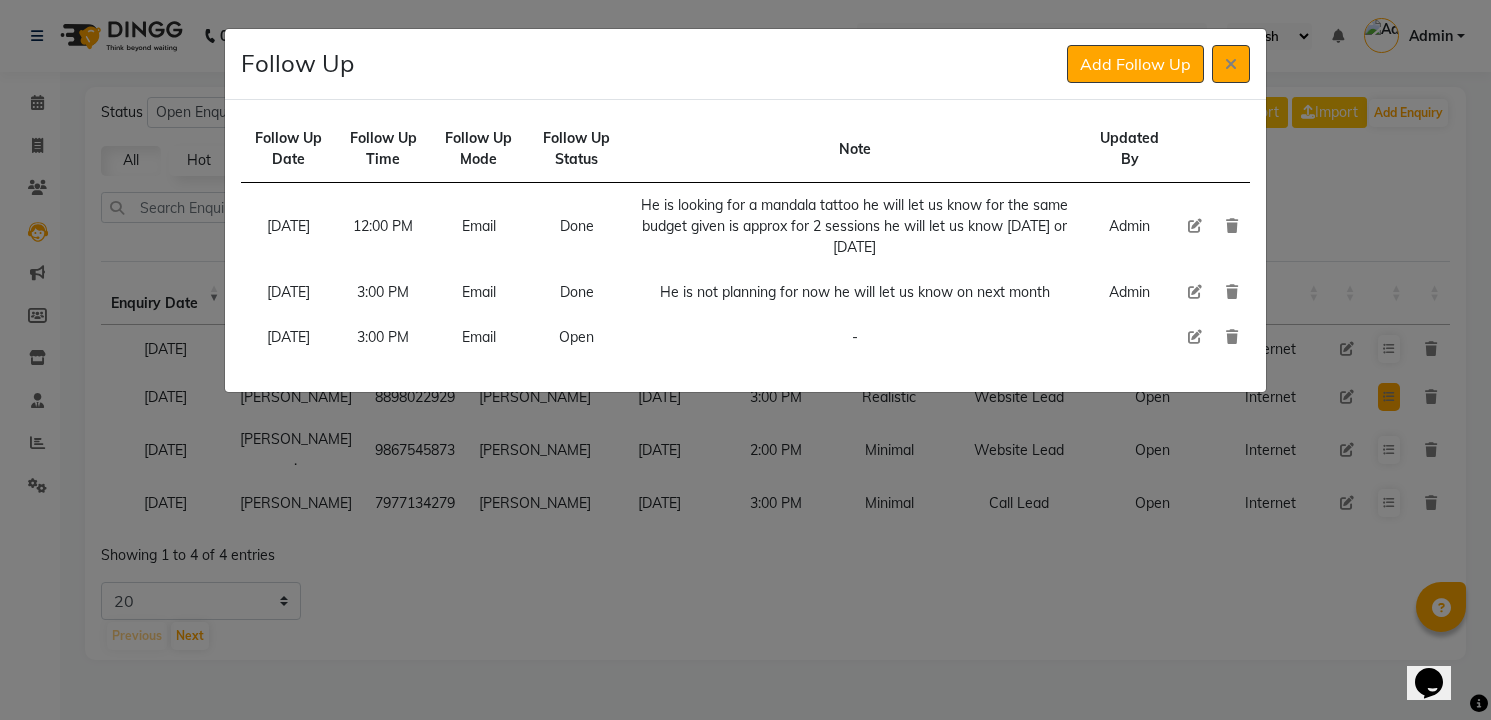 type 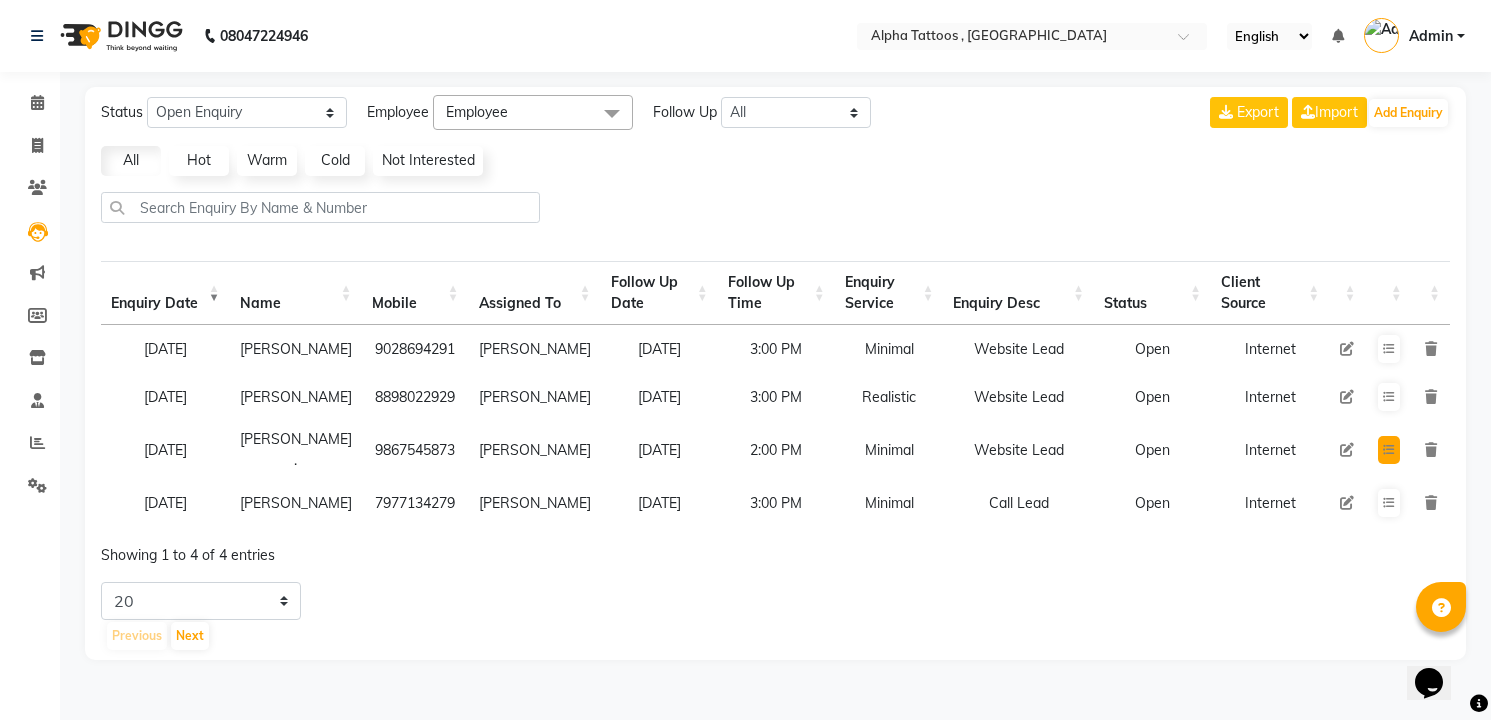 click at bounding box center [1389, 450] 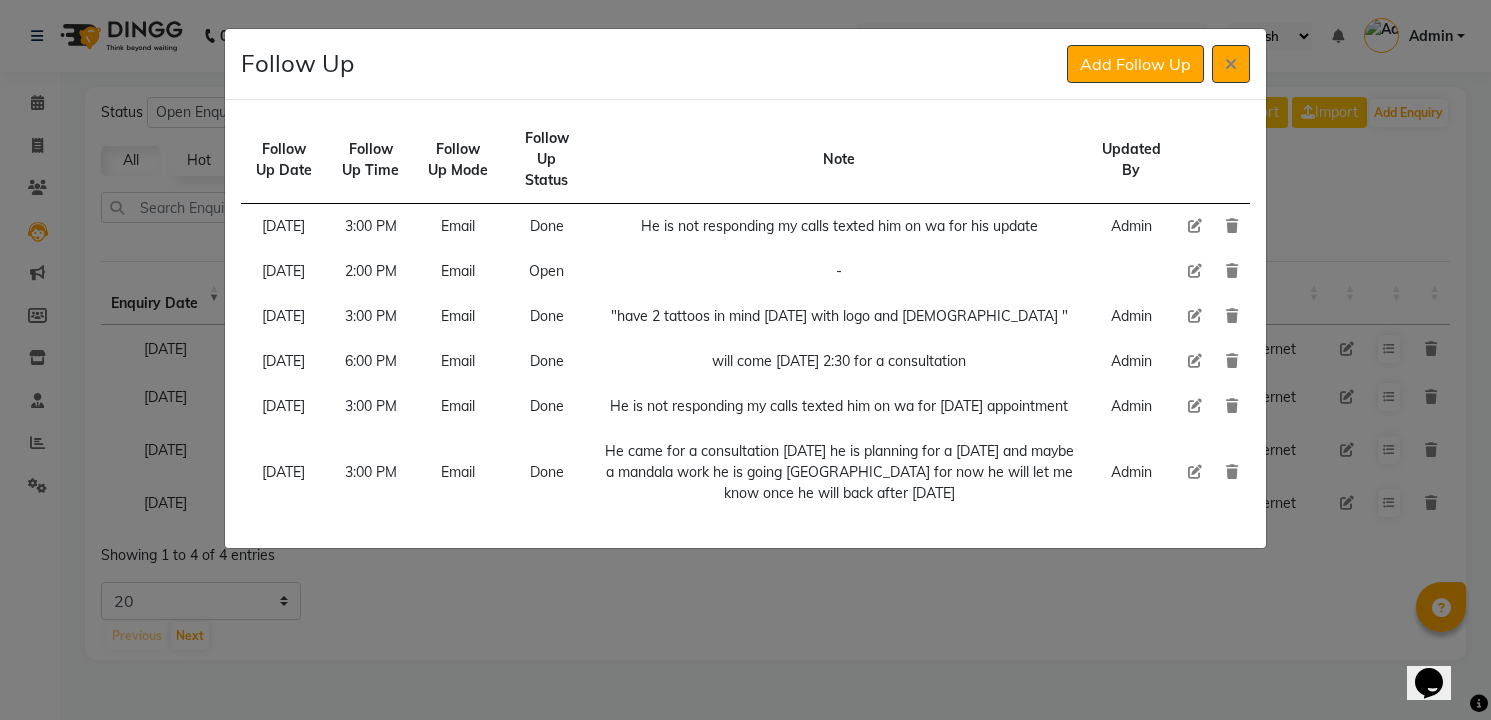 type 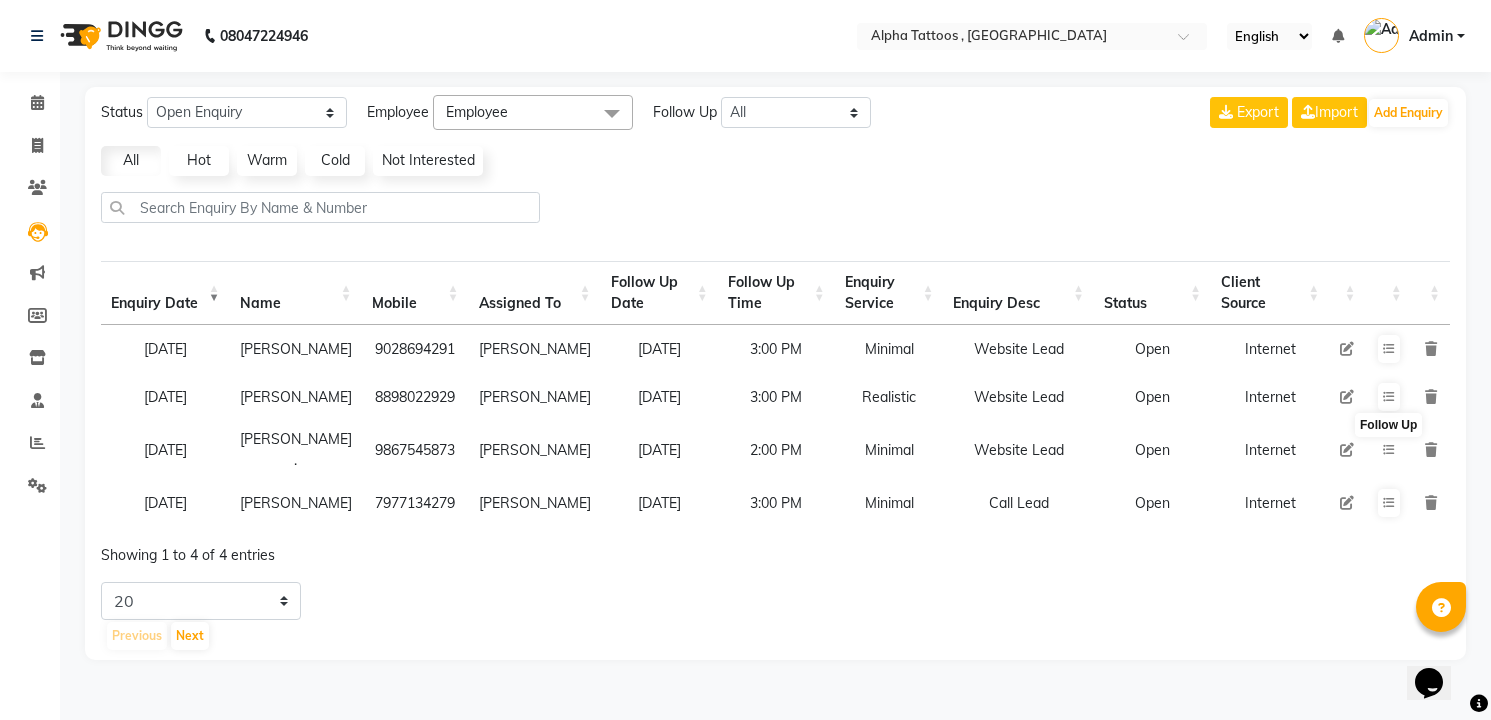 type 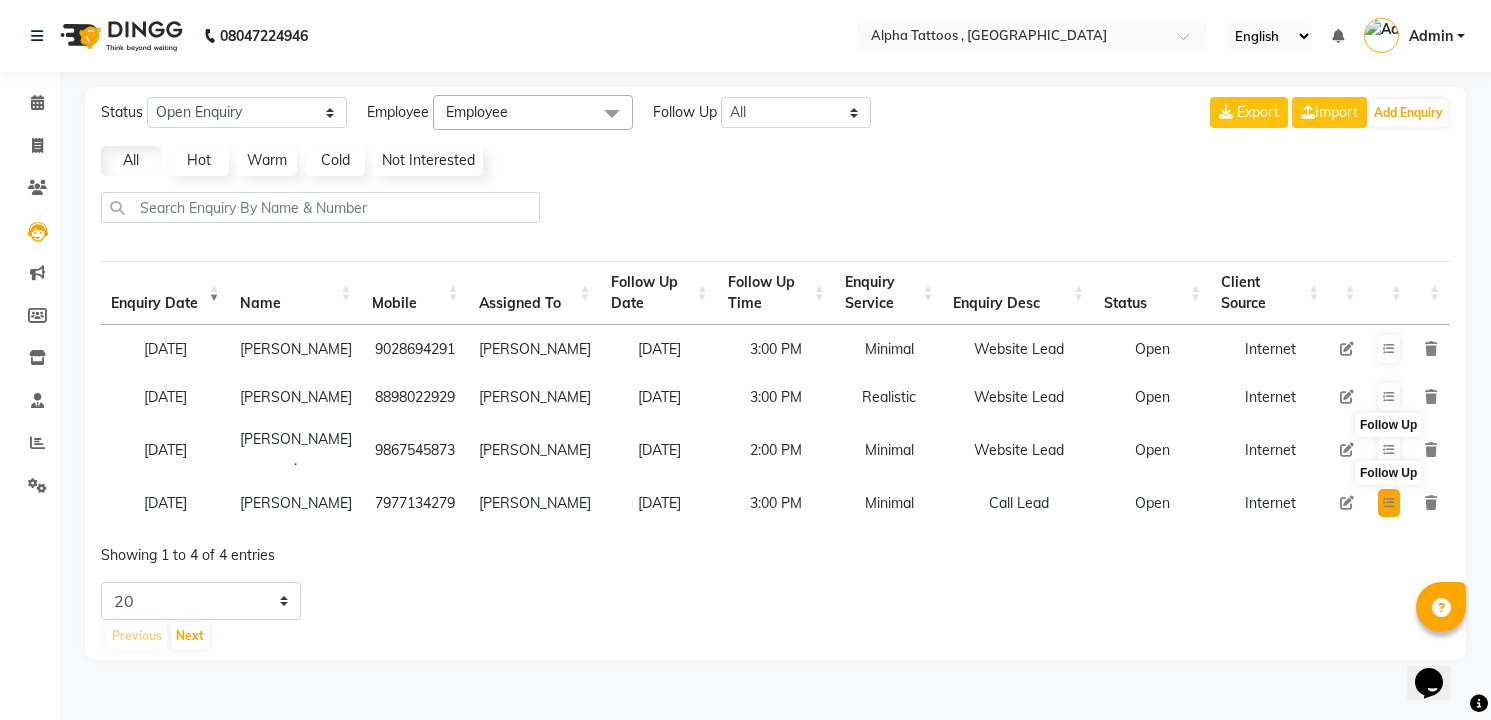 click at bounding box center (1389, 503) 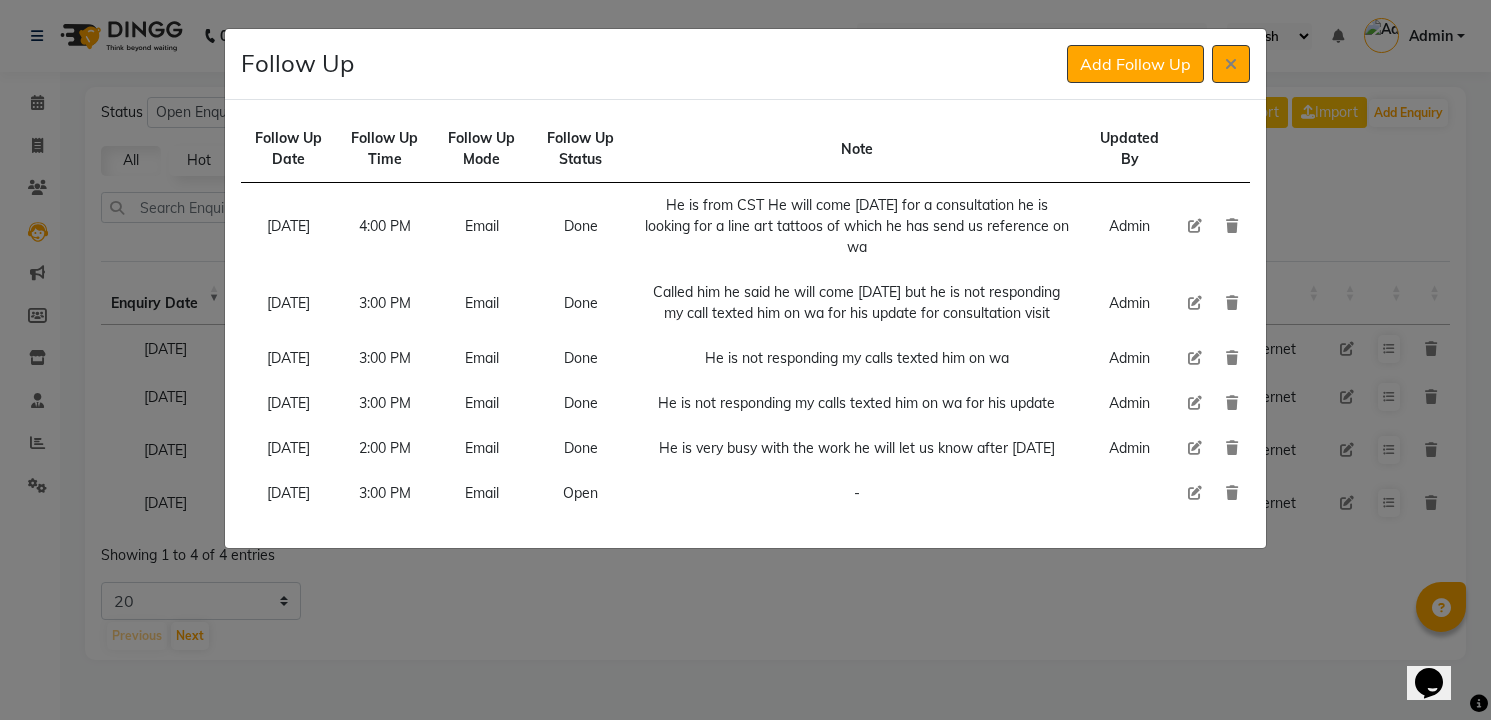 click 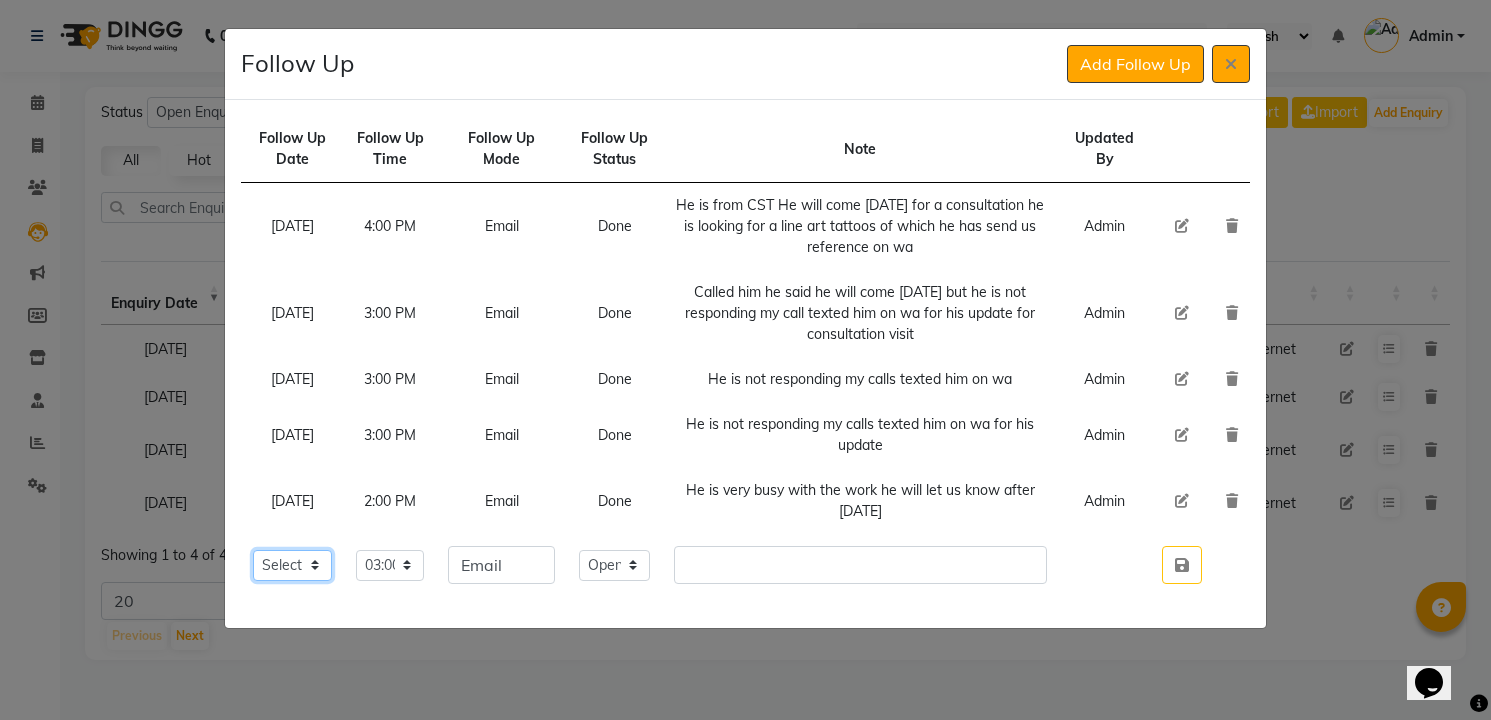 click on "Select [DATE] [DATE] [DATE] ([DATE]) [DATE] ([DATE]) [DATE] ([DATE]) [DATE] ([DATE]) [DATE] ([DATE]) [DATE] ([DATE]) [DATE] ([DATE]) [DATE] ([DATE]) [DATE] ([DATE]) [DATE] ([DATE]) Custom Date" at bounding box center (293, 565) 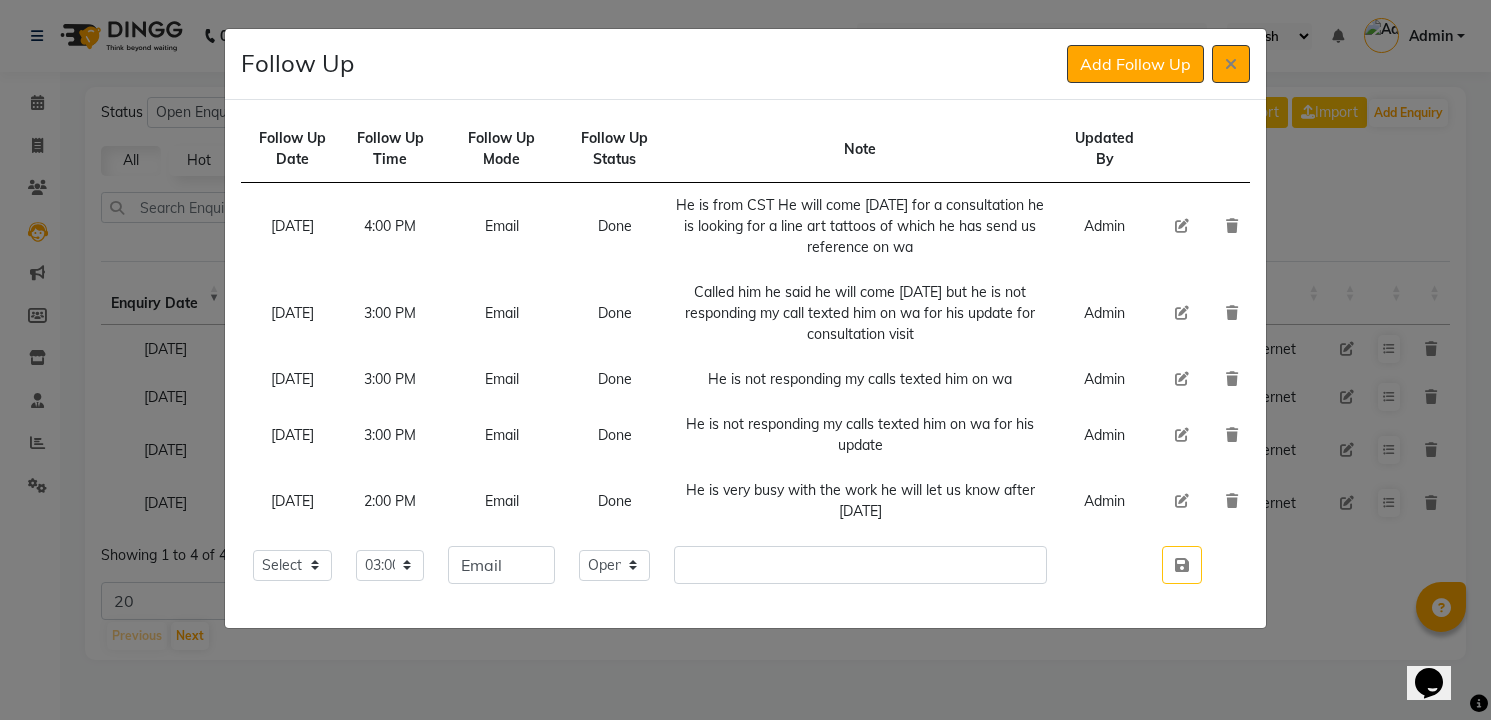 type 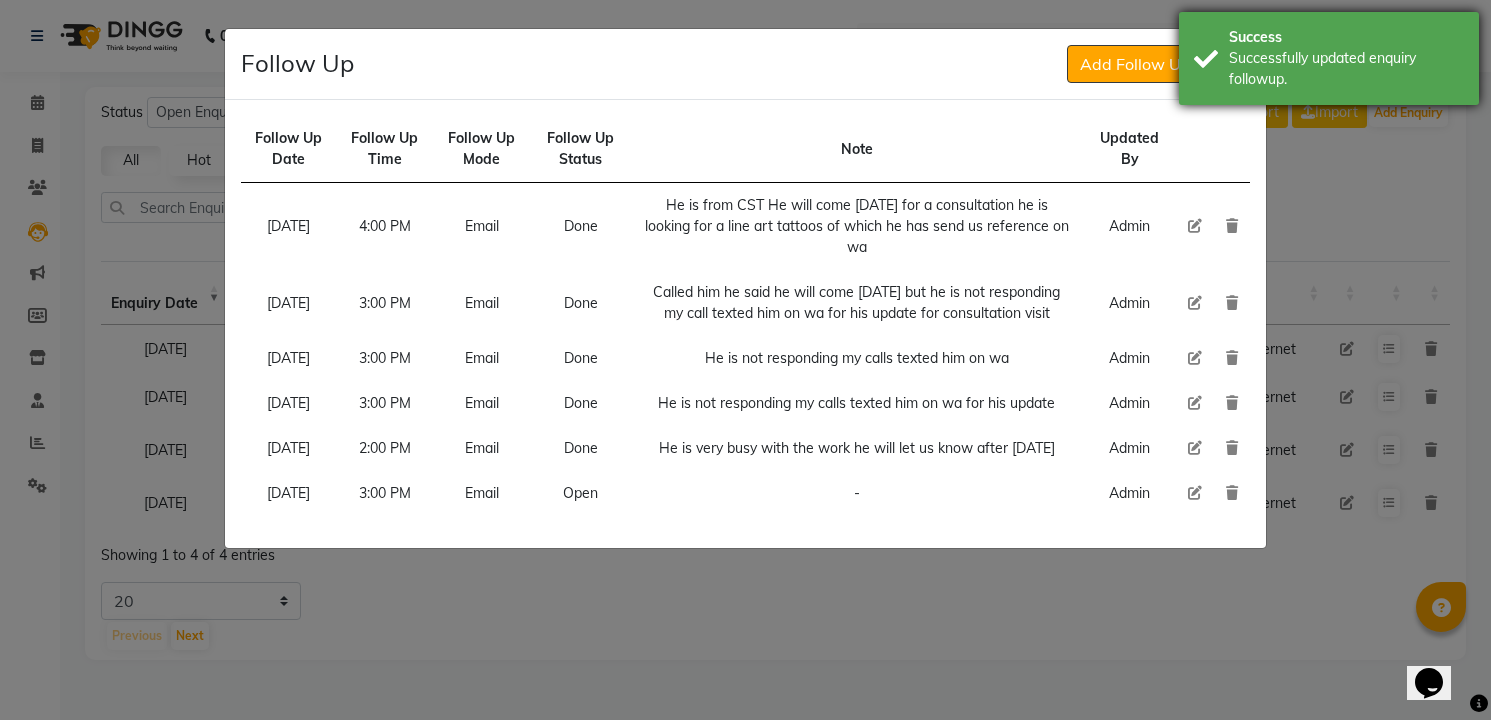 click on "Success" at bounding box center [1346, 37] 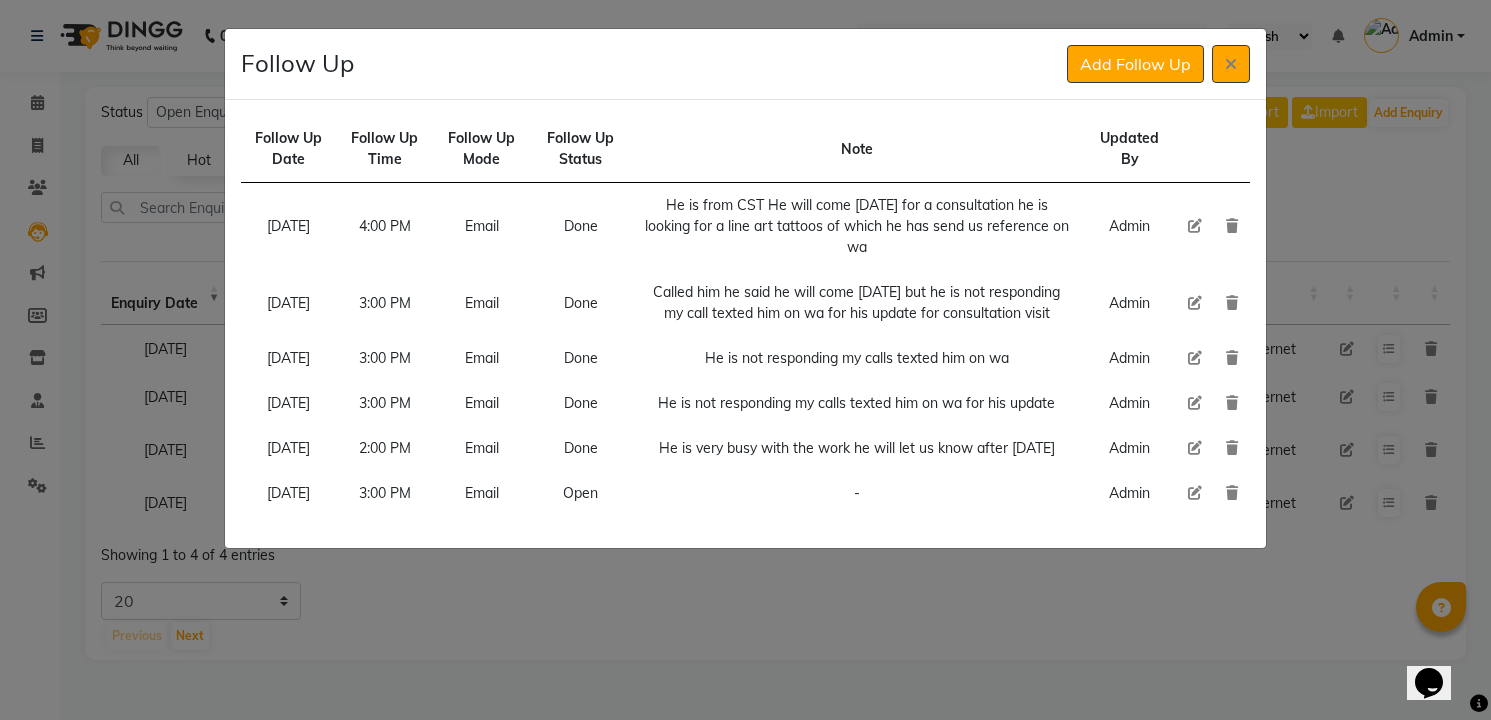 click 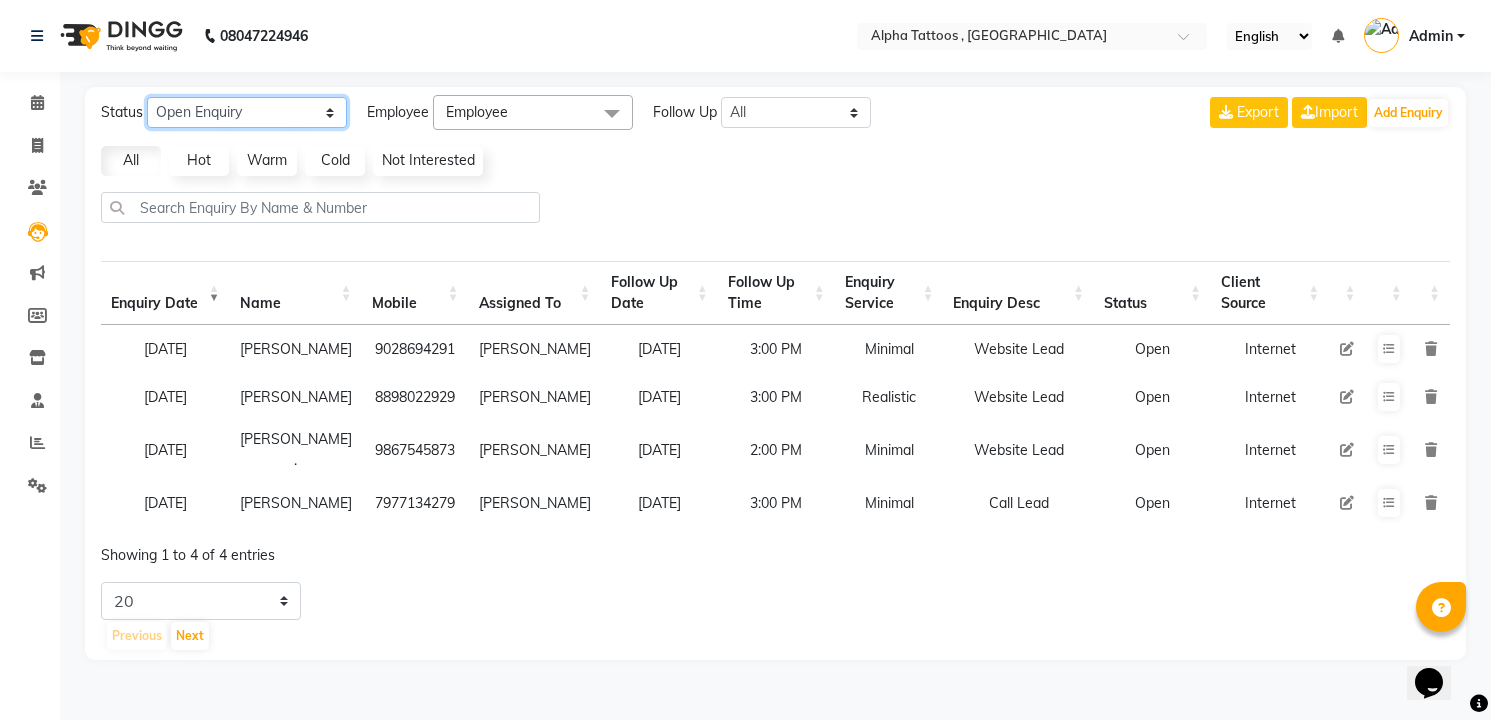 click on "New Enquiry Open Enquiry Converted Enquiry  All" 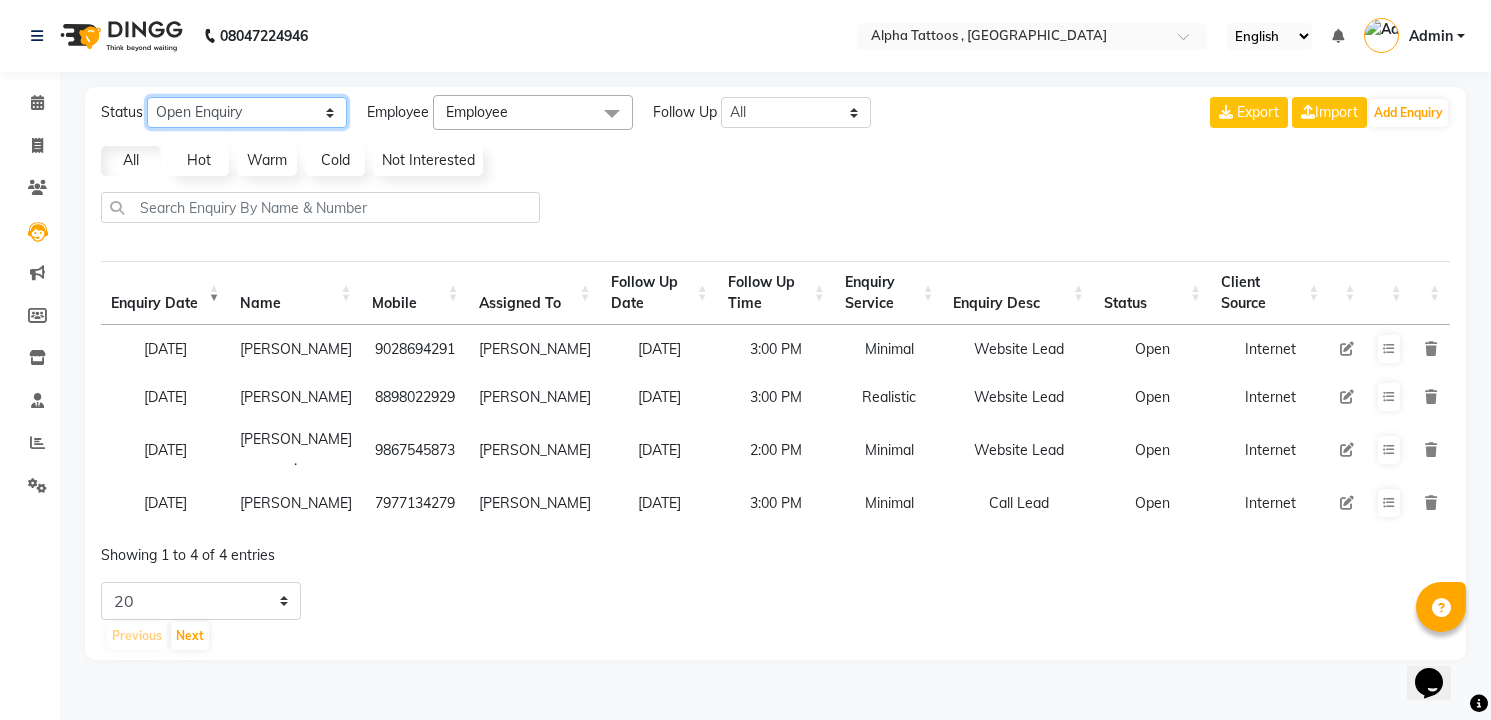 click on "New Enquiry Open Enquiry Converted Enquiry  All" 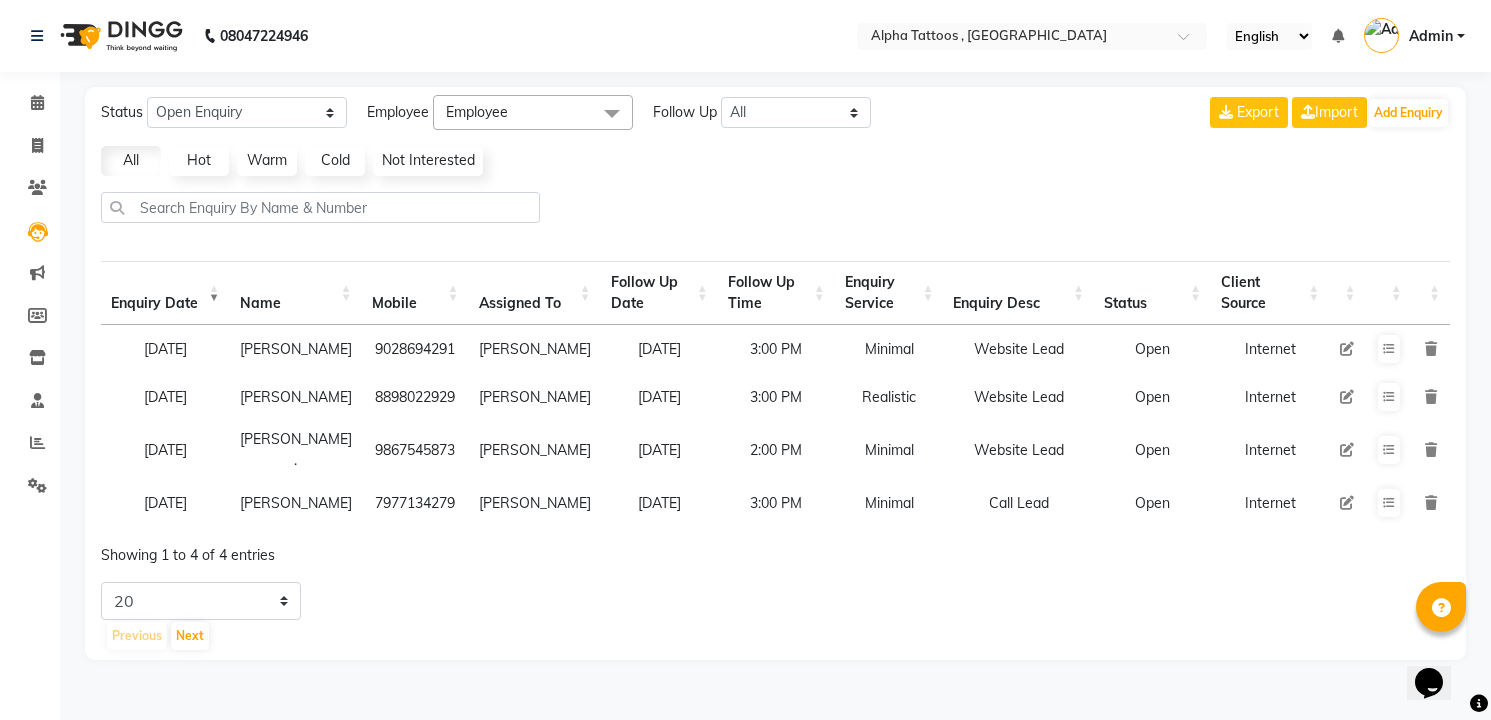 click on "Employee" 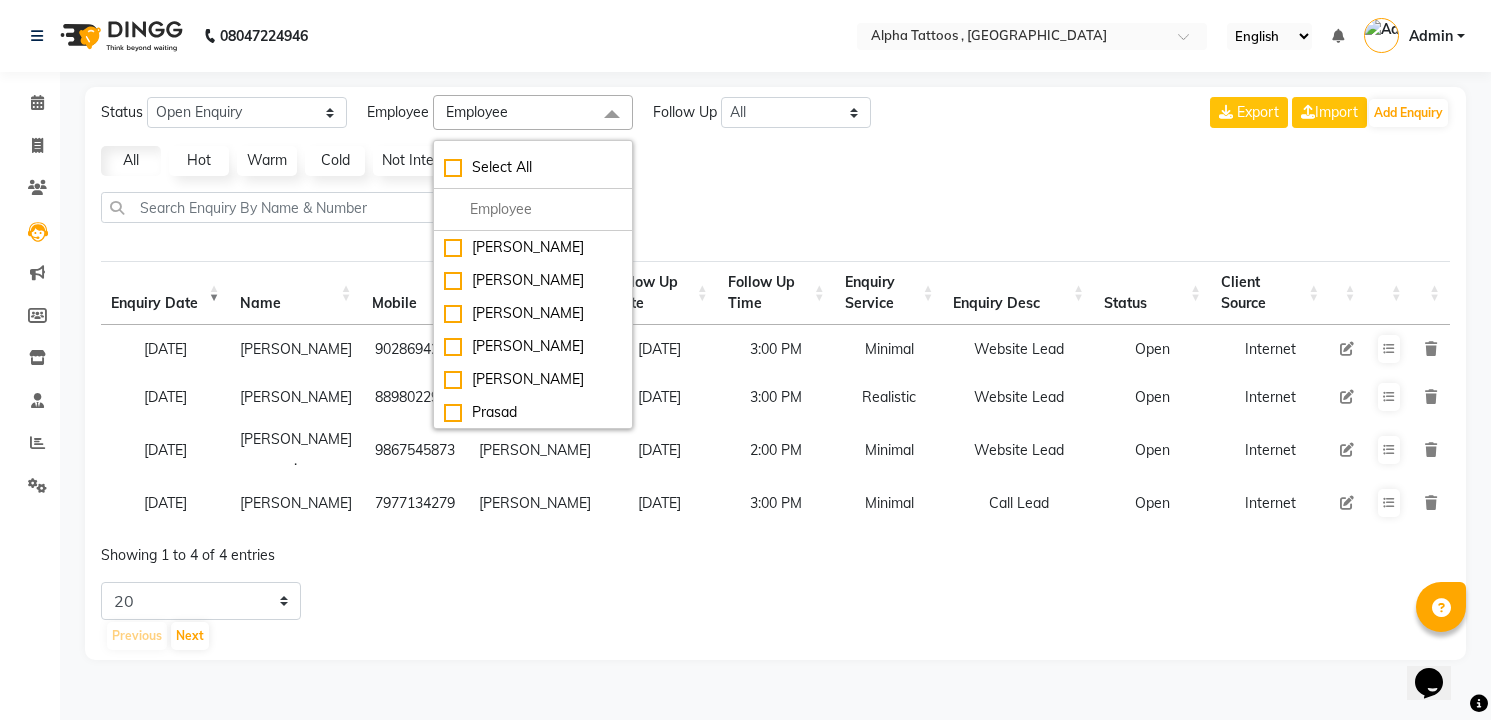 click on "Status New Enquiry Open Enquiry Converted Enquiry  All All New Open Converted Employee Employee Select All [PERSON_NAME] [PERSON_NAME]  [PERSON_NAME] Maverick Fernz [PERSON_NAME] Follow Up All [DATE] [DATE] This Week This Month Custom NONE [DATE] [DATE] MONTH Export  Import  Add Enquiry All Hot Warm Cold  Not Interested  Enquiry Date Name Mobile  Assigned To  Follow Up Date Follow Up Time  Enquiry Service  Enquiry Desc Status Client Source [DATE] [PERSON_NAME]   9028694291  [PERSON_NAME] [DATE] 3:00 PM  Minimal   Website Lead  Open Internet [DATE] [GEOGRAPHIC_DATA][PERSON_NAME]   8898022929  [PERSON_NAME] [DATE] 3:00 PM  Realistic   Website Lead  Open Internet [DATE] [GEOGRAPHIC_DATA] .   9867545873  [PERSON_NAME] [DATE] 2:00 PM  Minimal   Website Lead  Open Internet [DATE] [PERSON_NAME]   7977134279  [PERSON_NAME] [DATE] 3:00 PM  Minimal   Call Lead  Open Internet Showing 1 to 4 of 4 entries 5 10 20 50 Previous Next" 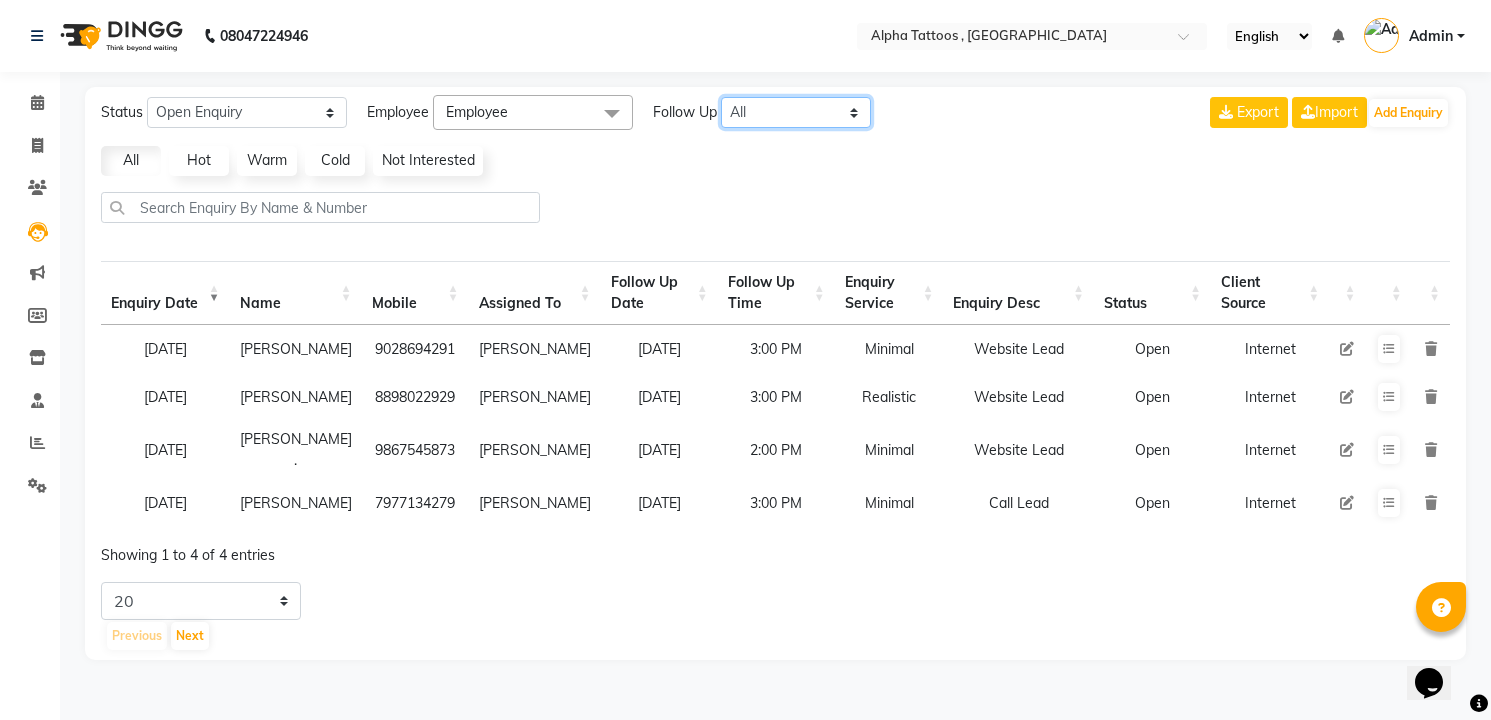 click on "All [DATE] [DATE] This Week This Month Custom" 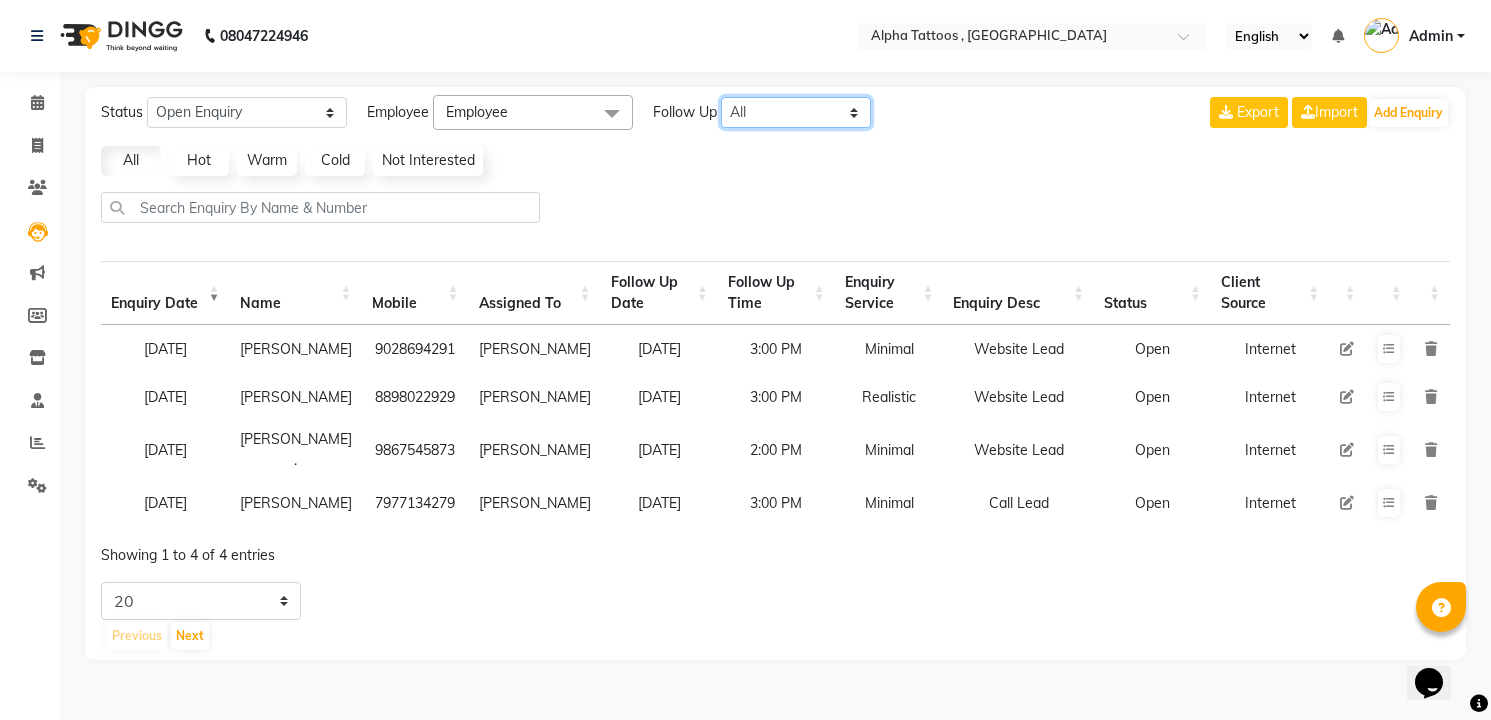 select on "custom" 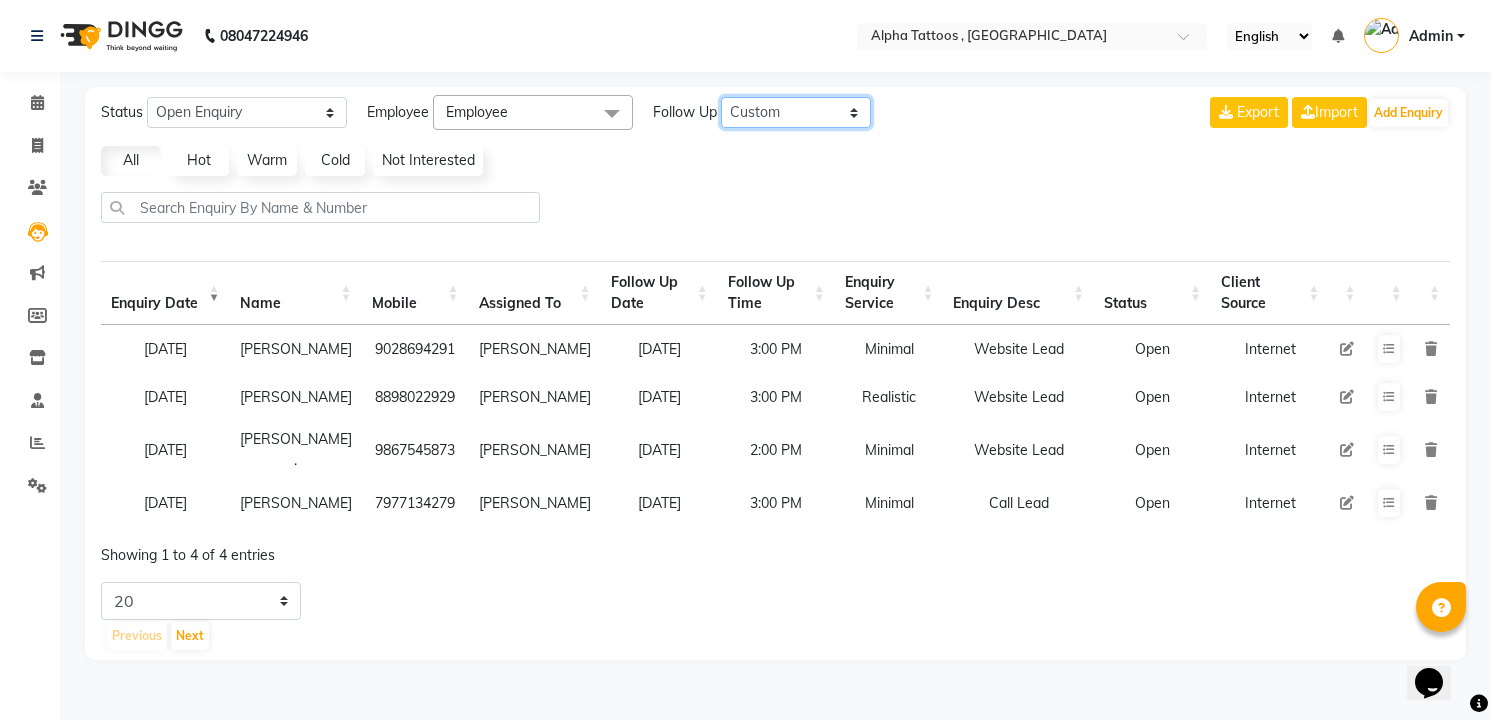 click on "All [DATE] [DATE] This Week This Month Custom" 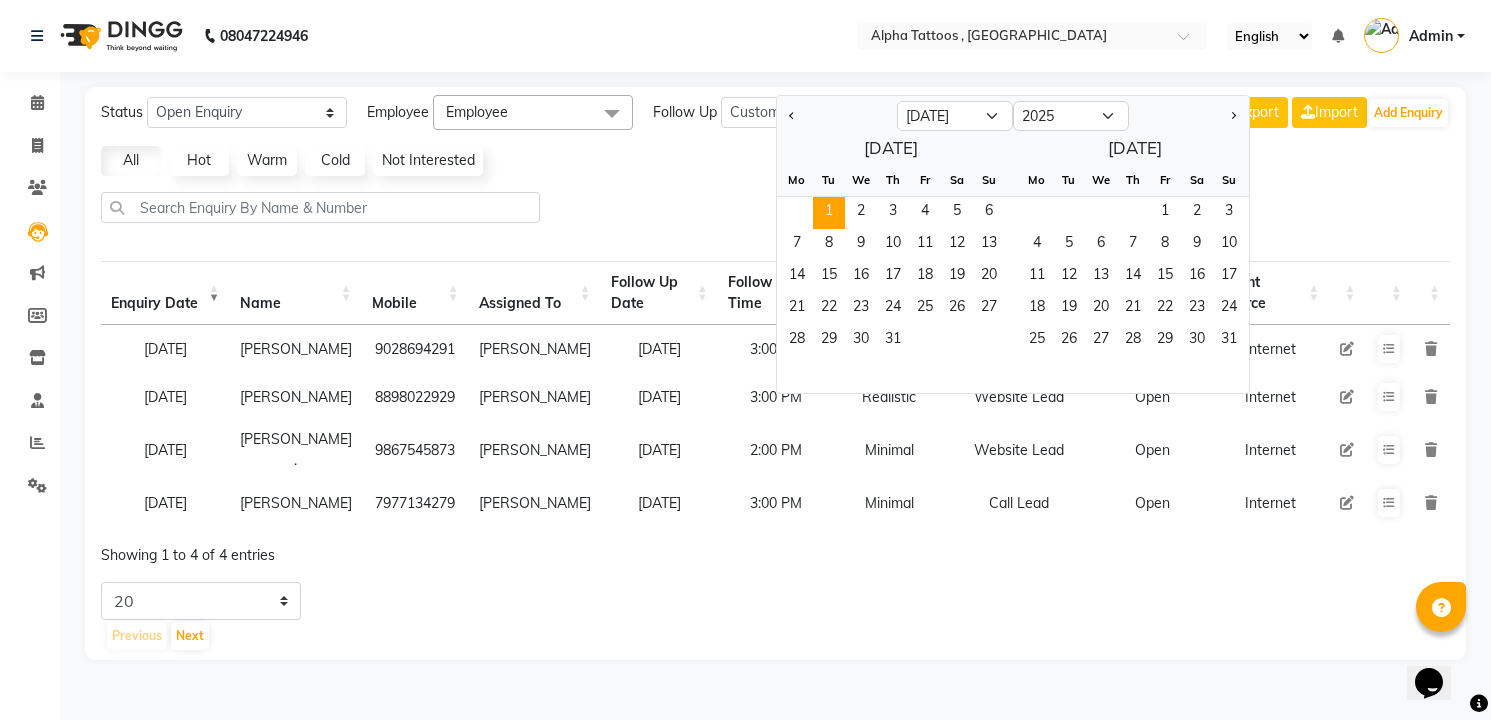 click on "1" 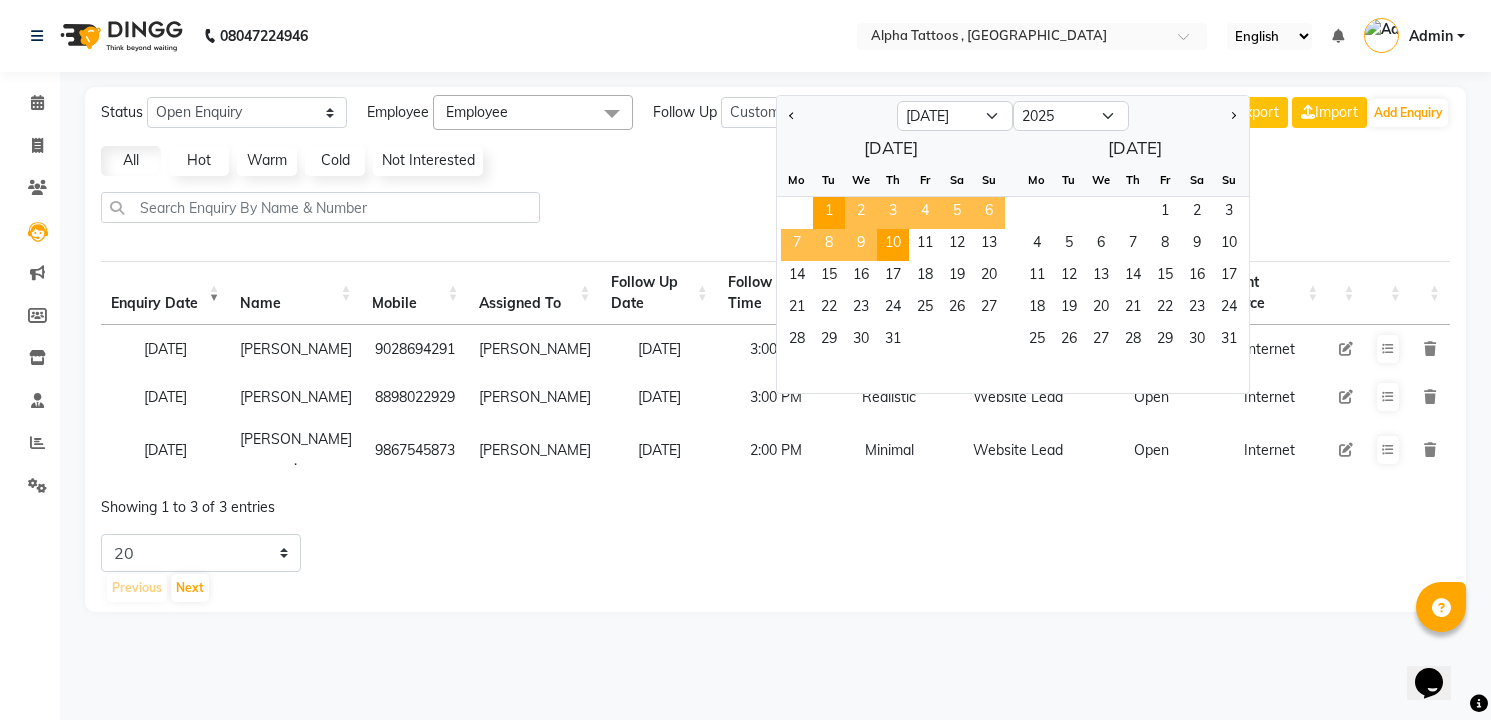 click on "10" 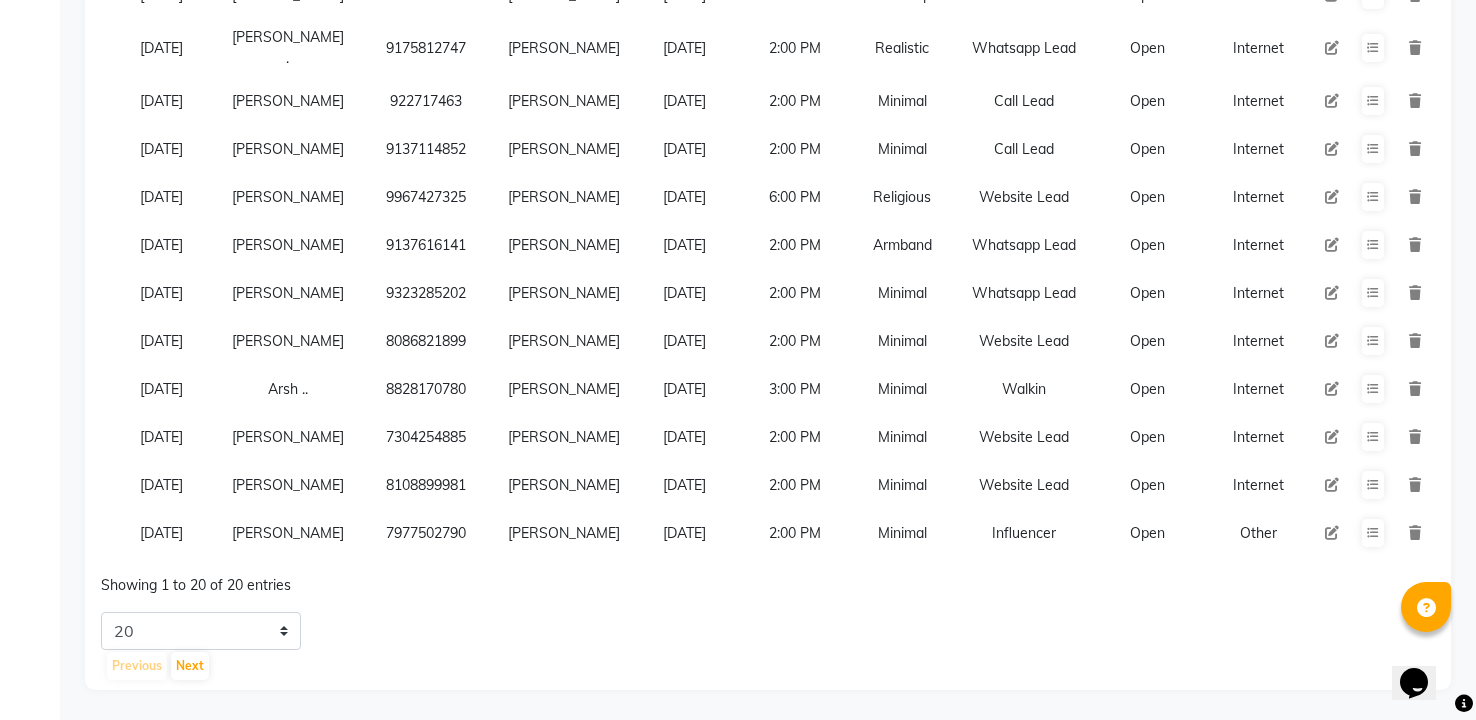 scroll, scrollTop: 843, scrollLeft: 0, axis: vertical 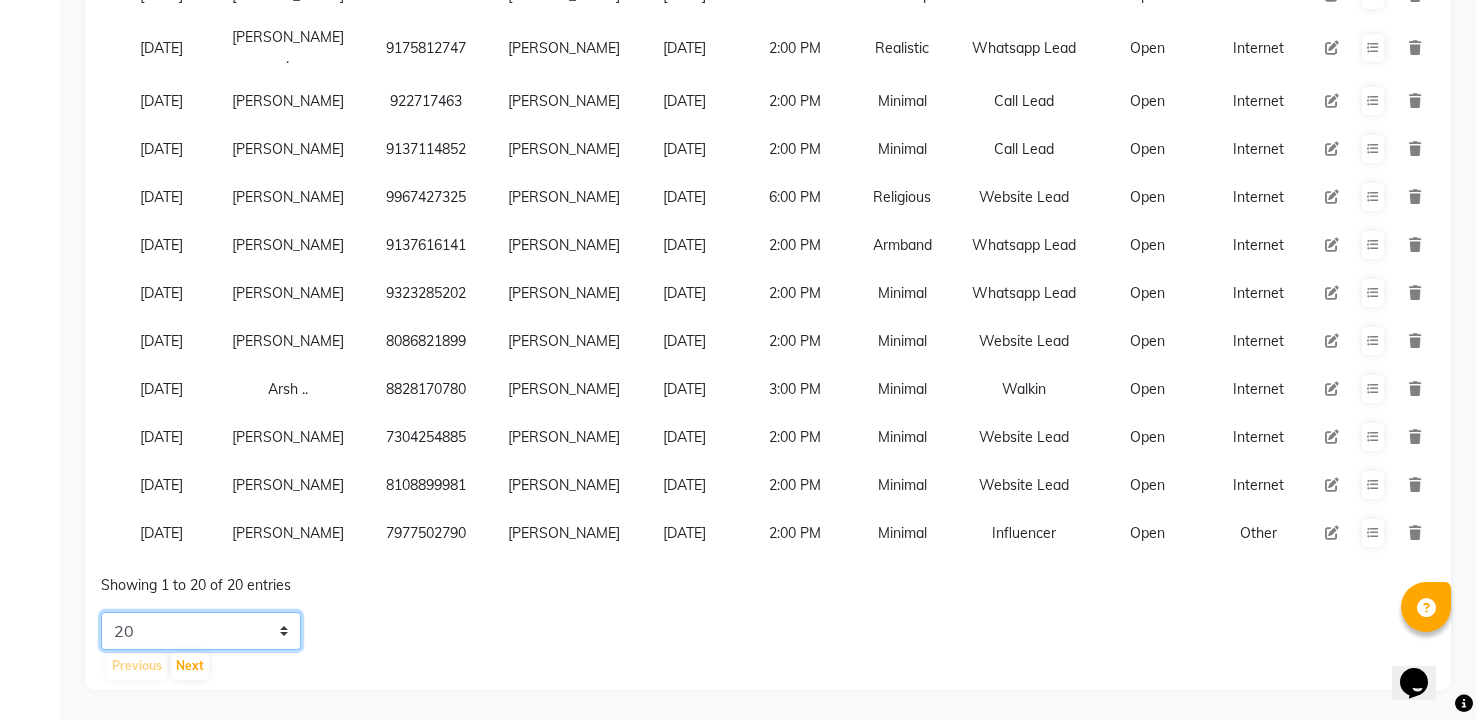click on "5 10 20 50" 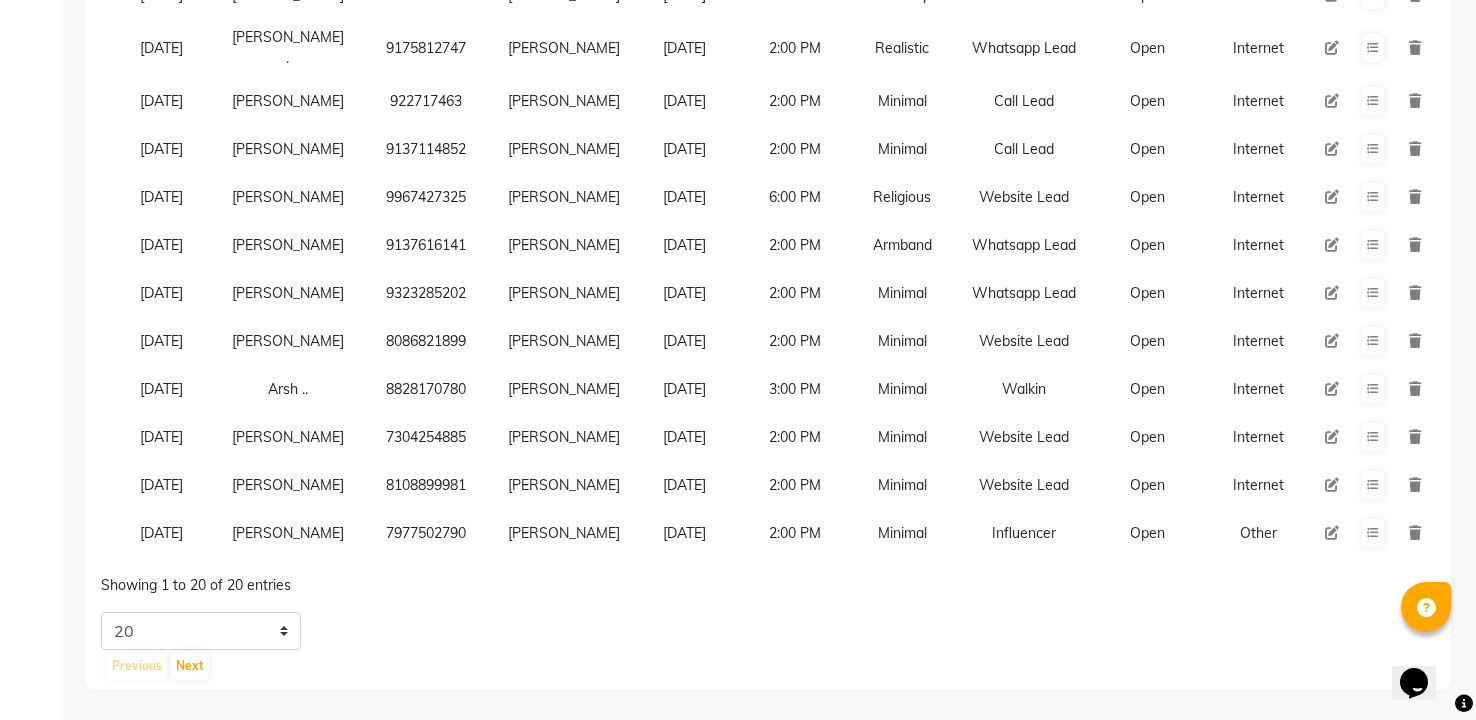 click at bounding box center [1332, 533] 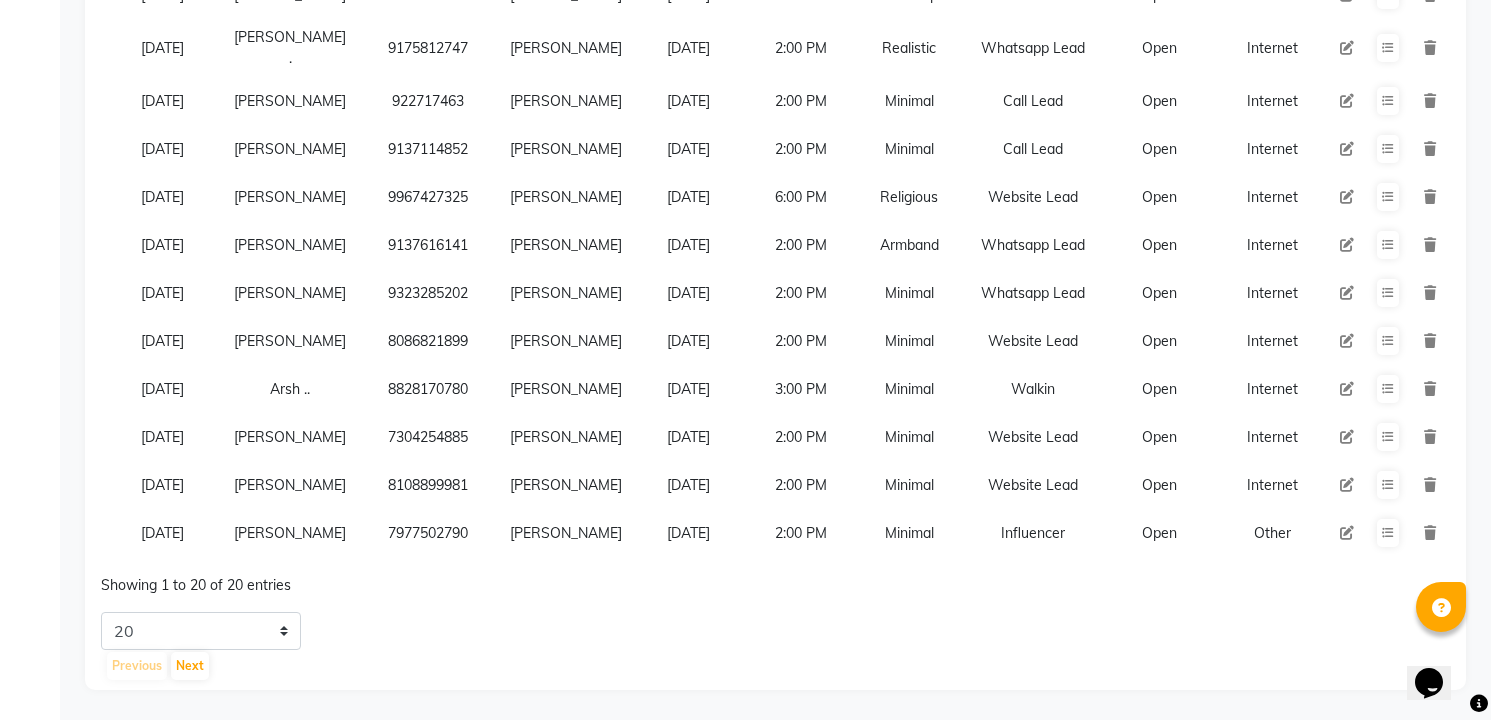 select on "32724" 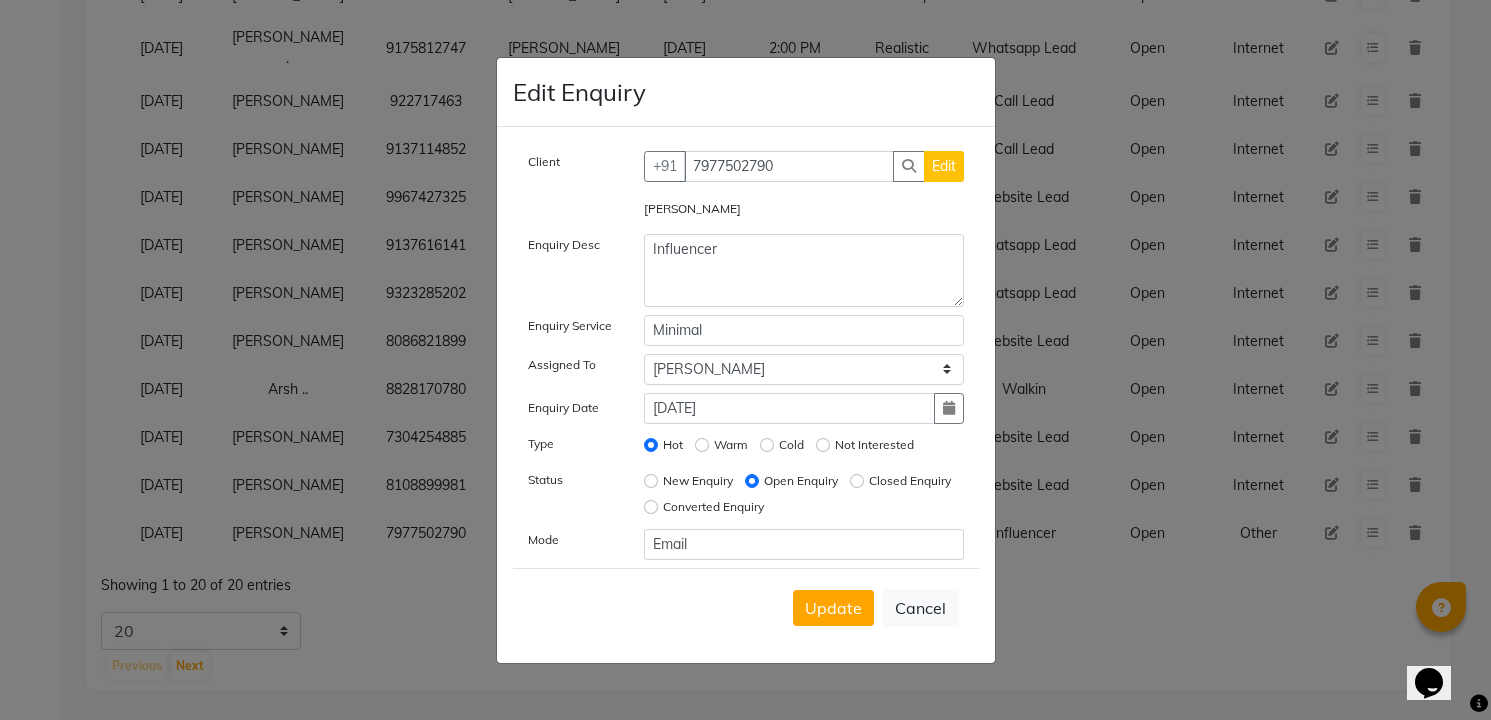 click on "Closed Enquiry" 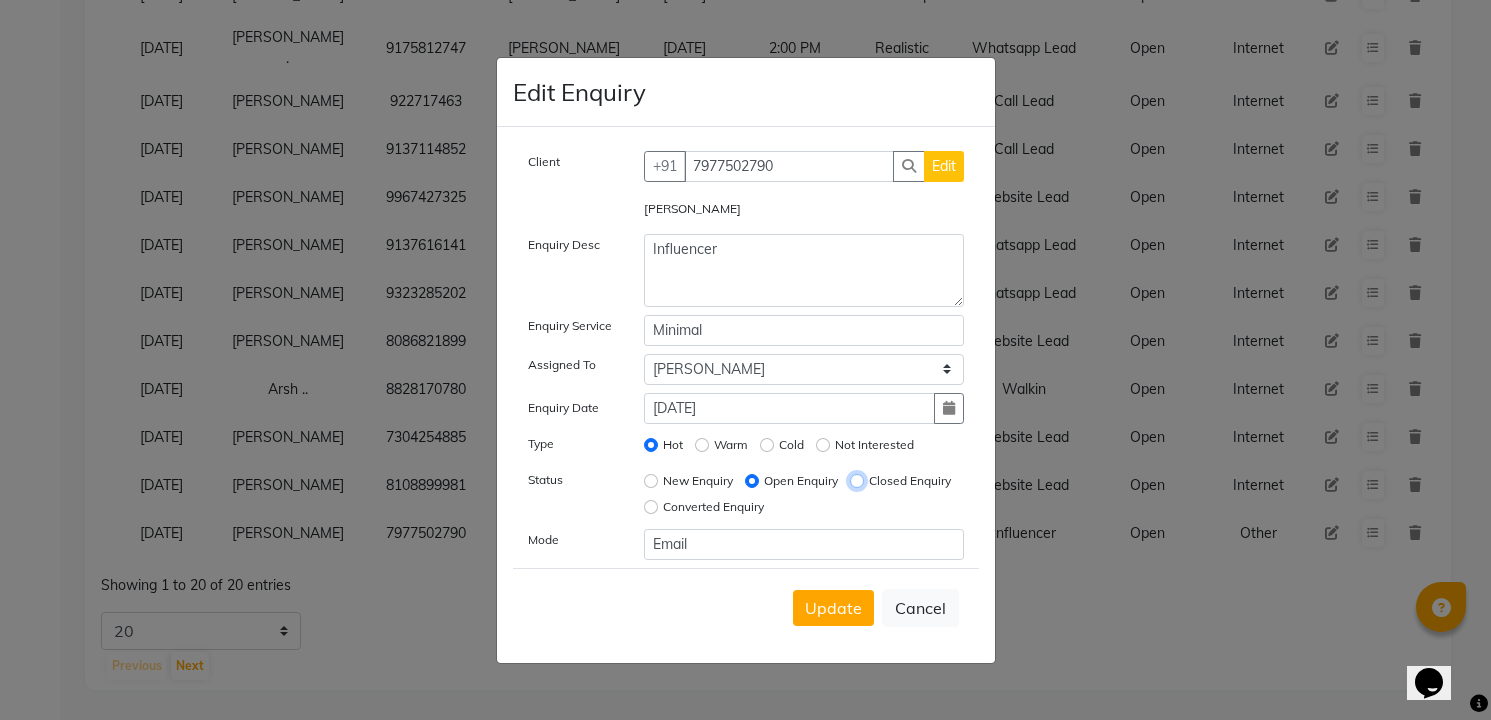 radio on "true" 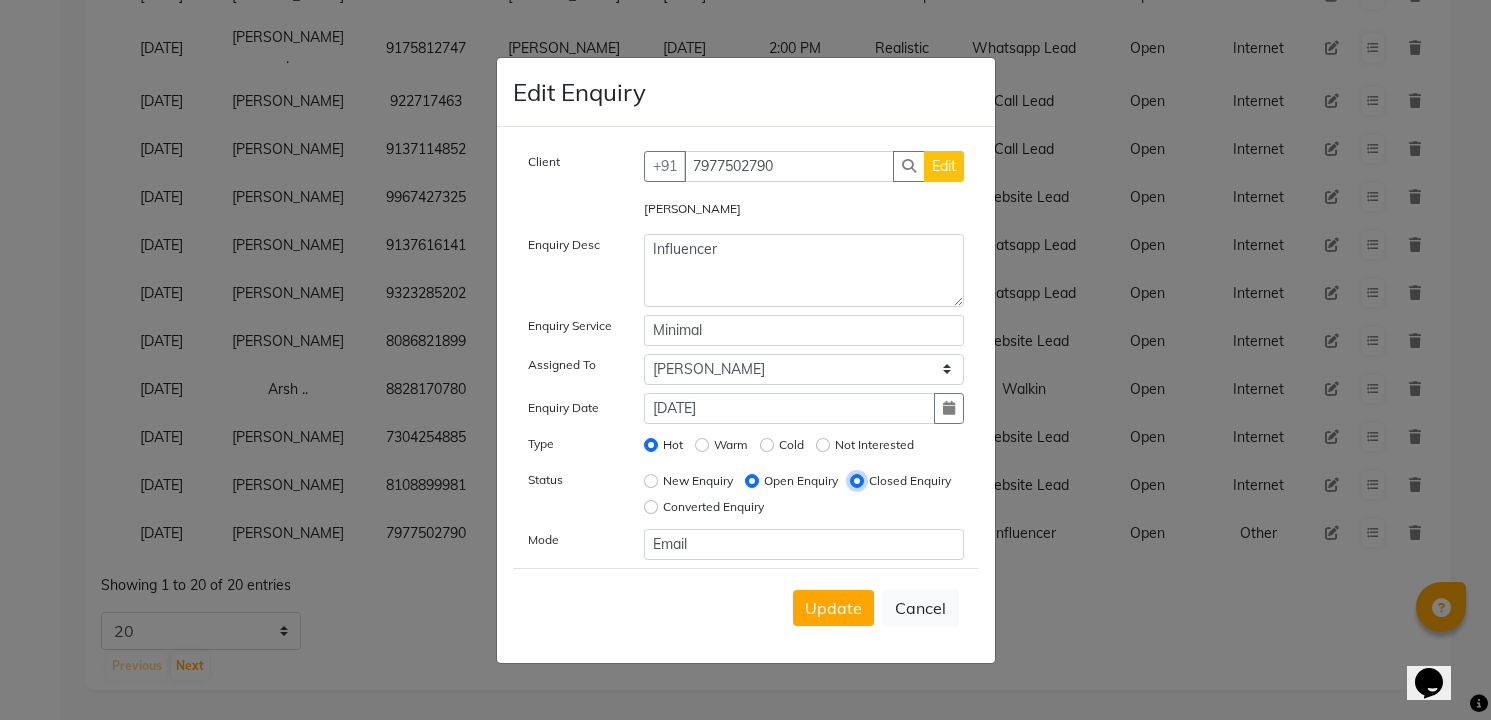 radio on "false" 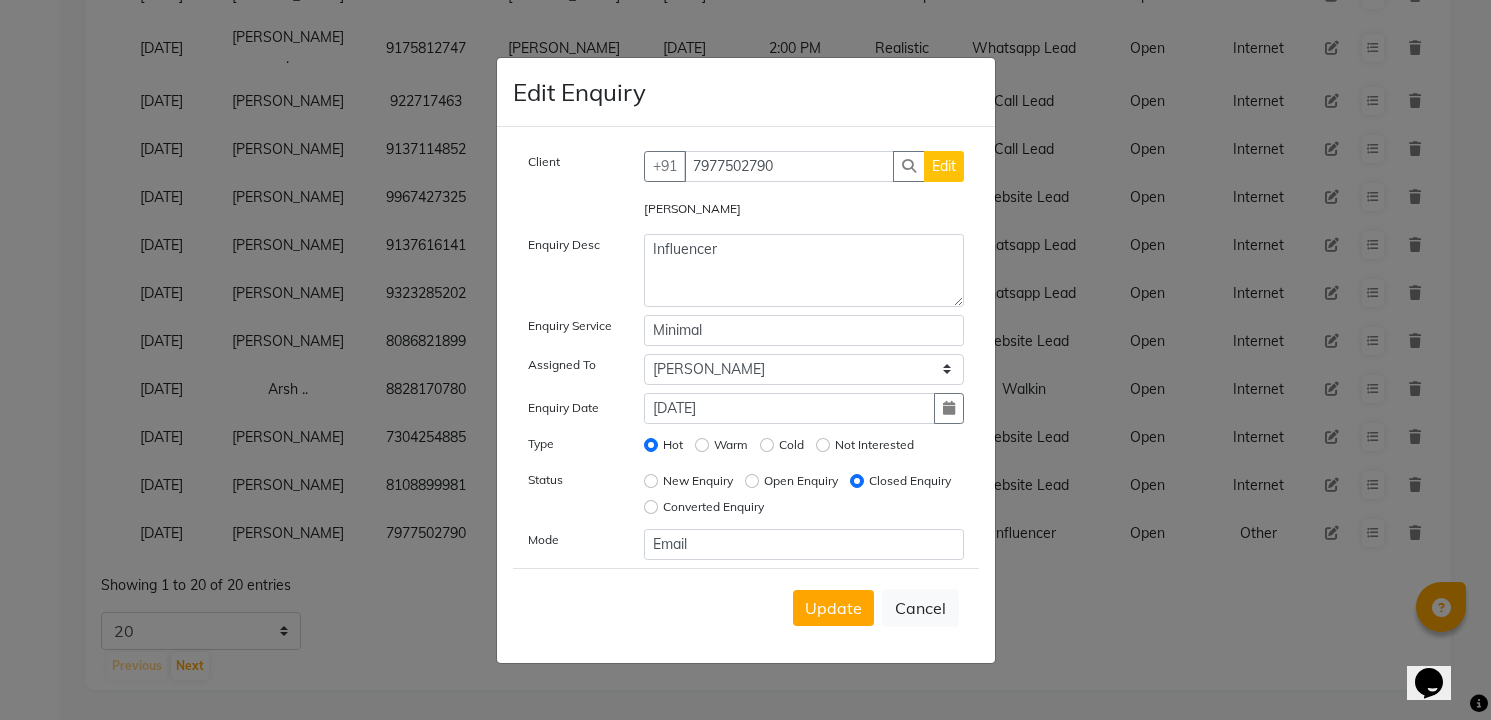 click on "Not Interested" 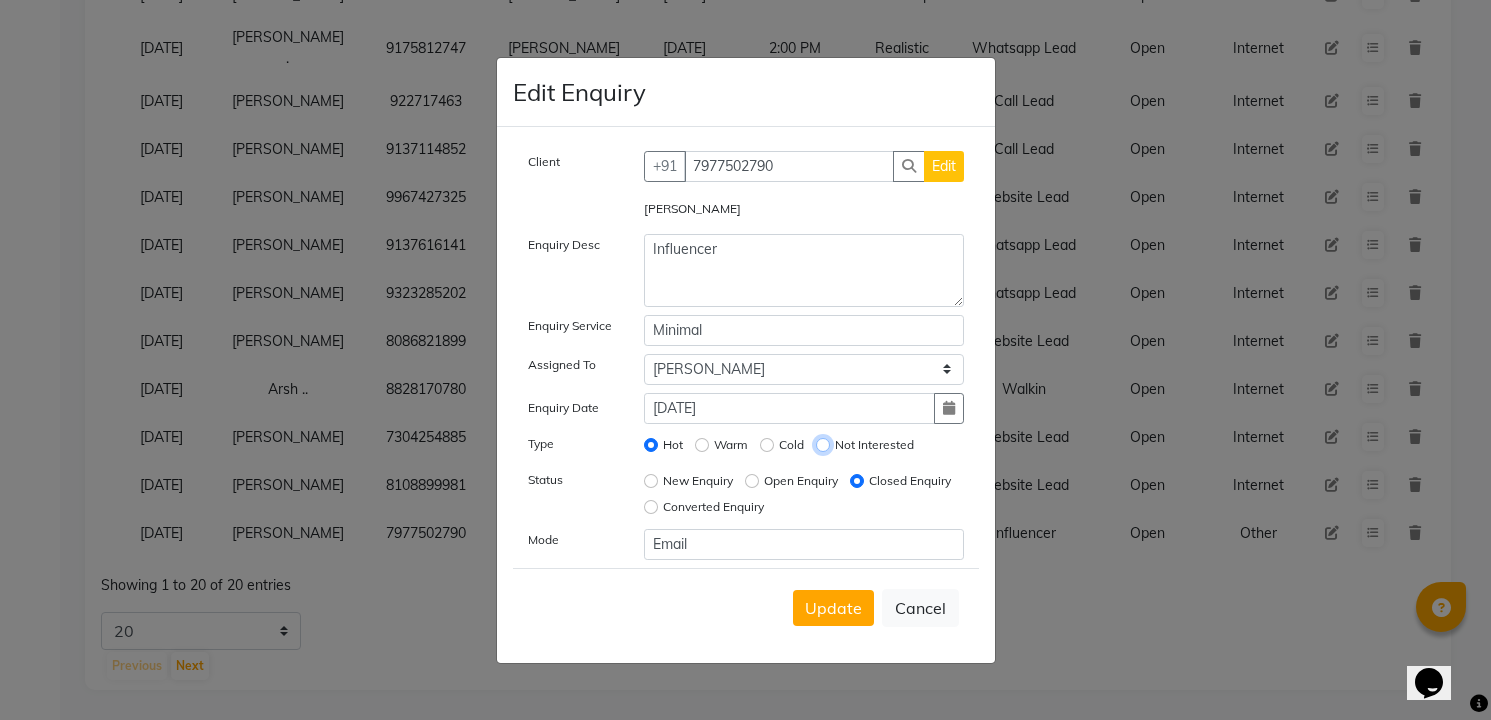 radio on "true" 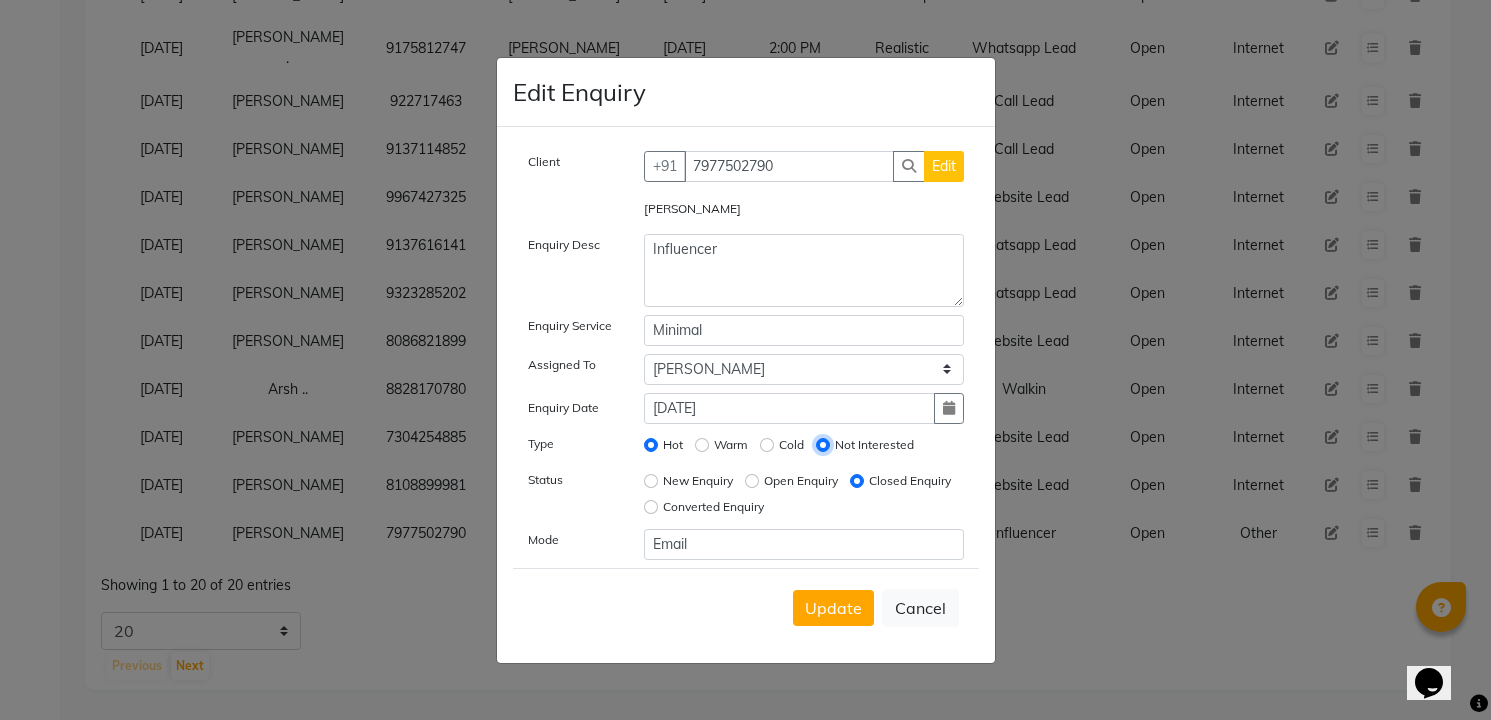 radio on "false" 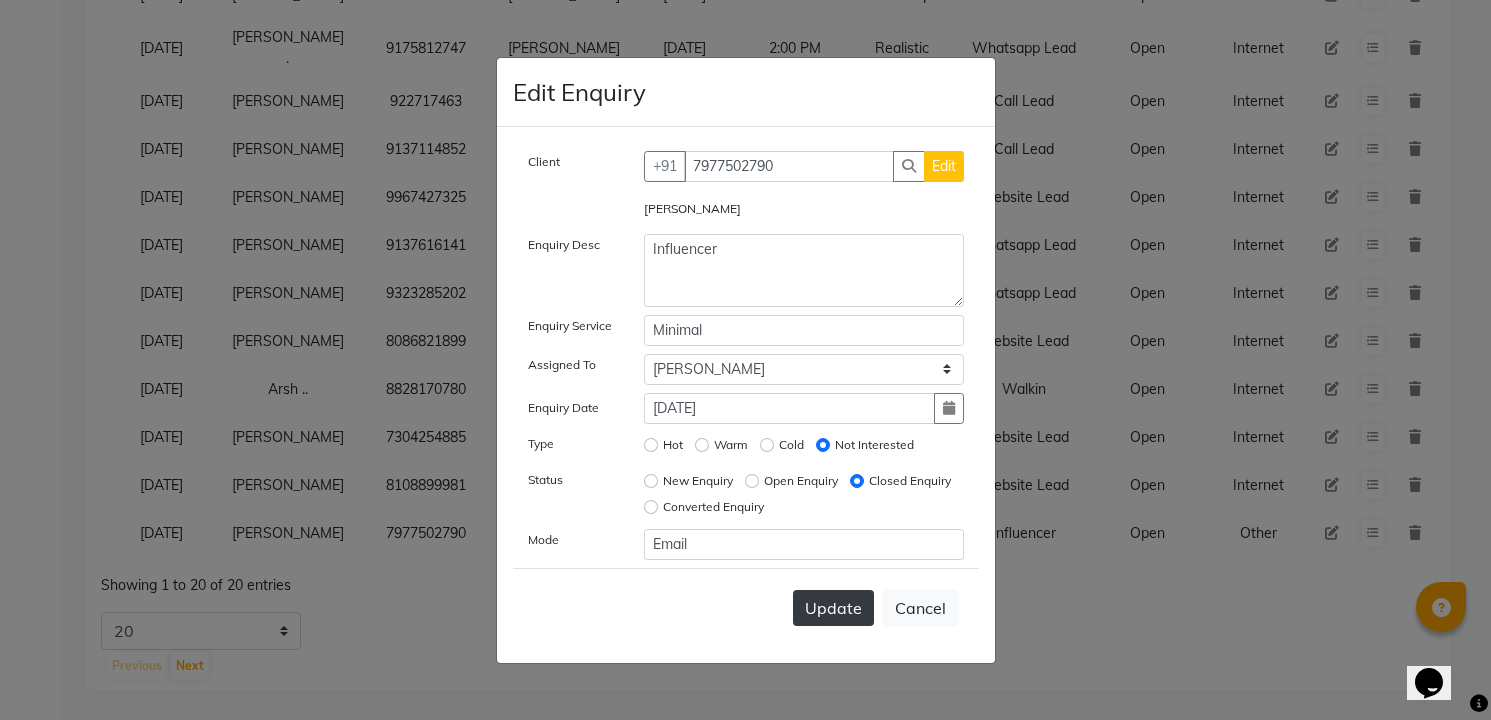 click on "Update" at bounding box center (833, 608) 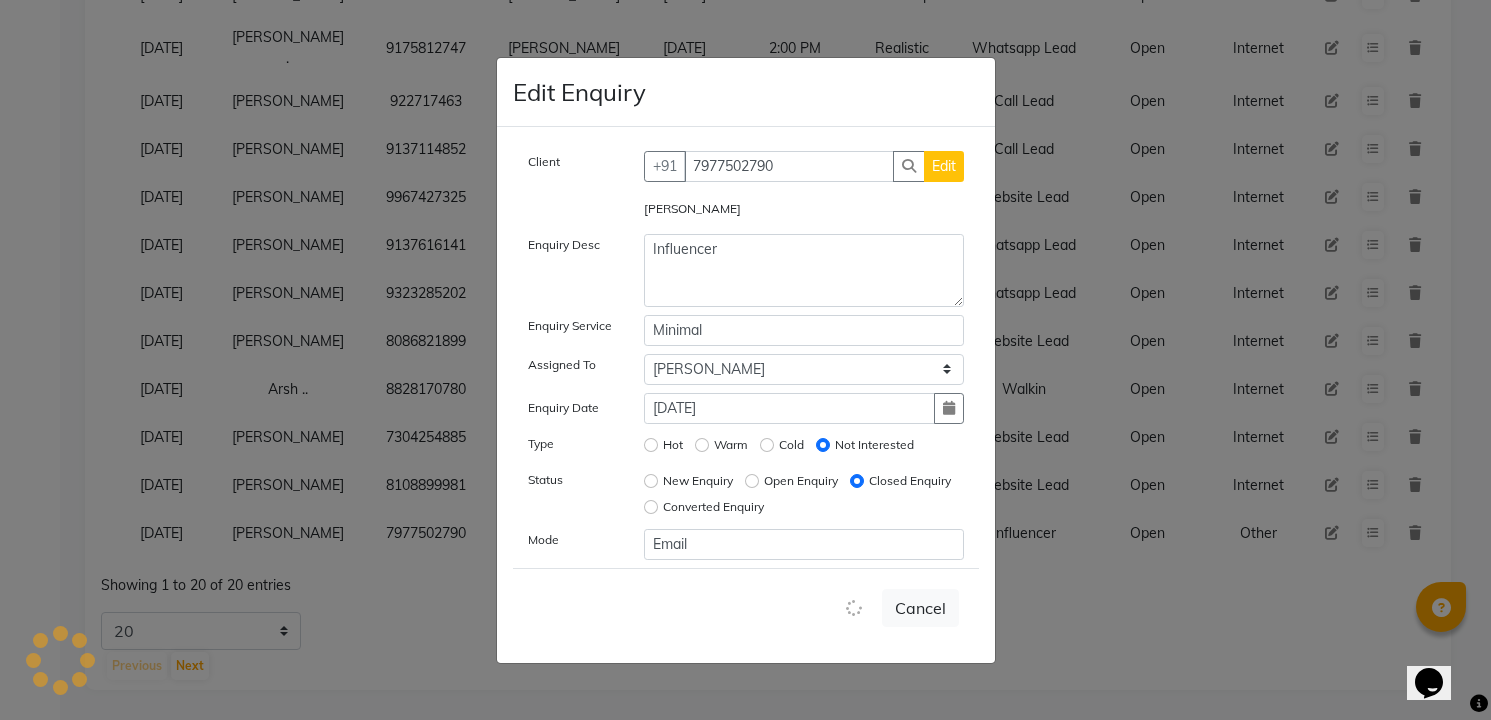 type 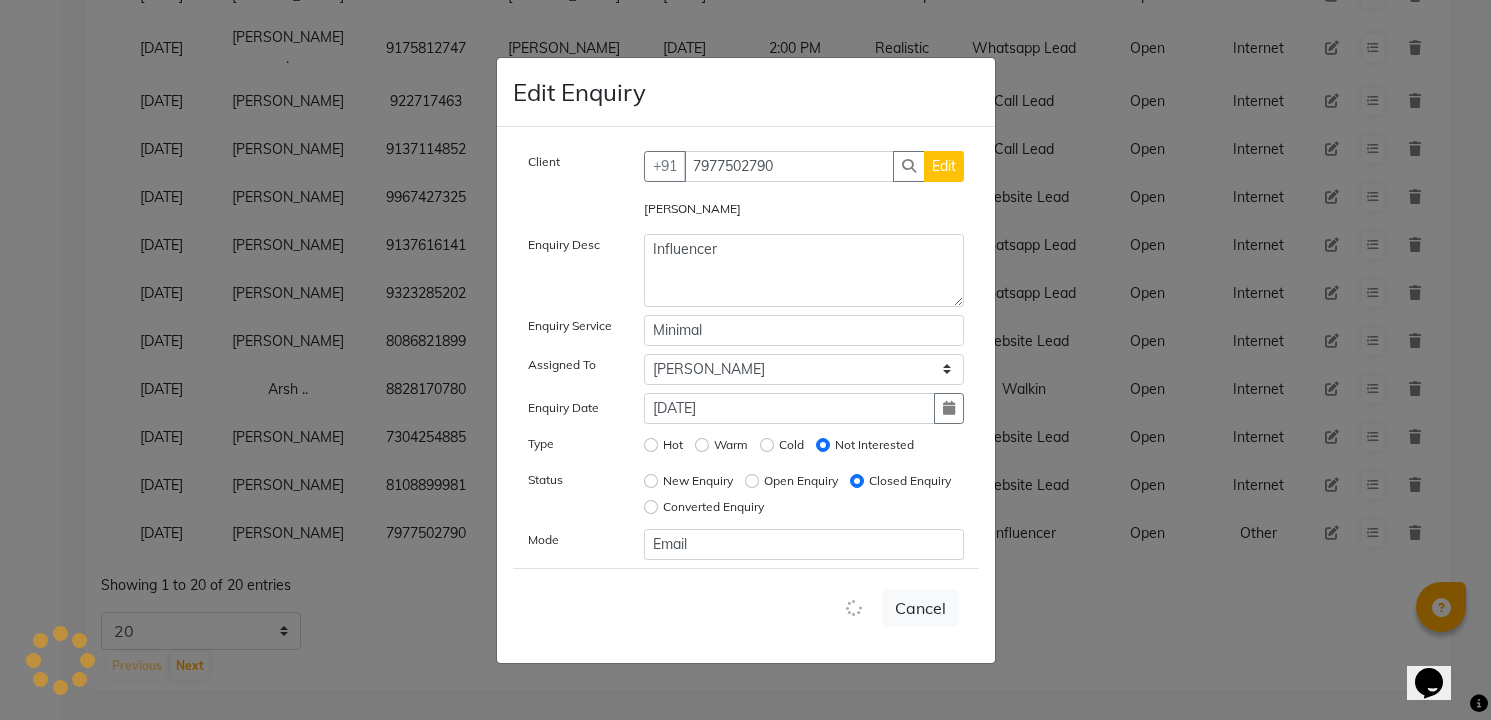 type 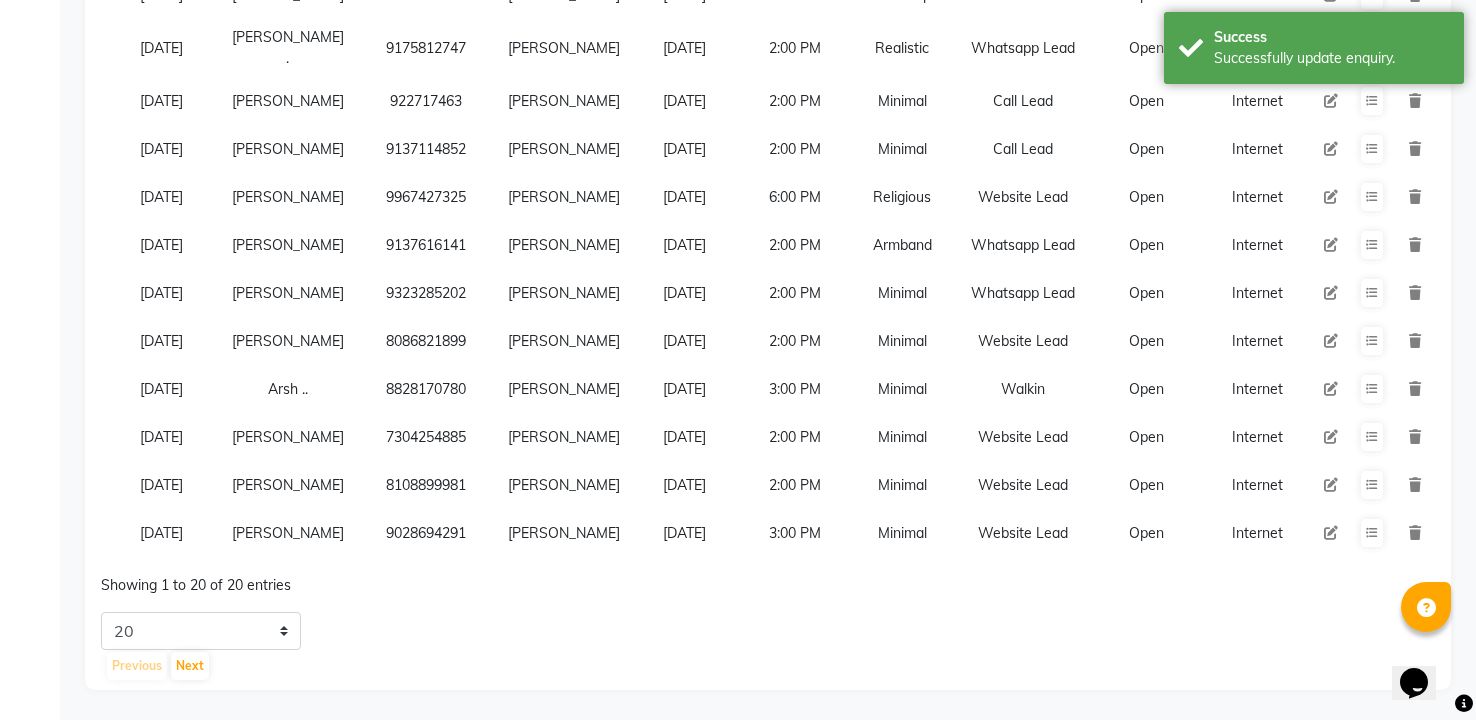 scroll, scrollTop: 750, scrollLeft: 0, axis: vertical 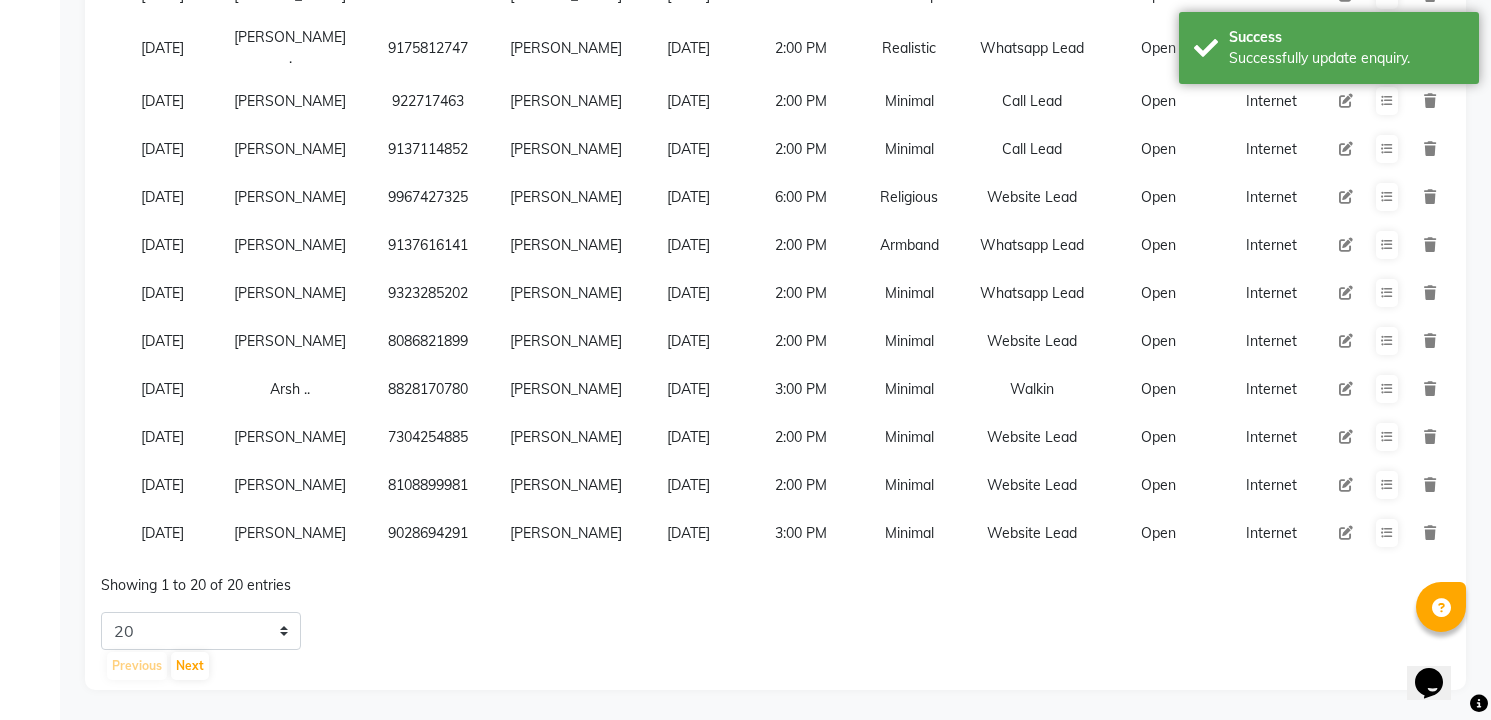 select on "32724" 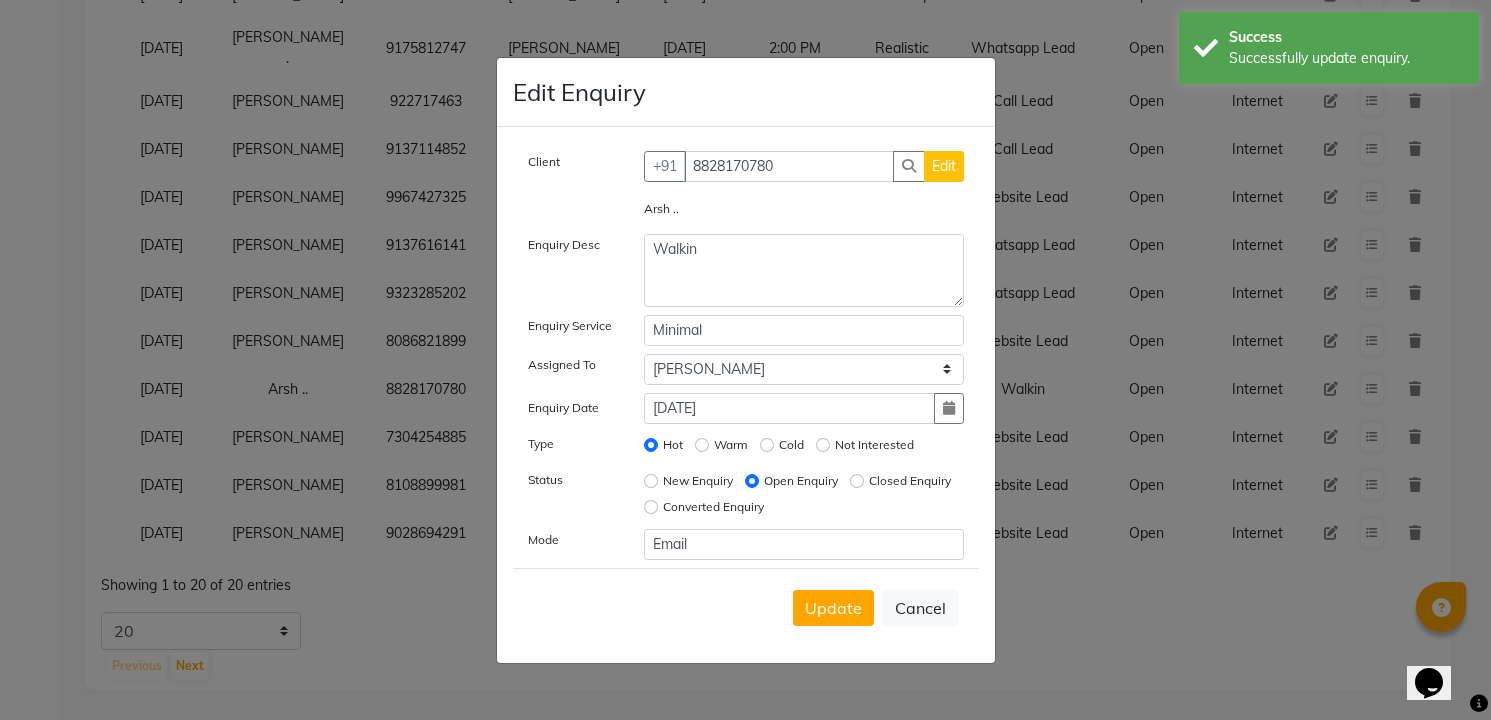 click on "Converted Enquiry" 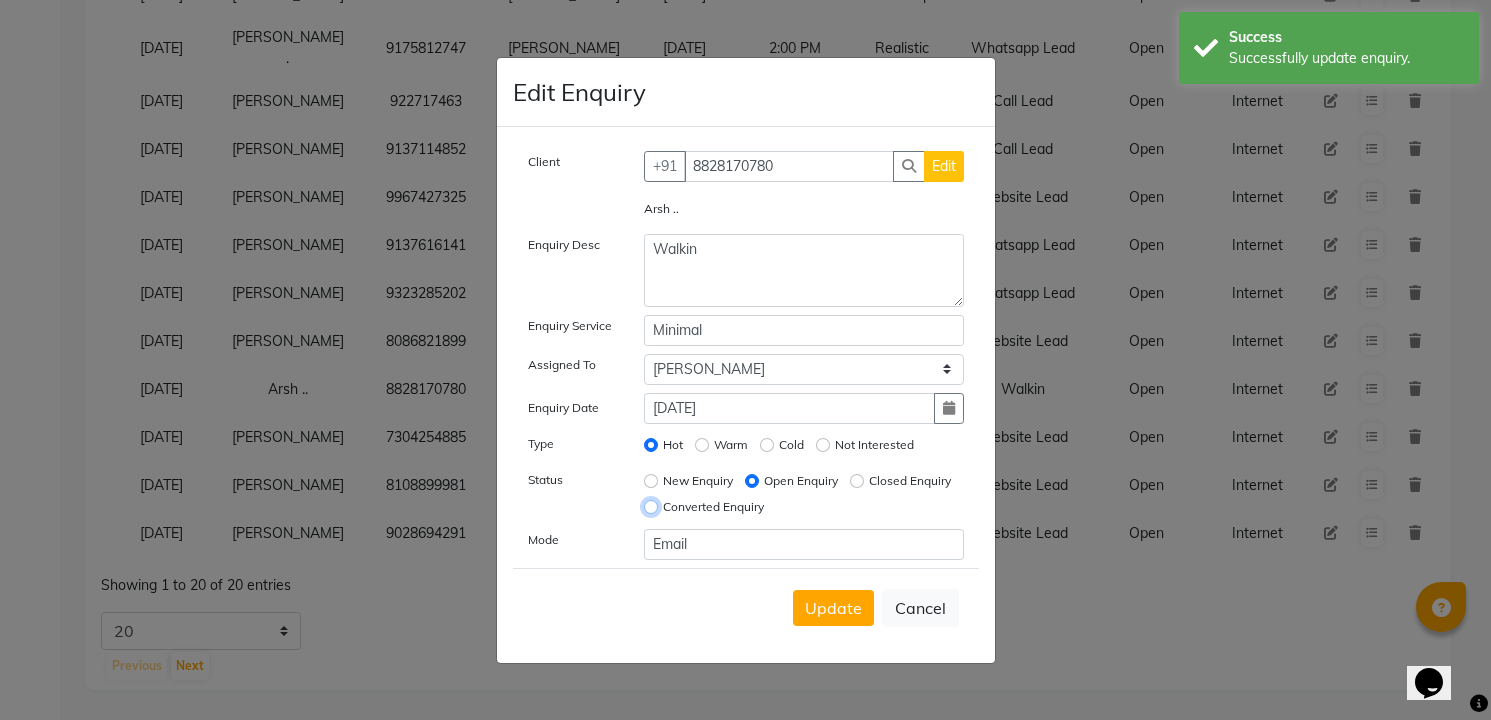 click on "Converted Enquiry" at bounding box center [651, 507] 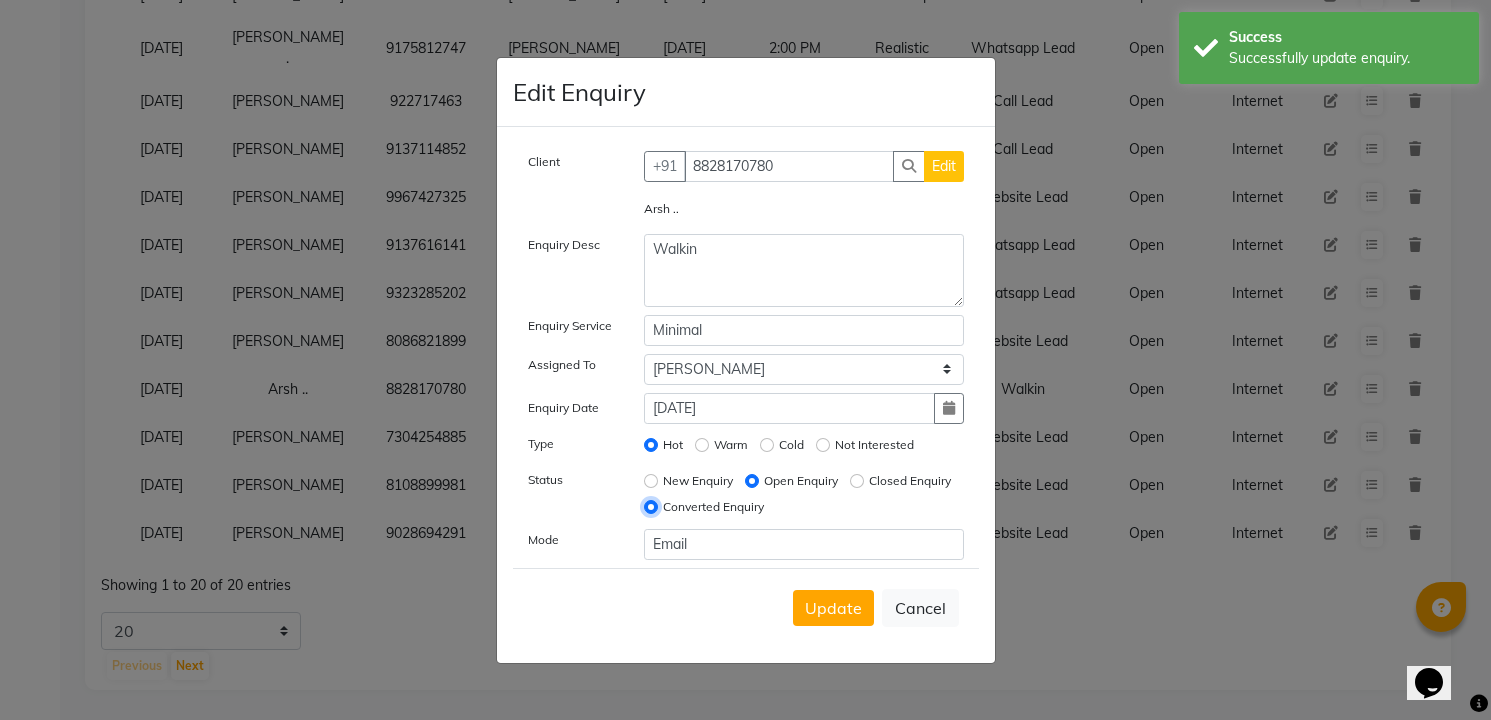 radio on "false" 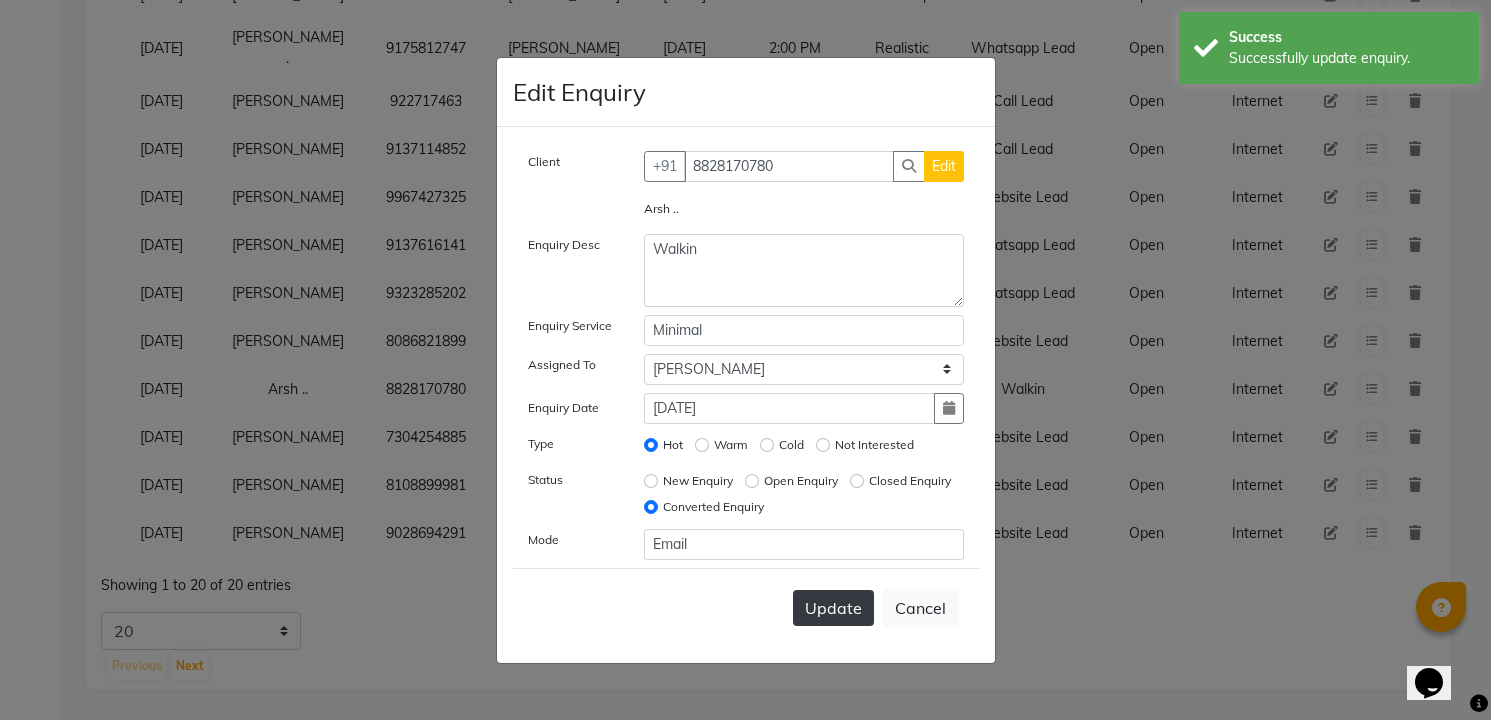 click on "Update" at bounding box center (833, 608) 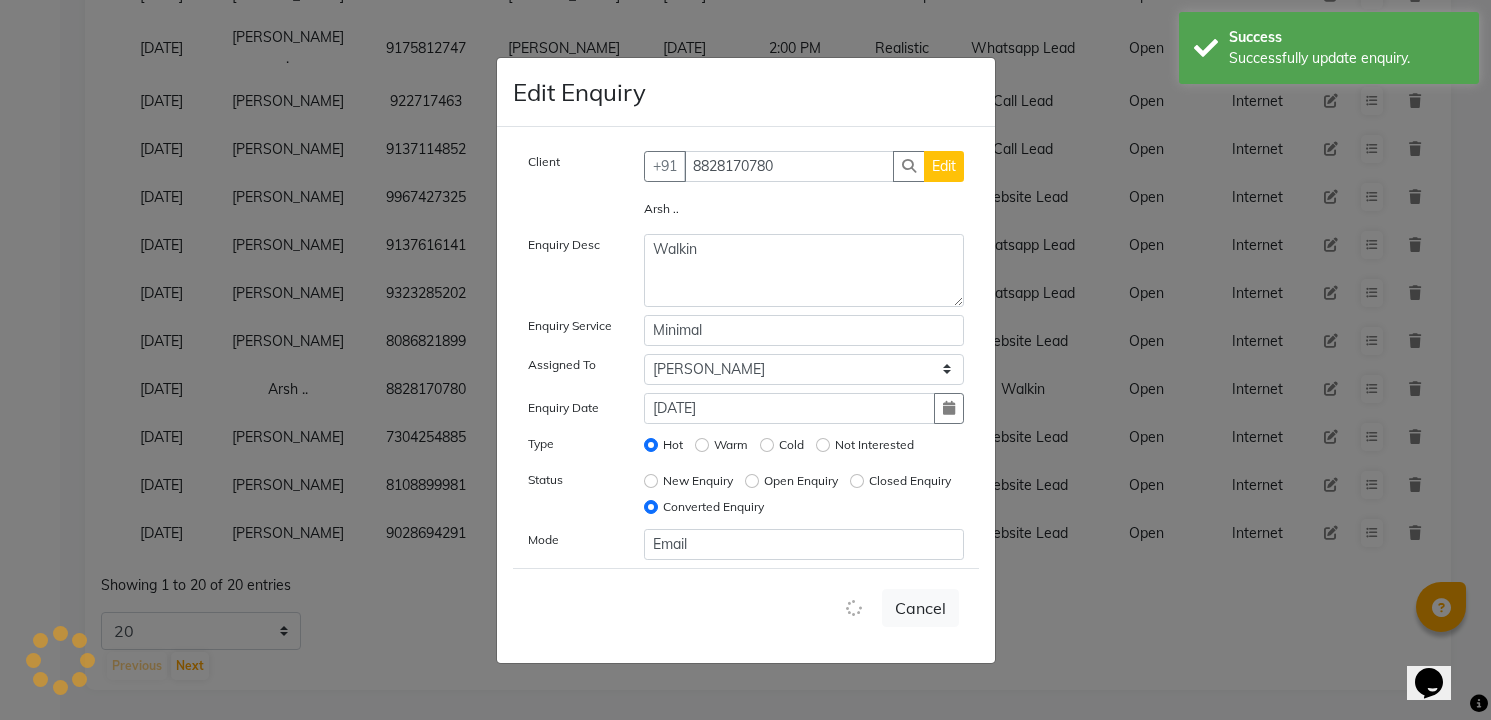 type 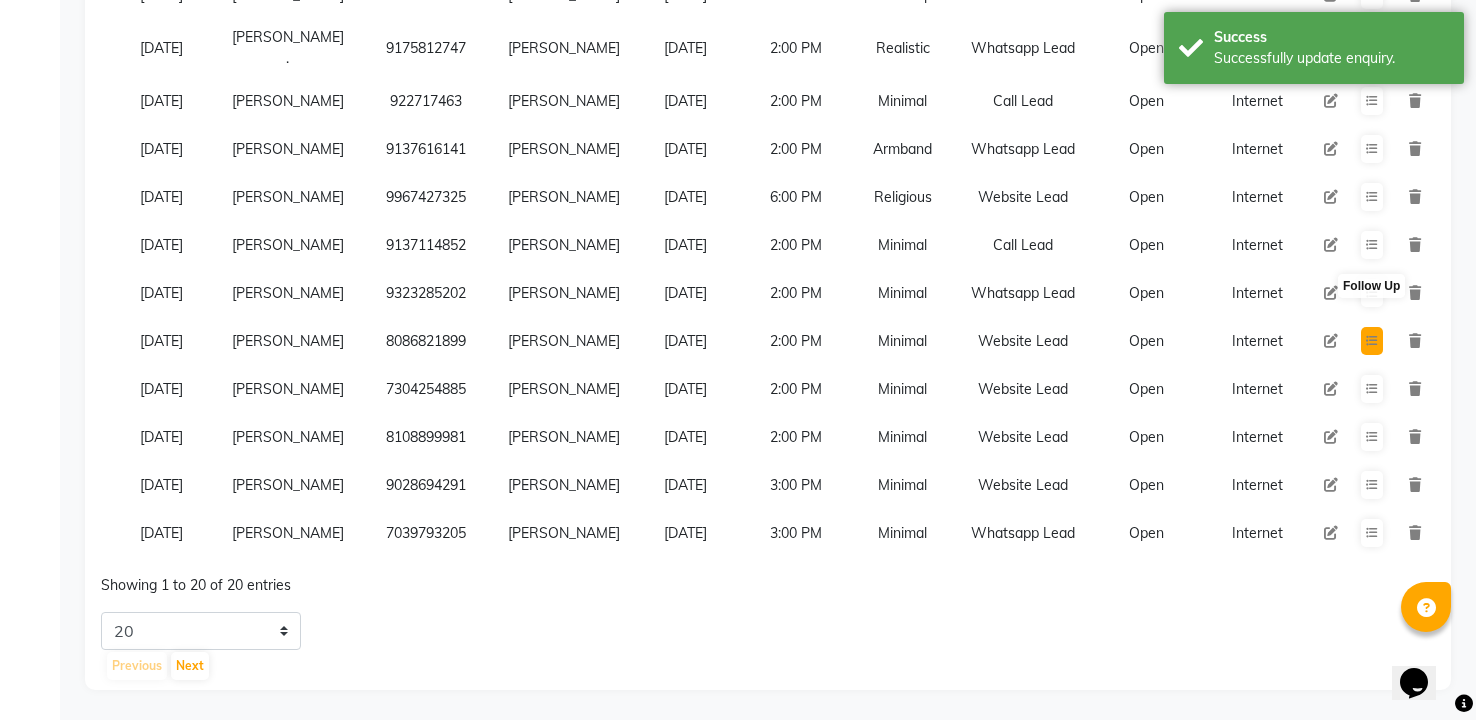click at bounding box center (1372, 341) 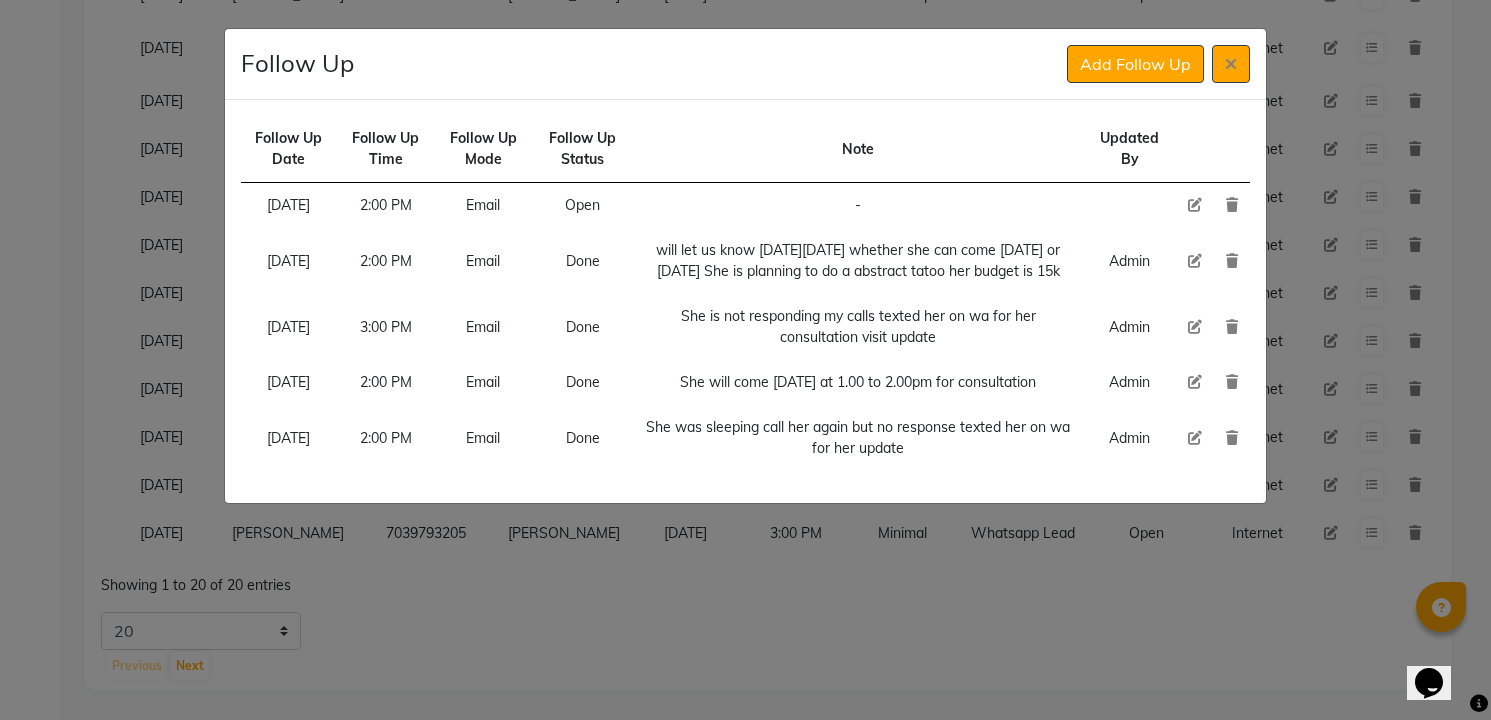click 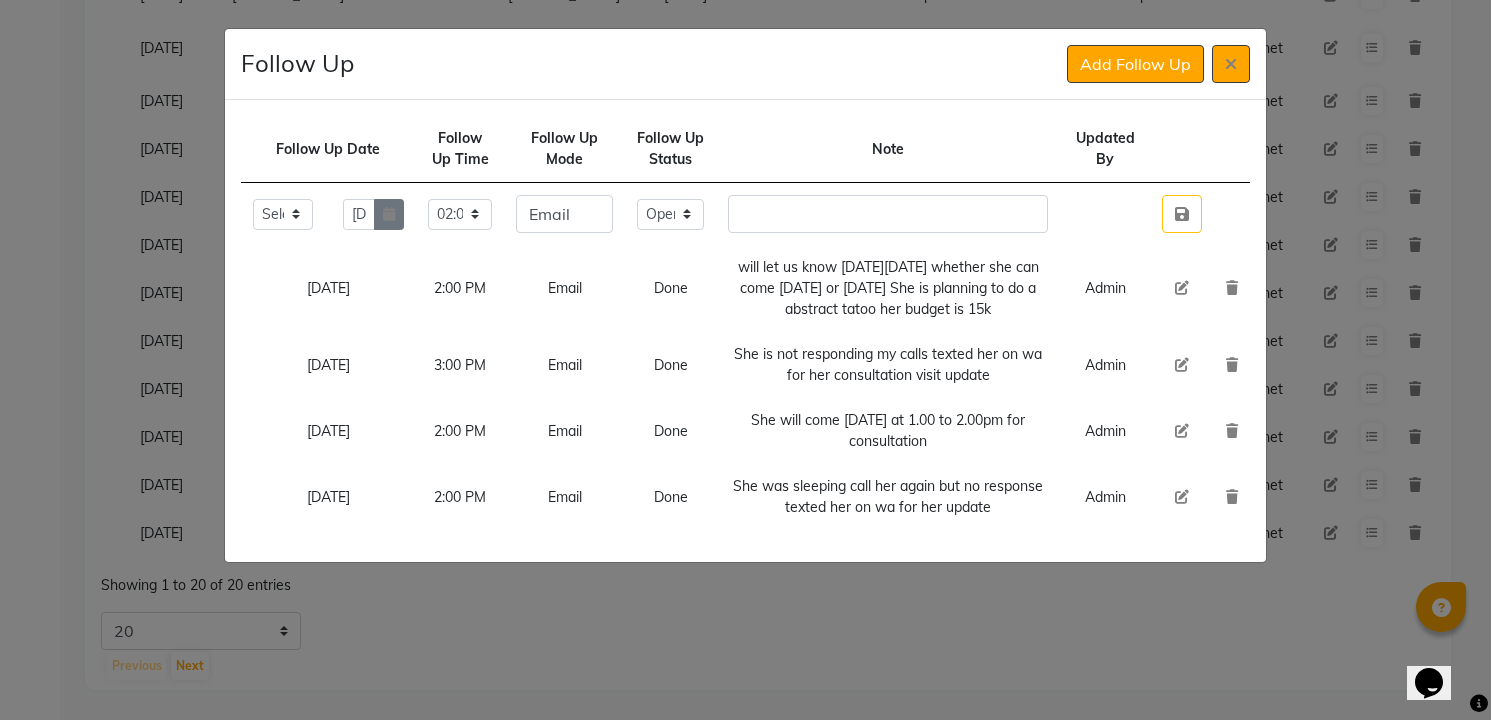 click 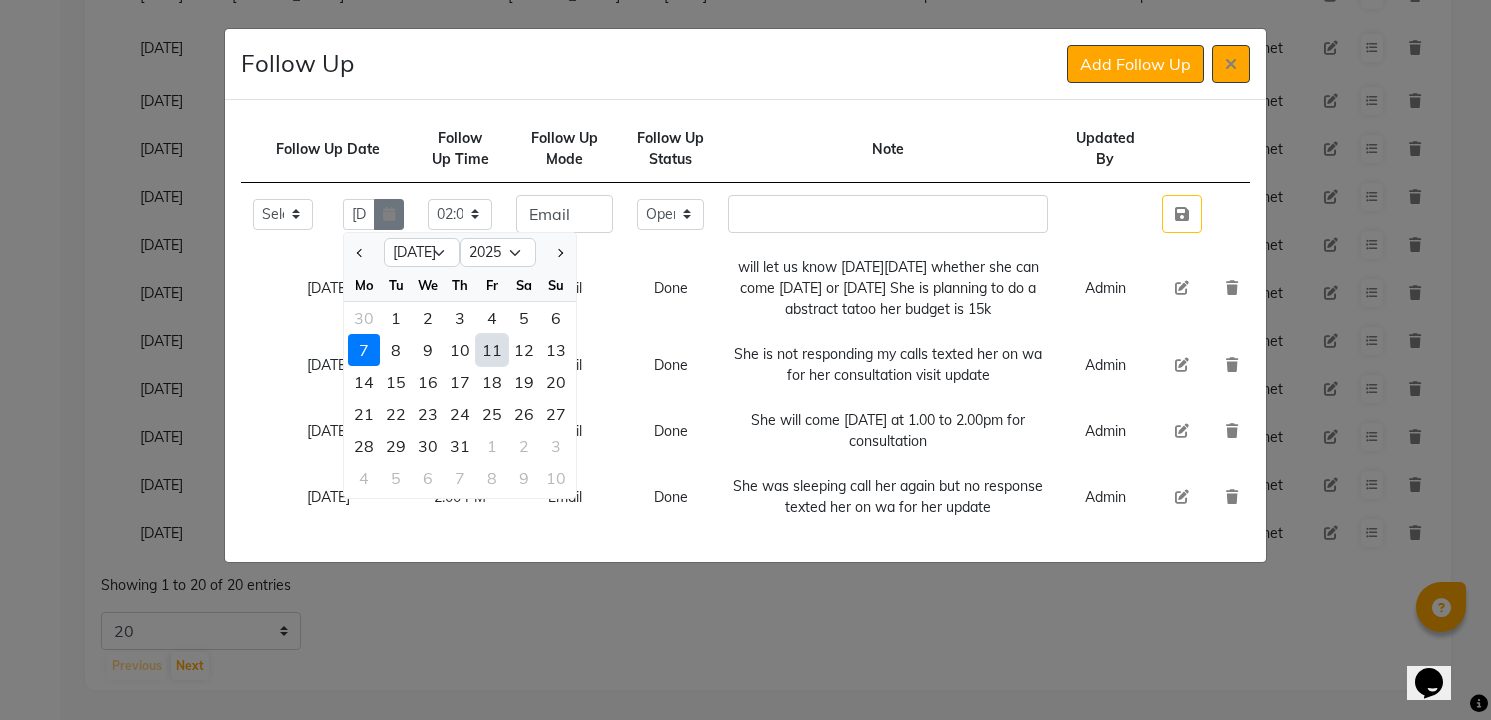 type on "[DATE]" 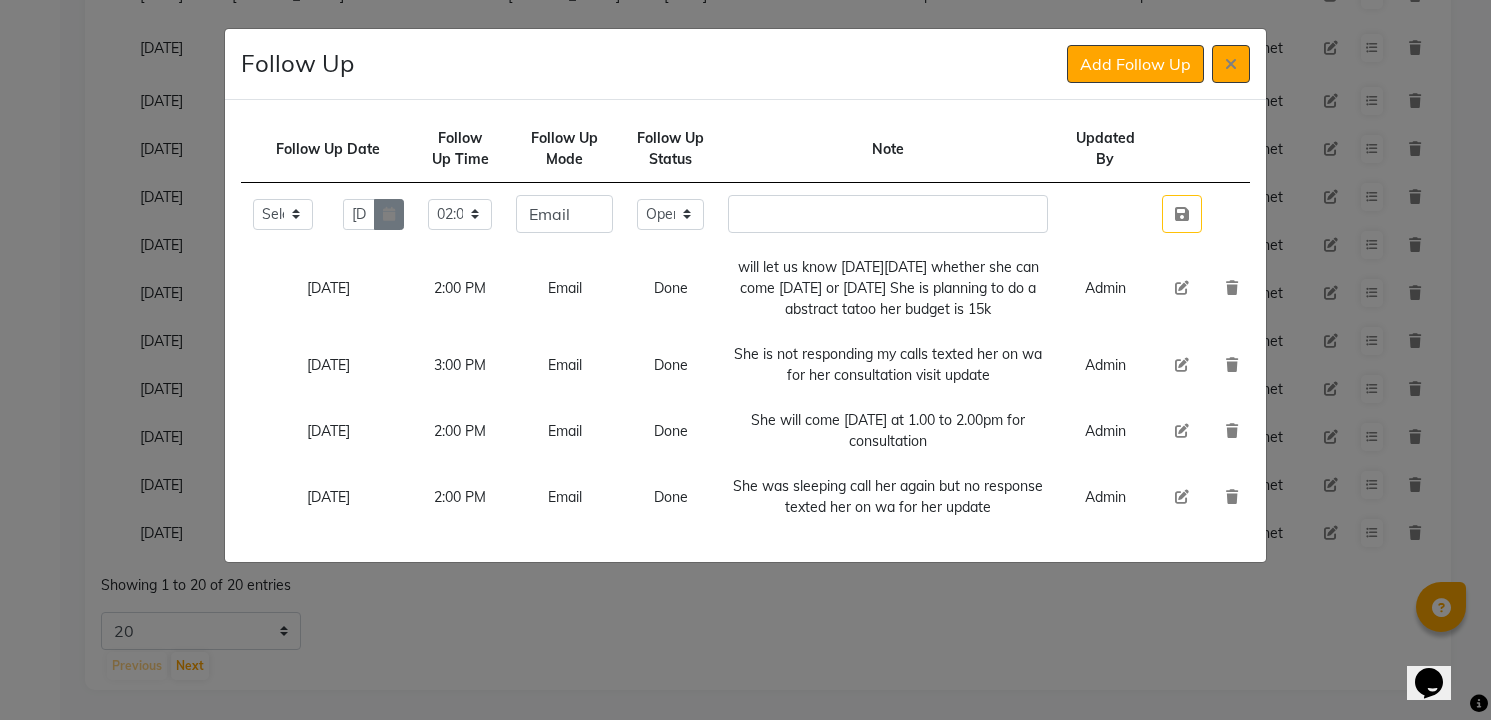 type 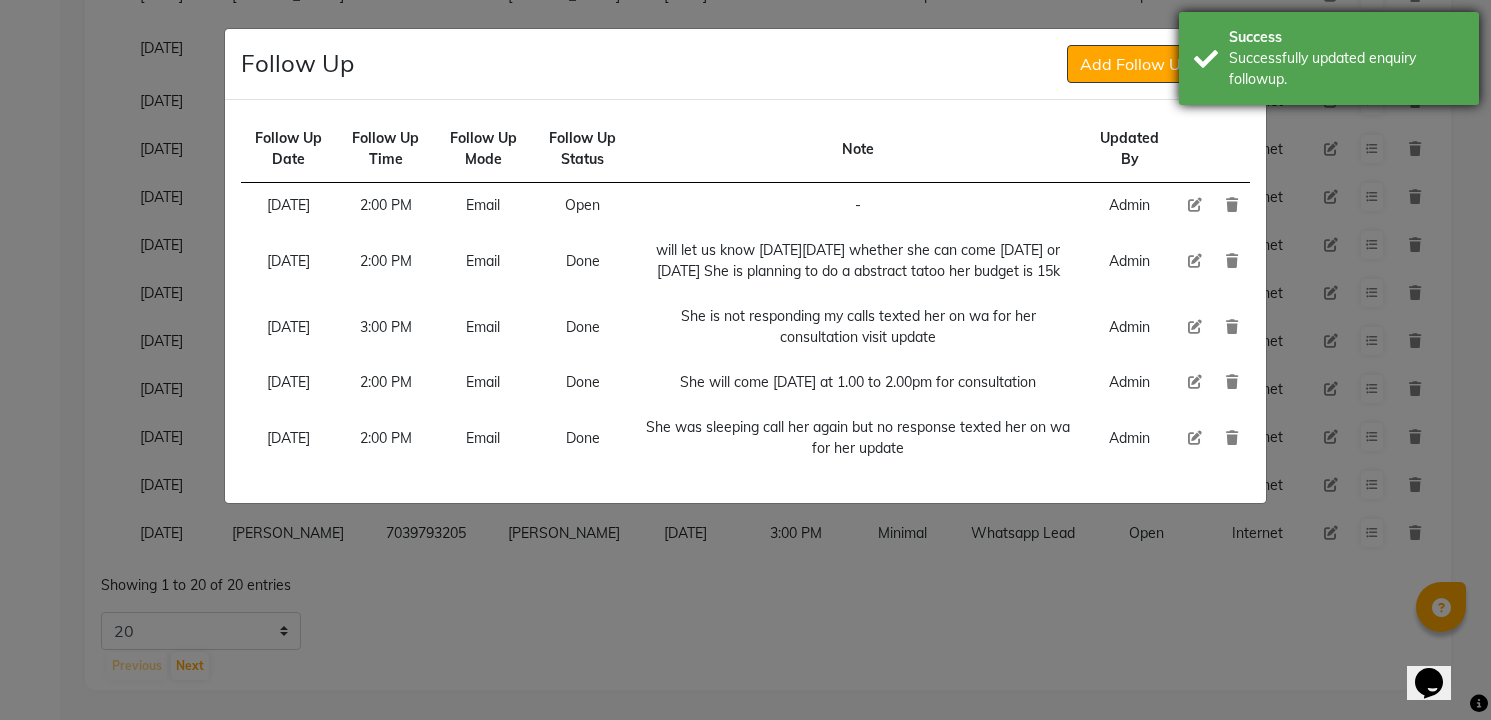 click on "Success" at bounding box center (1346, 37) 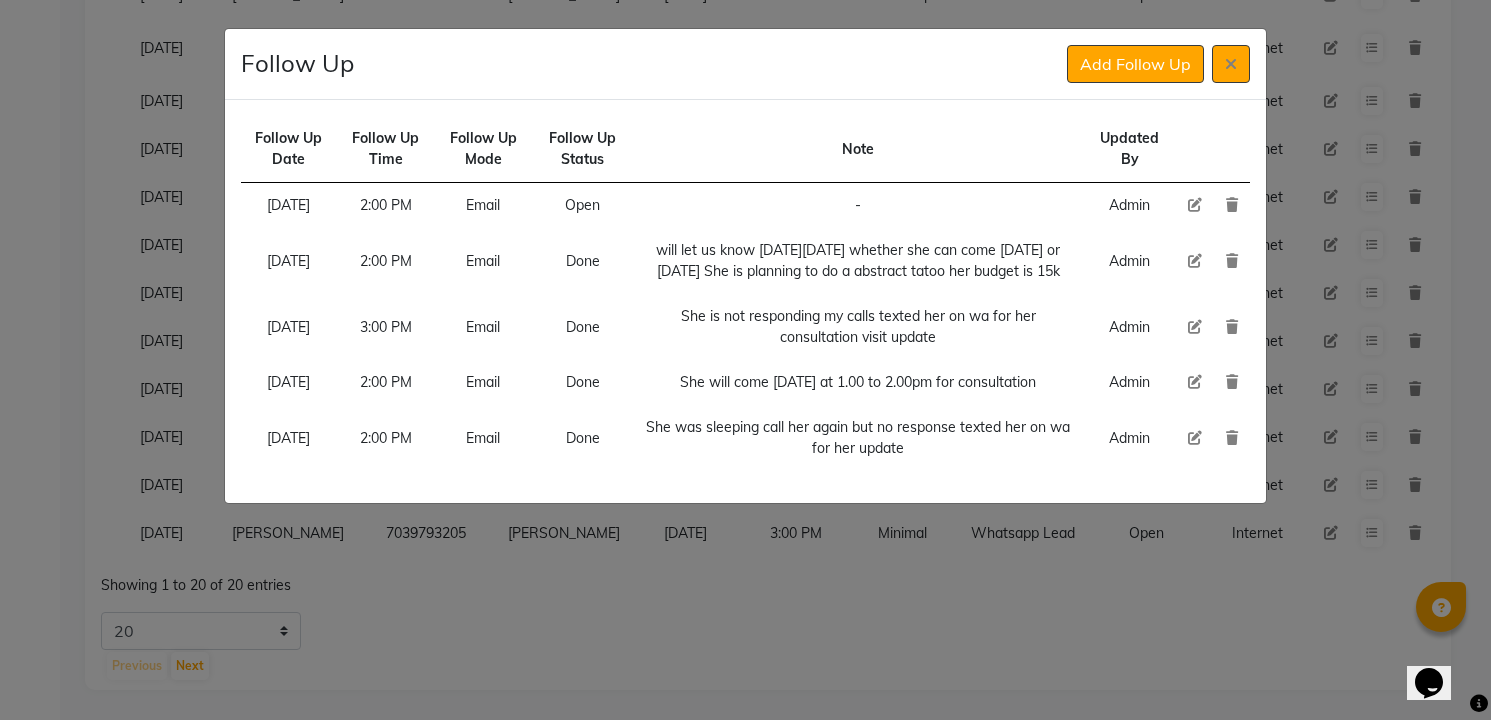 click on "Add Follow Up" 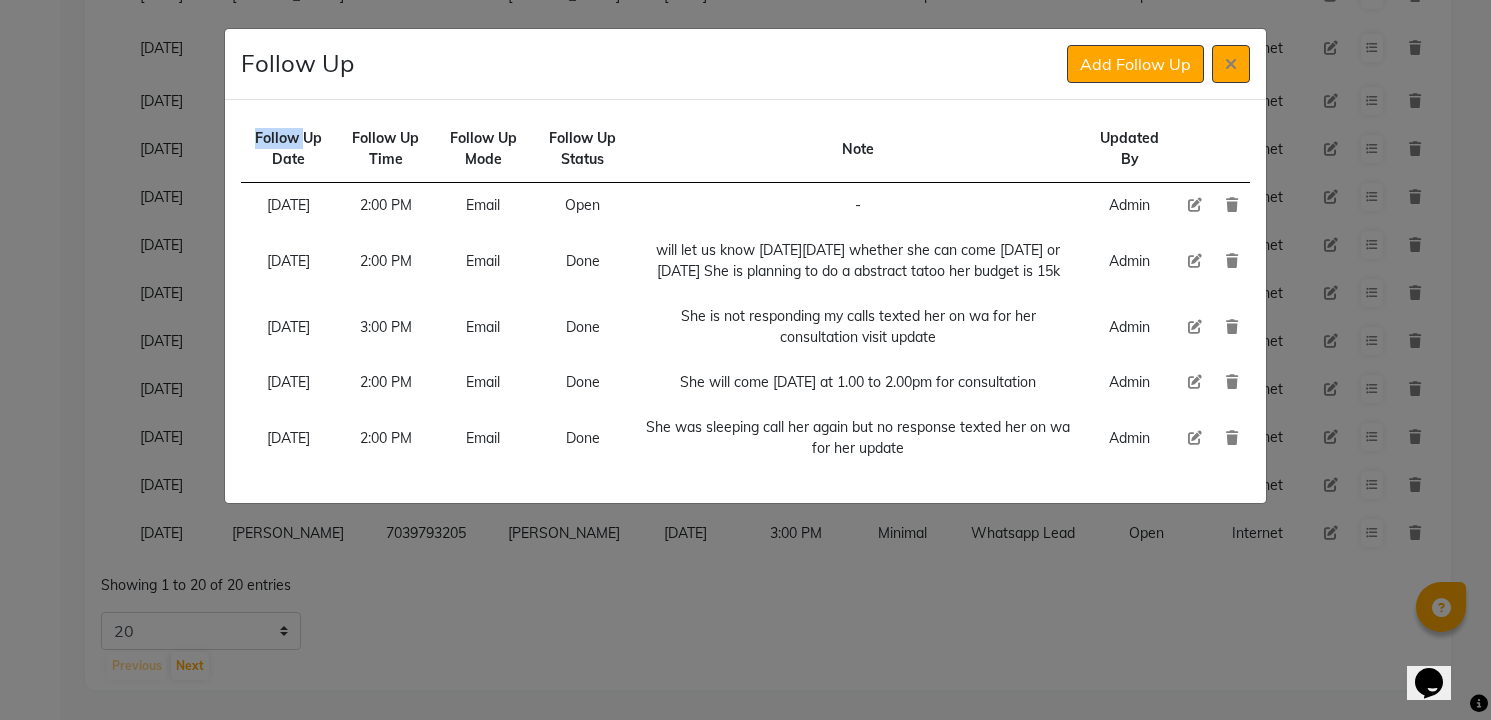 click on "Add Follow Up" 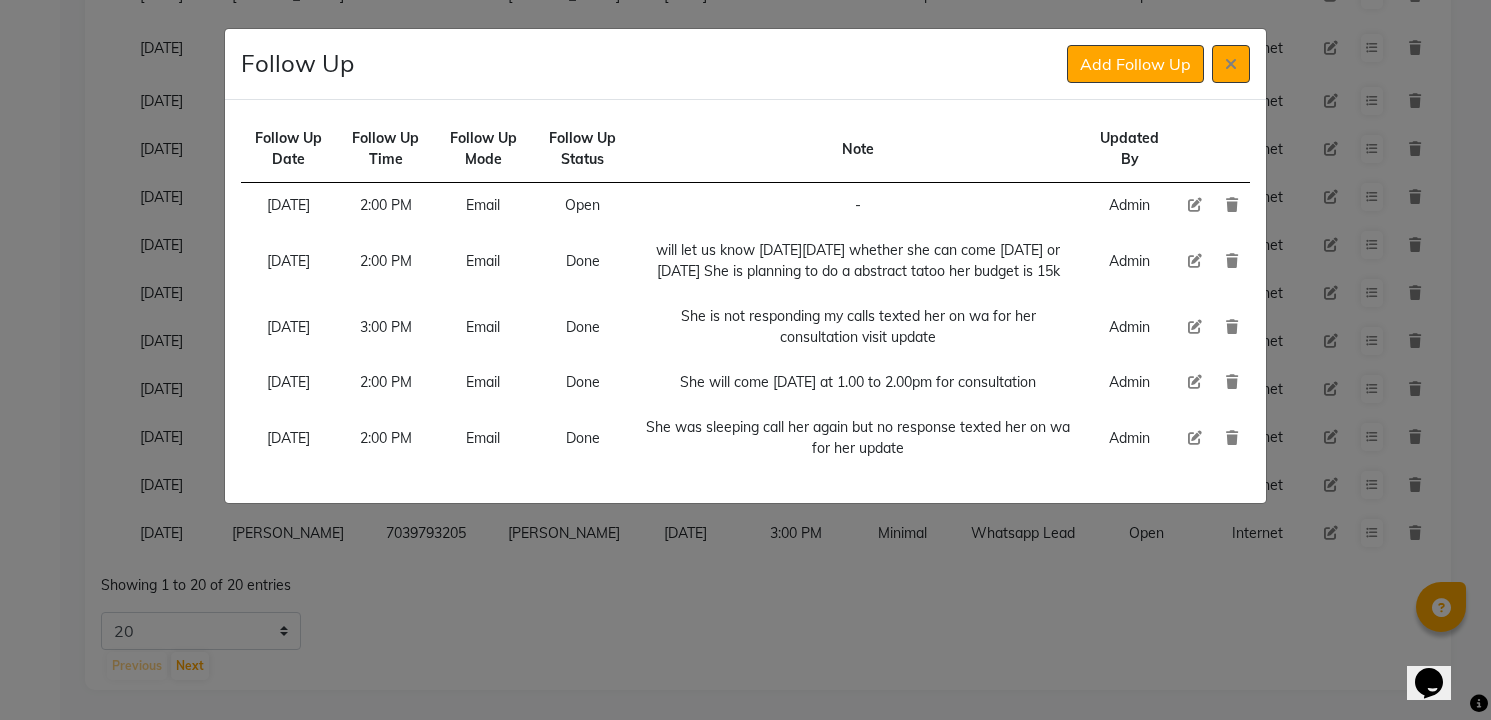 click on "Add Follow Up" 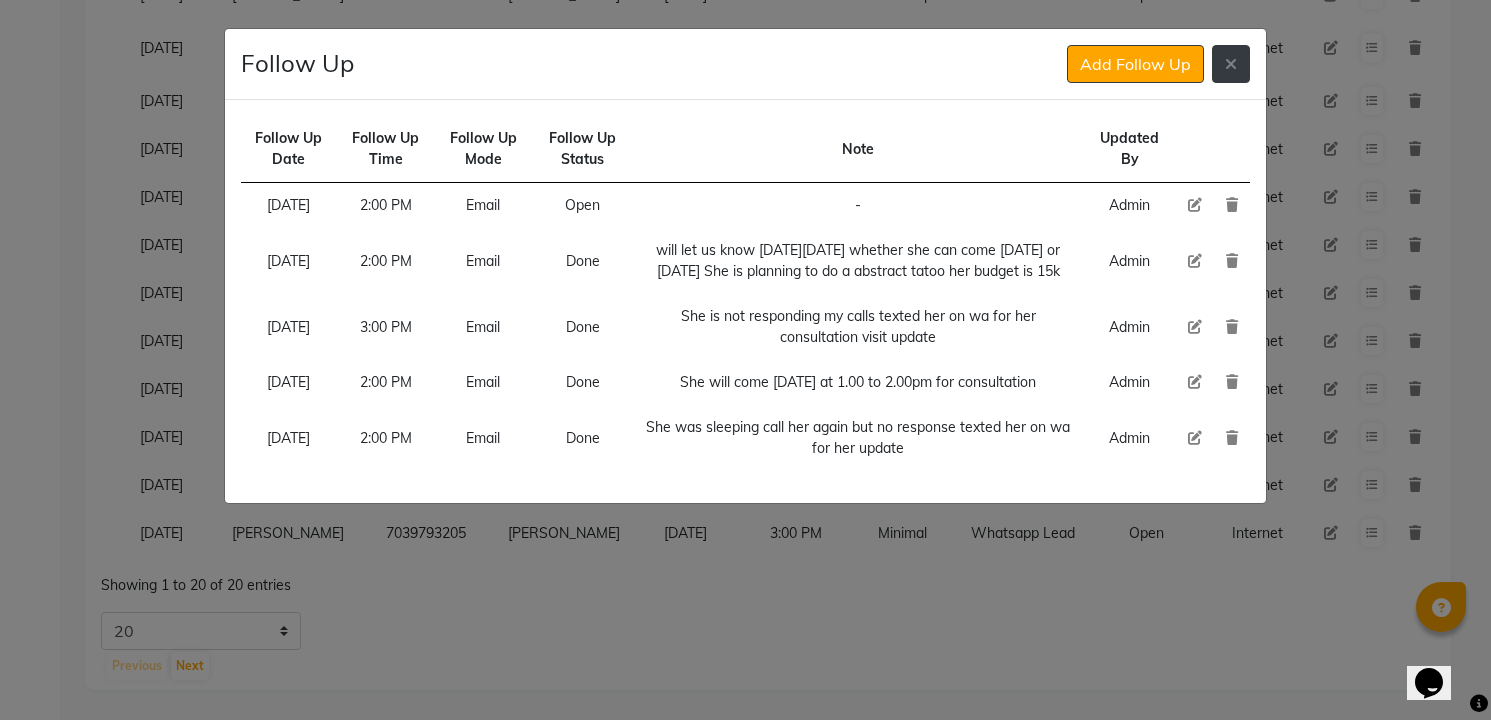click 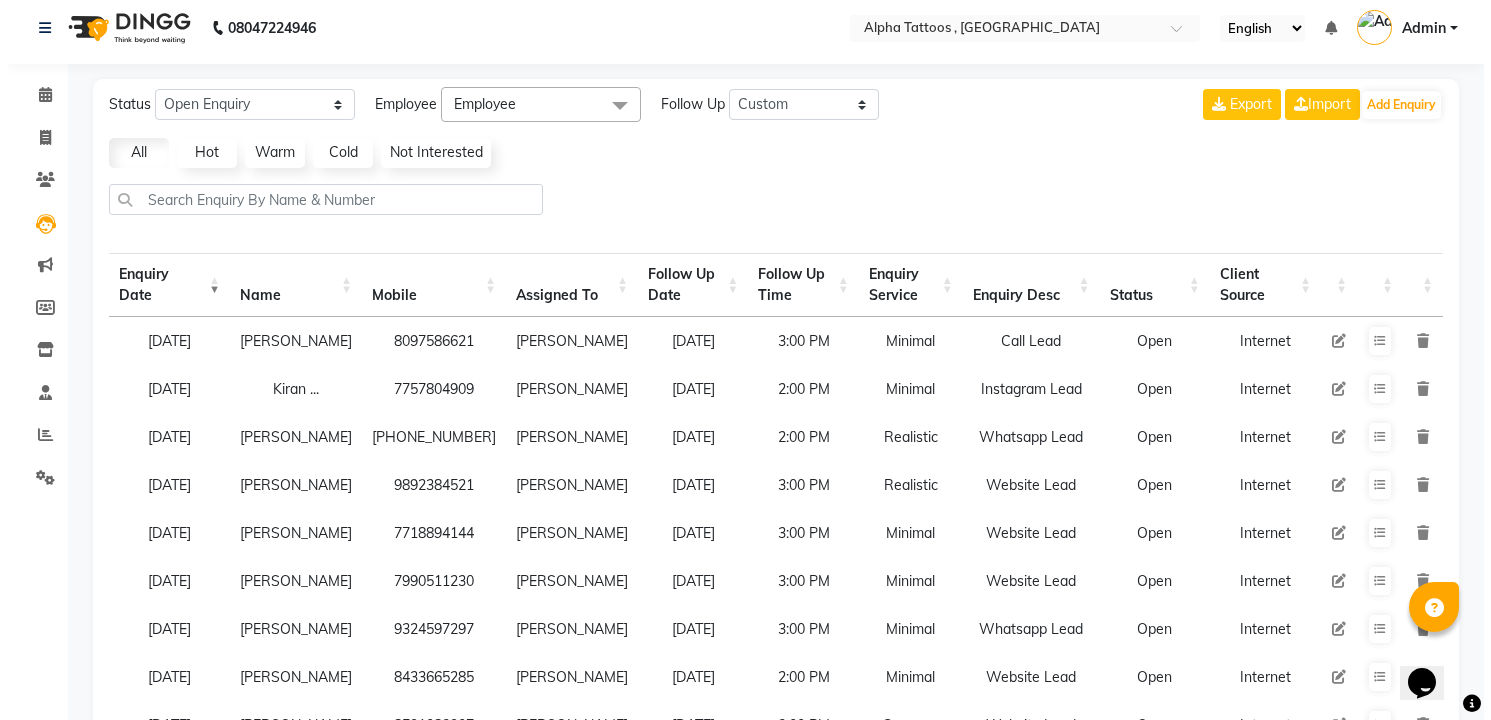 scroll, scrollTop: 0, scrollLeft: 0, axis: both 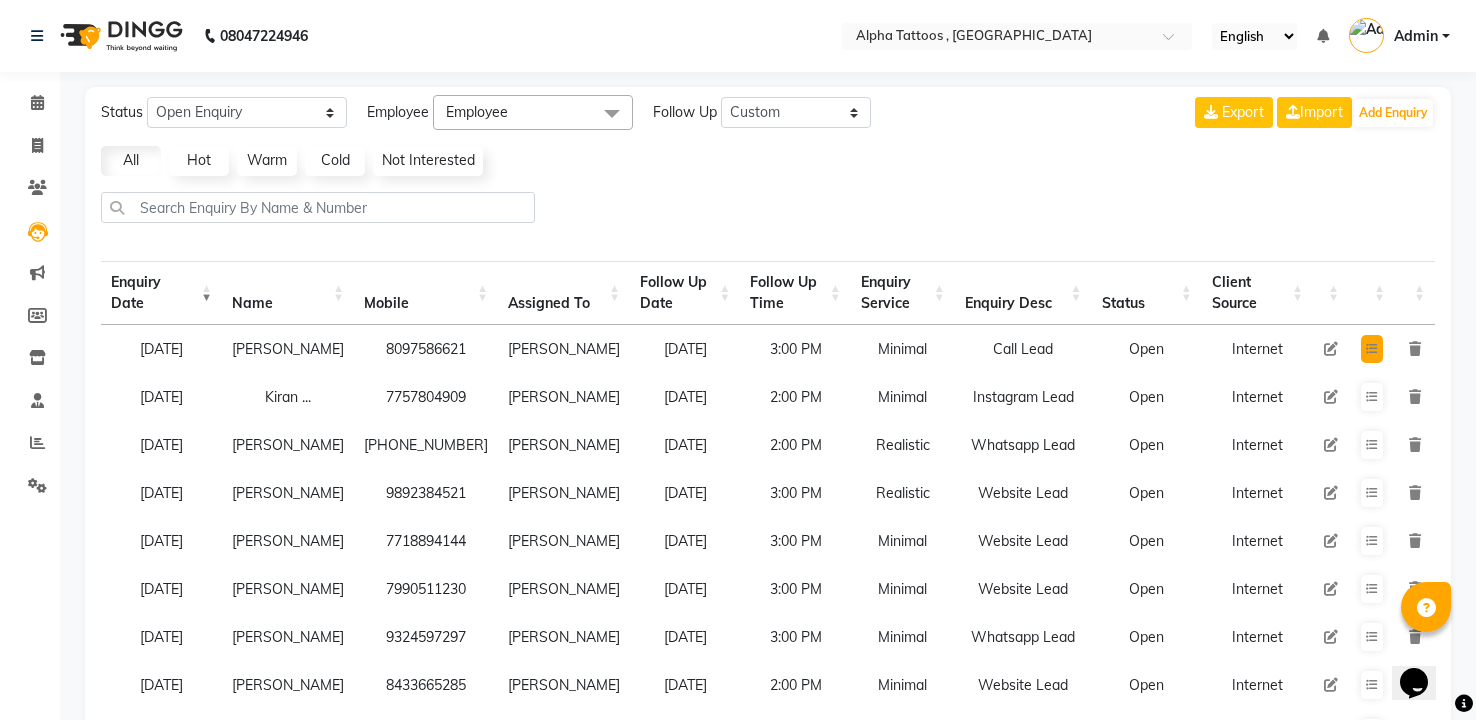 click at bounding box center (1372, 349) 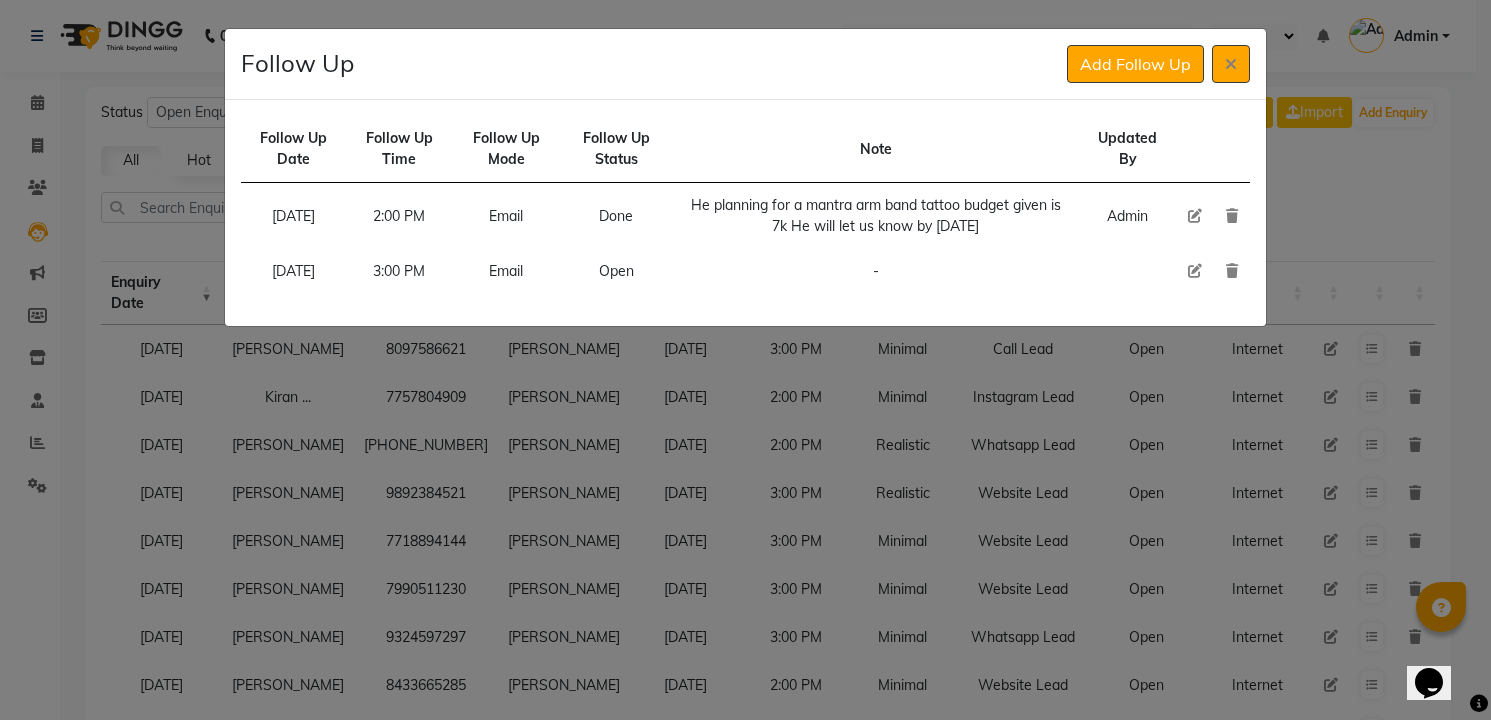 type 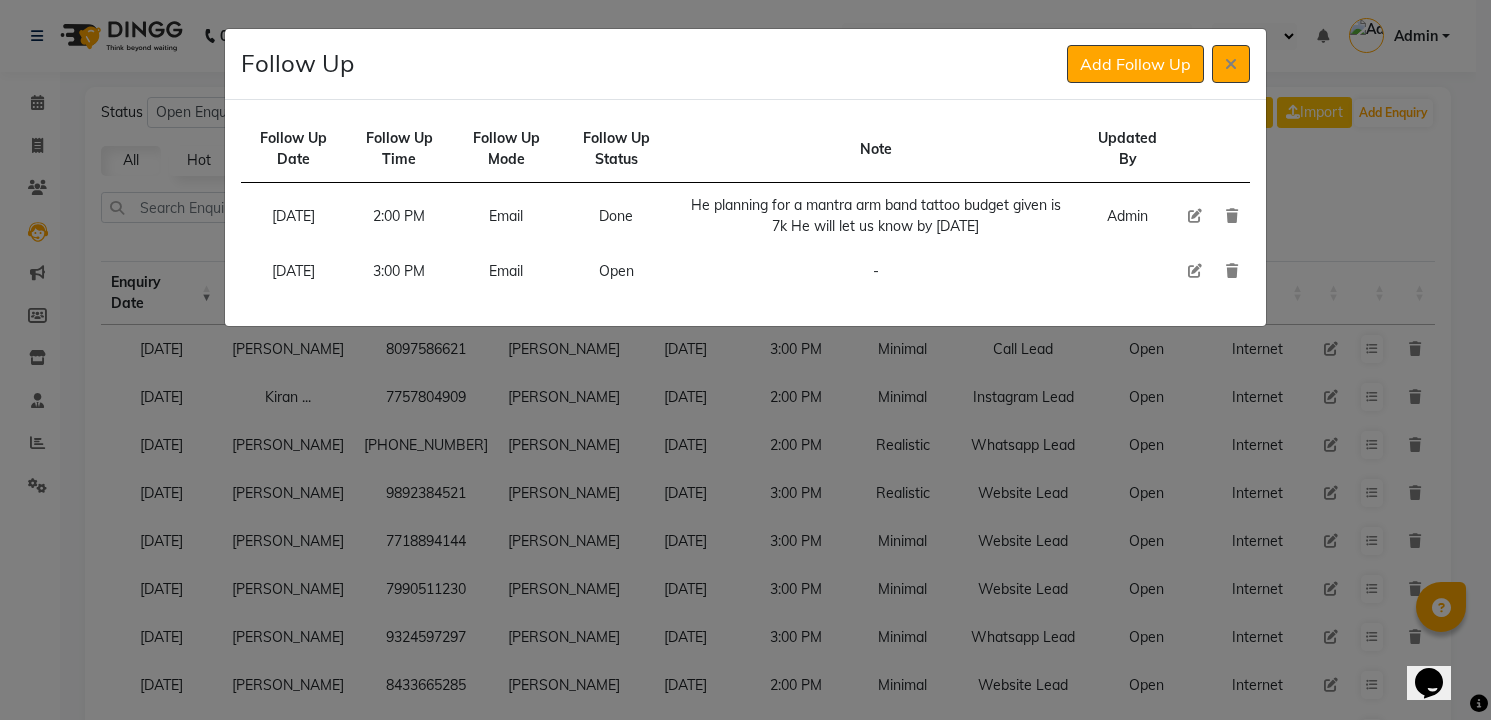 click 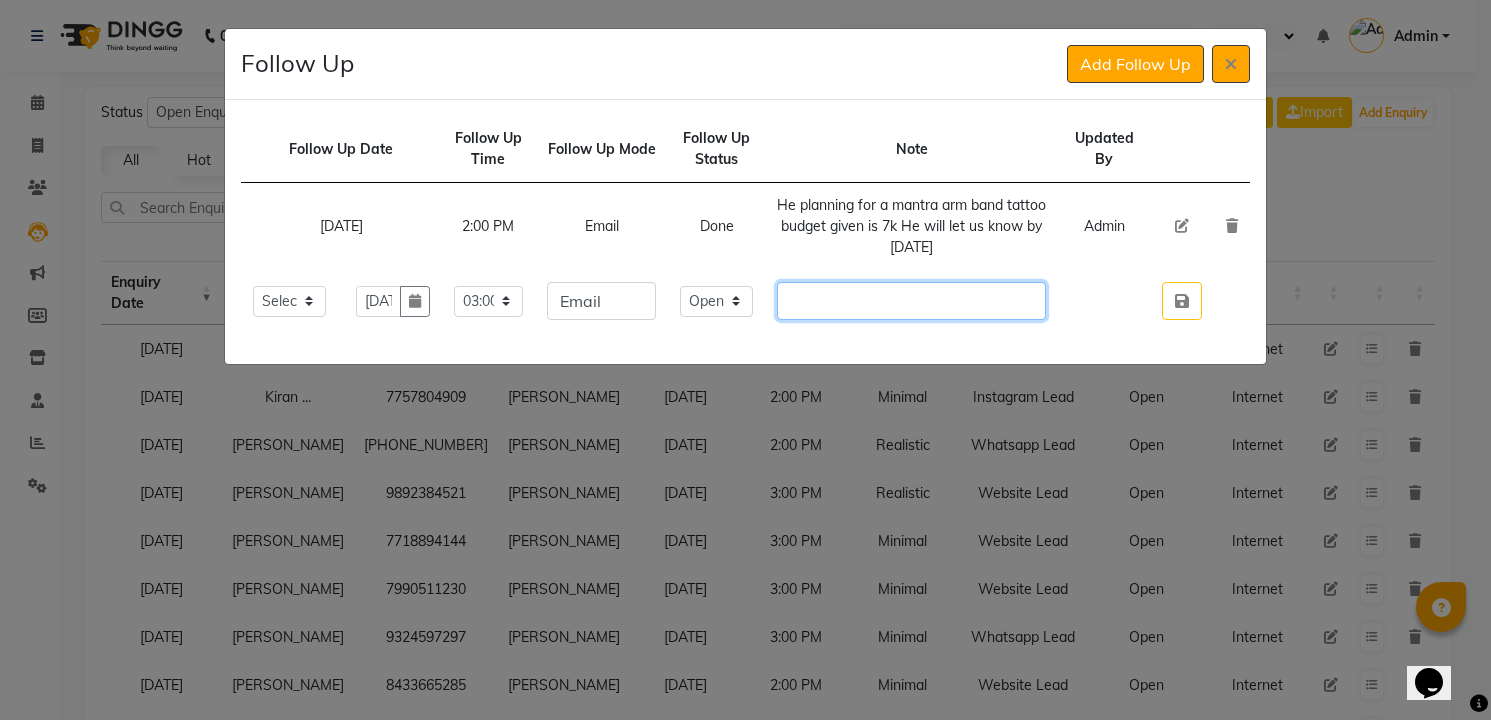 click 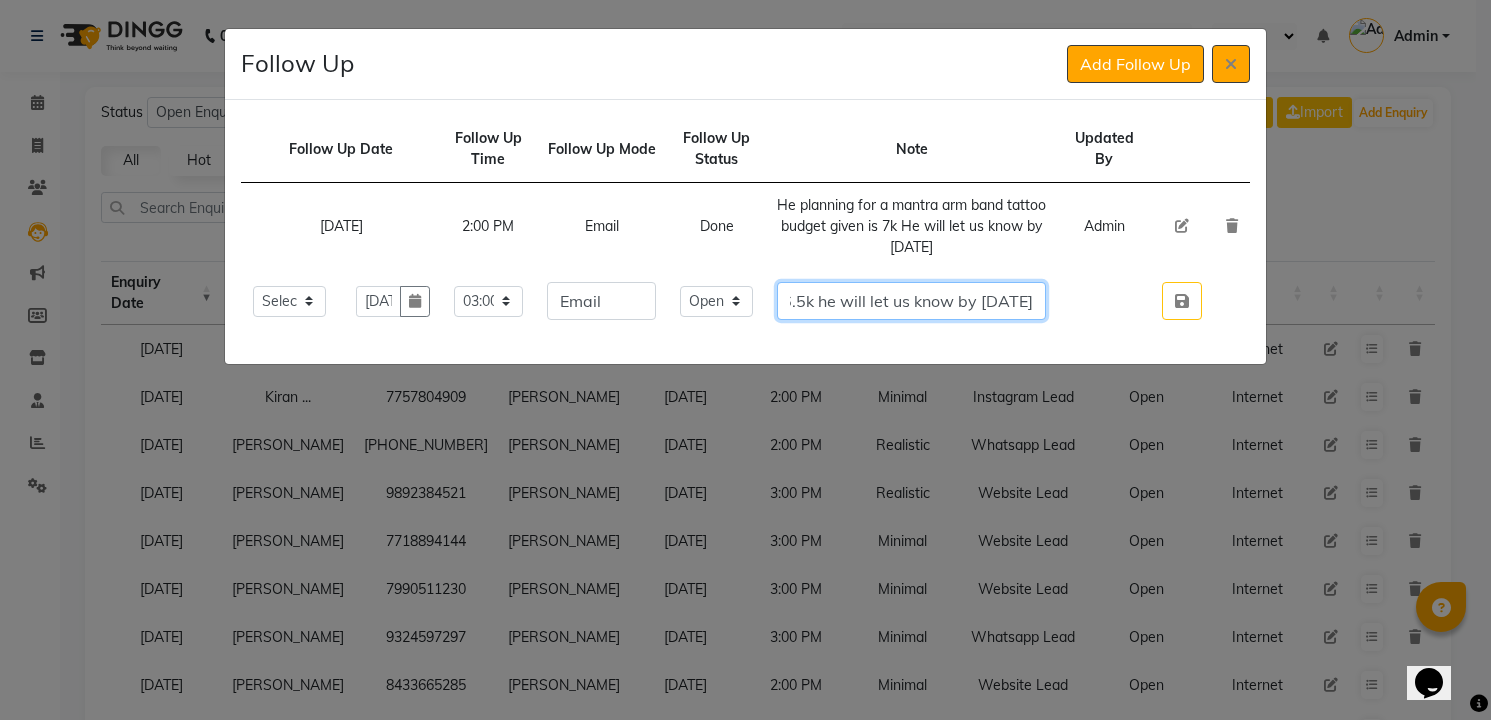scroll, scrollTop: 0, scrollLeft: 184, axis: horizontal 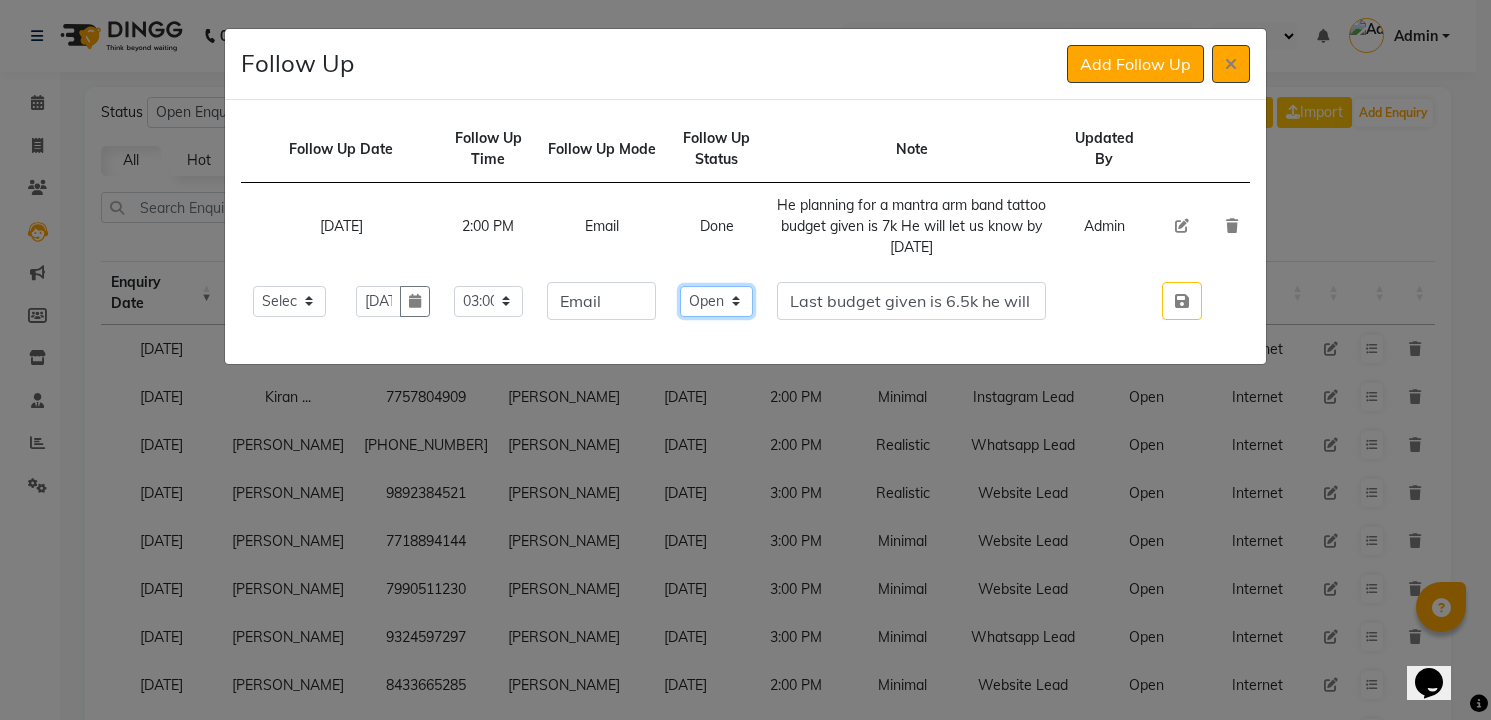 click on "Select Open Pending Done" 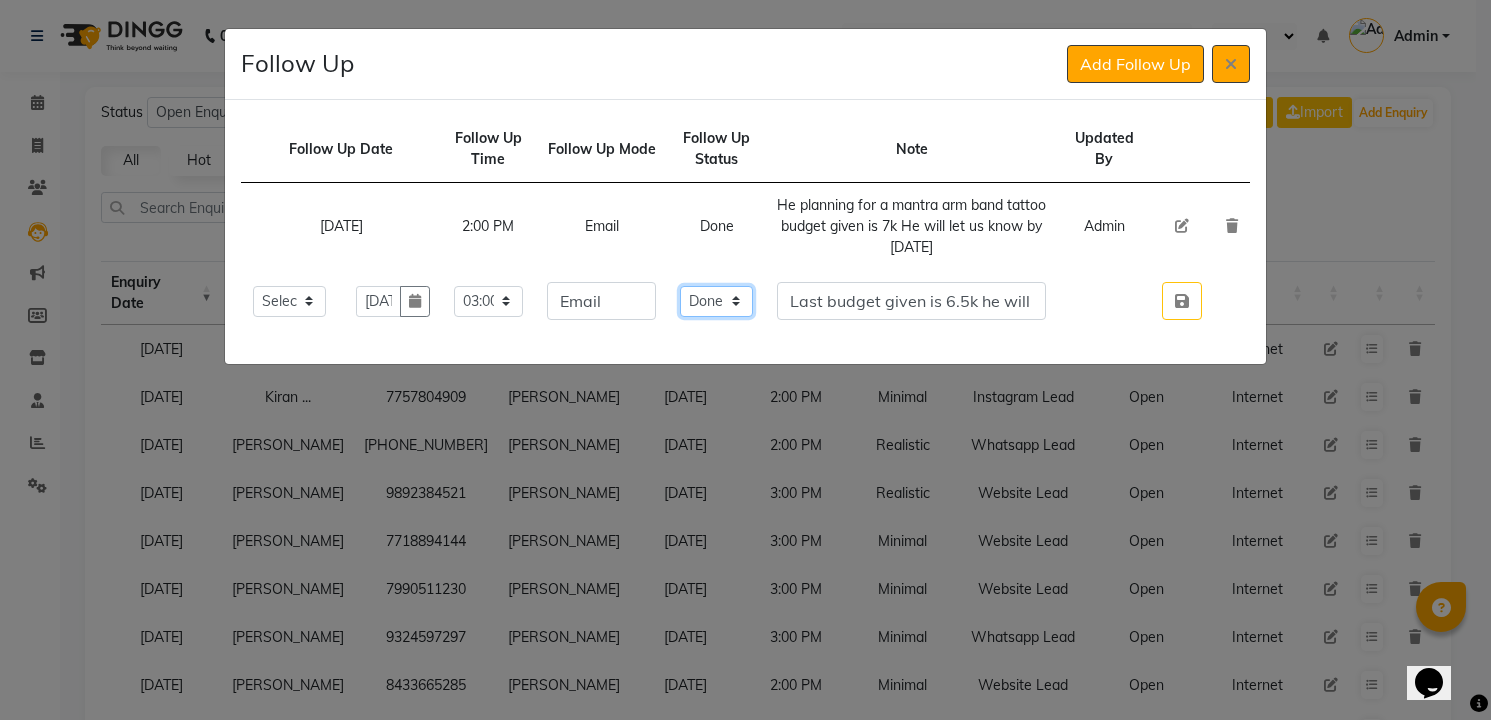 click on "Select Open Pending Done" 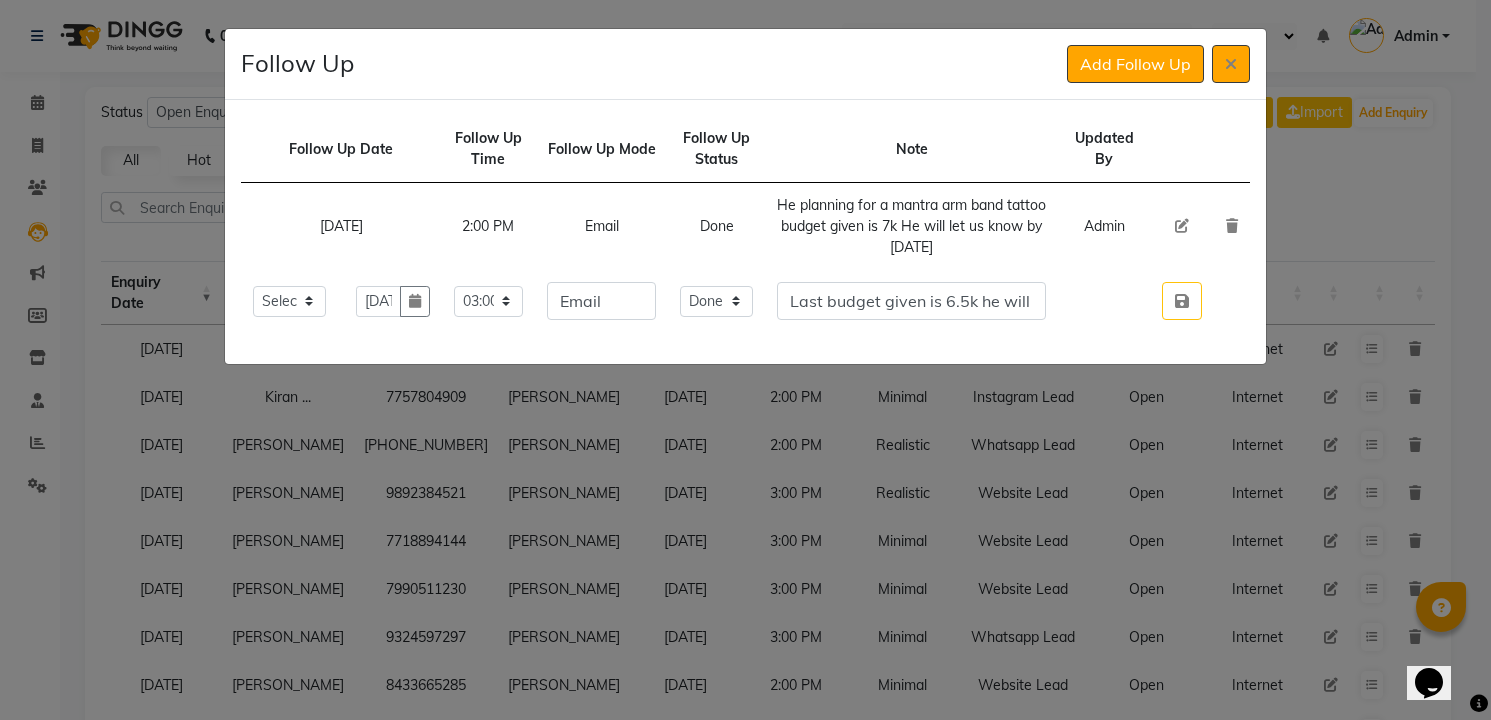 type 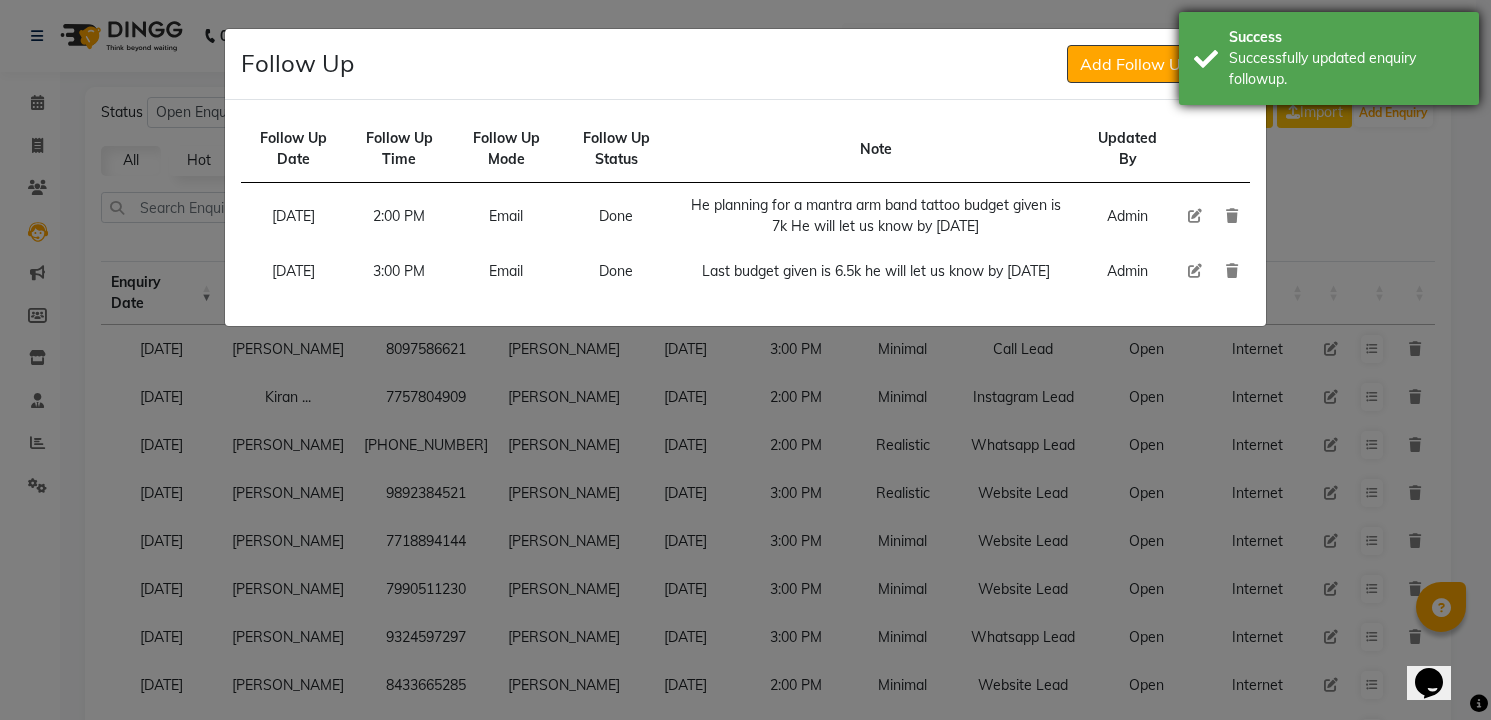 click on "Success   Successfully updated enquiry followup." at bounding box center [1329, 58] 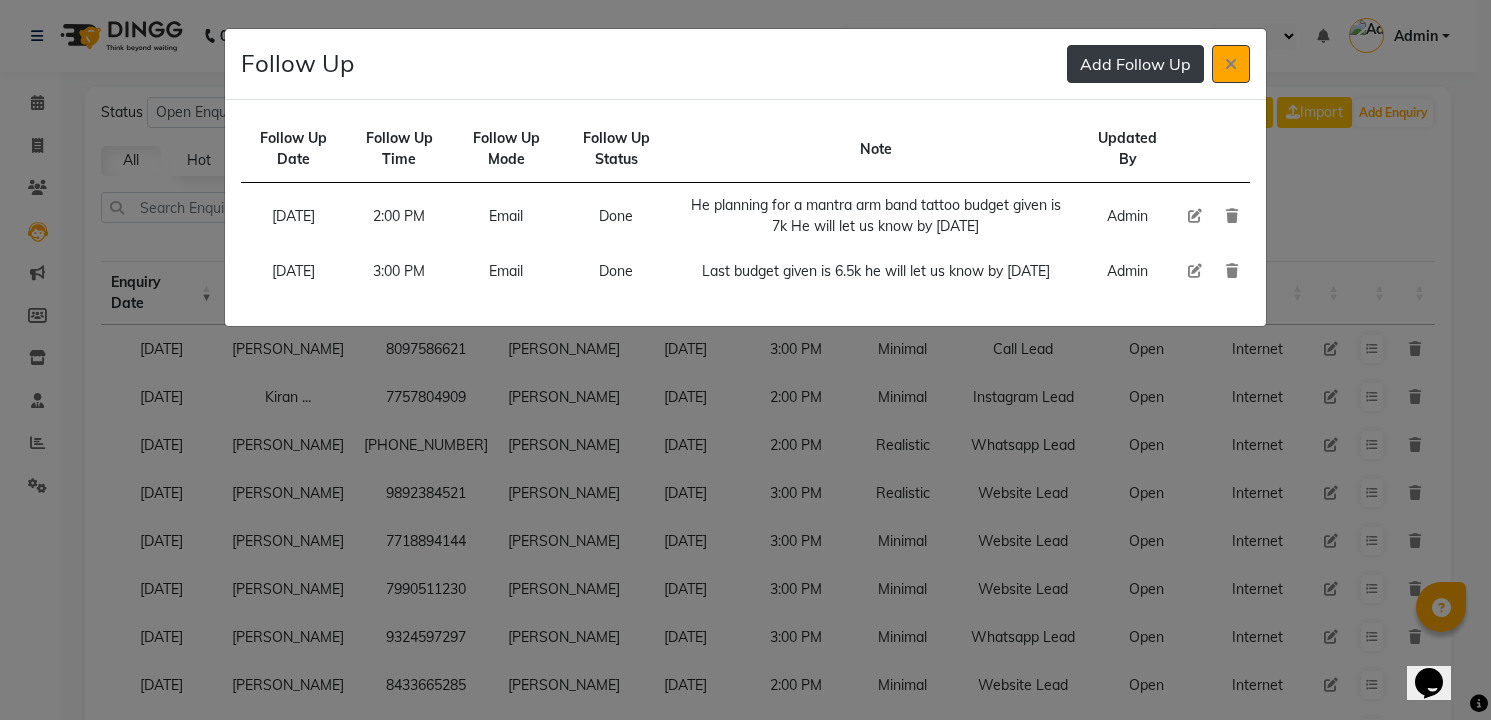 click on "Add Follow Up" 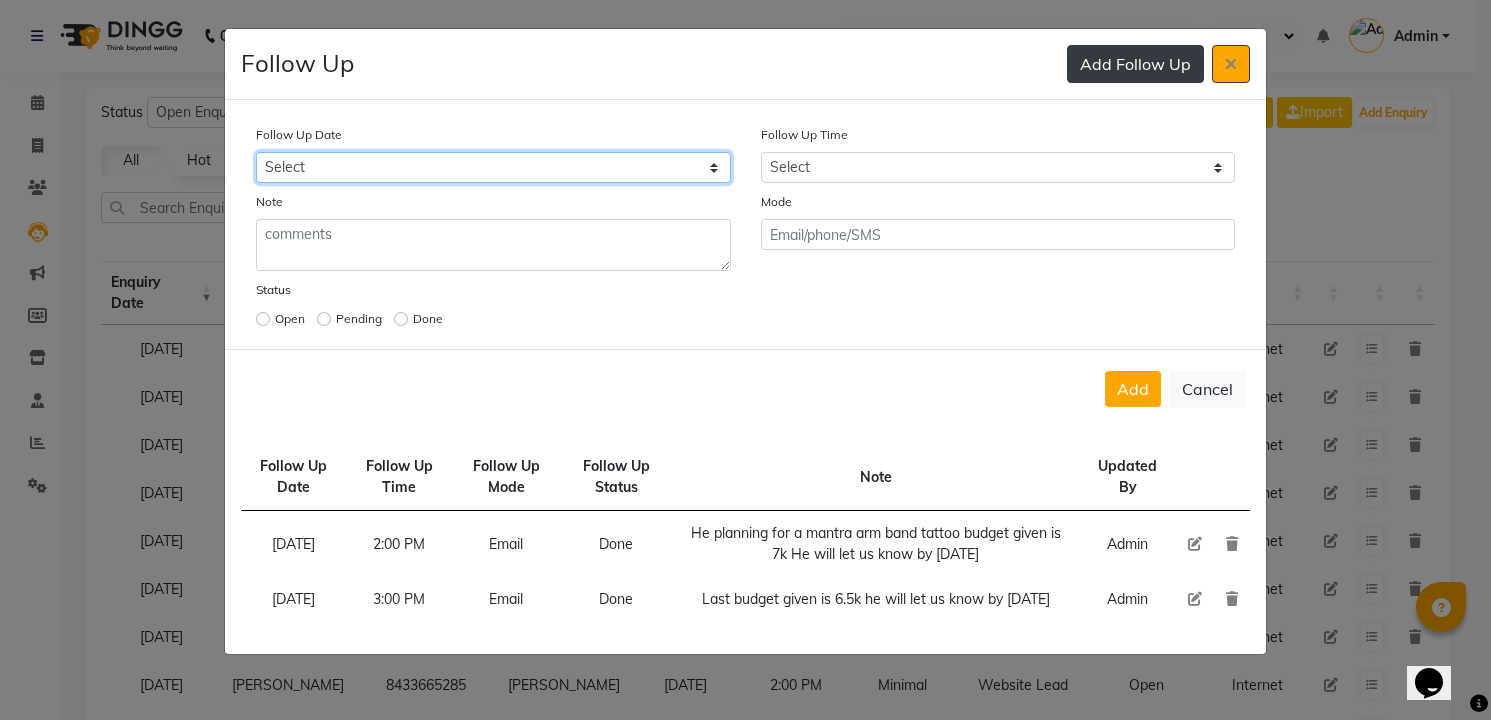 select on "[DATE]" 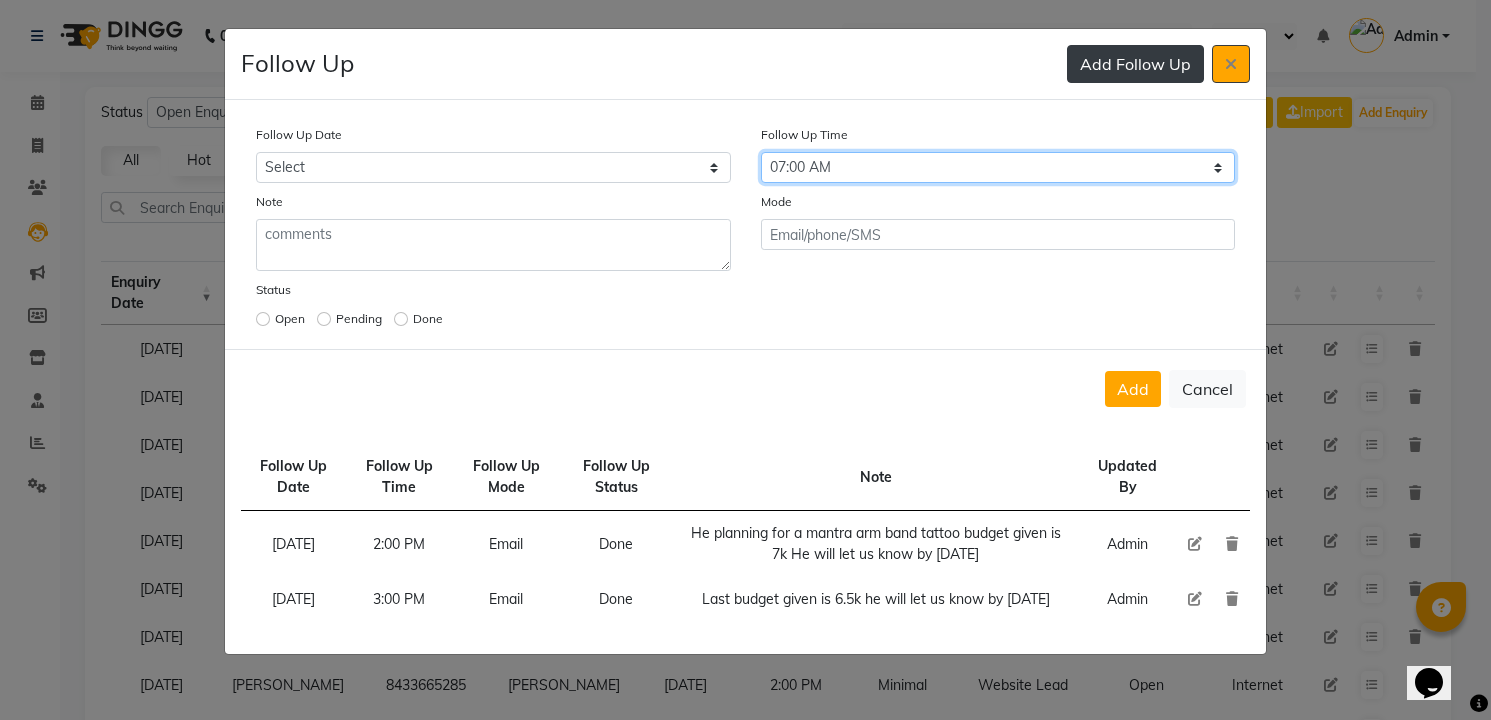 select on "900" 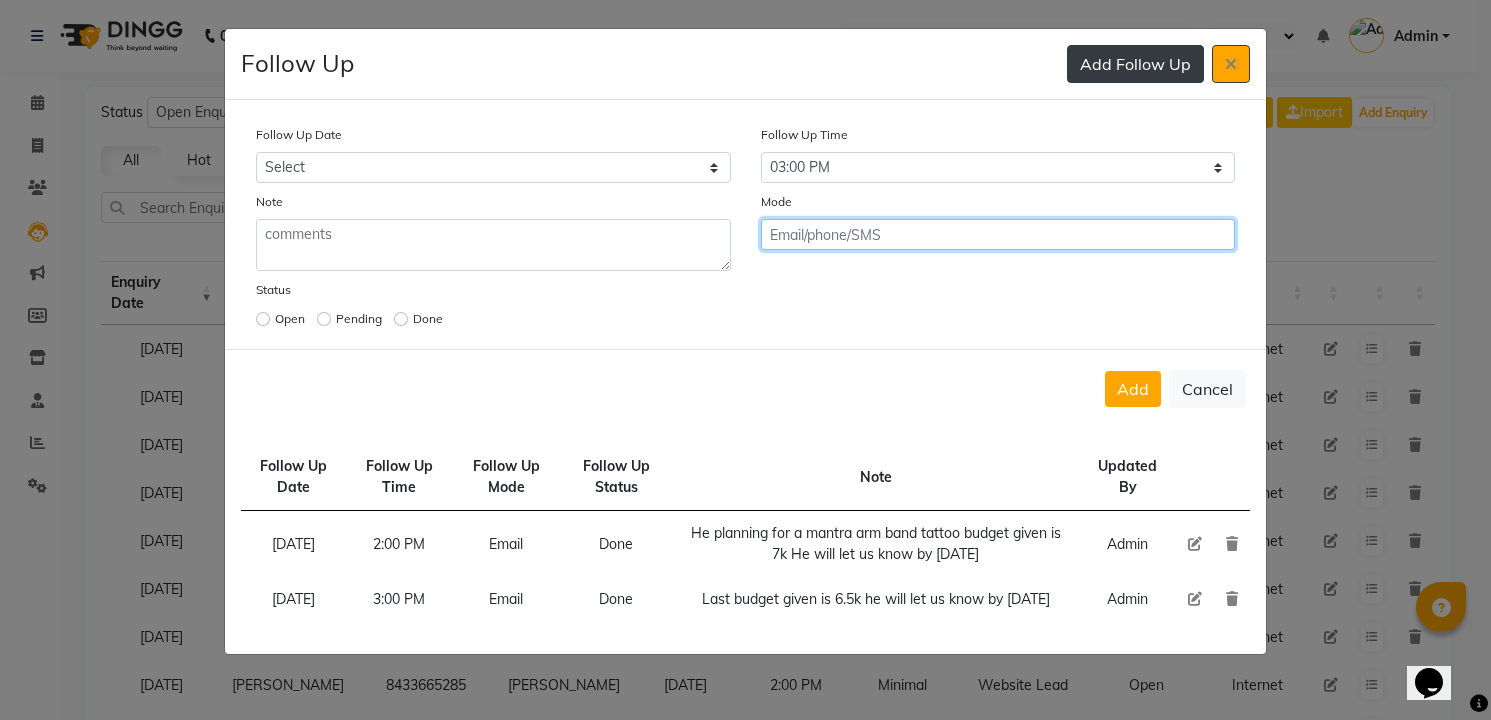 click on "Add" 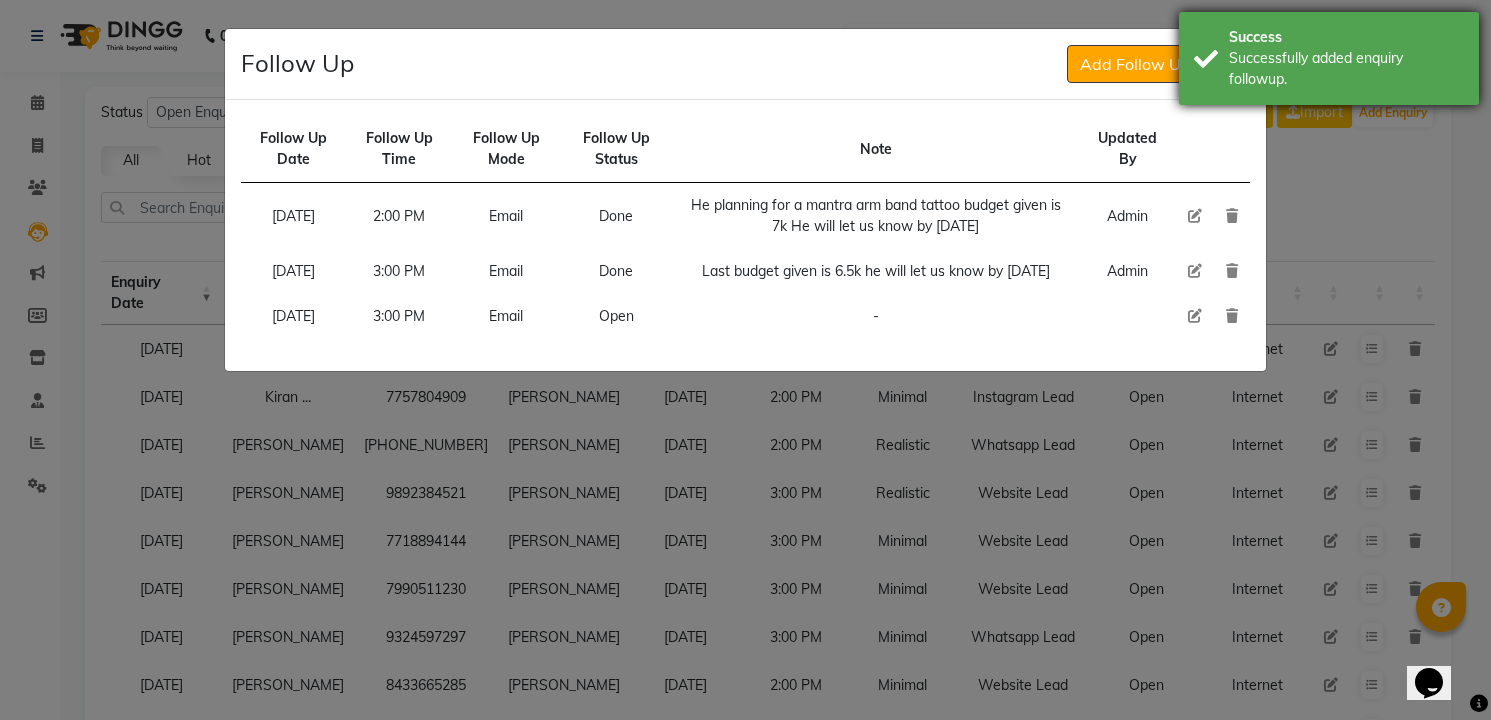 click on "Successfully added enquiry followup." at bounding box center [1346, 69] 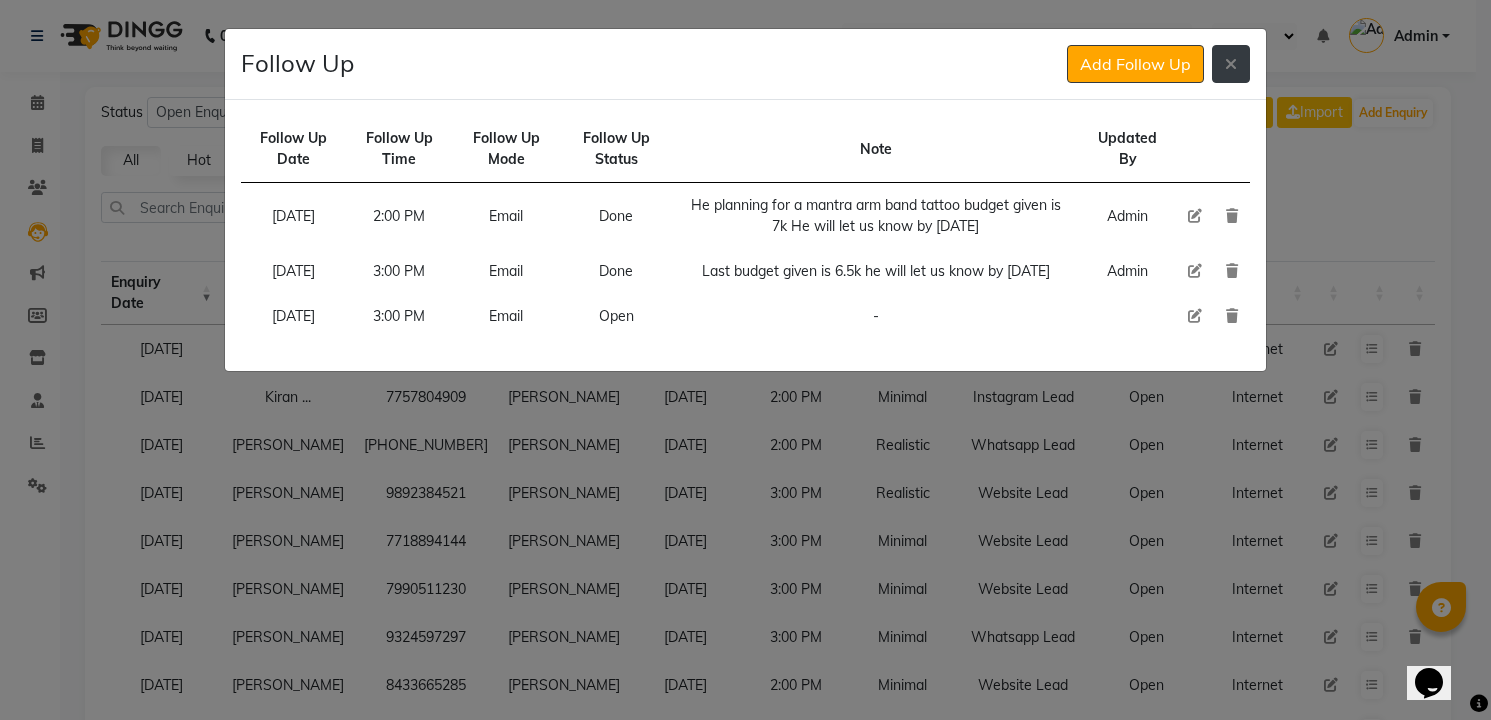 click 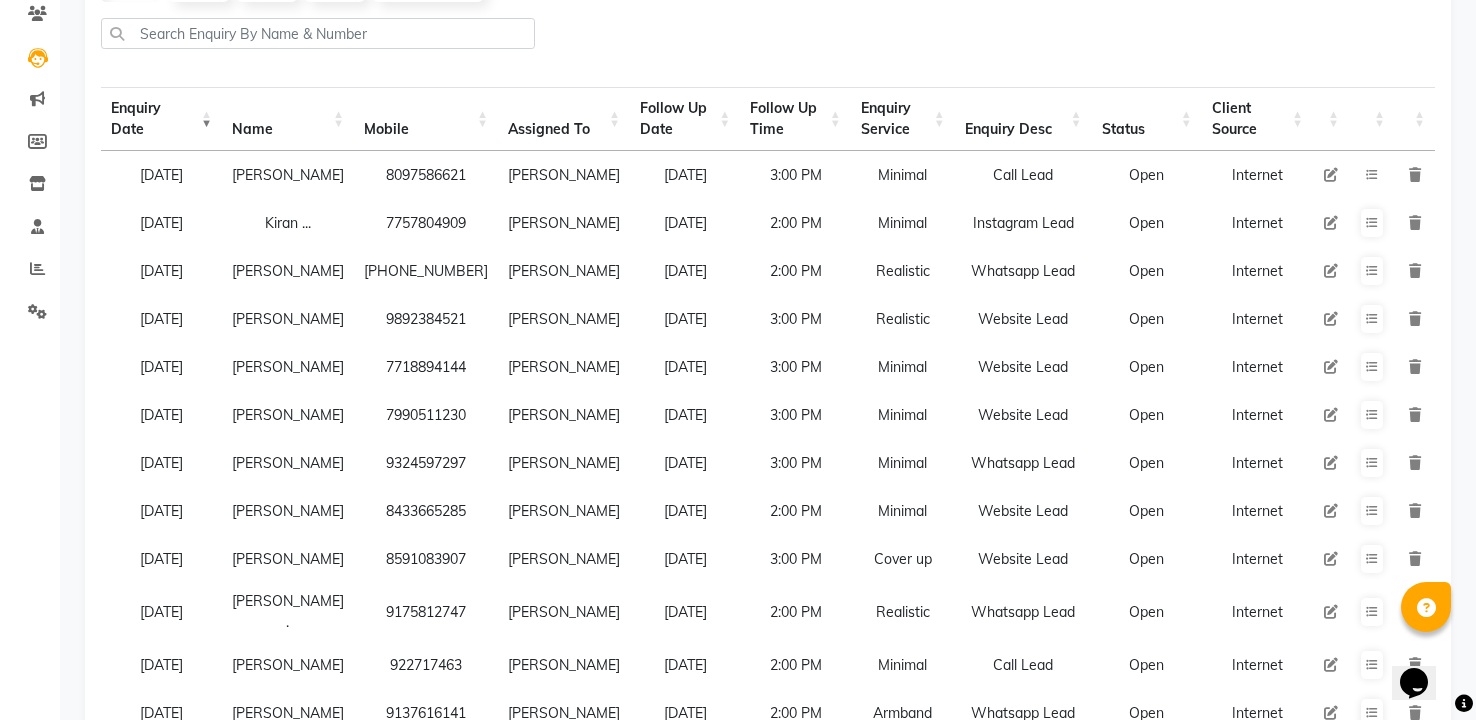 scroll, scrollTop: 192, scrollLeft: 0, axis: vertical 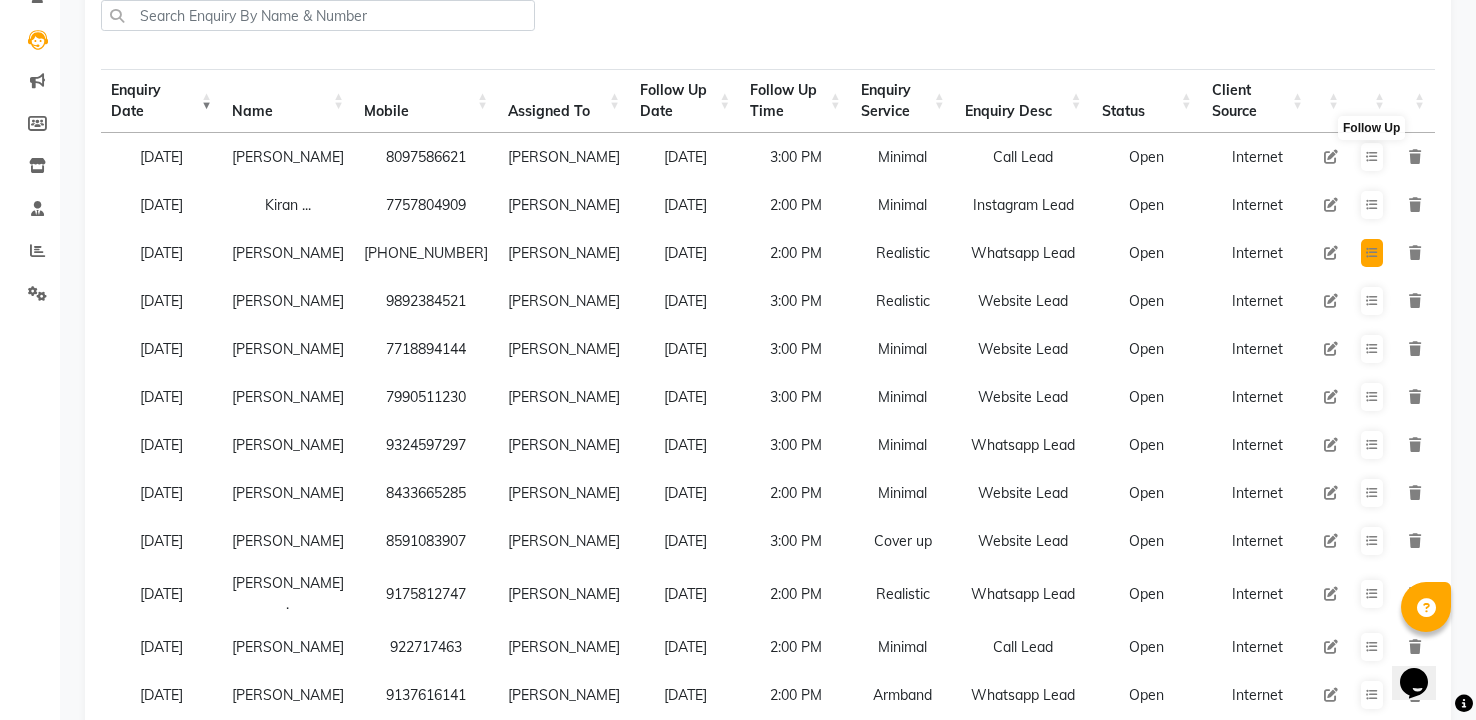 click at bounding box center [1372, 253] 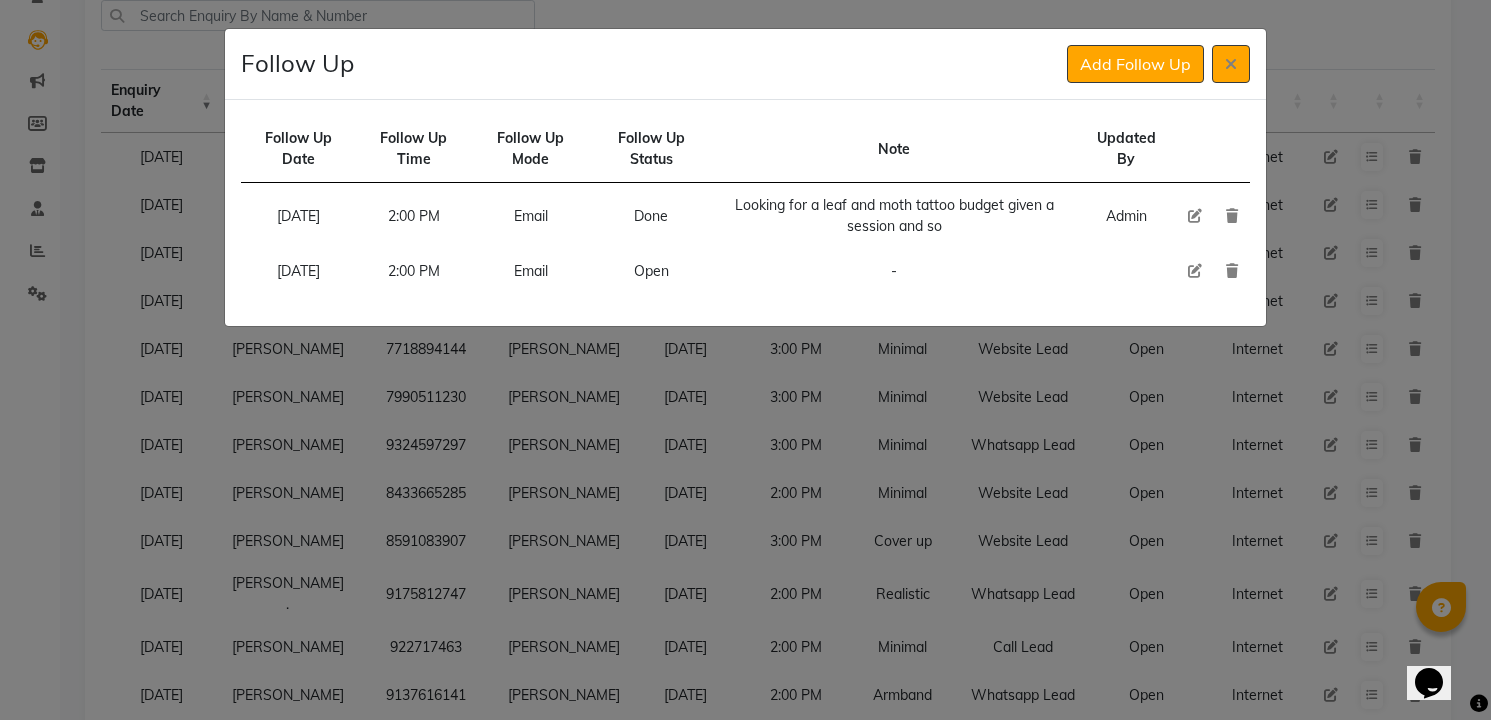 click 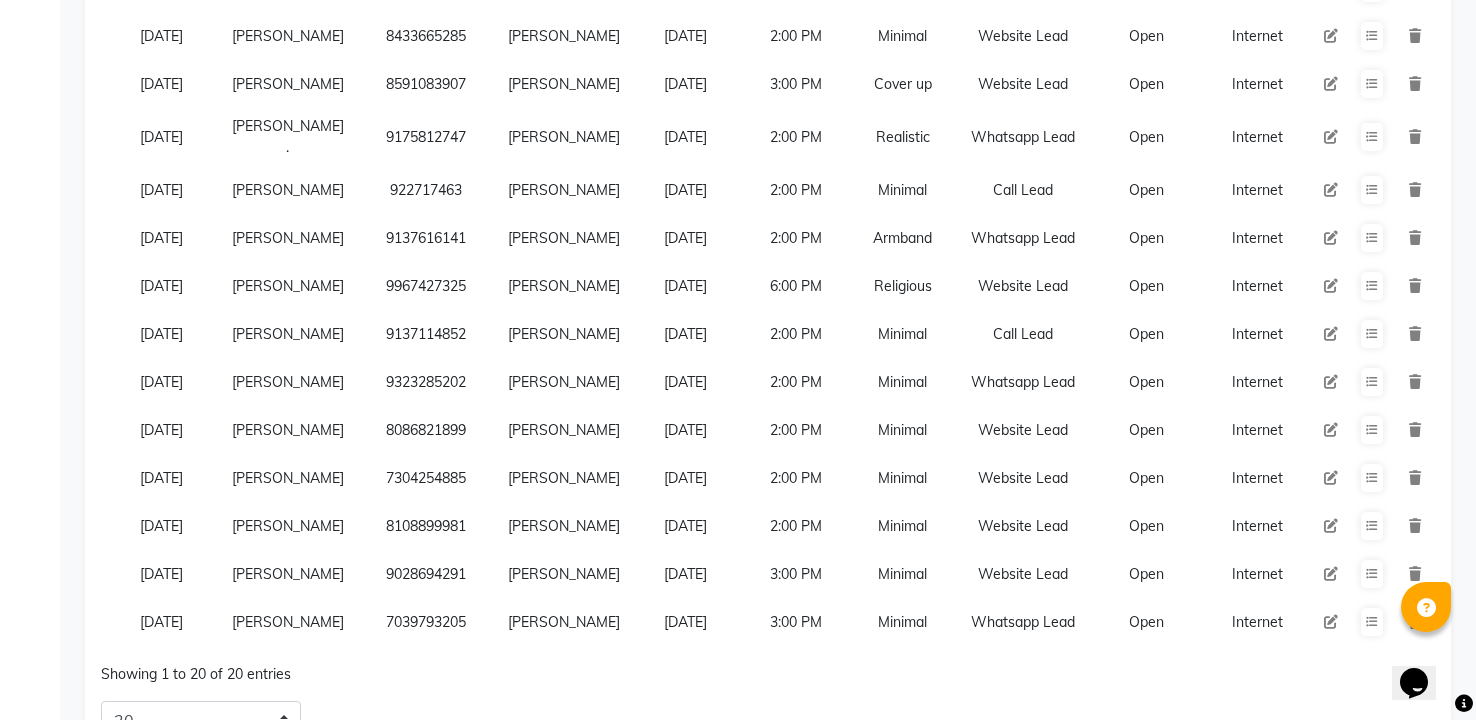 scroll, scrollTop: 603, scrollLeft: 0, axis: vertical 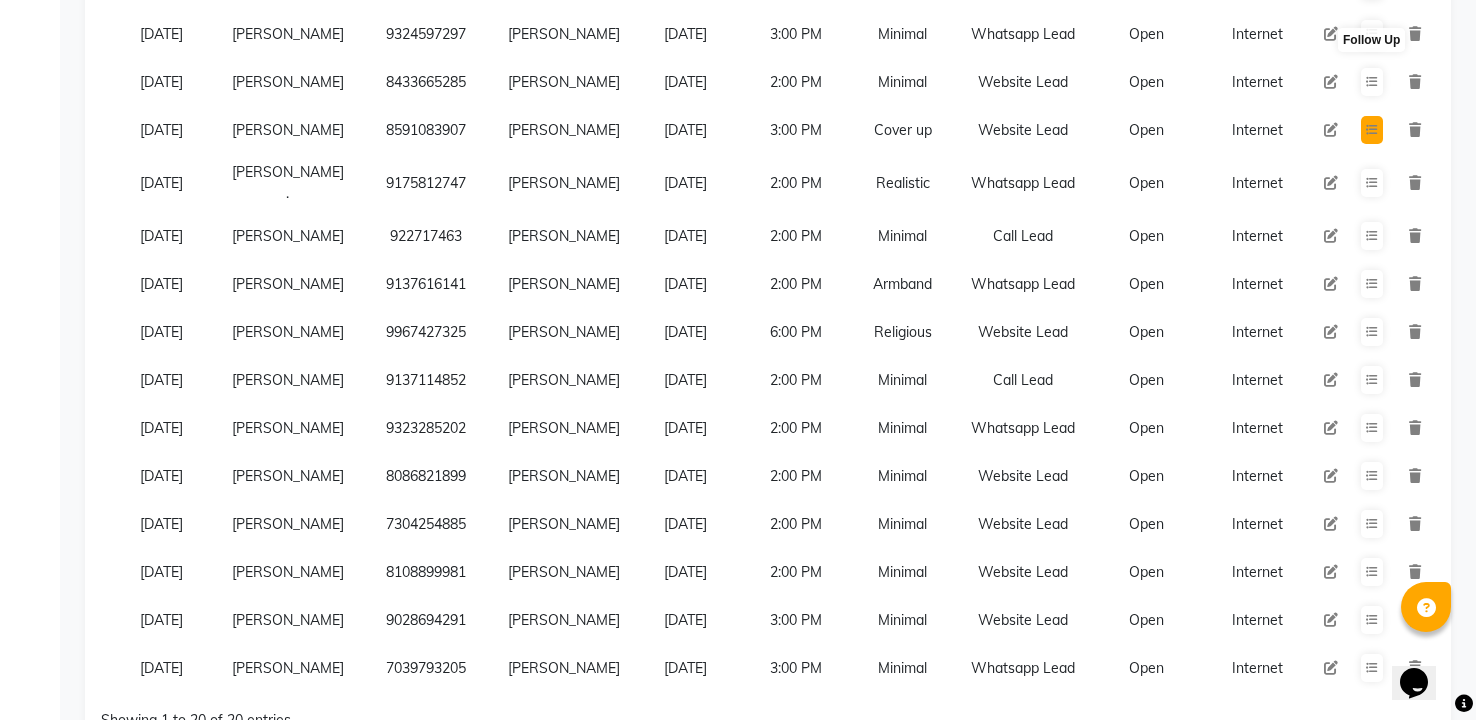 click at bounding box center [1372, 130] 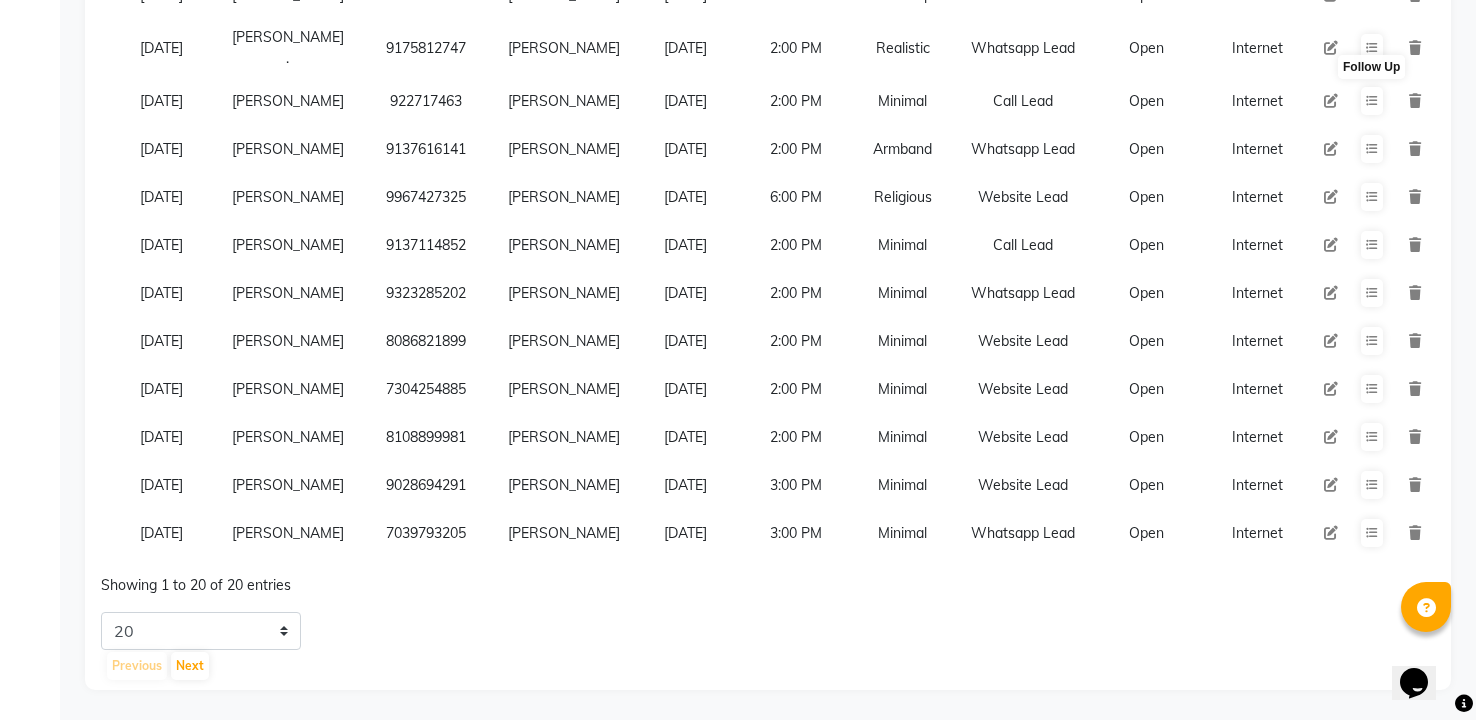 scroll, scrollTop: 853, scrollLeft: 0, axis: vertical 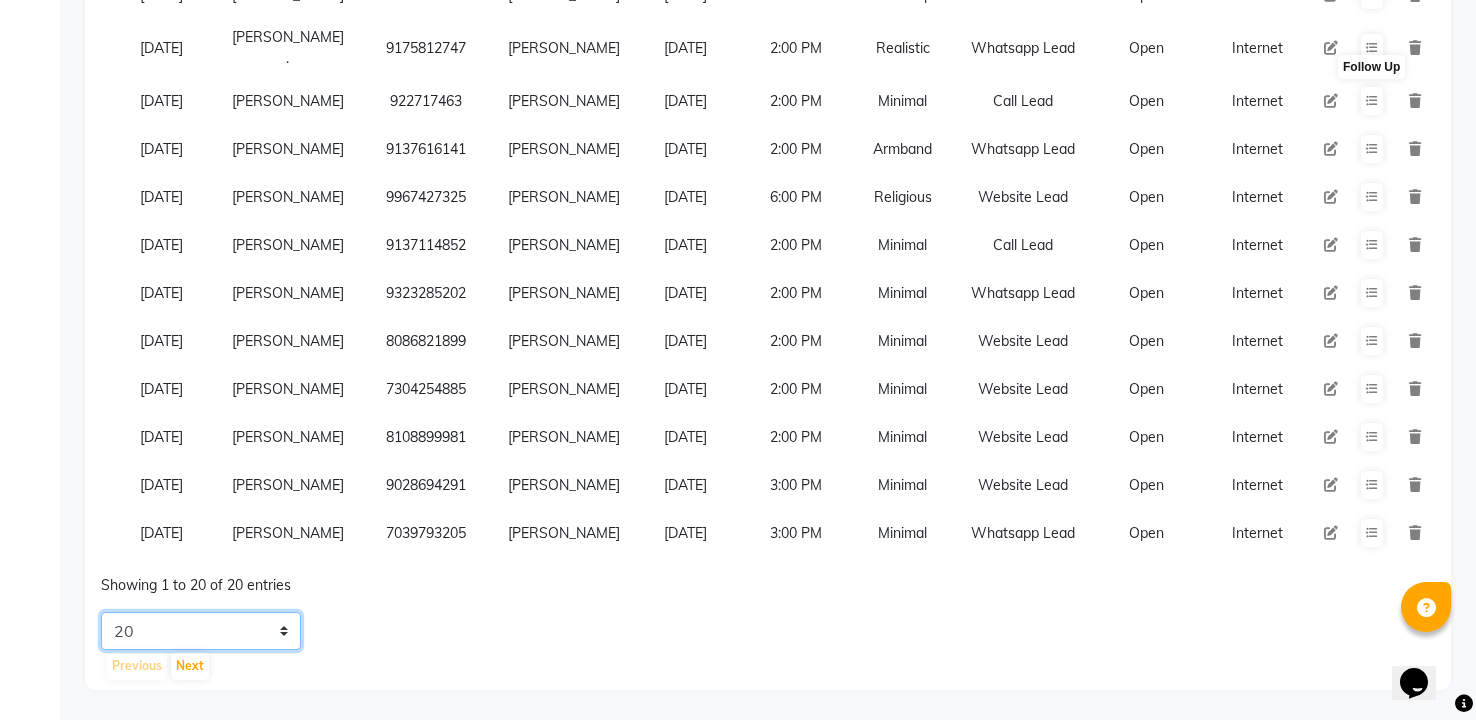 click on "5 10 20 50" 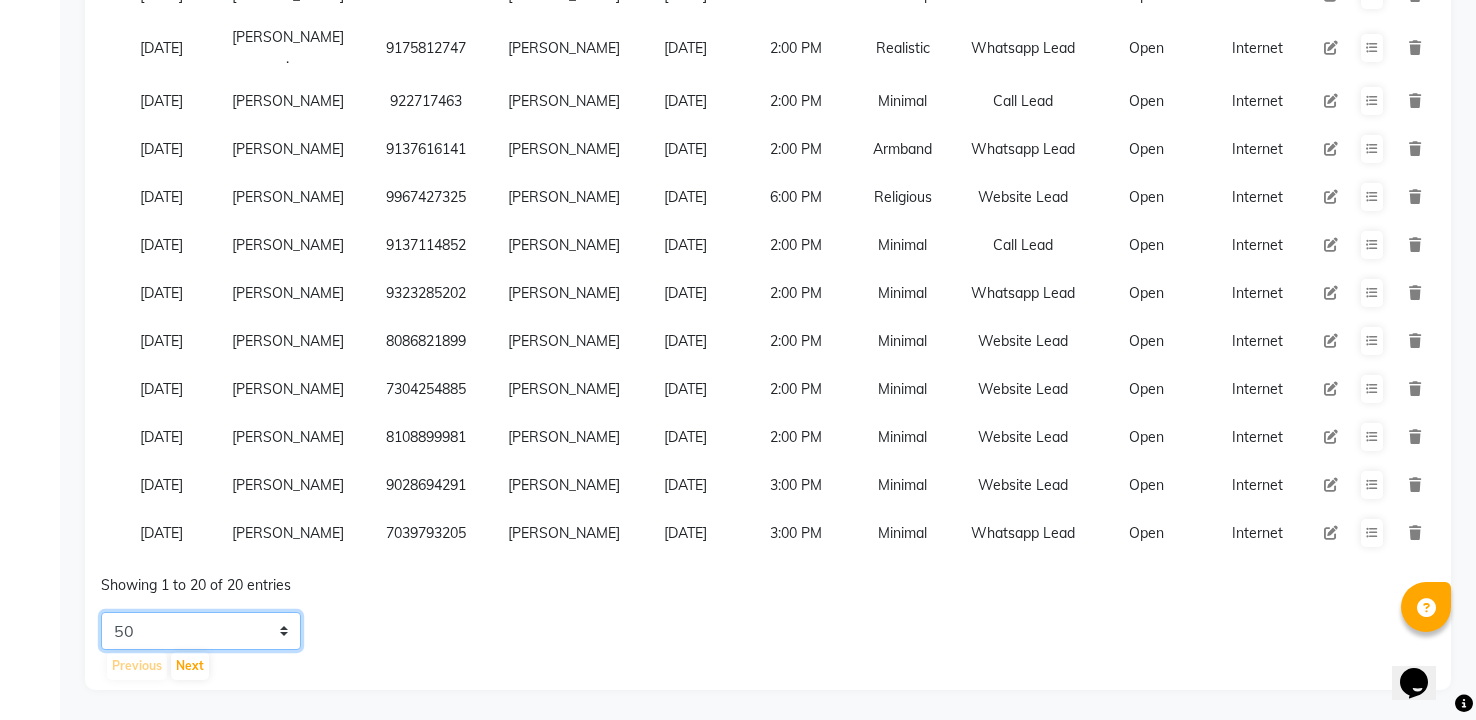 click on "5 10 20 50" 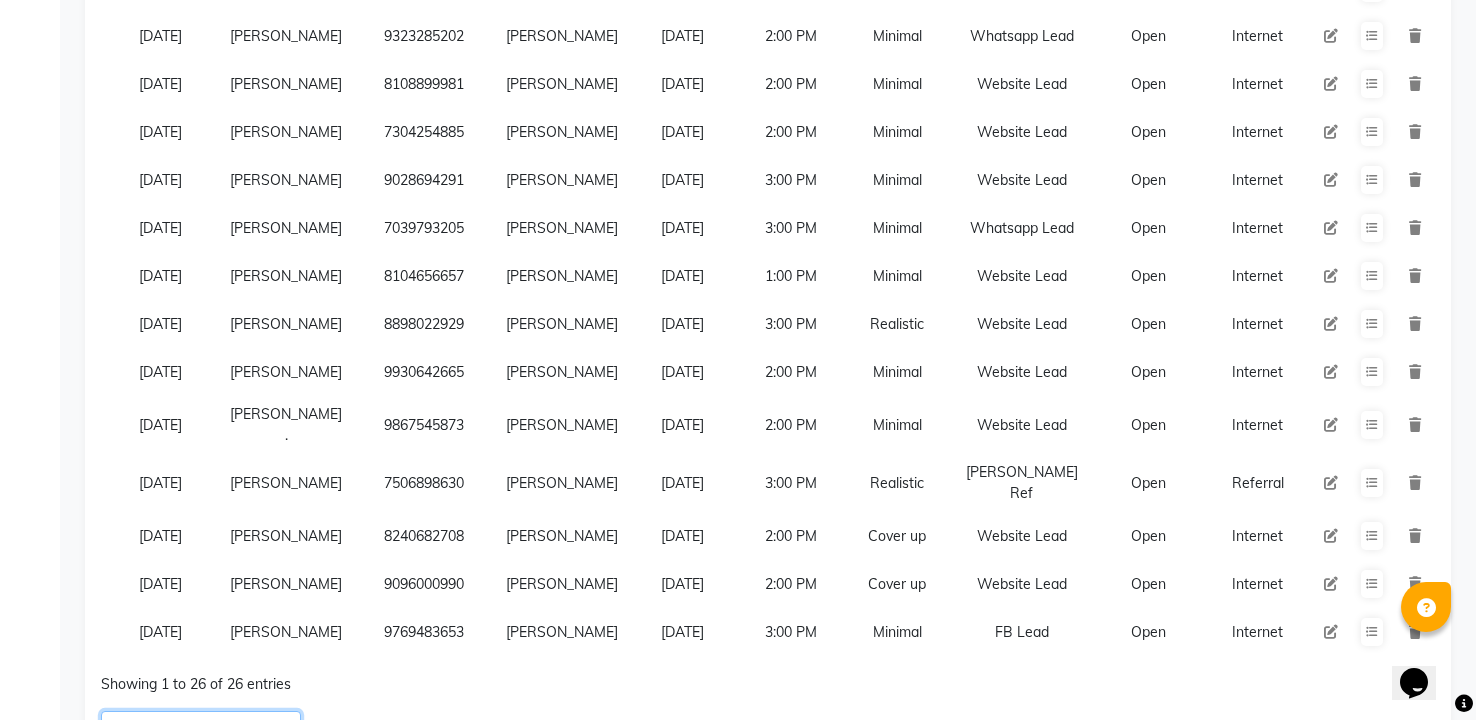 scroll, scrollTop: 931, scrollLeft: 0, axis: vertical 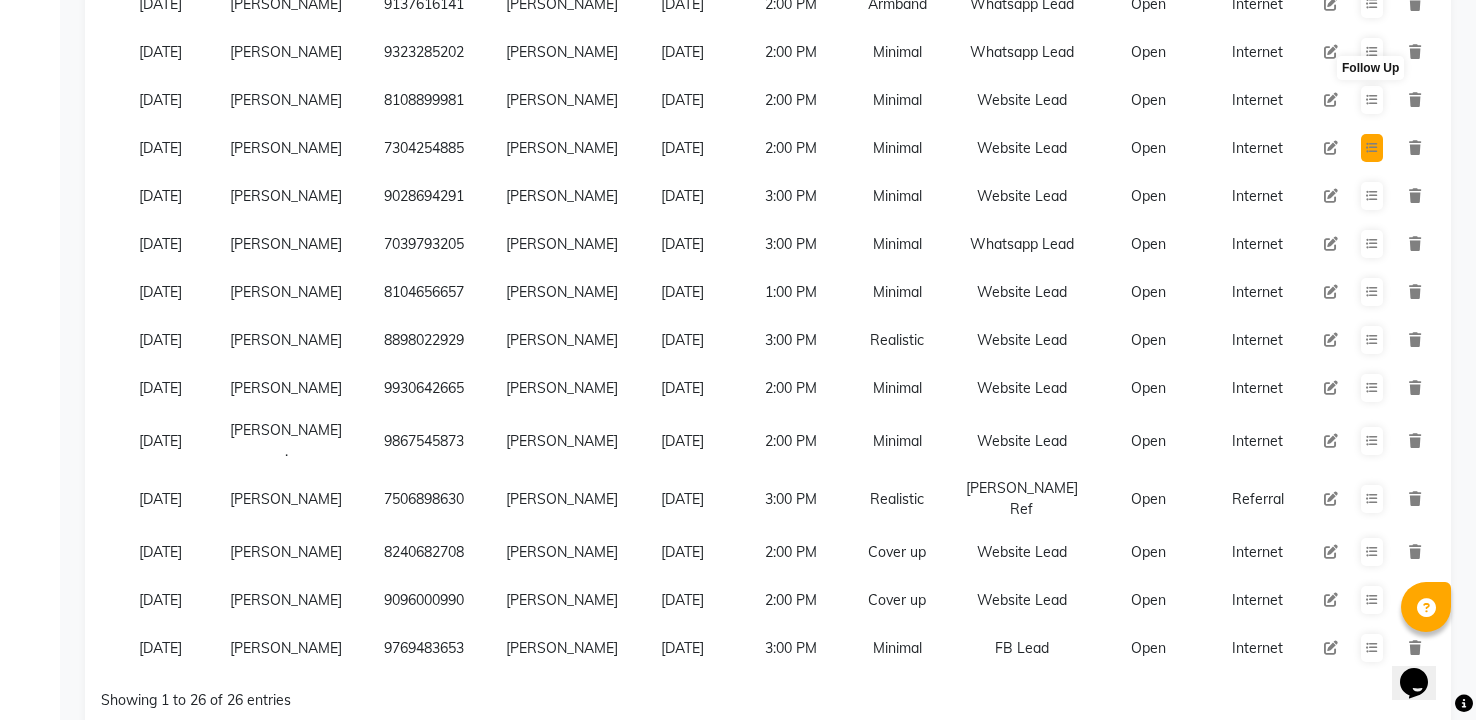 click at bounding box center [1372, 148] 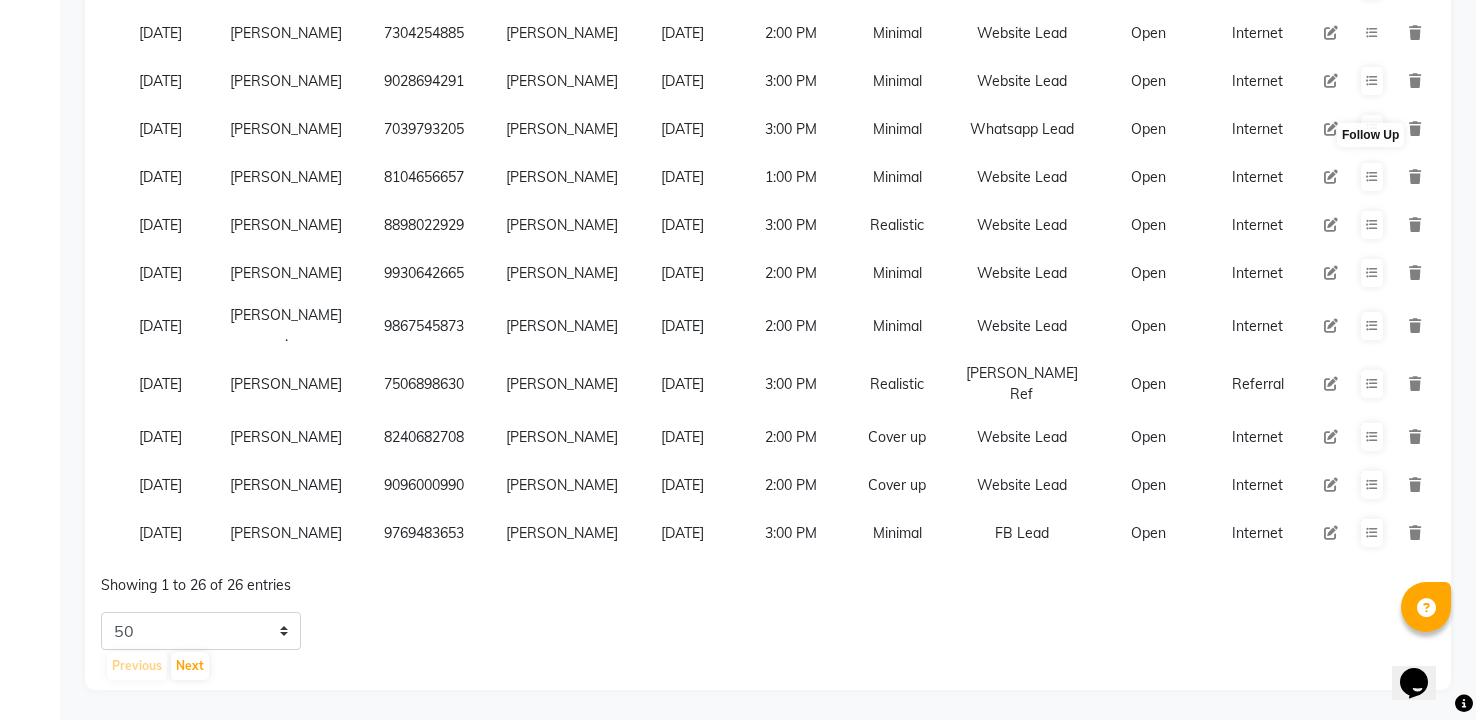 scroll, scrollTop: 1081, scrollLeft: 0, axis: vertical 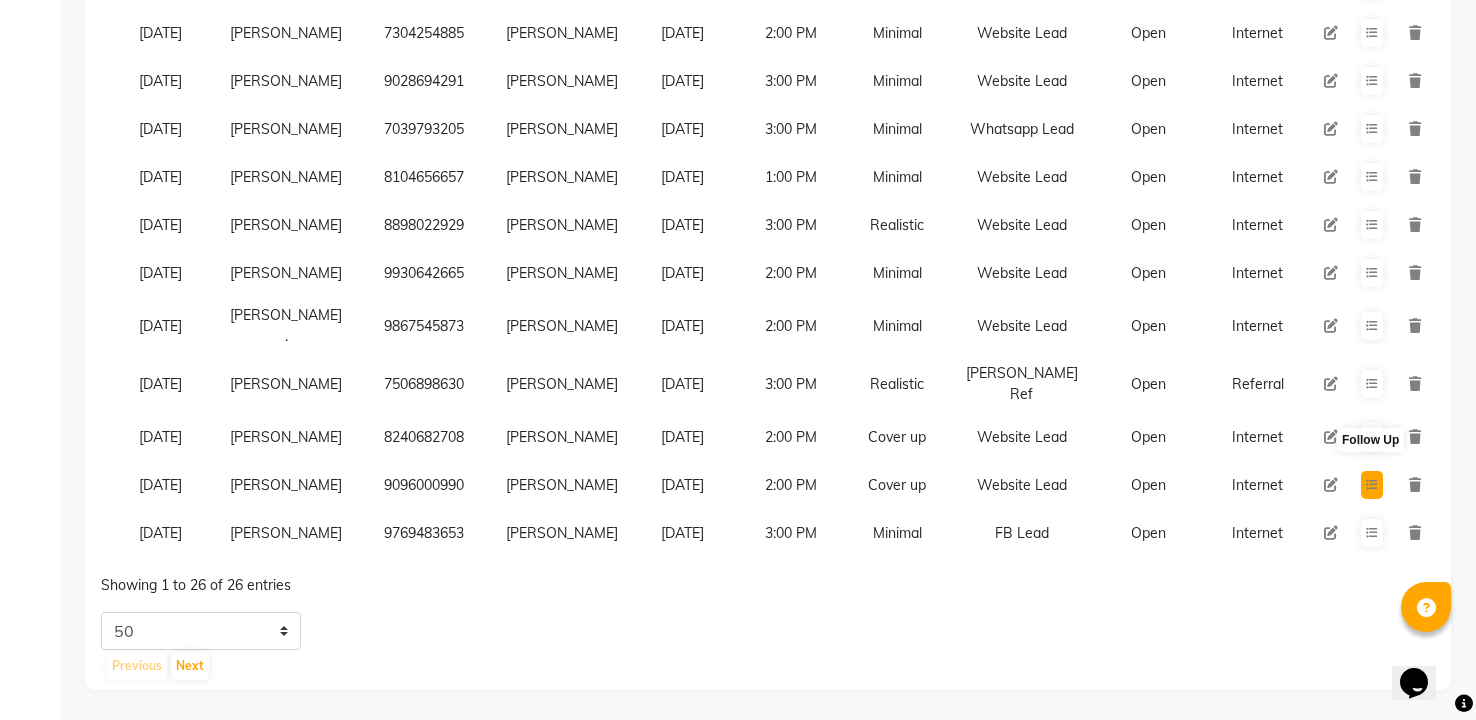 click at bounding box center [1372, 485] 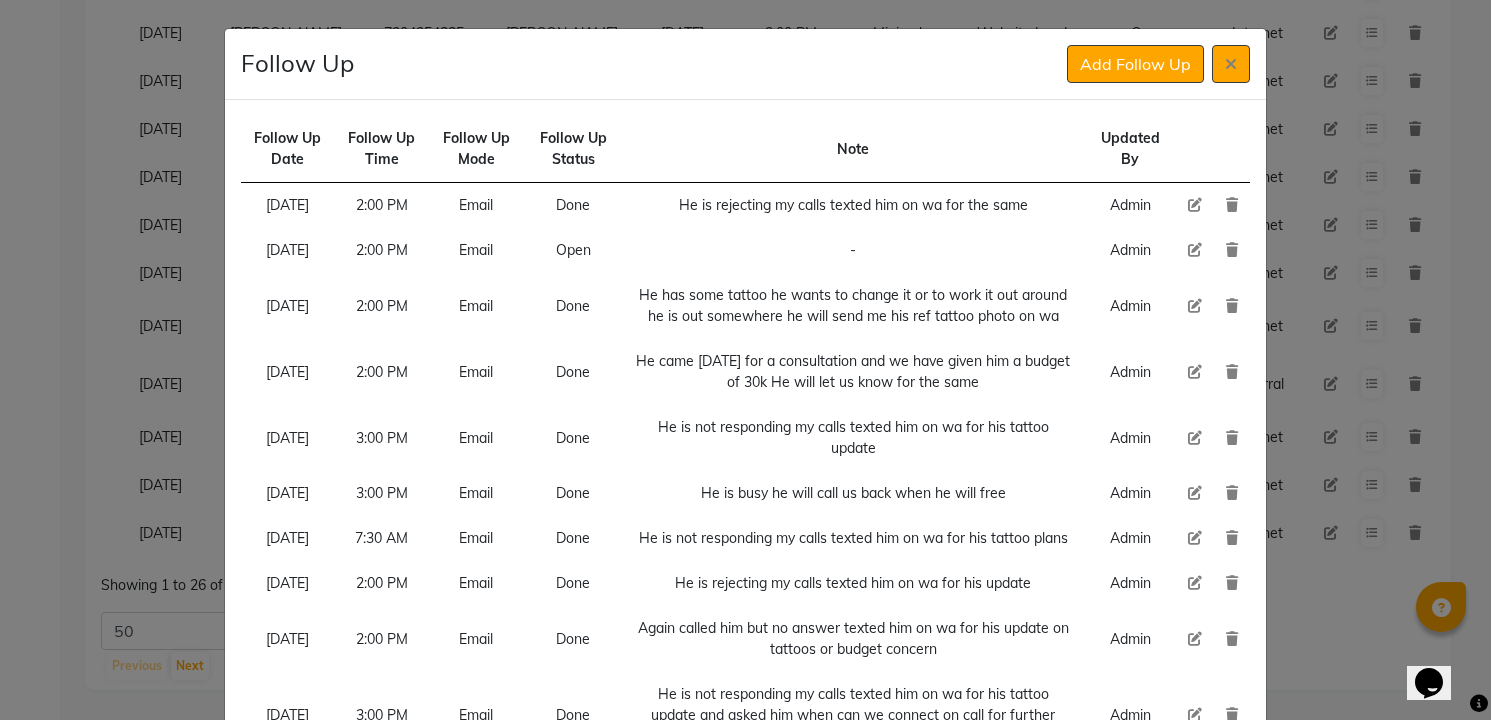 click 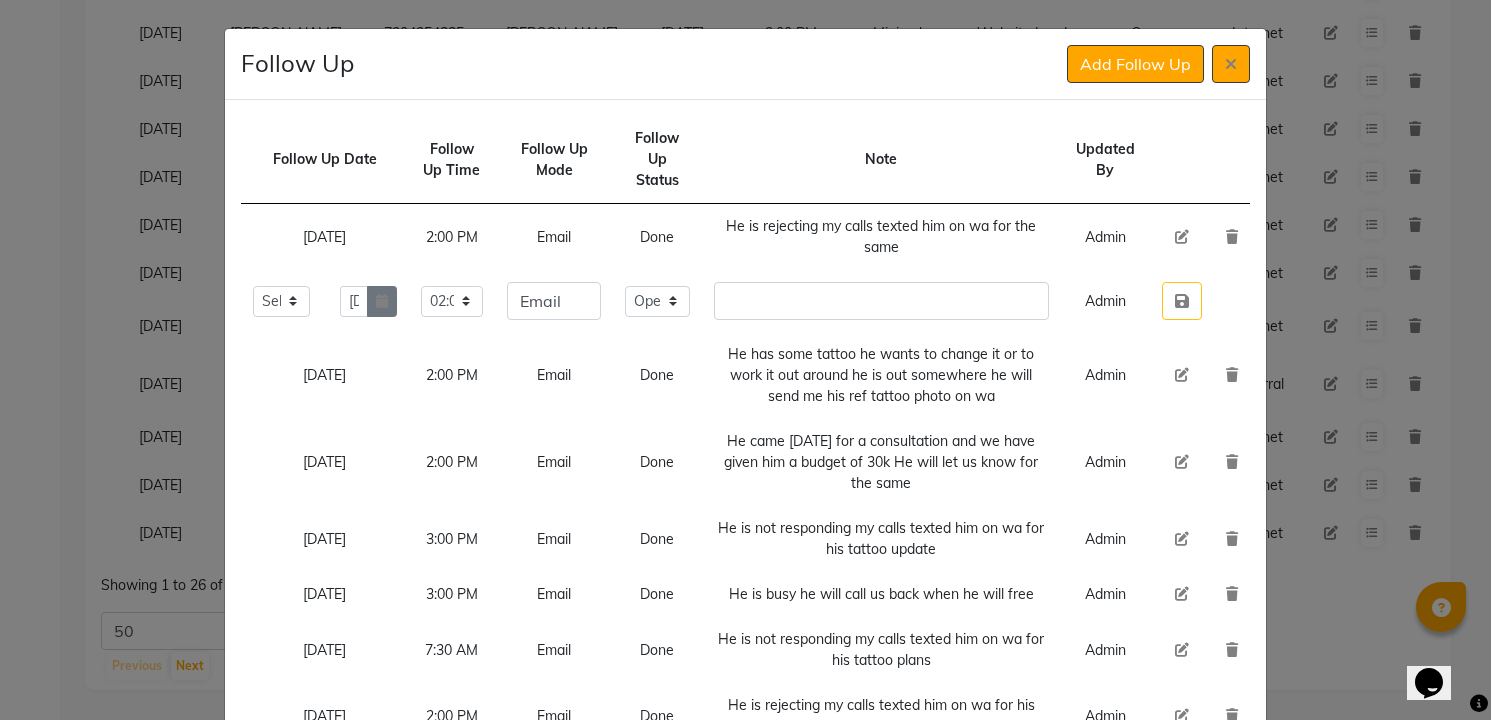click 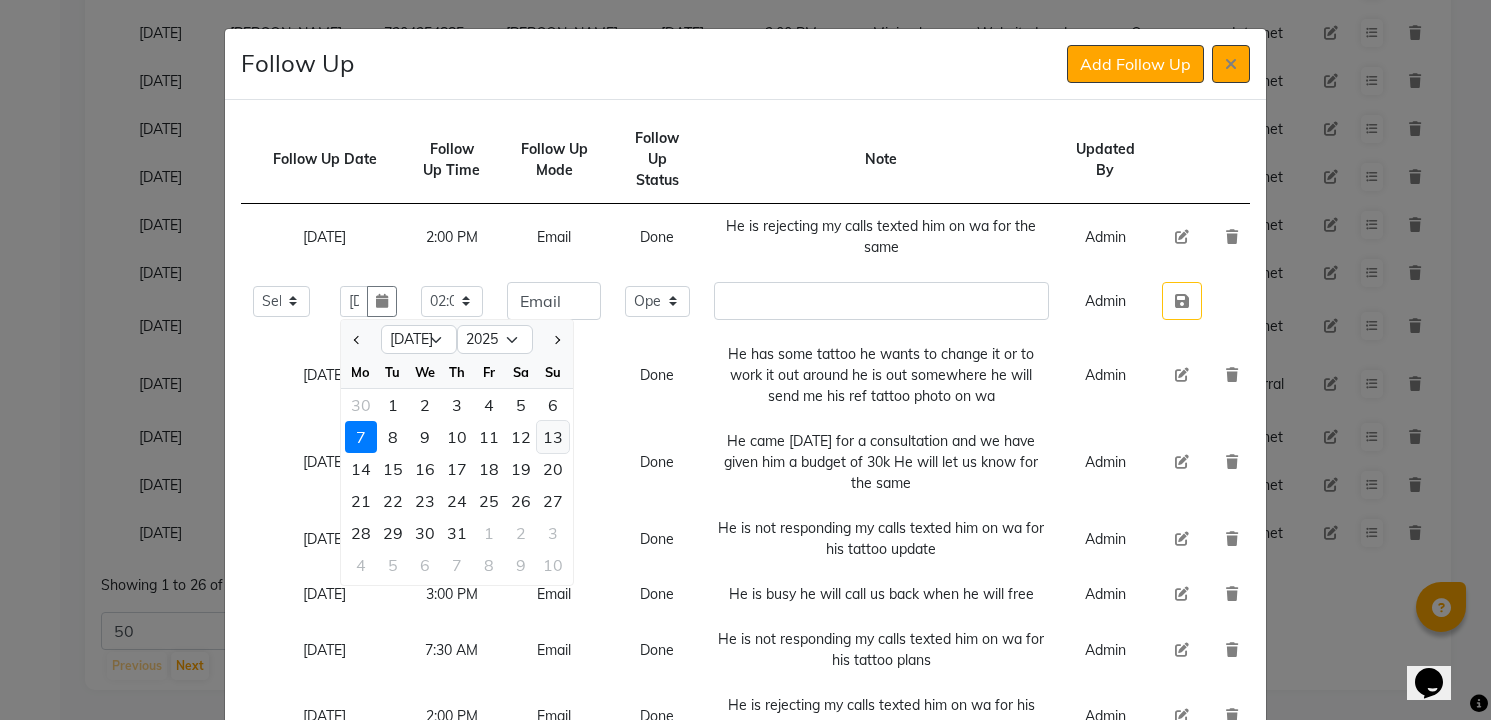 click on "13" 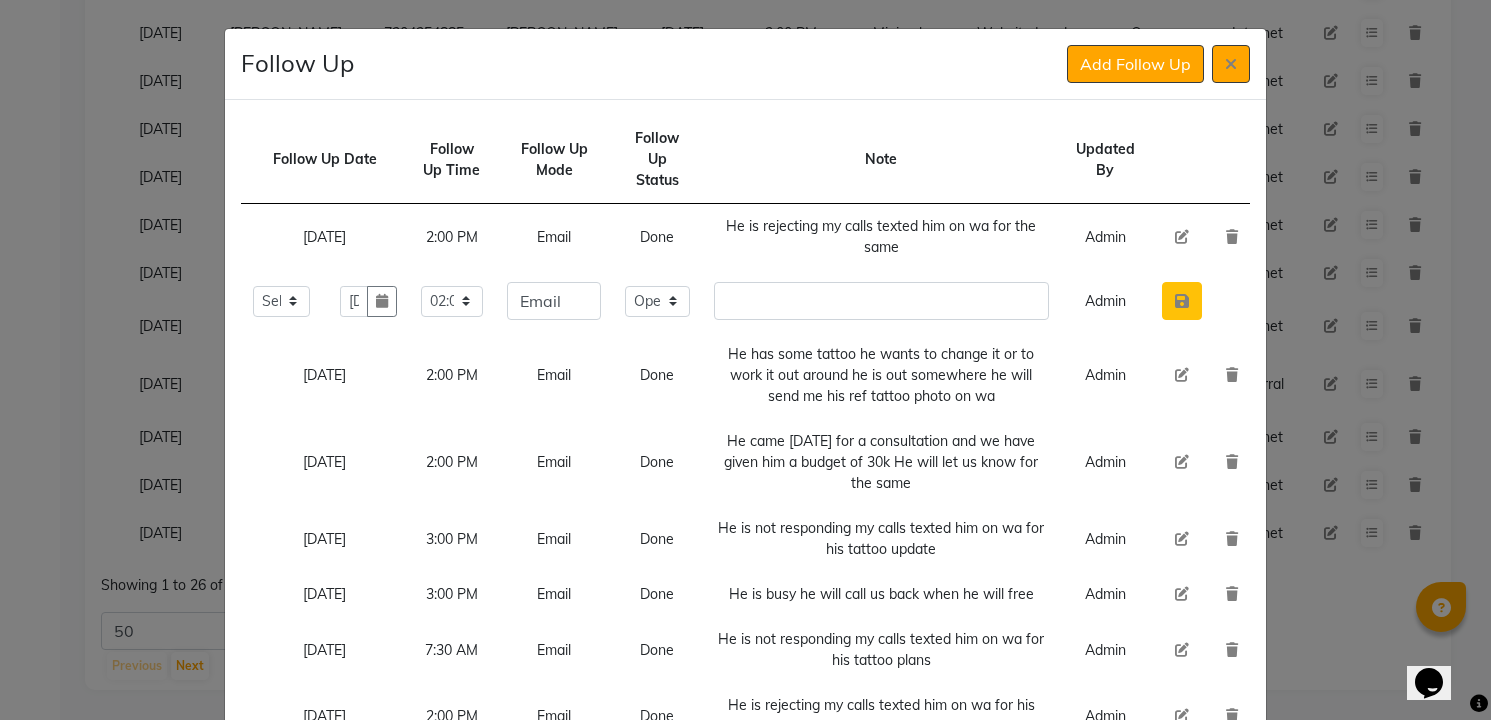 click 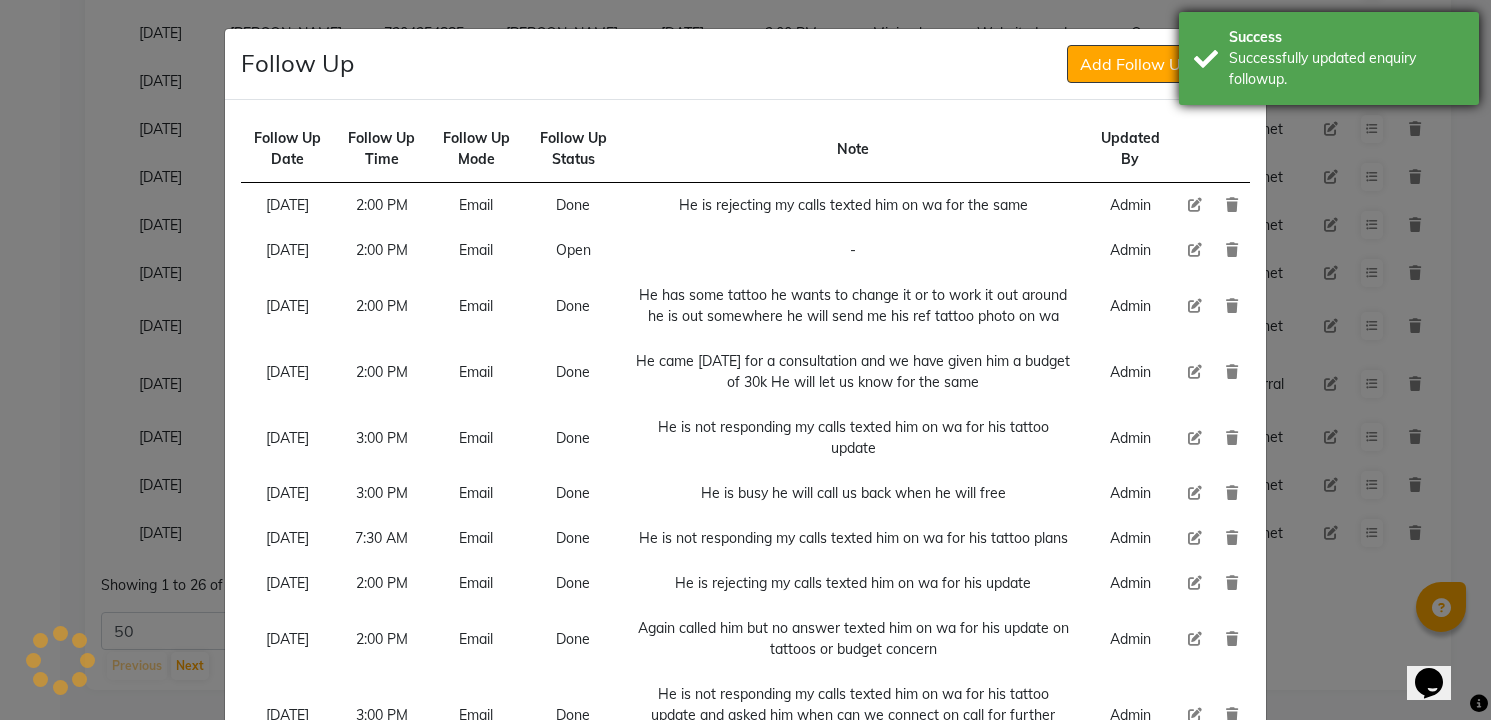 click on "Success   Successfully updated enquiry followup." at bounding box center [1329, 58] 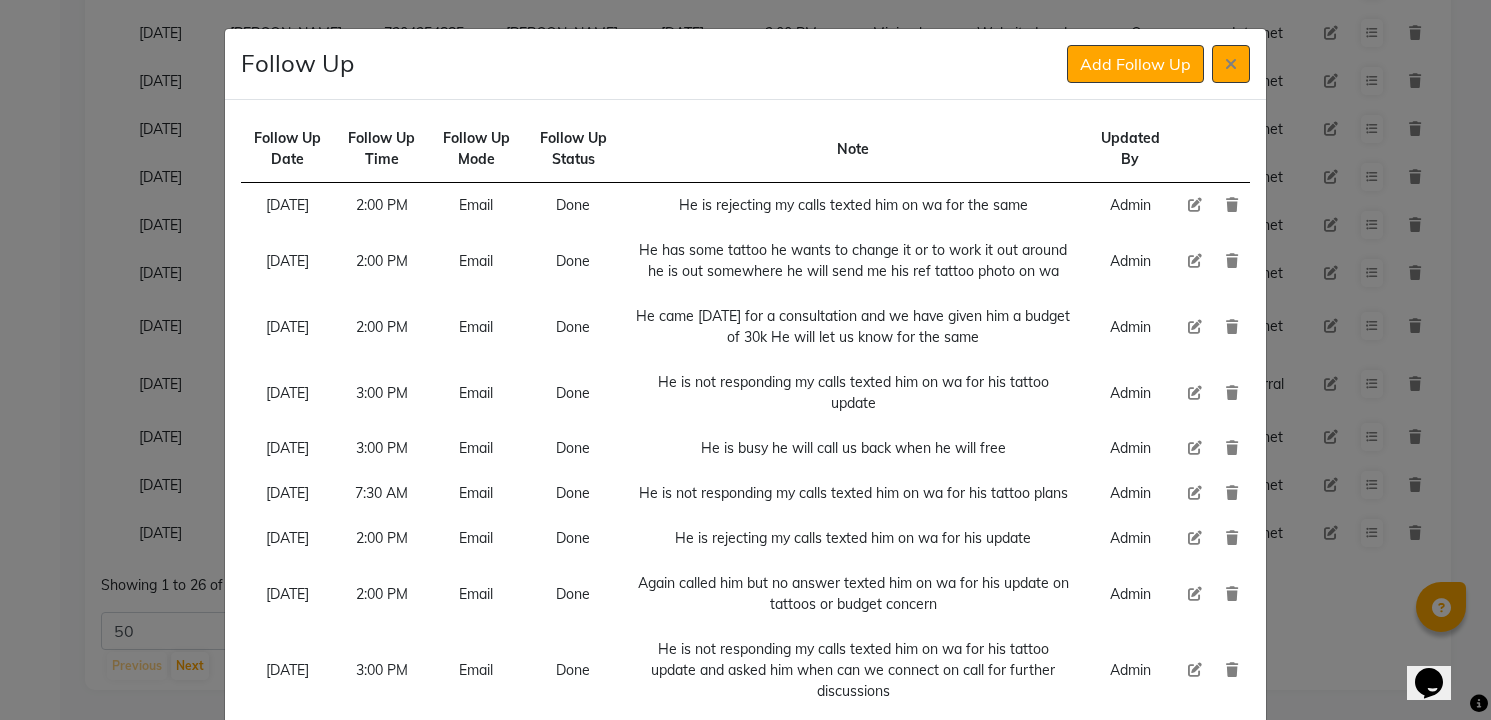 click 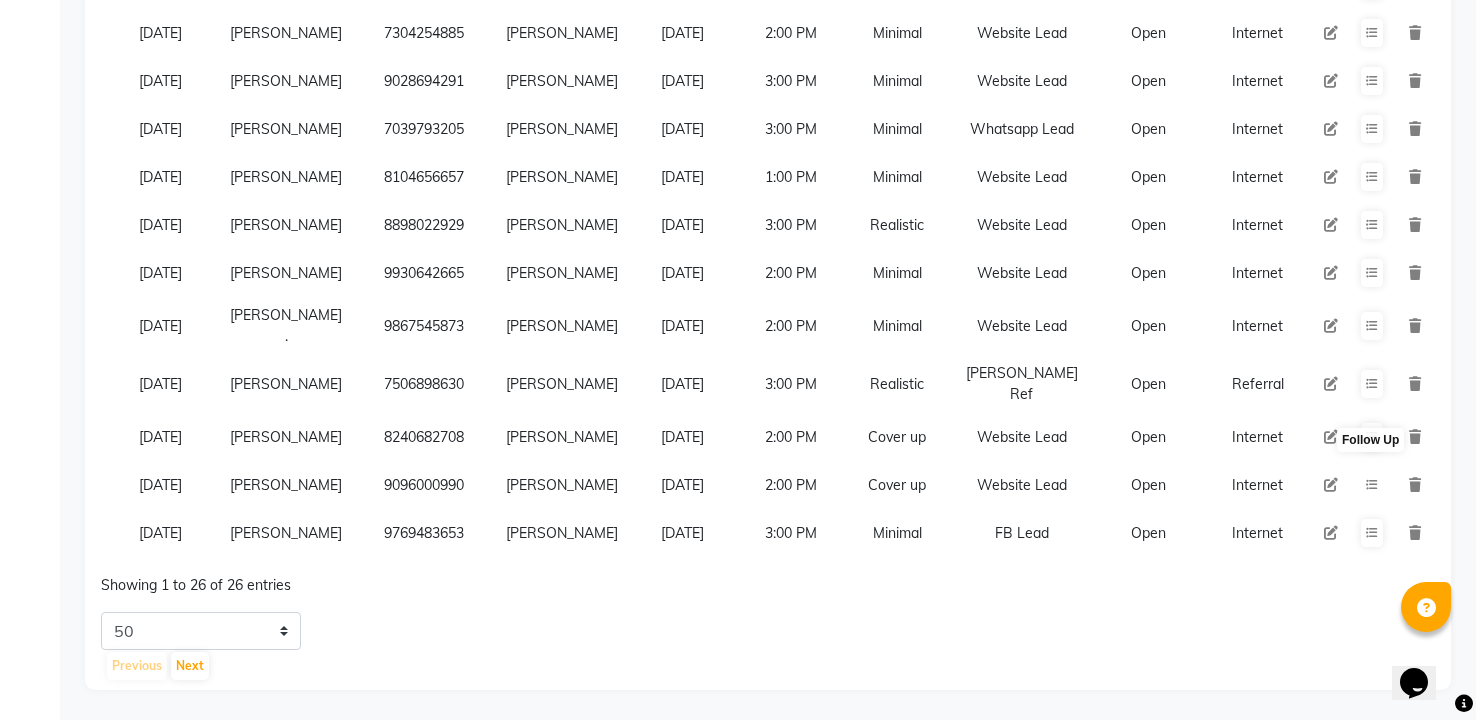 scroll, scrollTop: 1164, scrollLeft: 0, axis: vertical 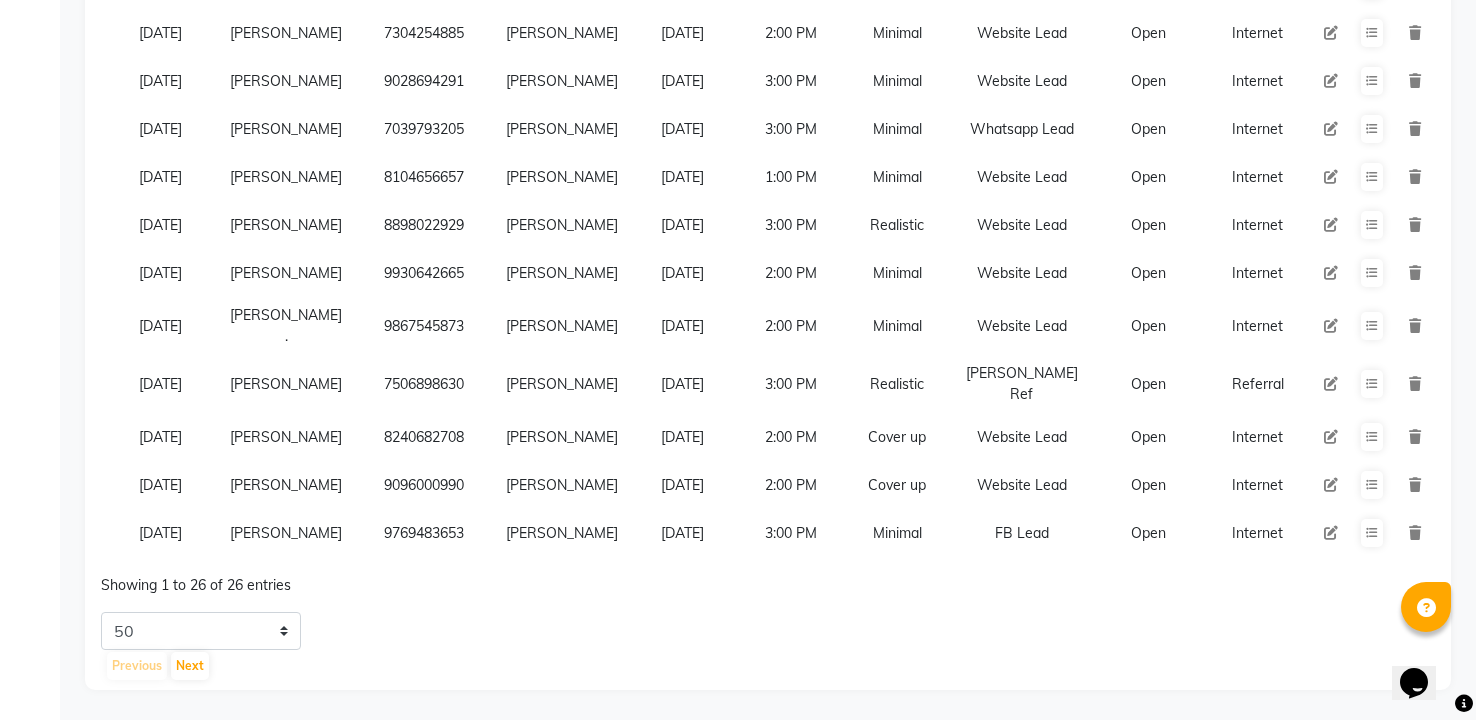 click at bounding box center (1331, 273) 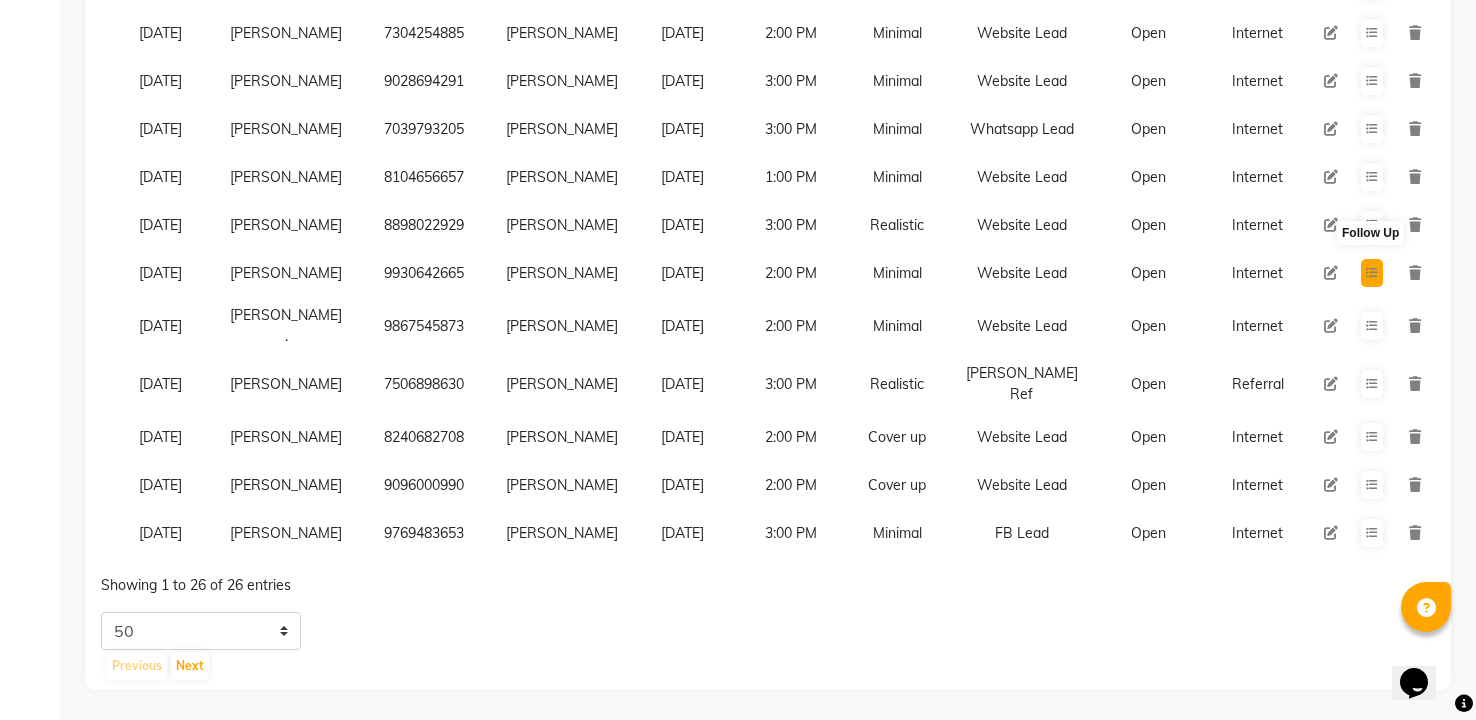 click at bounding box center (1372, 273) 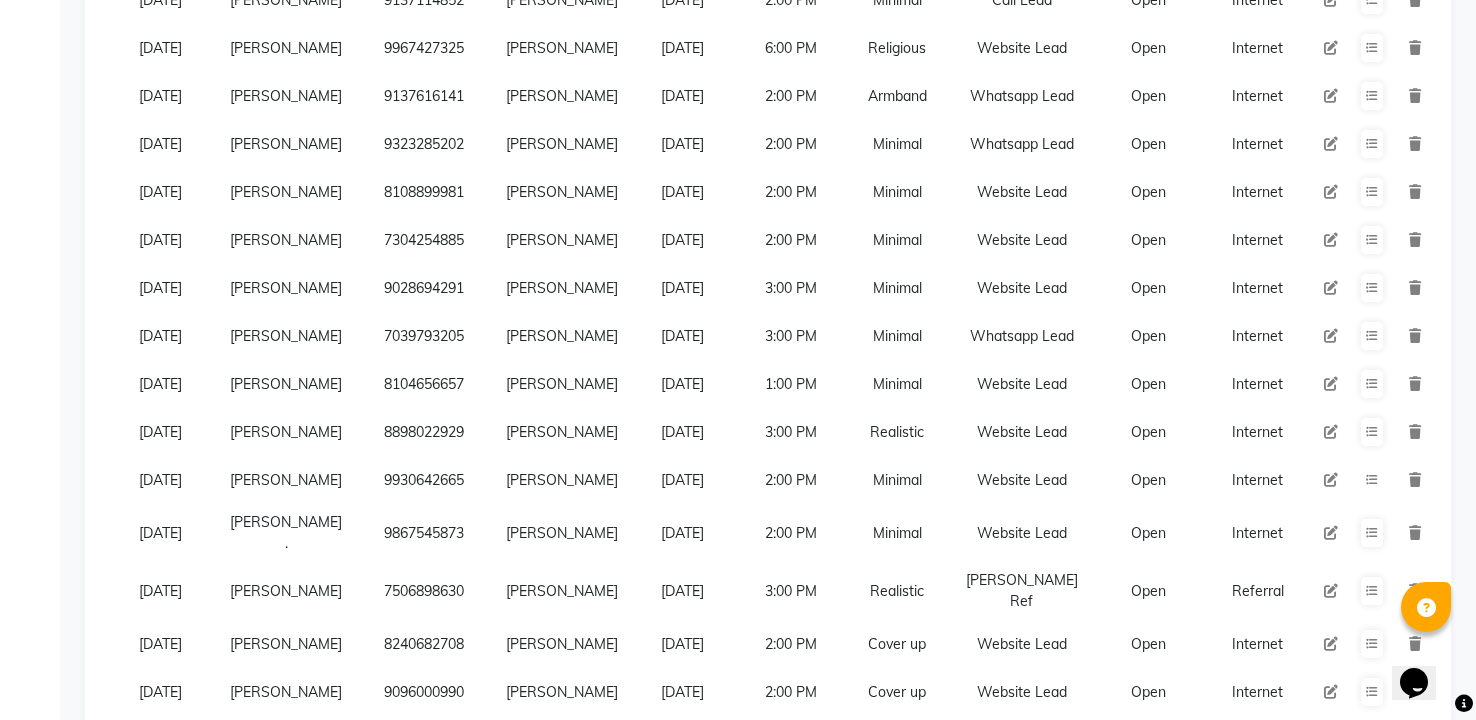 scroll, scrollTop: 824, scrollLeft: 0, axis: vertical 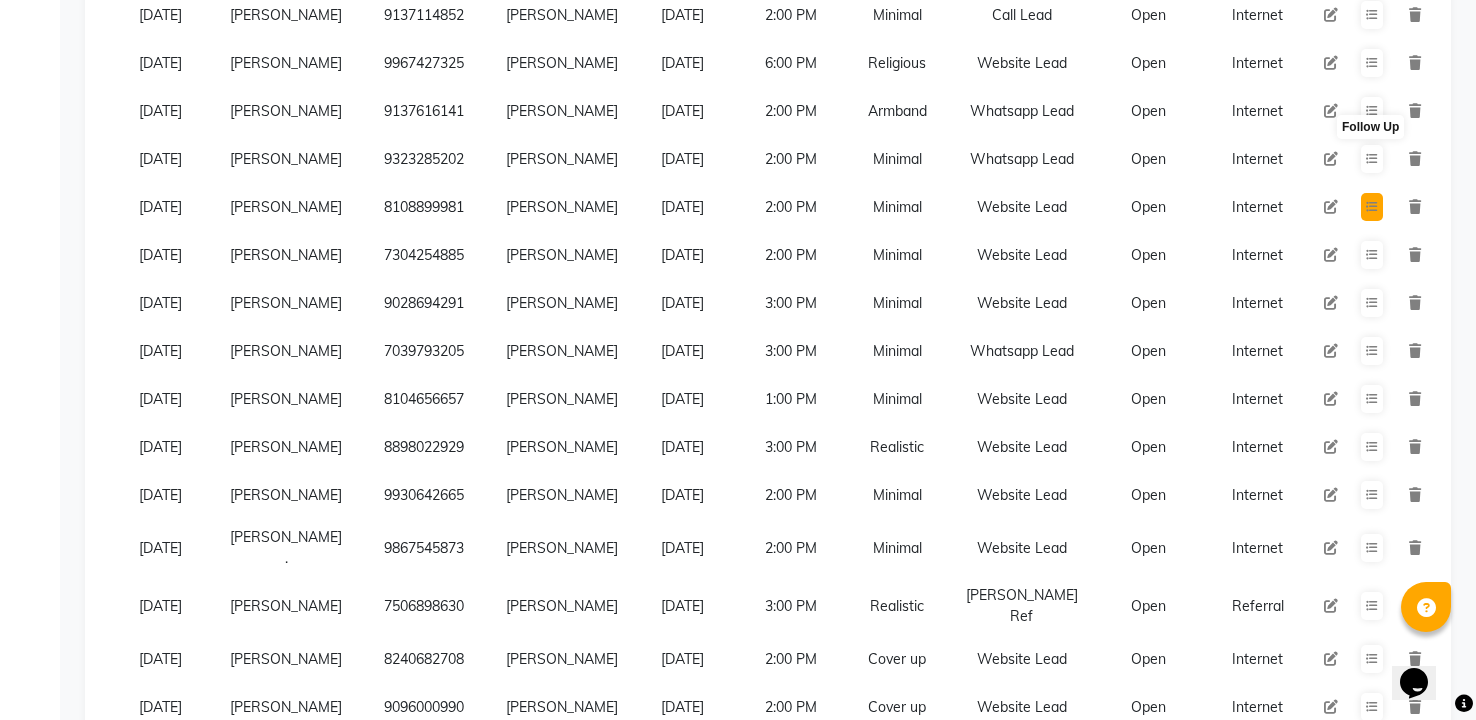 click at bounding box center (1372, 207) 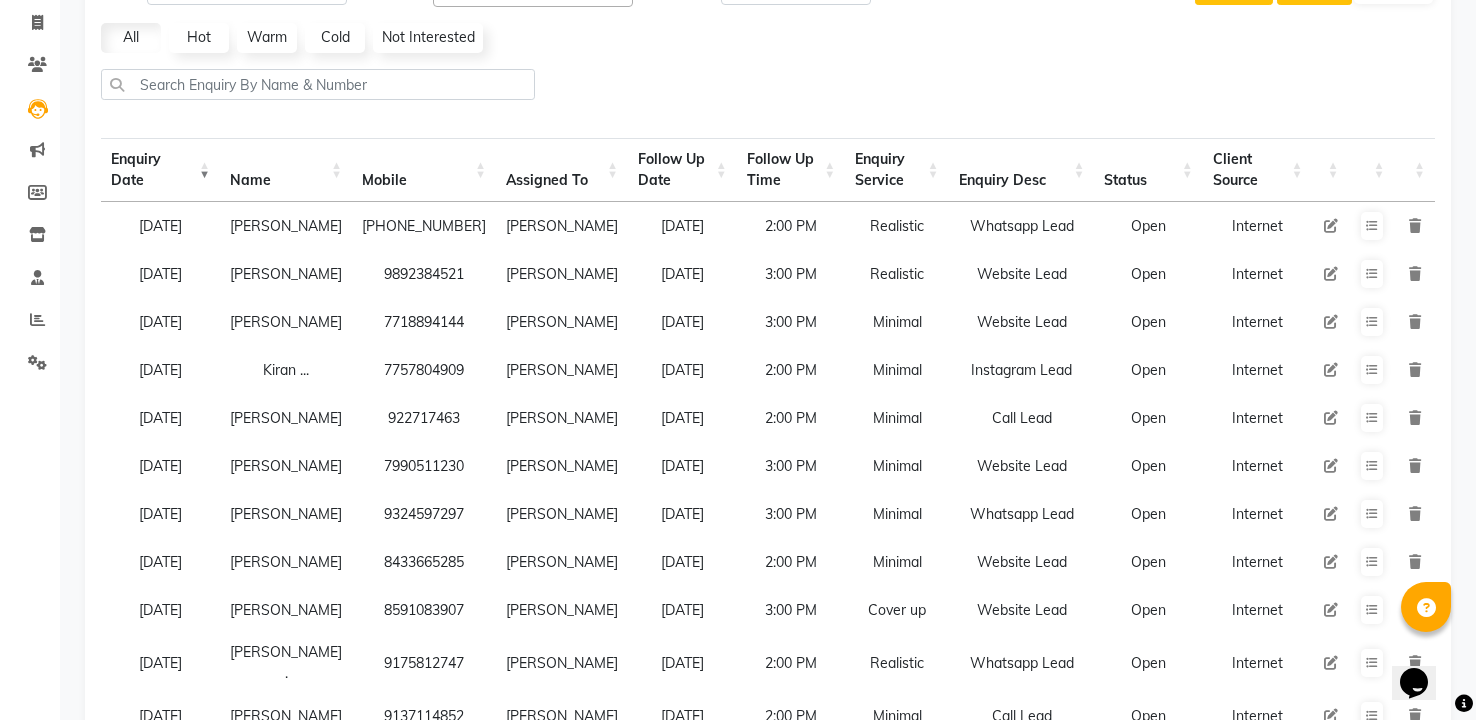 scroll, scrollTop: 122, scrollLeft: 0, axis: vertical 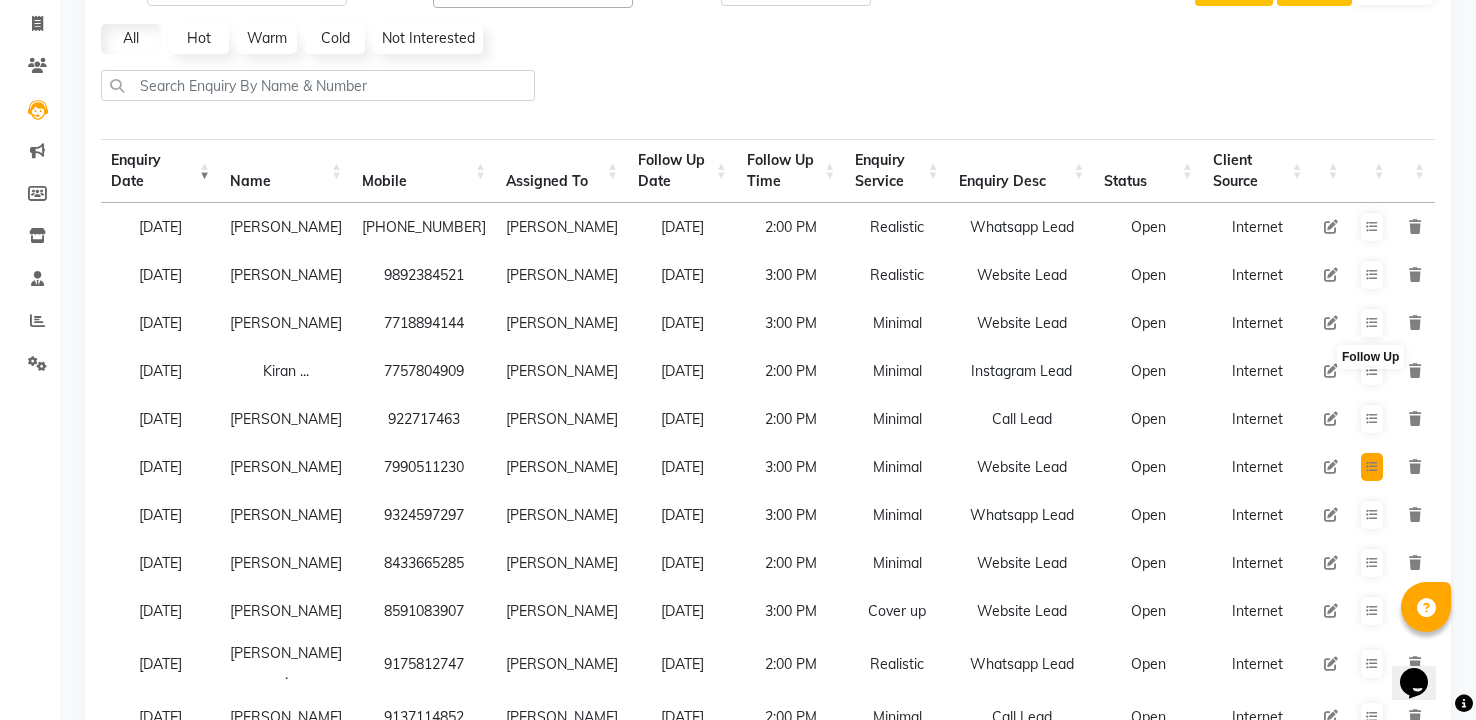 click at bounding box center (1372, 467) 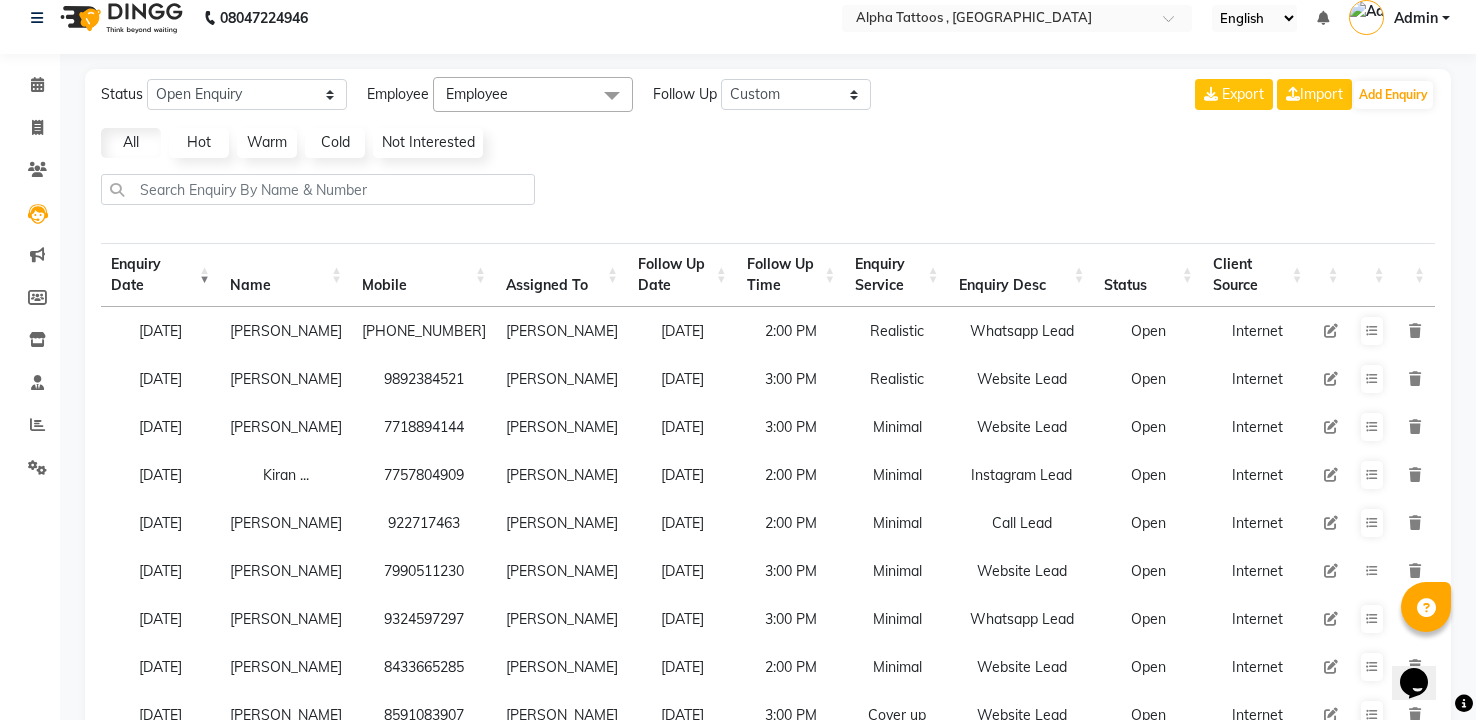 scroll, scrollTop: 0, scrollLeft: 0, axis: both 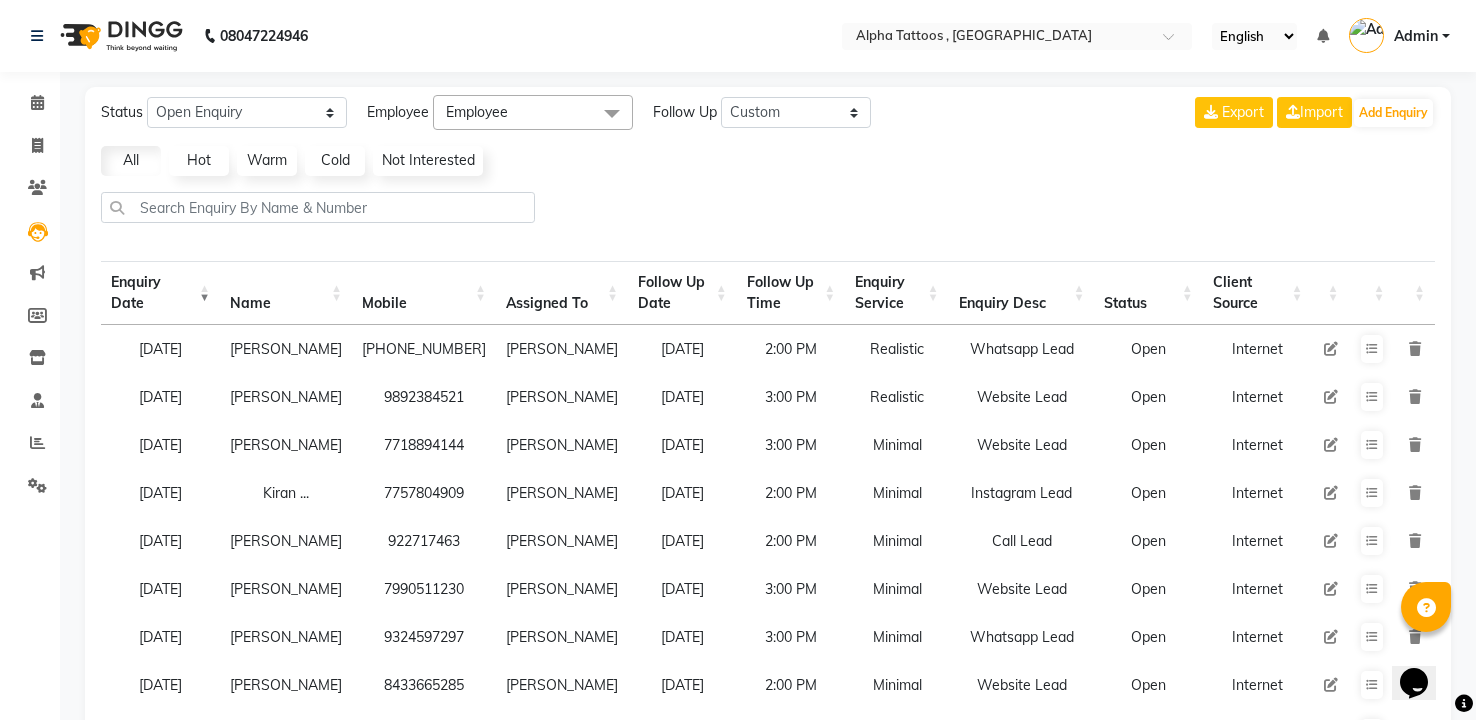 click 